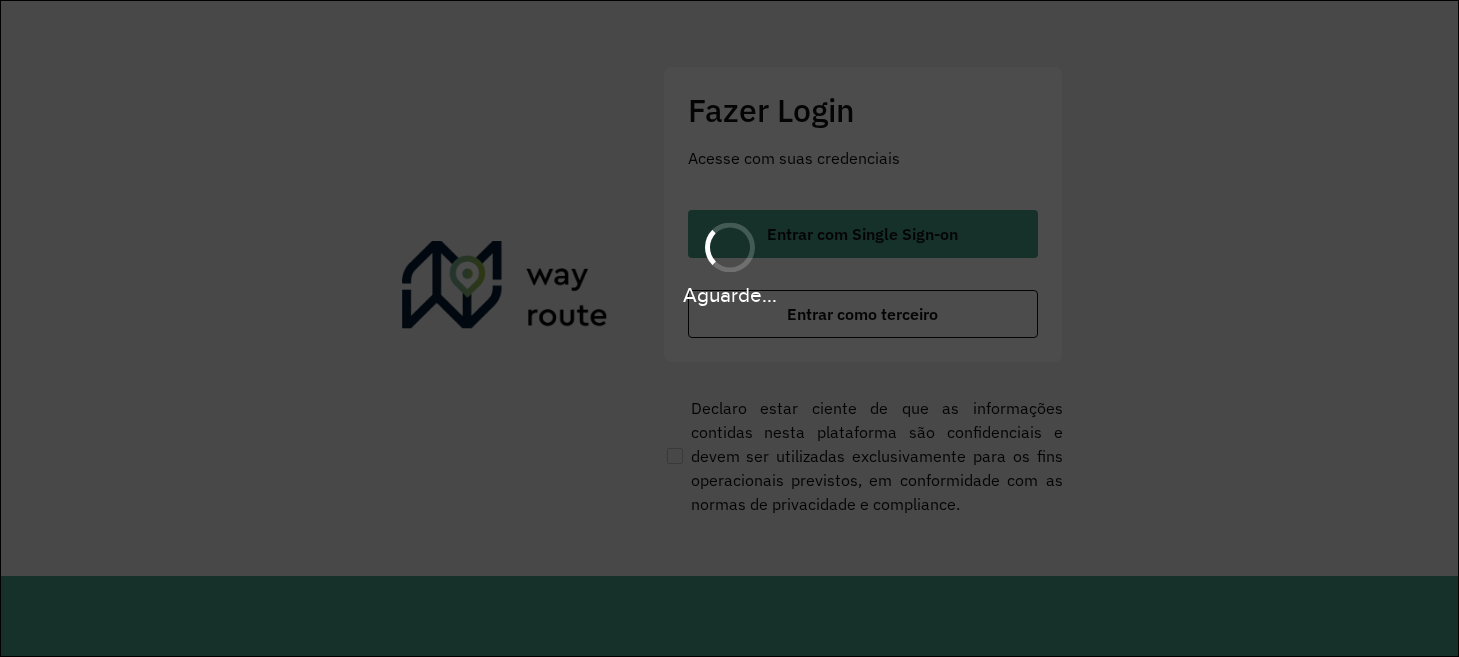 scroll, scrollTop: 0, scrollLeft: 0, axis: both 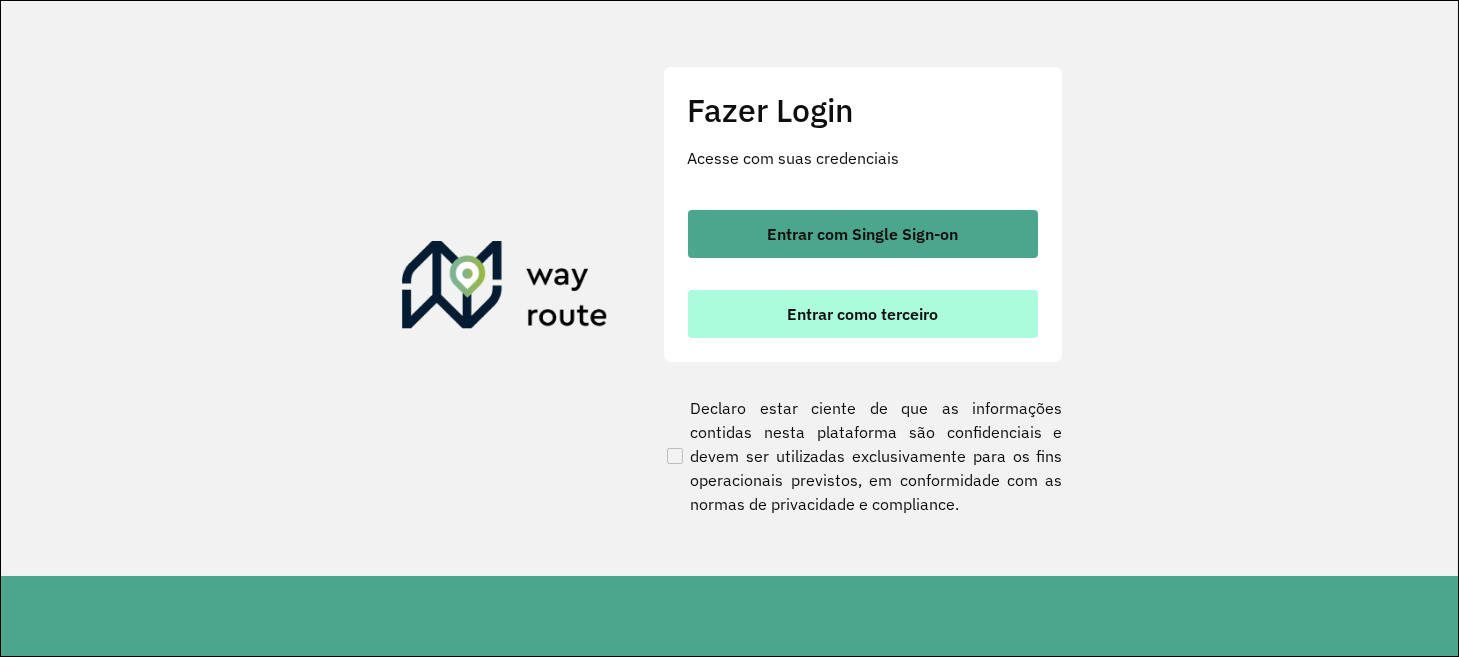 click on "Entrar como terceiro" at bounding box center (862, 314) 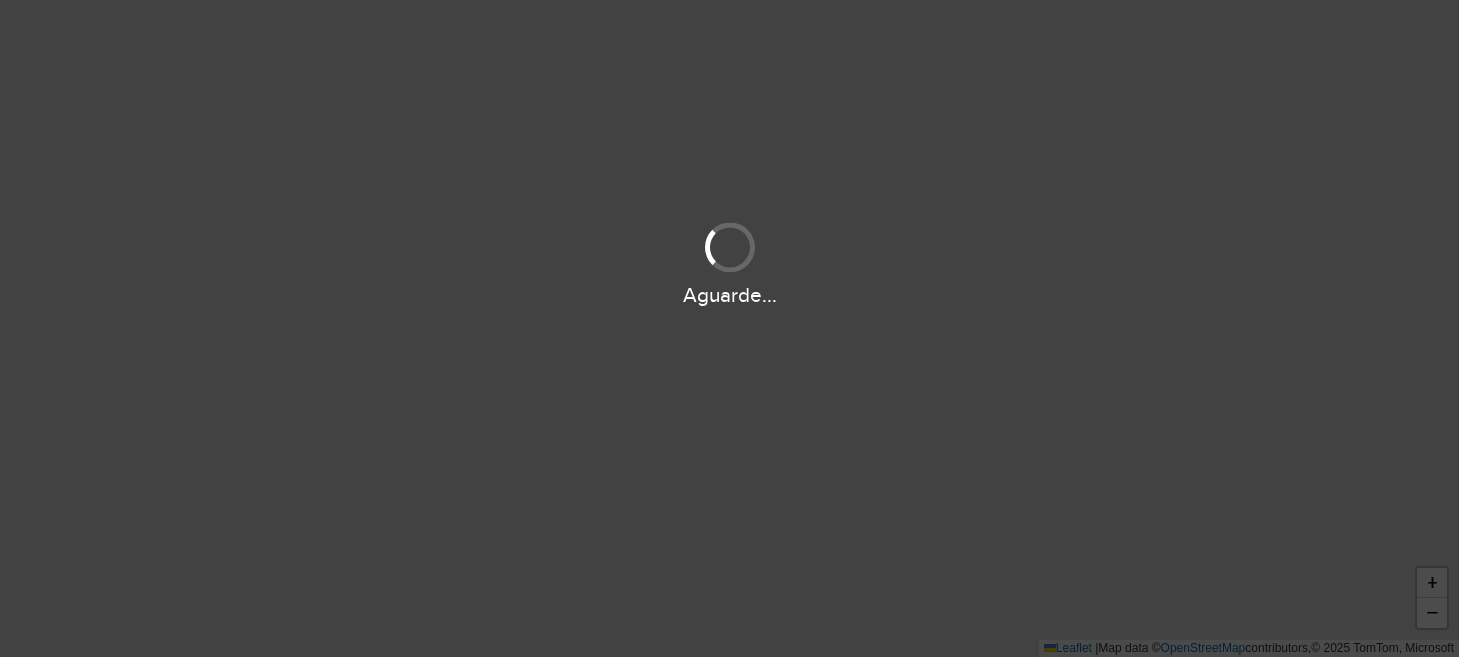scroll, scrollTop: 0, scrollLeft: 0, axis: both 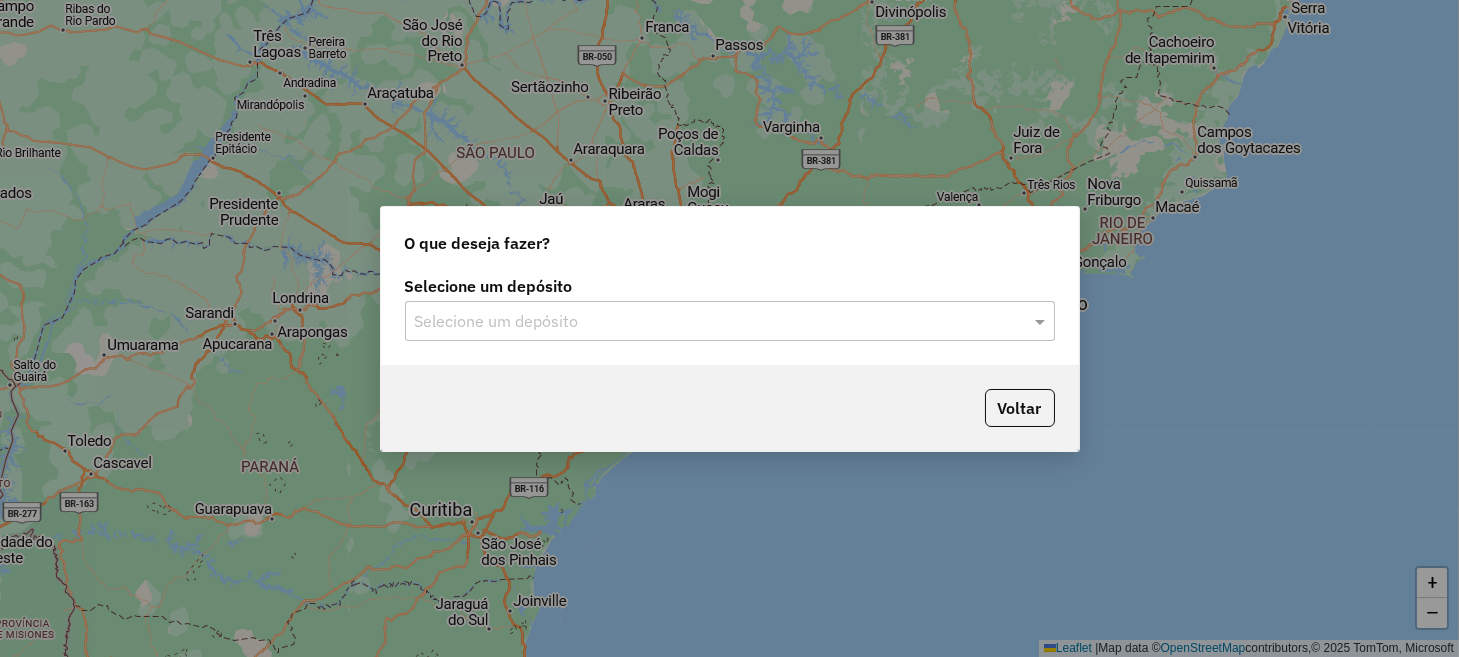 click on "Selecione um depósito" 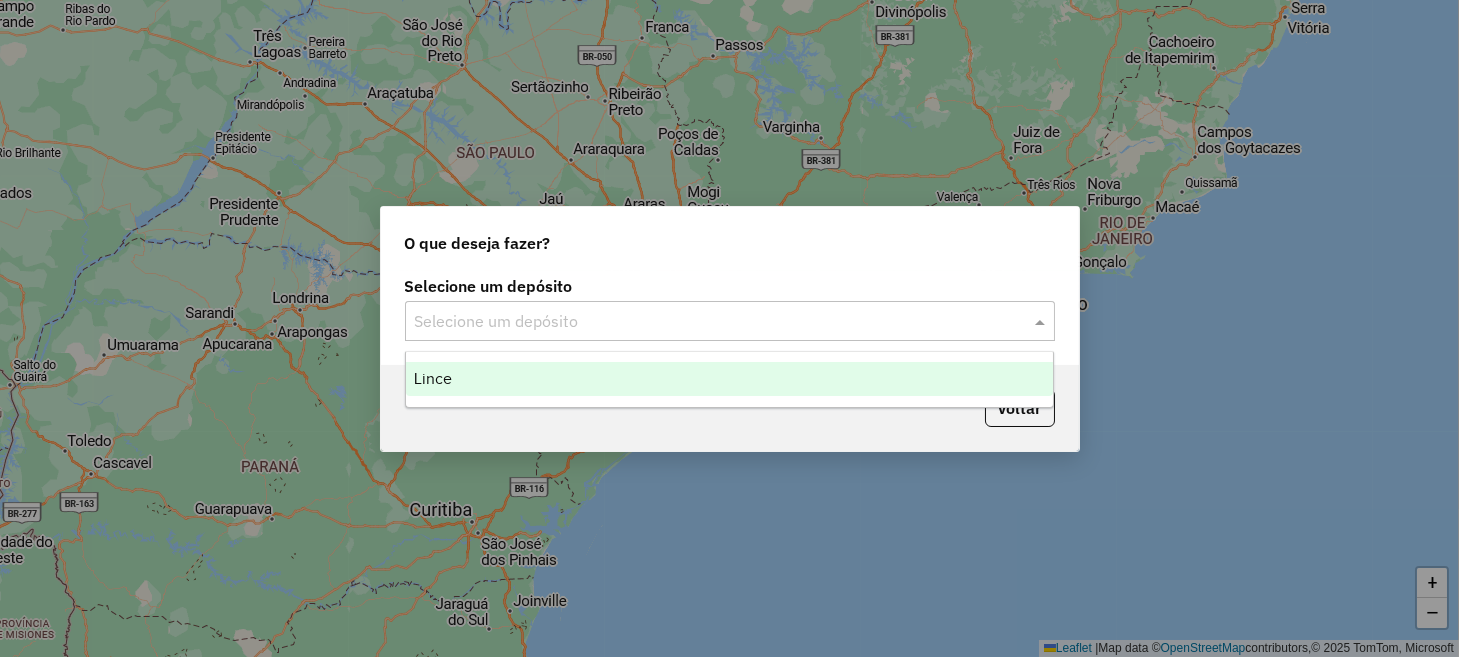 click on "Lince" at bounding box center (729, 379) 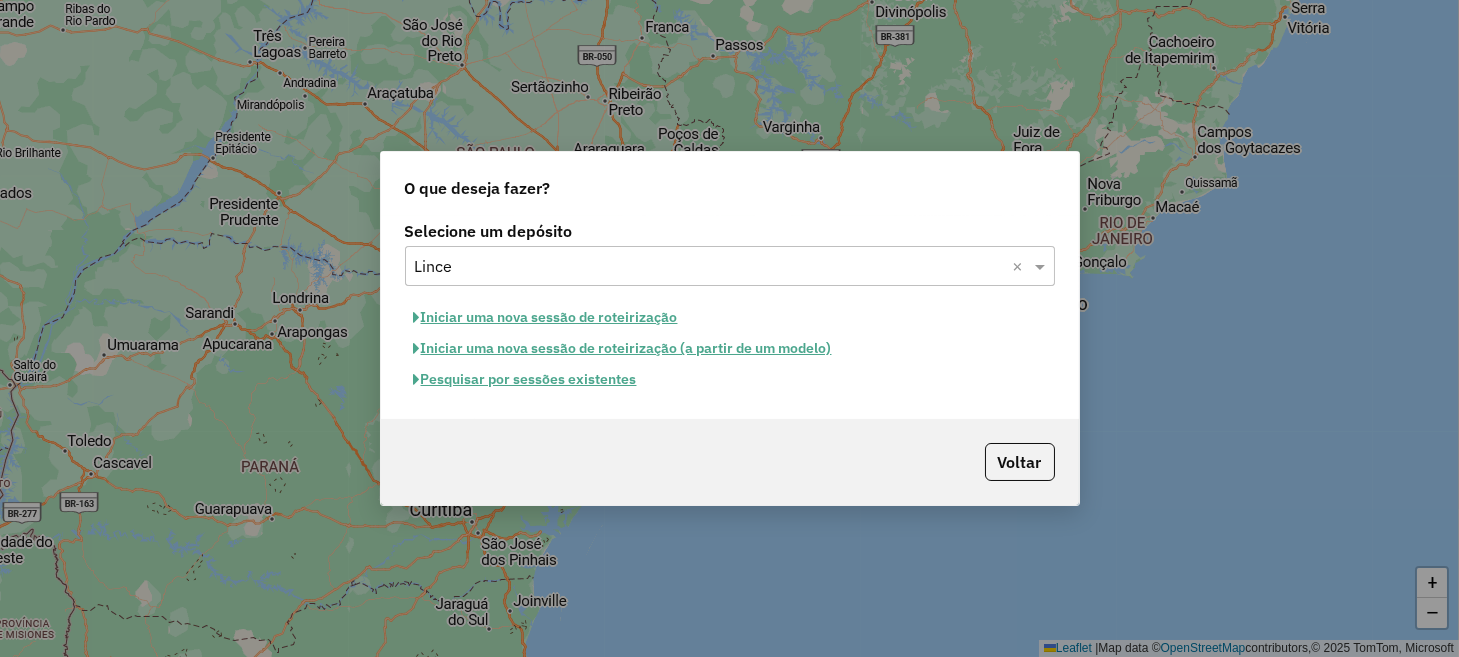 click on "Iniciar uma nova sessão de roteirização" 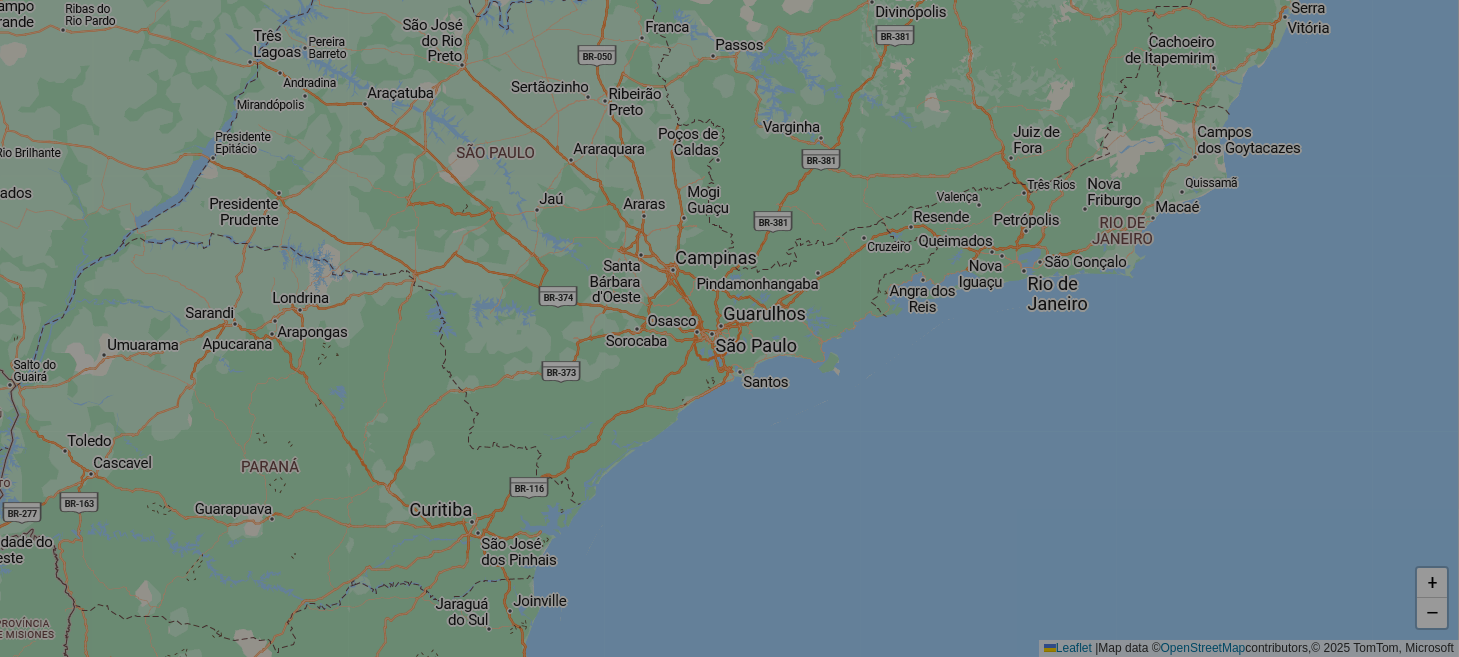 select on "*" 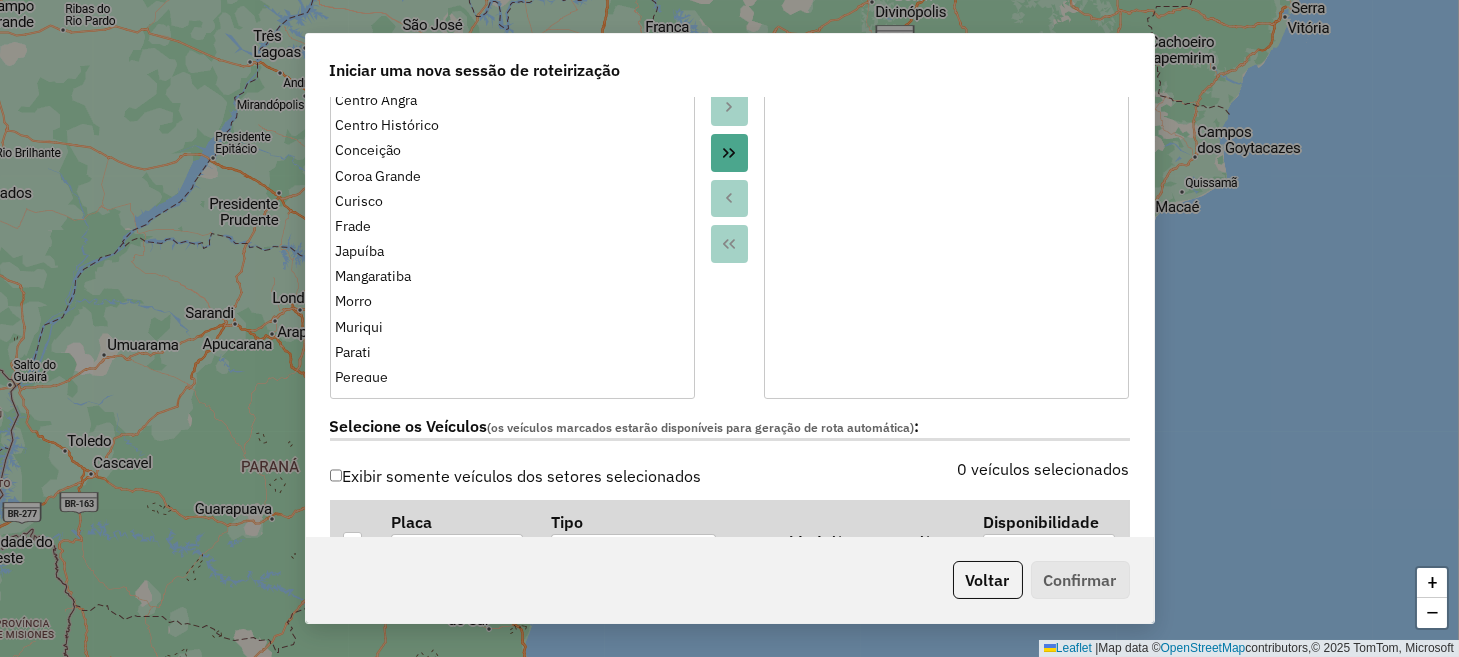 scroll, scrollTop: 499, scrollLeft: 0, axis: vertical 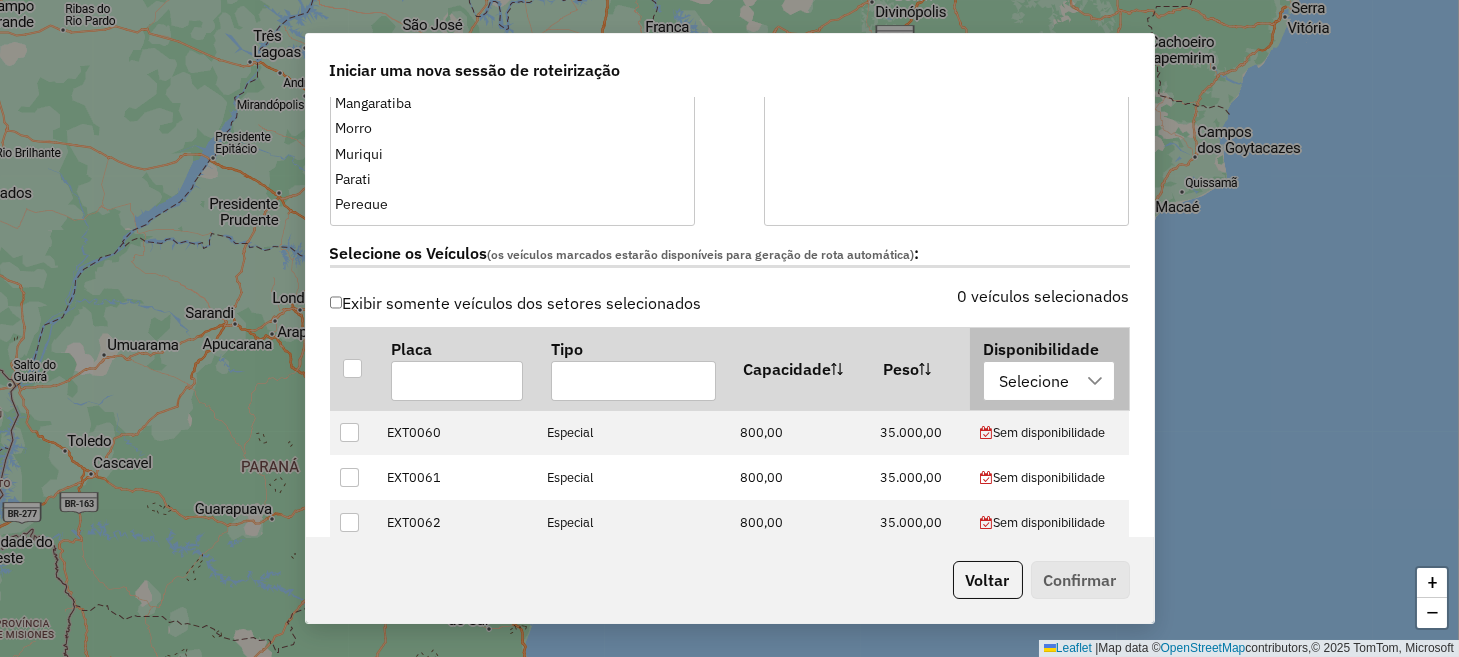 click 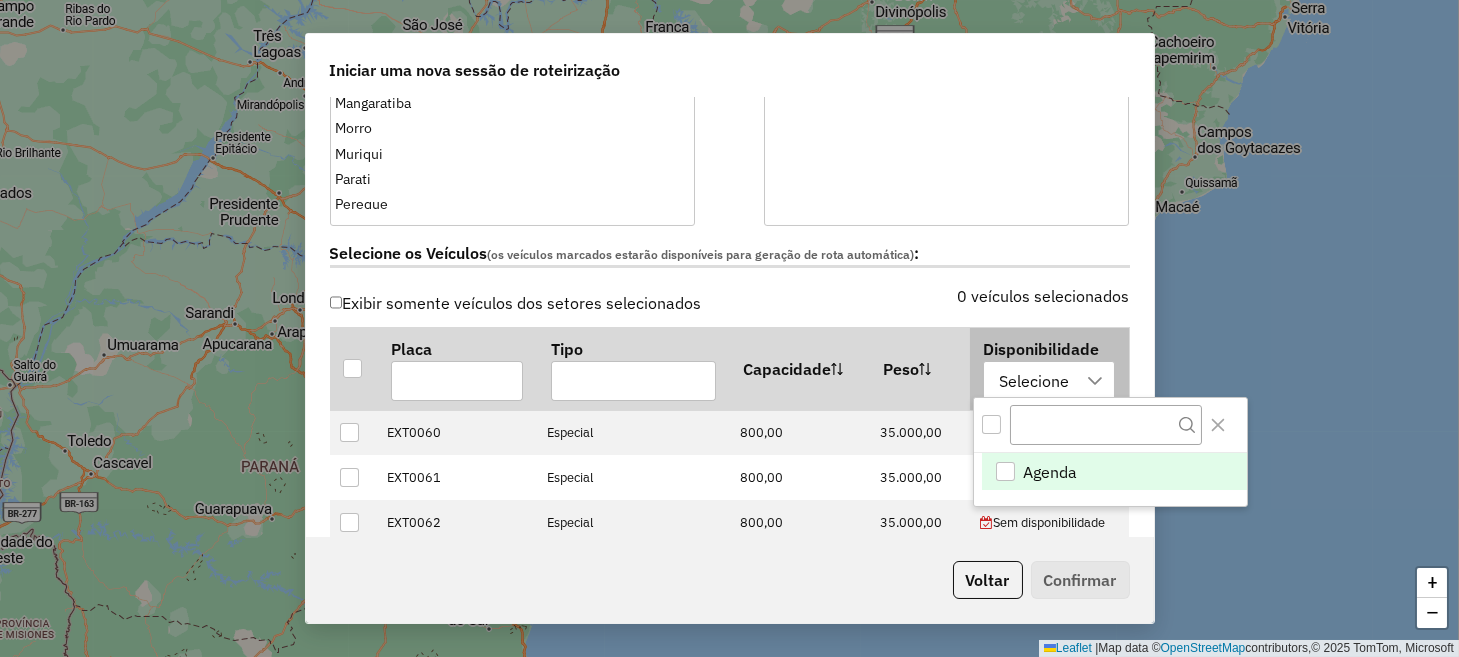 scroll, scrollTop: 14, scrollLeft: 92, axis: both 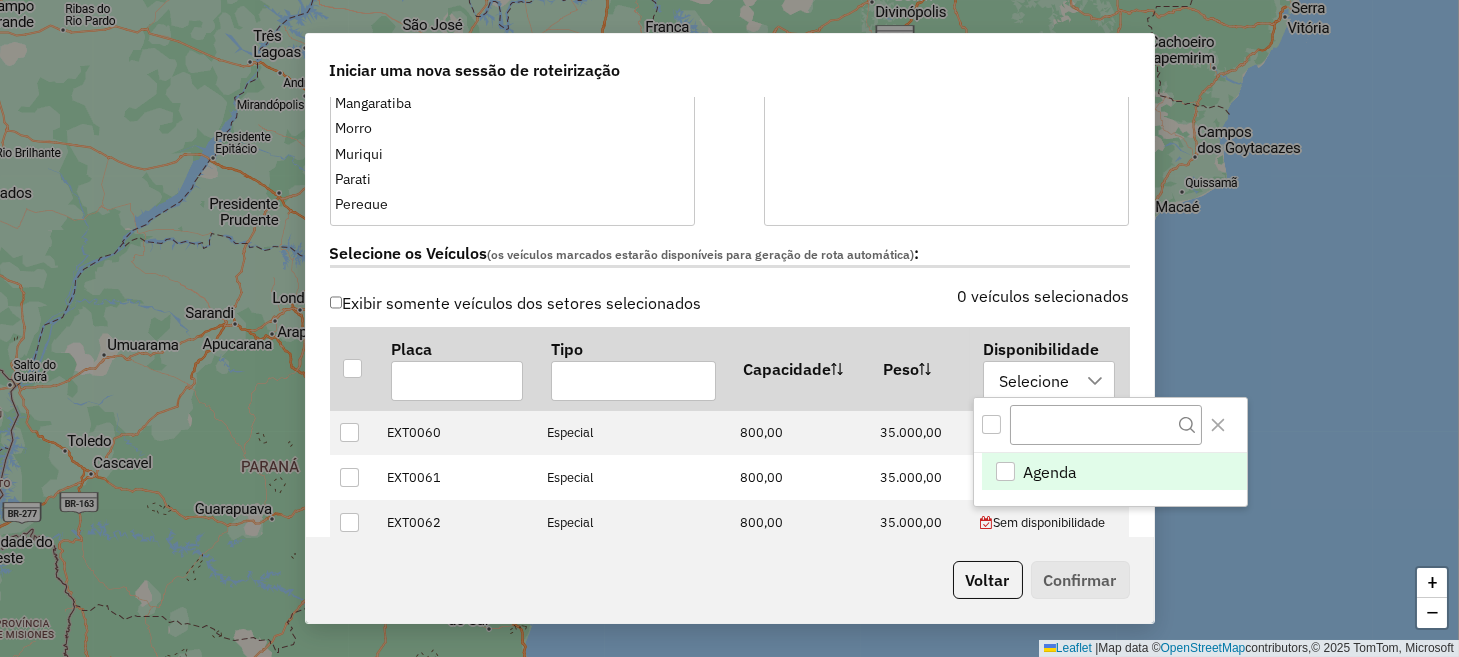 click on "Agenda" at bounding box center [1051, 472] 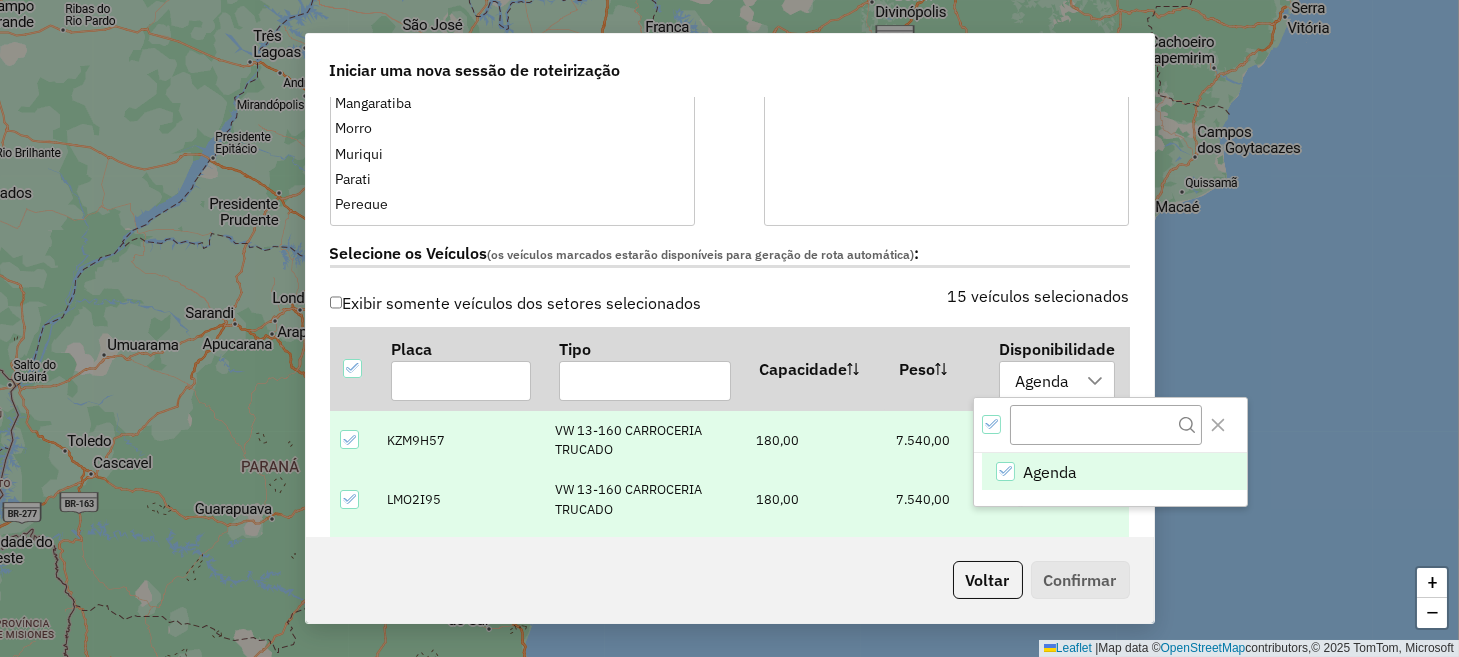 click on "**********" 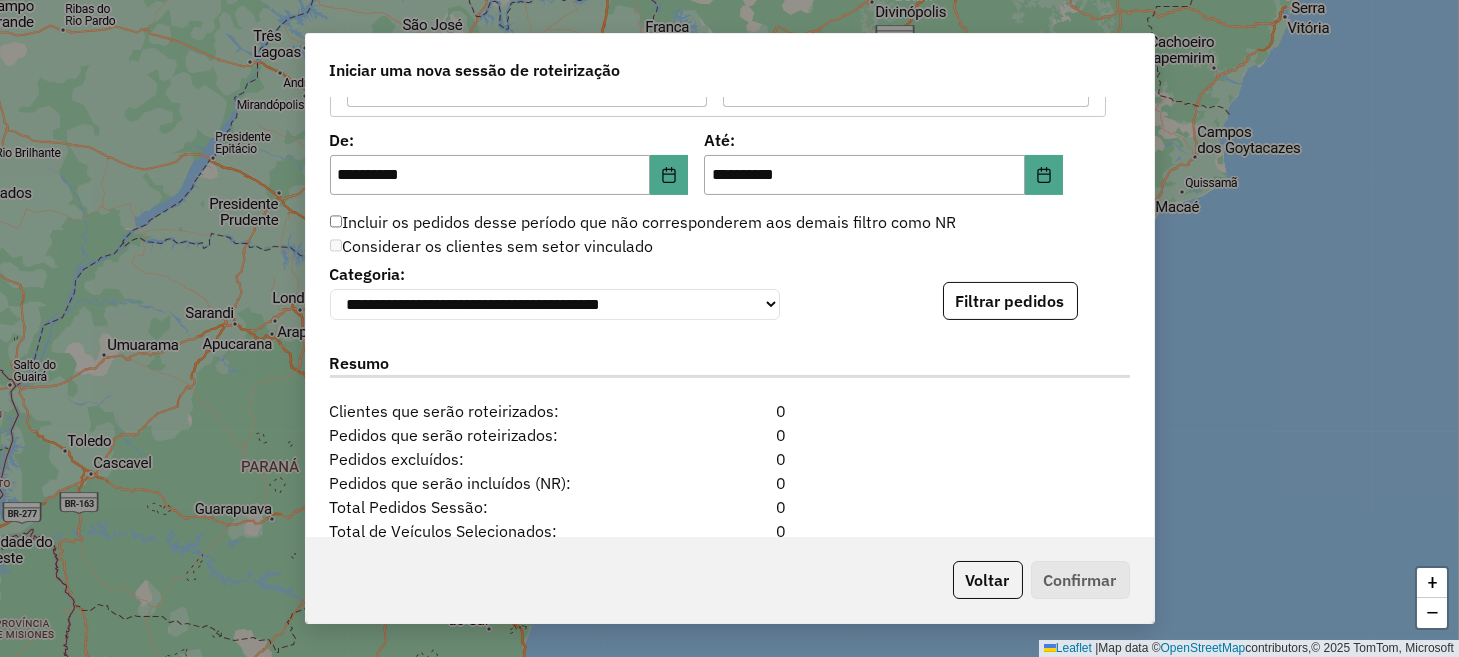 scroll, scrollTop: 2092, scrollLeft: 0, axis: vertical 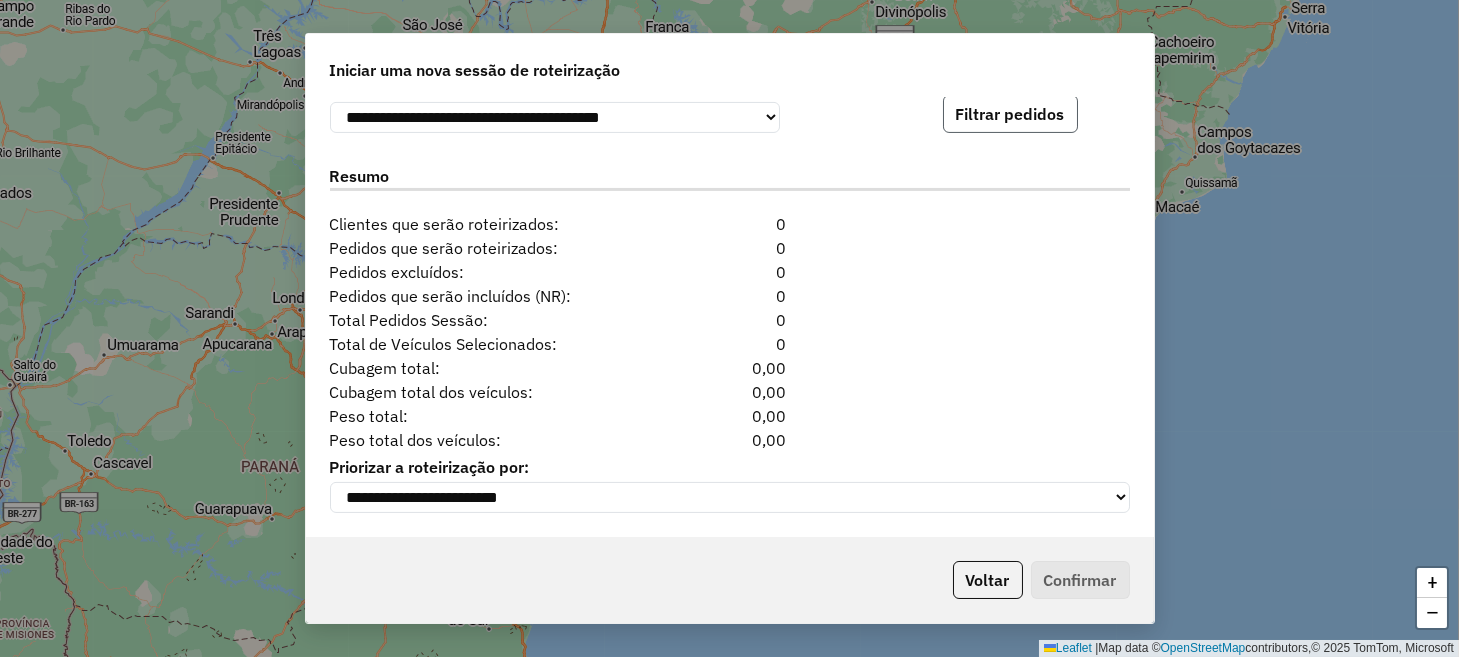 click on "Filtrar pedidos" 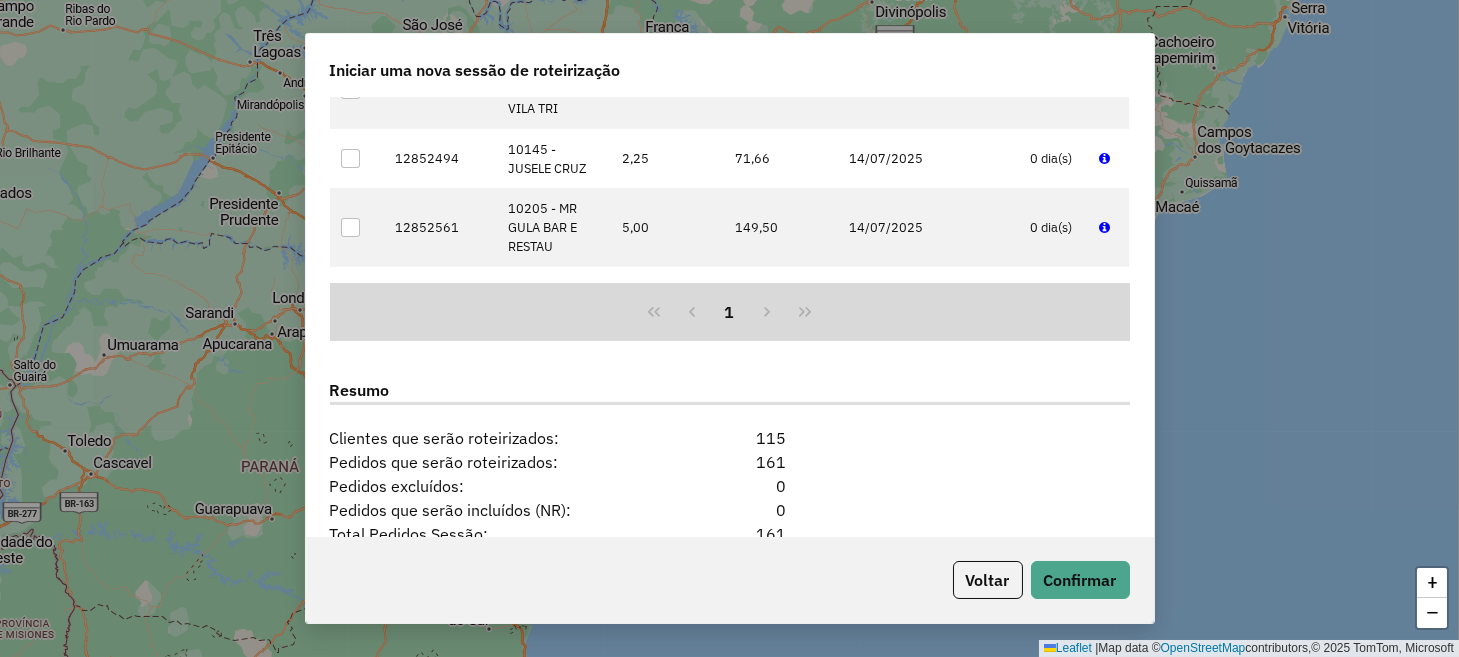 scroll, scrollTop: 2504, scrollLeft: 0, axis: vertical 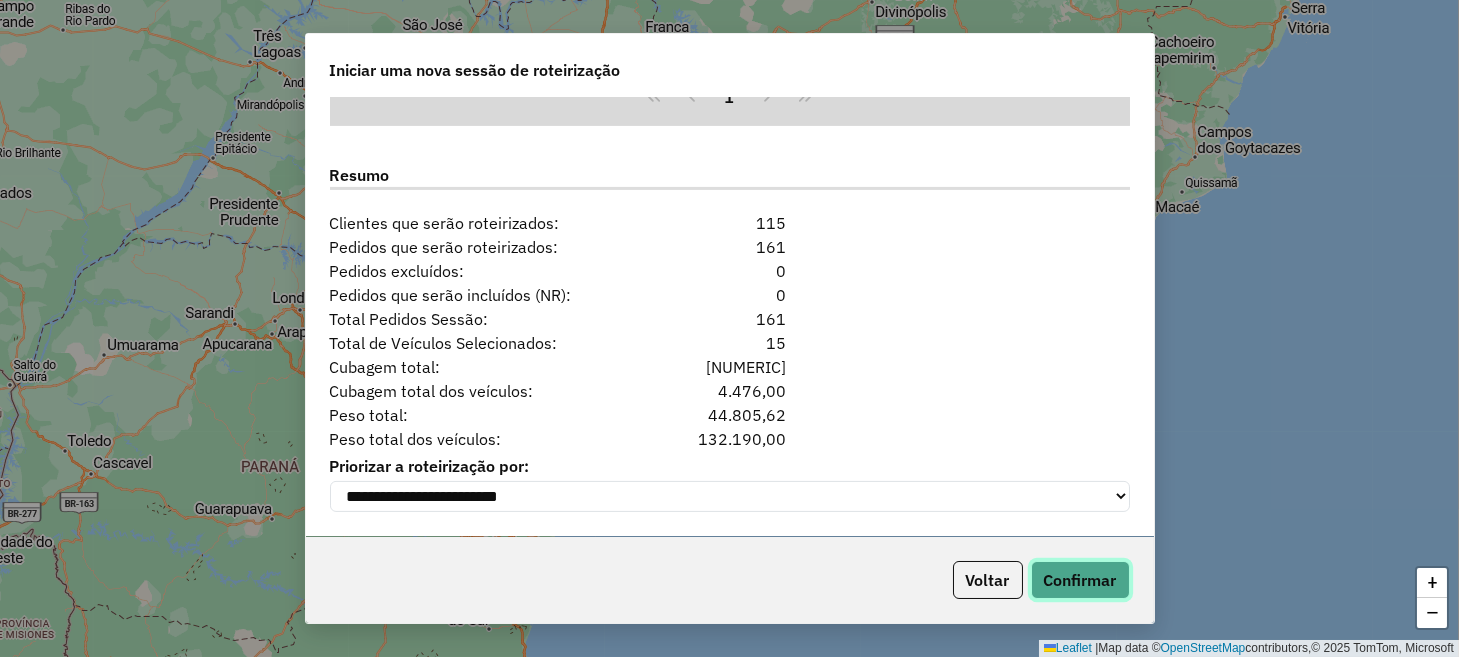click on "Confirmar" 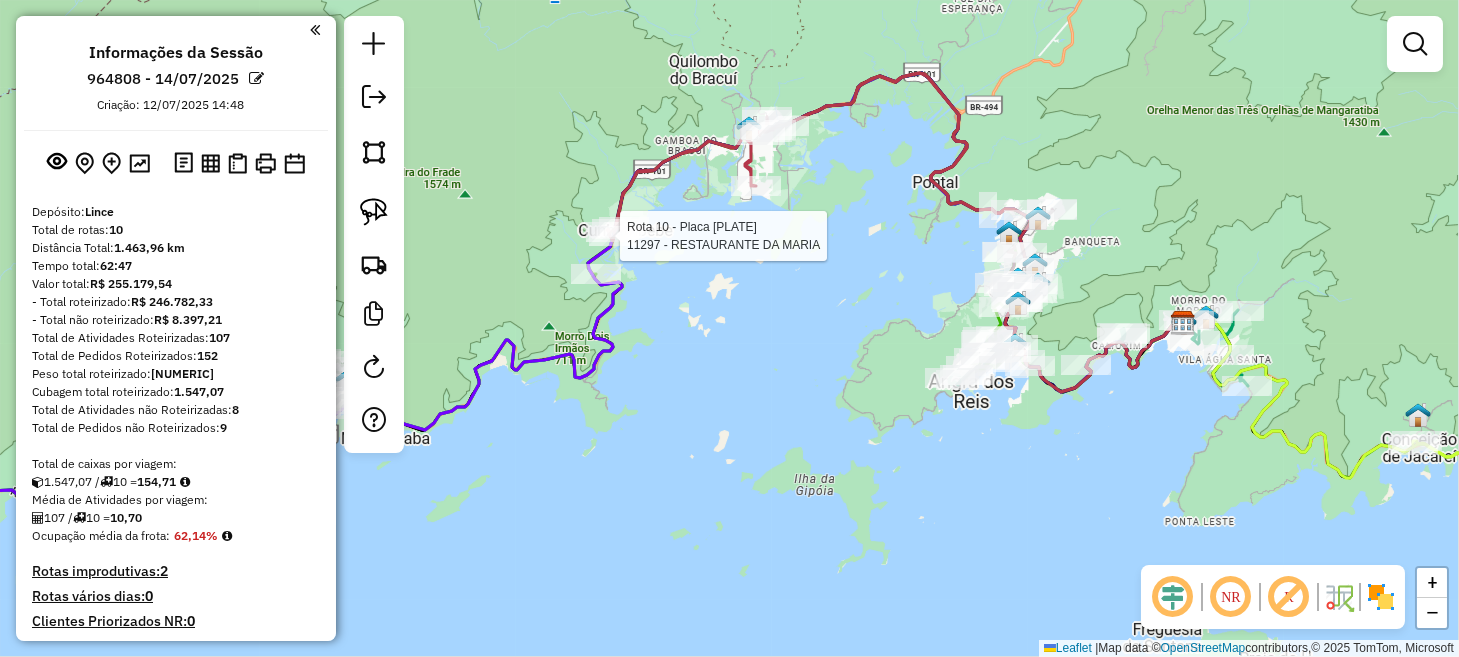 select on "**********" 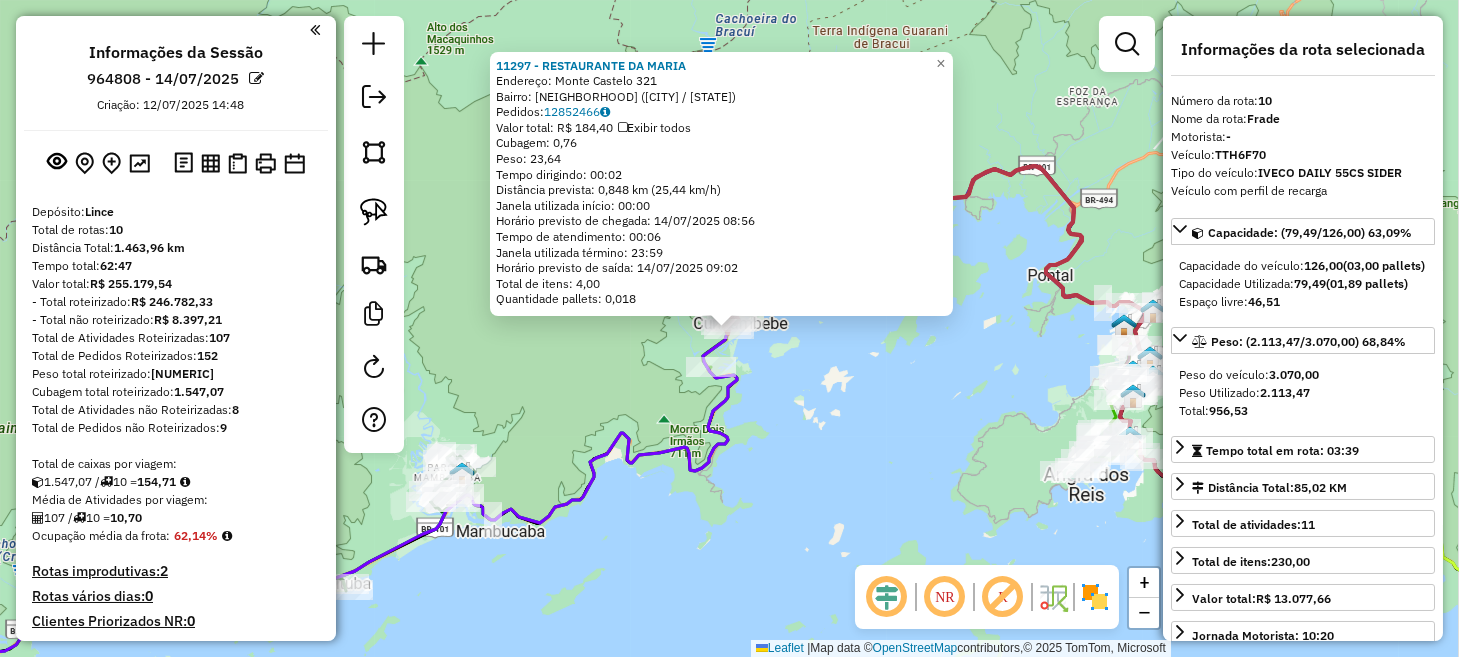 scroll, scrollTop: 1611, scrollLeft: 0, axis: vertical 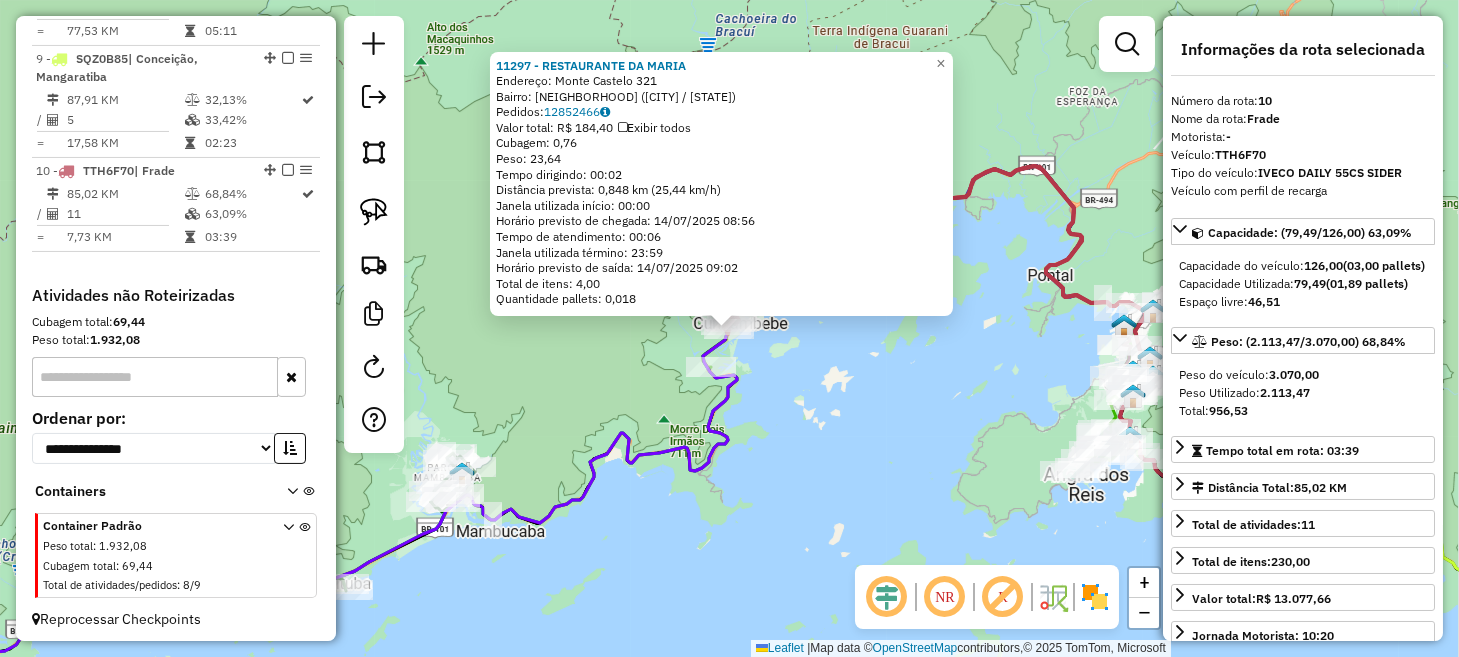 click 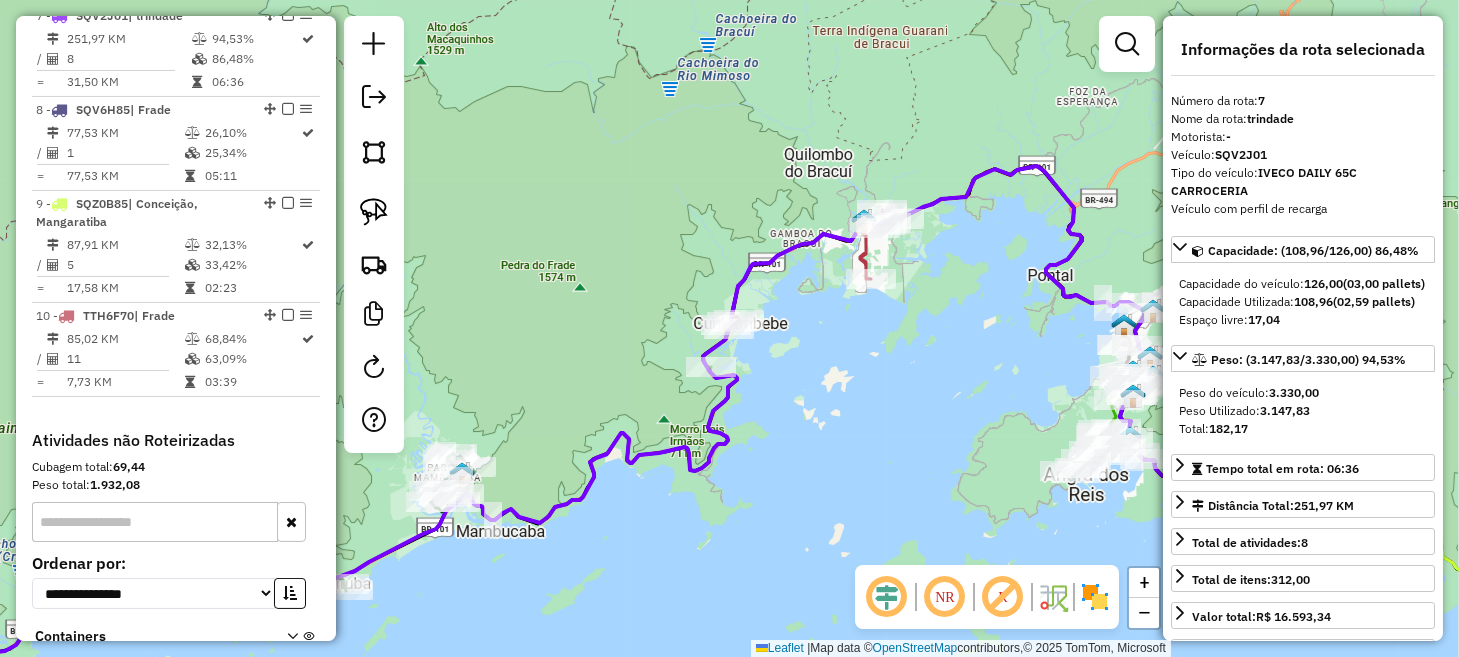 scroll, scrollTop: 1450, scrollLeft: 0, axis: vertical 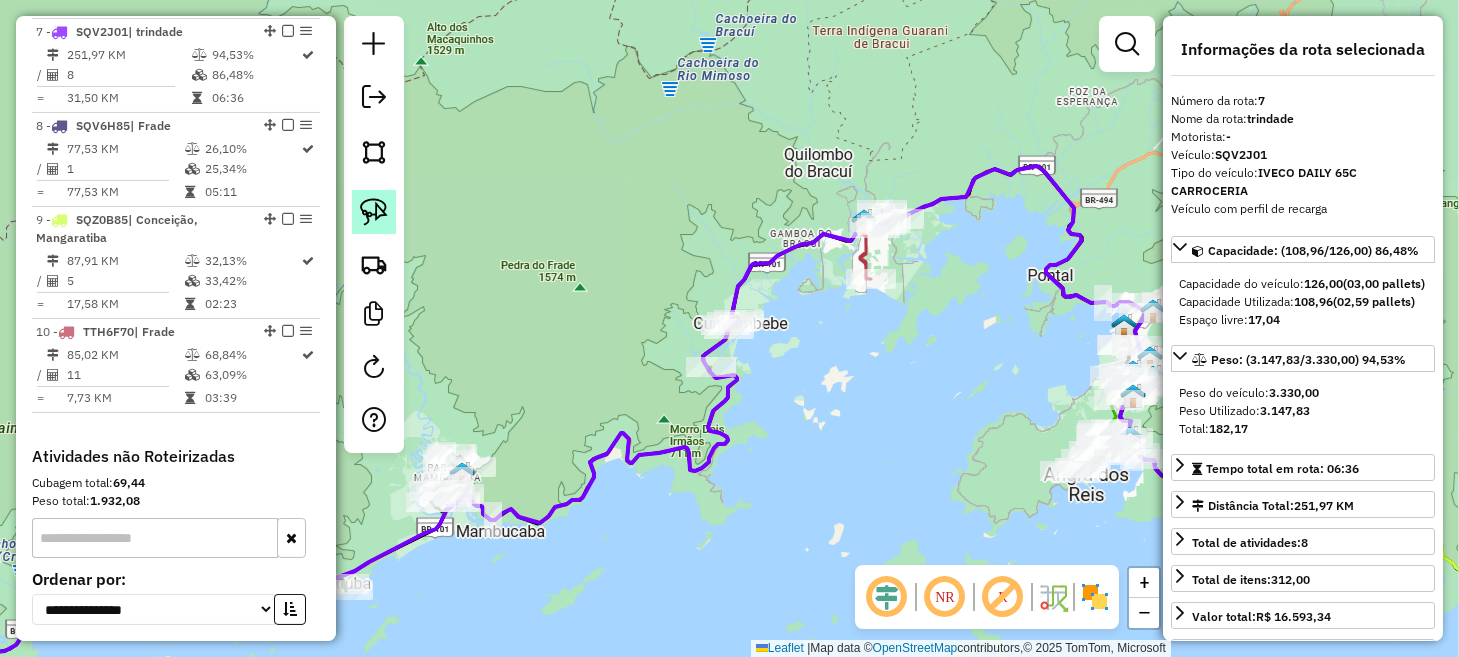 click 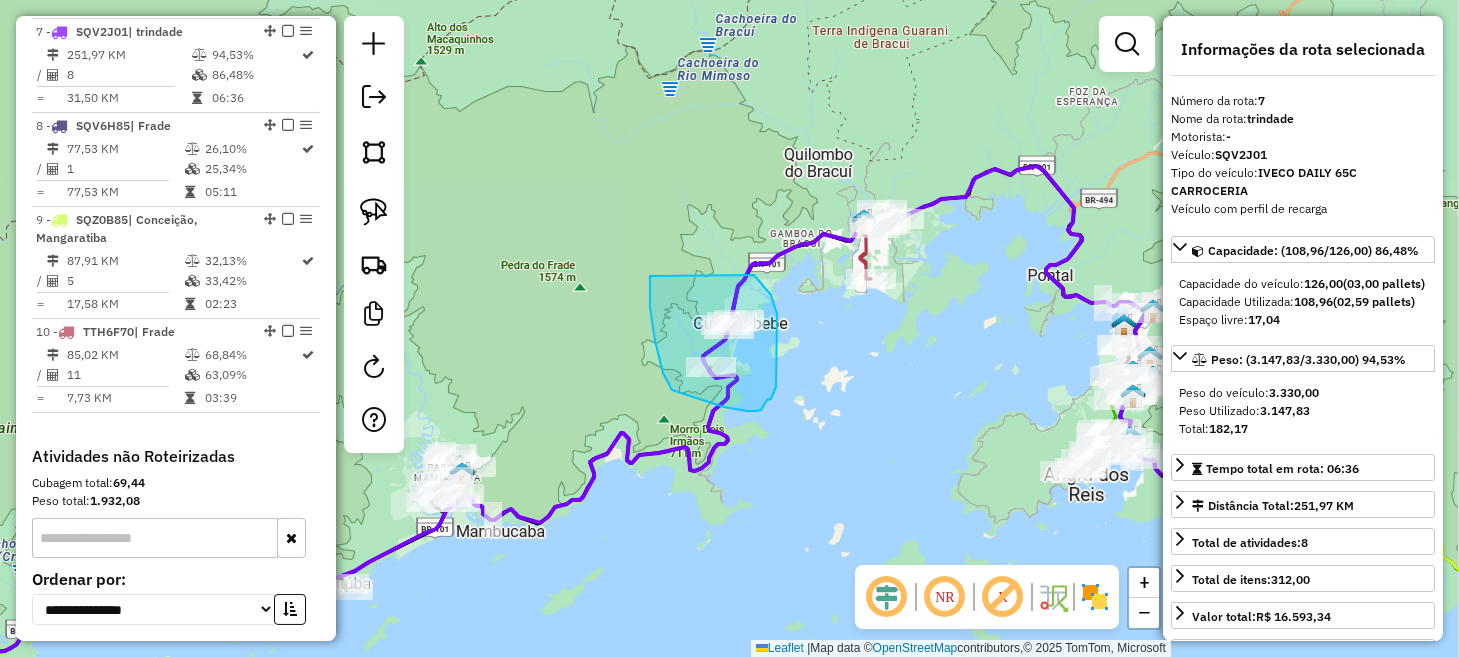 drag, startPoint x: 650, startPoint y: 296, endPoint x: 724, endPoint y: 263, distance: 81.02469 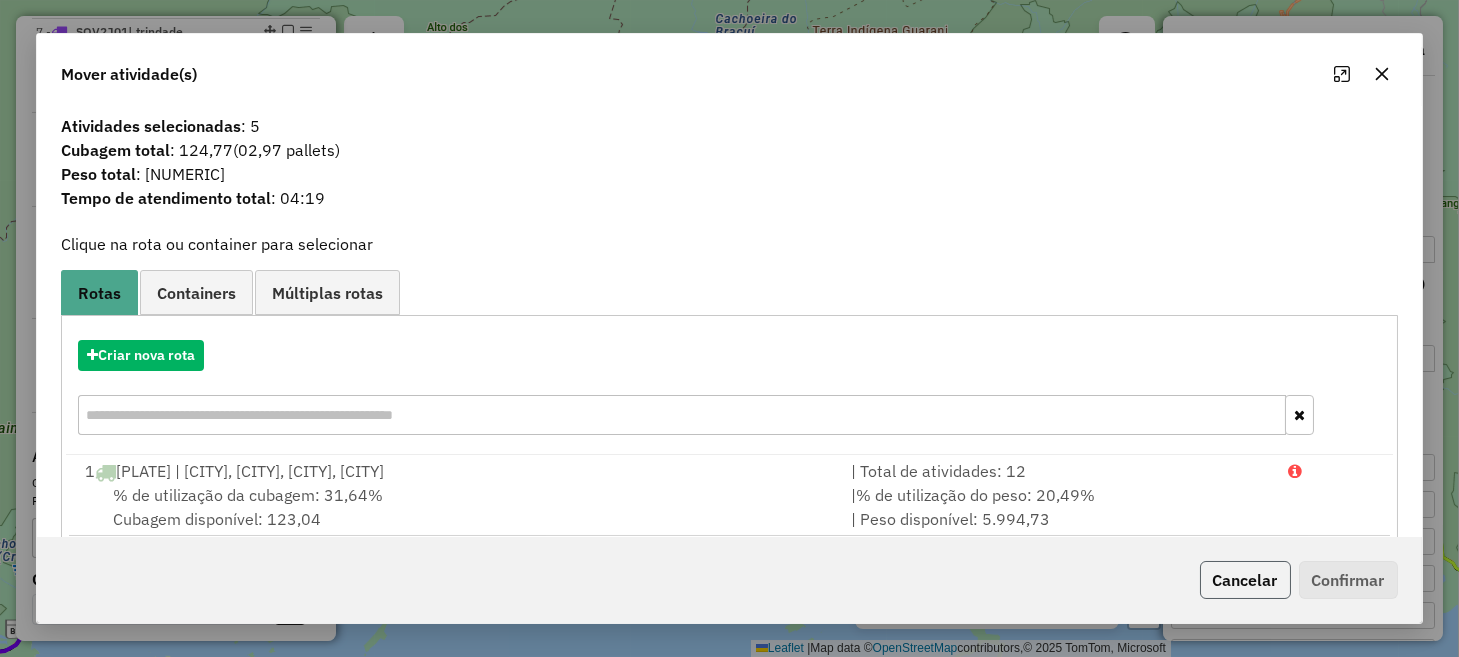 click on "Cancelar" 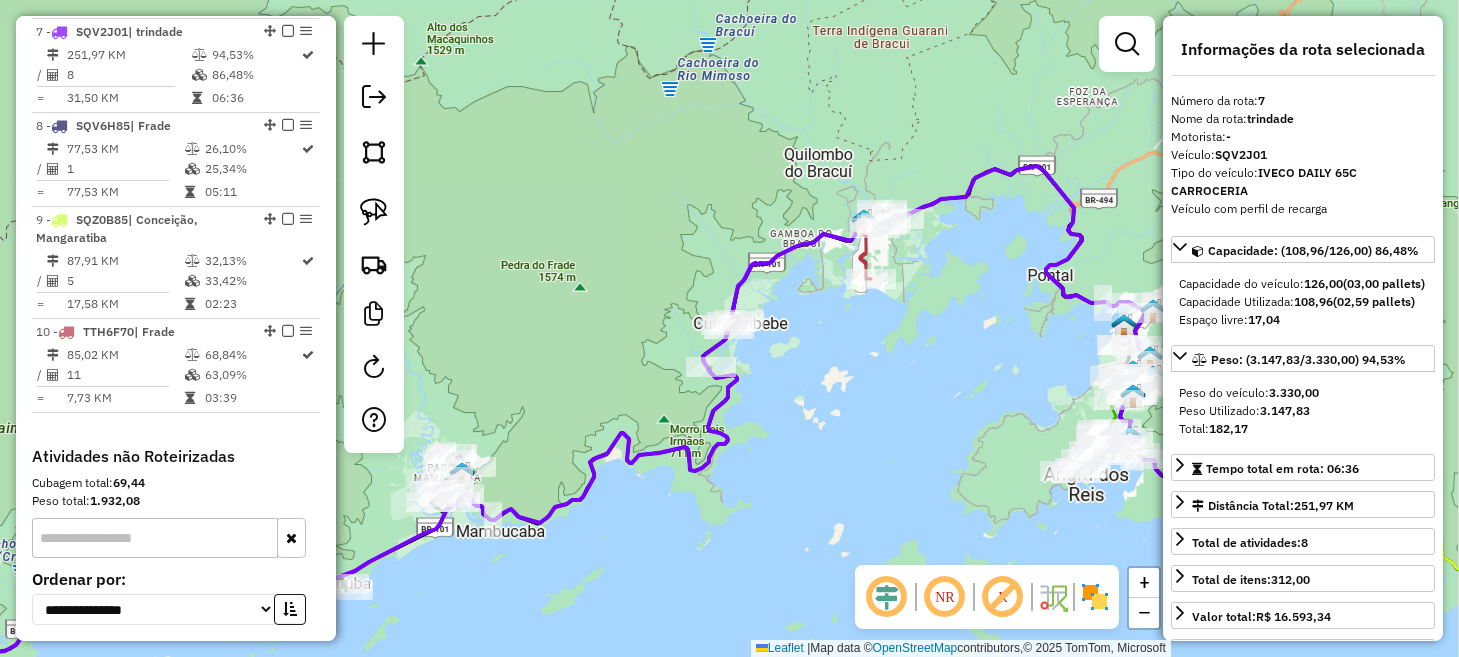 click on "Janela de atendimento Grade de atendimento Capacidade Transportadoras Veículos Cliente Pedidos  Rotas Selecione os dias de semana para filtrar as janelas de atendimento  Seg   Ter   Qua   Qui   Sex   Sáb   Dom  Informe o período da janela de atendimento: De: Até:  Filtrar exatamente a janela do cliente  Considerar janela de atendimento padrão  Selecione os dias de semana para filtrar as grades de atendimento  Seg   Ter   Qua   Qui   Sex   Sáb   Dom   Considerar clientes sem dia de atendimento cadastrado  Clientes fora do dia de atendimento selecionado Filtrar as atividades entre os valores definidos abaixo:  Peso mínimo:   Peso máximo:   Cubagem mínima:   Cubagem máxima:   De:   Até:  Filtrar as atividades entre o tempo de atendimento definido abaixo:  De:   Até:   Considerar capacidade total dos clientes não roteirizados Transportadora: Selecione um ou mais itens Tipo de veículo: Selecione um ou mais itens Veículo: Selecione um ou mais itens Motorista: Selecione um ou mais itens Nome: Rótulo:" 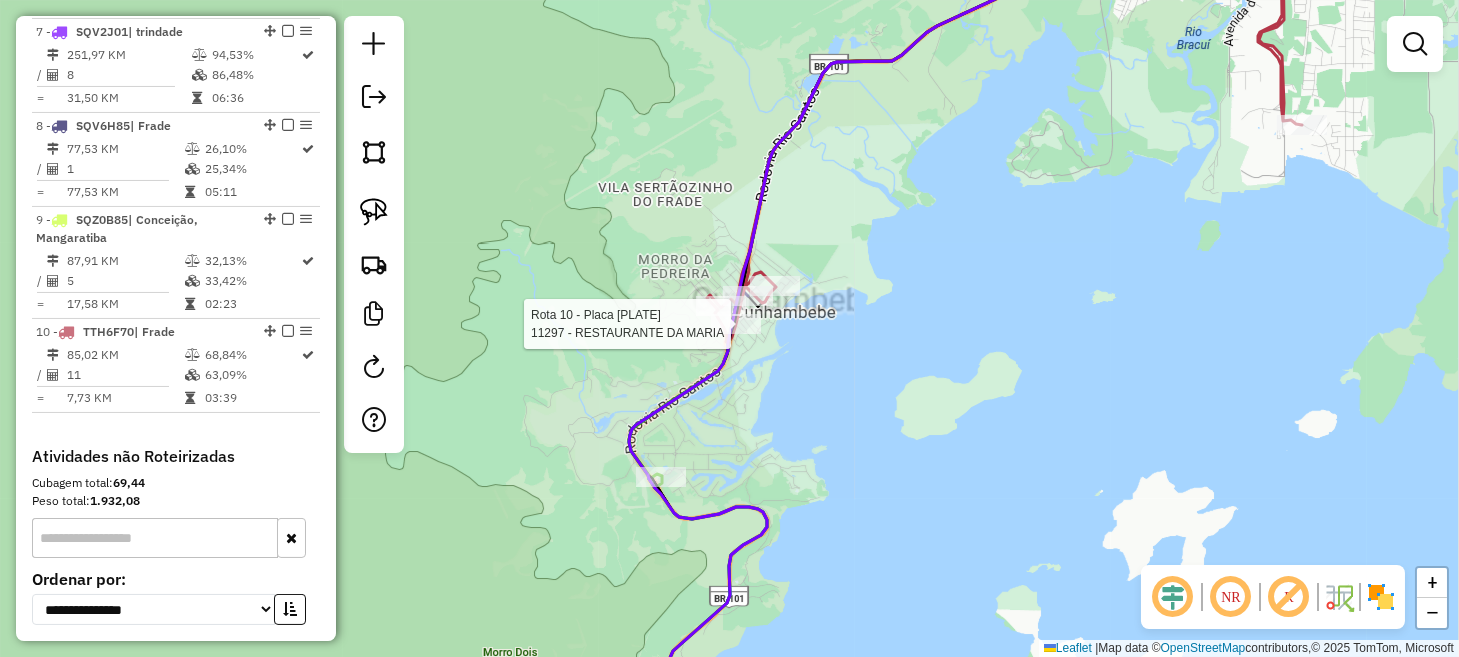 select on "**********" 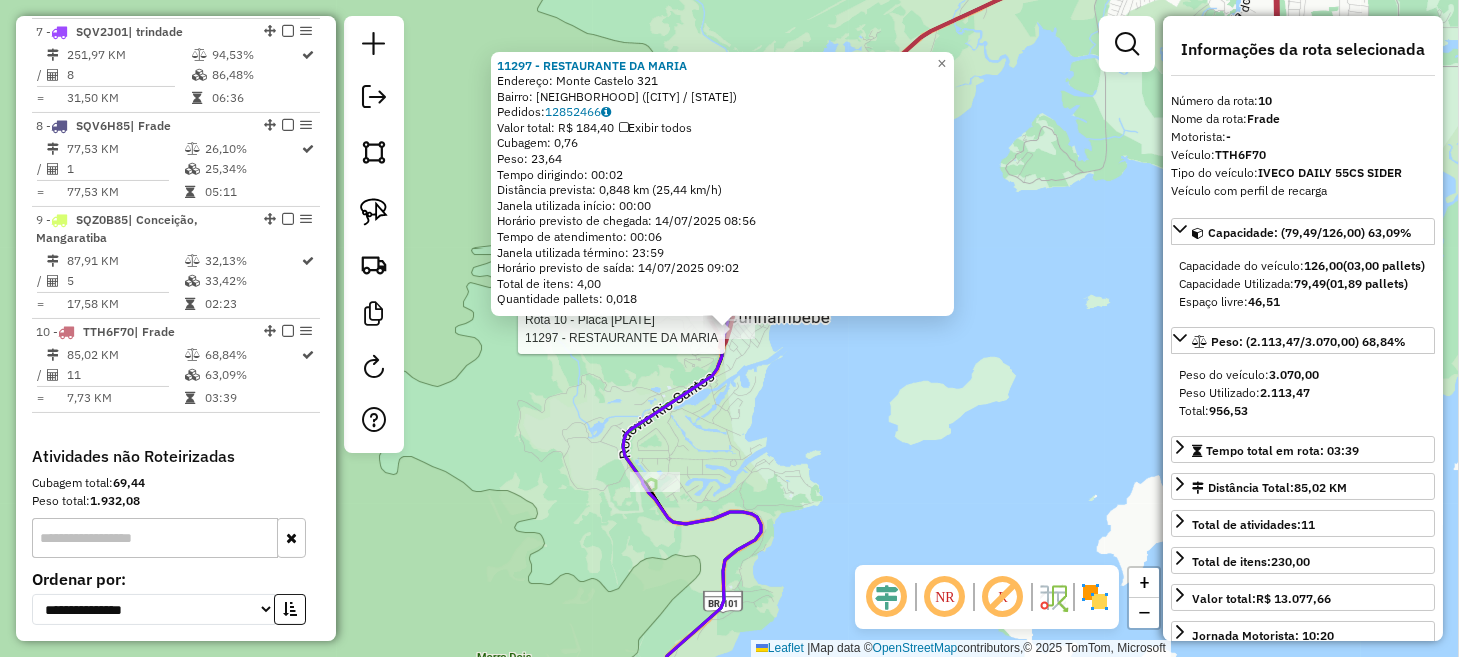 scroll, scrollTop: 1611, scrollLeft: 0, axis: vertical 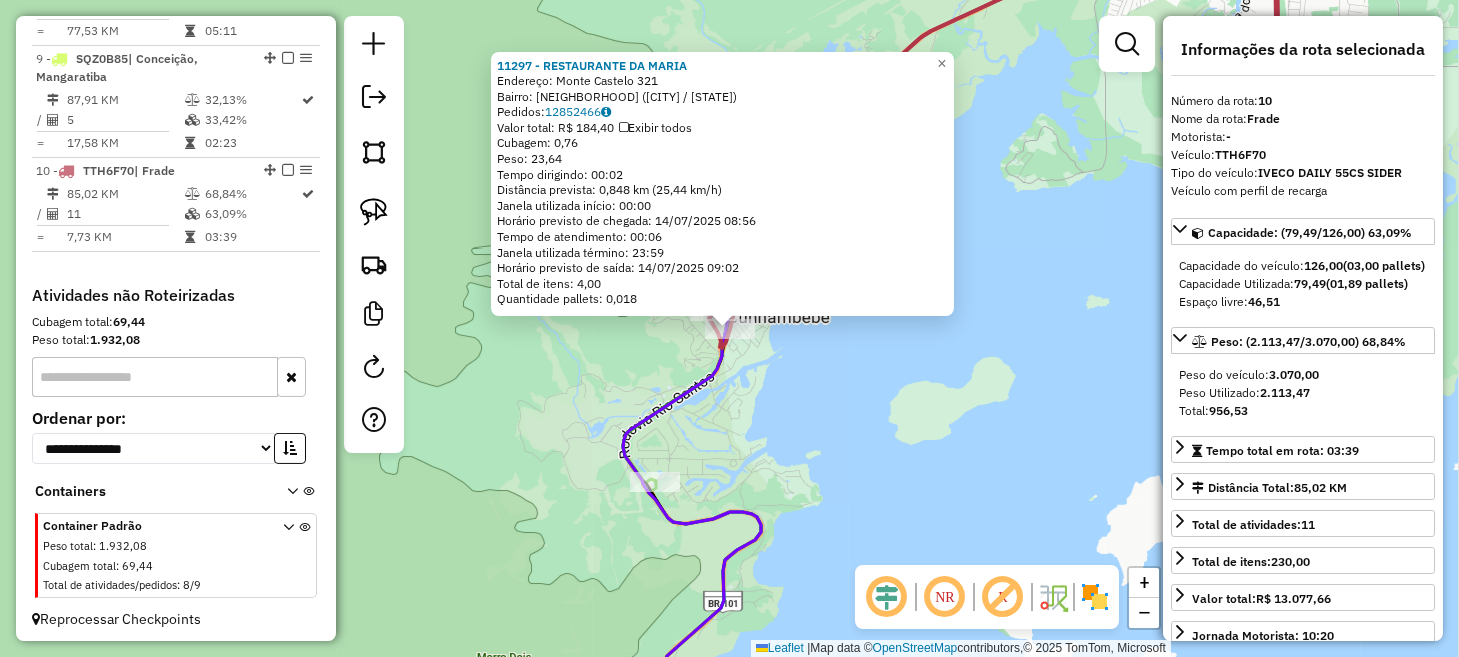 click on "[ORDER_ID] - [NAME]  Endereço:  [STREET] [NUMBER]   Bairro: [NEIGHBORHOOD] ([CITY] / [STATE])   Pedidos:  [ORDER_ID]   Valor total: R$ [PRICE]   Exibir todos   Cubagem: [NUMERIC]  Peso: [NUMERIC]  Tempo dirigindo: [TIME]   Distância prevista: [DISTANCE] km ([SPEED] km/h)   Janela utilizada início: [TIME]   Horário previsto de chegada: [DATE] [TIME]   Tempo de atendimento: [TIME]   Janela utilizada término: [TIME]   Horário previsto de saída: [DATE] [TIME]   Total de itens: [NUMERIC],00   Quantidade pallets: [NUMERIC]  × Janela de atendimento Grade de atendimento Capacidade Transportadoras Veículos Cliente Pedidos  Rotas Selecione os dias de semana para filtrar as janelas de atendimento  Seg   Ter   Qua   Qui   Sex   Sáb   Dom  Informe o período da janela de atendimento: De: Até:  Filtrar exatamente a janela do cliente  Considerar janela de atendimento padrão  Selecione os dias de semana para filtrar as grades de atendimento  Seg   Ter   Qua   Qui   Sex   Sáb   Dom   Clientes fora do dia de atendimento selecionado" 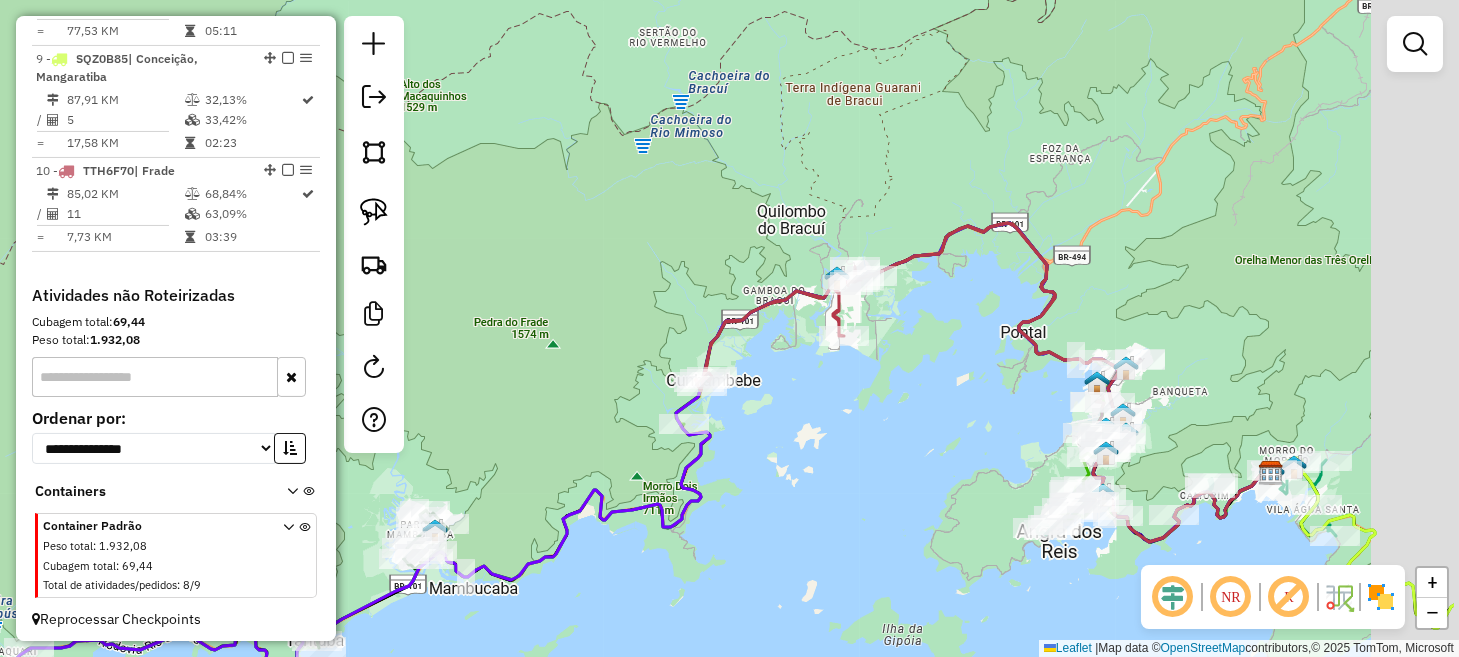 drag, startPoint x: 963, startPoint y: 427, endPoint x: 629, endPoint y: 418, distance: 334.12125 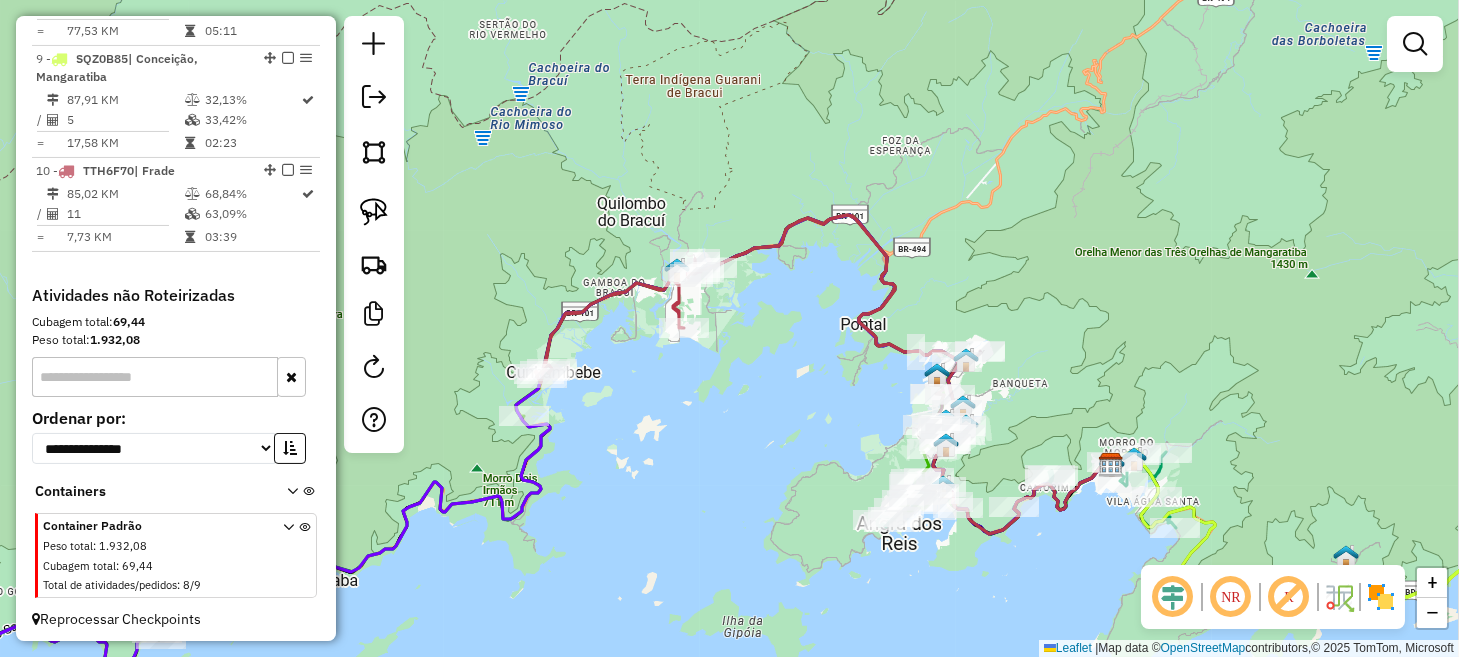 drag, startPoint x: 787, startPoint y: 429, endPoint x: 655, endPoint y: 369, distance: 144.99655 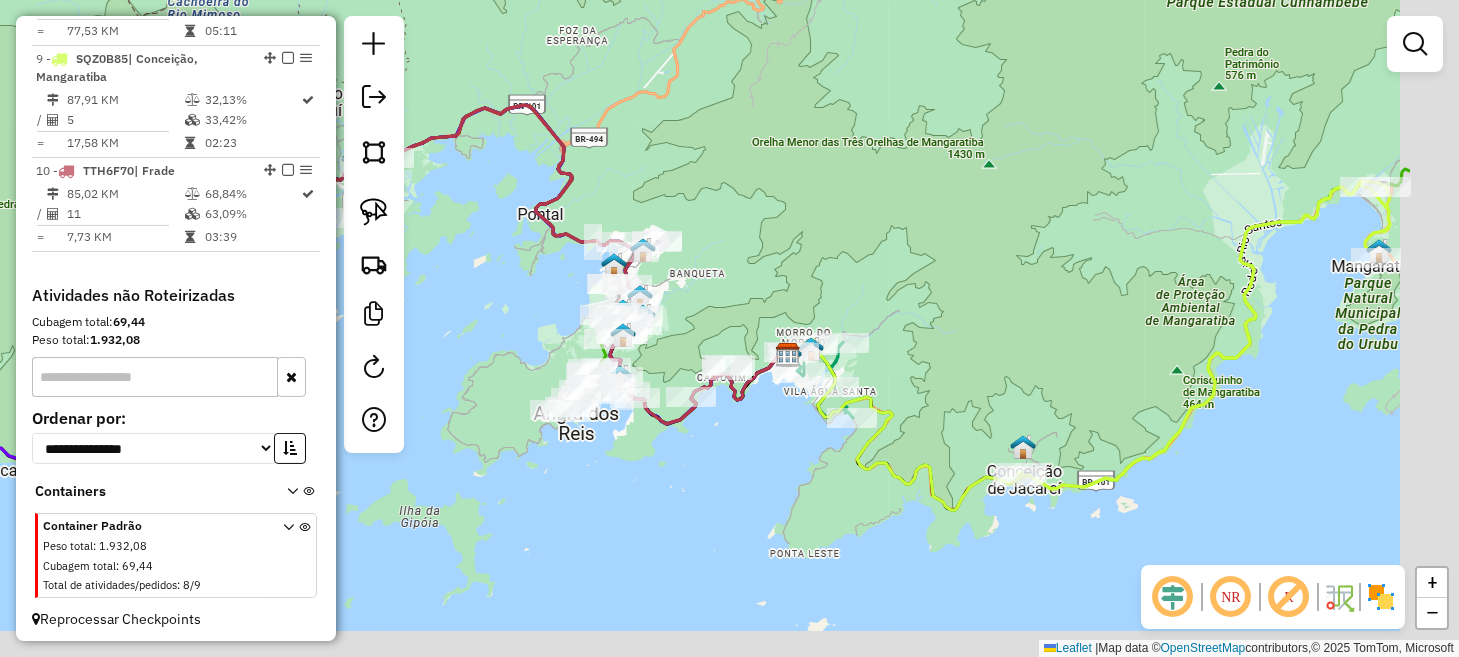 drag, startPoint x: 900, startPoint y: 506, endPoint x: 631, endPoint y: 434, distance: 278.46902 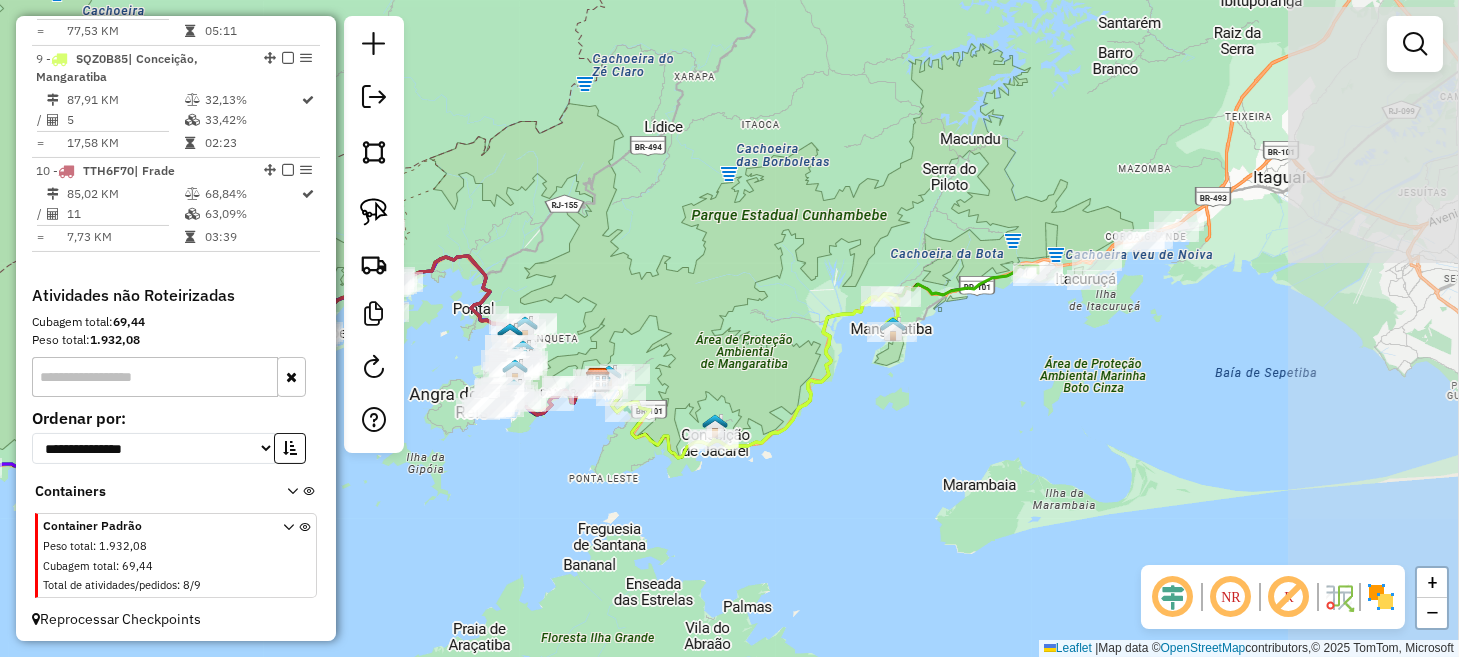 drag, startPoint x: 1221, startPoint y: 431, endPoint x: 928, endPoint y: 426, distance: 293.04266 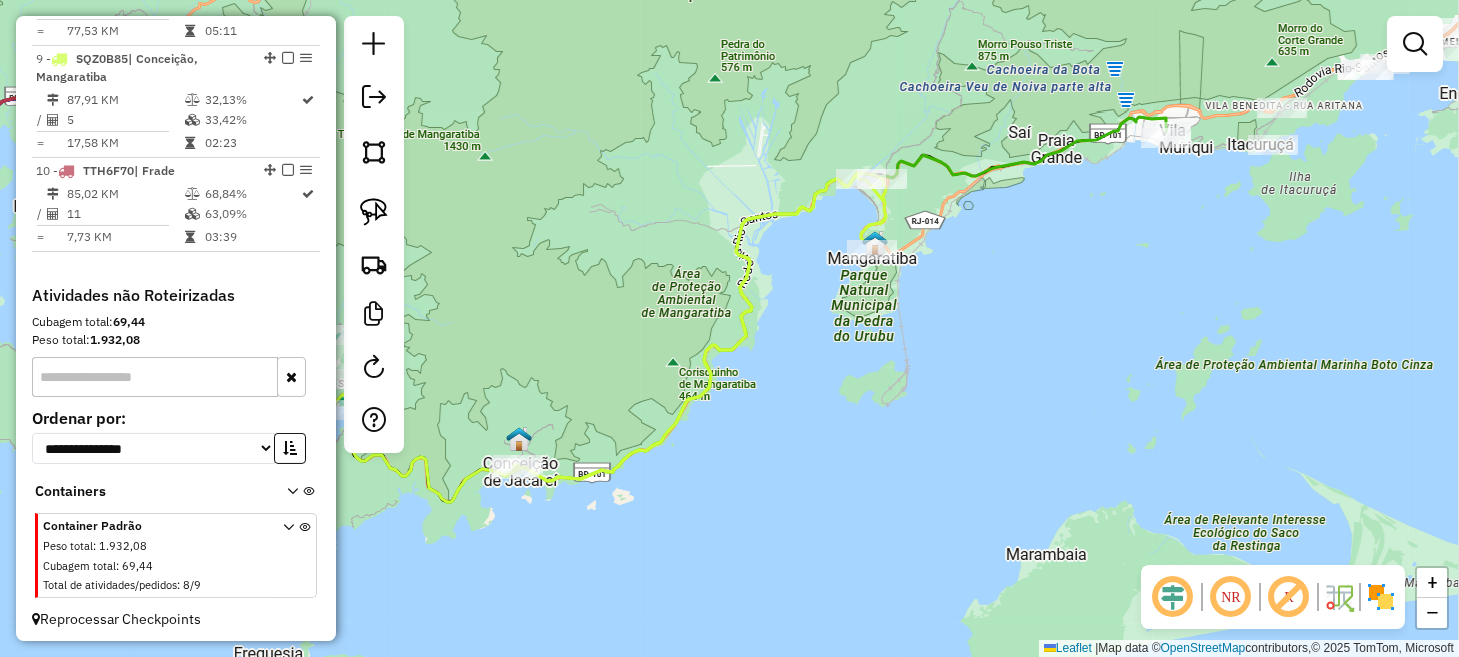 drag, startPoint x: 983, startPoint y: 411, endPoint x: 916, endPoint y: 449, distance: 77.02597 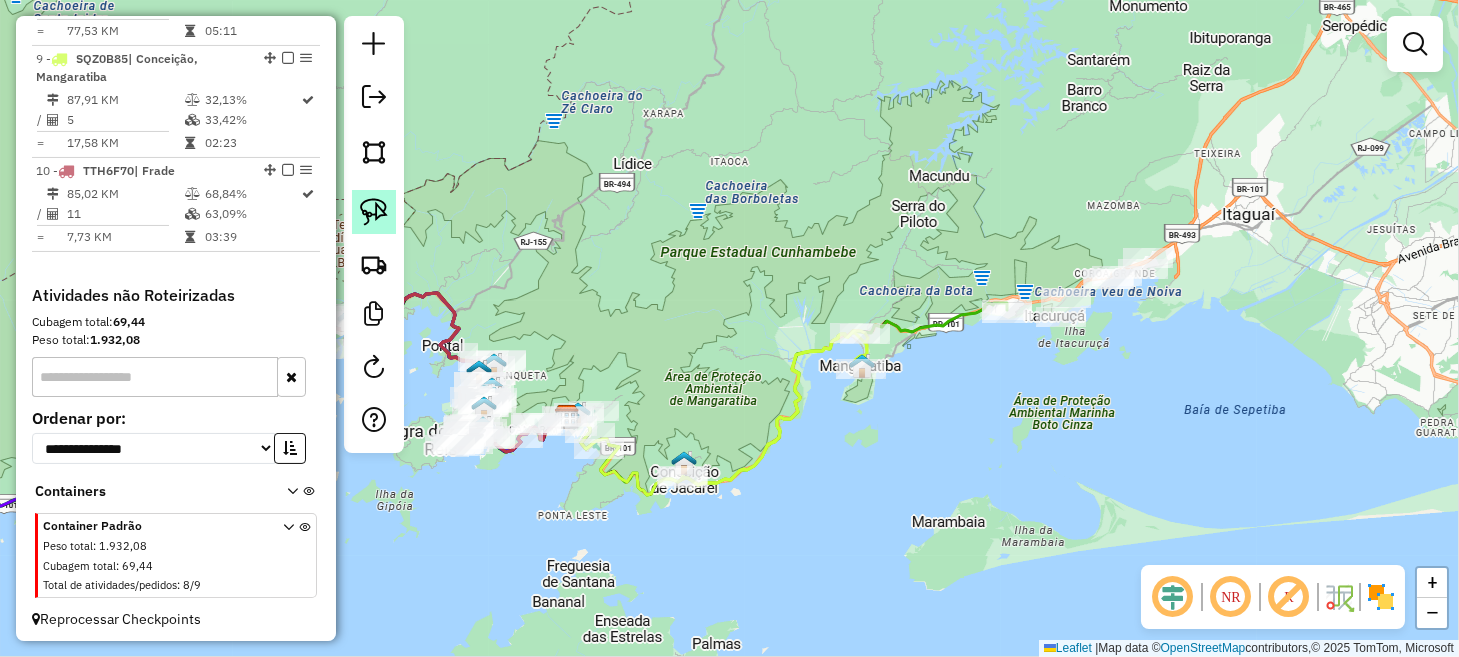 click 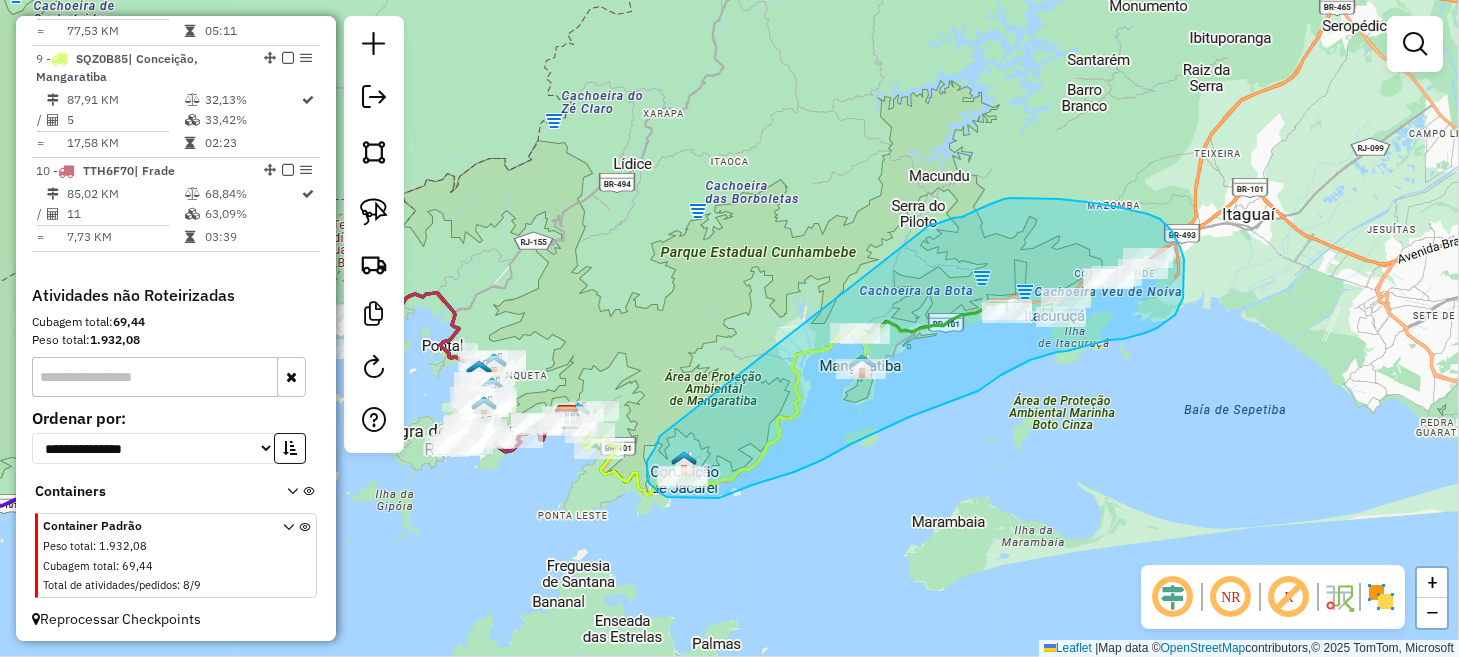 drag, startPoint x: 660, startPoint y: 436, endPoint x: 928, endPoint y: 224, distance: 341.71332 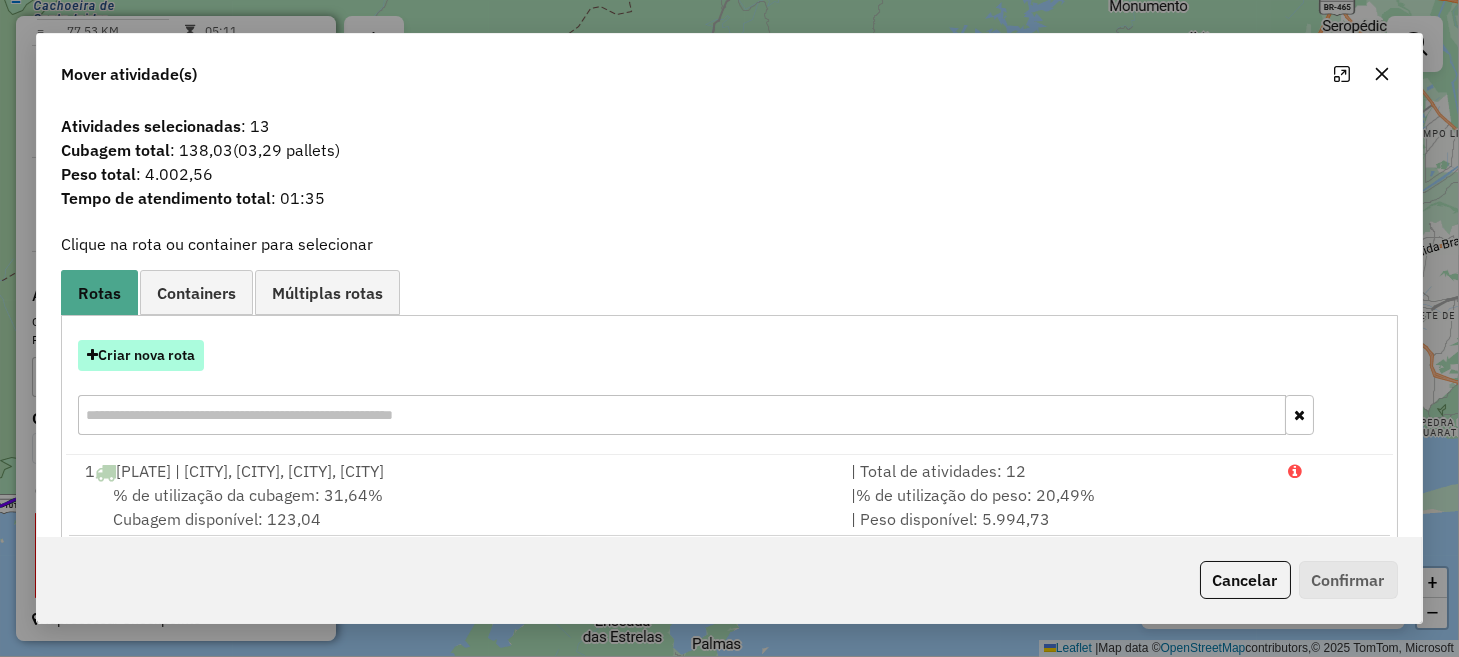 click on "Criar nova rota" at bounding box center [141, 355] 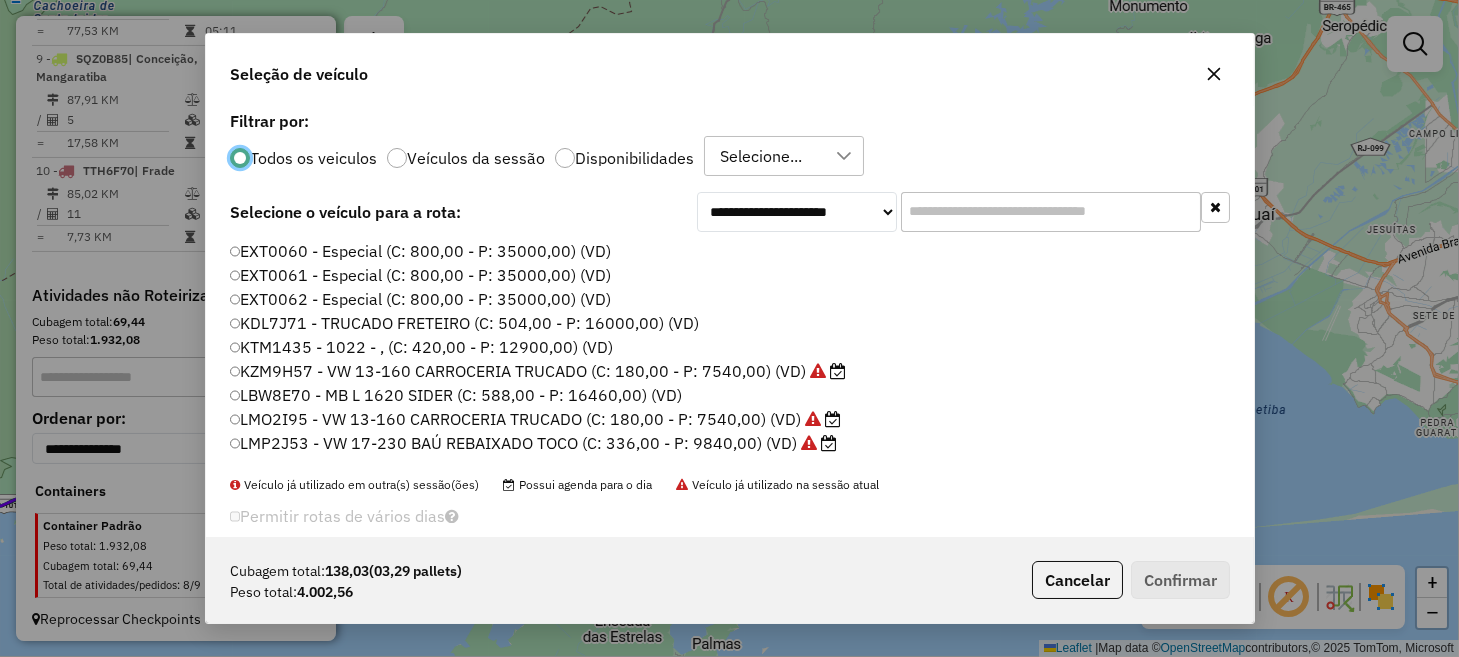 scroll, scrollTop: 10, scrollLeft: 6, axis: both 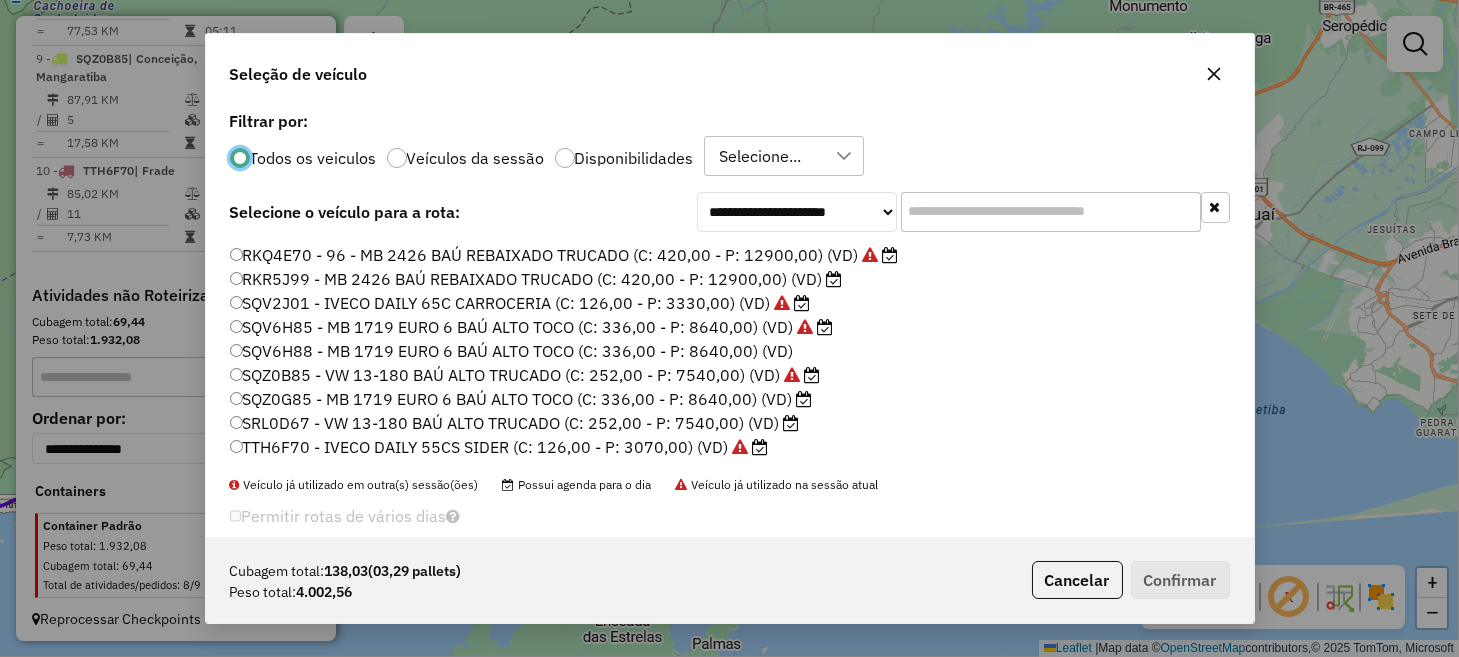 click on "SQZ0G85 - MB 1719 EURO 6 BAÚ ALTO TOCO (C: 336,00 - P: 8640,00) (VD)" 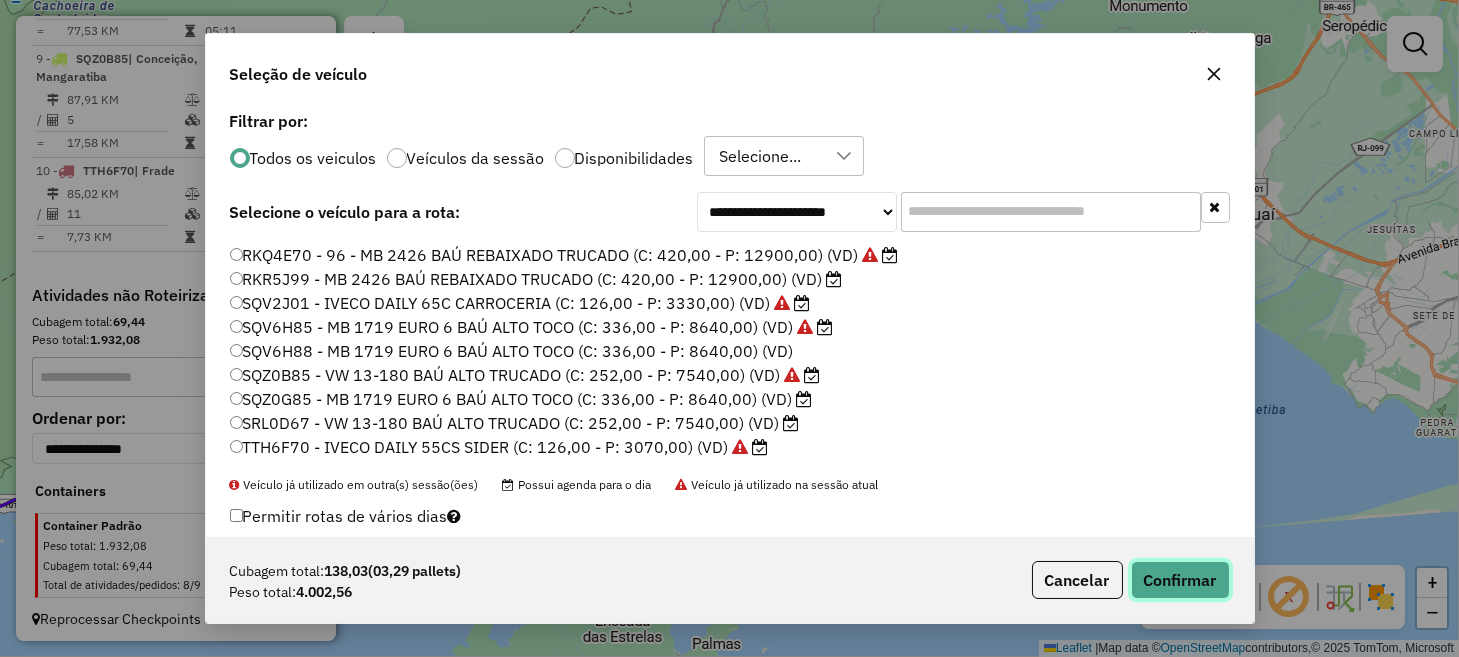 click on "Confirmar" 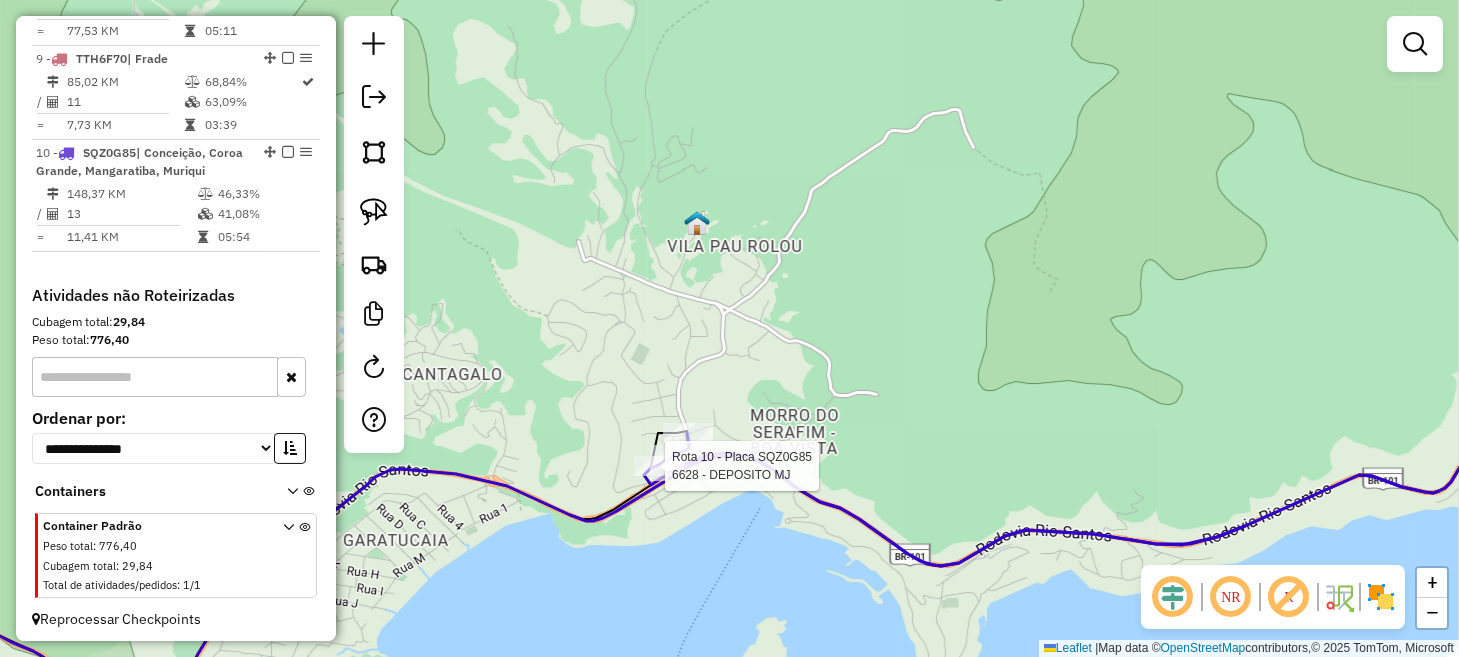 select on "**********" 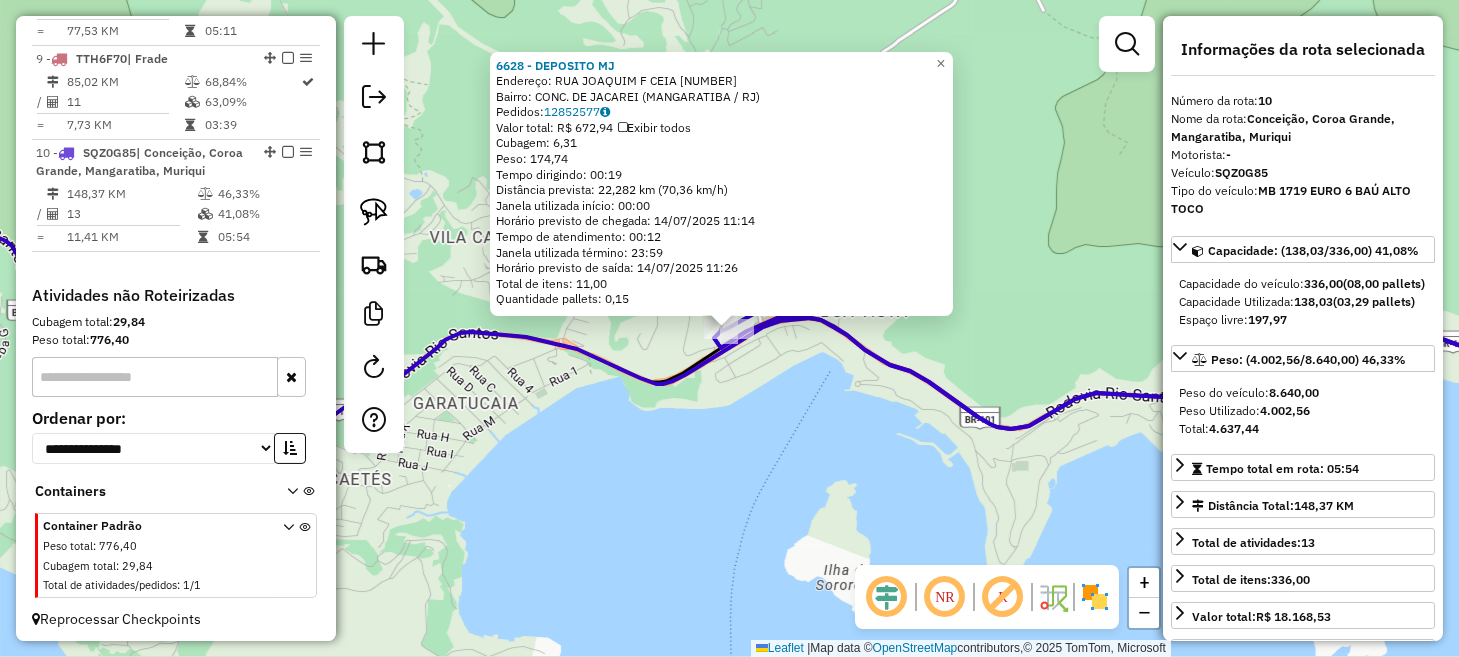 click on "6628 - DEPOSITO MJ  Endereço:  RUA JOAQUIM F CEIA [NUMBER]   Bairro: CONC. DE JACAREI ([CITY] / [STATE])   Pedidos:  12852577   Valor total: R$ 672,94   Exibir todos   Cubagem: 6,31  Peso: 174,74  Tempo dirigindo: 00:19   Distância prevista: 22,282 km (70,36 km/h)   Janela utilizada início: 00:00   Horário previsto de chegada: 14/07/2025 11:14   Tempo de atendimento: 00:12   Janela utilizada término: 23:59   Horário previsto de saída: 14/07/2025 11:26   Total de itens: 11,00   Quantidade pallets: 0,15  × Janela de atendimento Grade de atendimento Capacidade Transportadoras Veículos Cliente Pedidos  Rotas Selecione os dias de semana para filtrar as janelas de atendimento  Seg   Ter   Qua   Qui   Sex   Sáb   Dom  Informe o período da janela de atendimento: De: Até:  Filtrar exatamente a janela do cliente  Considerar janela de atendimento padrão  Selecione os dias de semana para filtrar as grades de atendimento  Seg   Ter   Qua   Qui   Sex   Sáb   Dom   Clientes fora do dia de atendimento selecionado +" 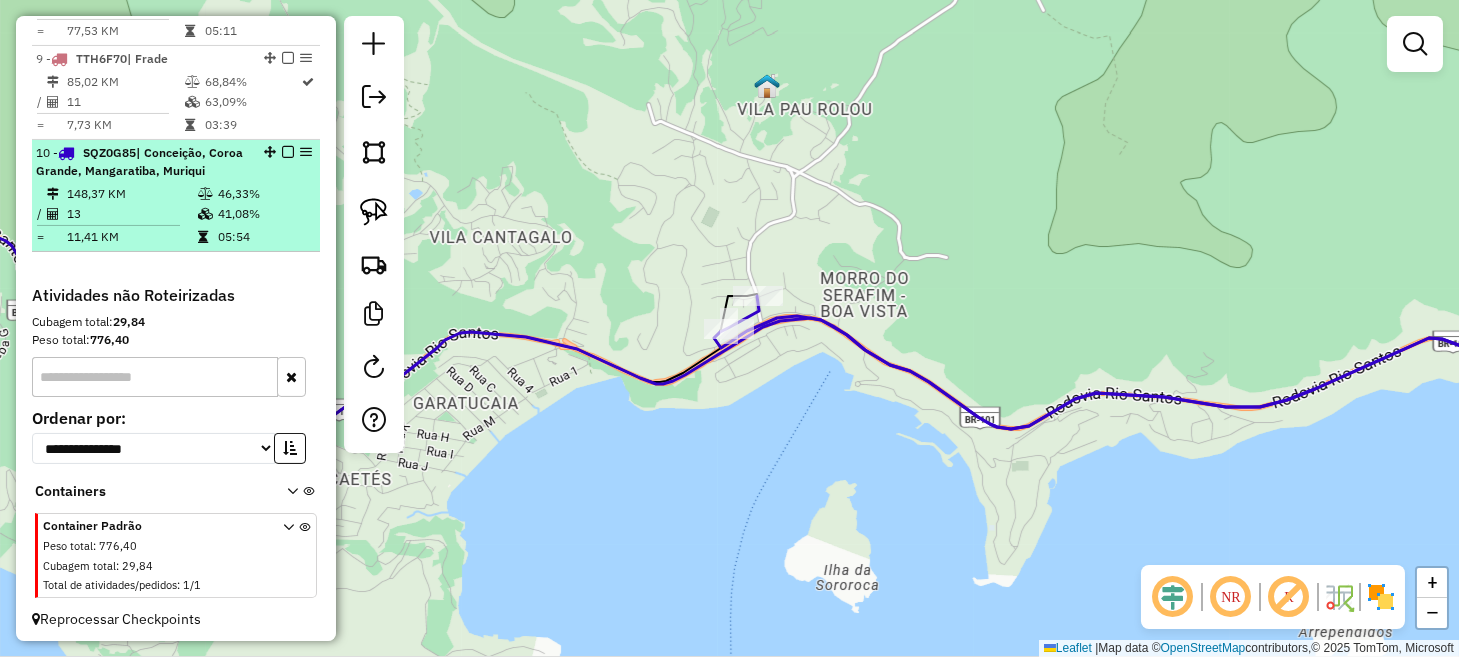 click at bounding box center (288, 152) 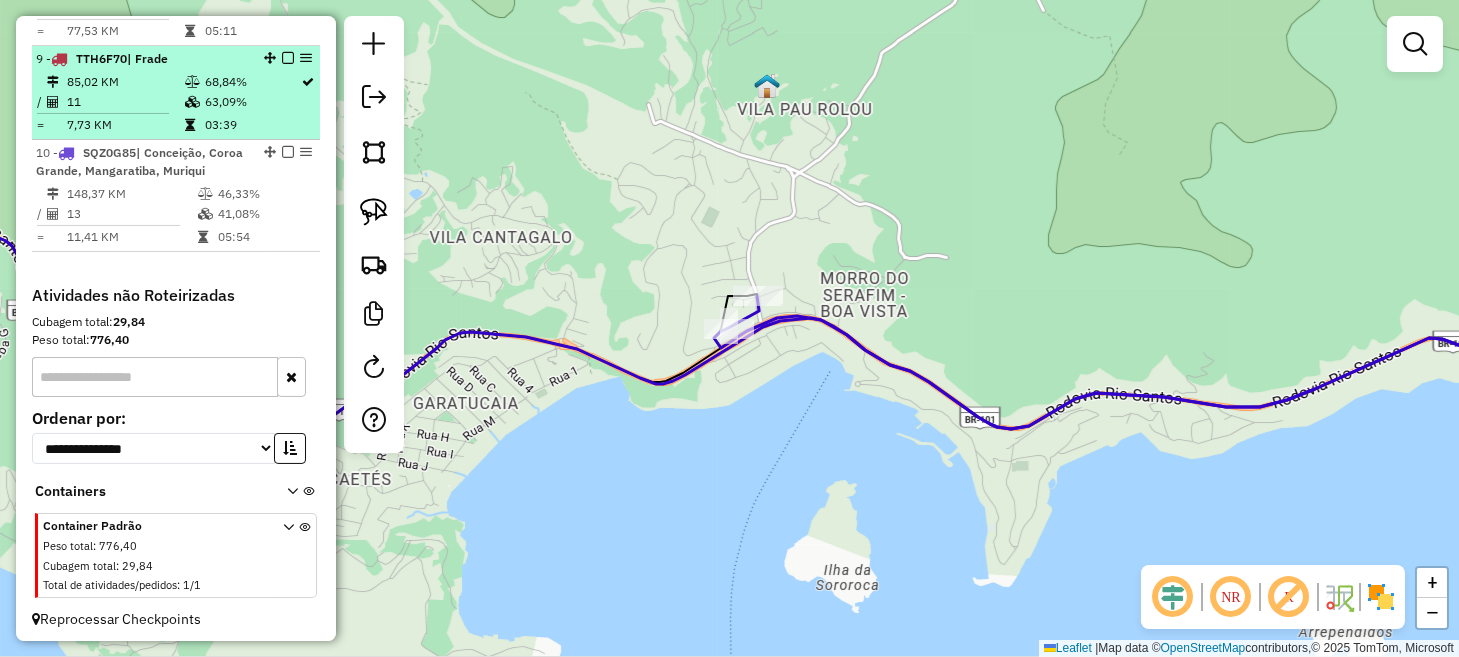 scroll, scrollTop: 1526, scrollLeft: 0, axis: vertical 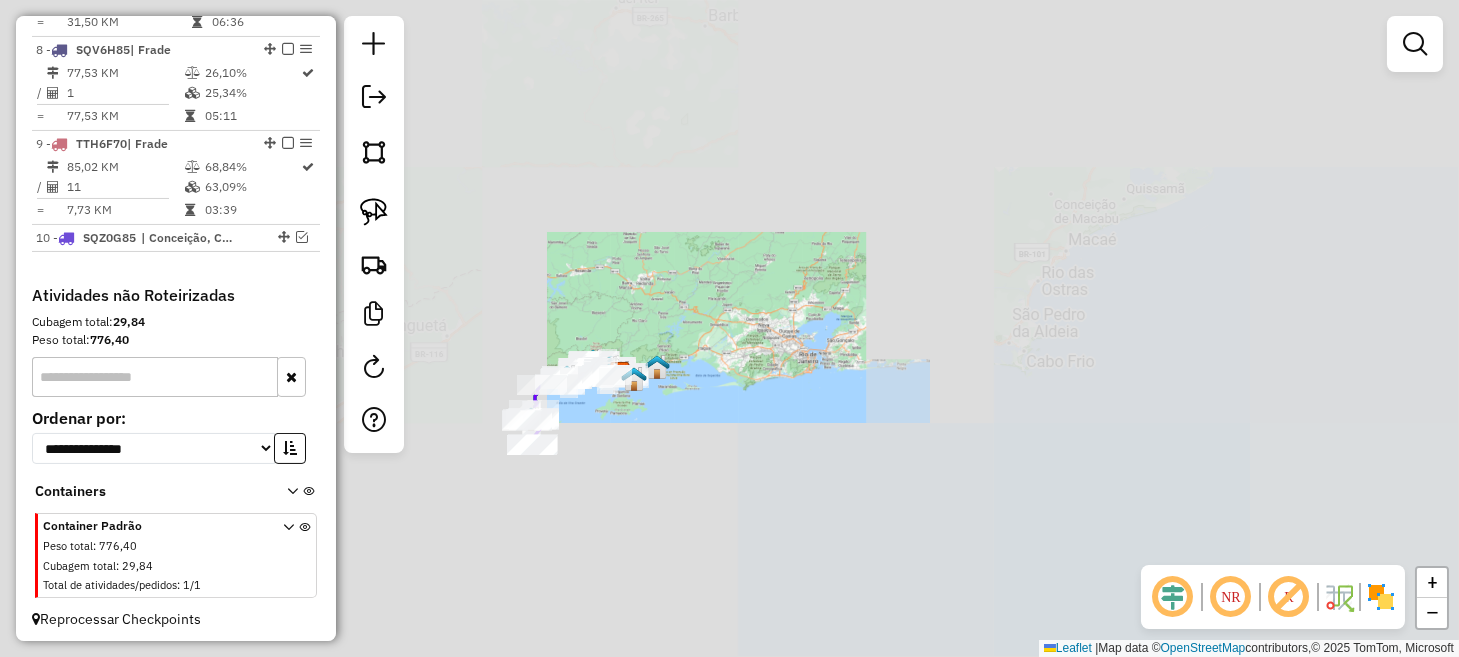 drag, startPoint x: 590, startPoint y: 492, endPoint x: 767, endPoint y: 391, distance: 203.78911 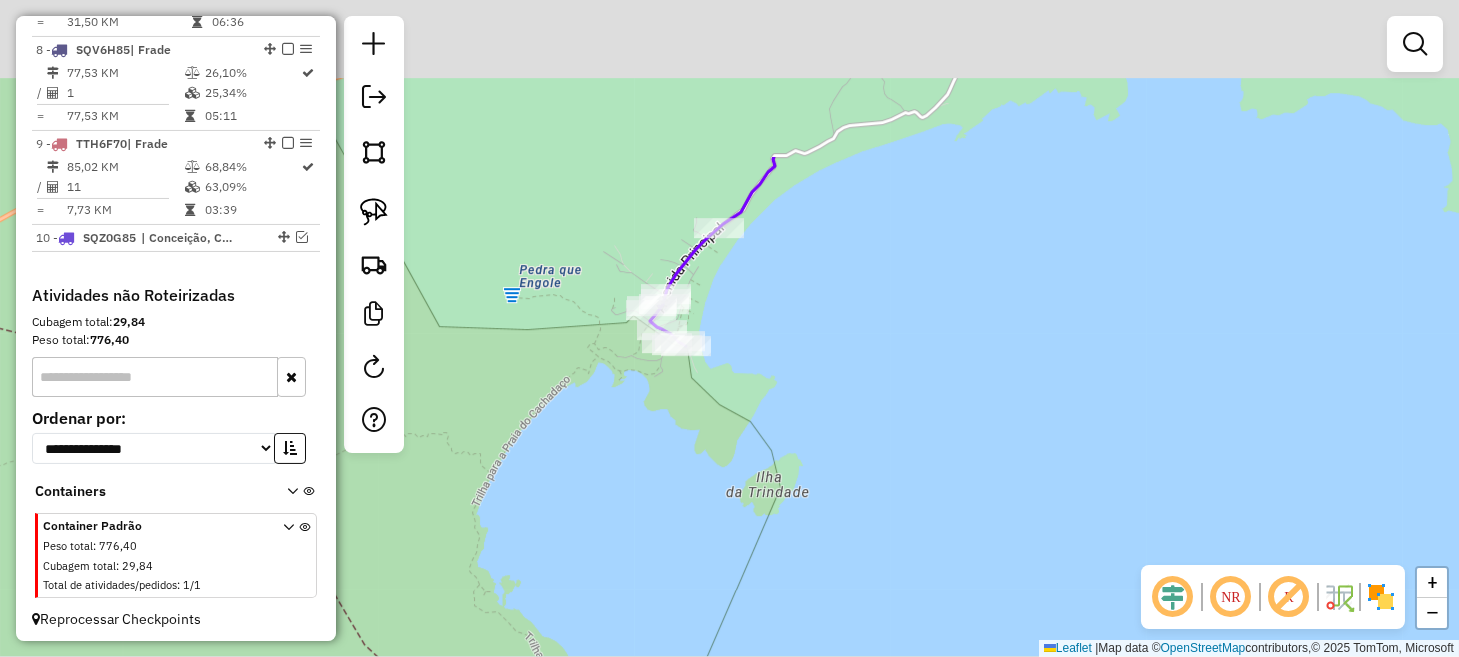 drag, startPoint x: 657, startPoint y: 285, endPoint x: 706, endPoint y: 552, distance: 271.459 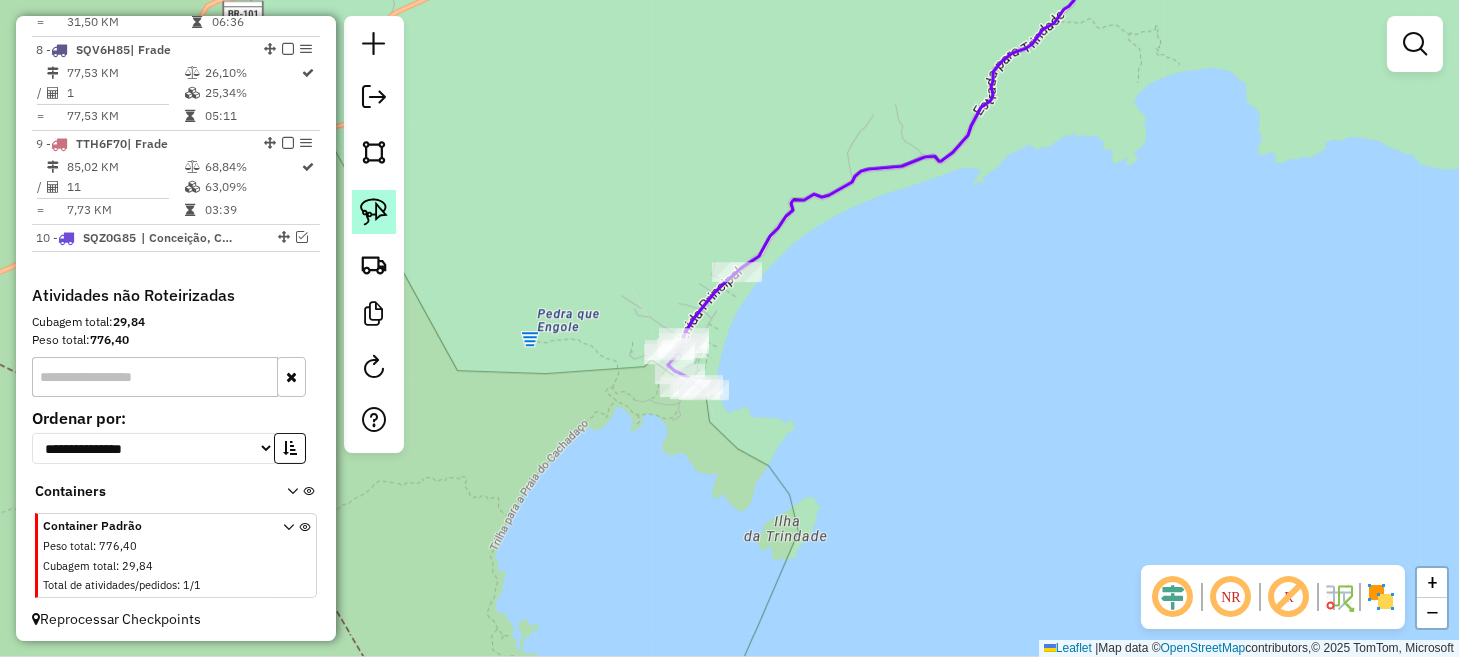 click 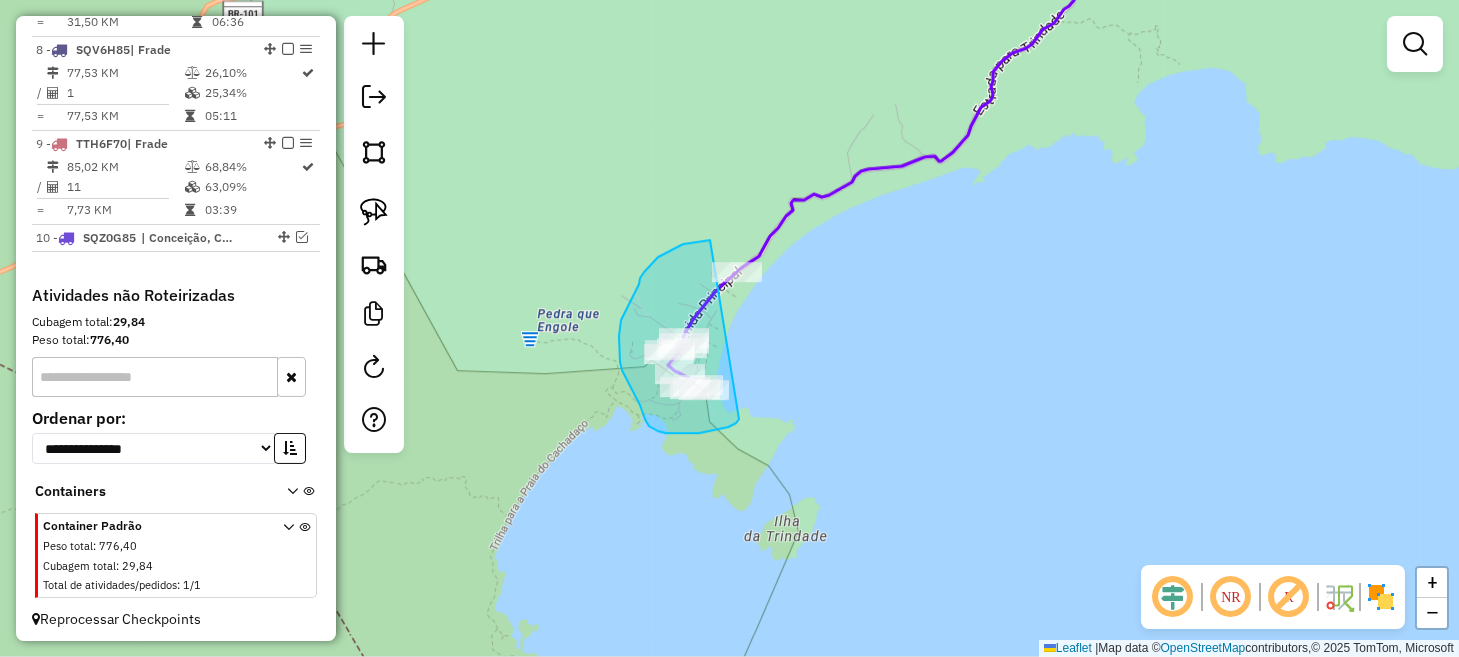 drag, startPoint x: 699, startPoint y: 241, endPoint x: 787, endPoint y: 315, distance: 114.97826 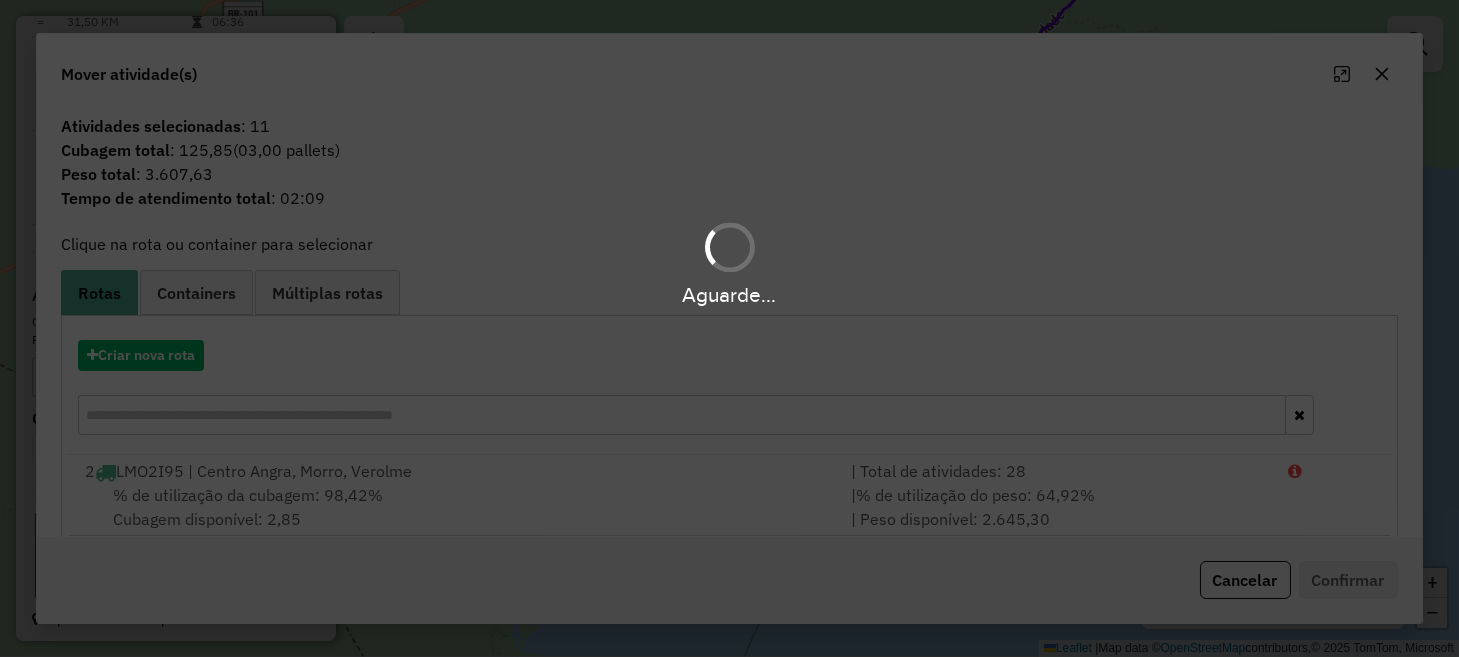 drag, startPoint x: 781, startPoint y: 256, endPoint x: 770, endPoint y: 238, distance: 21.095022 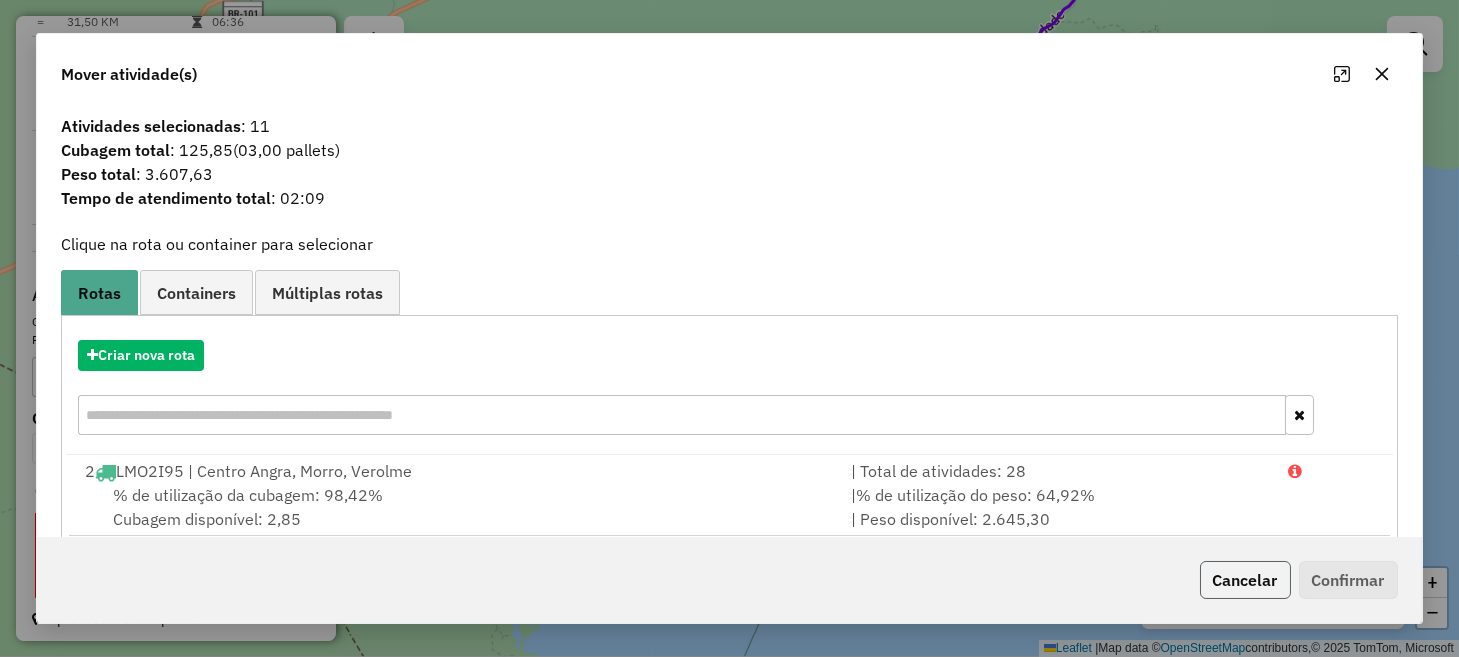 click on "Cancelar" 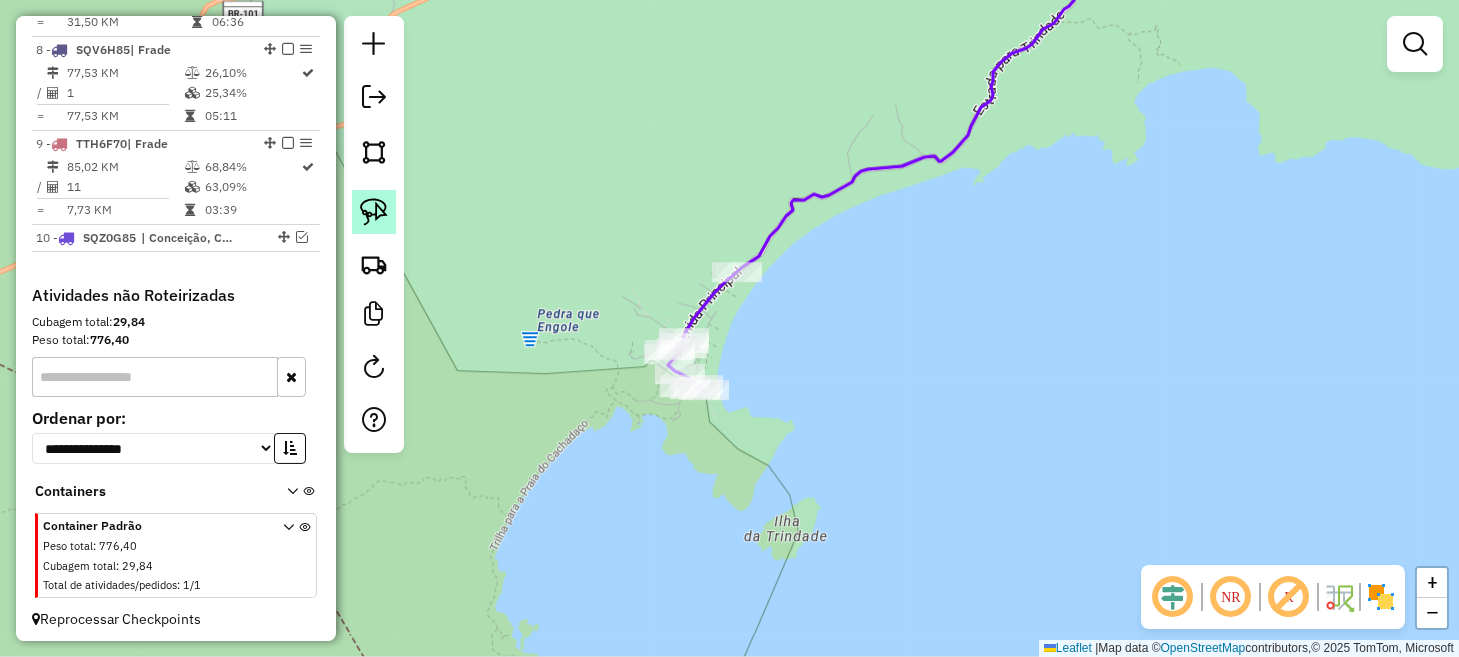 click 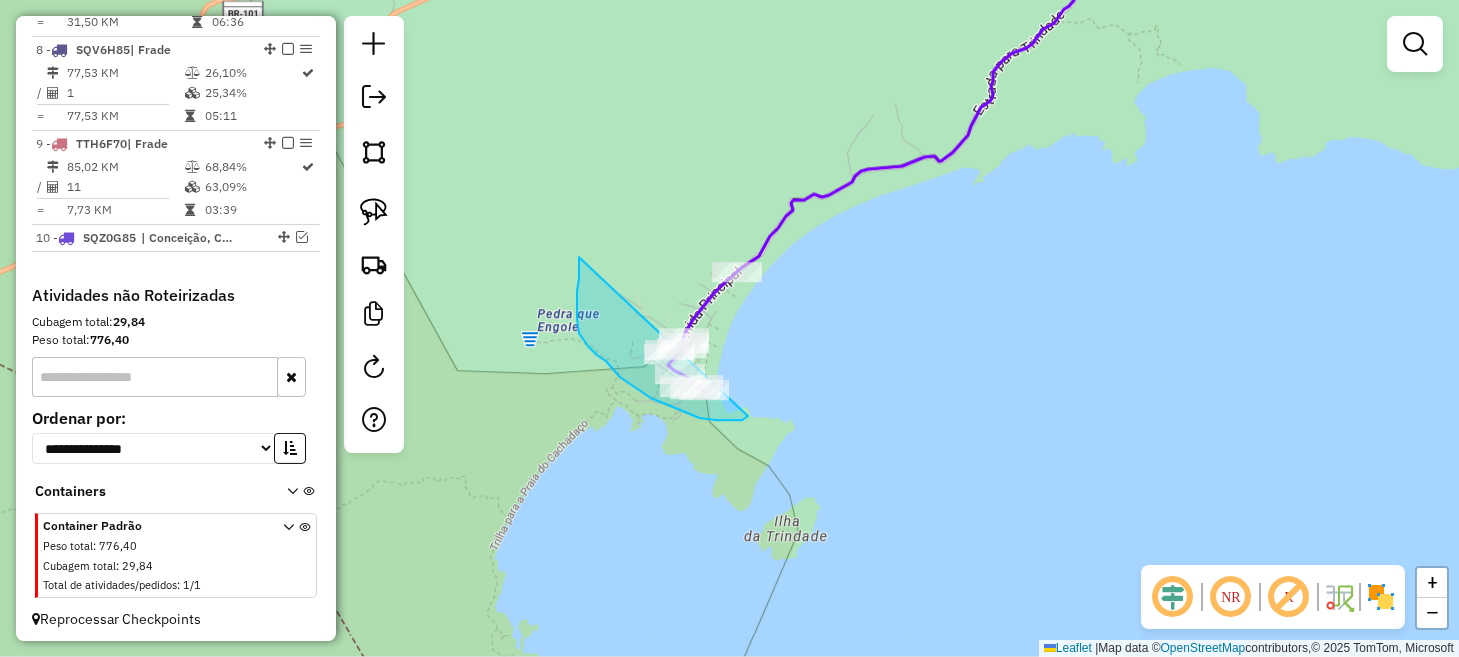 drag, startPoint x: 579, startPoint y: 278, endPoint x: 780, endPoint y: 281, distance: 201.02238 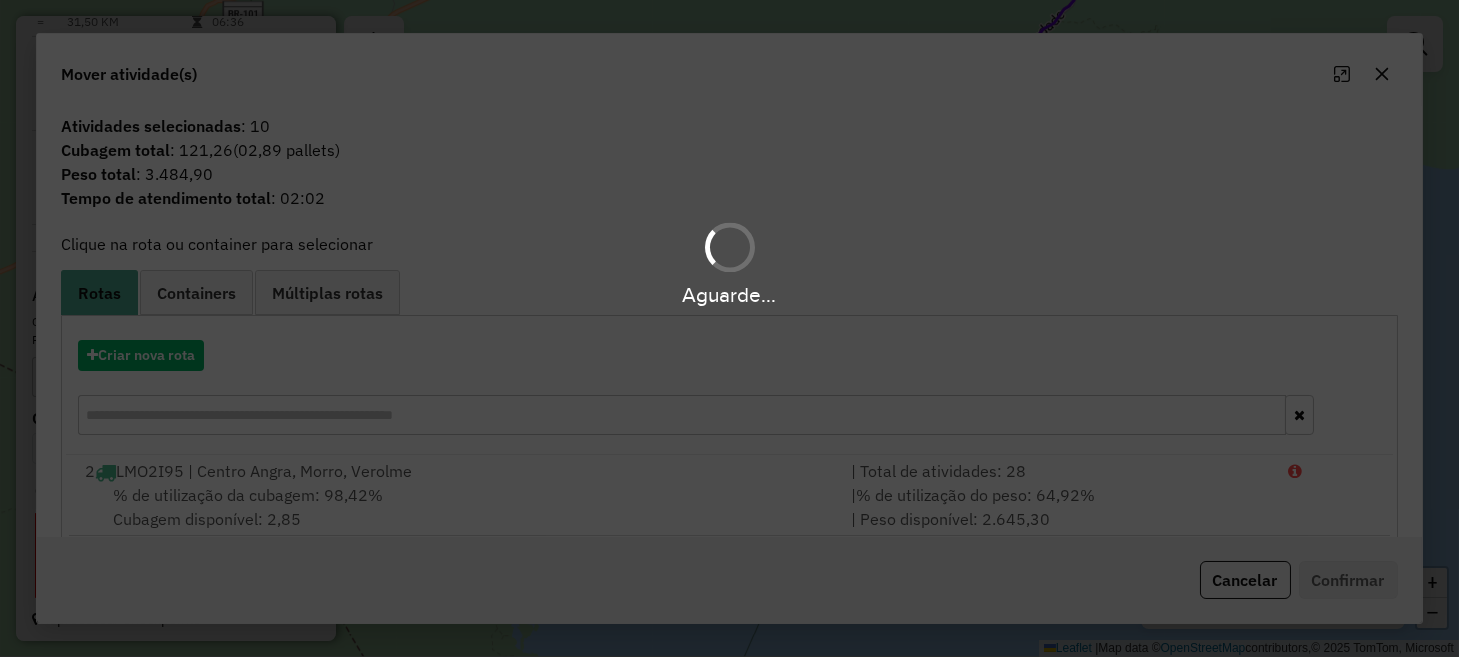 drag, startPoint x: 768, startPoint y: 238, endPoint x: 759, endPoint y: 215, distance: 24.698177 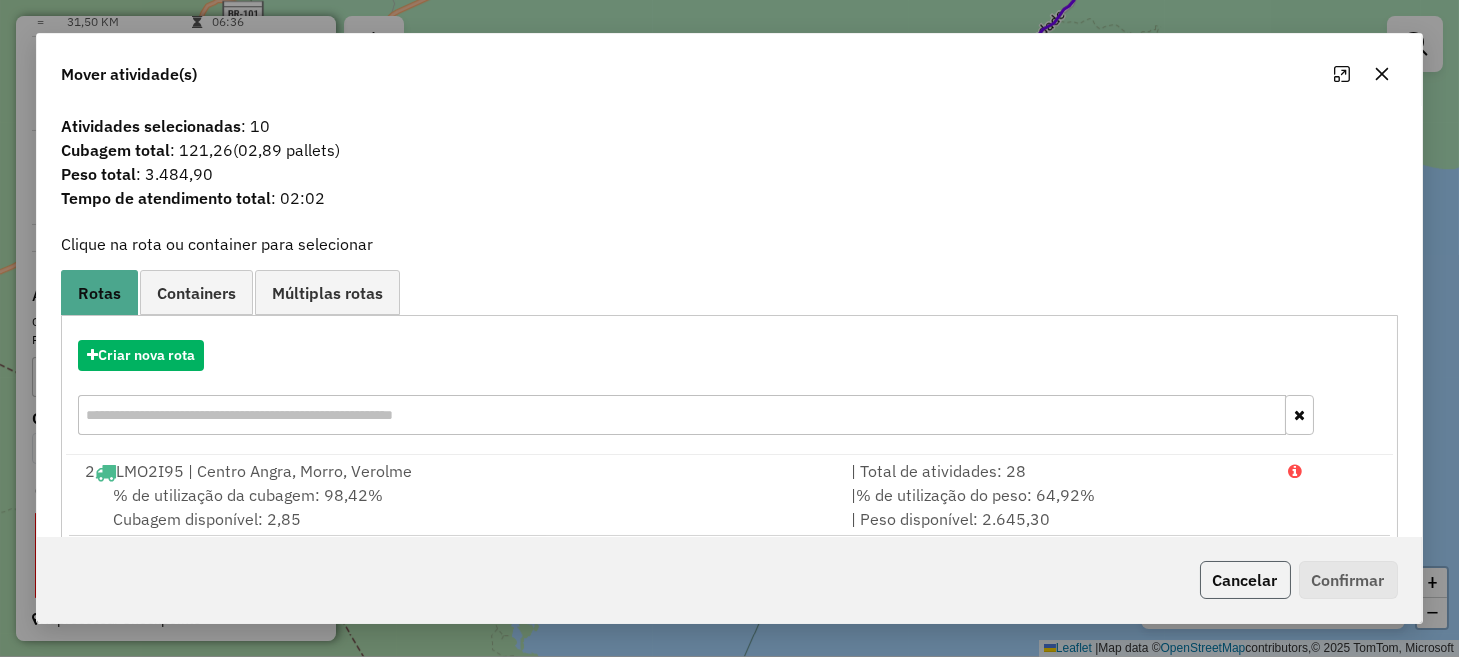 click on "Cancelar" 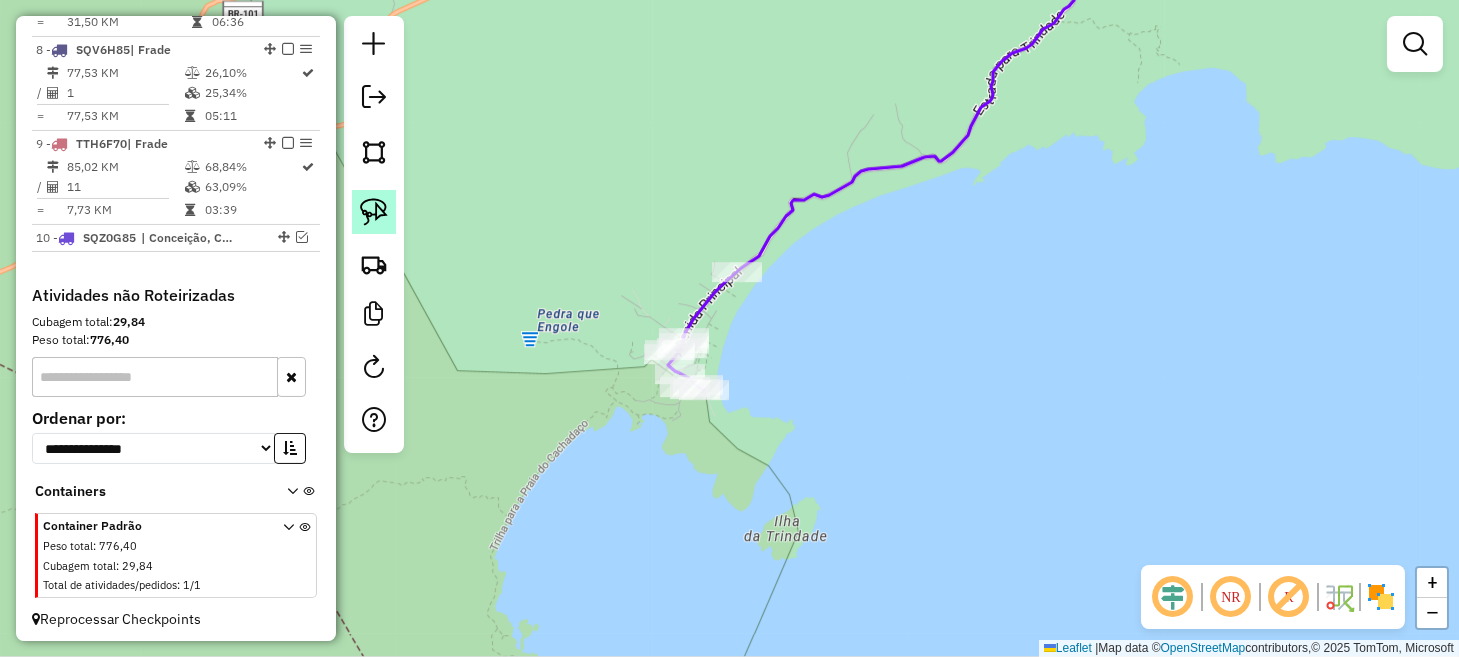 drag, startPoint x: 373, startPoint y: 198, endPoint x: 569, endPoint y: 222, distance: 197.46393 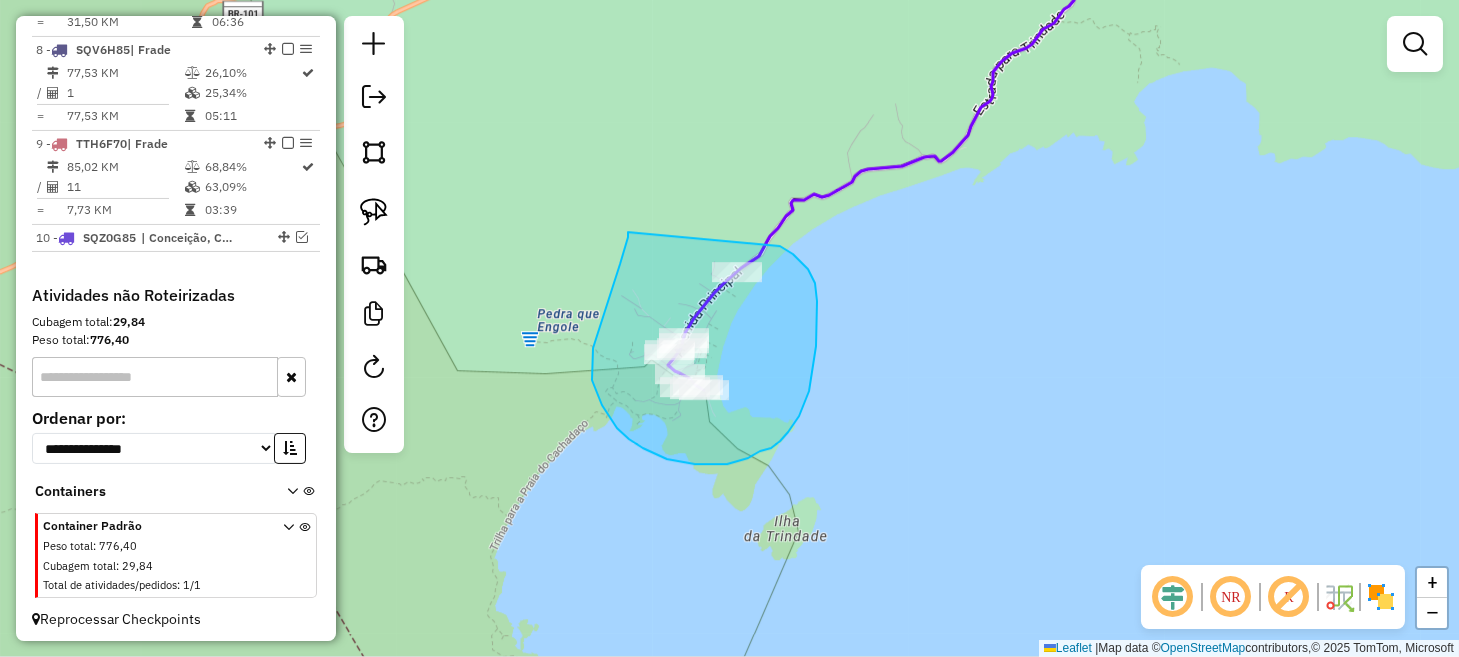 drag, startPoint x: 628, startPoint y: 232, endPoint x: 718, endPoint y: 211, distance: 92.417534 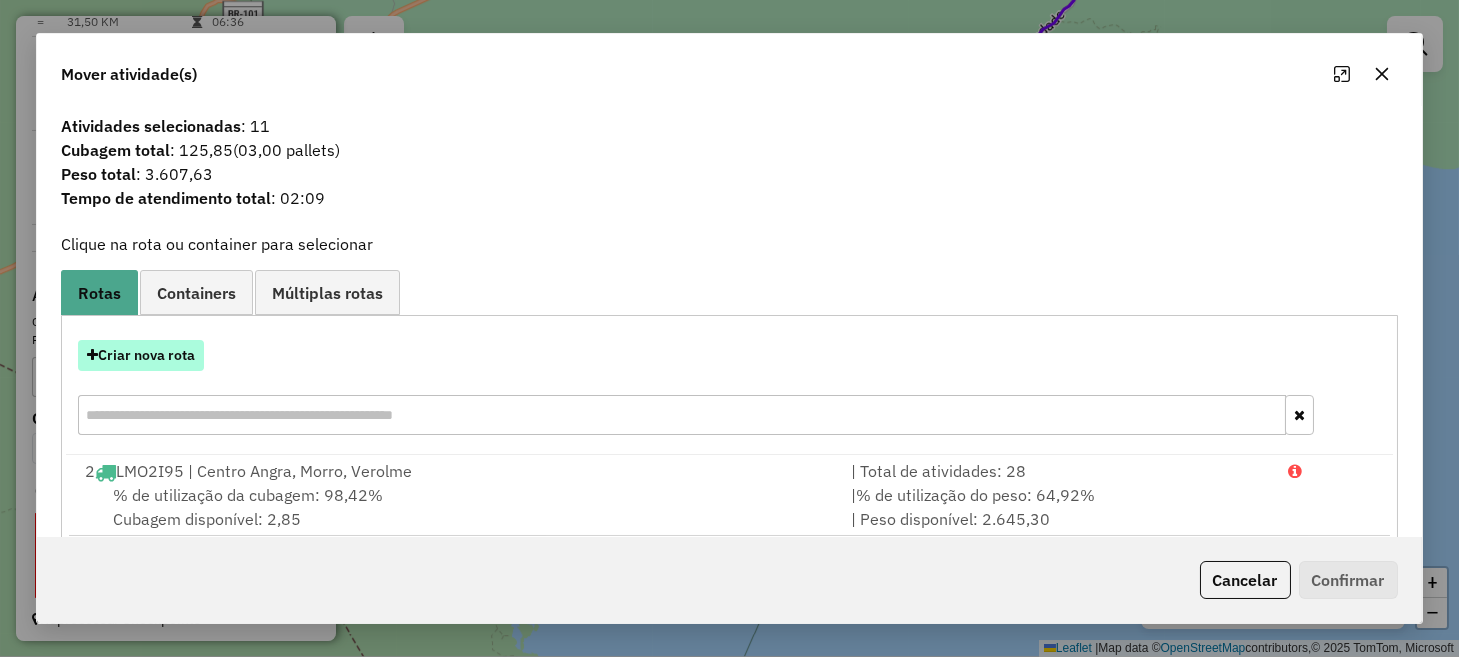click on "Criar nova rota" at bounding box center [141, 355] 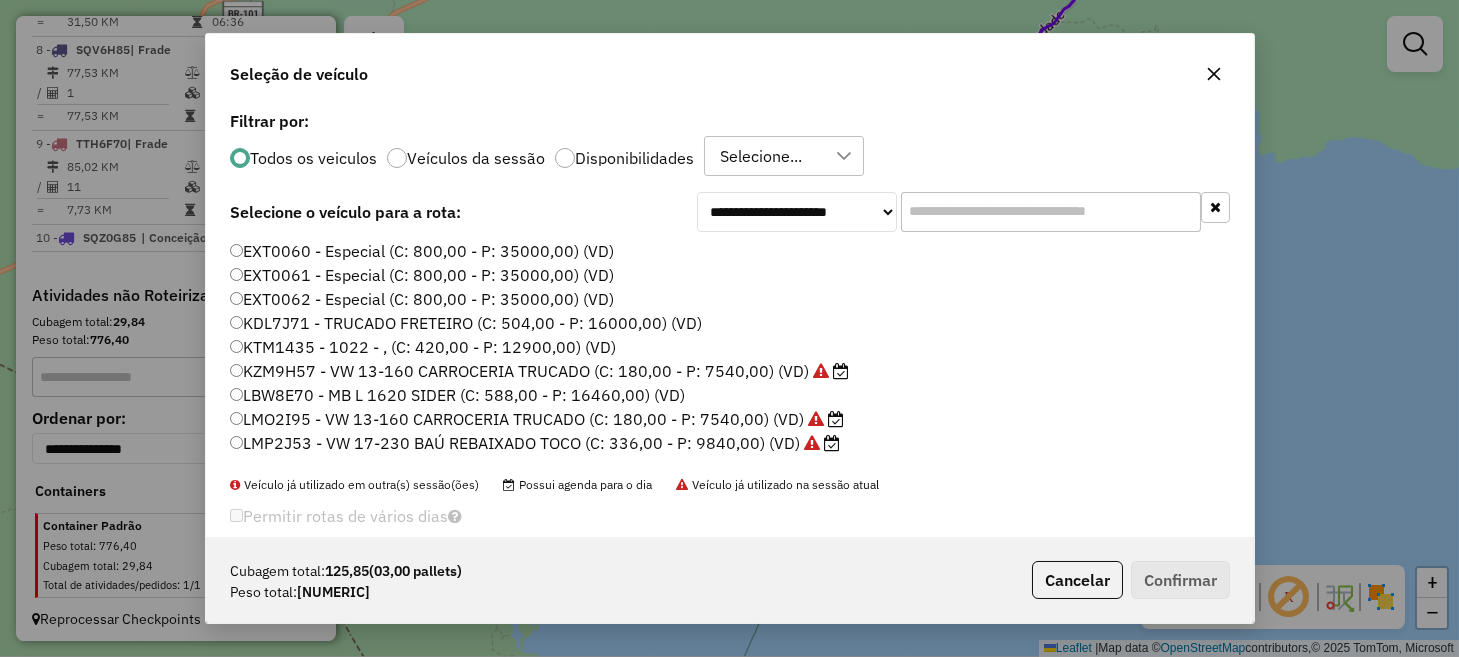 scroll, scrollTop: 10, scrollLeft: 6, axis: both 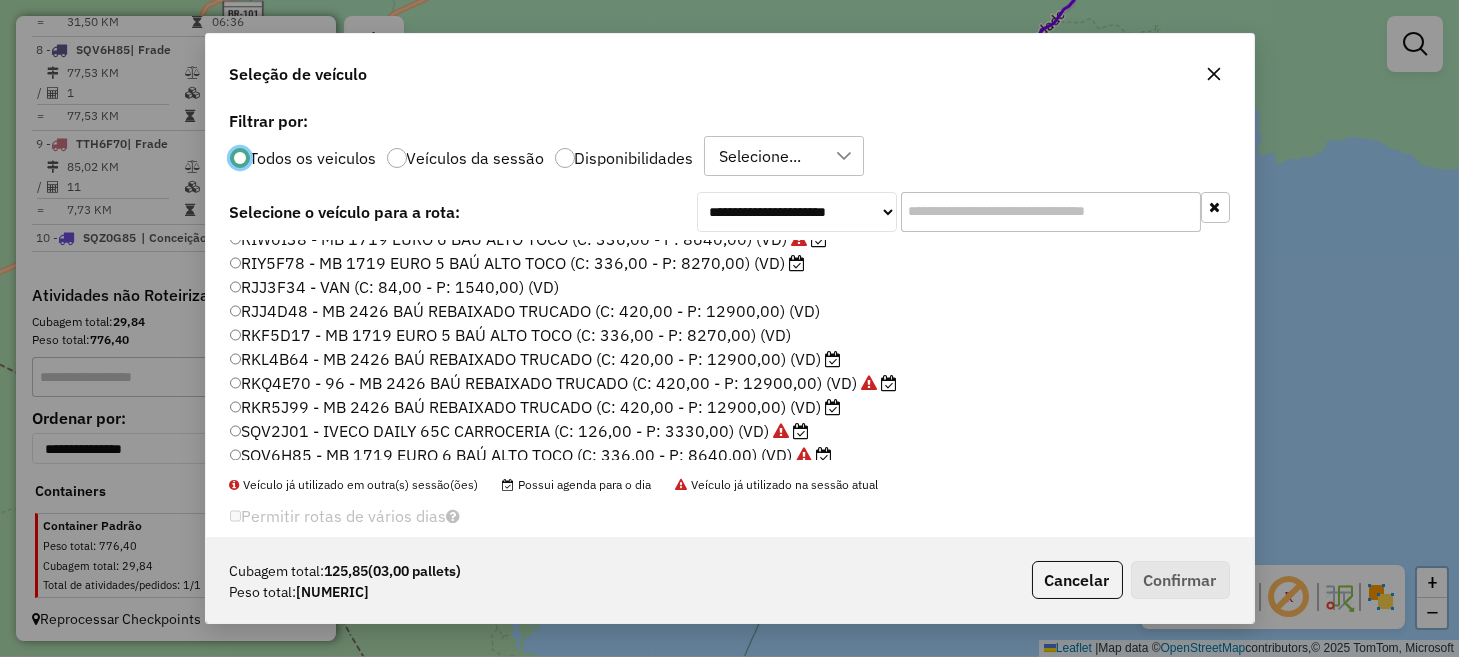 click on "SQV2J01 - IVECO DAILY 65C CARROCERIA  (C: 126,00 - P: 3330,00) (VD)" 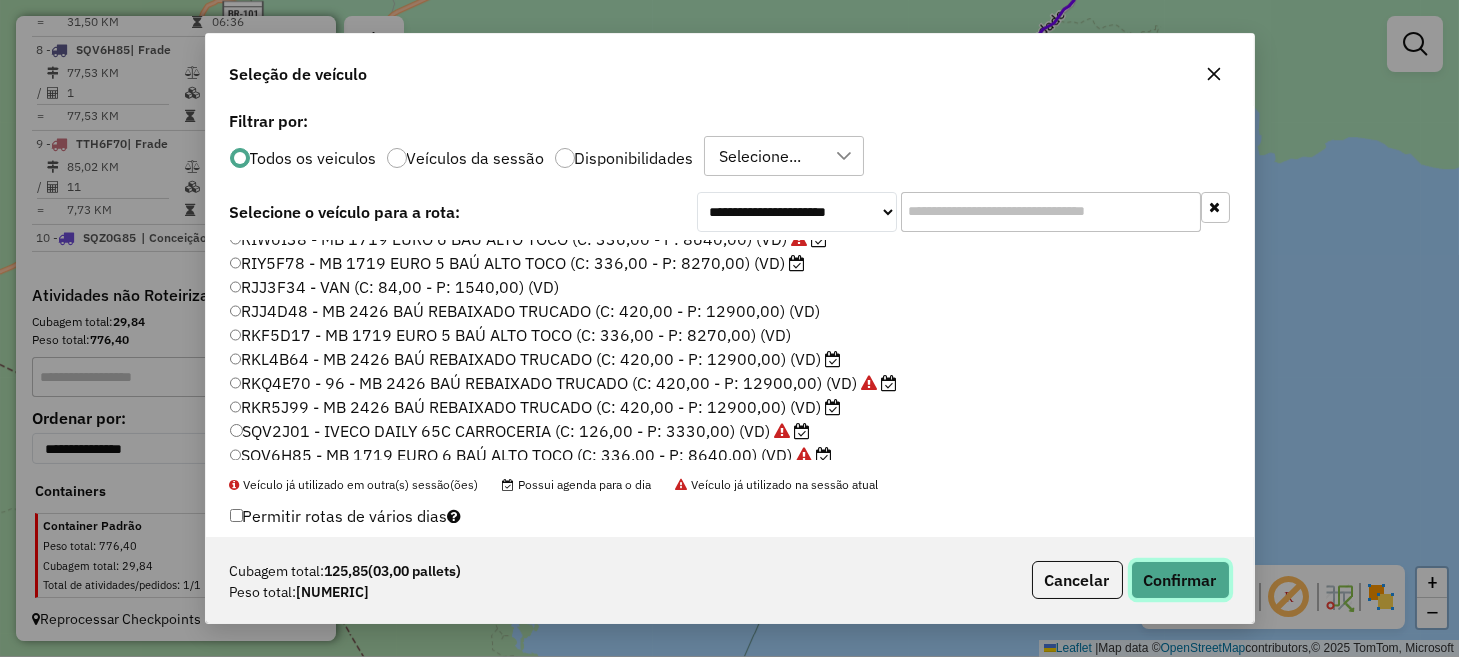 click on "Confirmar" 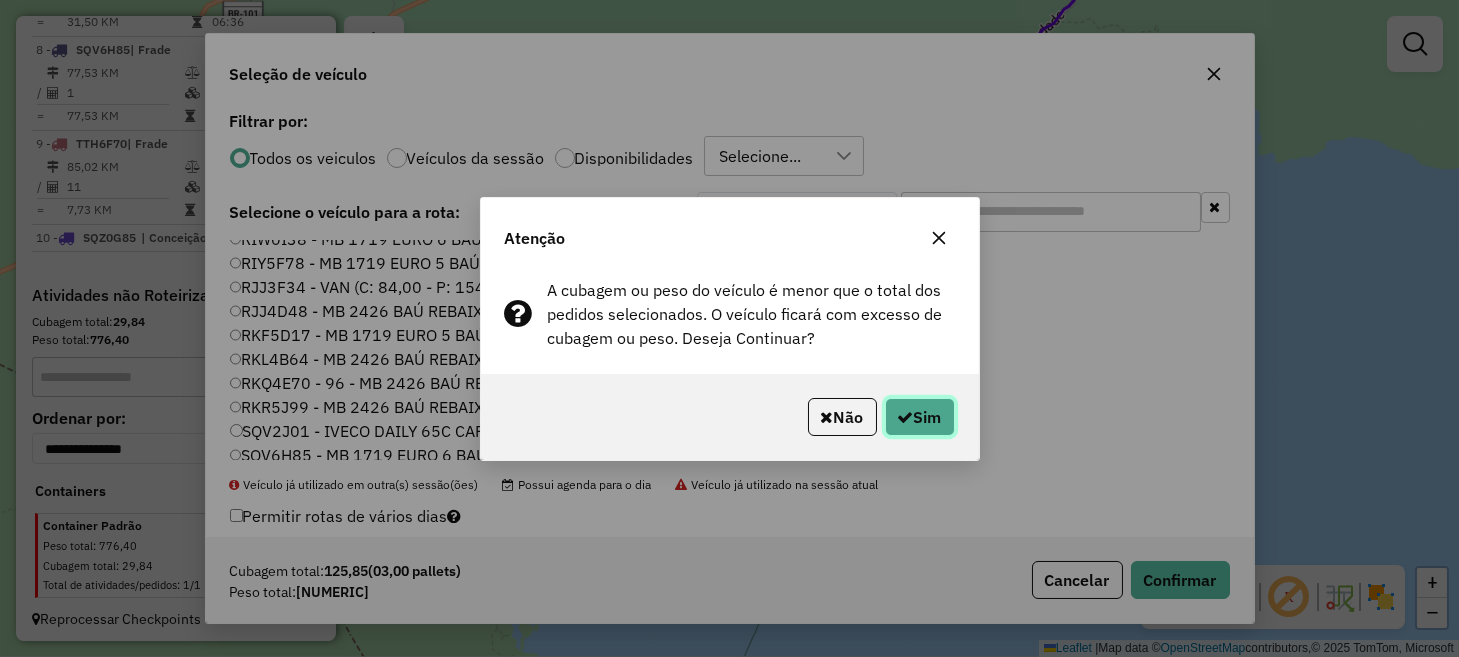 click on "Sim" 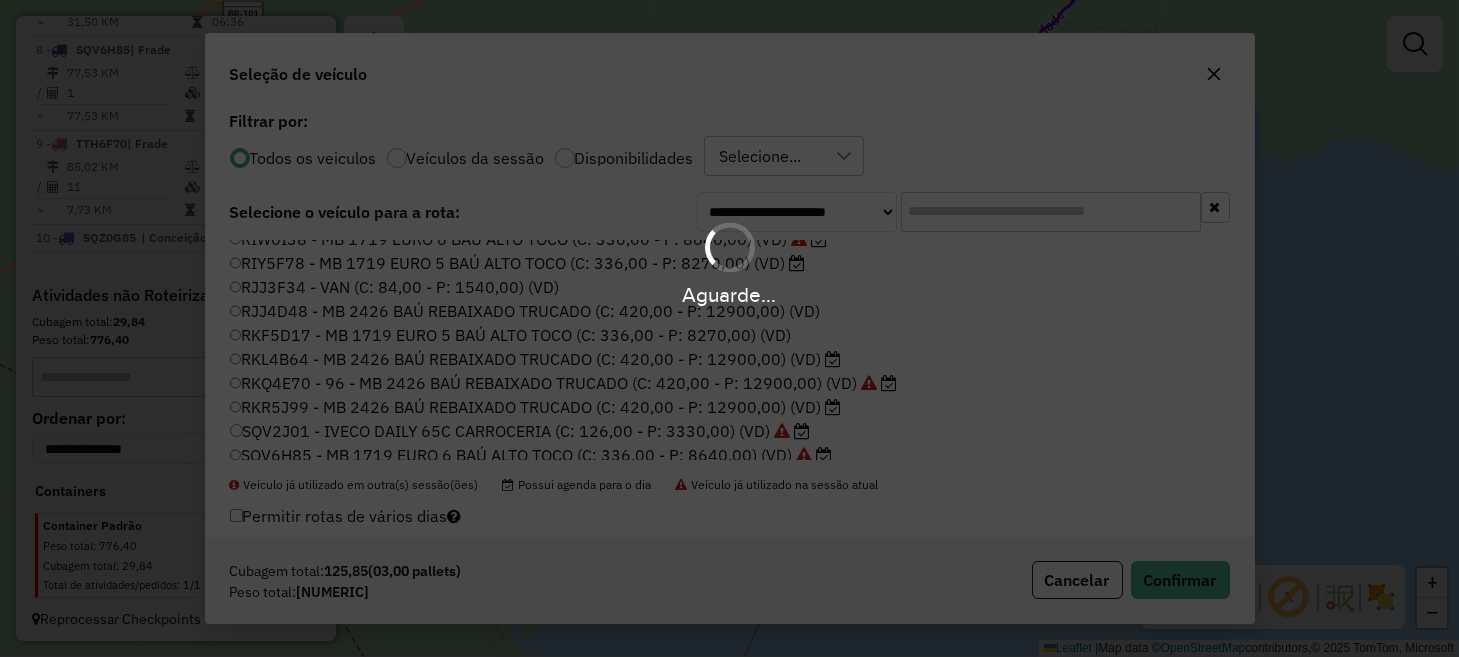 scroll, scrollTop: 1516, scrollLeft: 0, axis: vertical 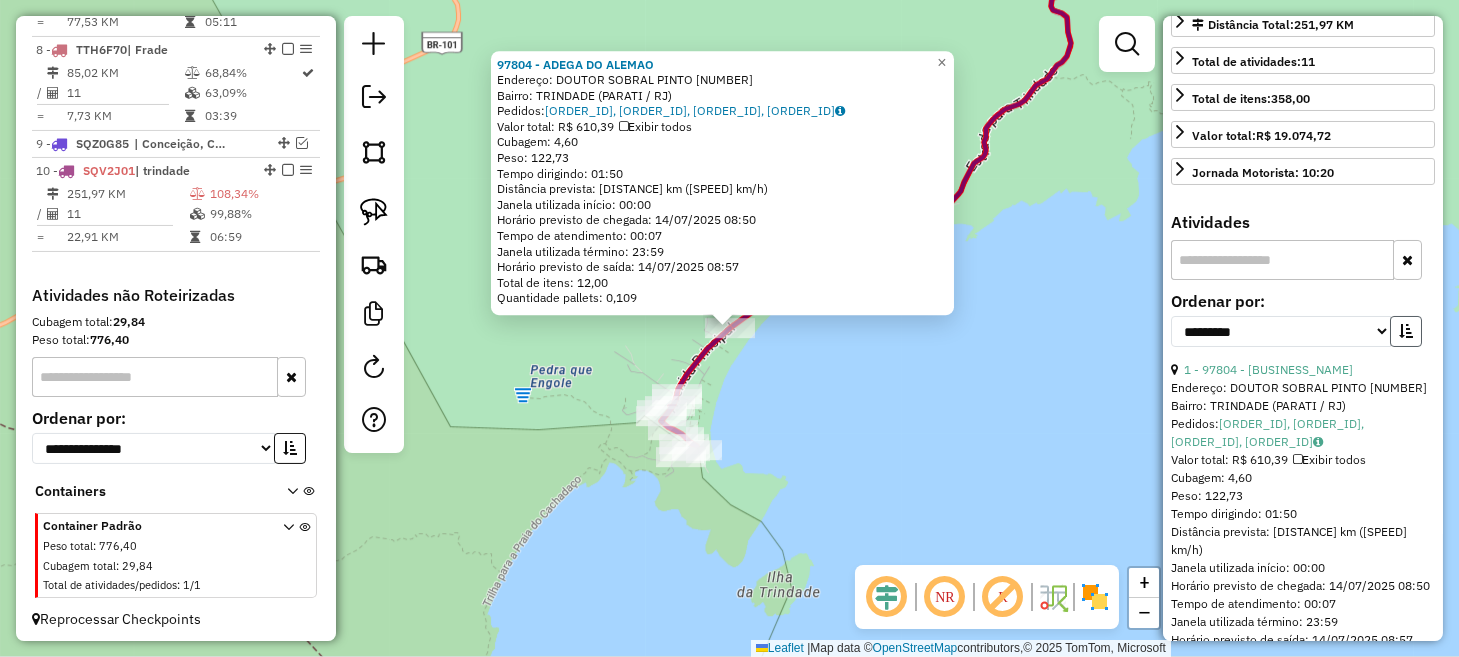 click at bounding box center [1406, 331] 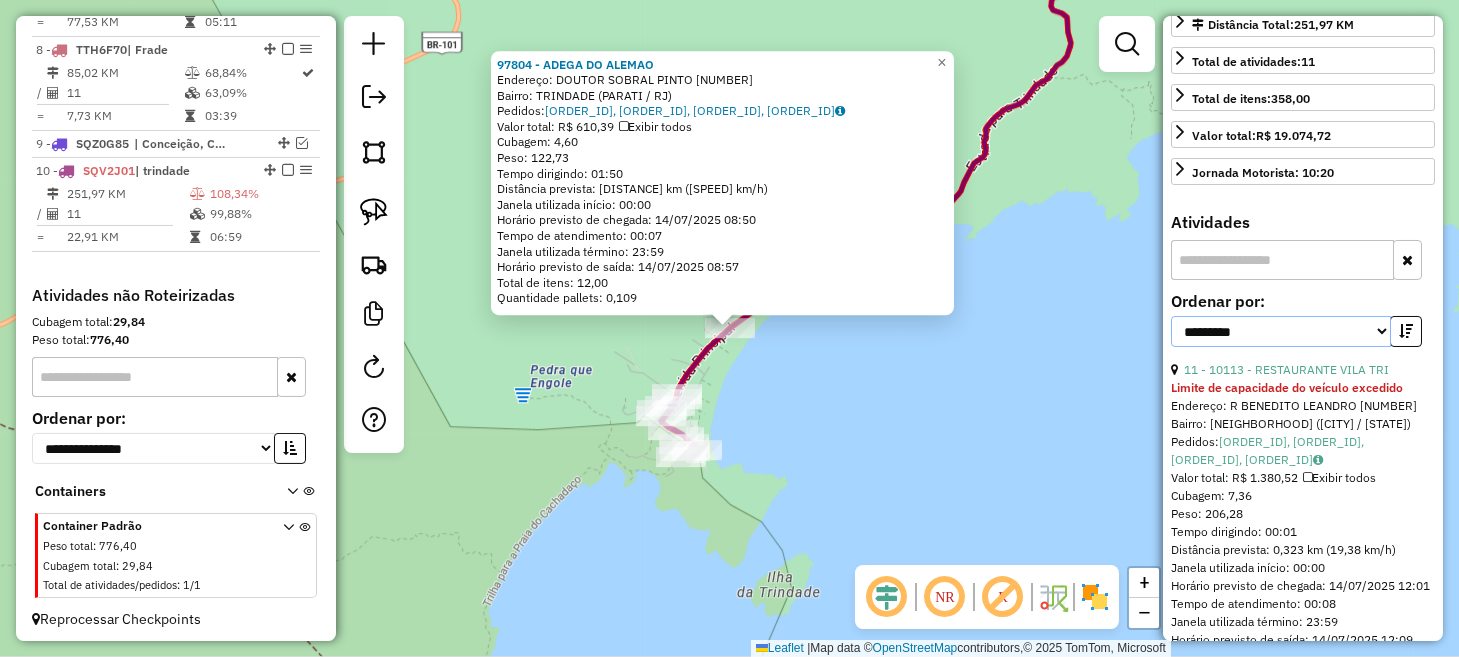 click on "**********" at bounding box center (1281, 331) 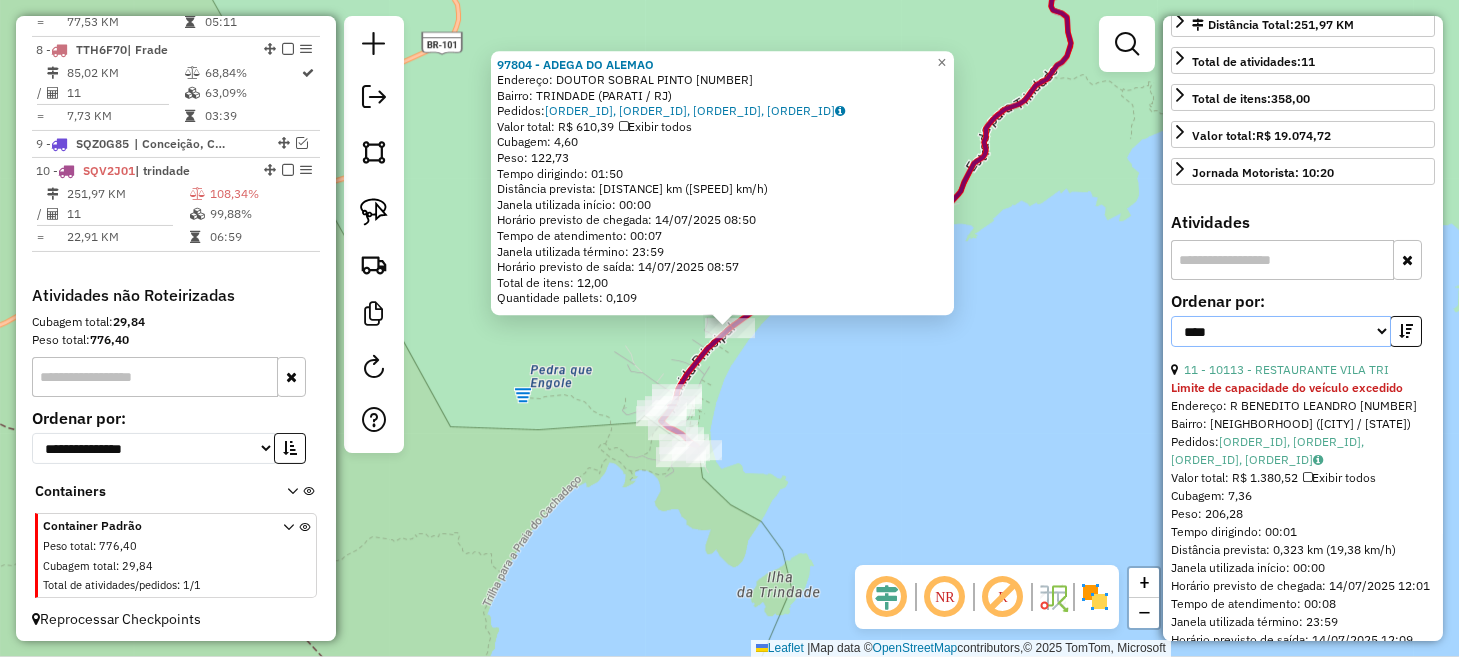 click on "**********" at bounding box center [1281, 331] 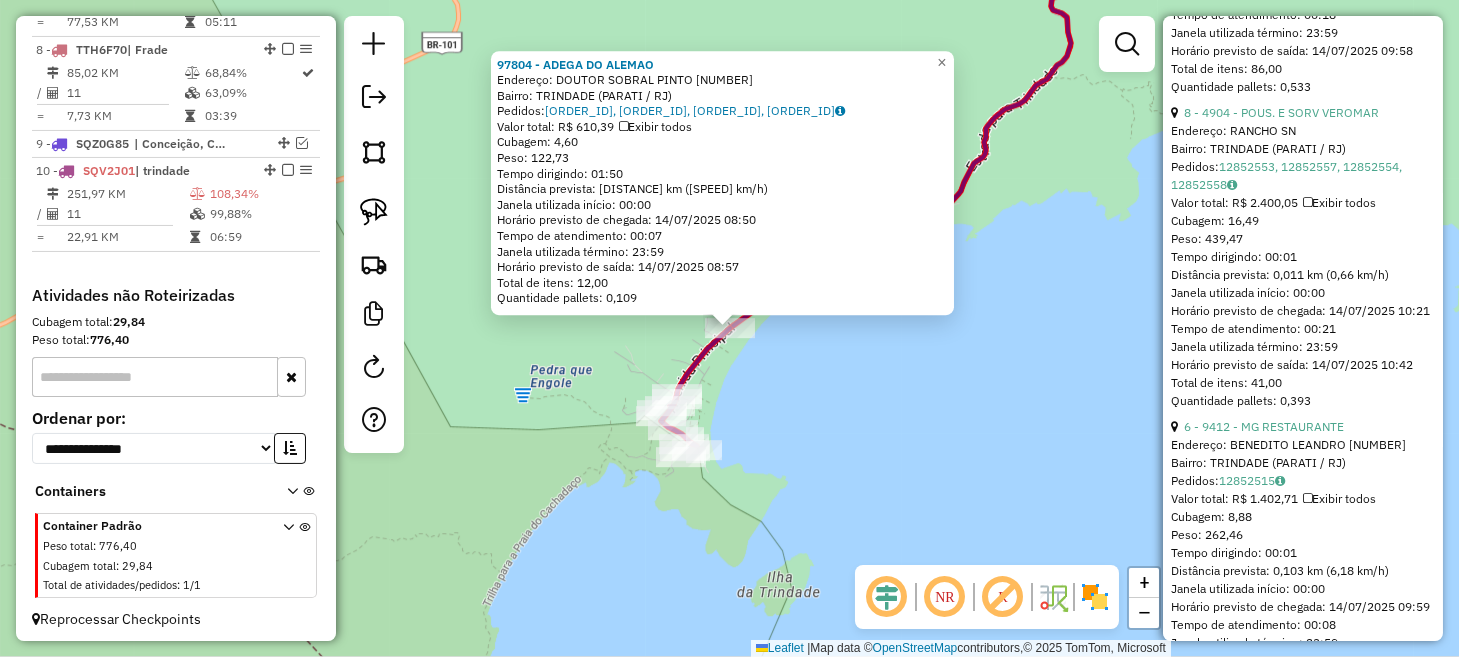 scroll, scrollTop: 1299, scrollLeft: 0, axis: vertical 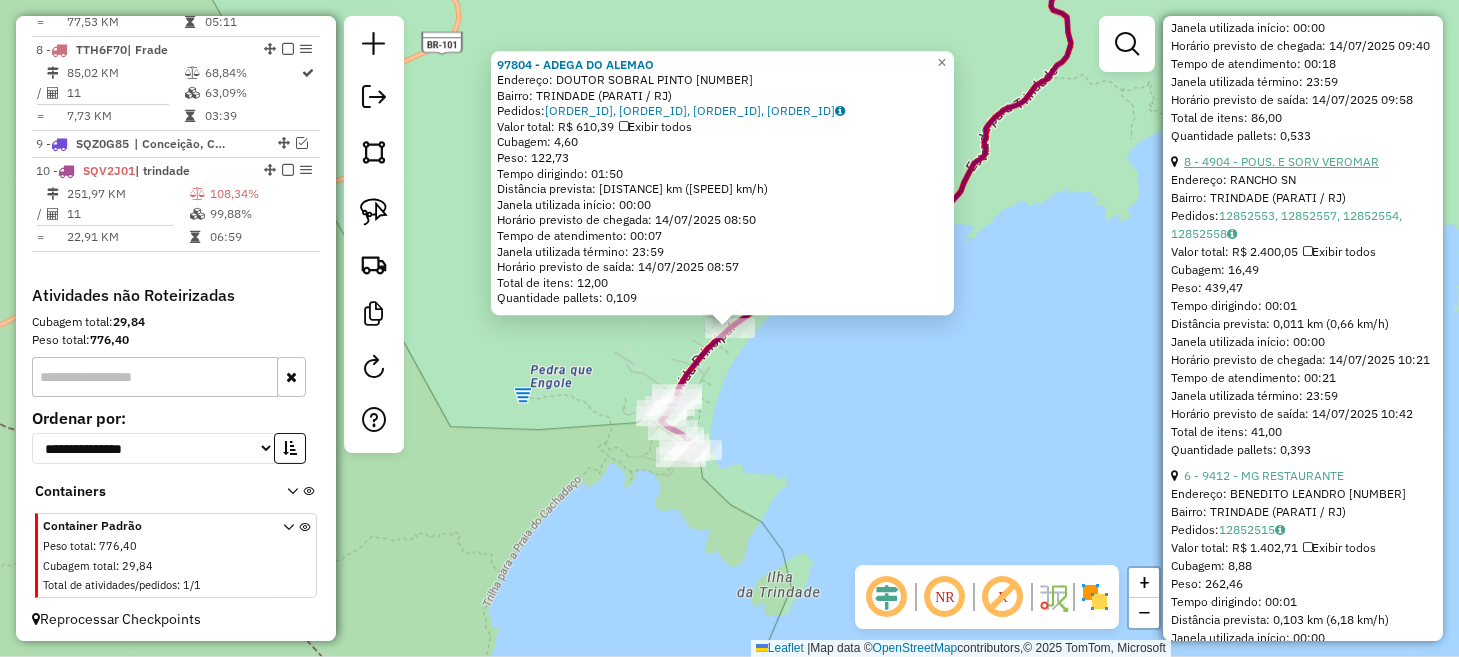 click on "8 - 4904 - POUS. E SORV VEROMAR" at bounding box center (1281, 161) 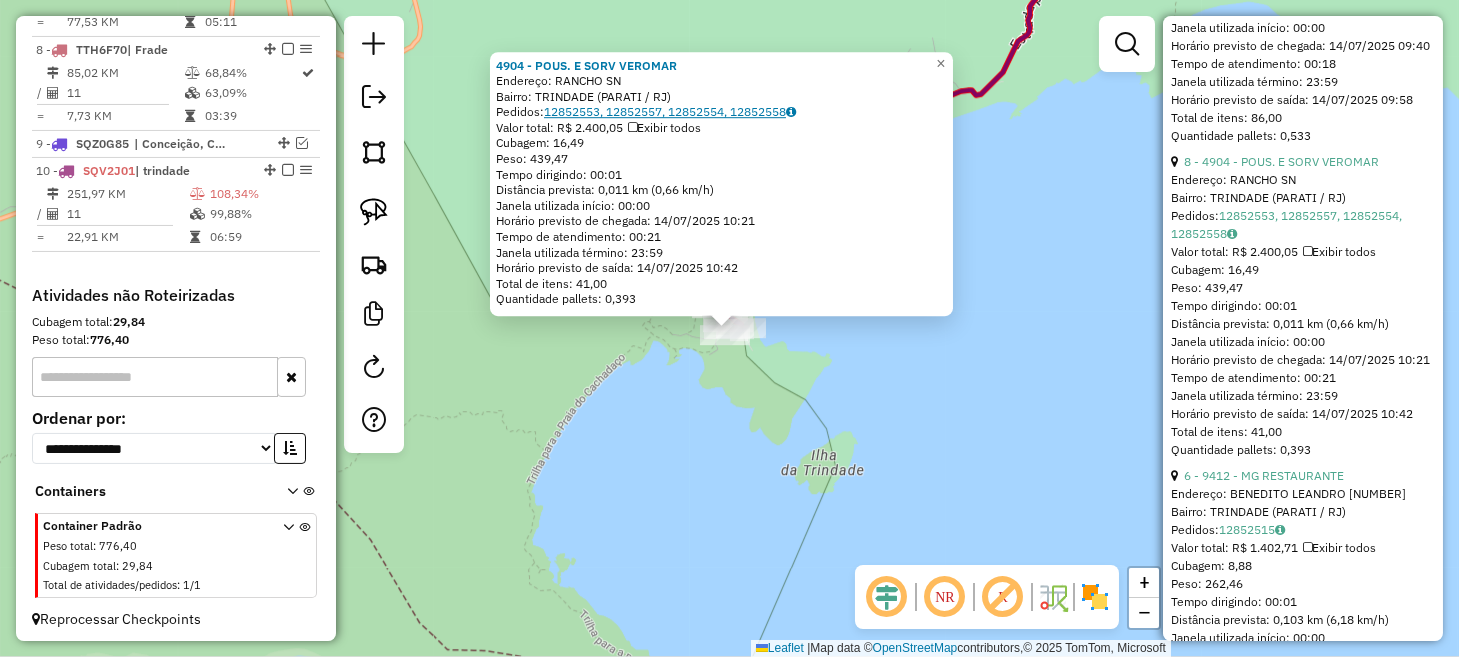 click on "12852553, 12852557, 12852554, 12852558" 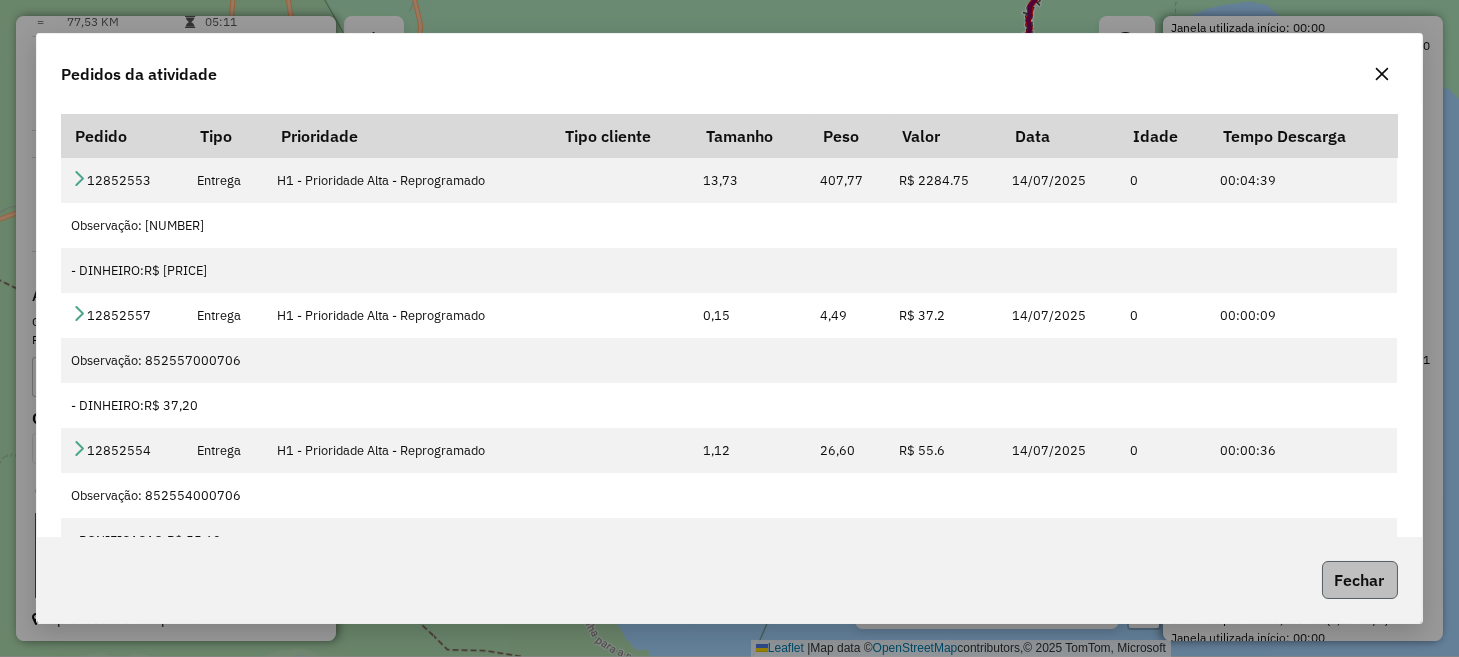 click on "Fechar" 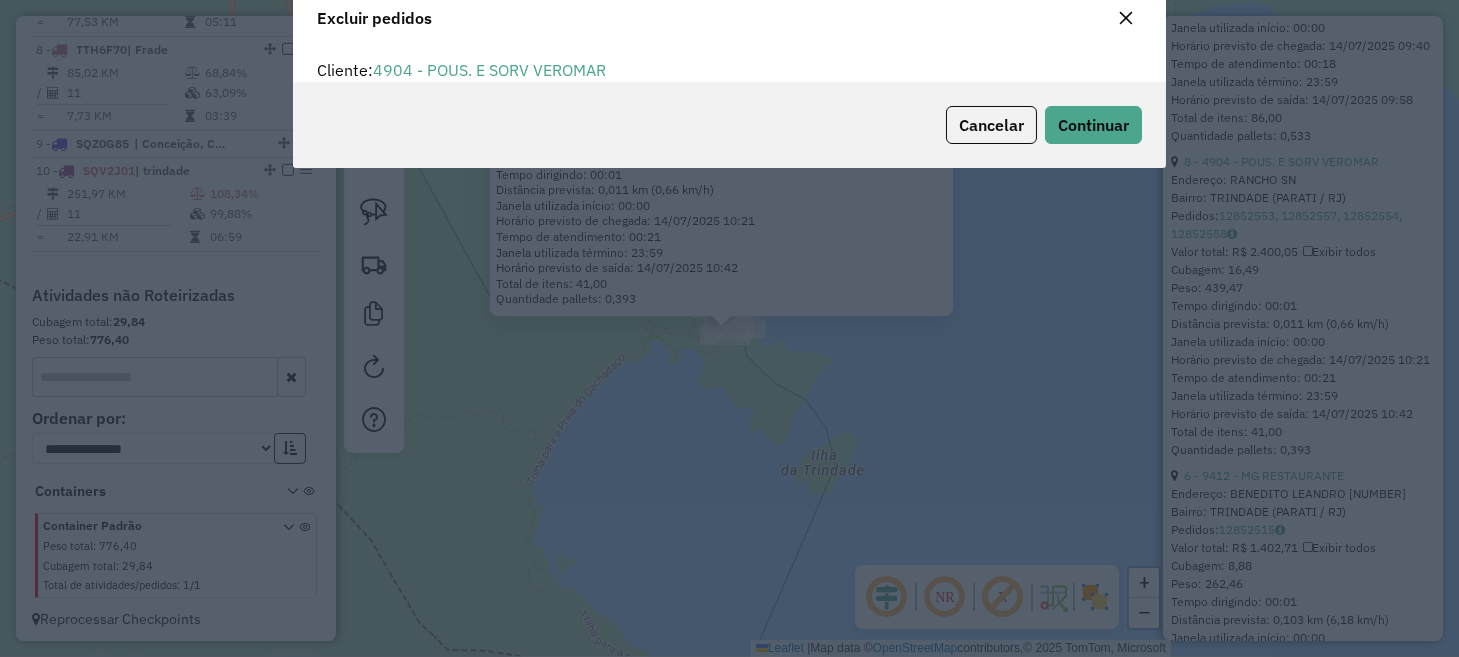 scroll, scrollTop: 10, scrollLeft: 6, axis: both 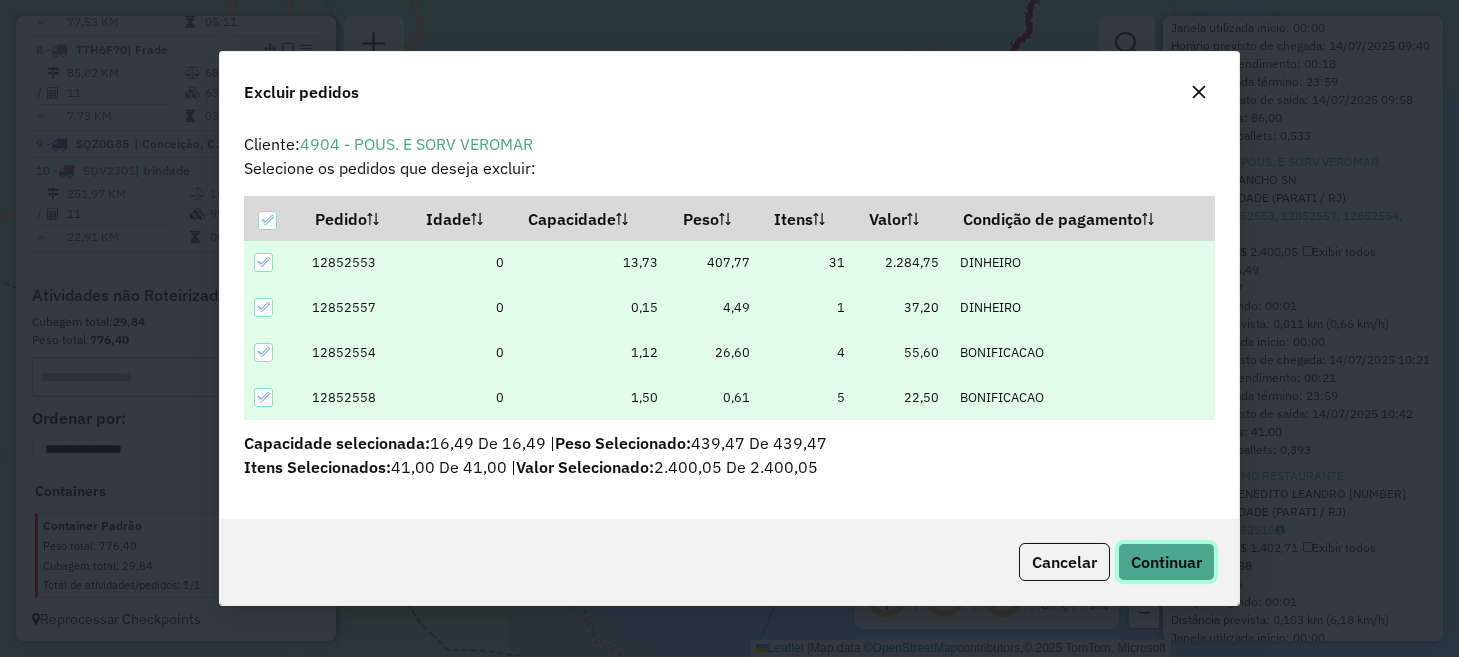 click on "Continuar" 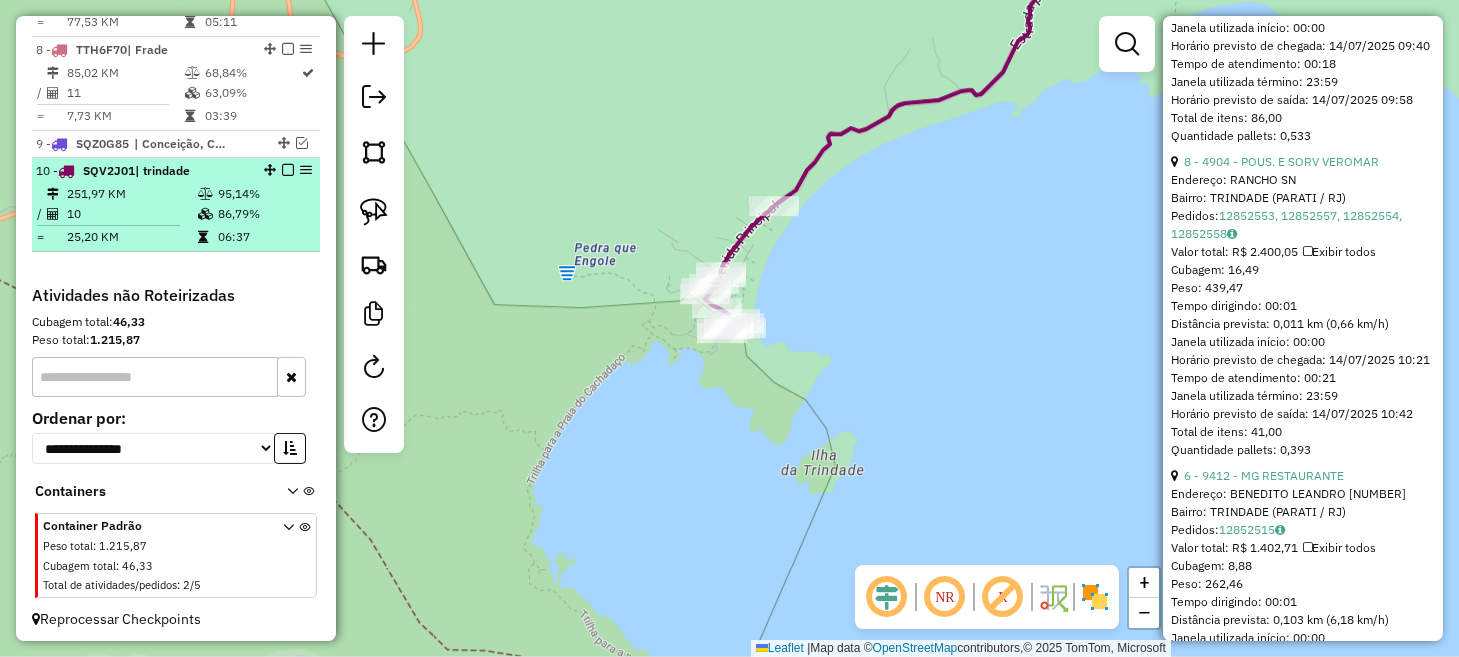 click at bounding box center [288, 170] 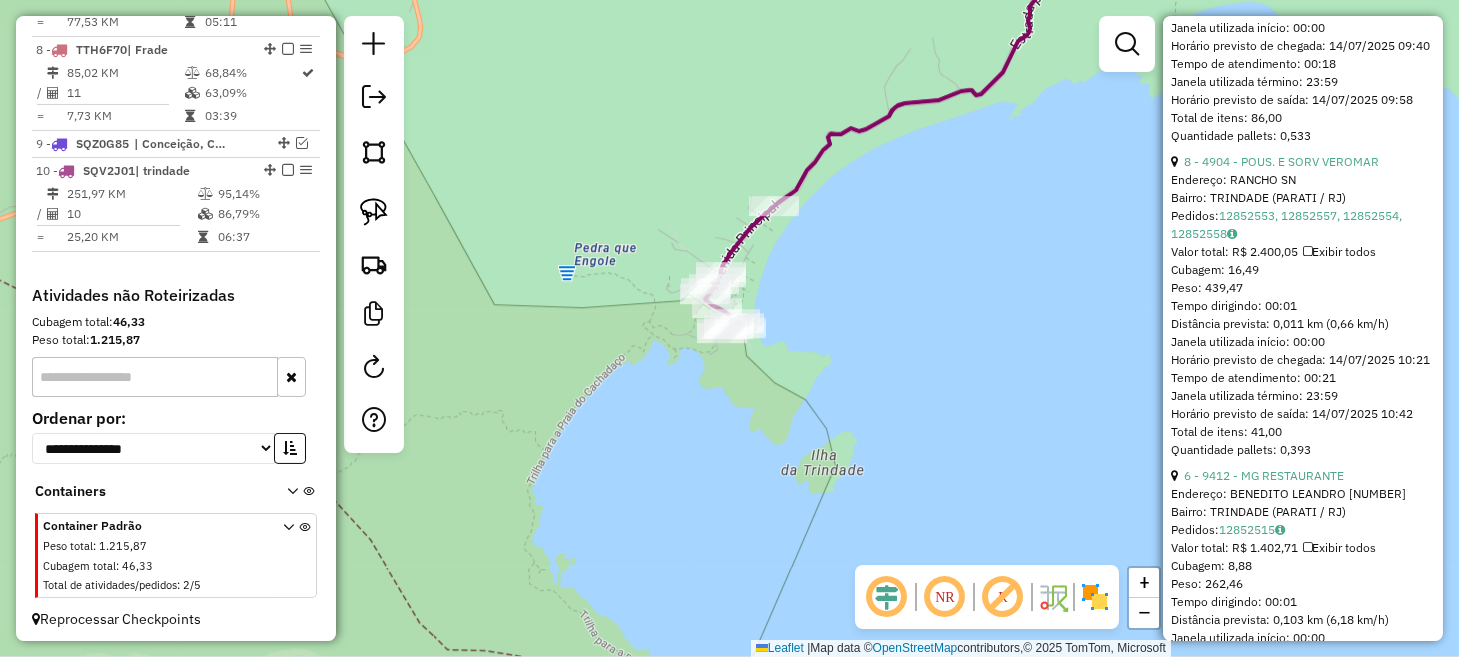 scroll, scrollTop: 1459, scrollLeft: 0, axis: vertical 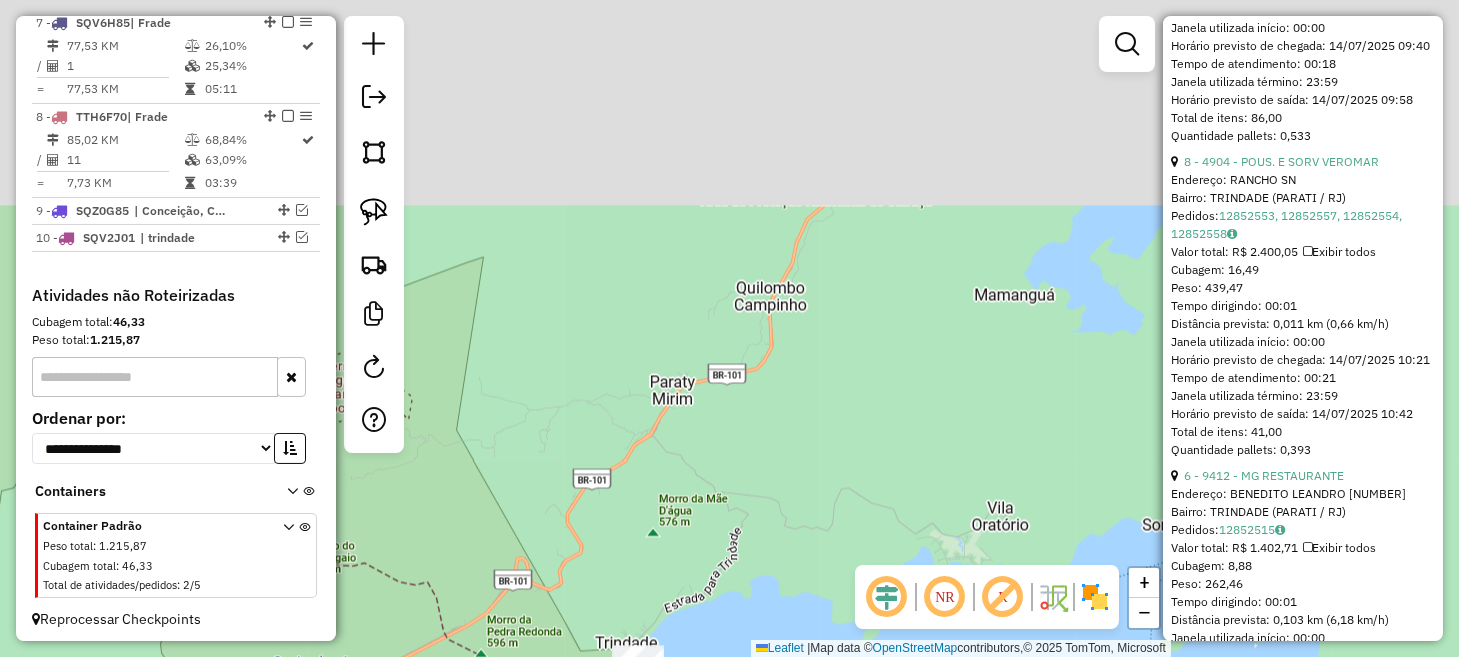 drag, startPoint x: 694, startPoint y: 183, endPoint x: 694, endPoint y: 607, distance: 424 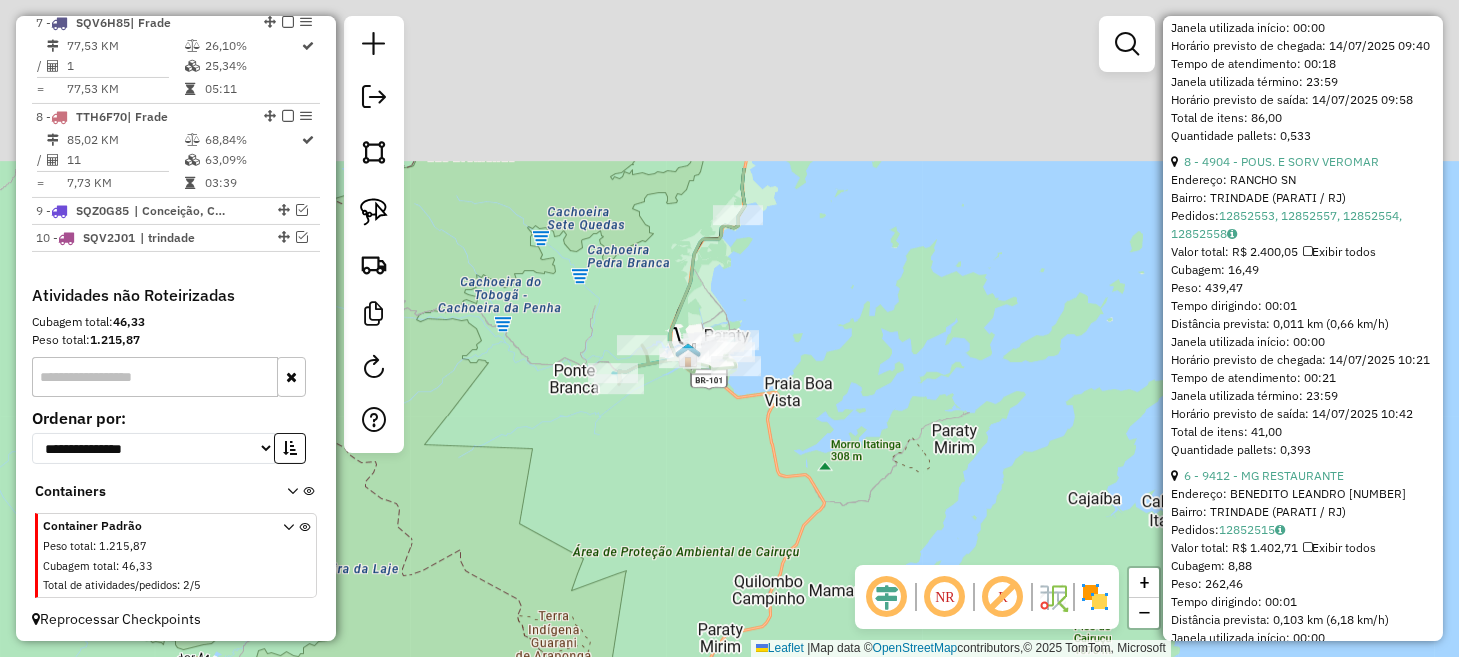 drag, startPoint x: 702, startPoint y: 268, endPoint x: 828, endPoint y: 611, distance: 365.41074 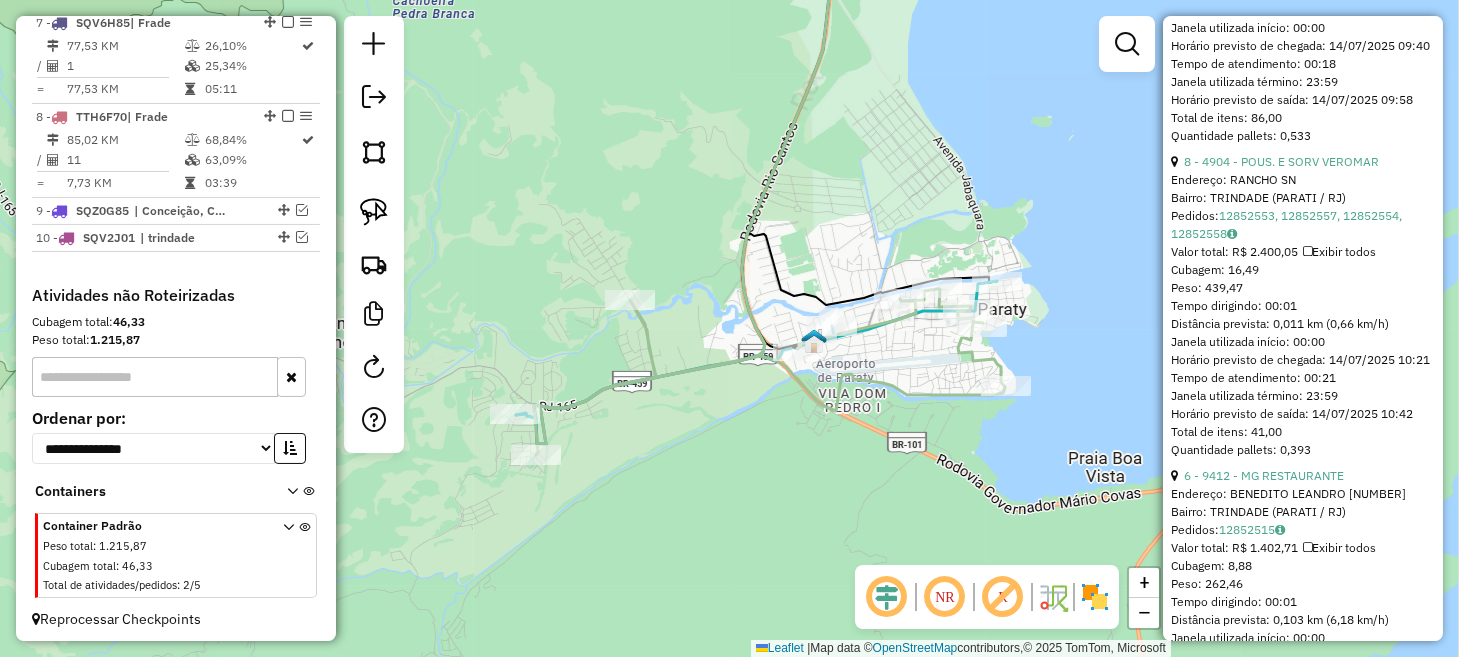 drag, startPoint x: 737, startPoint y: 492, endPoint x: 739, endPoint y: 443, distance: 49.0408 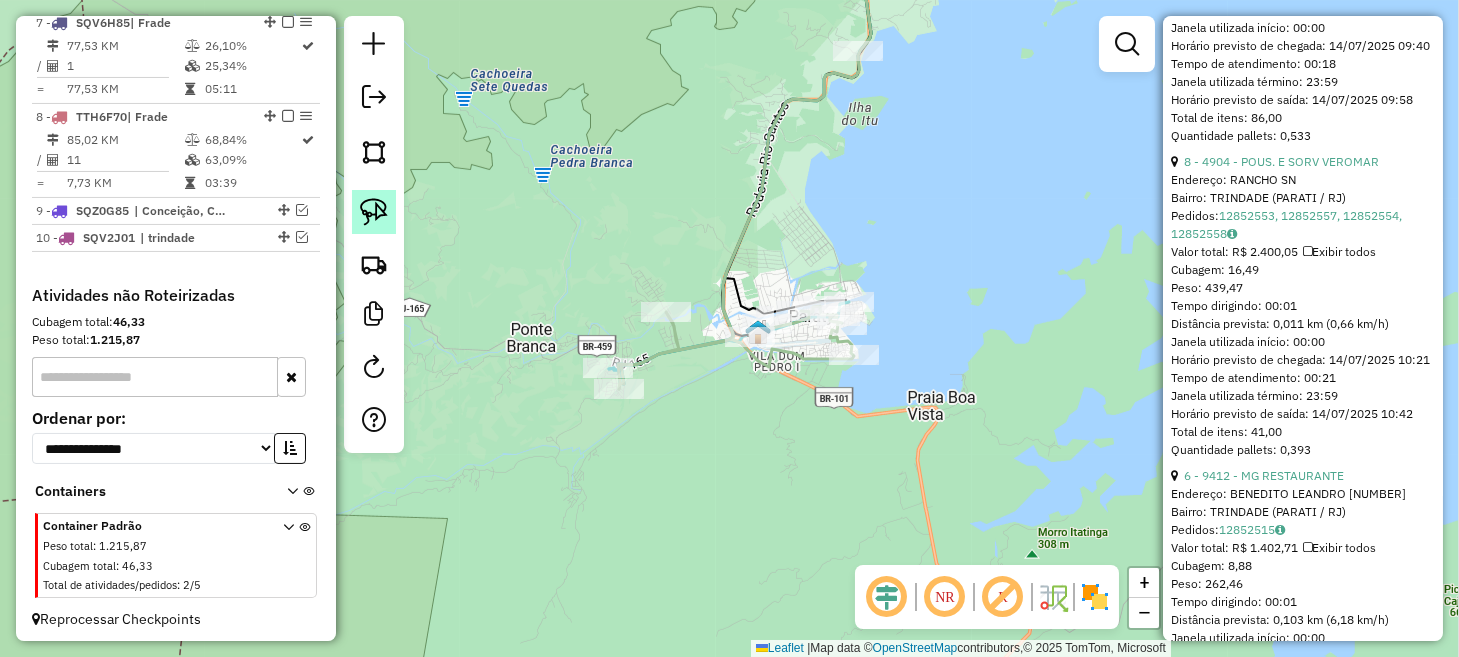 click 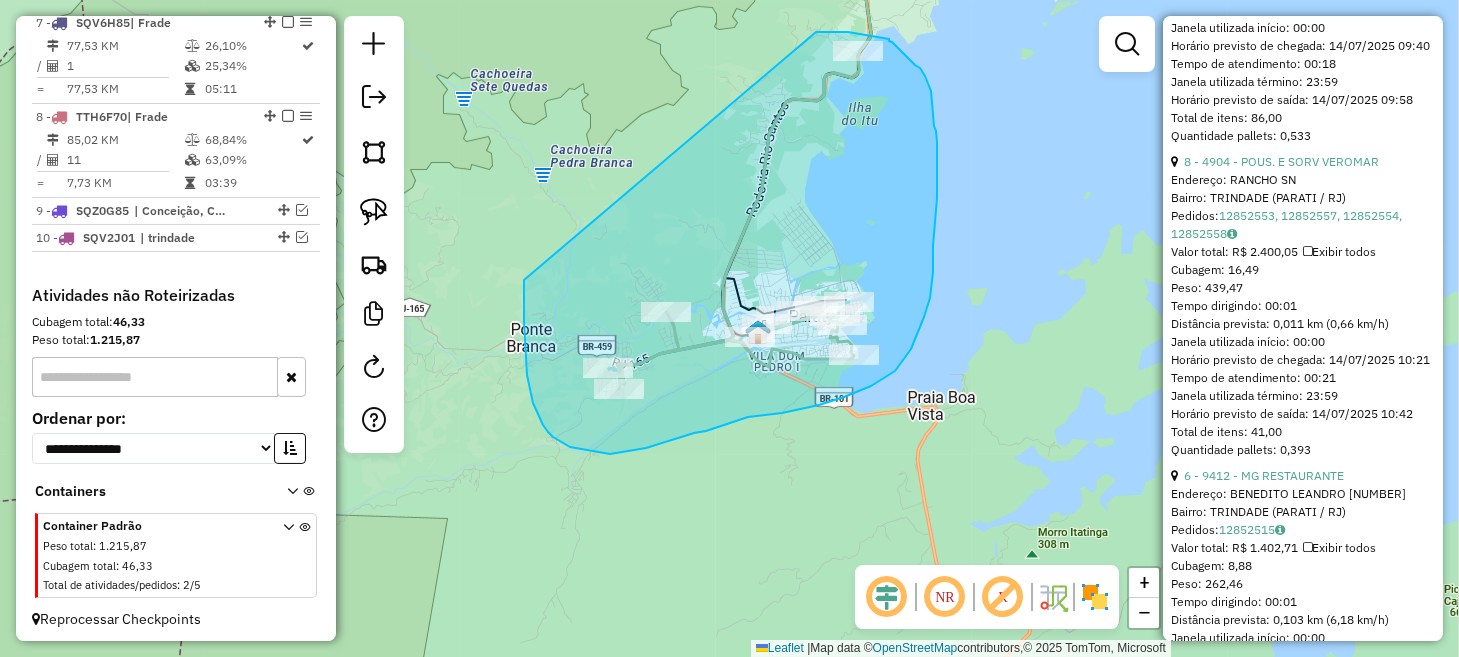 drag, startPoint x: 524, startPoint y: 280, endPoint x: 816, endPoint y: 32, distance: 383.10312 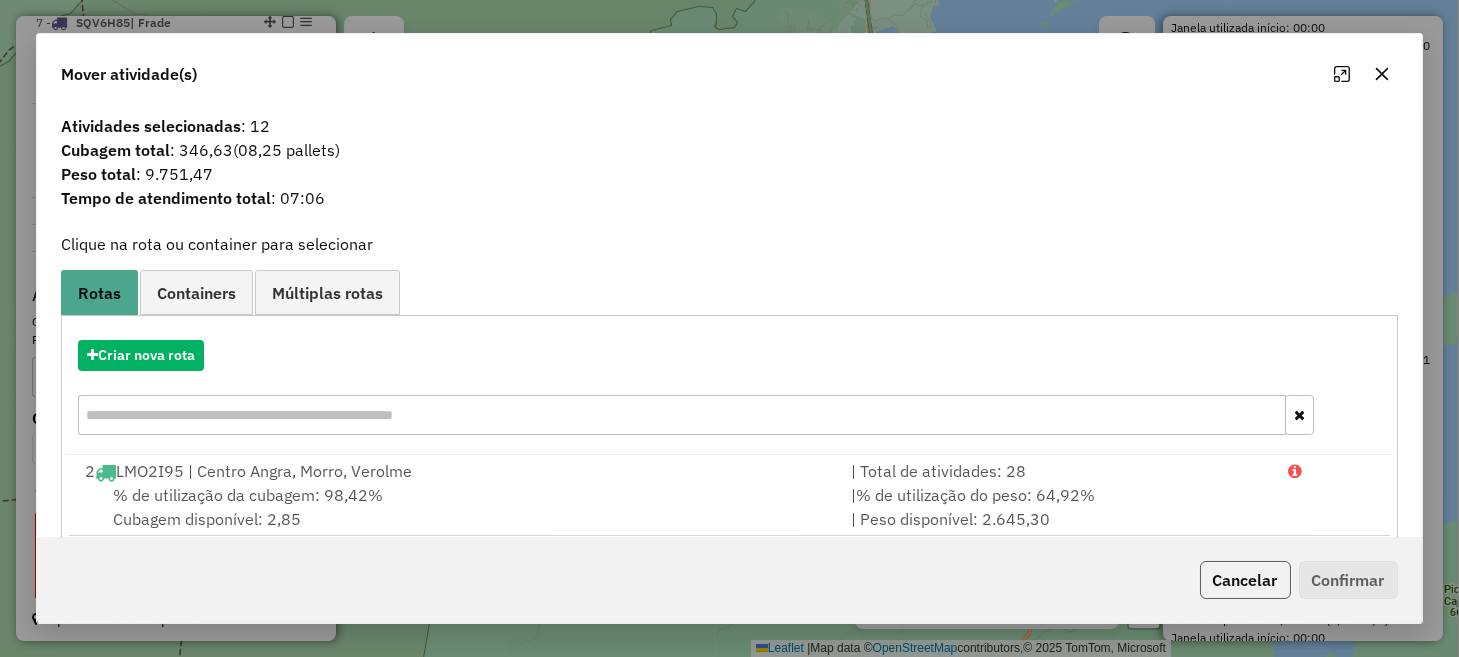 click on "Cancelar" 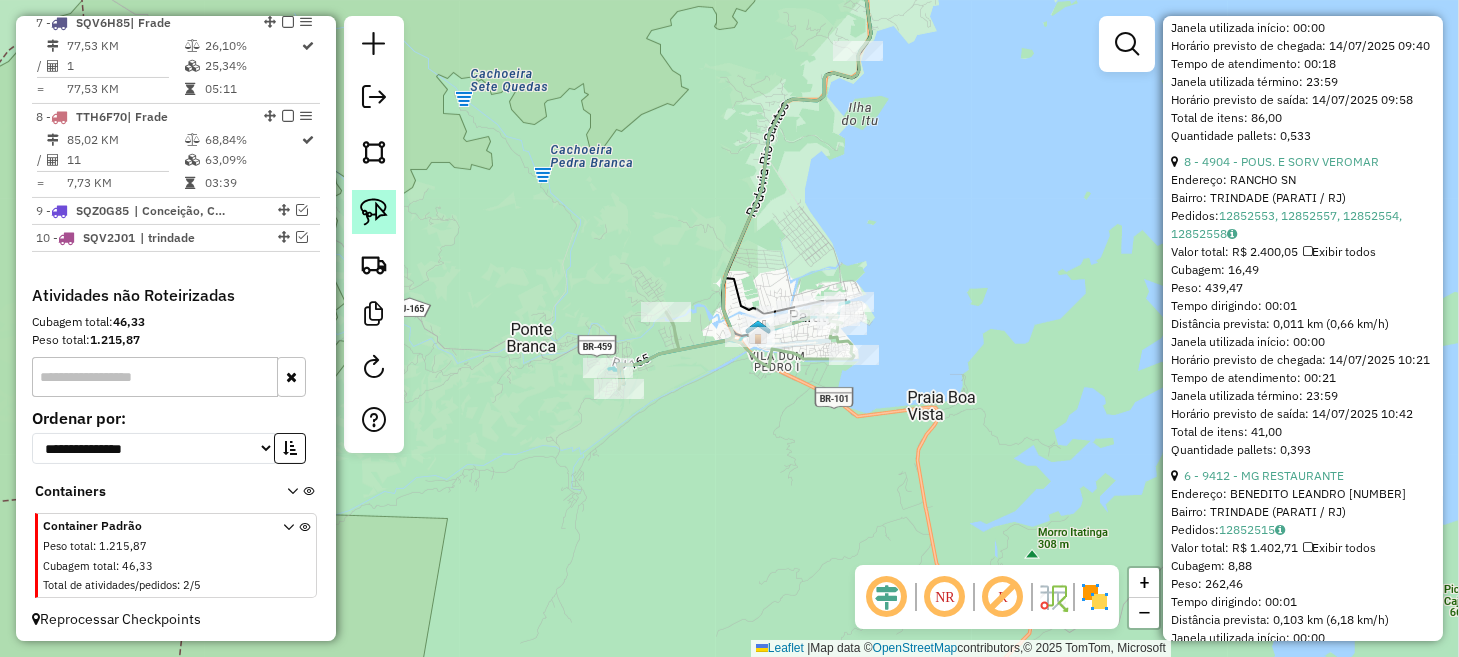 click 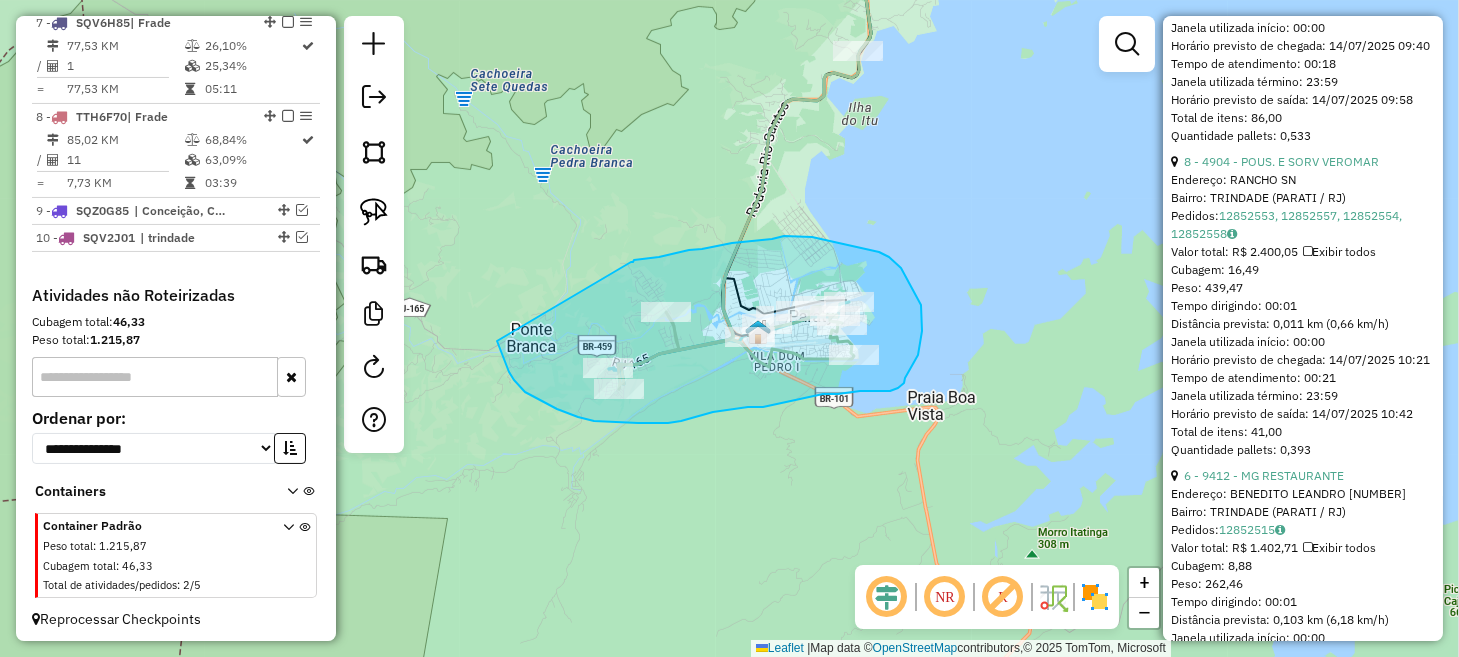 drag, startPoint x: 505, startPoint y: 363, endPoint x: 631, endPoint y: 262, distance: 161.48375 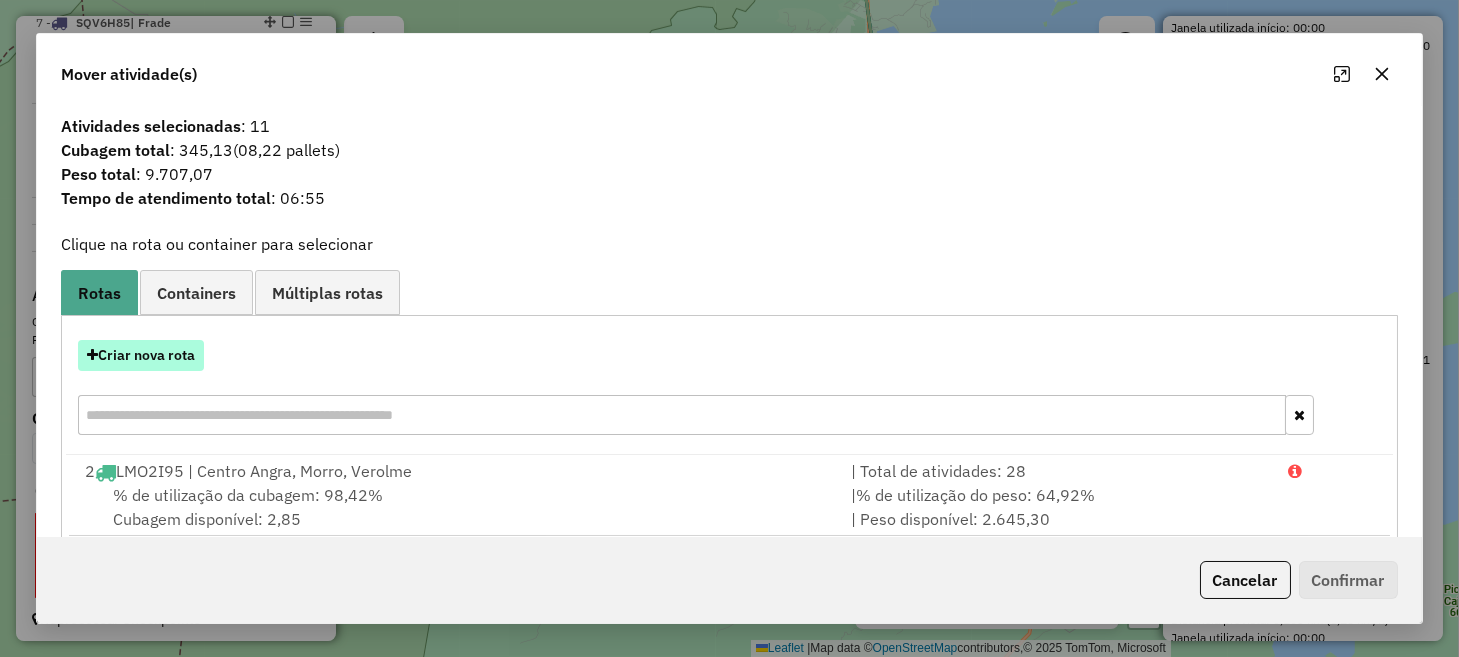 click on "Criar nova rota" at bounding box center (141, 355) 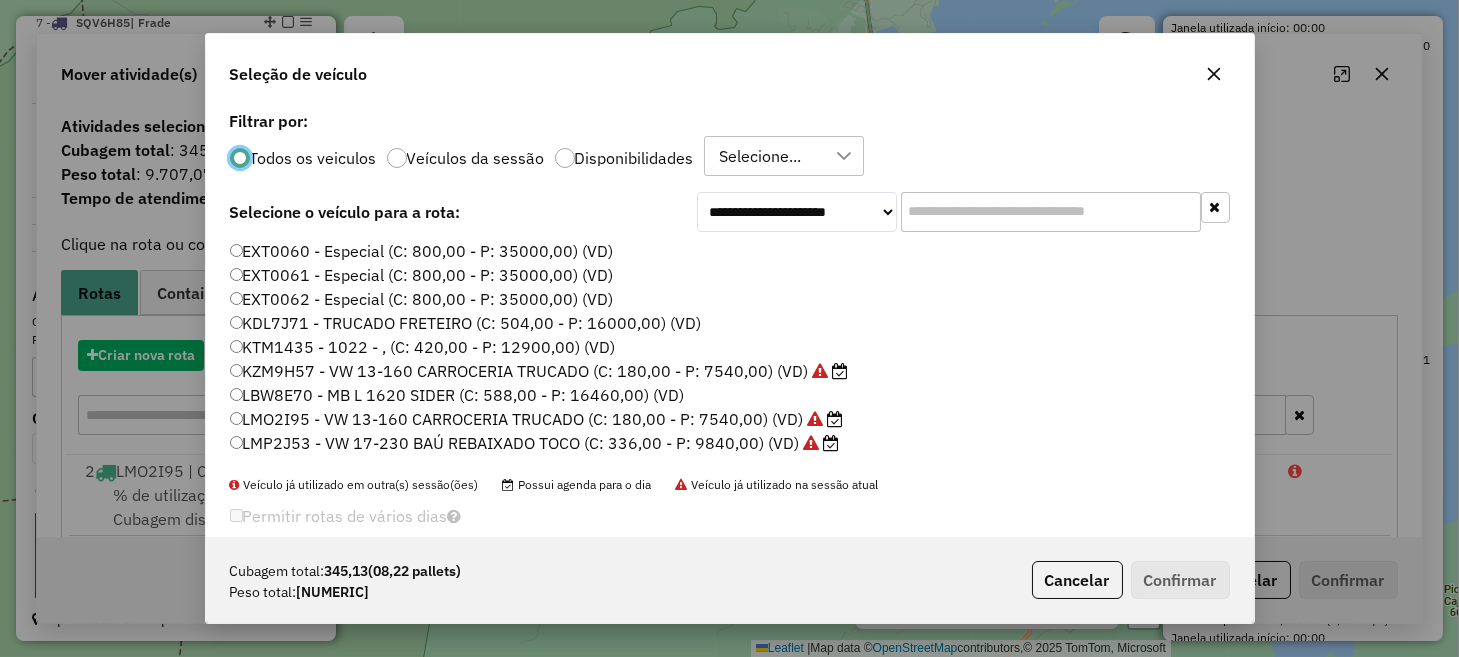 scroll, scrollTop: 10, scrollLeft: 6, axis: both 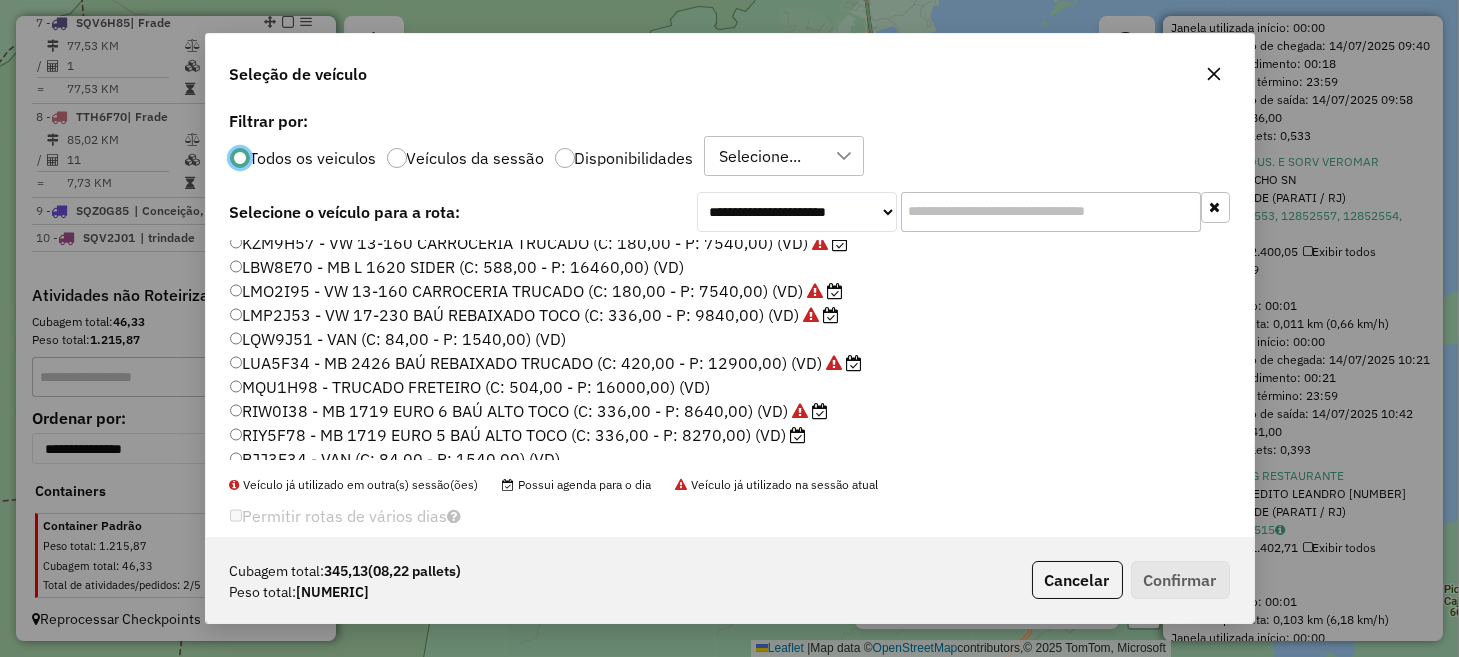 click on "LUA5F34 - MB 2426 BAÚ REBAIXADO TRUCADO (C: 420,00 - P: 12900,00) (VD)" 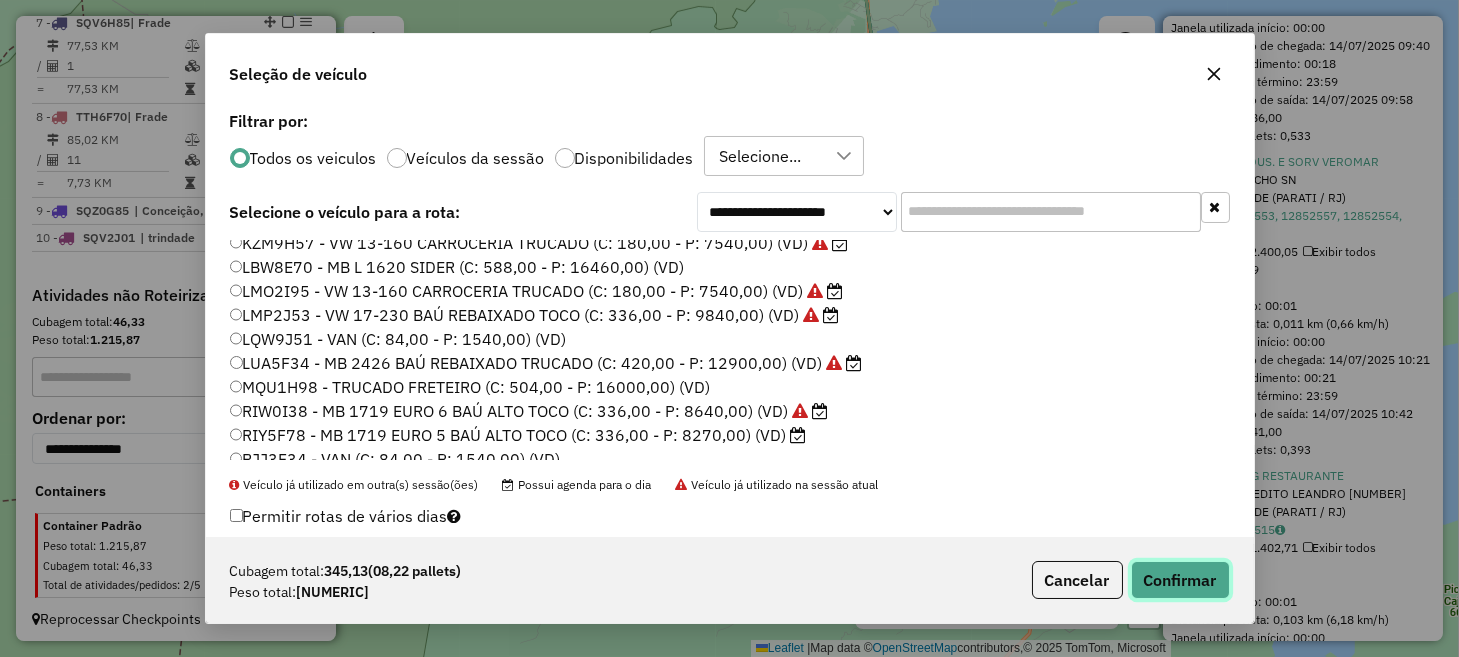 click on "Confirmar" 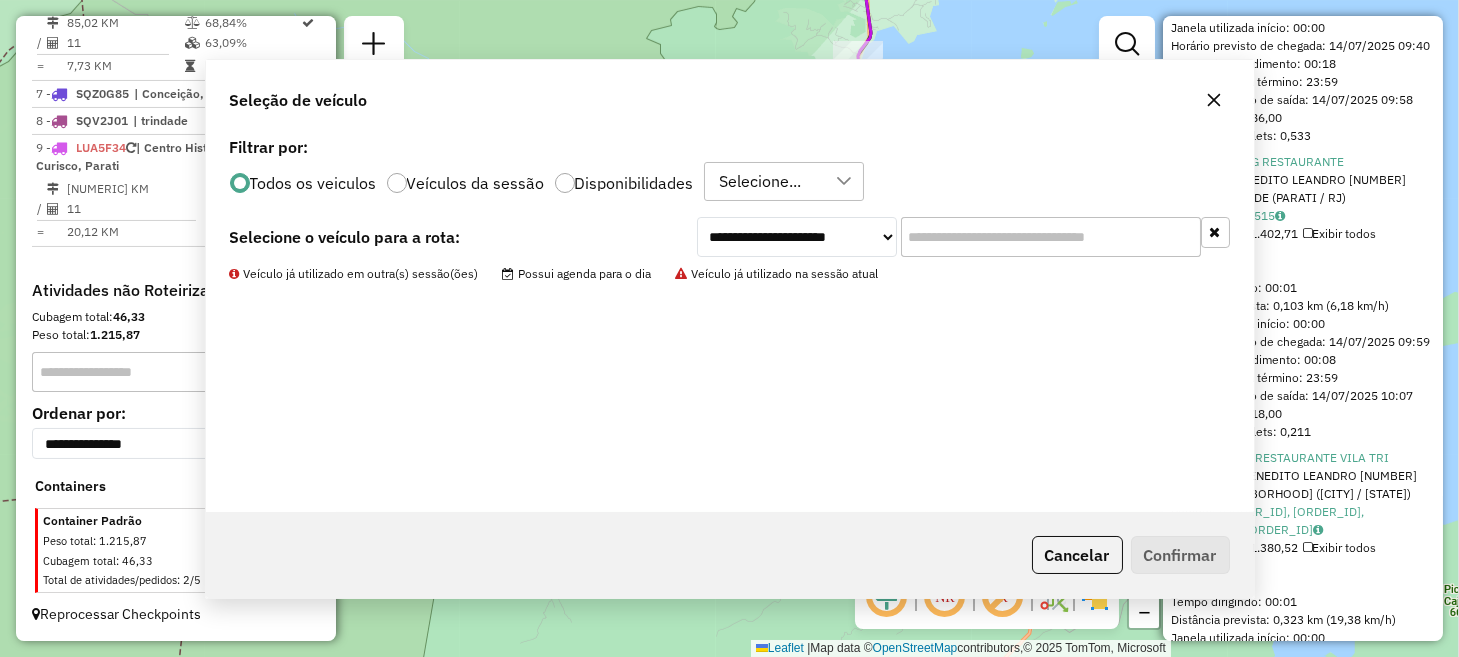 scroll, scrollTop: 1347, scrollLeft: 0, axis: vertical 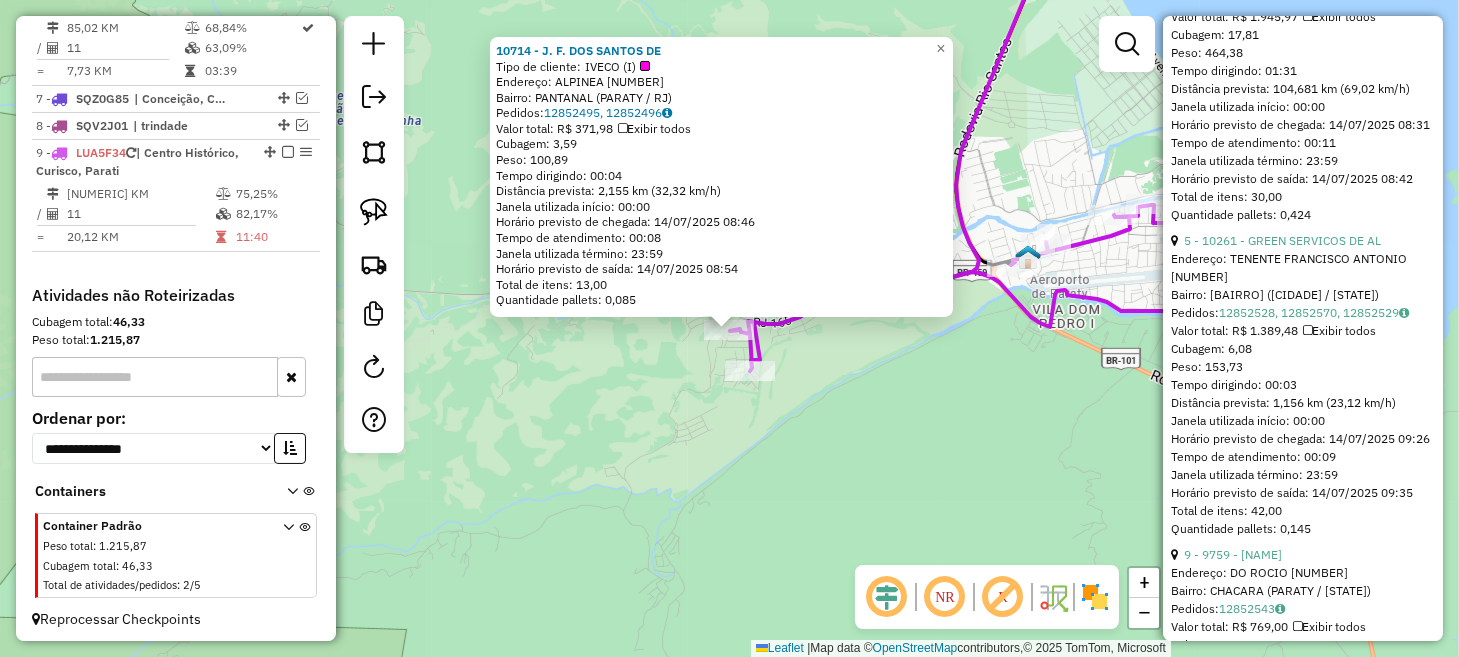 click on "10714 - J. F. DOS SANTOS DE  Tipo de cliente:   IVECO (I)   Endereço:  ALPINEA [NUMBER]   Bairro: PANTANAL ([CITY] / [STATE])   Pedidos:  12852495, 12852496   Valor total: R$ 371,98   Exibir todos   Cubagem: 3,59  Peso: 100,89  Tempo dirigindo: 00:04   Distância prevista: 2,155 km (32,32 km/h)   Janela utilizada início: 00:00   Horário previsto de chegada: 14/07/2025 08:46   Tempo de atendimento: 00:08   Janela utilizada término: 23:59   Horário previsto de saída: 14/07/2025 08:54   Total de itens: 13,00   Quantidade pallets: 0,085  × Janela de atendimento Grade de atendimento Capacidade Transportadoras Veículos Cliente Pedidos  Rotas Selecione os dias de semana para filtrar as janelas de atendimento  Seg   Ter   Qua   Qui   Sex   Sáb   Dom  Informe o período da janela de atendimento: De: Até:  Filtrar exatamente a janela do cliente  Considerar janela de atendimento padrão  Selecione os dias de semana para filtrar as grades de atendimento  Seg   Ter   Qua   Qui   Sex   Sáb   Dom   Peso mínimo:   De:  De:" 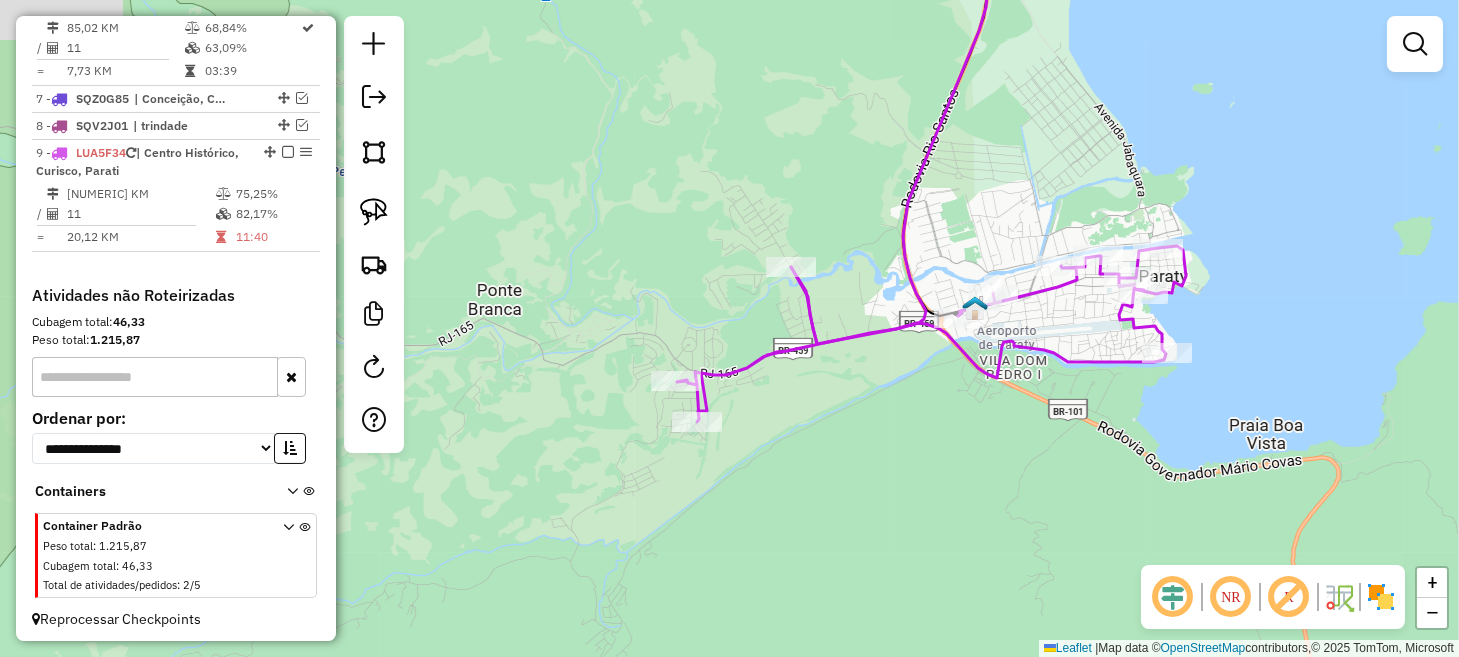 drag, startPoint x: 953, startPoint y: 406, endPoint x: 841, endPoint y: 498, distance: 144.94136 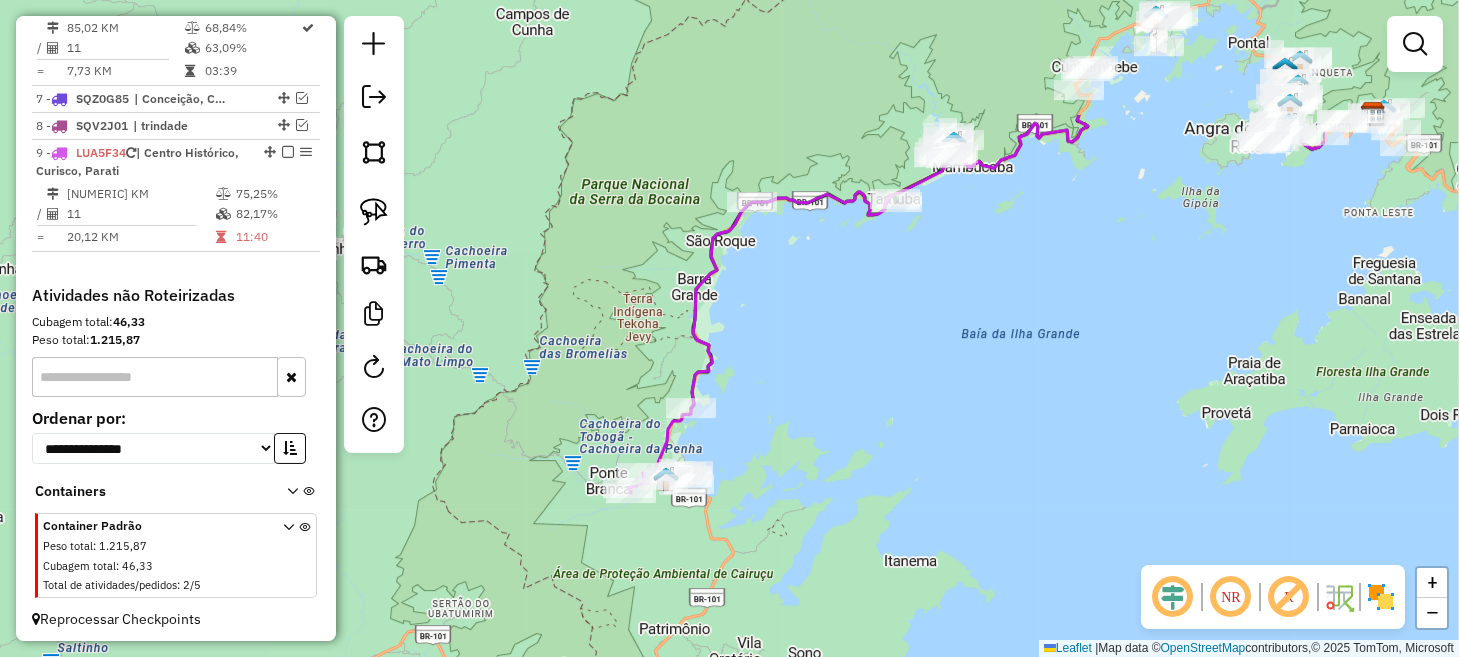 drag, startPoint x: 1137, startPoint y: 236, endPoint x: 857, endPoint y: 417, distance: 333.40817 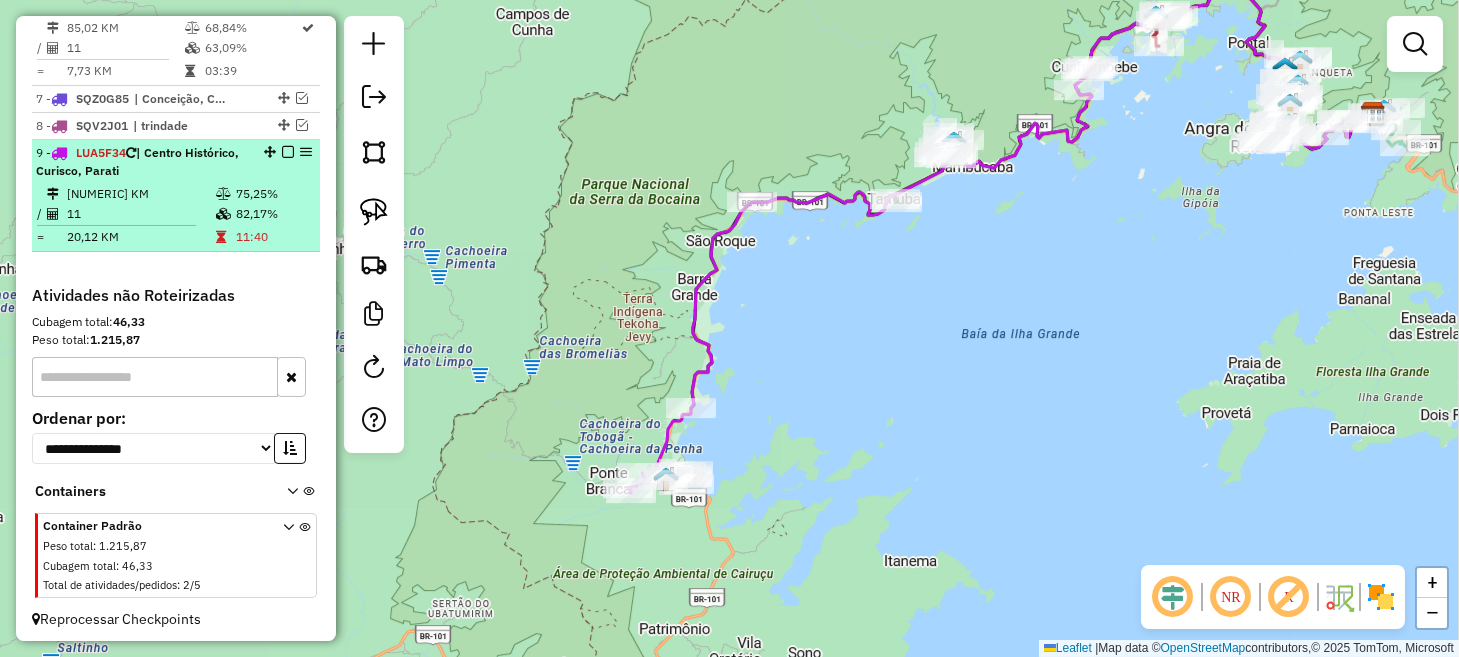 click at bounding box center [288, 152] 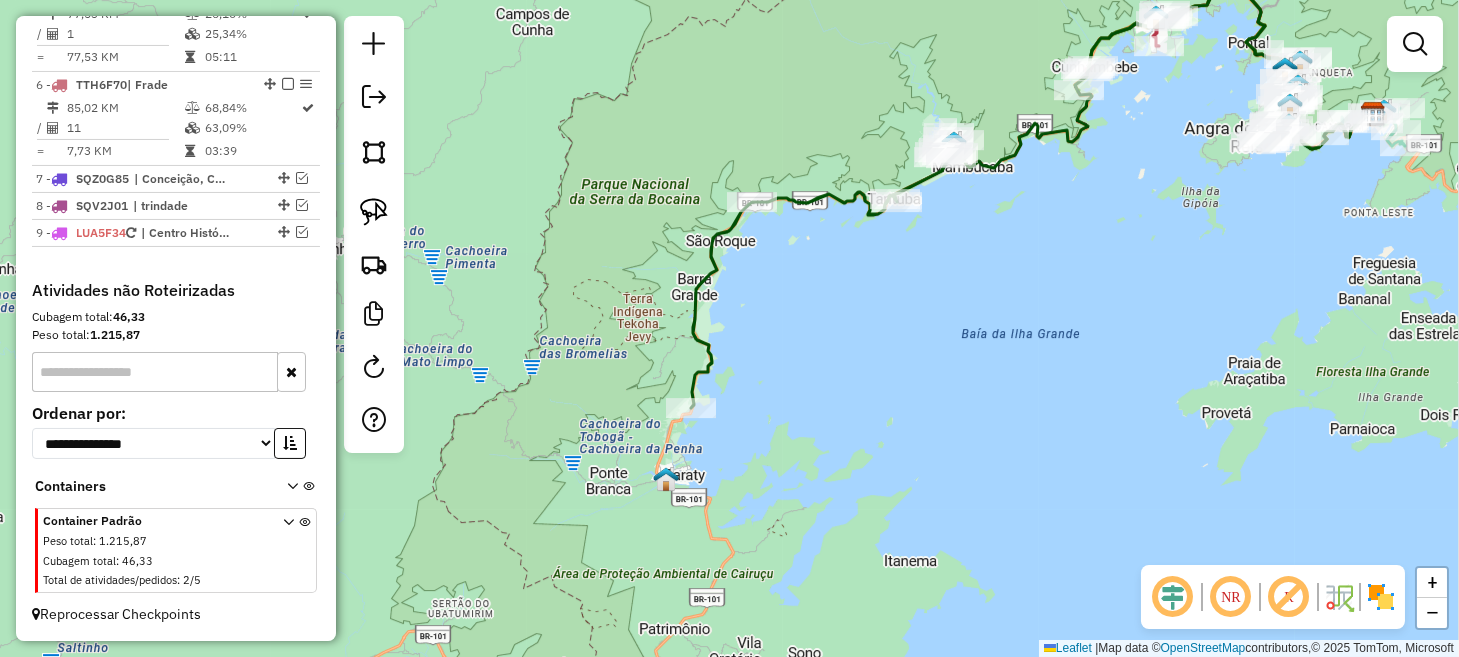 scroll, scrollTop: 1262, scrollLeft: 0, axis: vertical 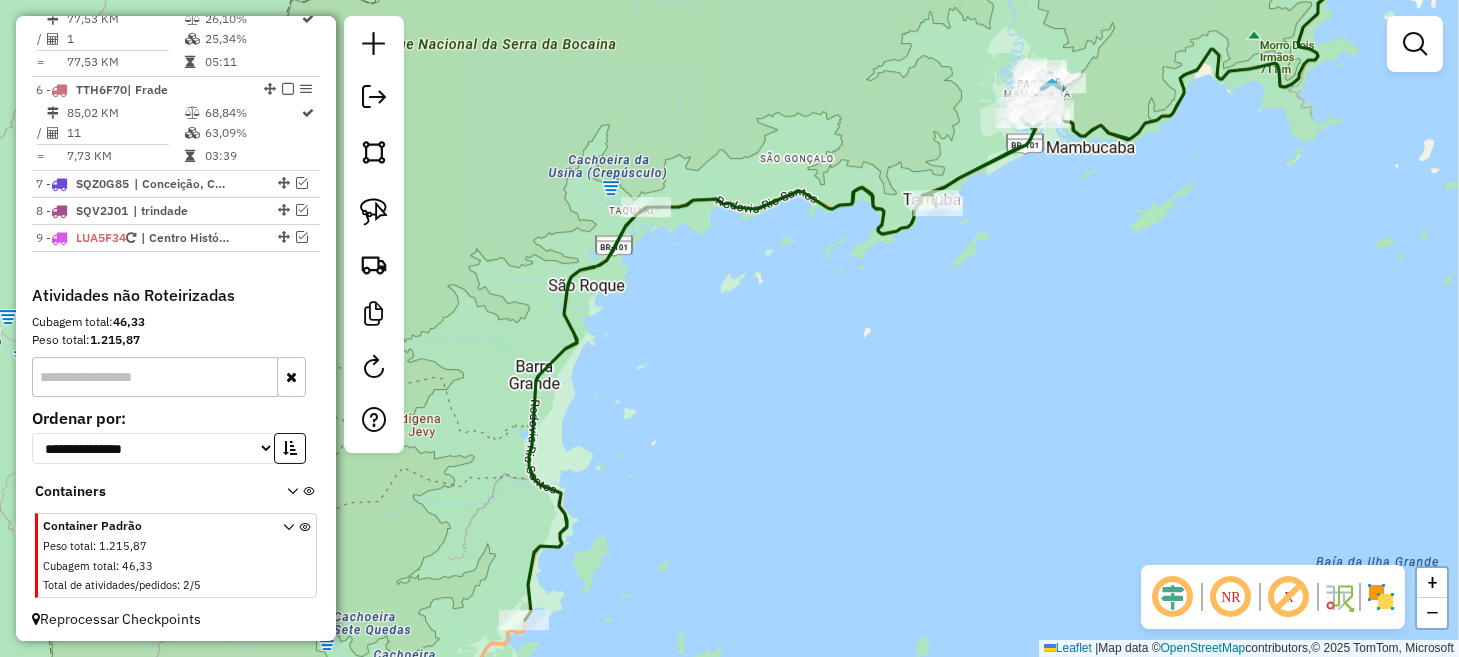 drag, startPoint x: 978, startPoint y: 171, endPoint x: 912, endPoint y: 394, distance: 232.56181 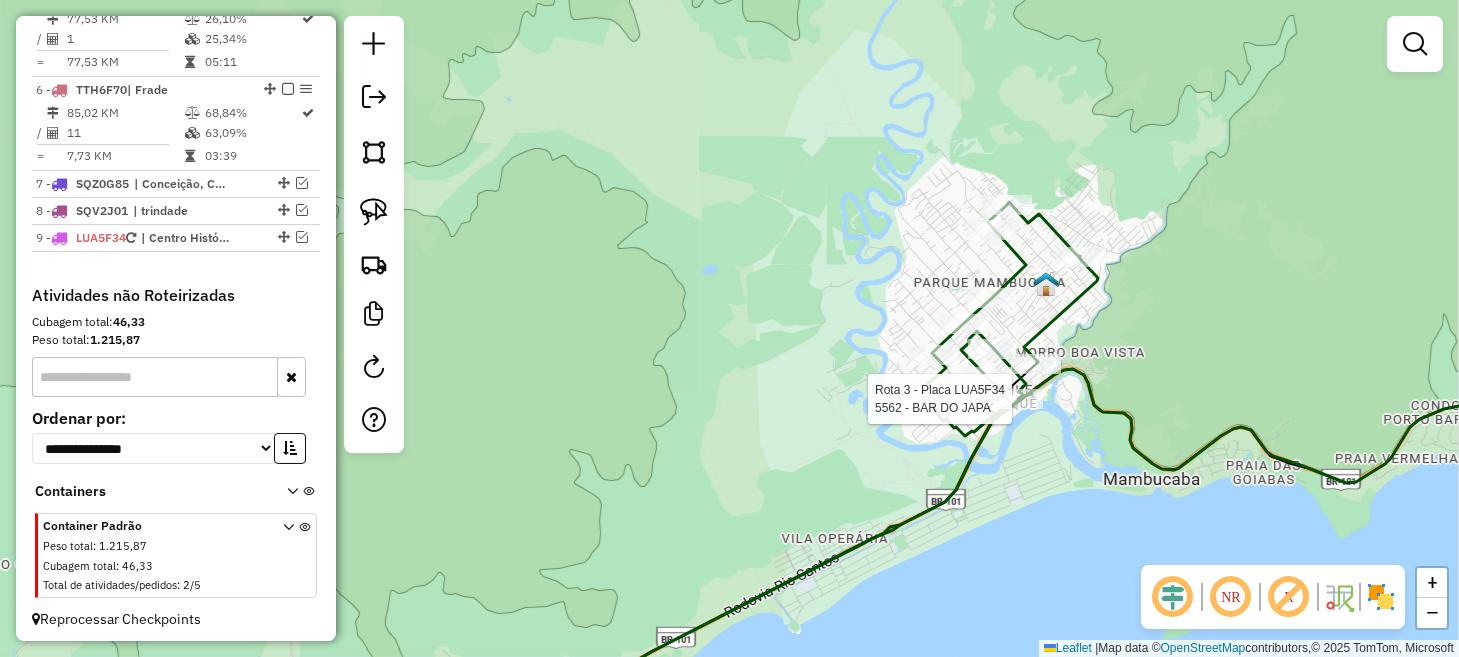 select on "*********" 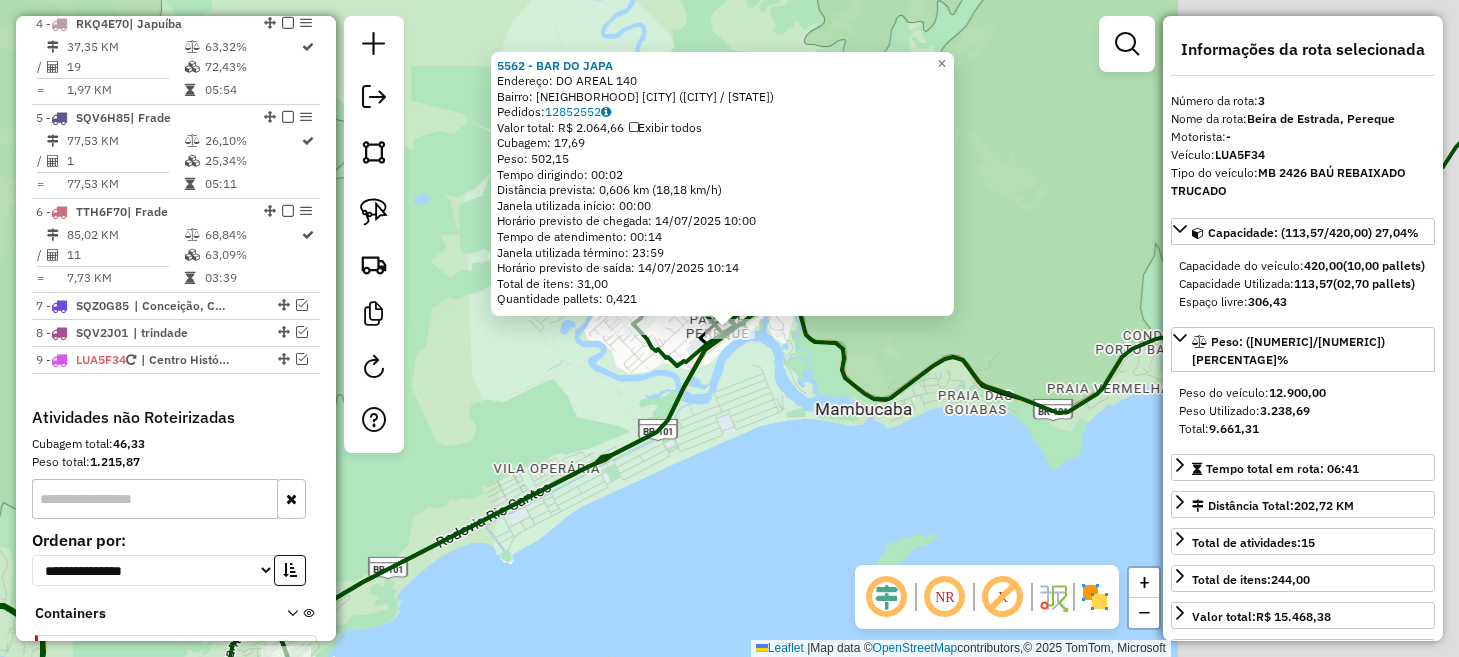 scroll, scrollTop: 1021, scrollLeft: 0, axis: vertical 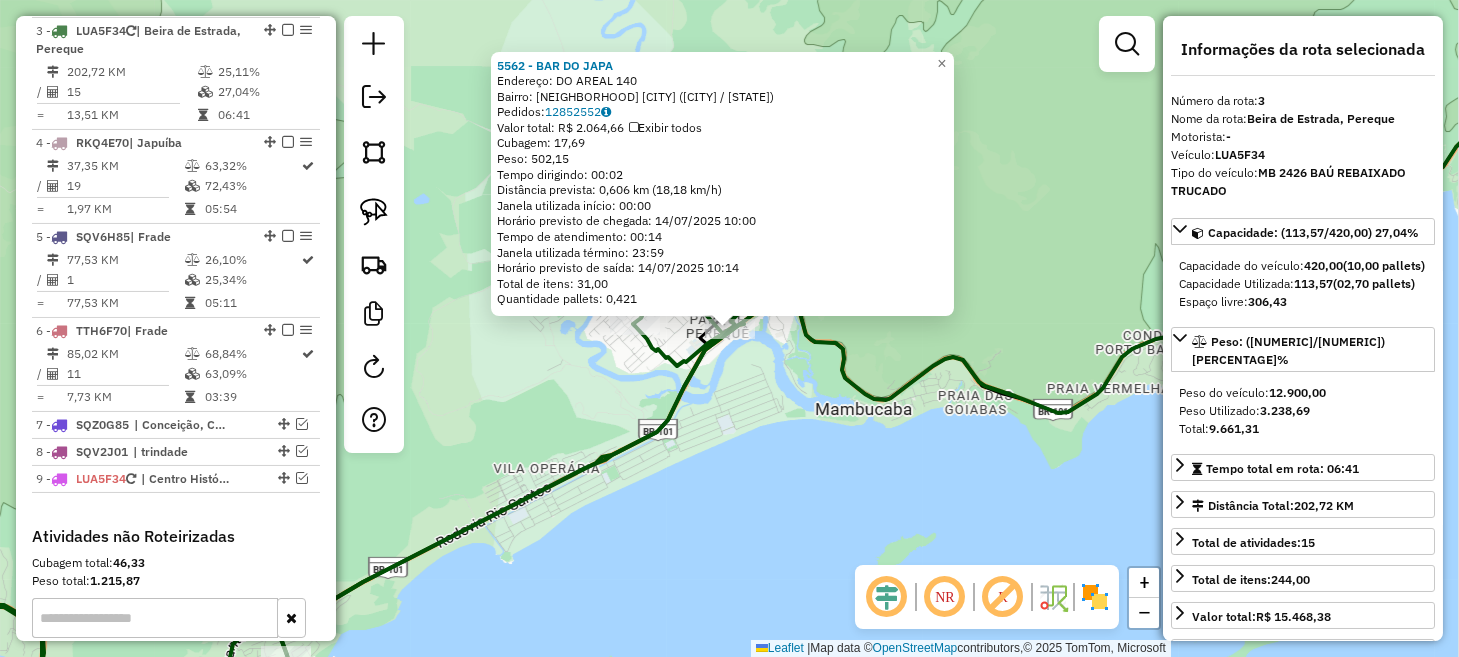 click on "[ORDER_ID] - [NAME]  Endereço:  [STREET] [NUMBER]   Bairro: [NEIGHBORHOOD]  [CITY] ([CITY] / [STATE])   Pedidos:  [ORDER_ID]   Valor total: R$ [PRICE]   Exibir todos   Cubagem: [NUMERIC]  Peso: [NUMERIC]  Tempo dirigindo: [TIME]   Distância prevista: [DISTANCE] km ([SPEED] km/h)   Janela utilizada início: [TIME]   Horário previsto de chegada: [DATE] [TIME]   Tempo de atendimento: [TIME]   Janela utilizada término: [TIME]   Horário previsto de saída: [DATE] [TIME]   Total de itens: [NUMERIC],00   Quantidade pallets: [NUMERIC]  × Janela de atendimento Grade de atendimento Capacidade Transportadoras Veículos Cliente Pedidos  Rotas Selecione os dias de semana para filtrar as janelas de atendimento  Seg   Ter   Qua   Qui   Sex   Sáb   Dom  Informe o período da janela de atendimento: De: Até:  Filtrar exatamente a janela do cliente  Considerar janela de atendimento padrão  Selecione os dias de semana para filtrar as grades de atendimento  Seg   Ter   Qua   Qui   Sex   Sáb   Dom   Peso mínimo:   Peso máximo:   De:   Até:" 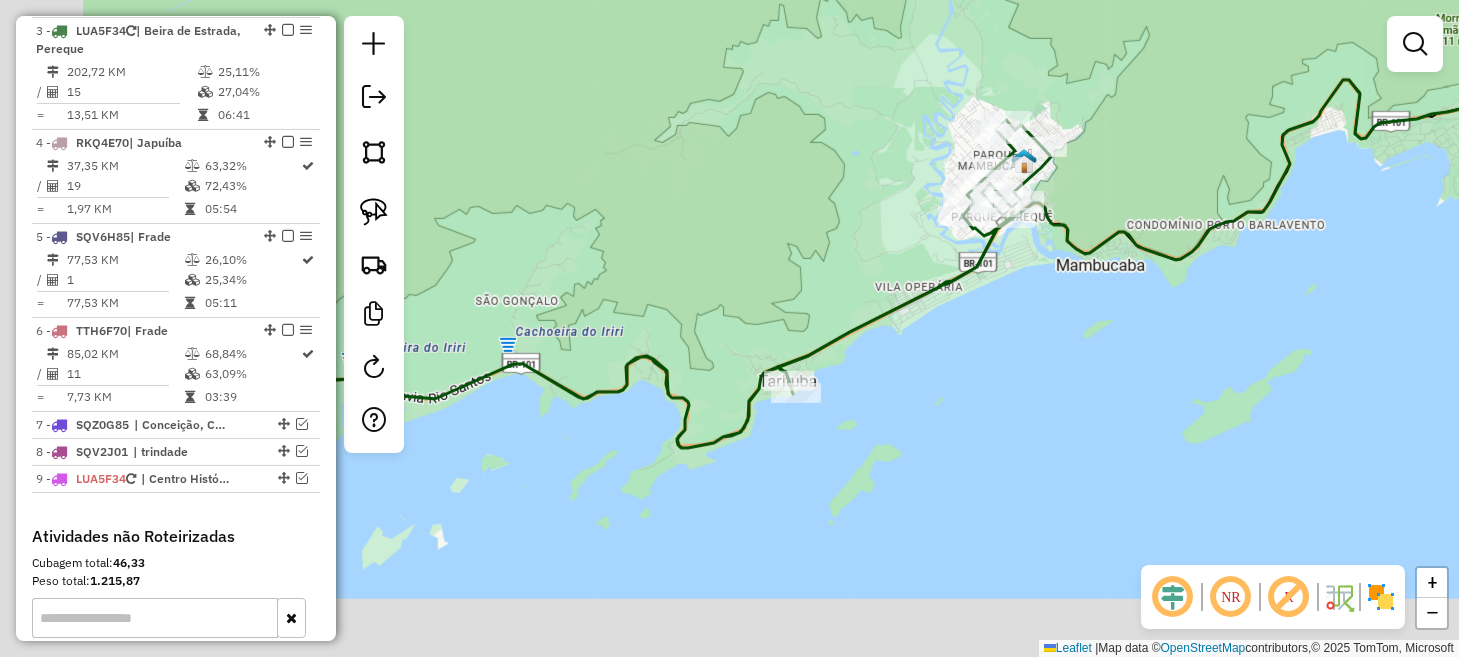 drag, startPoint x: 881, startPoint y: 551, endPoint x: 1107, endPoint y: 321, distance: 322.4531 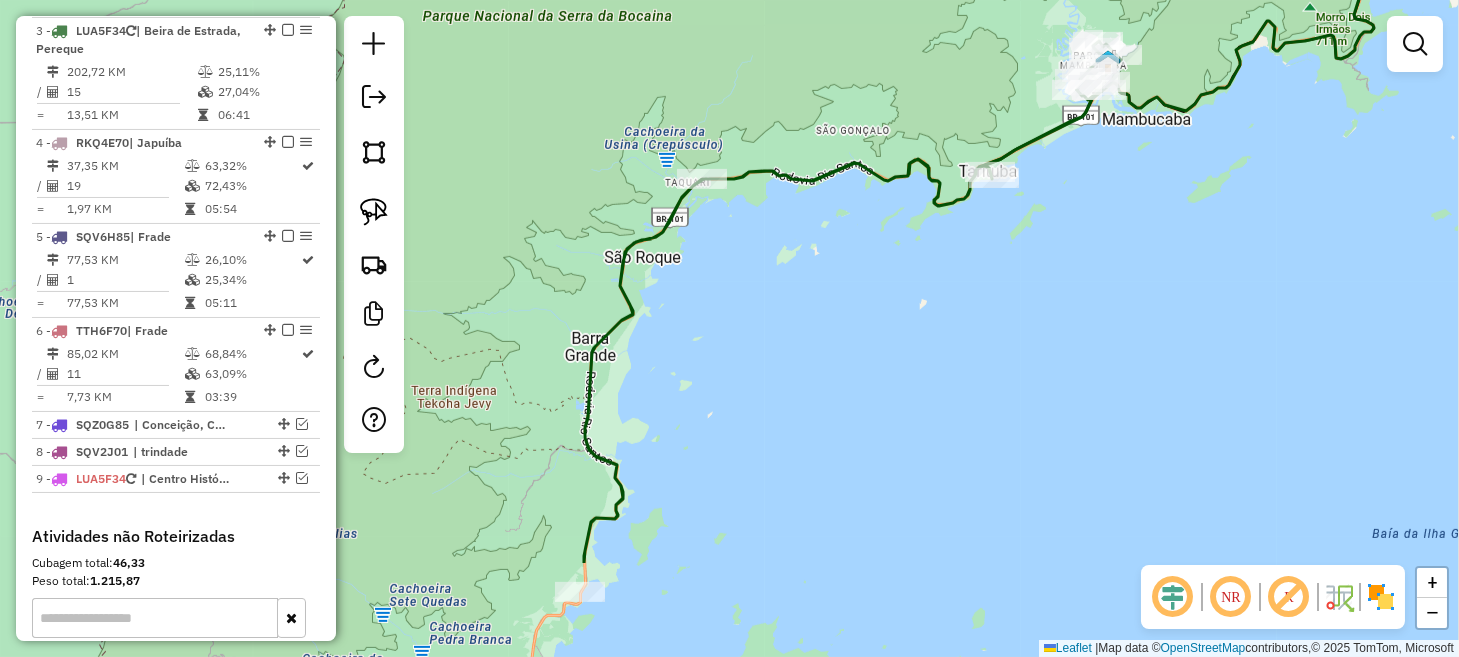 drag, startPoint x: 907, startPoint y: 490, endPoint x: 920, endPoint y: 329, distance: 161.52399 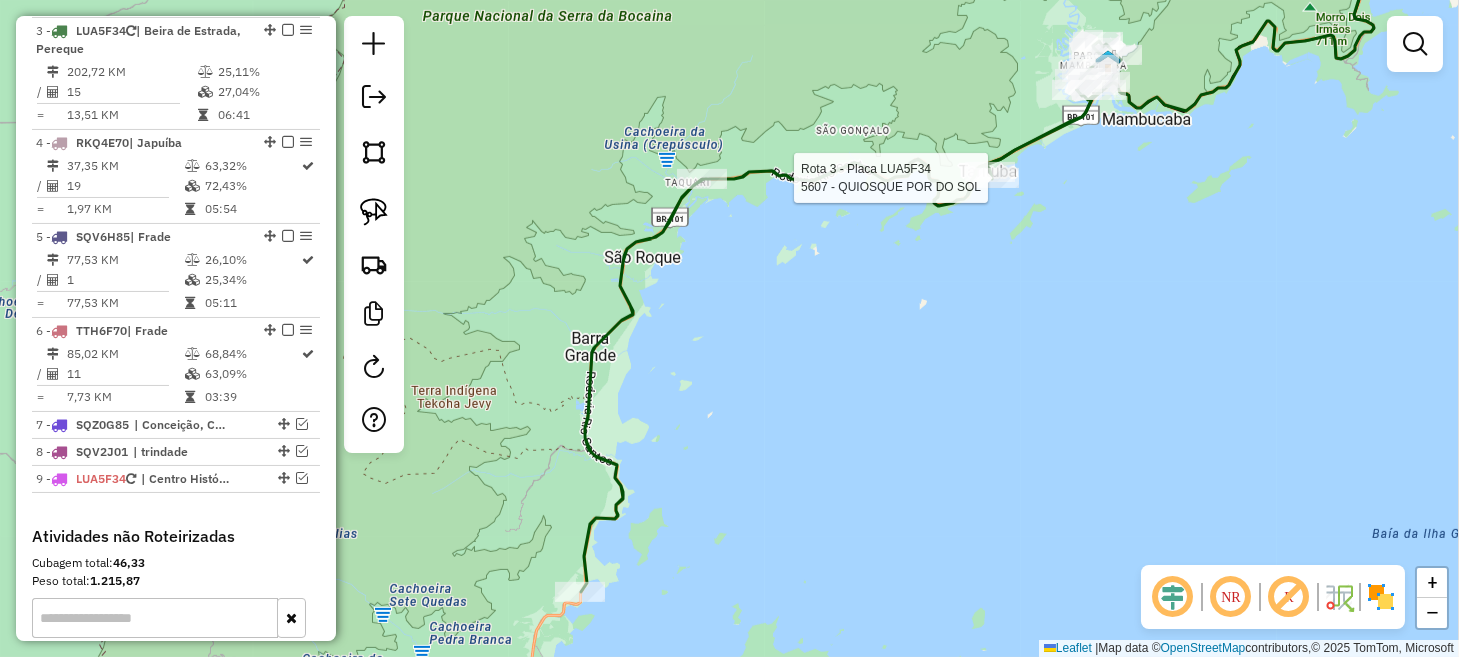 select on "*********" 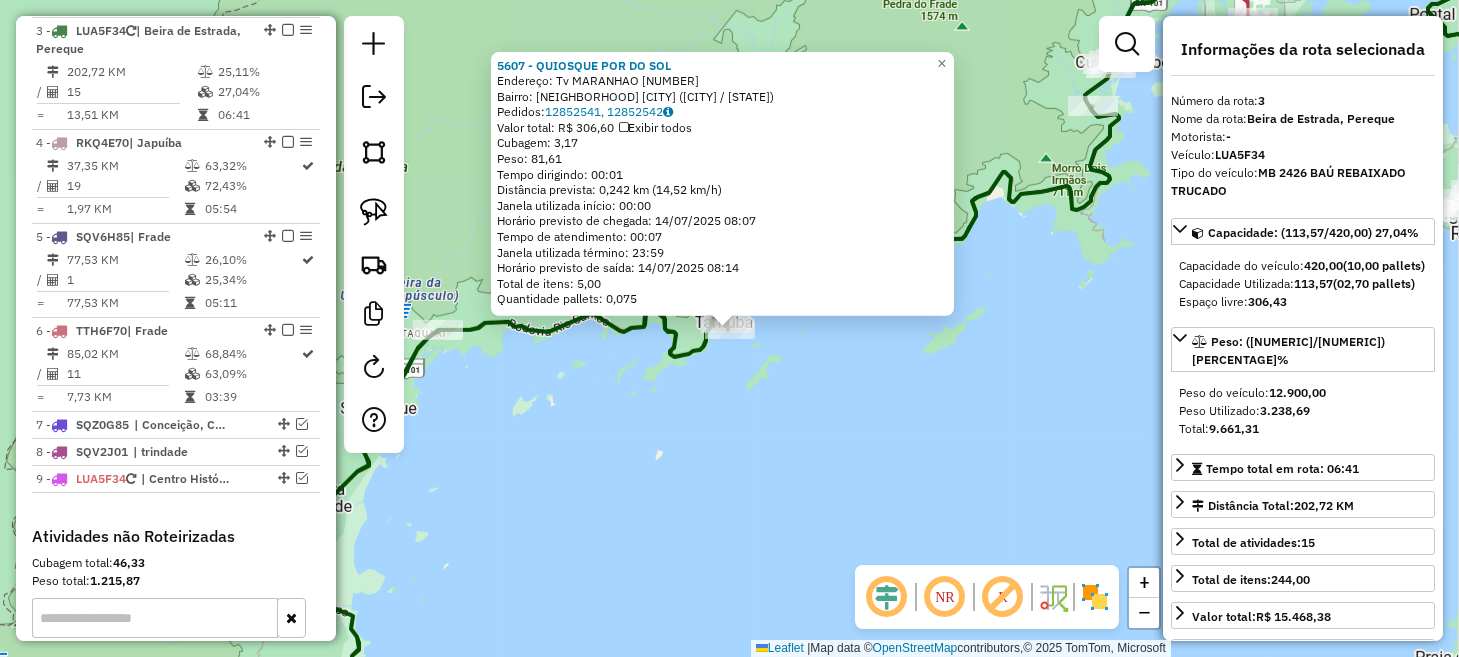 click on "5607 - QUIOSQUE POR DO SOL  Endereço: Tv  MARANHAO                      [NUMBER]   Bairro: PARQUE PEREQUE  MAMBUCABA ([CITY] / [STATE])   Pedidos:  [ORDER_ID], [ORDER_ID]   Valor total: R$ 306,60   Exibir todos   Cubagem: 3,17  Peso: 81,61  Tempo dirigindo: 00:01   Distância prevista: 0,242 km (14,52 km/h)   Janela utilizada início: 00:00   Horário previsto de chegada: 14/07/2025 08:07   Tempo de atendimento: 00:07   Janela utilizada término: 23:59   Horário previsto de saída: 14/07/2025 08:14   Total de itens: 5,00   Quantidade pallets: 0,075  × Janela de atendimento Grade de atendimento Capacidade Transportadoras Veículos Cliente Pedidos  Rotas Selecione os dias de semana para filtrar as janelas de atendimento  Seg   Ter   Qua   Qui   Sex   Sáb   Dom  Informe o período da janela de atendimento: De: Até:  Filtrar exatamente a janela do cliente  Considerar janela de atendimento padrão  Selecione os dias de semana para filtrar as grades de atendimento  Seg   Ter   Qua   Qui   Sex   Sáb   Dom   De:  De:" 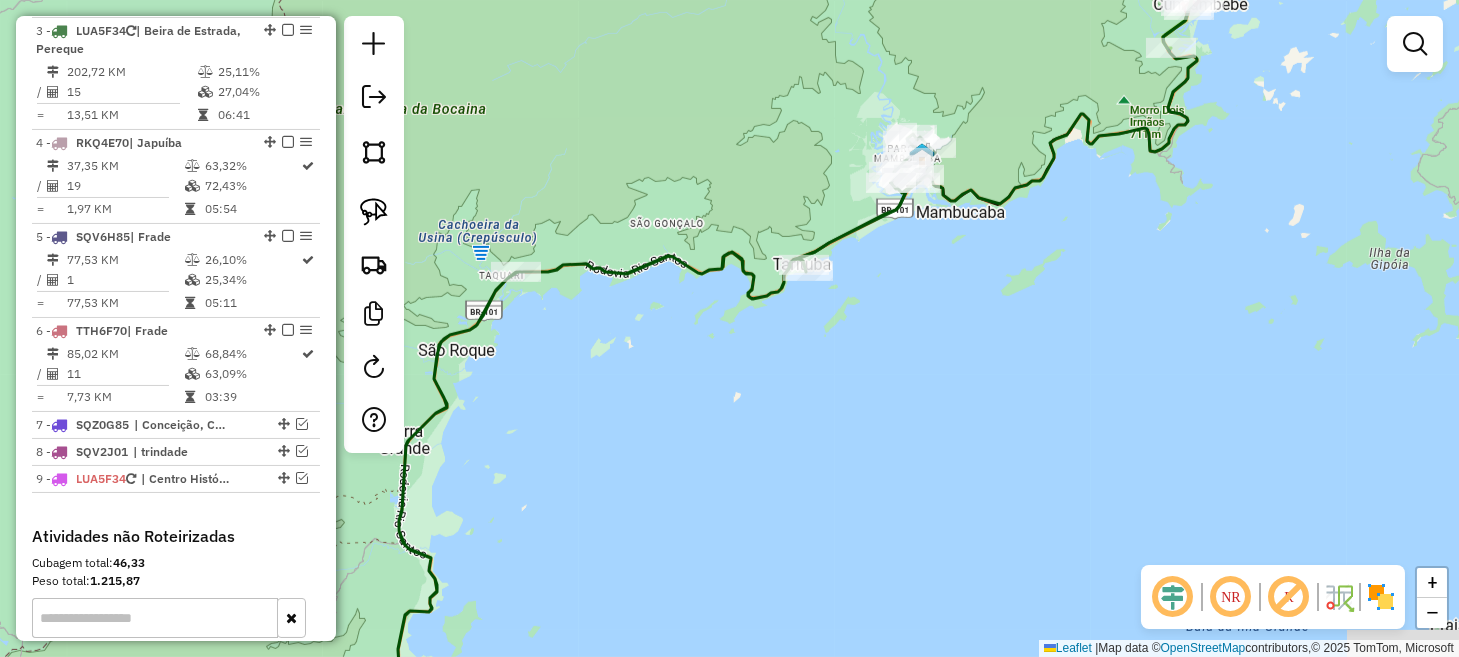 click on "Janela de atendimento Grade de atendimento Capacidade Transportadoras Veículos Cliente Pedidos  Rotas Selecione os dias de semana para filtrar as janelas de atendimento  Seg   Ter   Qua   Qui   Sex   Sáb   Dom  Informe o período da janela de atendimento: De: Até:  Filtrar exatamente a janela do cliente  Considerar janela de atendimento padrão  Selecione os dias de semana para filtrar as grades de atendimento  Seg   Ter   Qua   Qui   Sex   Sáb   Dom   Considerar clientes sem dia de atendimento cadastrado  Clientes fora do dia de atendimento selecionado Filtrar as atividades entre os valores definidos abaixo:  Peso mínimo:   Peso máximo:   Cubagem mínima:   Cubagem máxima:   De:   Até:  Filtrar as atividades entre o tempo de atendimento definido abaixo:  De:   Até:   Considerar capacidade total dos clientes não roteirizados Transportadora: Selecione um ou mais itens Tipo de veículo: Selecione um ou mais itens Veículo: Selecione um ou mais itens Motorista: Selecione um ou mais itens Nome: Rótulo:" 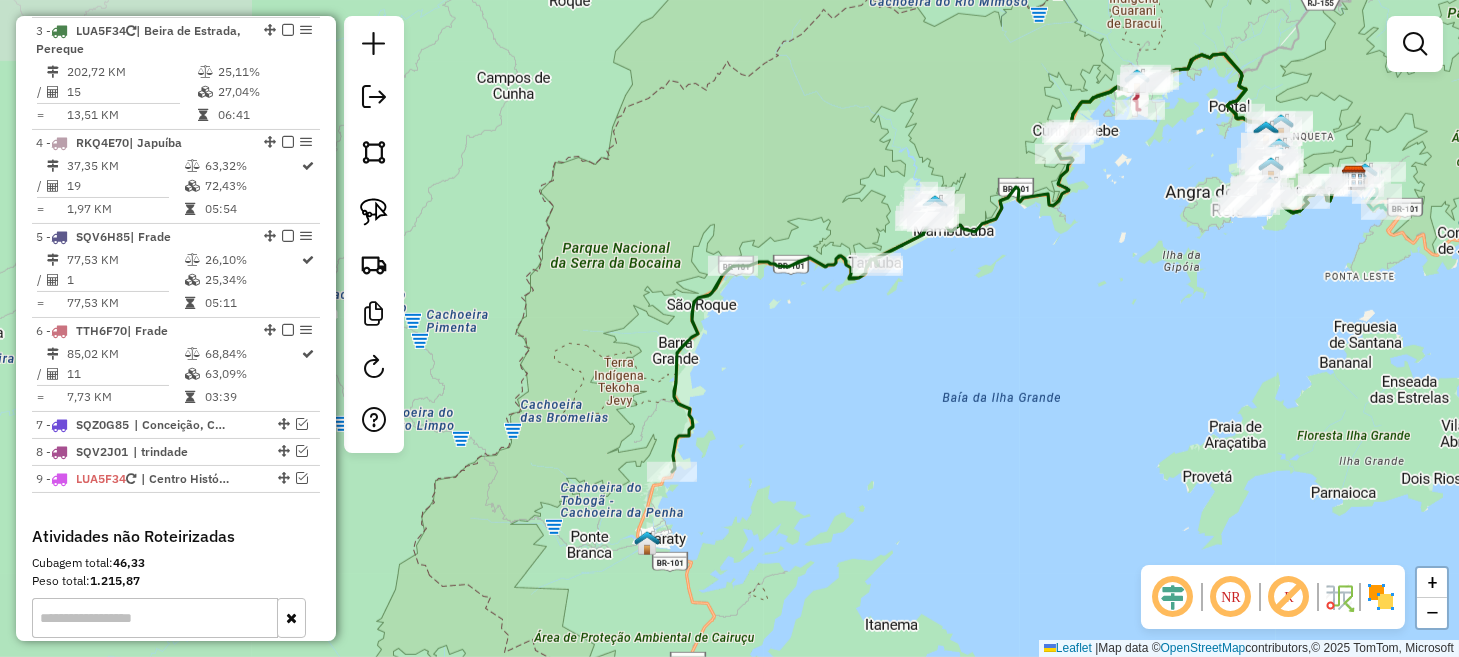 drag, startPoint x: 866, startPoint y: 438, endPoint x: 904, endPoint y: 359, distance: 87.66413 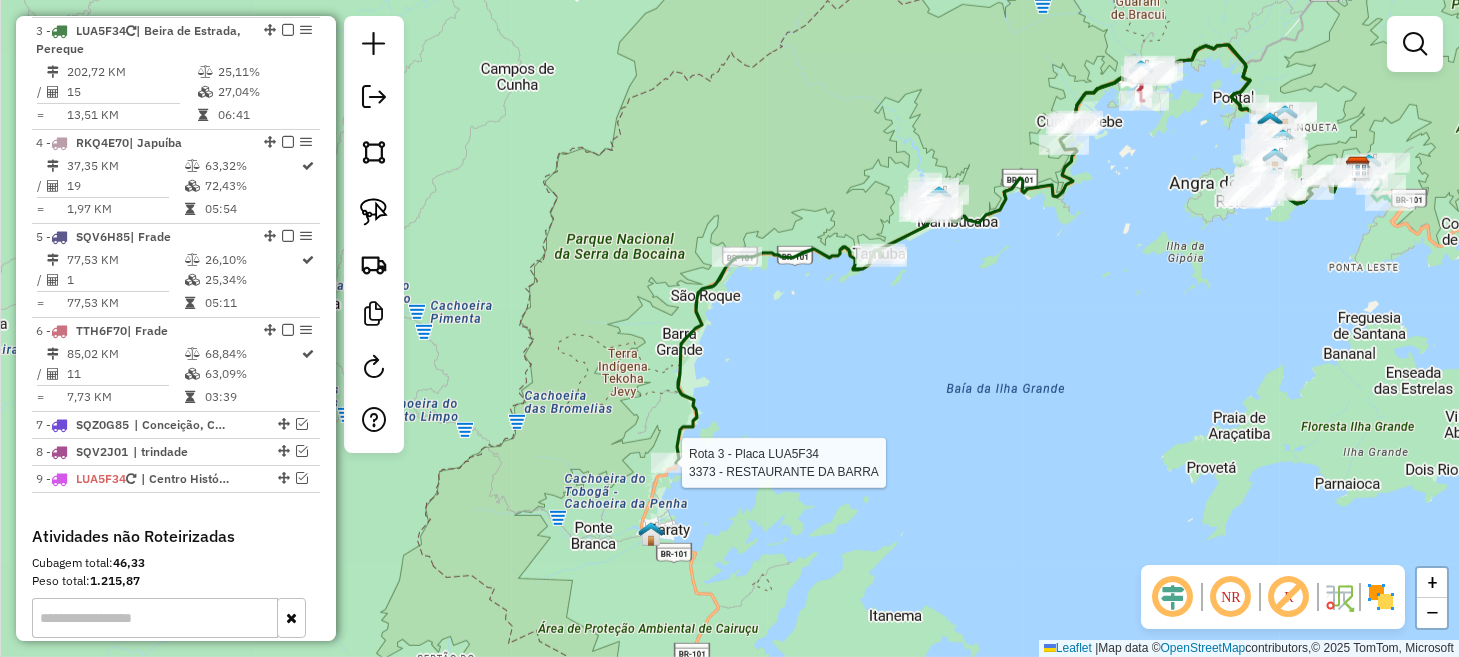 select on "*********" 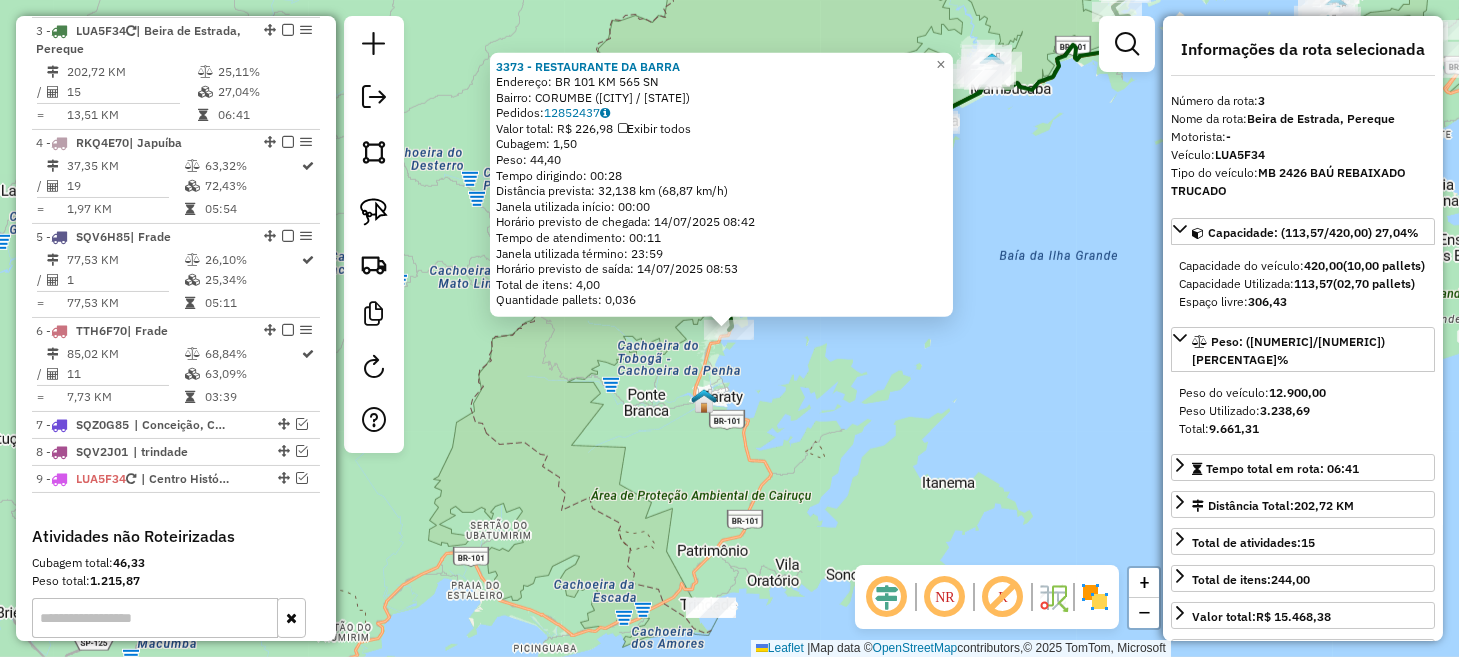 click on "3373 - RESTAURANTE DA BARRA  Endereço:  BR 101 KM 565 SN   Bairro: CORUMBE ([CITY] / [STATE])   Pedidos:  12852437   Valor total: R$ 226,98   Exibir todos   Cubagem: 1,50  Peso: 44,40  Tempo dirigindo: 00:28   Distância prevista: 32,138 km (68,87 km/h)   Janela utilizada início: 00:00   Horário previsto de chegada: 14/07/2025 08:42   Tempo de atendimento: 00:11   Janela utilizada término: 23:59   Horário previsto de saída: 14/07/2025 08:53   Total de itens: 4,00   Quantidade pallets: 0,036  × Janela de atendimento Grade de atendimento Capacidade Transportadoras Veículos Cliente Pedidos  Rotas Selecione os dias de semana para filtrar as janelas de atendimento  Seg   Ter   Qua   Qui   Sex   Sáb   Dom  Informe o período da janela de atendimento: De: Até:  Filtrar exatamente a janela do cliente  Considerar janela de atendimento padrão  Selecione os dias de semana para filtrar as grades de atendimento  Seg   Ter   Qua   Qui   Sex   Sáb   Dom   Considerar clientes sem dia de atendimento cadastrado  De:  +" 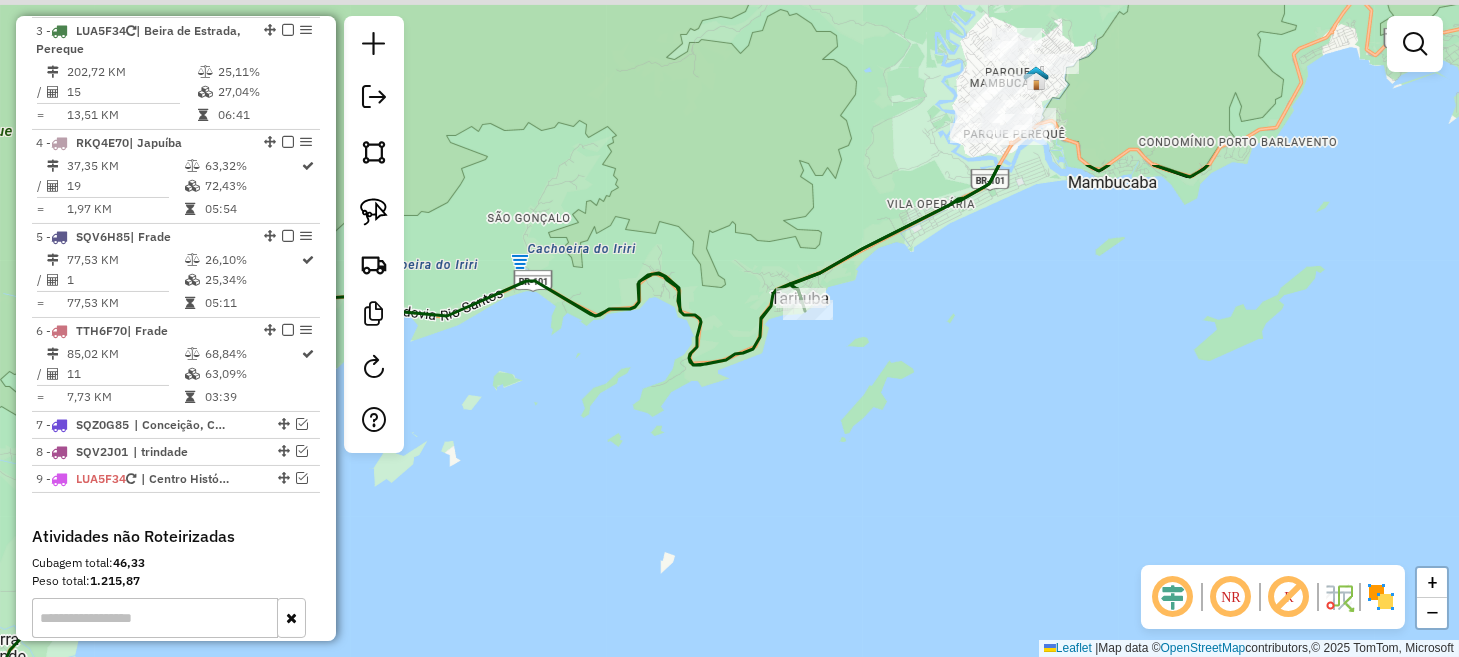 drag, startPoint x: 987, startPoint y: 172, endPoint x: 1019, endPoint y: 422, distance: 252.03967 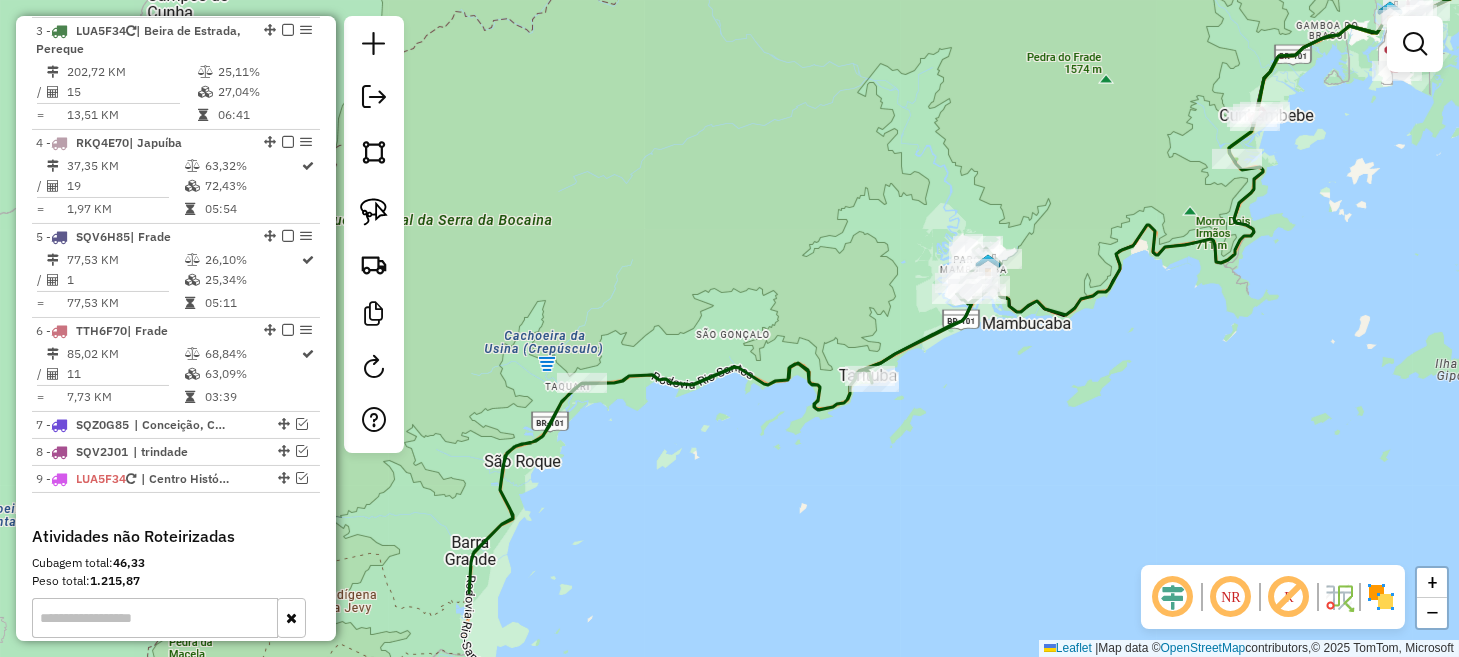 drag, startPoint x: 665, startPoint y: 561, endPoint x: 702, endPoint y: 446, distance: 120.805626 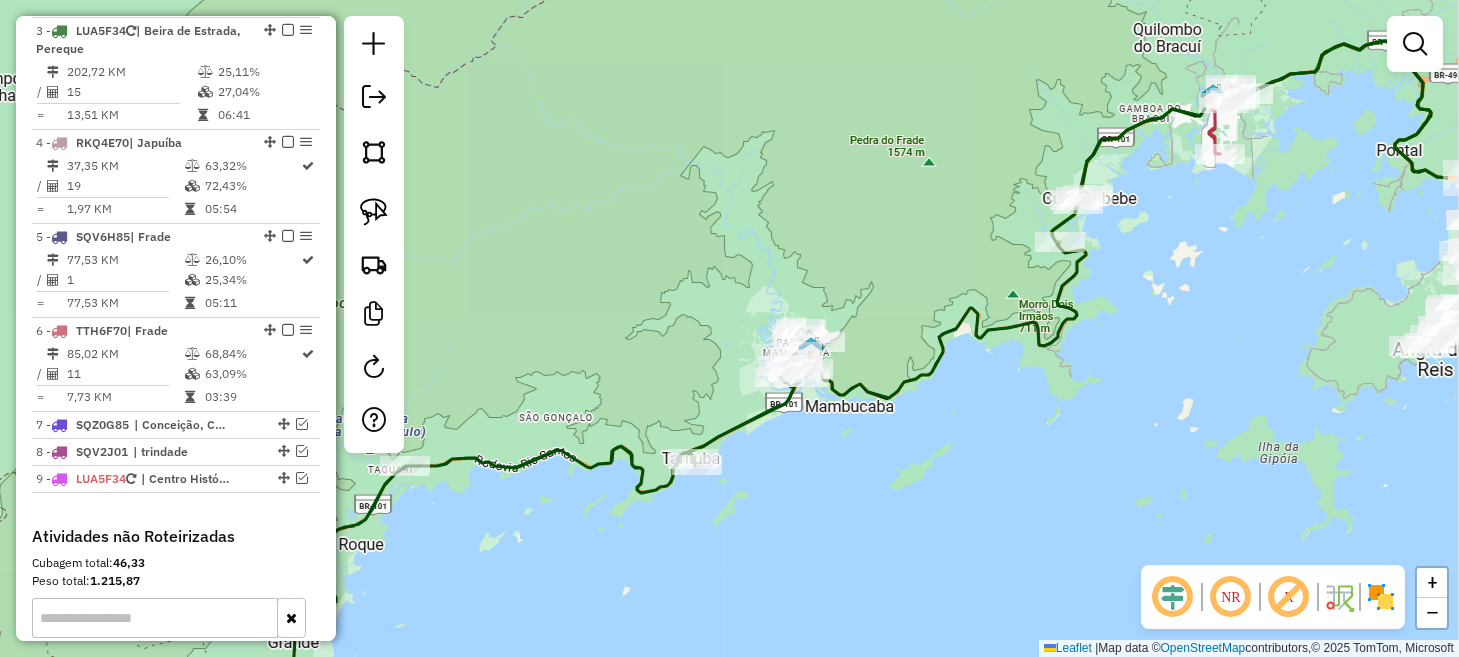 drag, startPoint x: 1045, startPoint y: 378, endPoint x: 854, endPoint y: 458, distance: 207.07729 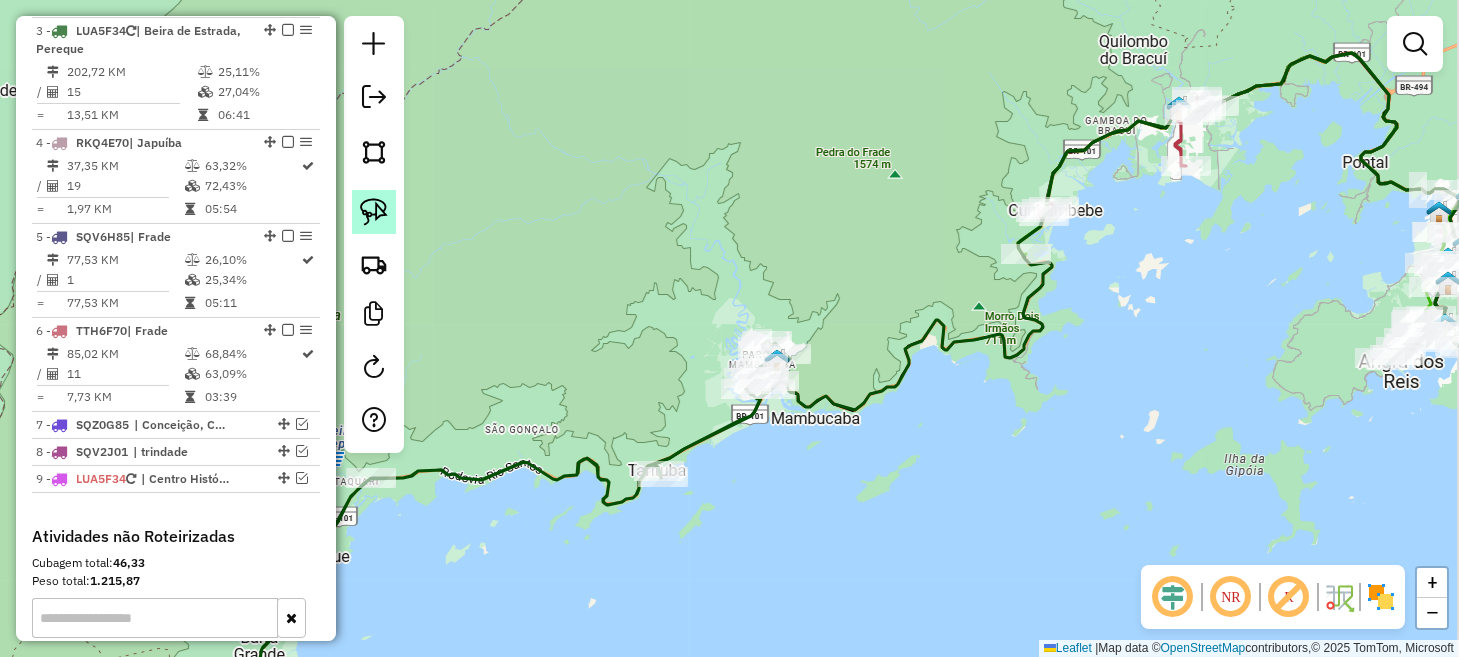 click 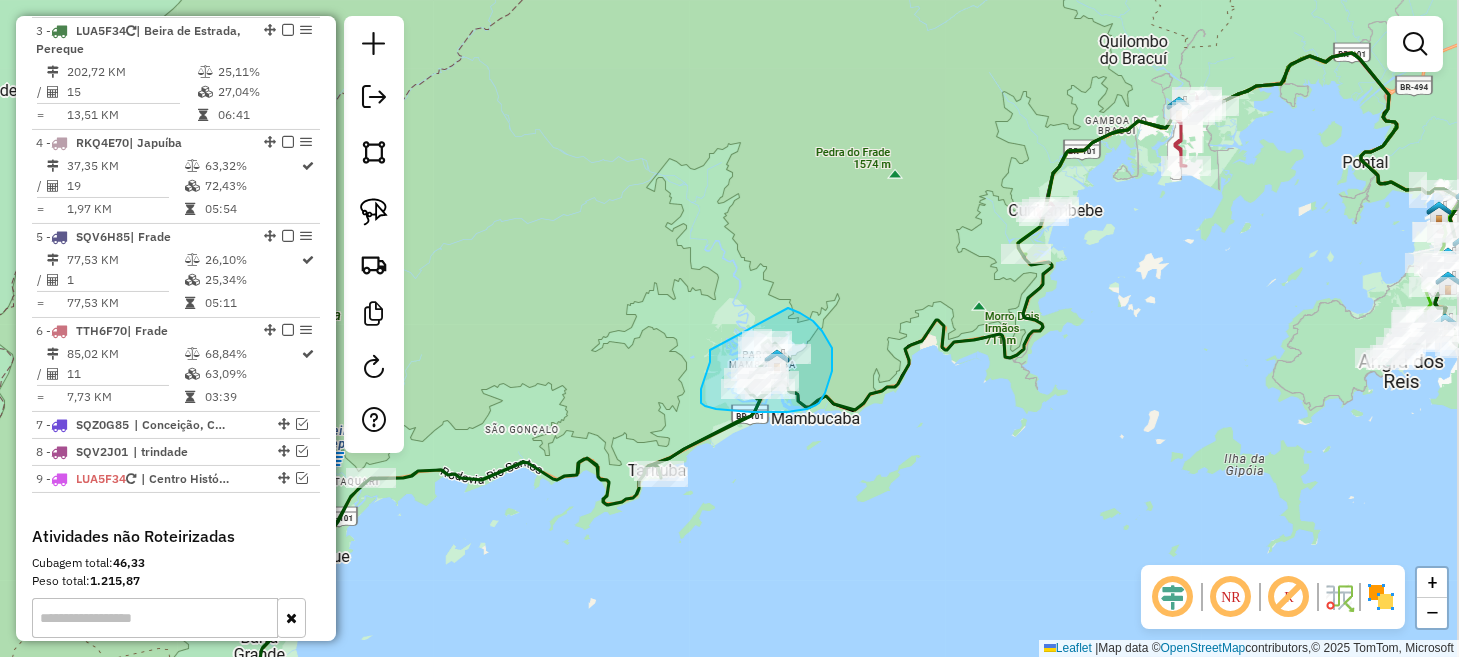 drag, startPoint x: 710, startPoint y: 352, endPoint x: 729, endPoint y: 304, distance: 51.62364 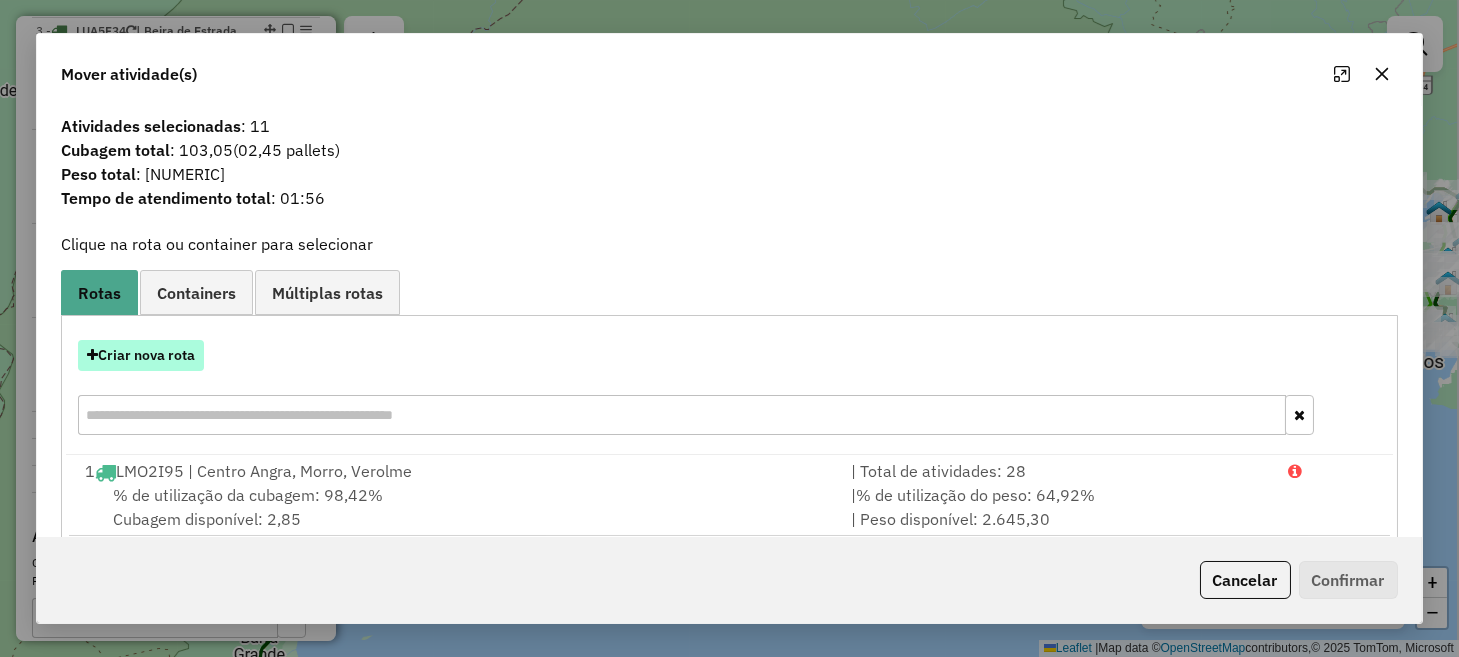 click on "Criar nova rota" at bounding box center [141, 355] 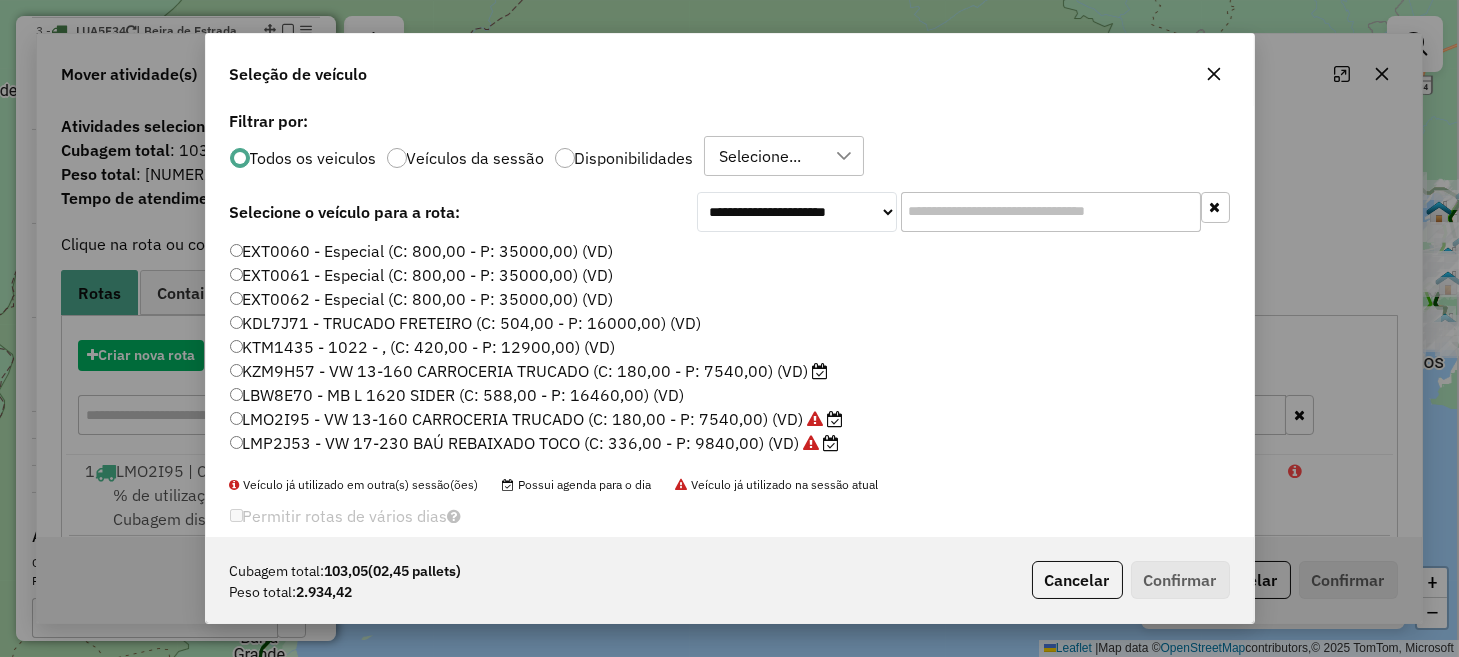 scroll, scrollTop: 10, scrollLeft: 6, axis: both 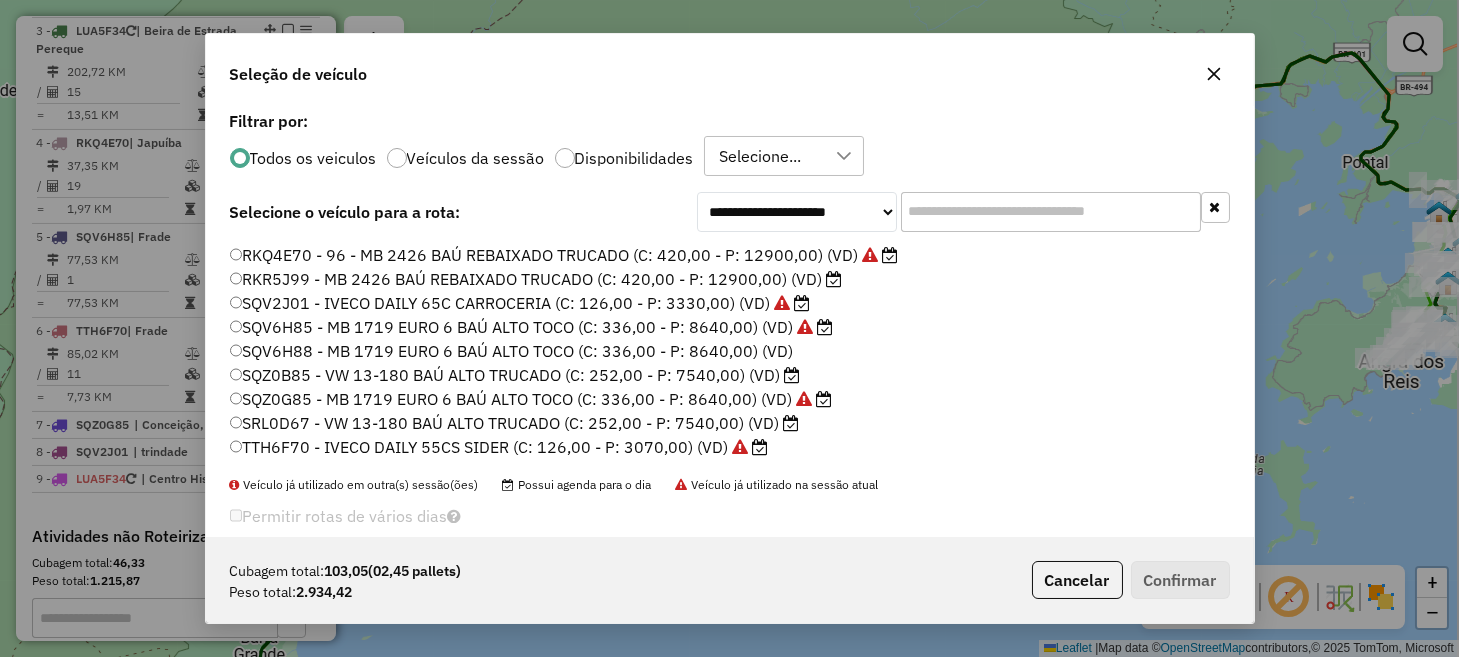 click on "TTH6F70 - IVECO DAILY 55CS SIDER (C: 126,00 - P: 3070,00) (VD)" 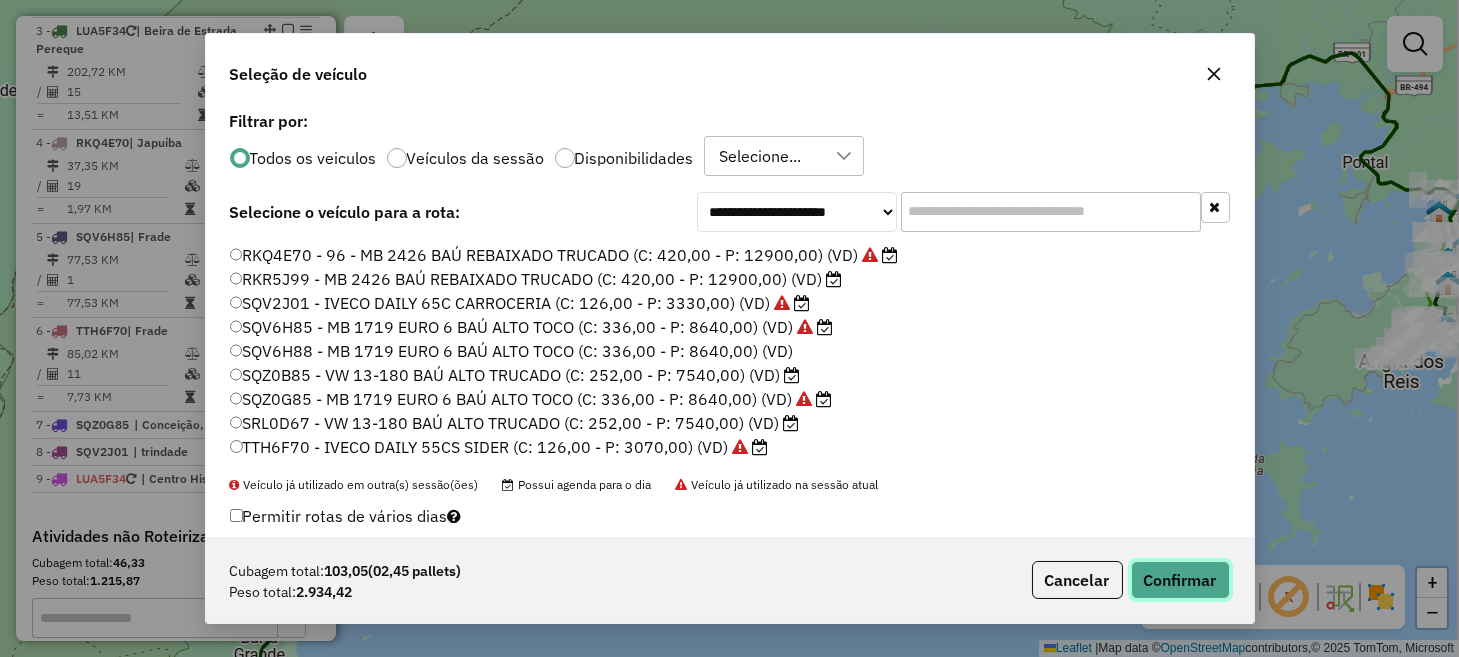 click on "Confirmar" 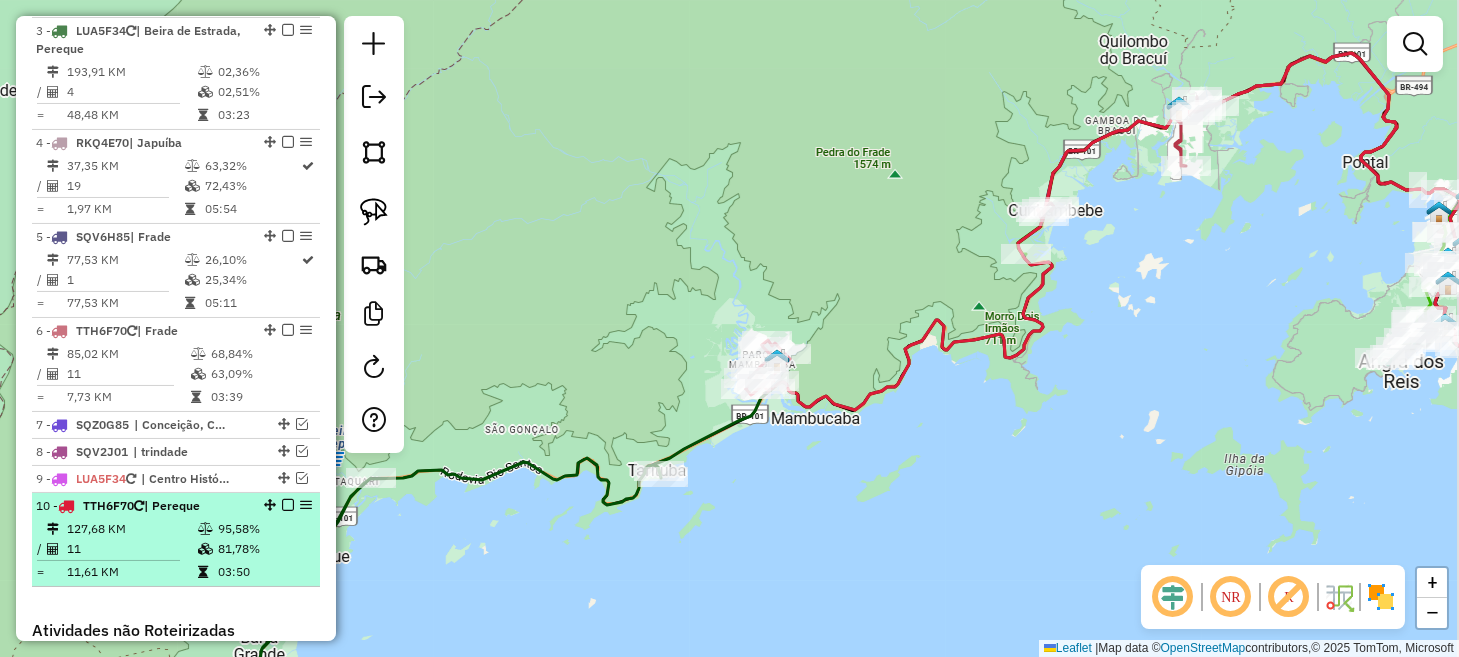 click at bounding box center (288, 505) 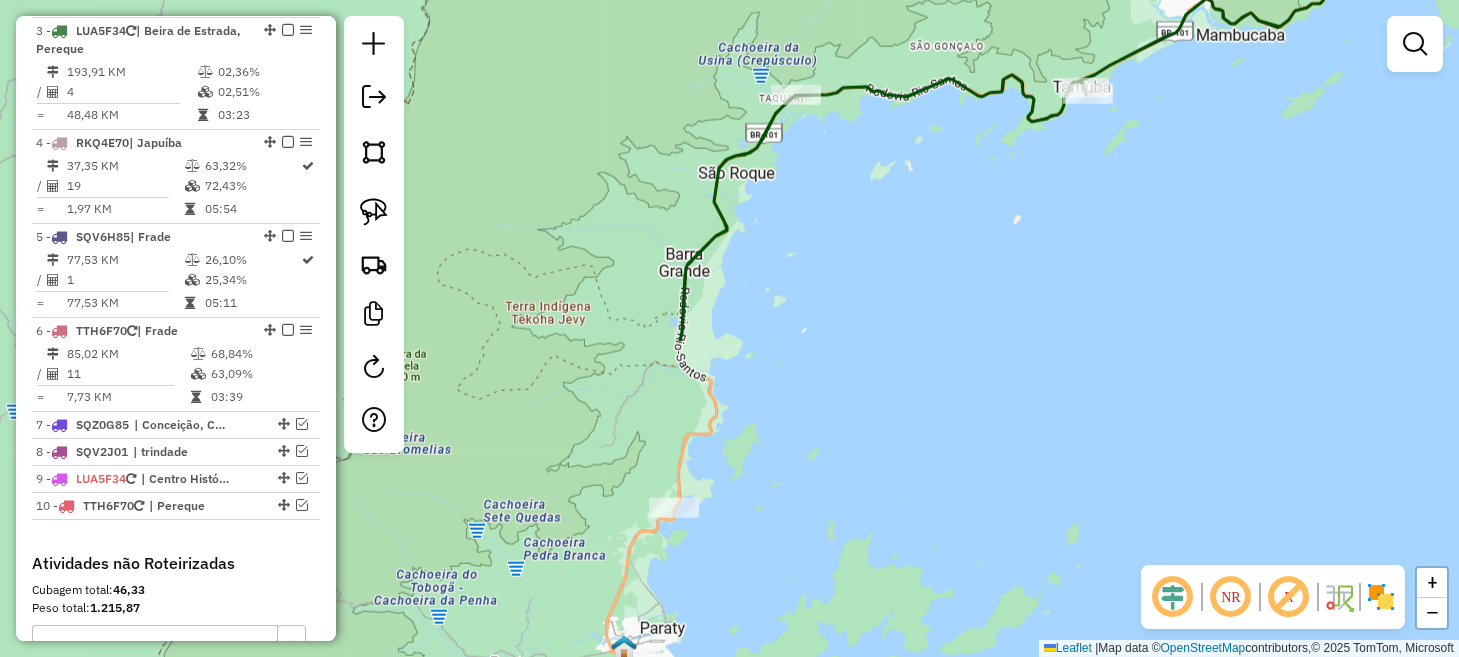 drag, startPoint x: 683, startPoint y: 528, endPoint x: 1073, endPoint y: 175, distance: 526.0314 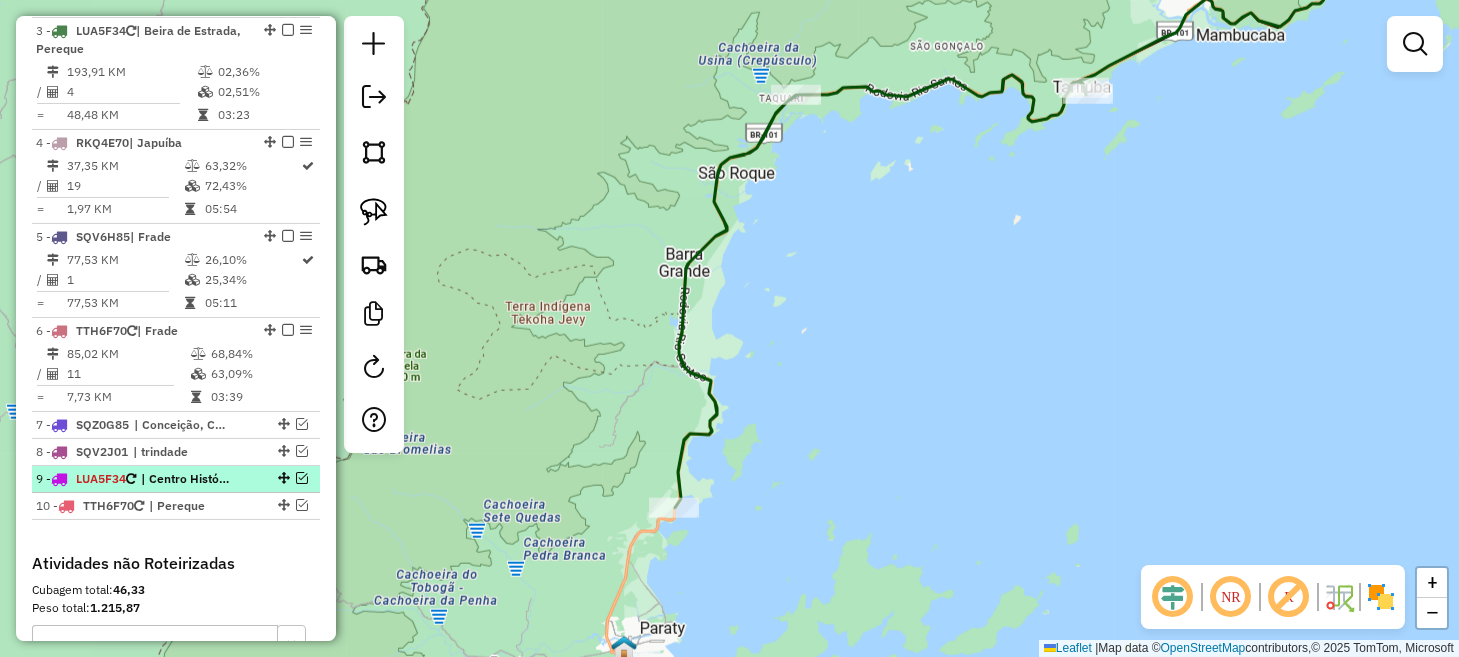 click at bounding box center [302, 478] 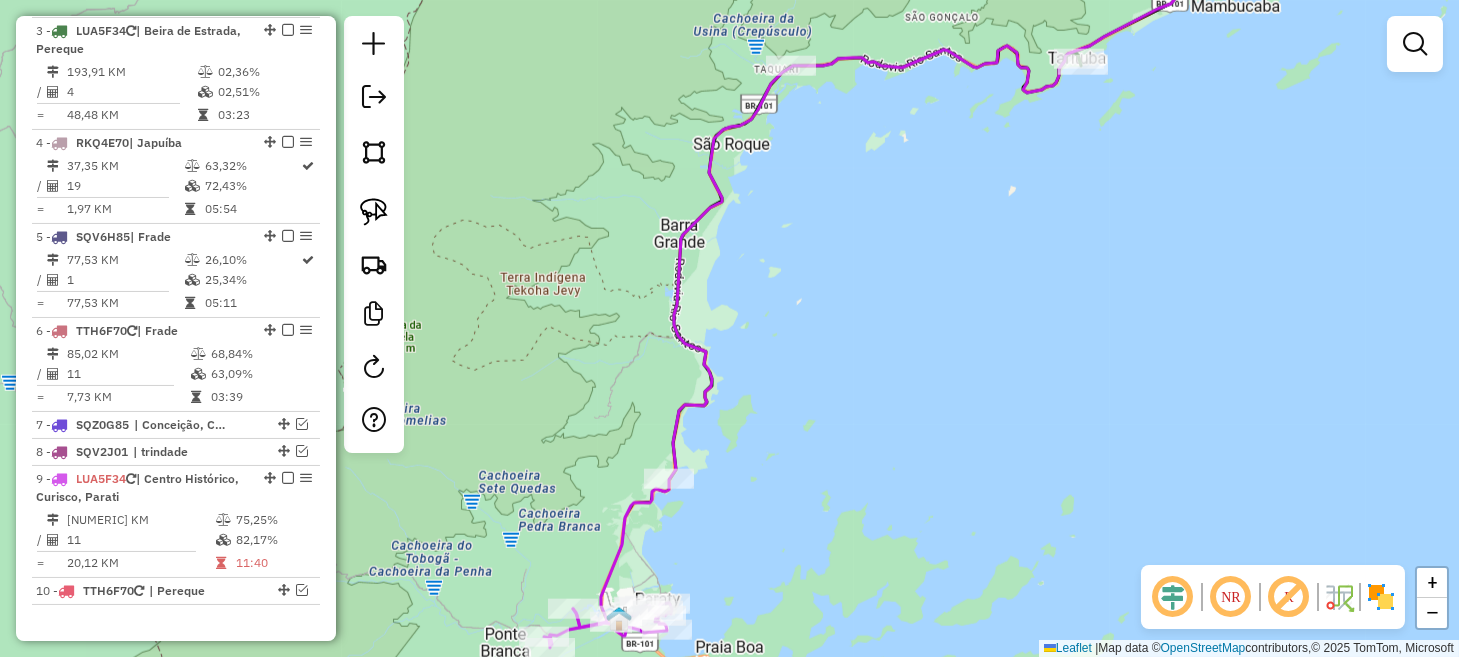 drag, startPoint x: 848, startPoint y: 416, endPoint x: 803, endPoint y: 432, distance: 47.759815 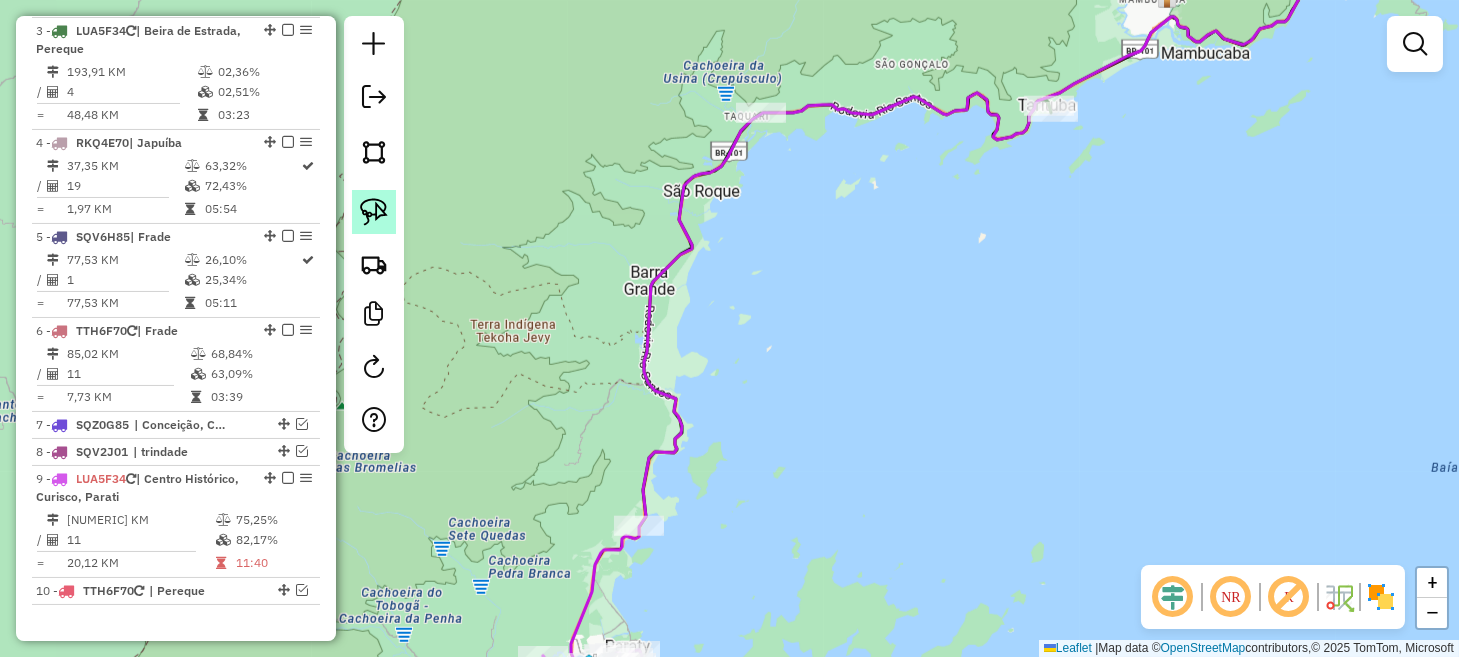 click 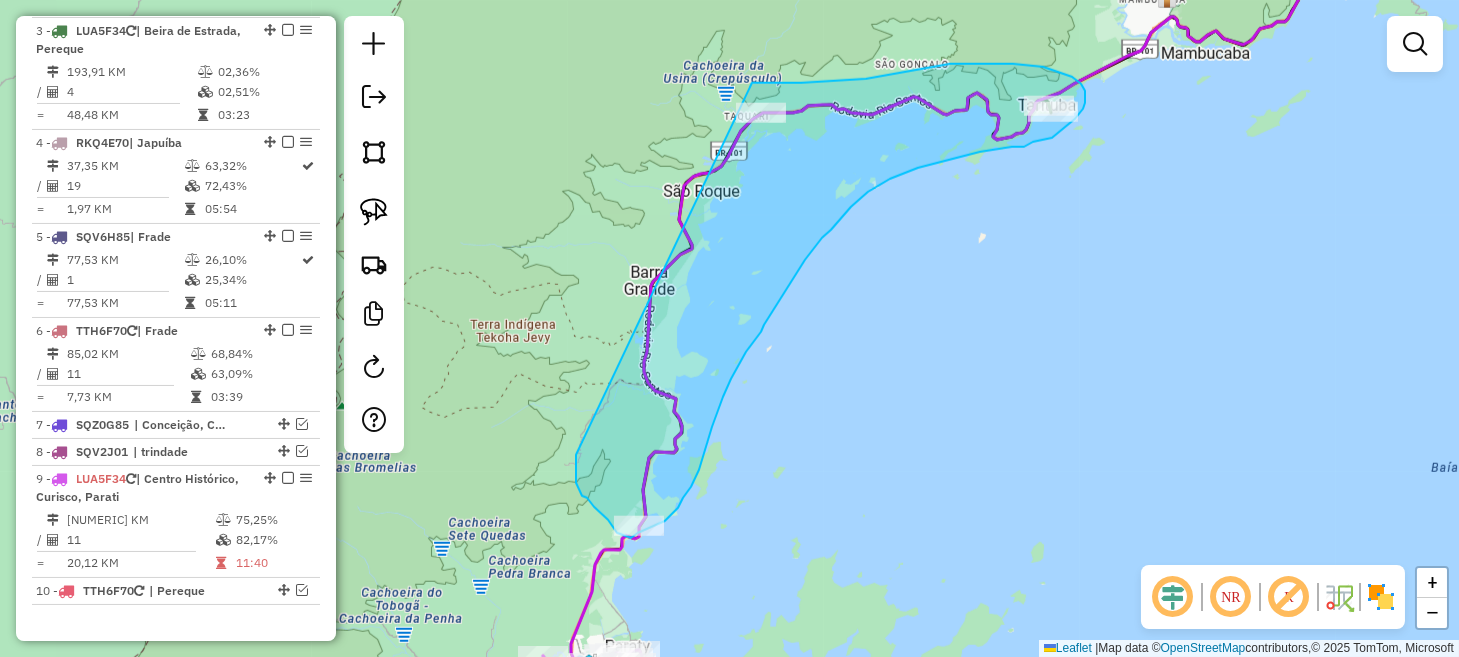 drag, startPoint x: 576, startPoint y: 467, endPoint x: 717, endPoint y: 96, distance: 396.8904 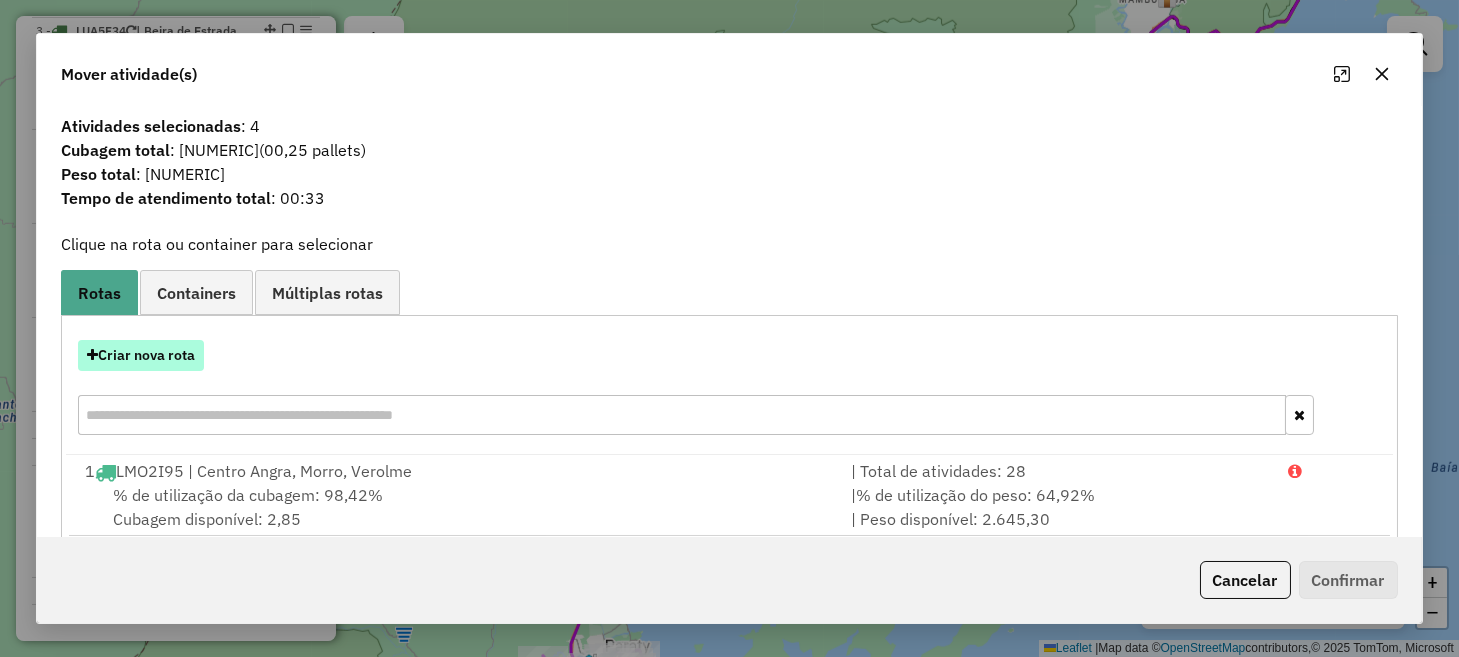 click on "Criar nova rota" at bounding box center [141, 355] 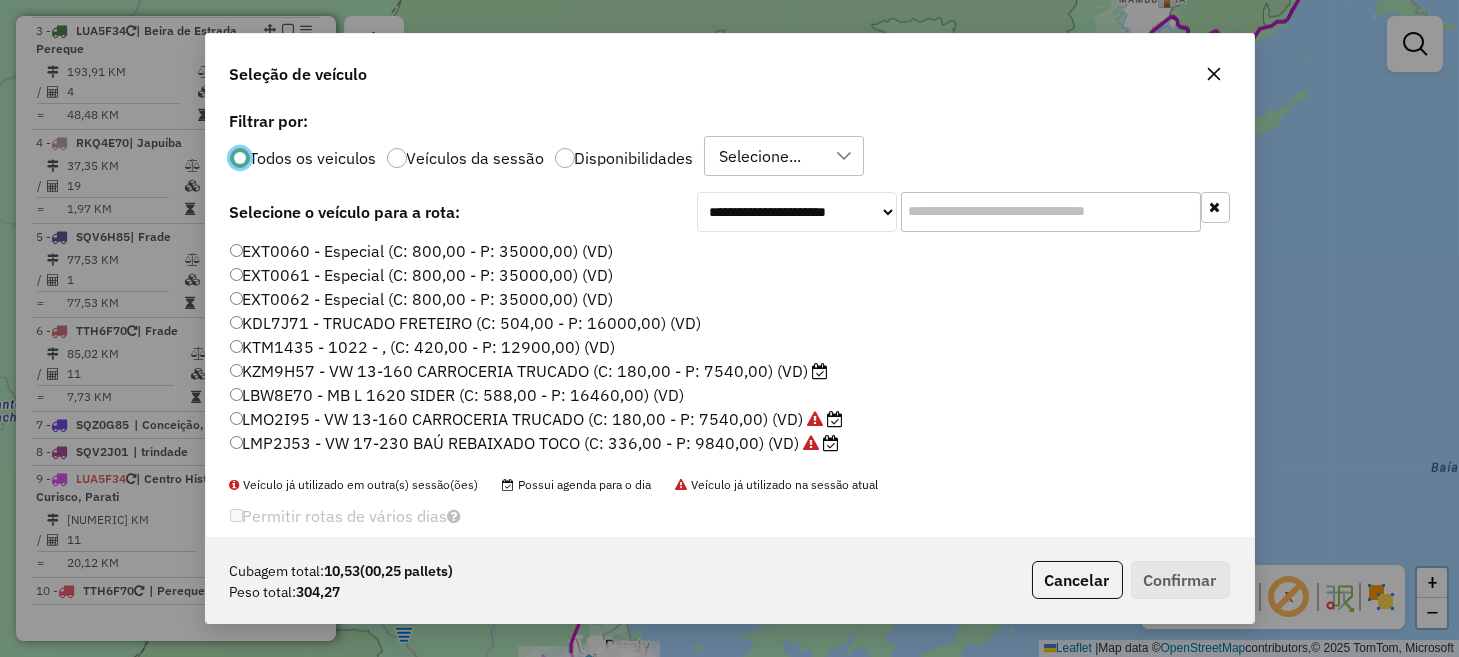 scroll, scrollTop: 10, scrollLeft: 6, axis: both 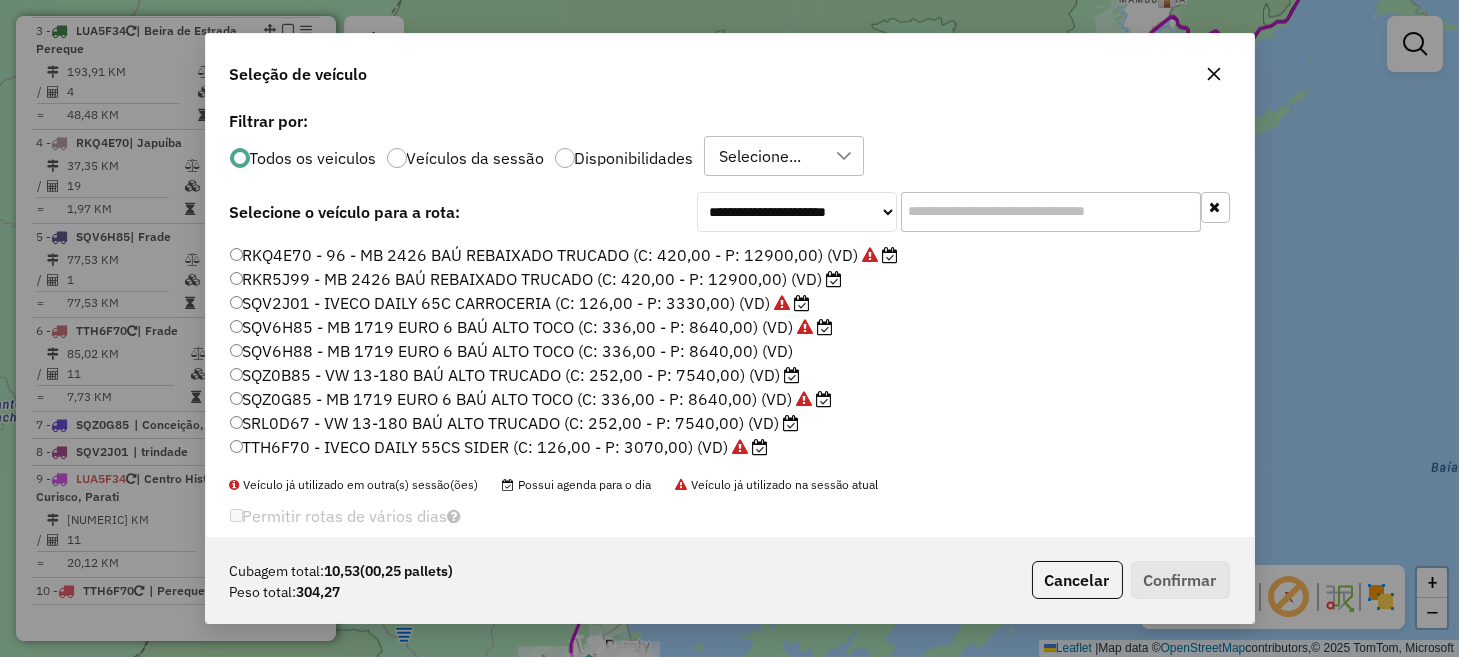 click on "SQV6H85 - MB 1719 EURO 6 BAÚ ALTO TOCO (C: 336,00 - P: 8640,00) (VD)" 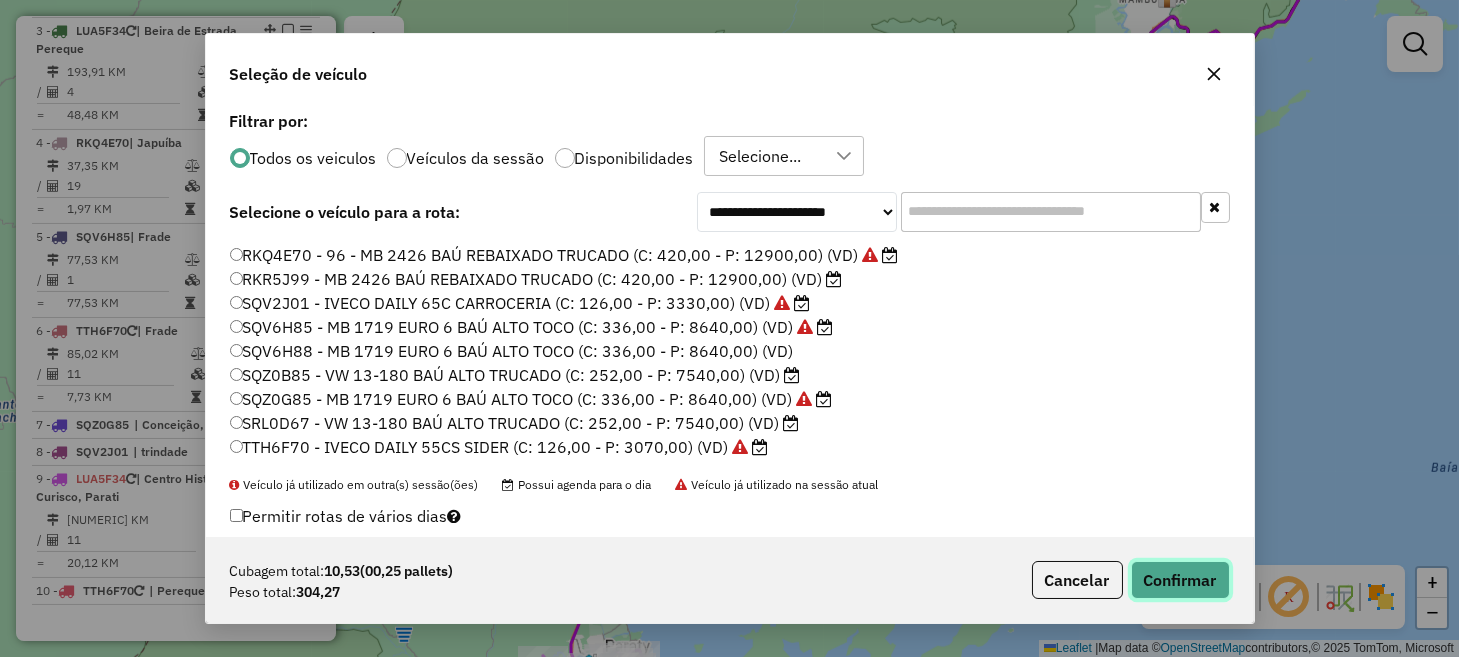 click on "Confirmar" 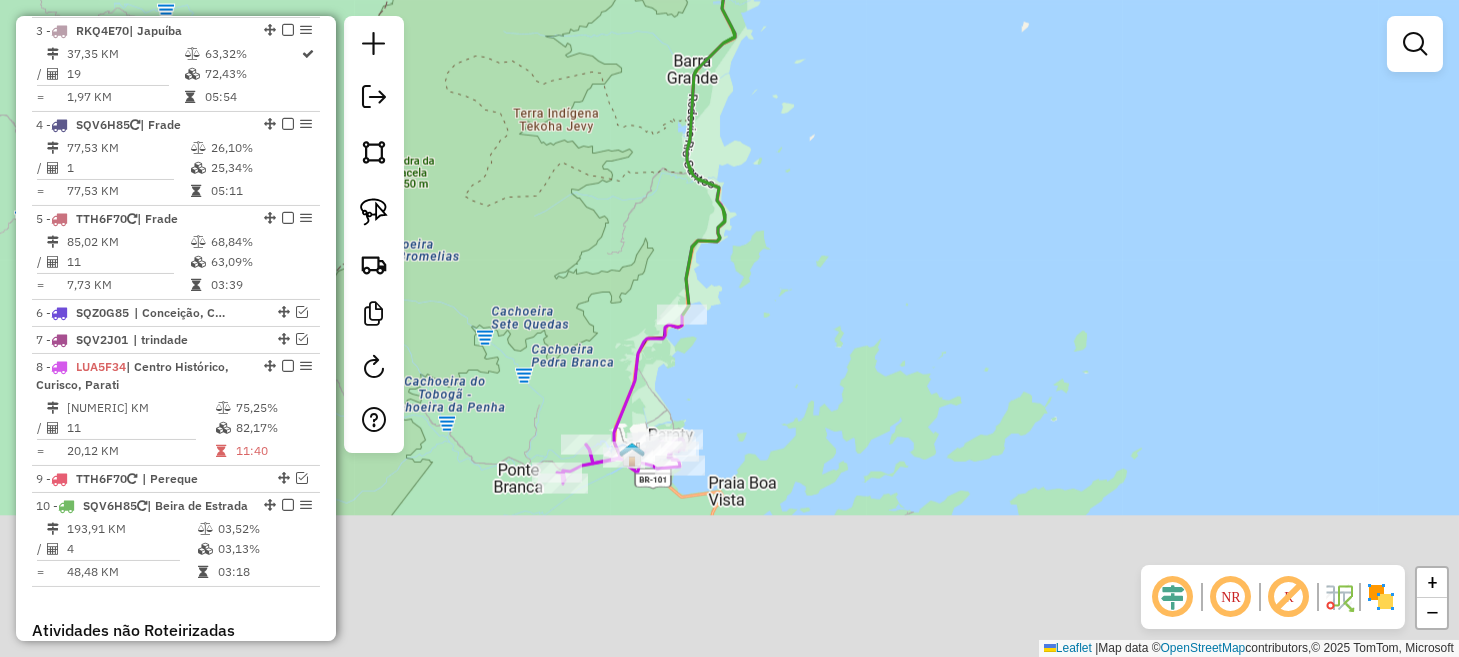 drag, startPoint x: 777, startPoint y: 349, endPoint x: 790, endPoint y: 240, distance: 109.77249 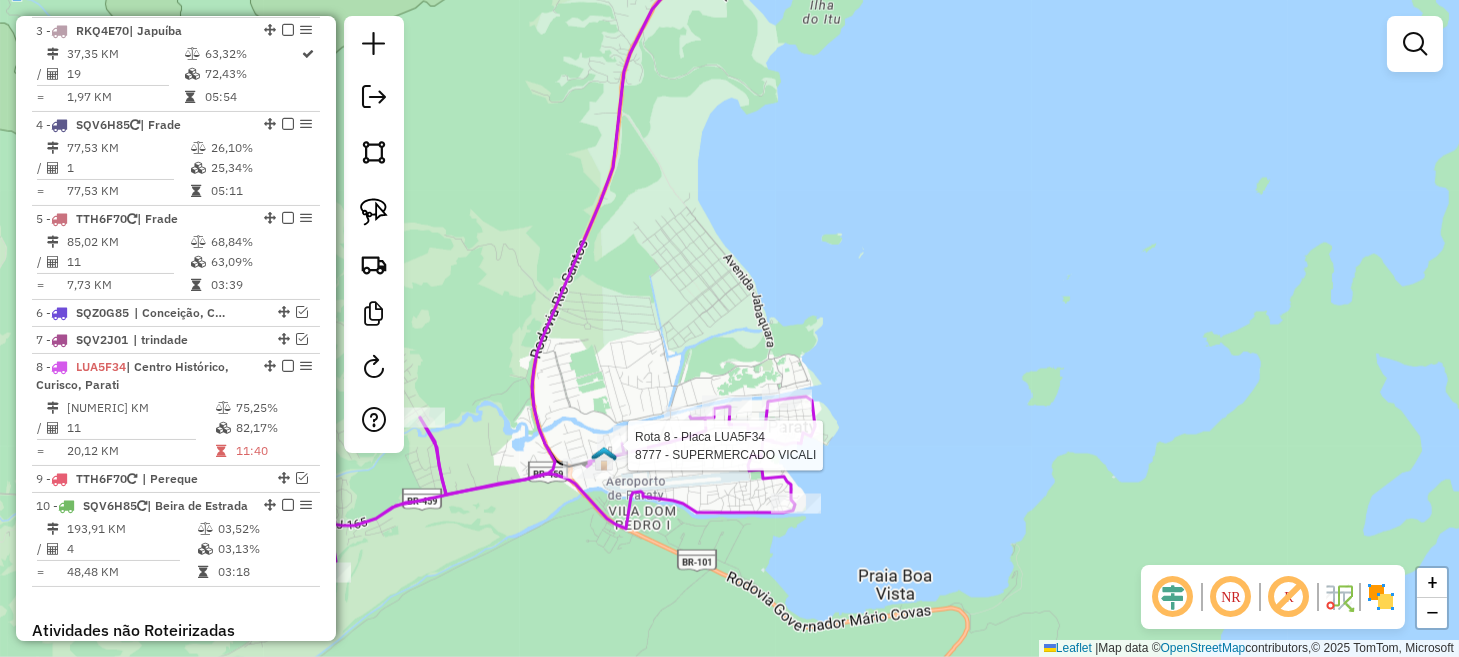 select on "*********" 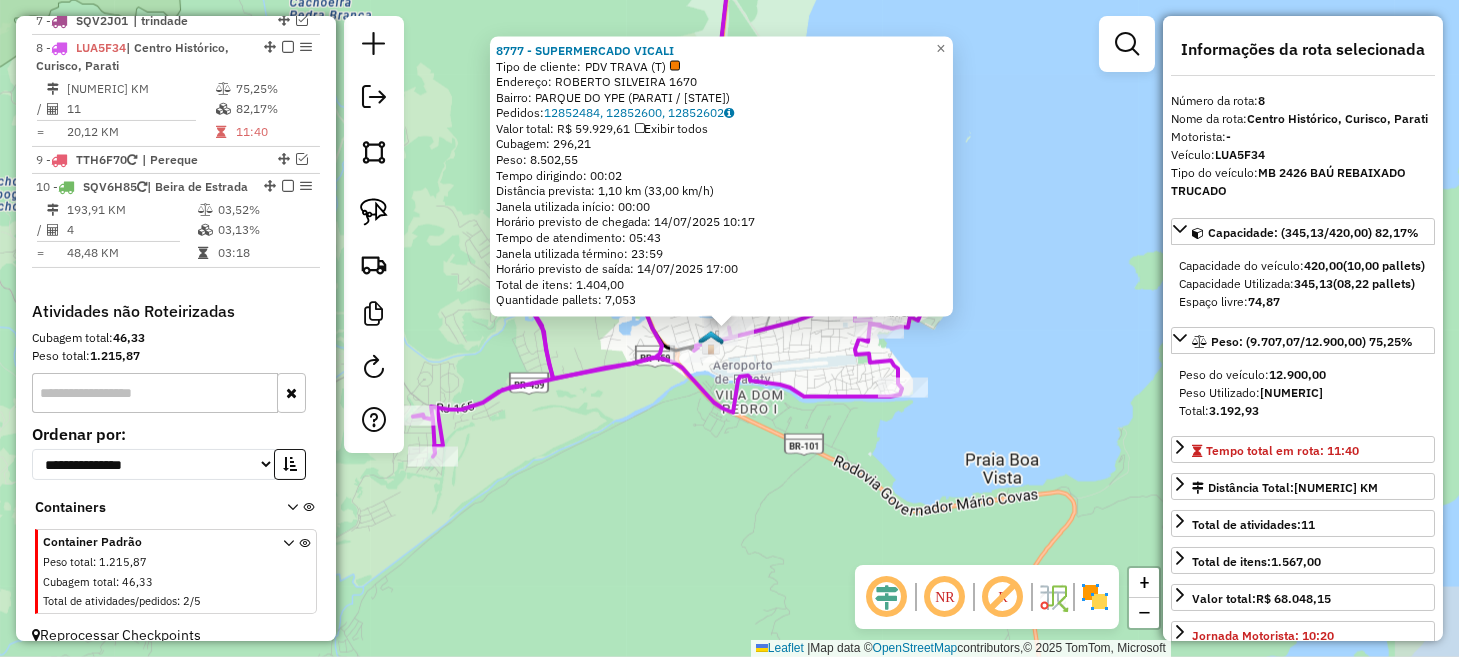 scroll, scrollTop: 1356, scrollLeft: 0, axis: vertical 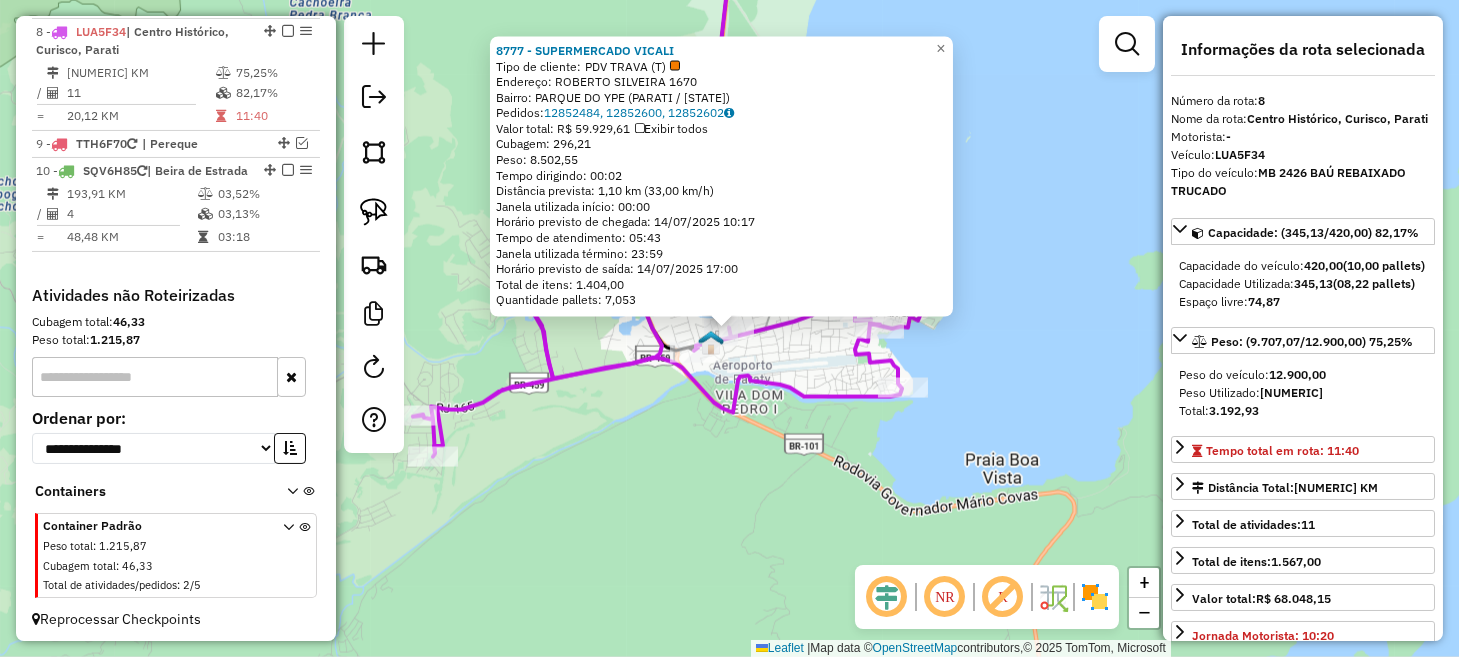 click on "8777 - [NAME]  Tipo de cliente:   PDV TRAVA (T)   Endereço:  [STREET] [NUMBER]   Bairro: [NEIGHBORHOOD] ([CITY] / [STATE])   Pedidos:  [ORDER_ID], [ORDER_ID], [ORDER_ID]   Valor total: R$ [PRICE]   Exibir todos   Cubagem: [NUMERIC]  Peso: [NUMERIC]  Tempo dirigindo: [TIME]   Distância prevista: [DISTANCE] km ([SPEED] km/h)   Janela utilizada início: [TIME]   Horário previsto de chegada: [DATE] [TIME]   Tempo de atendimento: [TIME]   Janela utilizada término: [TIME]   Horário previsto de saída: [DATE] [TIME]   Total de itens: [NUMERIC],00   Quantidade pallets: [NUMERIC]  × Janela de atendimento Grade de atendimento Capacidade Transportadoras Veículos Cliente Pedidos  Rotas Selecione os dias de semana para filtrar as janelas de atendimento  Seg   Ter   Qua   Qui   Sex   Sáb   Dom  Informe o período da janela de atendimento: De: Até:  Filtrar exatamente a janela do cliente  Considerar janela de atendimento padrão  Selecione os dias de semana para filtrar as grades de atendimento  Seg   Ter   Qua   Qui   Sex  +" 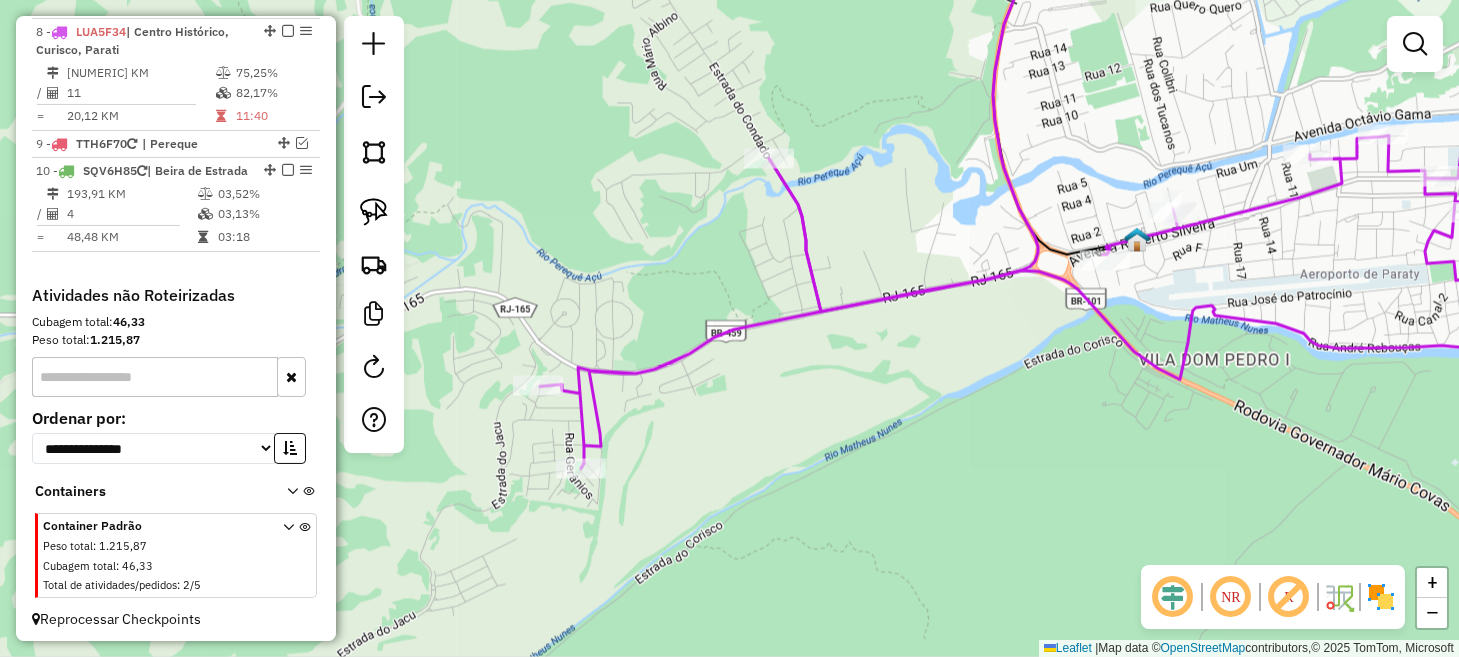 drag, startPoint x: 673, startPoint y: 403, endPoint x: 1033, endPoint y: 346, distance: 364.48456 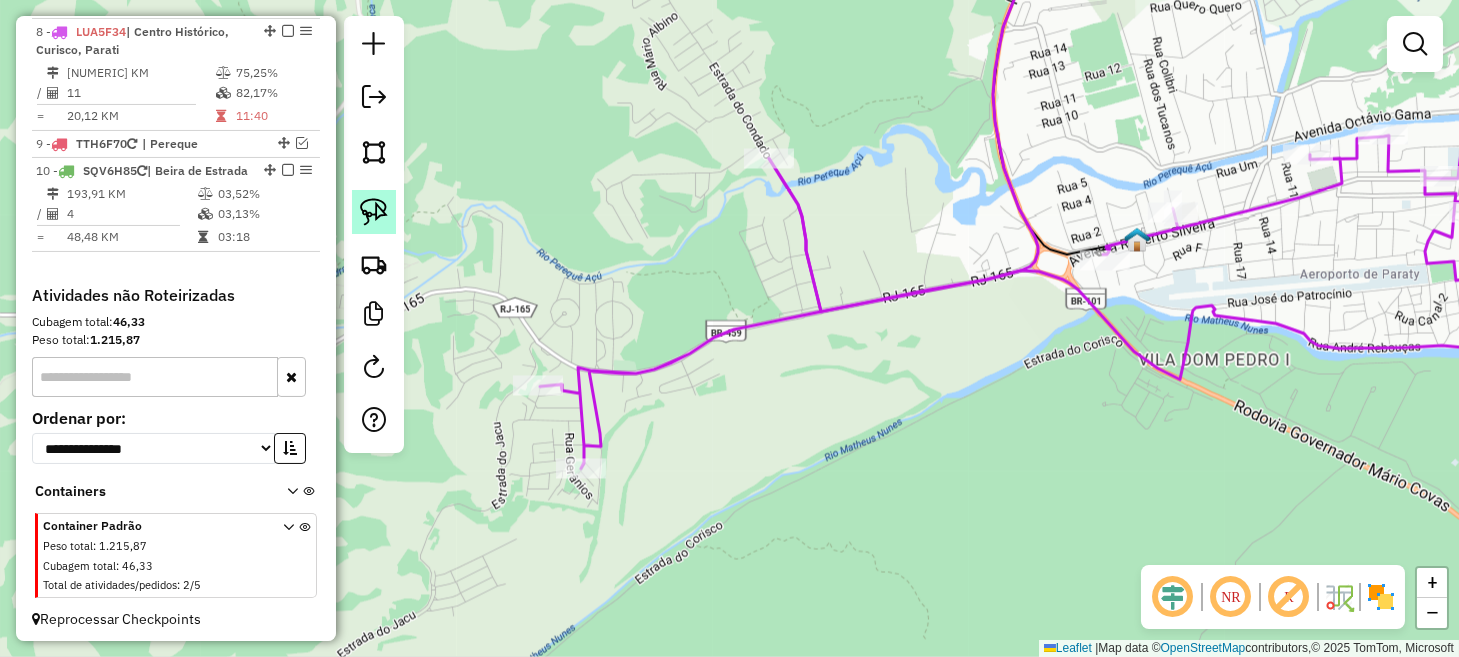 click 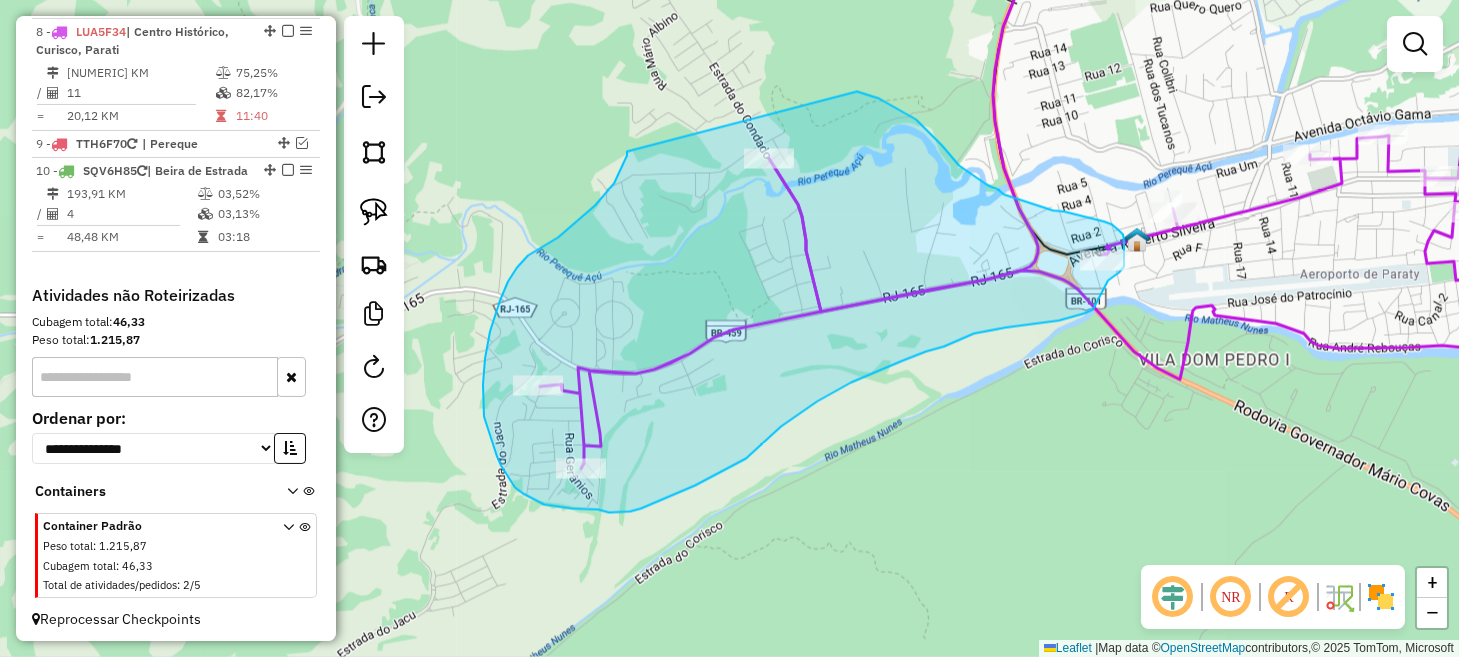 drag, startPoint x: 627, startPoint y: 151, endPoint x: 857, endPoint y: 91, distance: 237.69728 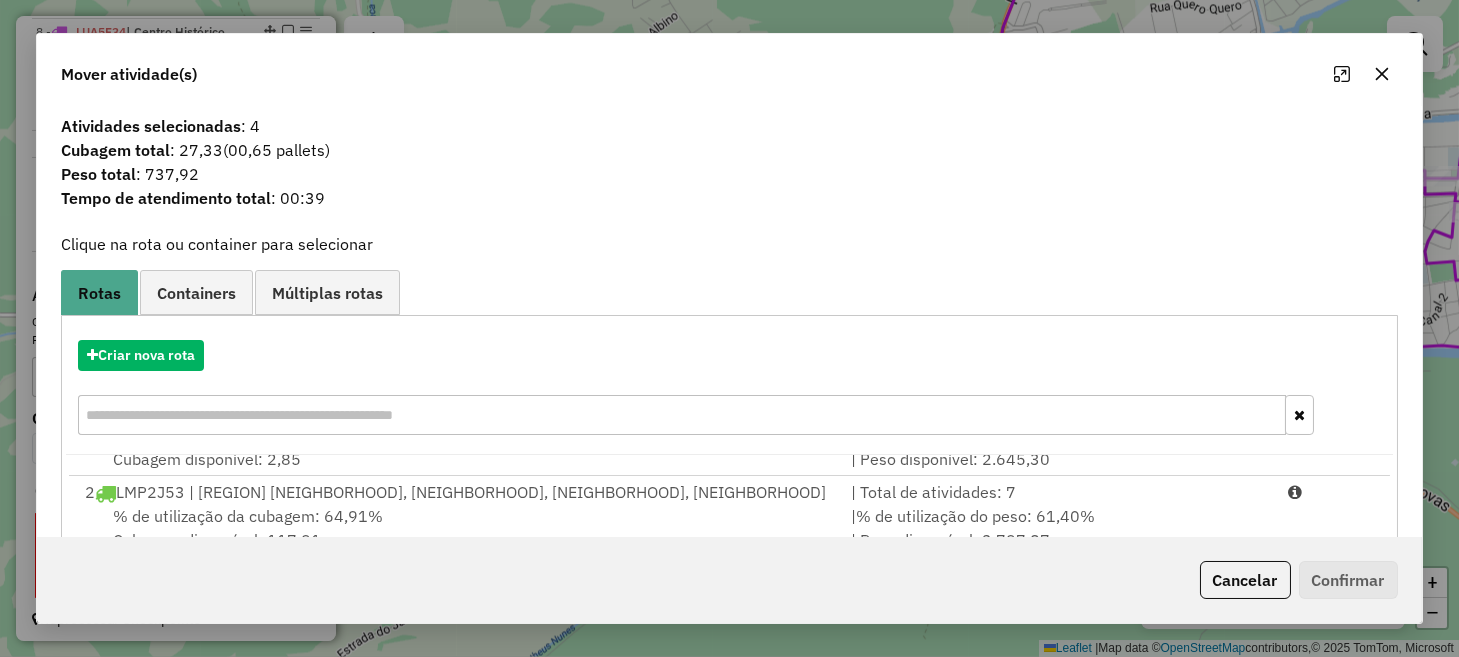 scroll, scrollTop: 84, scrollLeft: 0, axis: vertical 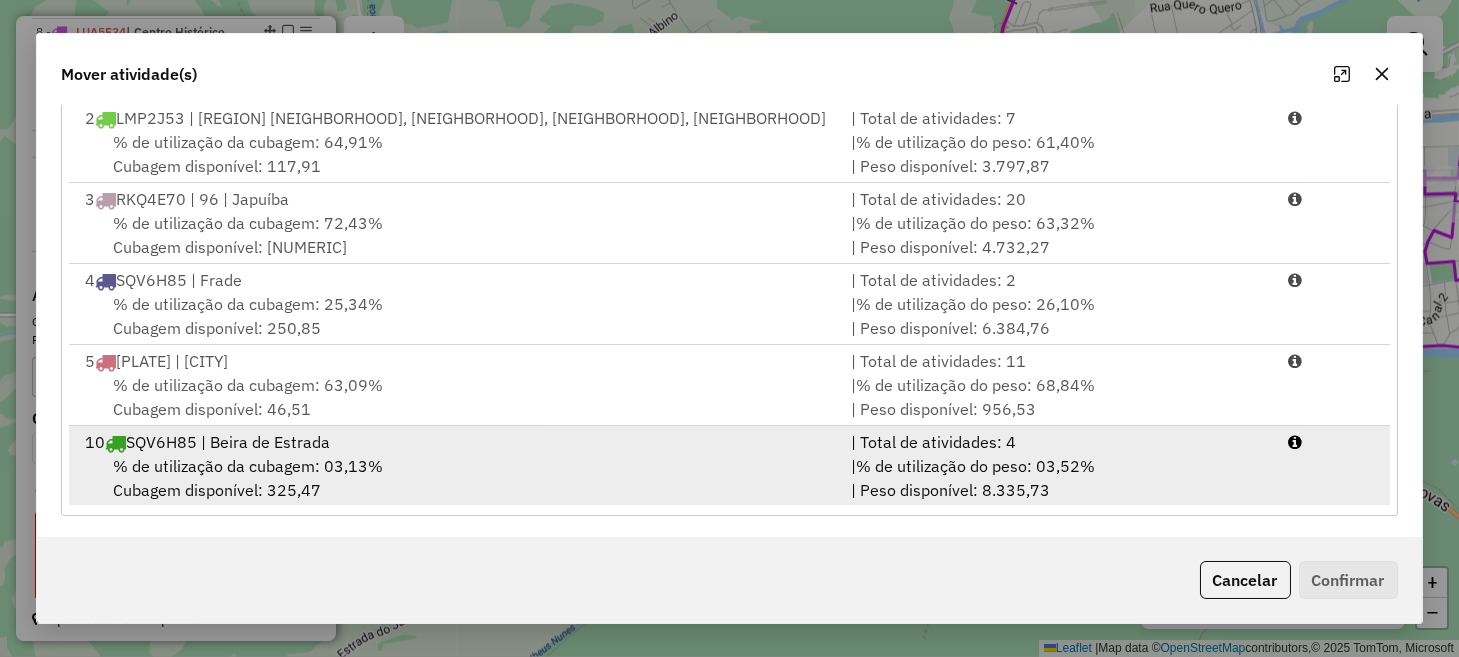 click on "10  SQV6H85 | Beira de Estrada" at bounding box center (455, 442) 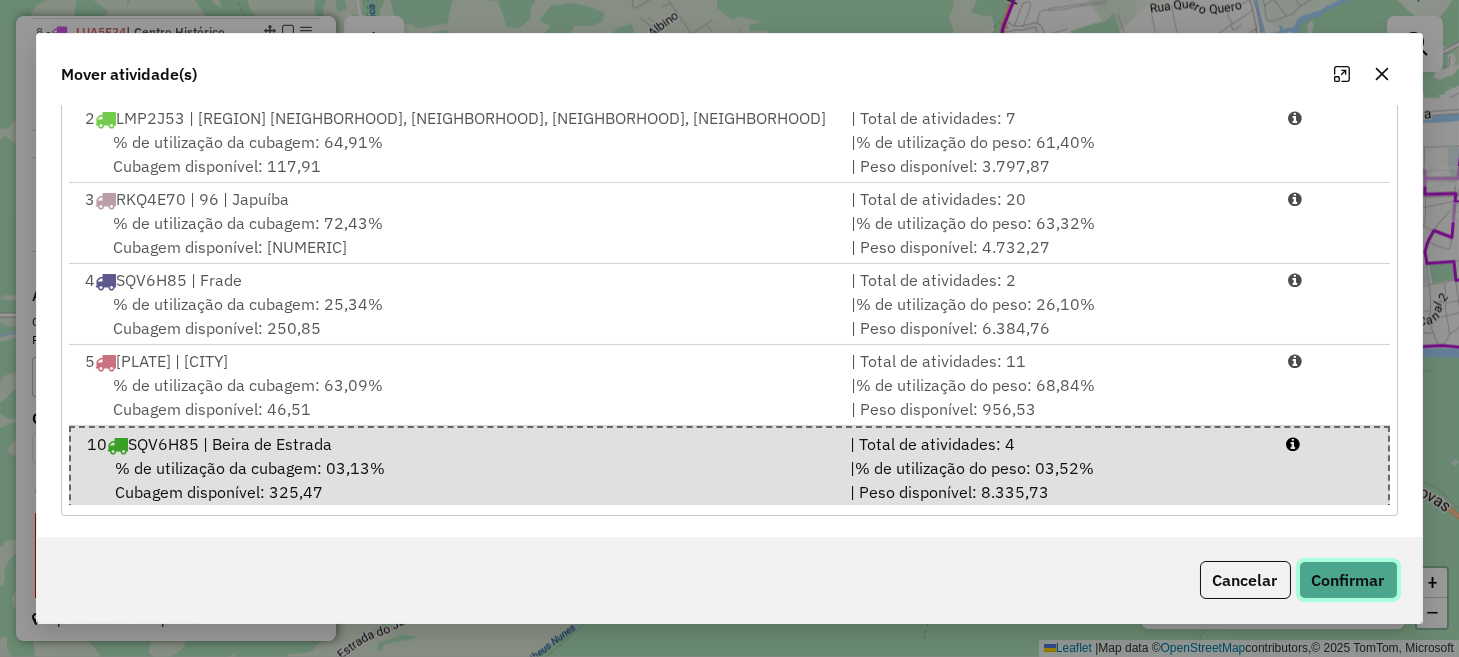 click on "Confirmar" 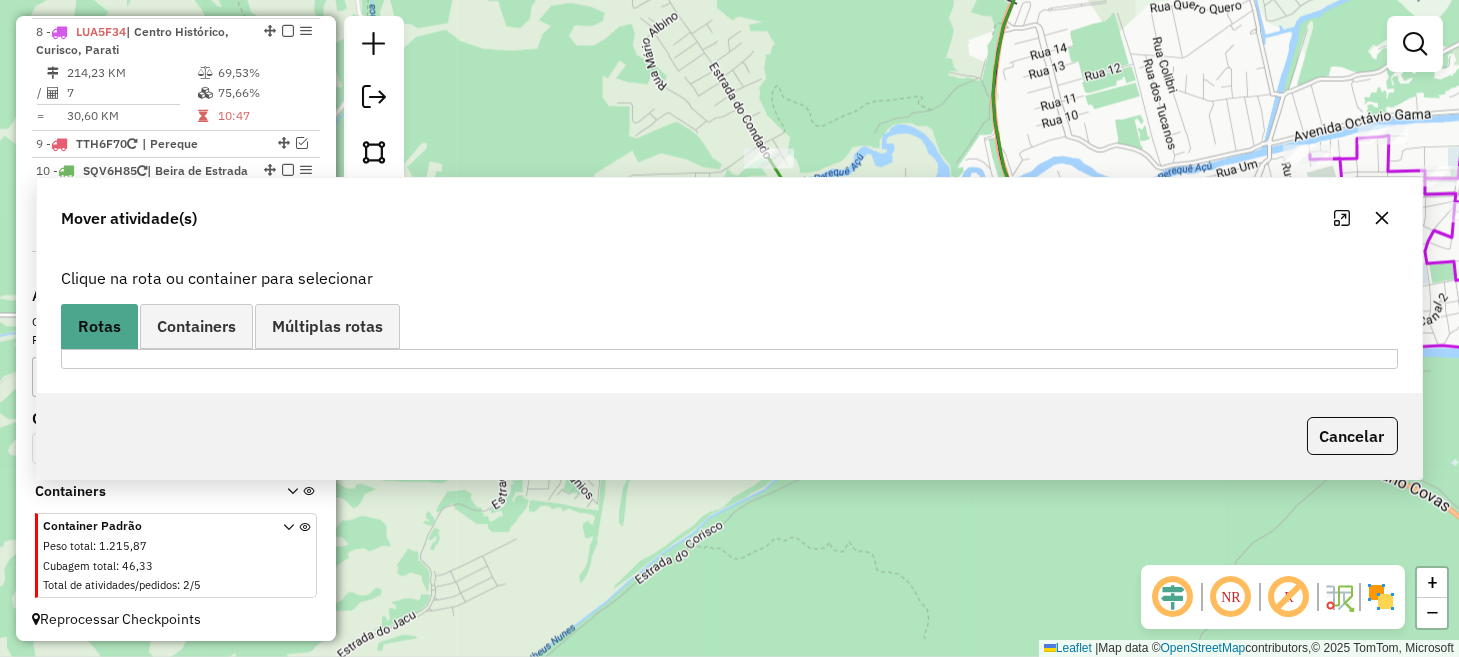scroll, scrollTop: 0, scrollLeft: 0, axis: both 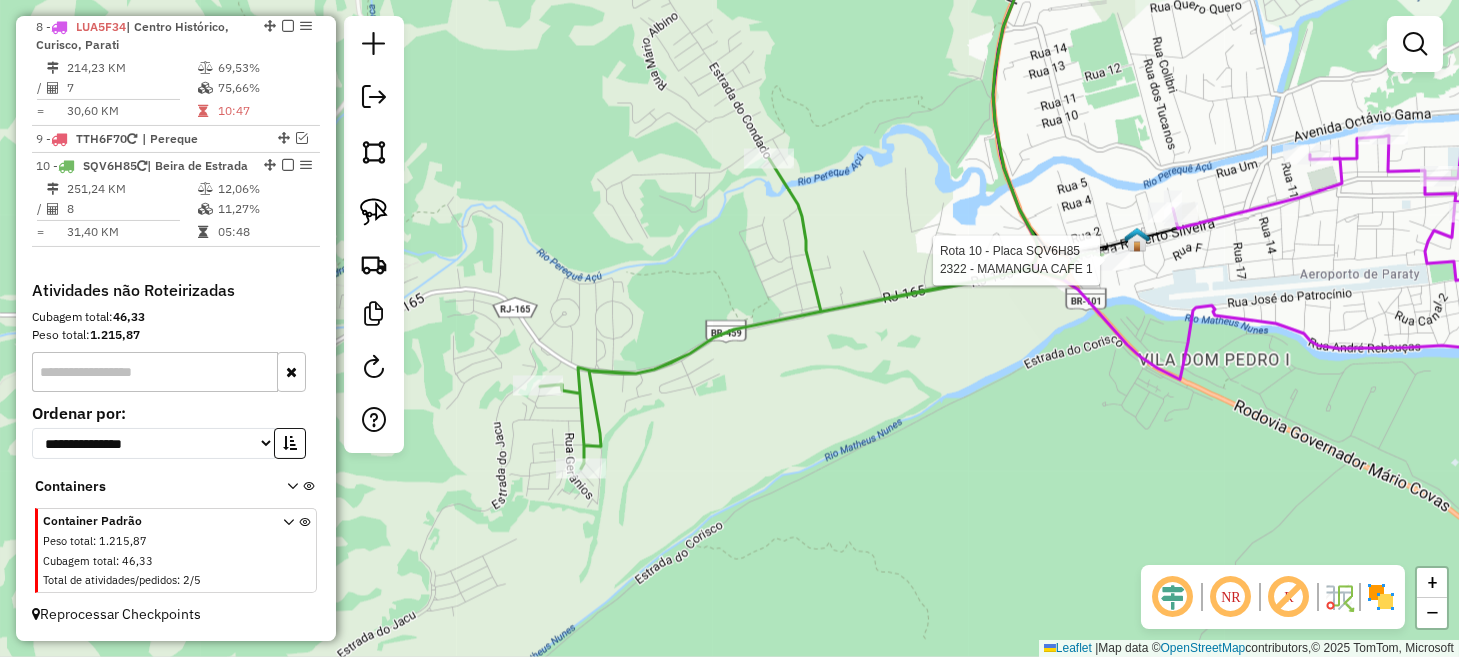select on "*********" 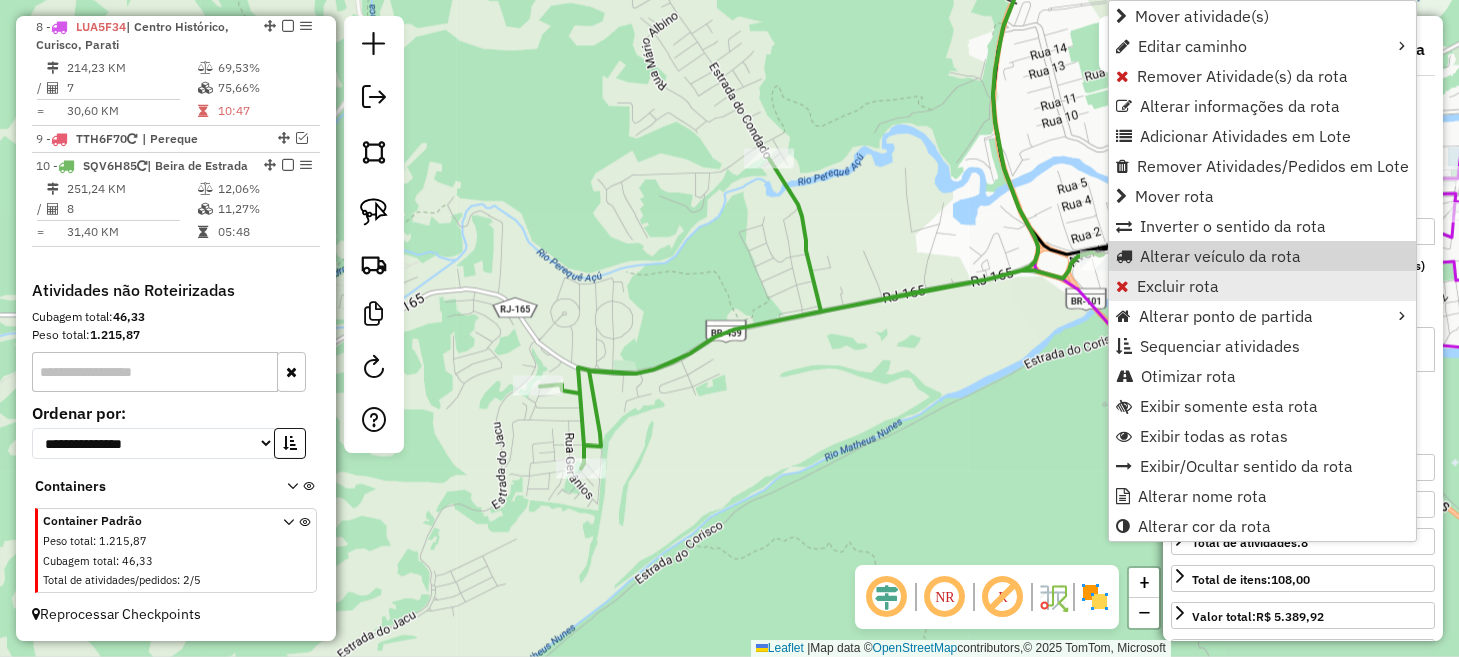 scroll, scrollTop: 1374, scrollLeft: 0, axis: vertical 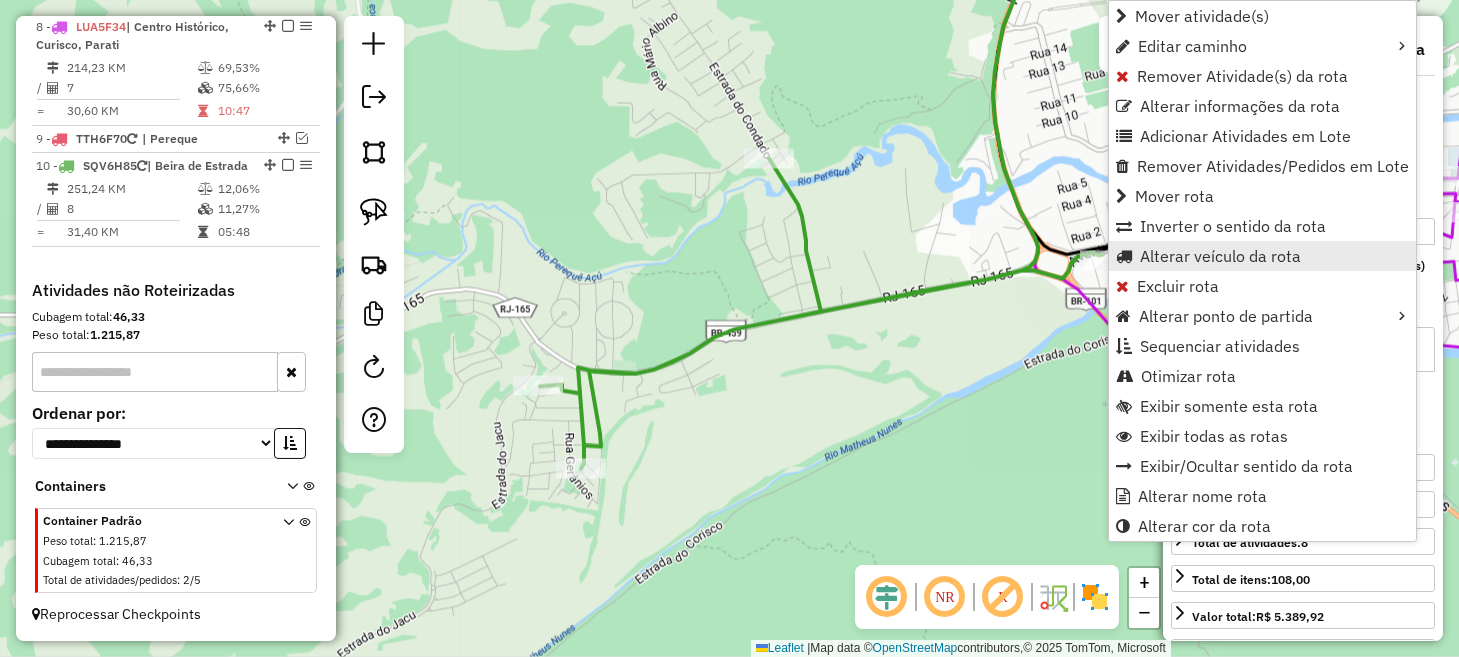 click on "Alterar veículo da rota" at bounding box center [1220, 256] 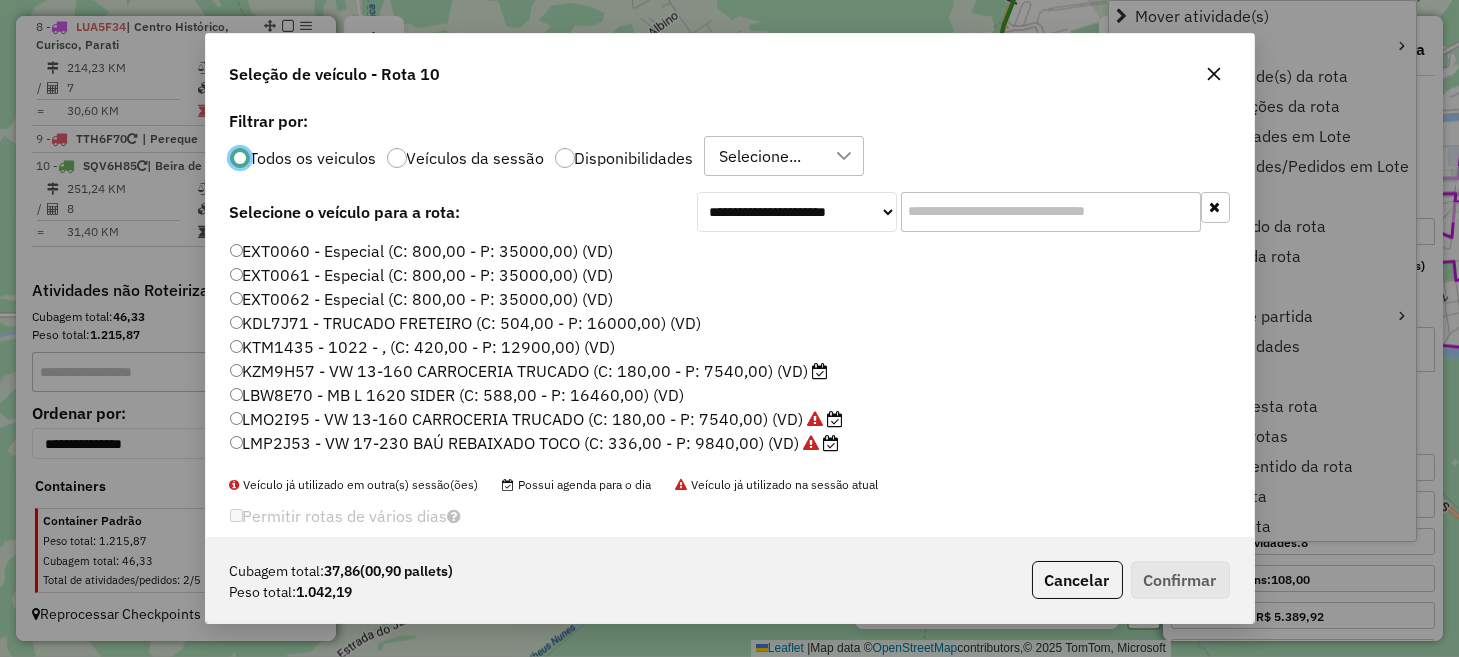scroll, scrollTop: 10, scrollLeft: 6, axis: both 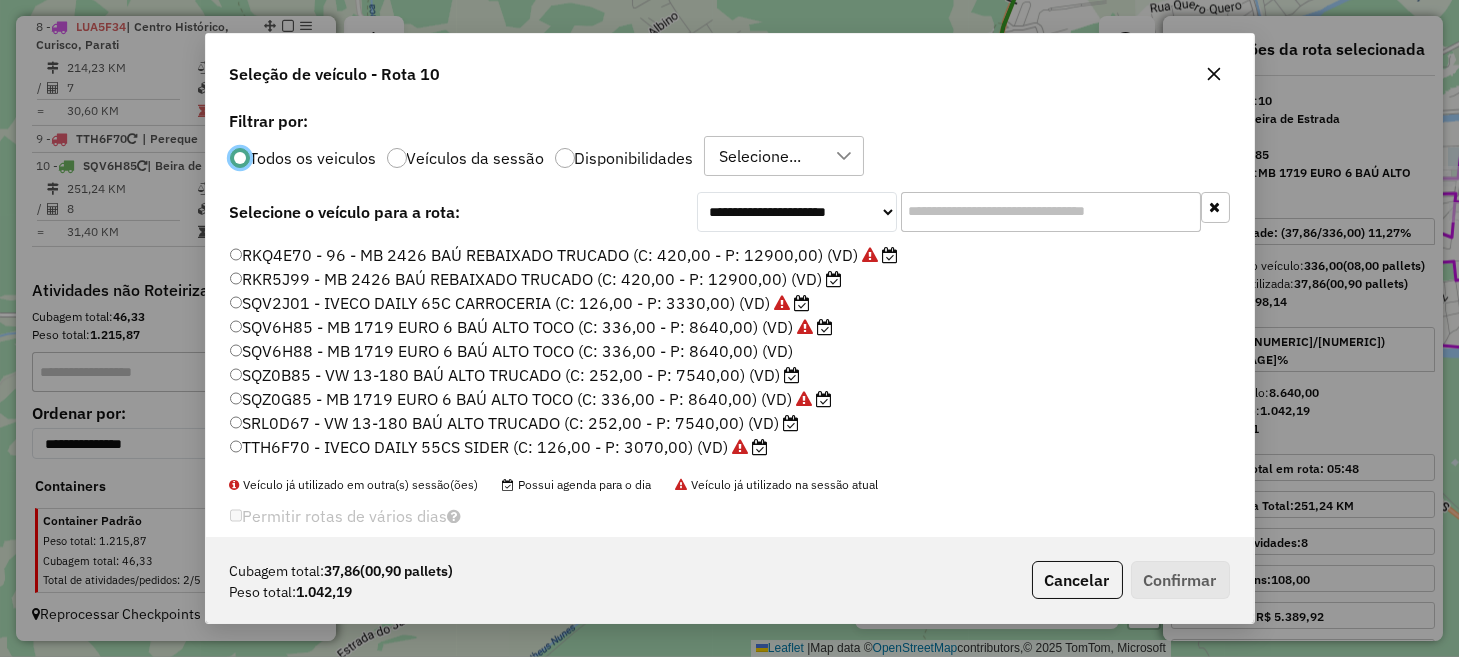 click on "SRL0D67 - VW 13-180 BAÚ ALTO TRUCADO (C: 252,00 - P: 7540,00) (VD)" 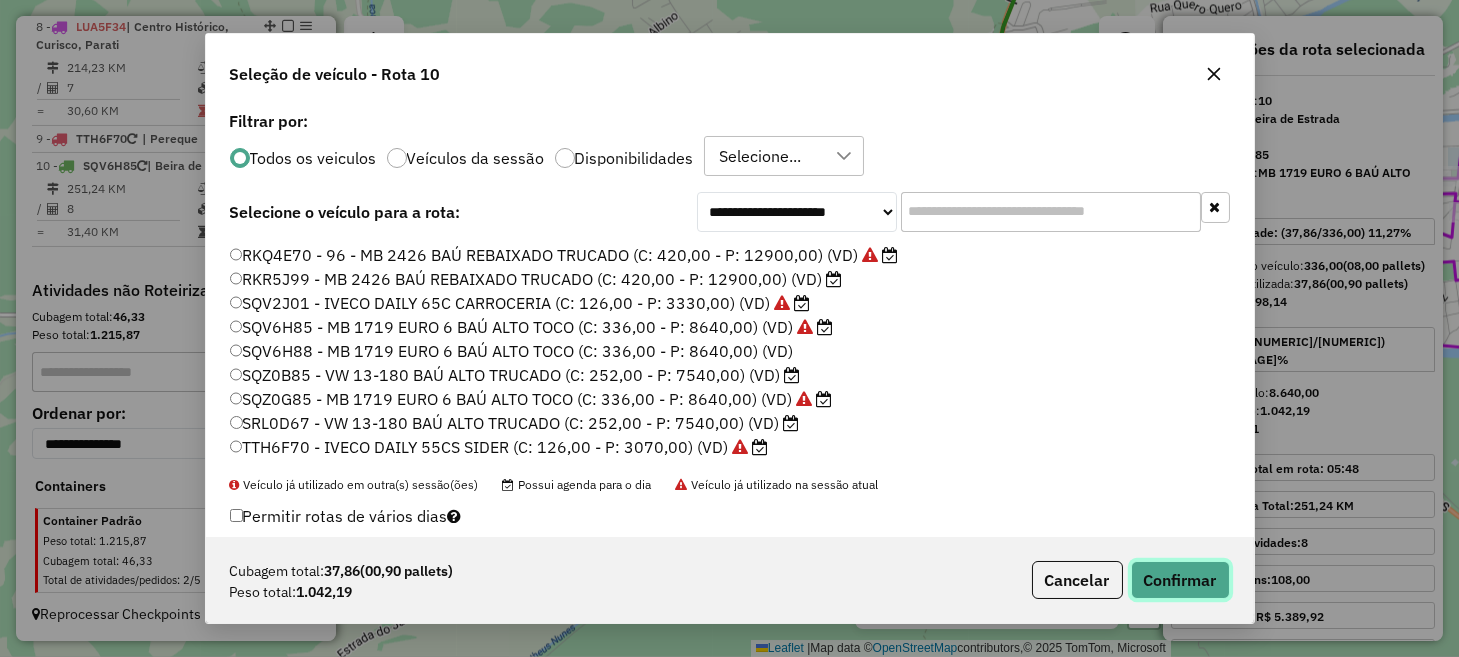click on "Confirmar" 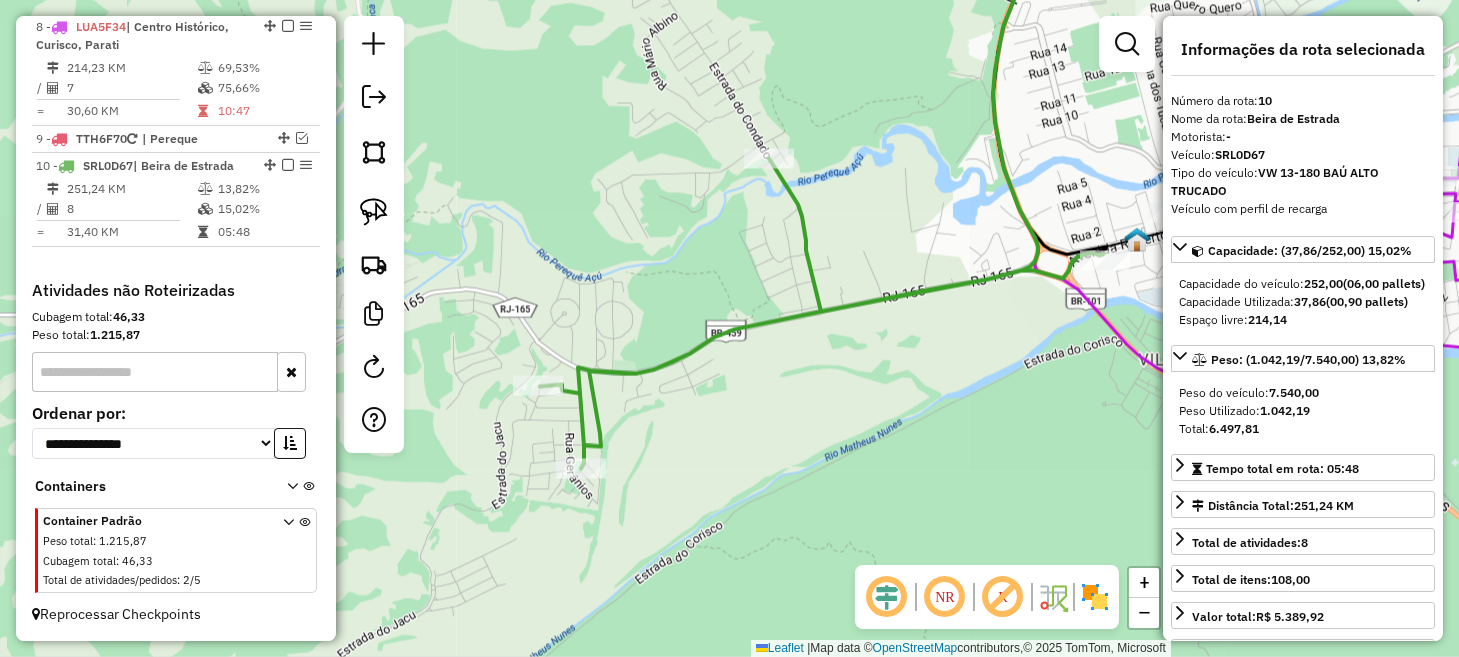 scroll, scrollTop: 1356, scrollLeft: 0, axis: vertical 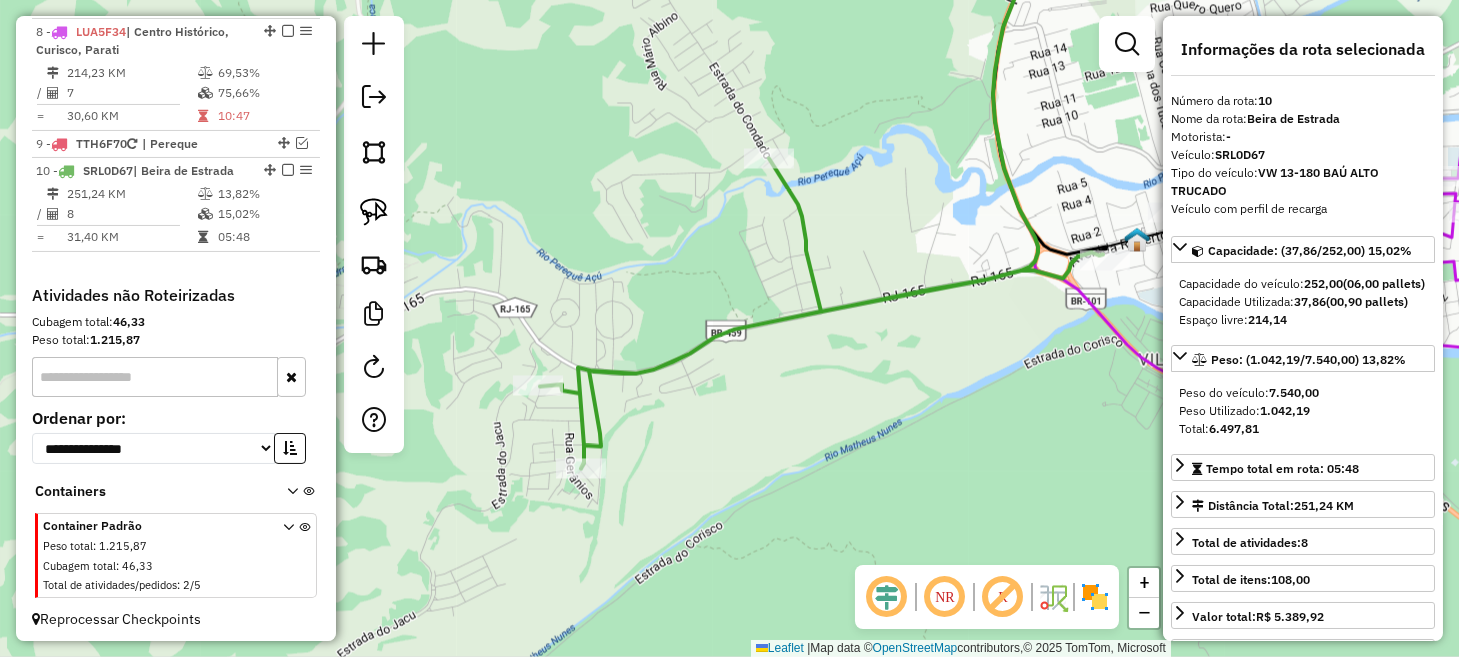 click on "Janela de atendimento Grade de atendimento Capacidade Transportadoras Veículos Cliente Pedidos  Rotas Selecione os dias de semana para filtrar as janelas de atendimento  Seg   Ter   Qua   Qui   Sex   Sáb   Dom  Informe o período da janela de atendimento: De: Até:  Filtrar exatamente a janela do cliente  Considerar janela de atendimento padrão  Selecione os dias de semana para filtrar as grades de atendimento  Seg   Ter   Qua   Qui   Sex   Sáb   Dom   Considerar clientes sem dia de atendimento cadastrado  Clientes fora do dia de atendimento selecionado Filtrar as atividades entre os valores definidos abaixo:  Peso mínimo:   Peso máximo:   Cubagem mínima:   Cubagem máxima:   De:   Até:  Filtrar as atividades entre o tempo de atendimento definido abaixo:  De:   Até:   Considerar capacidade total dos clientes não roteirizados Transportadora: Selecione um ou mais itens Tipo de veículo: Selecione um ou mais itens Veículo: Selecione um ou mais itens Motorista: Selecione um ou mais itens Nome: Rótulo:" 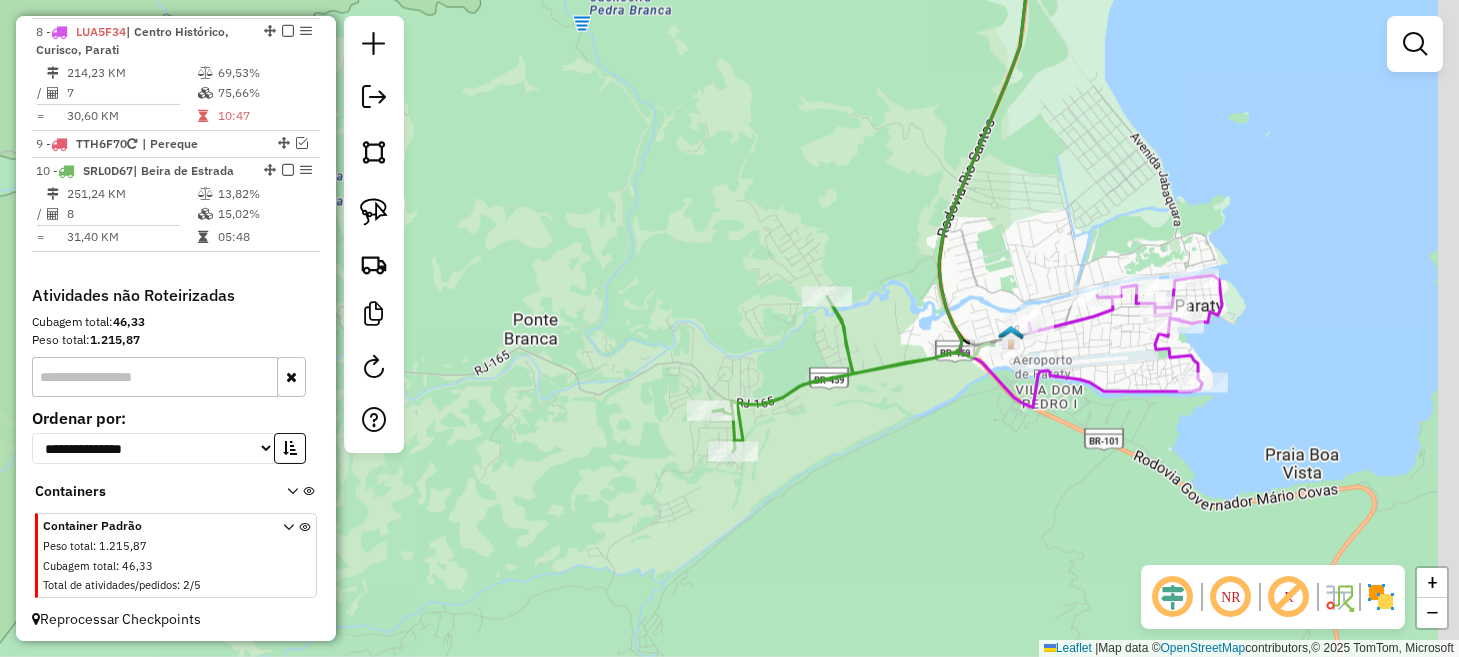 drag, startPoint x: 1009, startPoint y: 422, endPoint x: 844, endPoint y: 485, distance: 176.61823 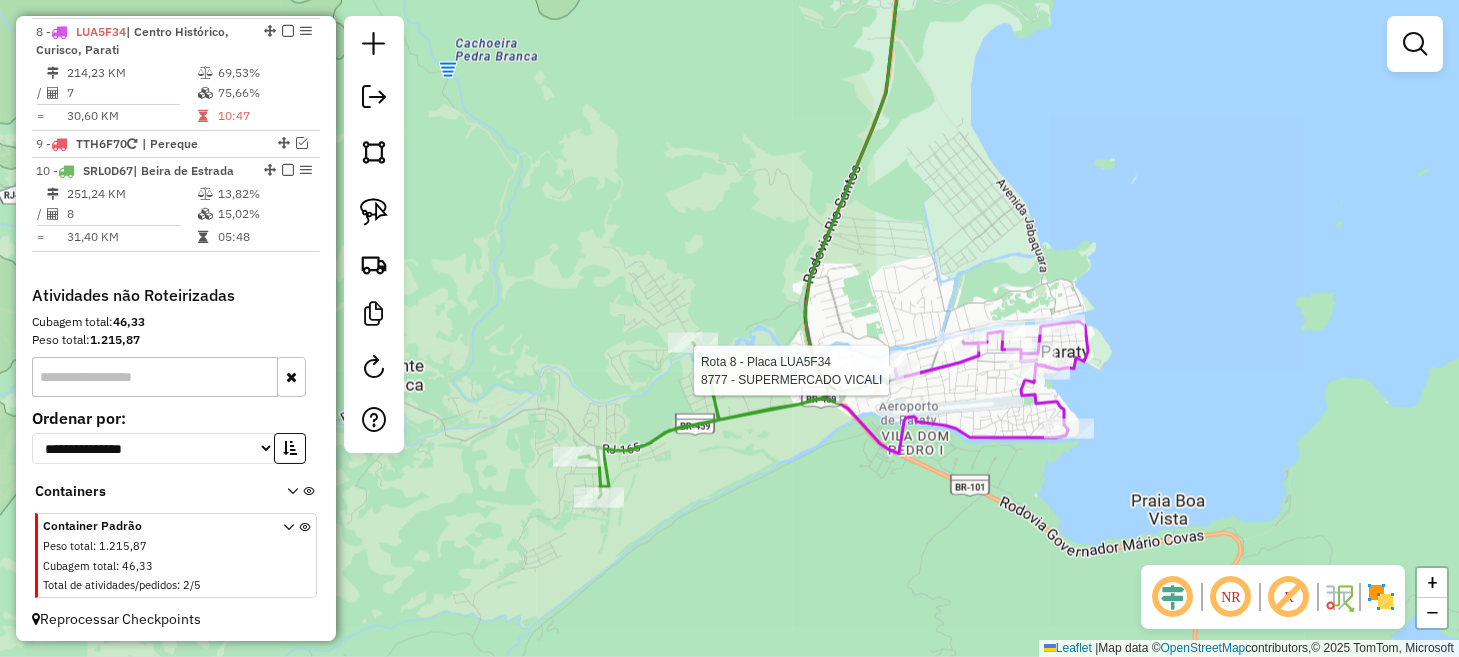 select on "*********" 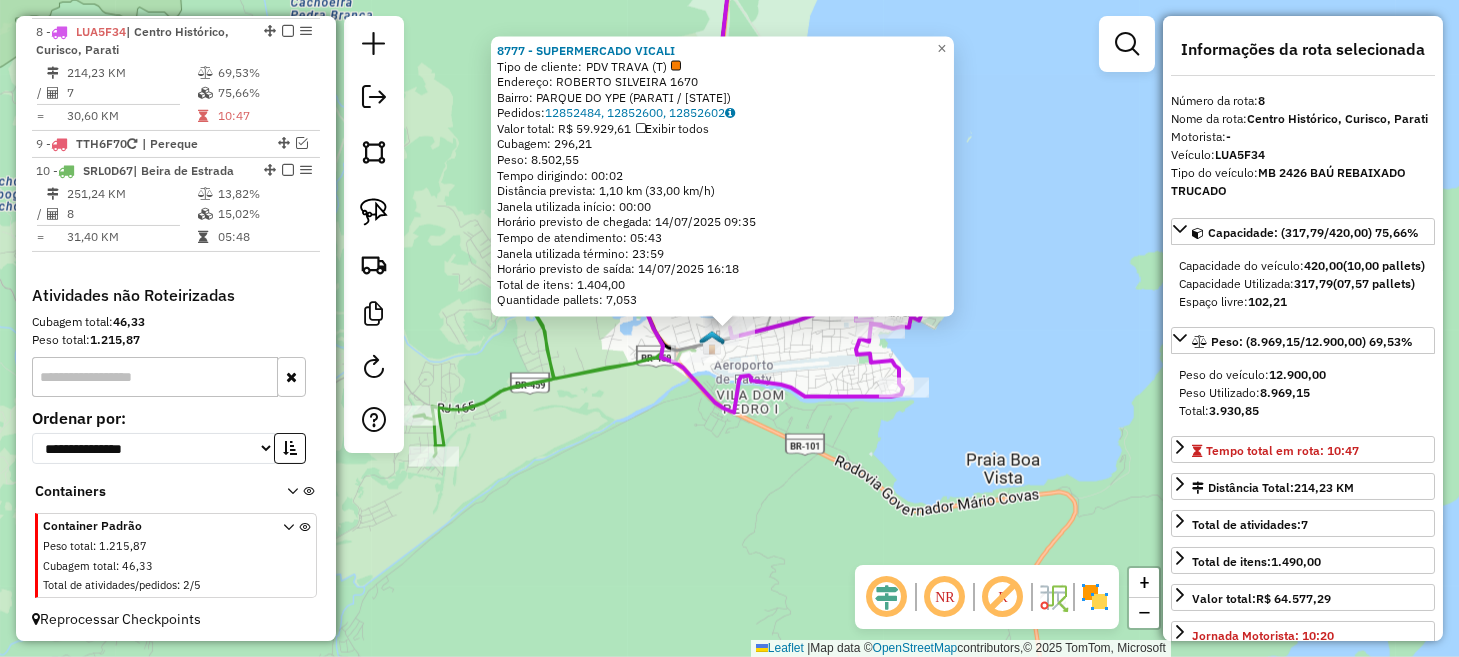 click on "[NUMBER] - [CLIENTE]  Tipo de cliente:   PDV TRAVA (T)   Endereço:  ROBERTO SILVEIRA [NUMBER]   Bairro: [BAIRRO] ([CIDADE] / [STATE])   Pedidos:  12852484, 12852600, 12852602   Valor total: R$ 59.929,61   Exibir todos   Cubagem: 296,21  Peso: 8.502,55  Tempo dirigindo: 00:02   Distância prevista: 1,10 km (33,00 km/h)   Janela utilizada início: 00:00   Horário previsto de chegada: 14/07/2025 09:35   Tempo de atendimento: 05:43   Janela utilizada término: 23:59   Horário previsto de saída: 14/07/2025 16:18   Total de itens: 1.404,00   Quantidade pallets: 7,053  × Janela de atendimento Grade de atendimento Capacidade Transportadoras Veículos Cliente Pedidos  Rotas Selecione os dias de semana para filtrar as janelas de atendimento  Seg   Ter   Qua   Qui   Sex   Sáb   Dom  Informe o período da janela de atendimento: De: Até:  Filtrar exatamente a janela do cliente  Considerar janela de atendimento padrão  Selecione os dias de semana para filtrar as grades de atendimento  Seg   Ter   Qua   Qui   Sex  +" 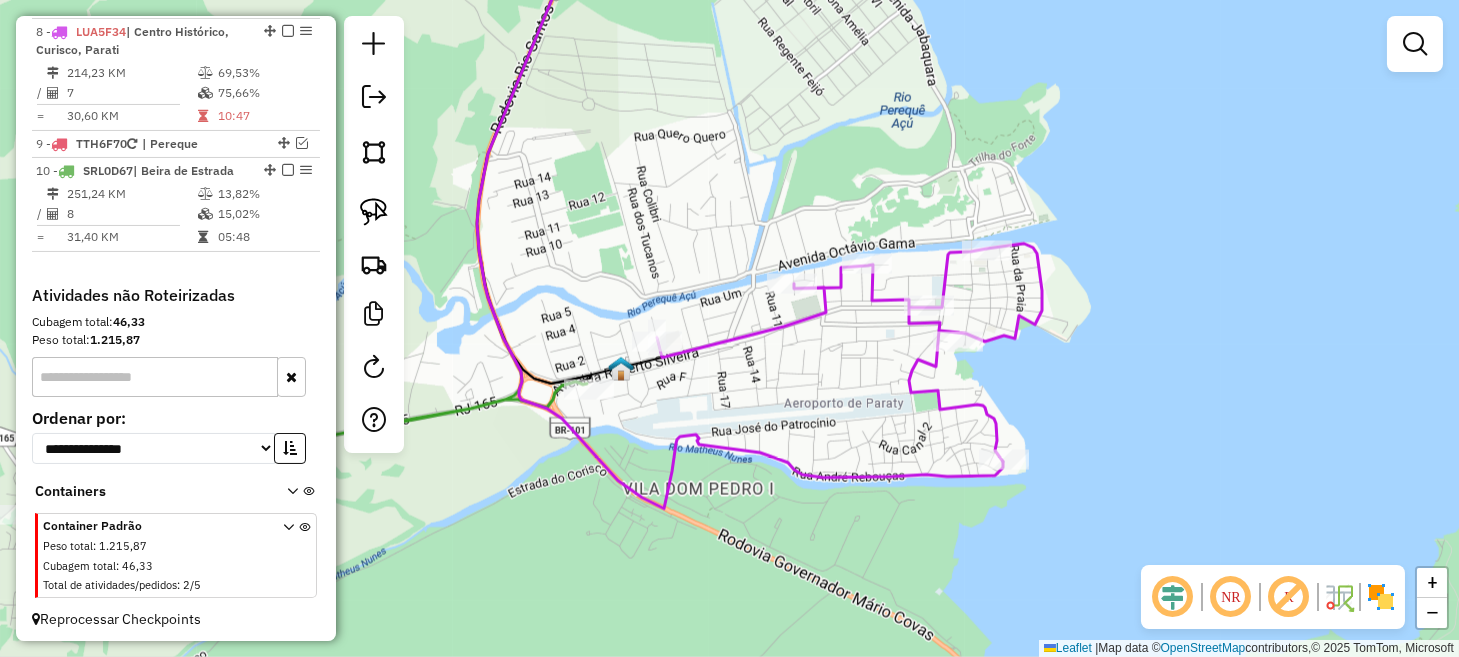 drag, startPoint x: 688, startPoint y: 367, endPoint x: 780, endPoint y: 424, distance: 108.226616 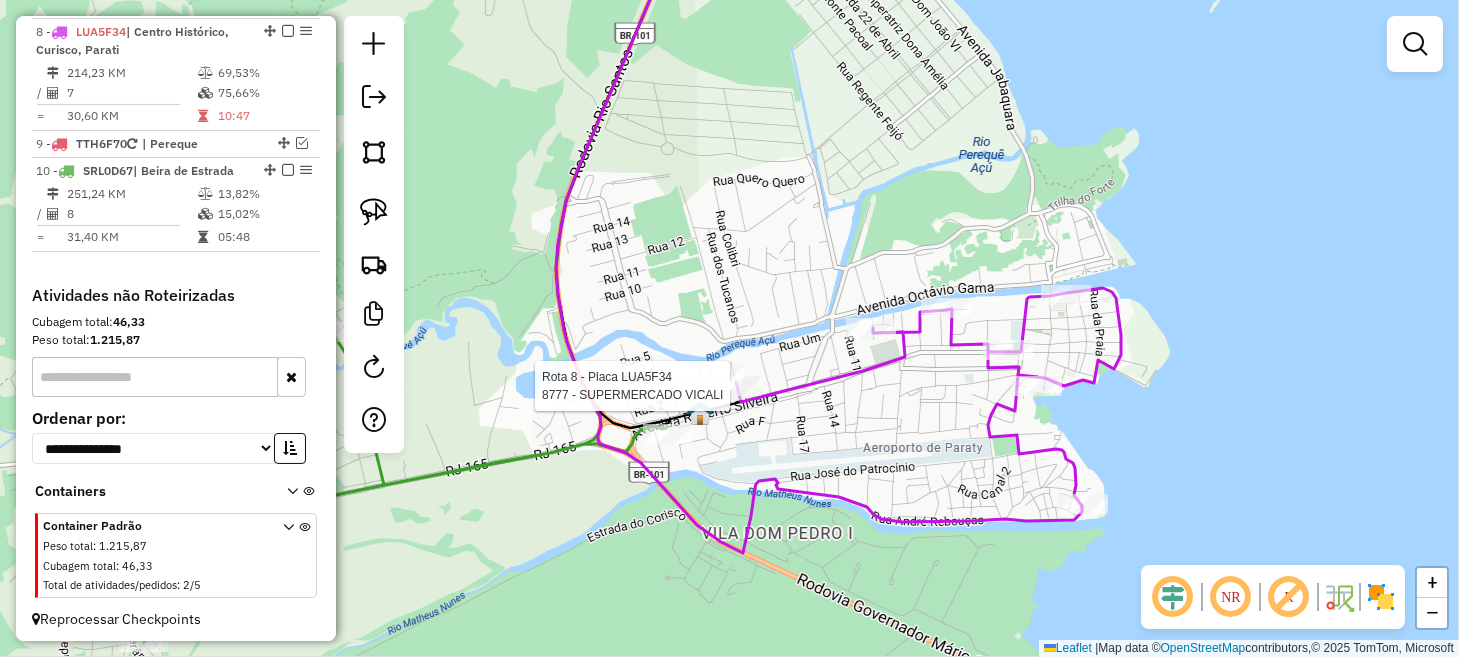 select on "*********" 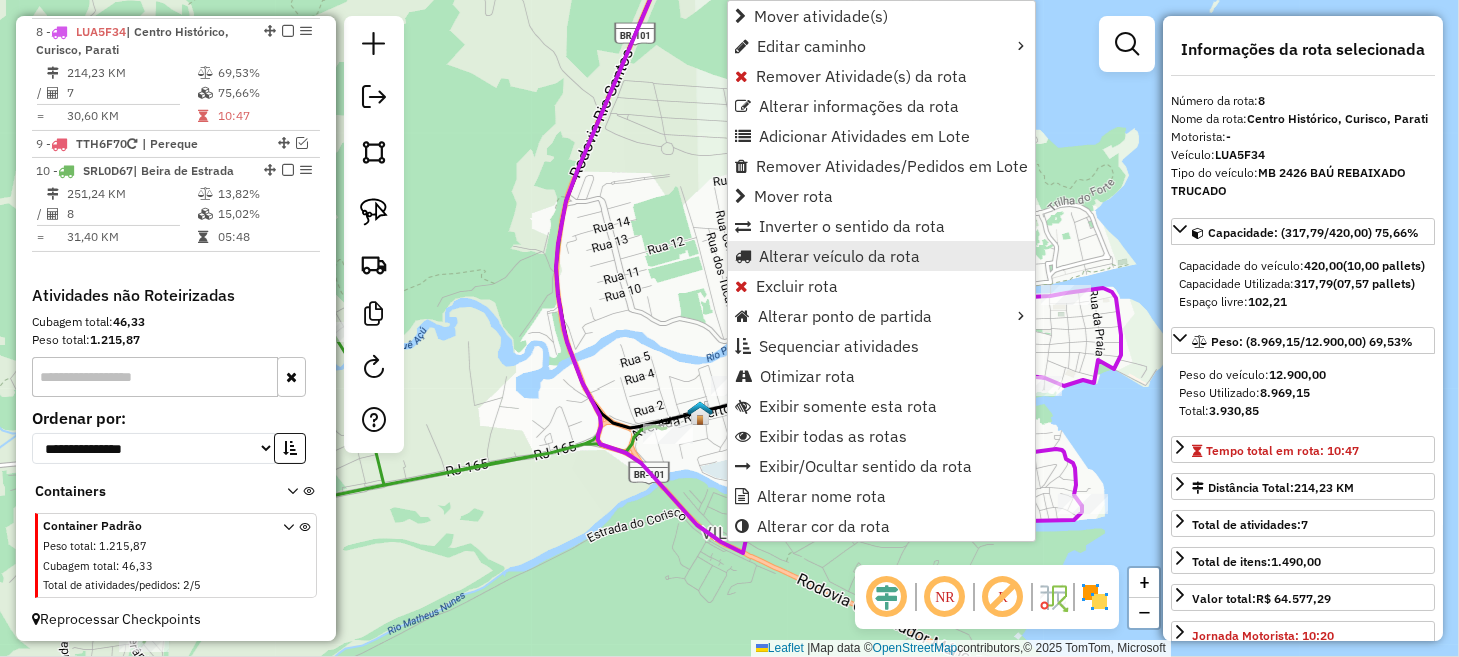 click on "Alterar veículo da rota" at bounding box center (839, 256) 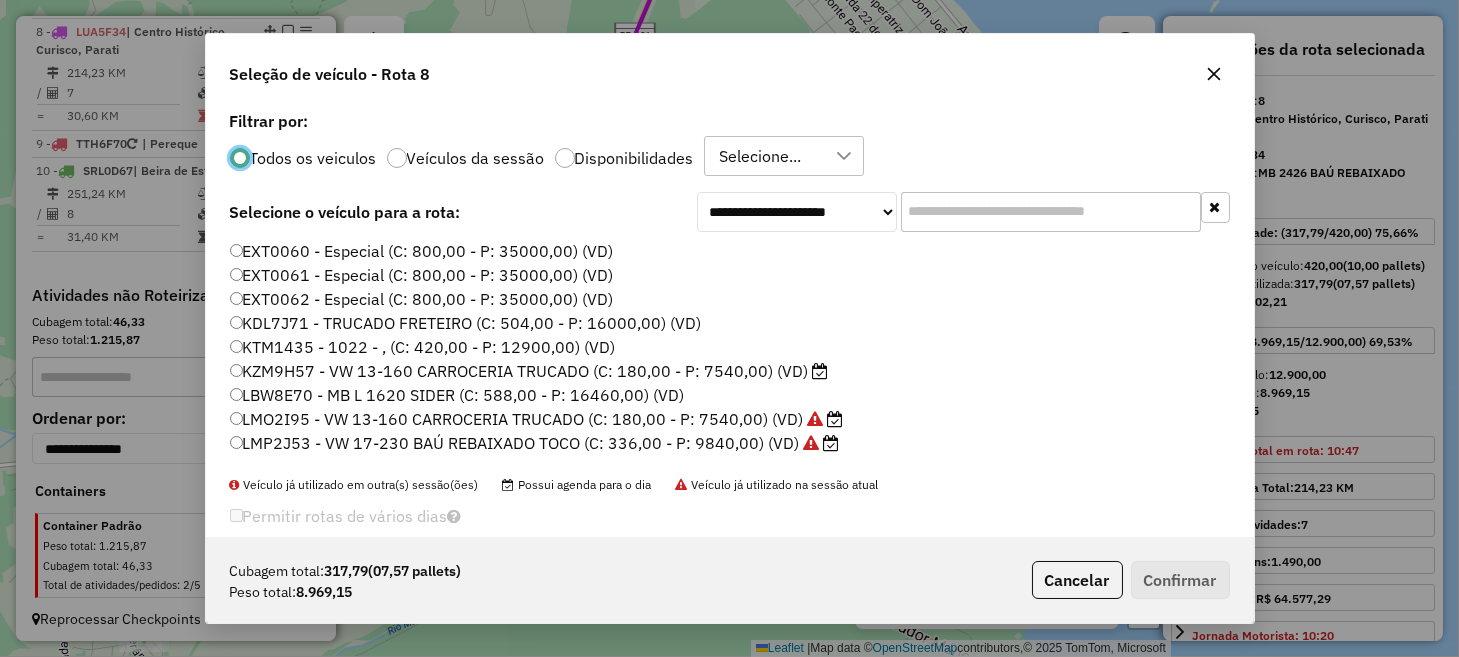 scroll, scrollTop: 10, scrollLeft: 6, axis: both 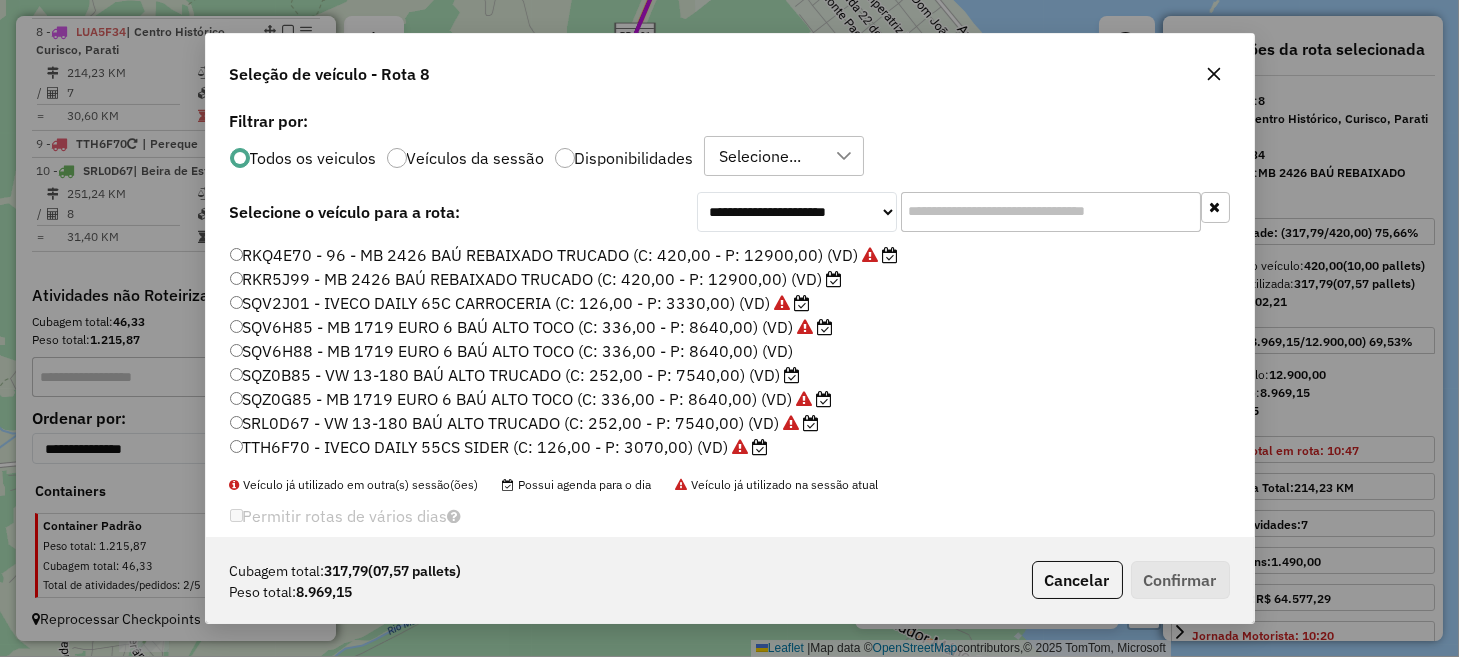 click on "SQV6H85 - MB 1719 EURO 6 BAÚ ALTO TOCO (C: 336,00 - P: 8640,00) (VD)" 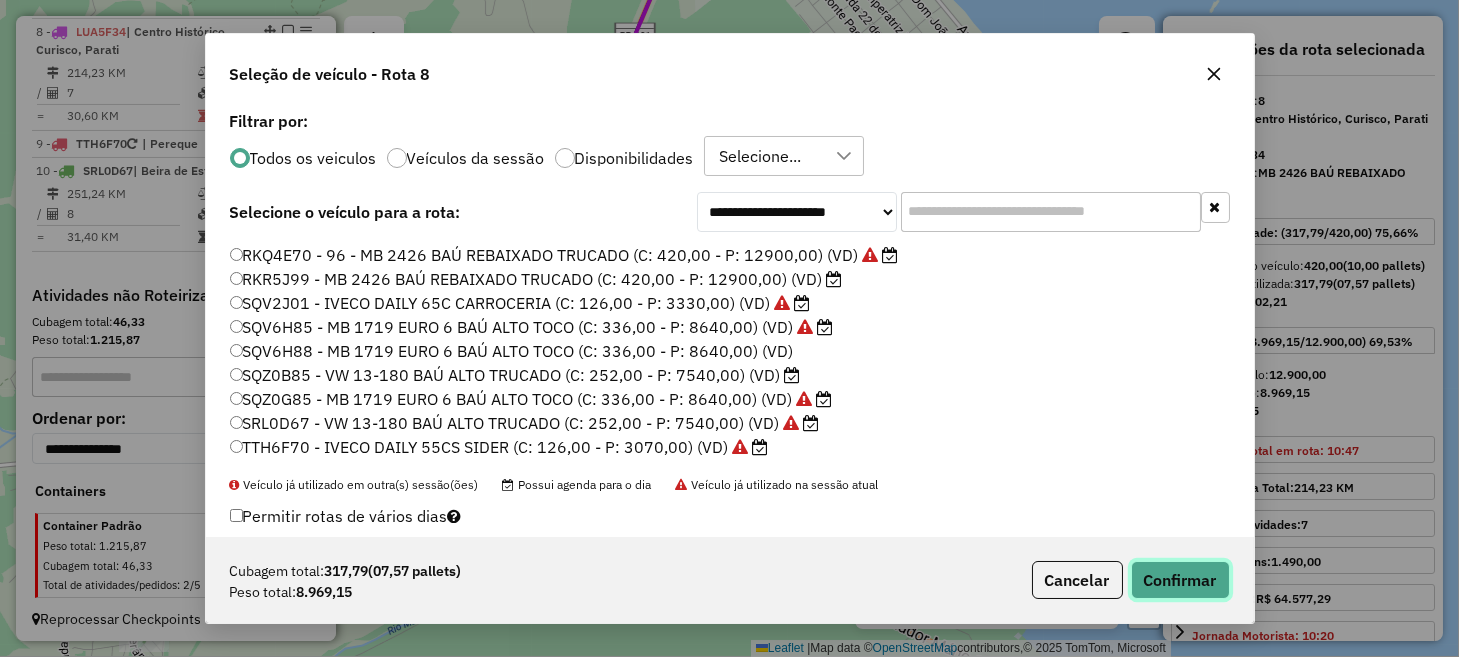 click on "Confirmar" 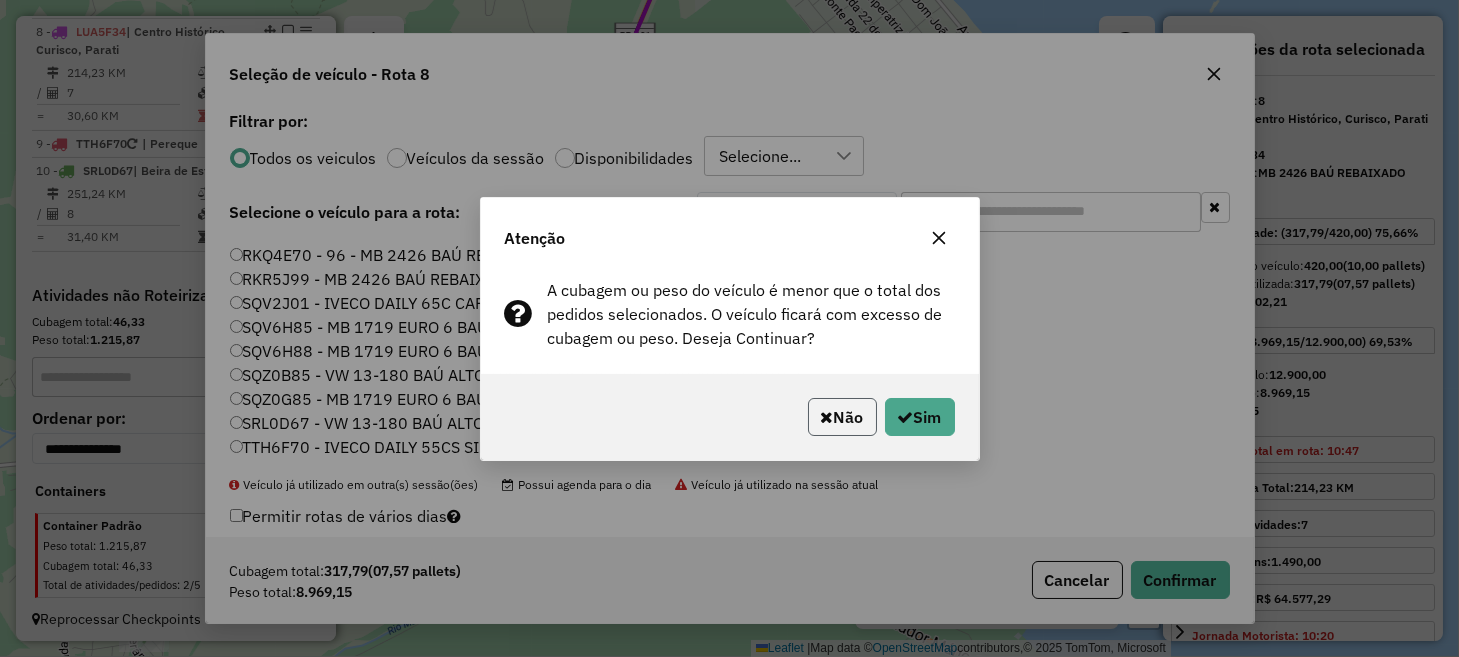click on "Não" 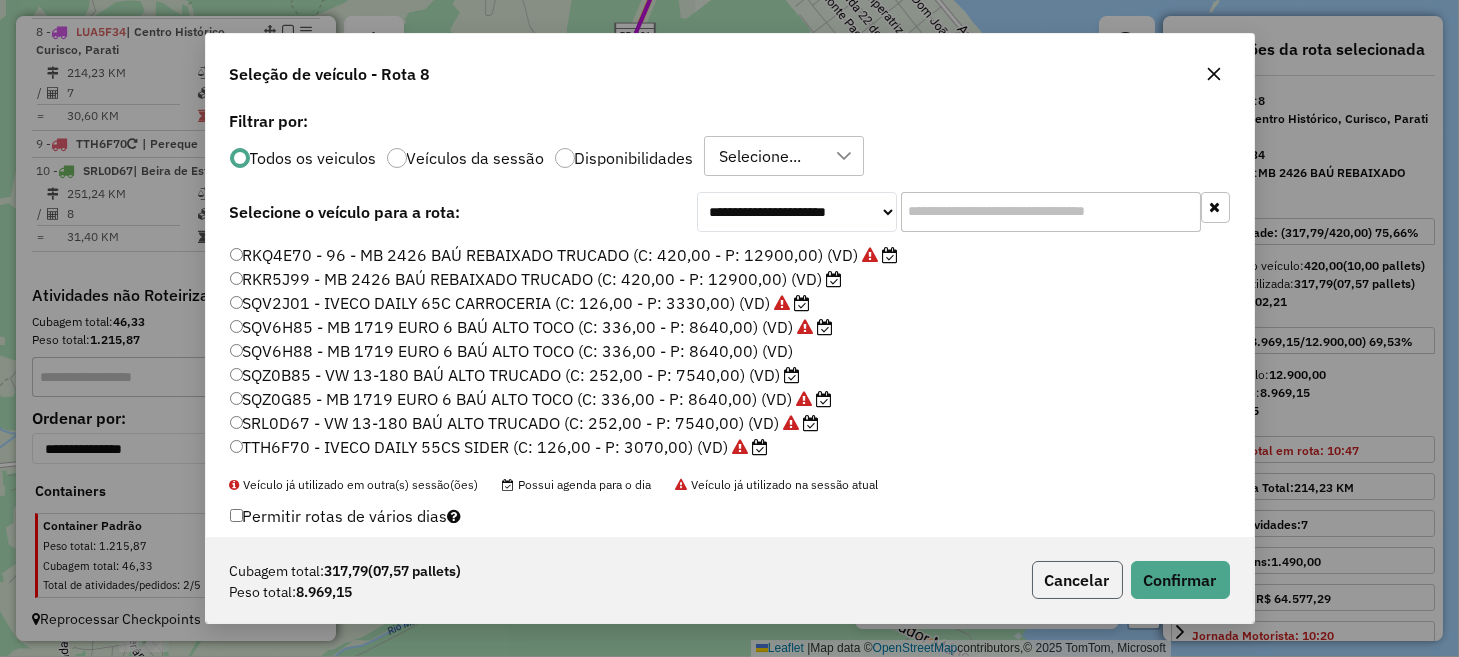 click on "Cancelar" 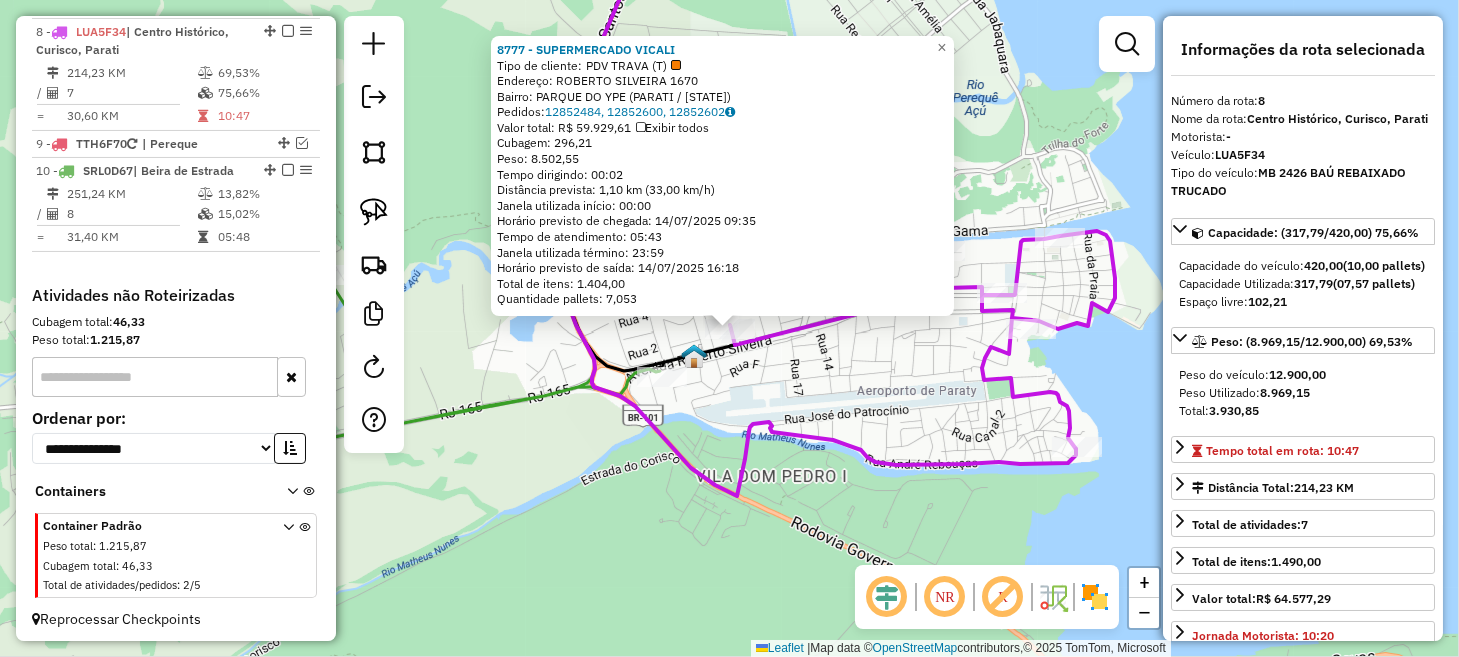 click on "[NUMBER] - [CLIENTE]  Tipo de cliente:   PDV TRAVA (T)   Endereço:  ROBERTO SILVEIRA [NUMBER]   Bairro: [BAIRRO] ([CIDADE] / [STATE])   Pedidos:  12852484, 12852600, 12852602   Valor total: R$ 59.929,61   Exibir todos   Cubagem: 296,21  Peso: 8.502,55  Tempo dirigindo: 00:02   Distância prevista: 1,10 km (33,00 km/h)   Janela utilizada início: 00:00   Horário previsto de chegada: 14/07/2025 09:35   Tempo de atendimento: 05:43   Janela utilizada término: 23:59   Horário previsto de saída: 14/07/2025 16:18   Total de itens: 1.404,00   Quantidade pallets: 7,053  × Janela de atendimento Grade de atendimento Capacidade Transportadoras Veículos Cliente Pedidos  Rotas Selecione os dias de semana para filtrar as janelas de atendimento  Seg   Ter   Qua   Qui   Sex   Sáb   Dom  Informe o período da janela de atendimento: De: Até:  Filtrar exatamente a janela do cliente  Considerar janela de atendimento padrão  Selecione os dias de semana para filtrar as grades de atendimento  Seg   Ter   Qua   Qui   Sex  +" 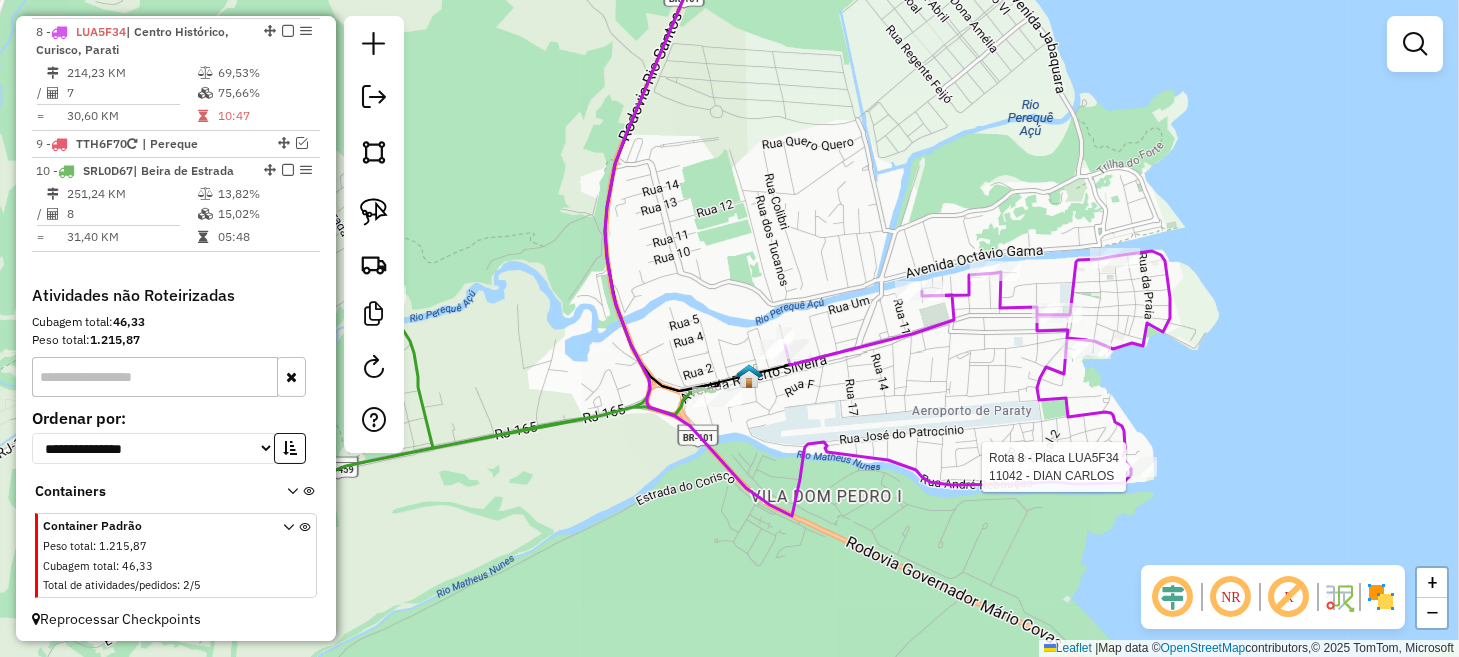 select on "*********" 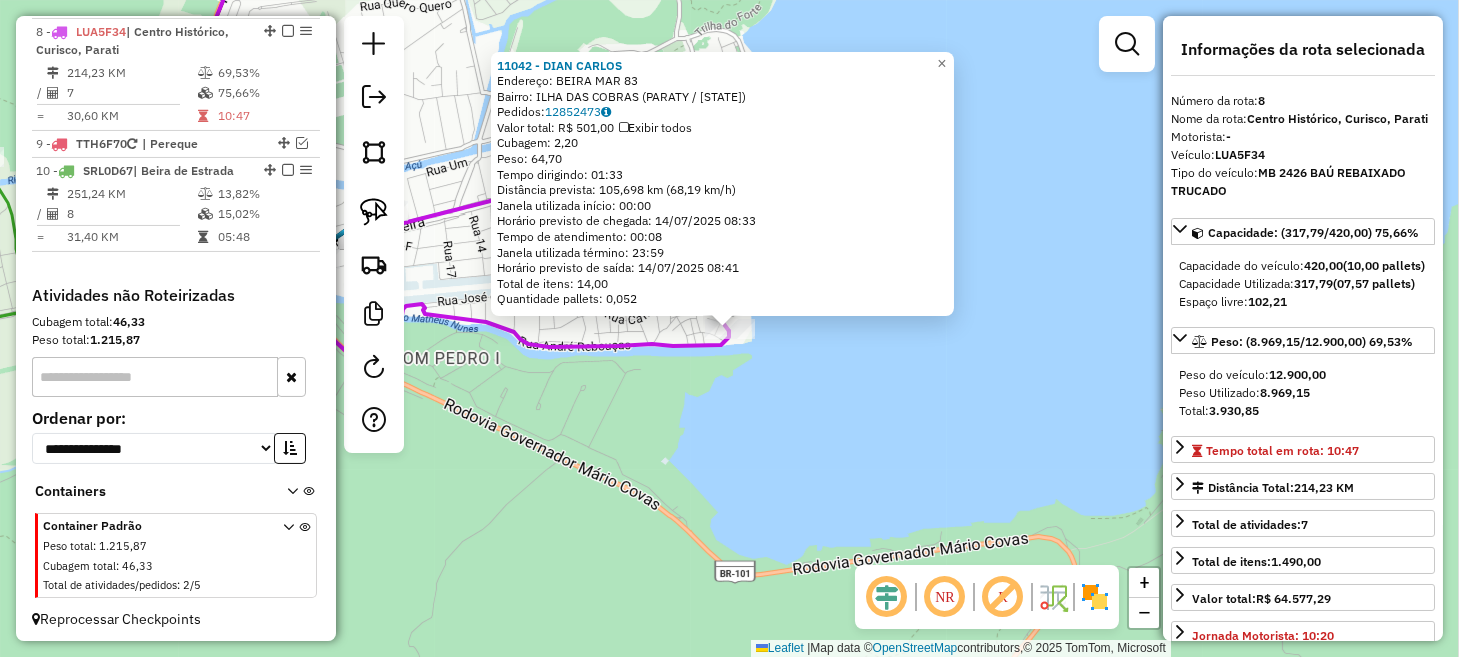 click on "11042 - DIAN CARLOS  Endereço:  BEIRA MAR [NUMBER]   Bairro: ILHA DAS COBRAS ([CITY] / [STATE])   Pedidos:  12852473   Valor total: R$ 501,00   Exibir todos   Cubagem: 2,20  Peso: 64,70  Tempo dirigindo: 01:33   Distância prevista: 105,698 km (68,19 km/h)   Janela utilizada início: 00:00   Horário previsto de chegada: 14/07/2025 08:33   Tempo de atendimento: 00:08   Janela utilizada término: 23:59   Horário previsto de saída: 14/07/2025 08:41   Total de itens: 14,00   Quantidade pallets: 0,052  × Janela de atendimento Grade de atendimento Capacidade Transportadoras Veículos Cliente Pedidos  Rotas Selecione os dias de semana para filtrar as janelas de atendimento  Seg   Ter   Qua   Qui   Sex   Sáb   Dom  Informe o período da janela de atendimento: De: Até:  Filtrar exatamente a janela do cliente  Considerar janela de atendimento padrão  Selecione os dias de semana para filtrar as grades de atendimento  Seg   Ter   Qua   Qui   Sex   Sáb   Dom   Considerar clientes sem dia de atendimento cadastrado  De:  De:" 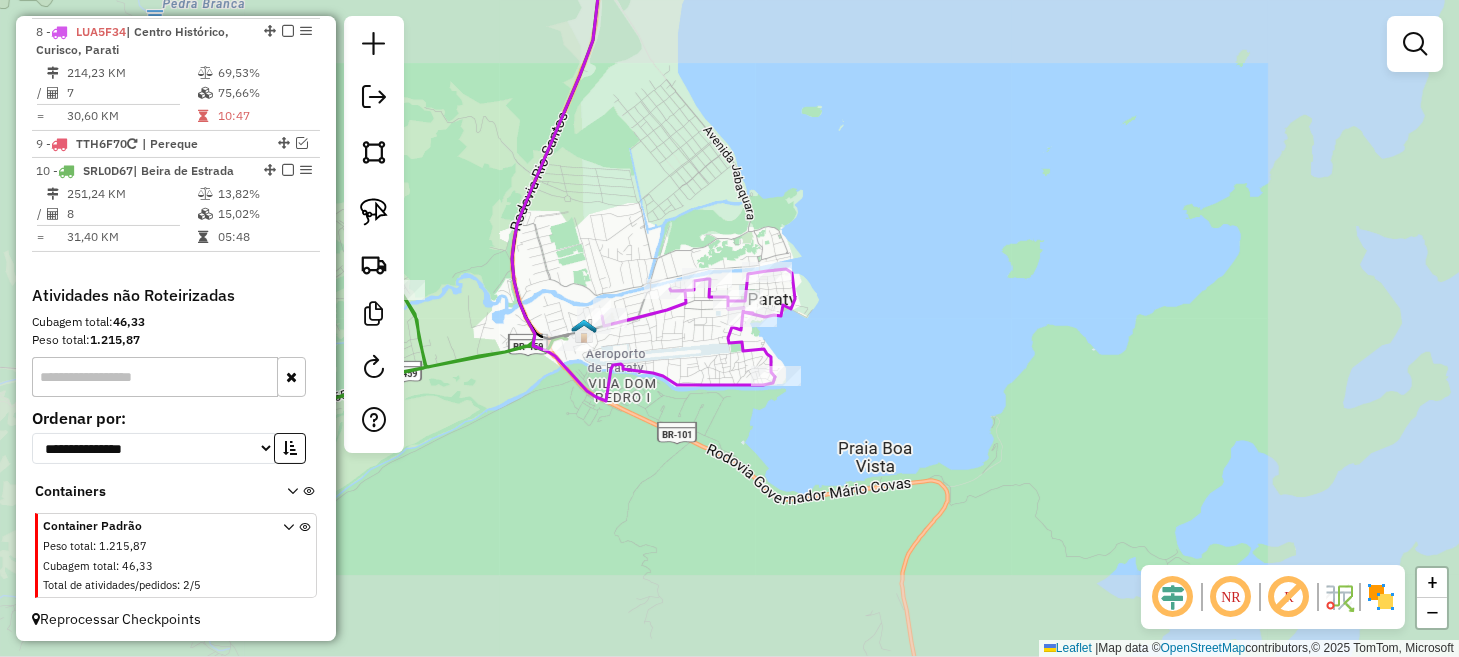 drag, startPoint x: 763, startPoint y: 404, endPoint x: 887, endPoint y: 442, distance: 129.69194 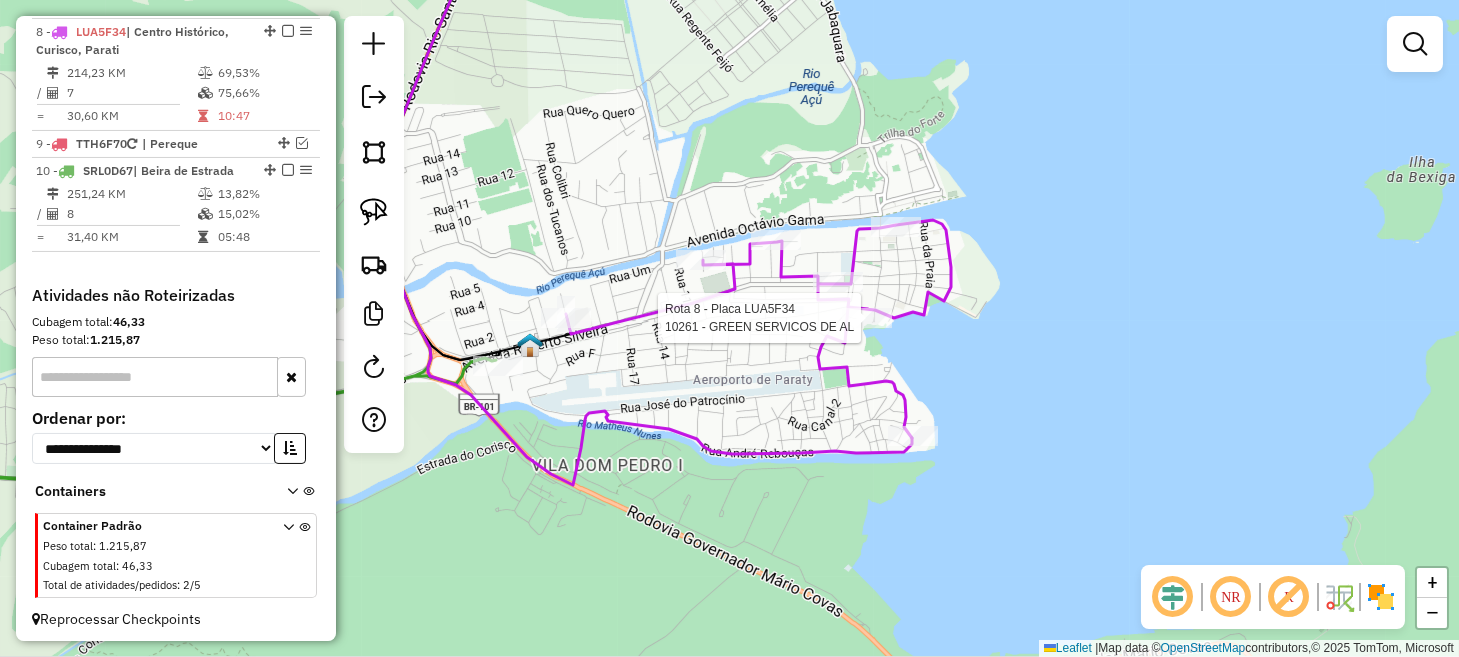 select on "*********" 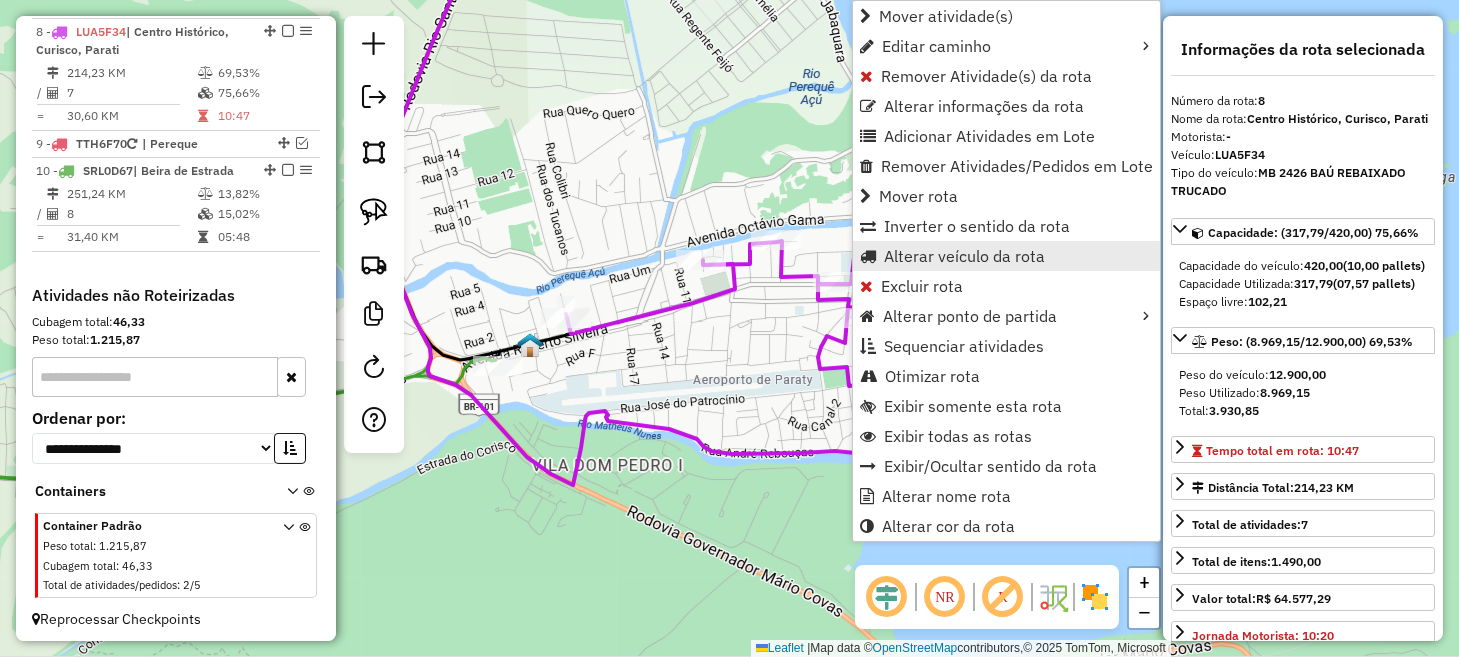 click on "Alterar veículo da rota" at bounding box center (964, 256) 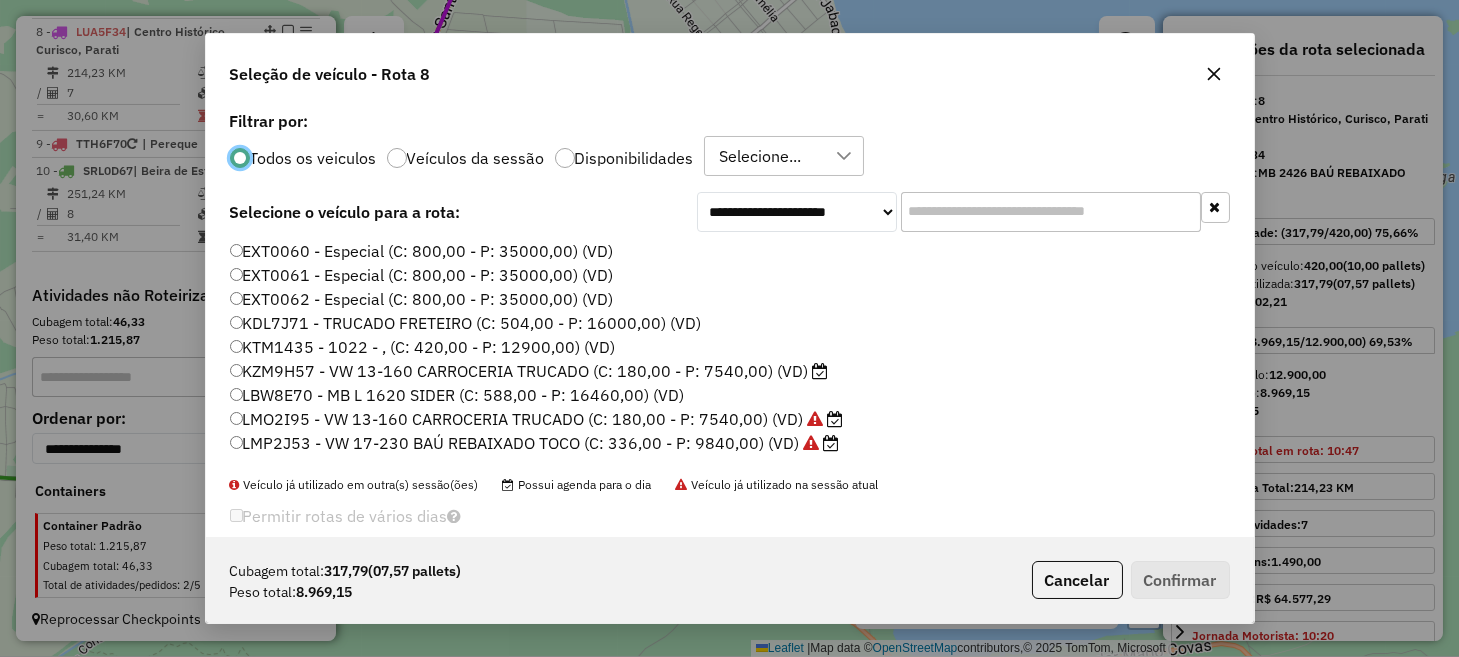 scroll, scrollTop: 10, scrollLeft: 6, axis: both 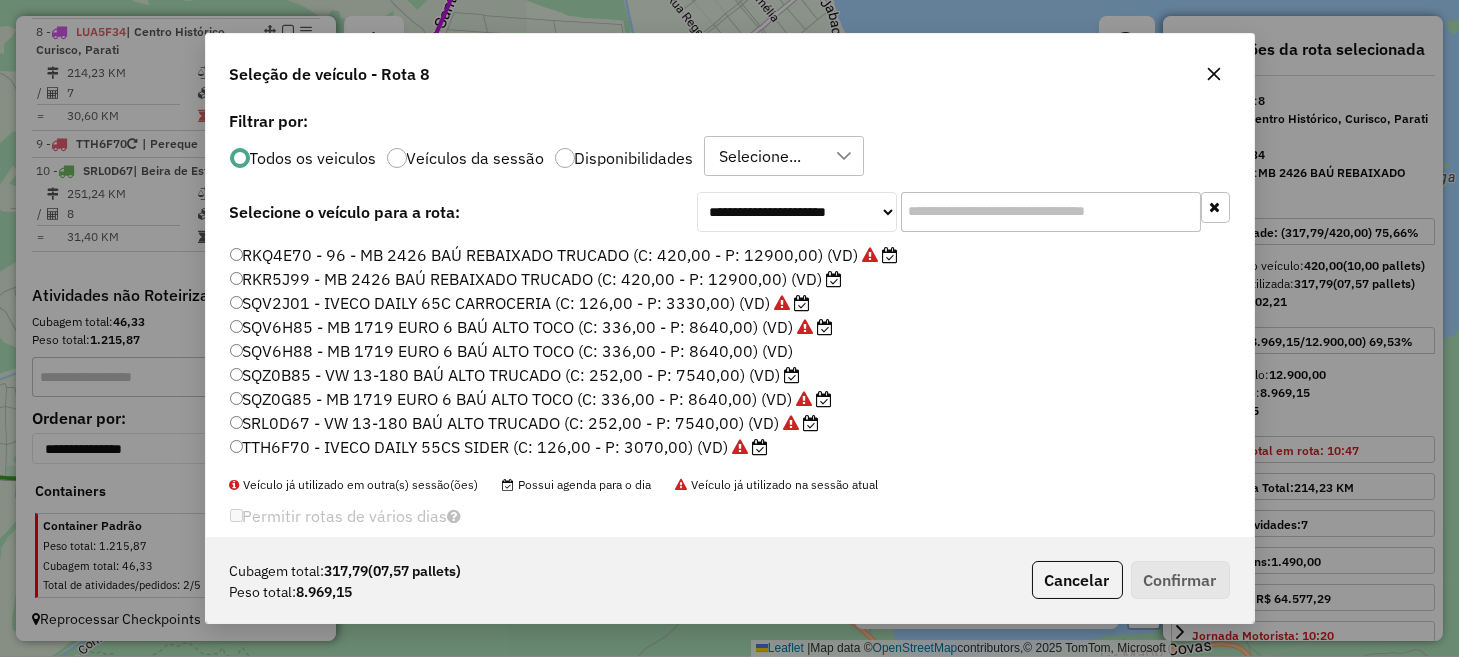 click on "SQV6H85 - MB 1719 EURO 6 BAÚ ALTO TOCO (C: 336,00 - P: 8640,00) (VD)" 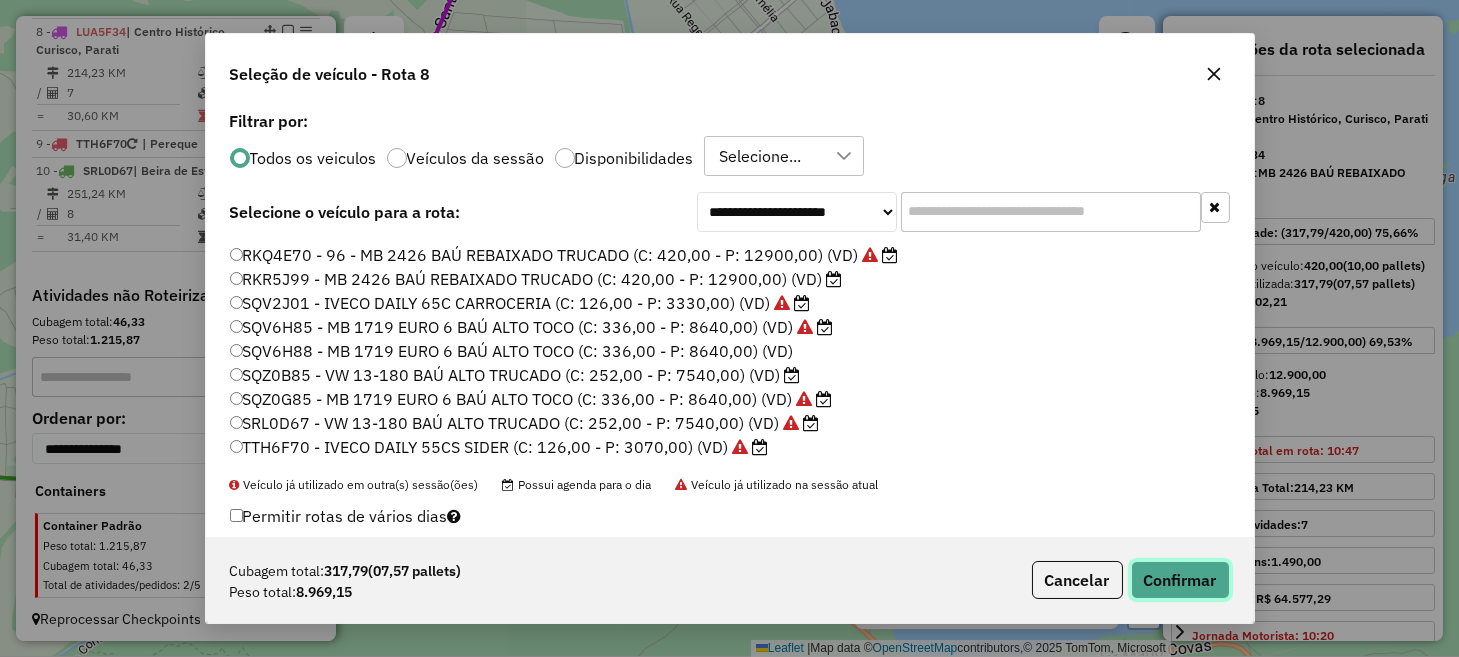 click on "Confirmar" 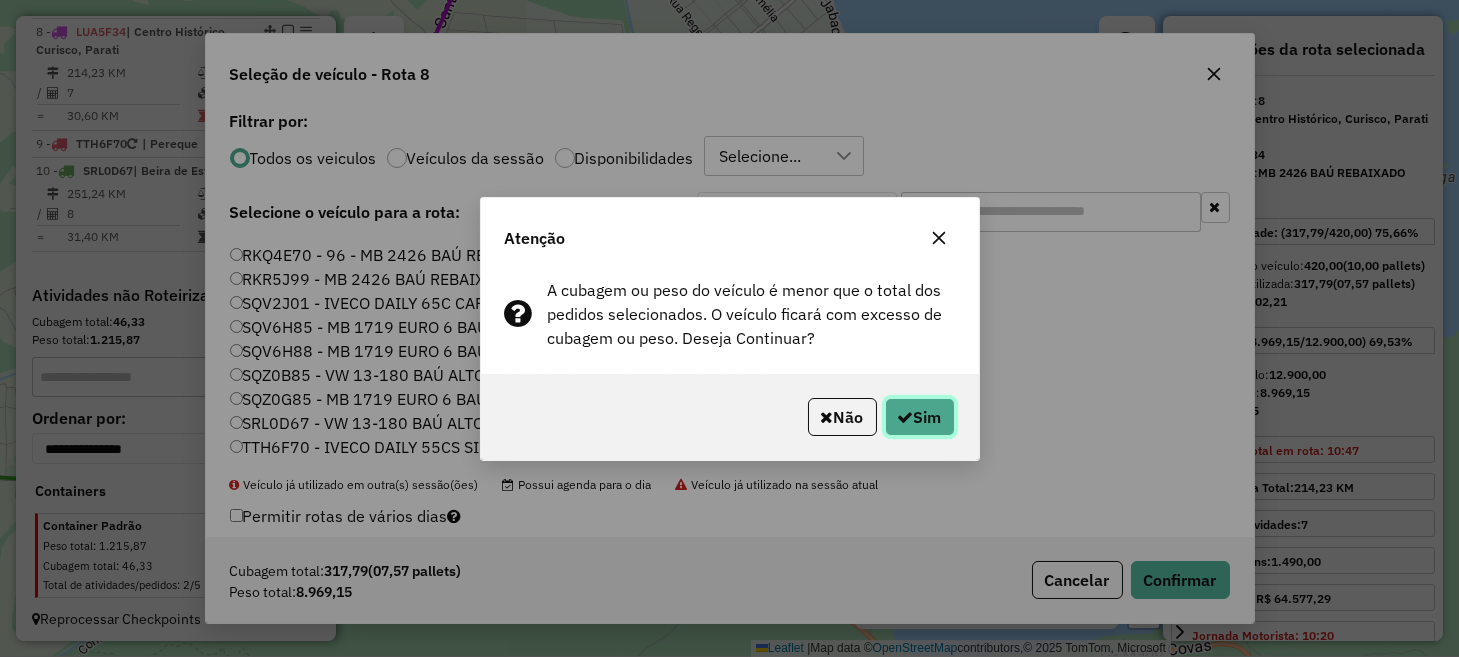 click on "Sim" 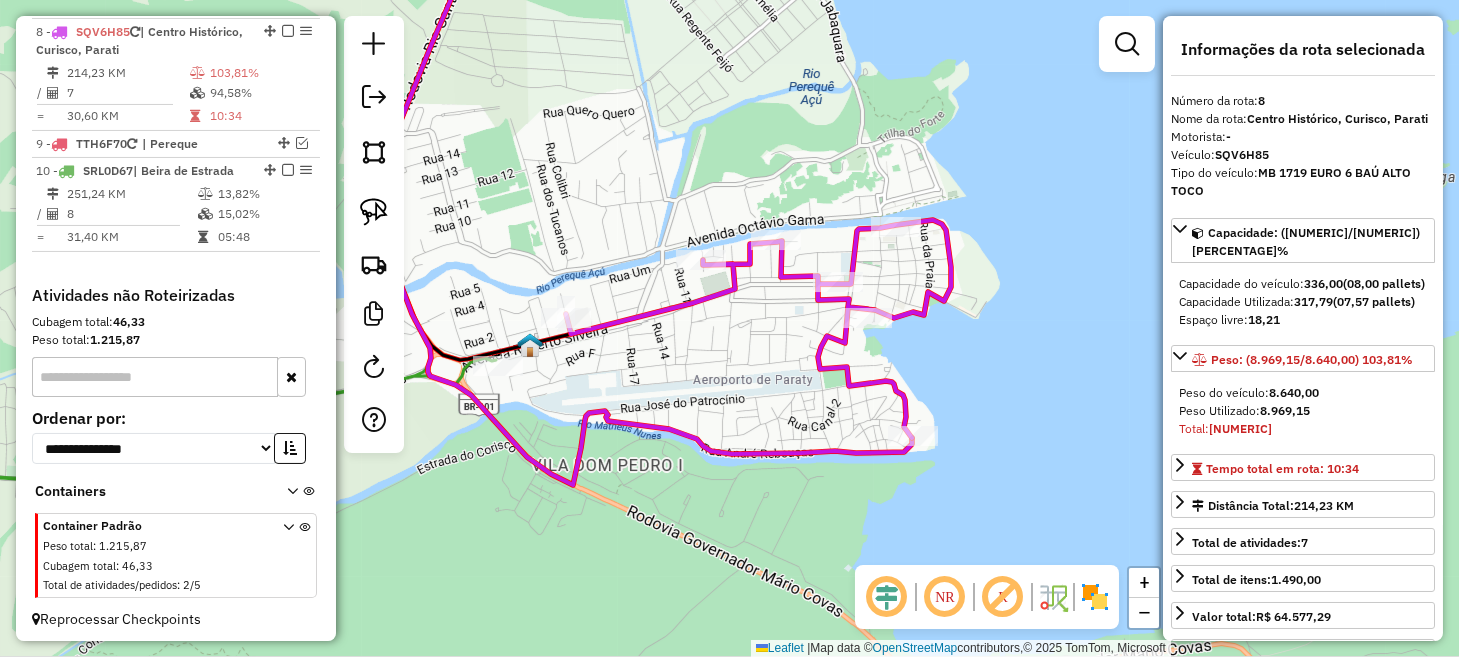 click on "Janela de atendimento Grade de atendimento Capacidade Transportadoras Veículos Cliente Pedidos  Rotas Selecione os dias de semana para filtrar as janelas de atendimento  Seg   Ter   Qua   Qui   Sex   Sáb   Dom  Informe o período da janela de atendimento: De: Até:  Filtrar exatamente a janela do cliente  Considerar janela de atendimento padrão  Selecione os dias de semana para filtrar as grades de atendimento  Seg   Ter   Qua   Qui   Sex   Sáb   Dom   Considerar clientes sem dia de atendimento cadastrado  Clientes fora do dia de atendimento selecionado Filtrar as atividades entre os valores definidos abaixo:  Peso mínimo:   Peso máximo:   Cubagem mínima:   Cubagem máxima:   De:   Até:  Filtrar as atividades entre o tempo de atendimento definido abaixo:  De:   Até:   Considerar capacidade total dos clientes não roteirizados Transportadora: Selecione um ou mais itens Tipo de veículo: Selecione um ou mais itens Veículo: Selecione um ou mais itens Motorista: Selecione um ou mais itens Nome: Rótulo:" 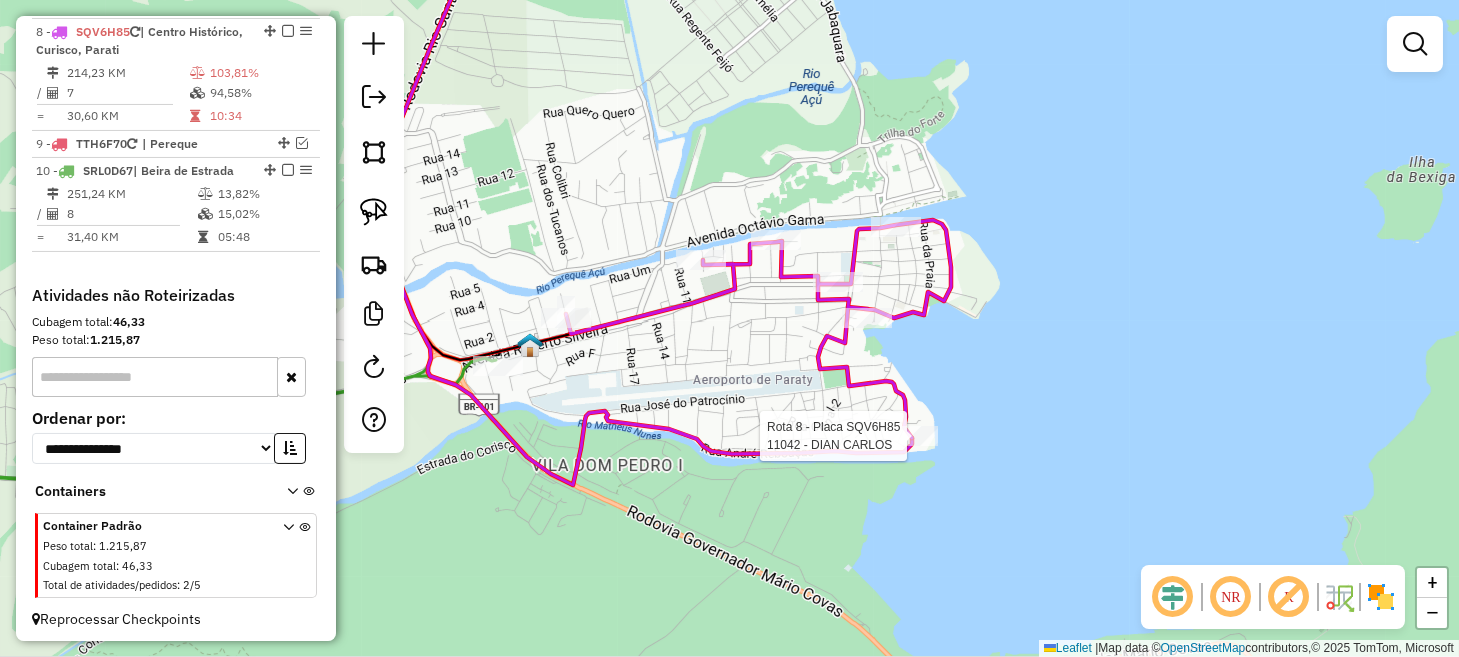 select on "*********" 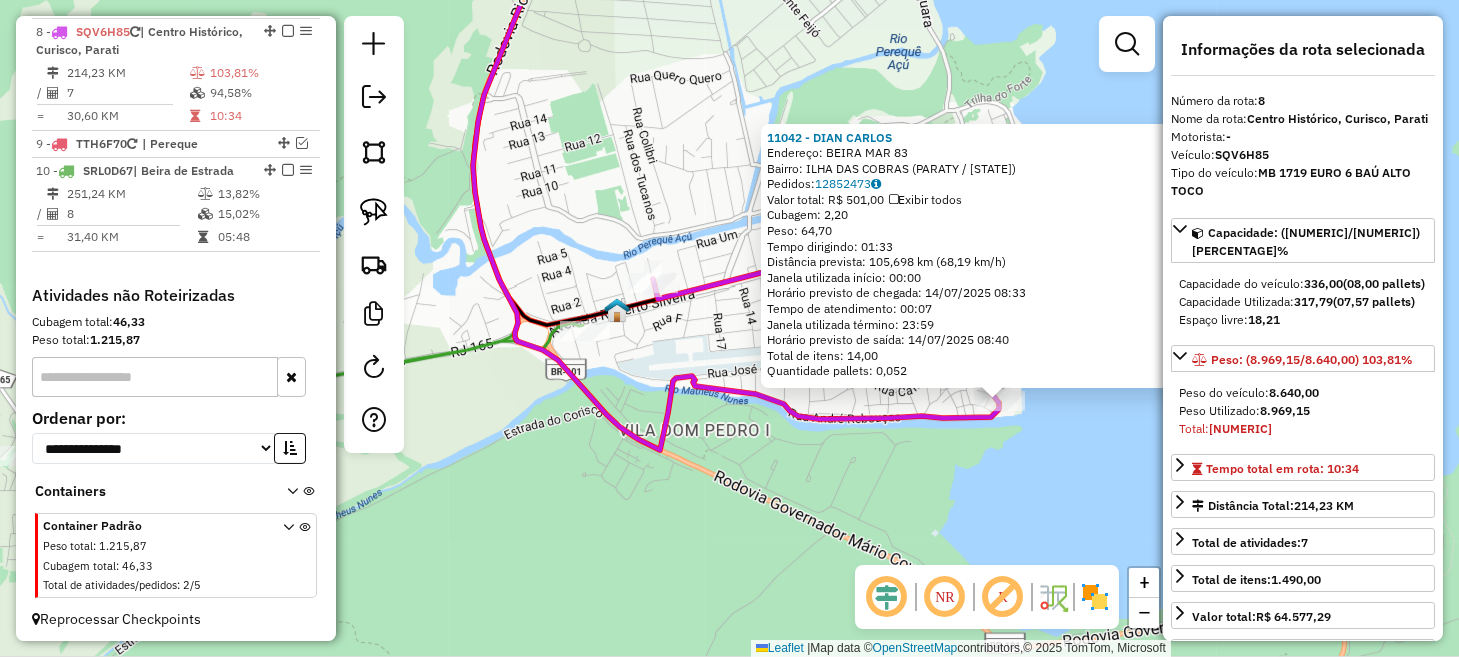 drag, startPoint x: 703, startPoint y: 400, endPoint x: 1009, endPoint y: 477, distance: 315.5392 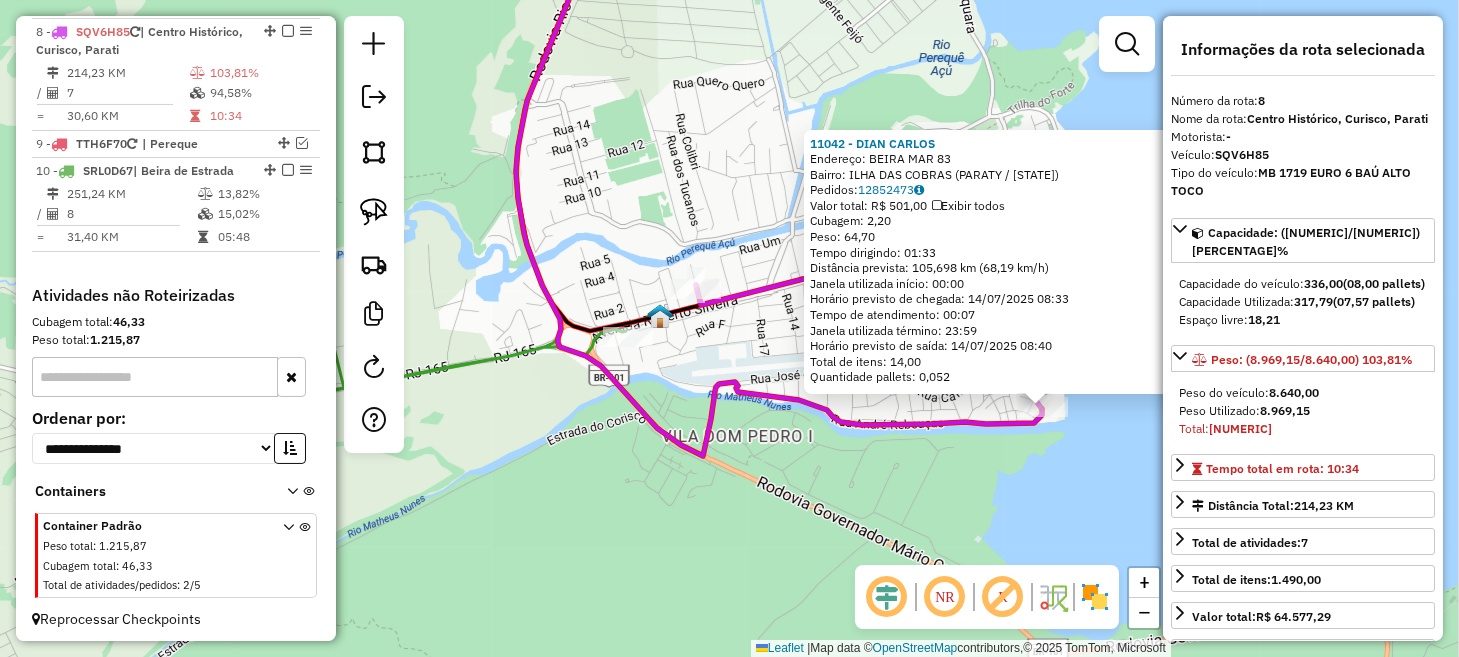 click on "11042 - DIAN CARLOS  Endereço:  BEIRA MAR [NUMBER]   Bairro: ILHA DAS COBRAS ([CITY] / [STATE])   Pedidos:  12852473   Valor total: R$ 501,00   Exibir todos   Cubagem: 2,20  Peso: 64,70  Tempo dirigindo: 01:33   Distância prevista: 105,698 km (68,19 km/h)   Janela utilizada início: 00:00   Horário previsto de chegada: 14/07/2025 08:33   Tempo de atendimento: 00:07   Janela utilizada término: 23:59   Horário previsto de saída: 14/07/2025 08:40   Total de itens: 14,00   Quantidade pallets: 0,052  × Janela de atendimento Grade de atendimento Capacidade Transportadoras Veículos Cliente Pedidos  Rotas Selecione os dias de semana para filtrar as janelas de atendimento  Seg   Ter   Qua   Qui   Sex   Sáb   Dom  Informe o período da janela de atendimento: De: Até:  Filtrar exatamente a janela do cliente  Considerar janela de atendimento padrão  Selecione os dias de semana para filtrar as grades de atendimento  Seg   Ter   Qua   Qui   Sex   Sáb   Dom   Considerar clientes sem dia de atendimento cadastrado  De:  De:" 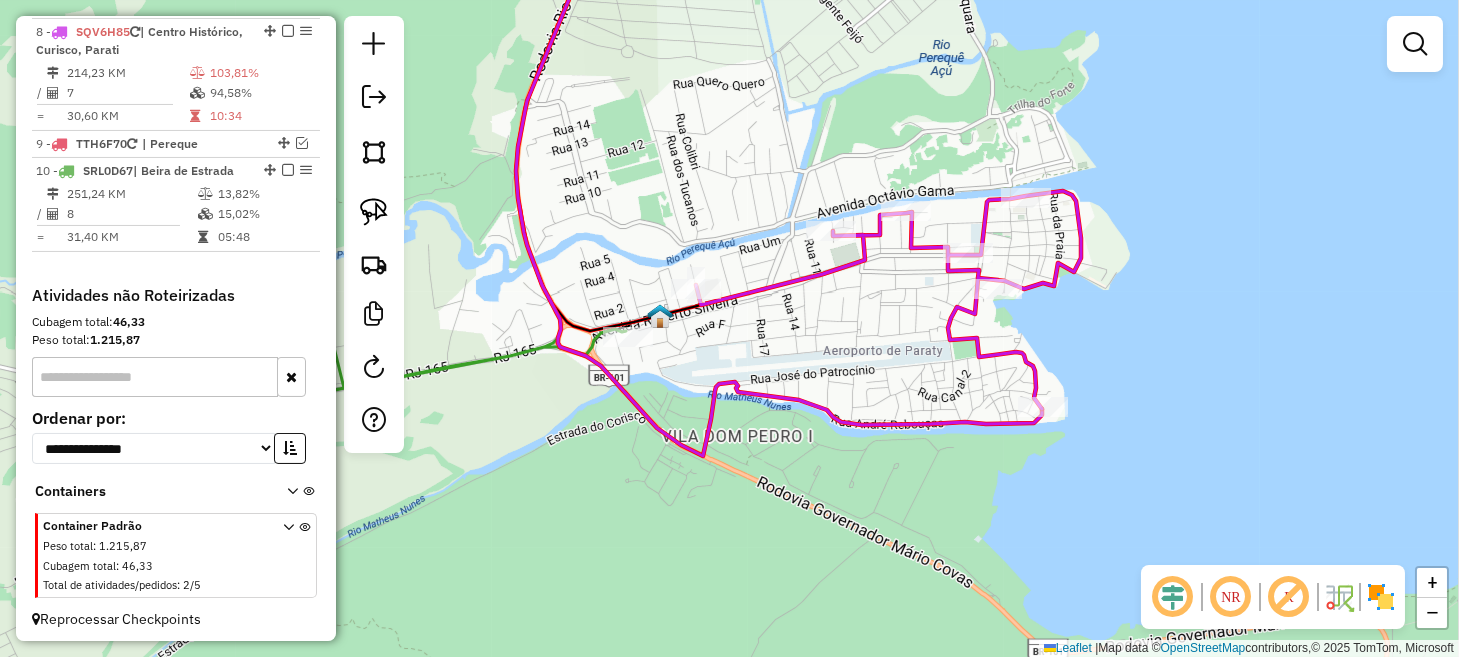 drag, startPoint x: 781, startPoint y: 333, endPoint x: 845, endPoint y: 459, distance: 141.32233 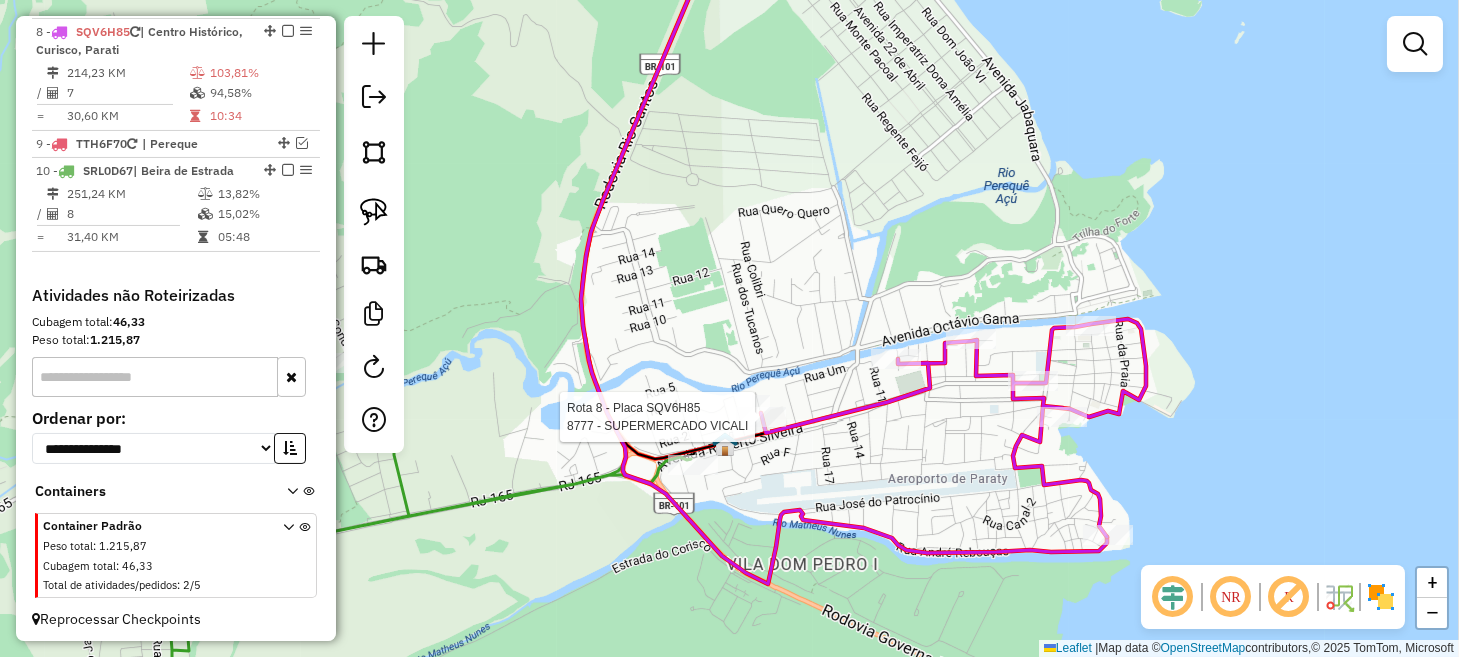 select on "*********" 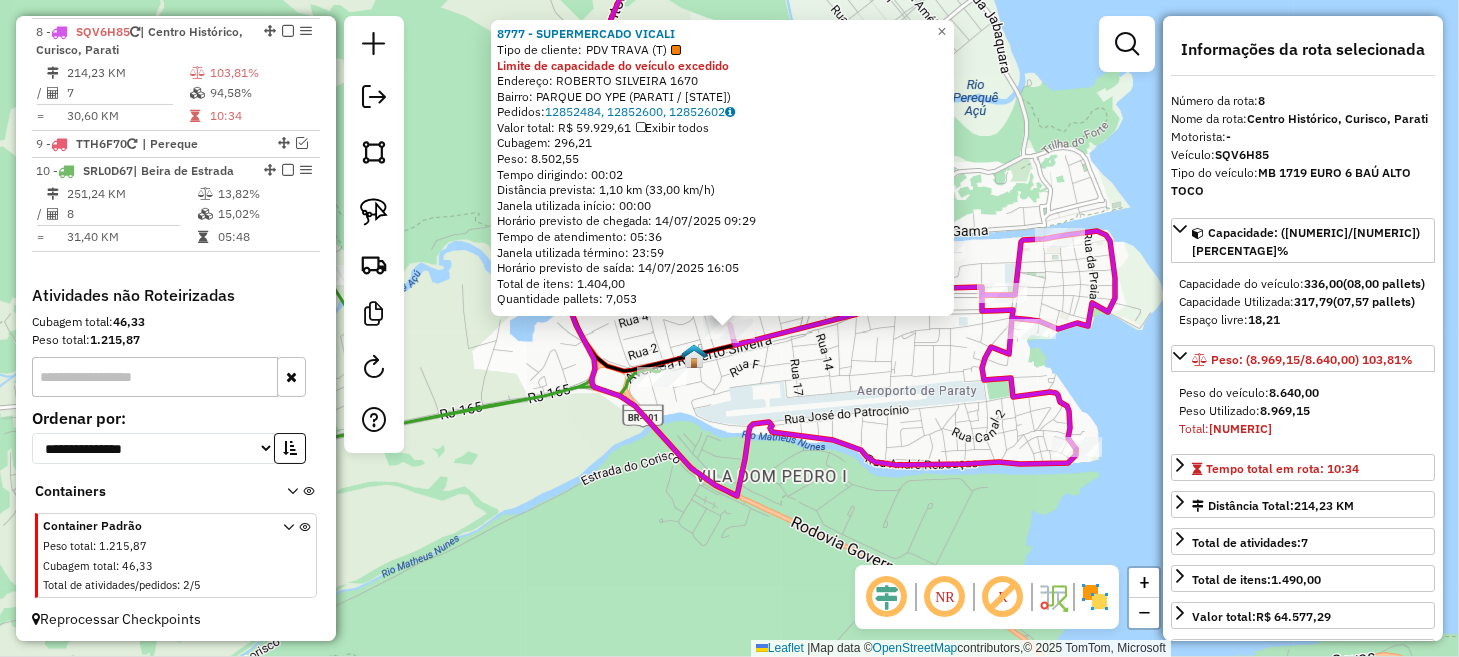click on "8777 - SUPERMERCADO VICALI  Tipo de cliente:   PDV TRAVA (T)  Limite de capacidade do veículo excedido  Endereço:  ROBERTO SILVEIRA [NUMBER]   Bairro: PARQUE DO YPE ([CITY] / [STATE])   Pedidos:  [ORDER_ID], [ORDER_ID], [ORDER_ID]   Valor total: R$ 59.929,61   Exibir todos   Cubagem: 296,21  Peso: 8.502,55  Tempo dirigindo: 00:02   Distância prevista: 1,10 km (33,00 km/h)   Janela utilizada início: 00:00   Horário previsto de chegada: 14/07/2025 09:29   Tempo de atendimento: 05:36   Janela utilizada término: 23:59   Horário previsto de saída: 14/07/2025 16:05   Total de itens: 1.404,00   Quantidade pallets: 7,053  × Janela de atendimento Grade de atendimento Capacidade Transportadoras Veículos Cliente Pedidos  Rotas Selecione os dias de semana para filtrar as janelas de atendimento  Seg   Ter   Qua   Qui   Sex   Sáb   Dom  Informe o período da janela de atendimento: De: Até:  Filtrar exatamente a janela do cliente  Considerar janela de atendimento padrão   Seg   Ter   Qua   Qui   Sex   Sáb   Dom   De:   De:" 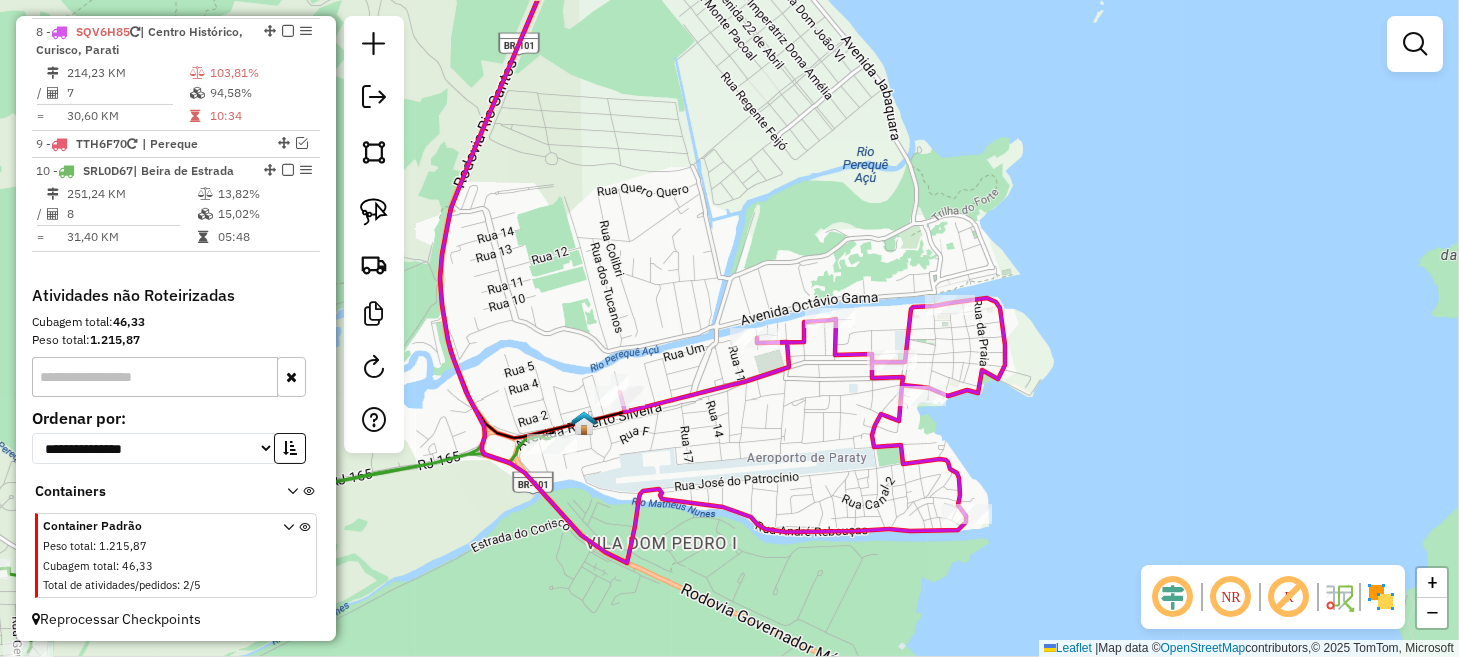drag, startPoint x: 873, startPoint y: 363, endPoint x: 735, endPoint y: 434, distance: 155.19342 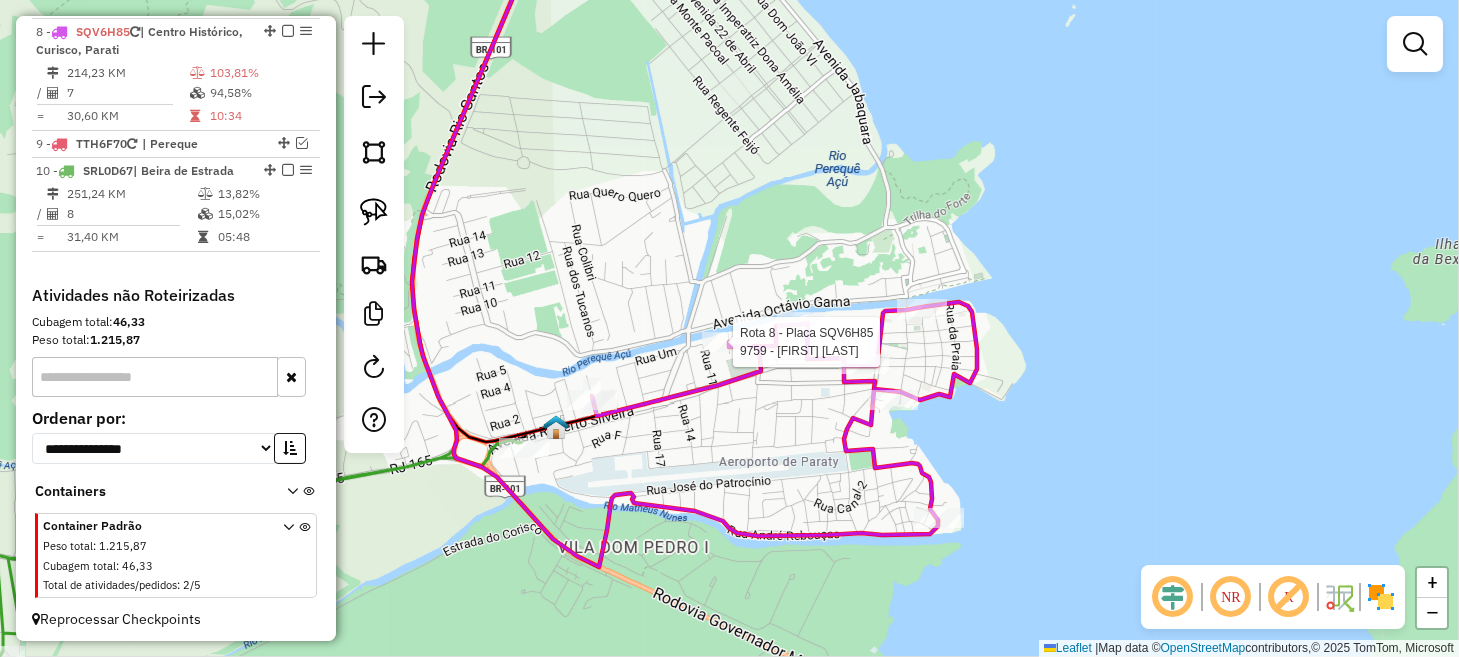 select on "*********" 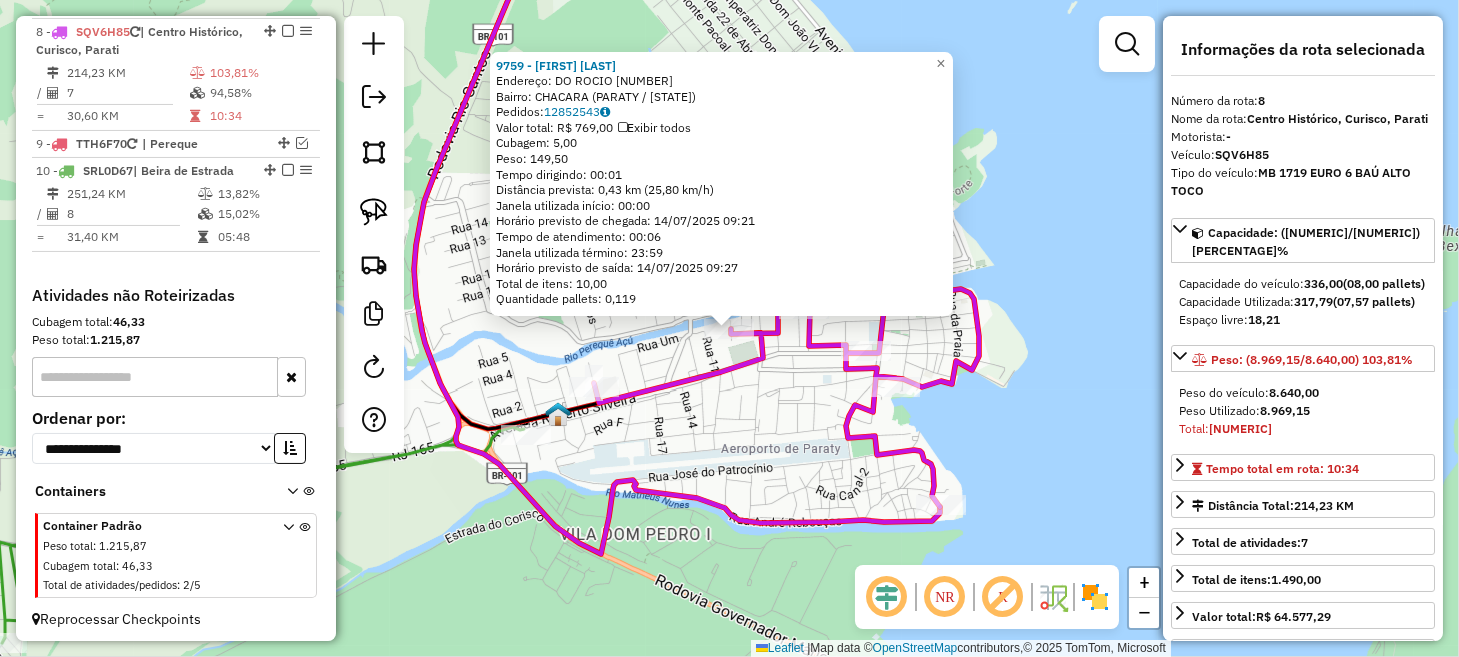 click on "9759 - [FIRST] [LAST]  Endereço:  DO ROCIO 14   Bairro: CHACARA ([CITY] / [STATE])   Pedidos:  12852543   Valor total: R$ 769,00   Exibir todos   Cubagem: 5,00  Peso: 149,50  Tempo dirigindo: 00:01   Distância prevista: 0,43 km (25,80 km/h)   Janela utilizada início: 00:00   Horário previsto de chegada: 14/07/2025 09:21   Tempo de atendimento: 00:06   Janela utilizada término: 23:59   Horário previsto de saída: 14/07/2025 09:27   Total de itens: 10,00   Quantidade pallets: 0,119  × Janela de atendimento Grade de atendimento Capacidade Transportadoras Veículos Cliente Pedidos  Rotas Selecione os dias de semana para filtrar as janelas de atendimento  Seg   Ter   Qua   Qui   Sex   Sáb   Dom  Informe o período da janela de atendimento: De: Até:  Filtrar exatamente a janela do cliente  Considerar janela de atendimento padrão  Selecione os dias de semana para filtrar as grades de atendimento  Seg   Ter   Qua   Qui   Sex   Sáb   Dom   Considerar clientes sem dia de atendimento cadastrado  De:   Até:" 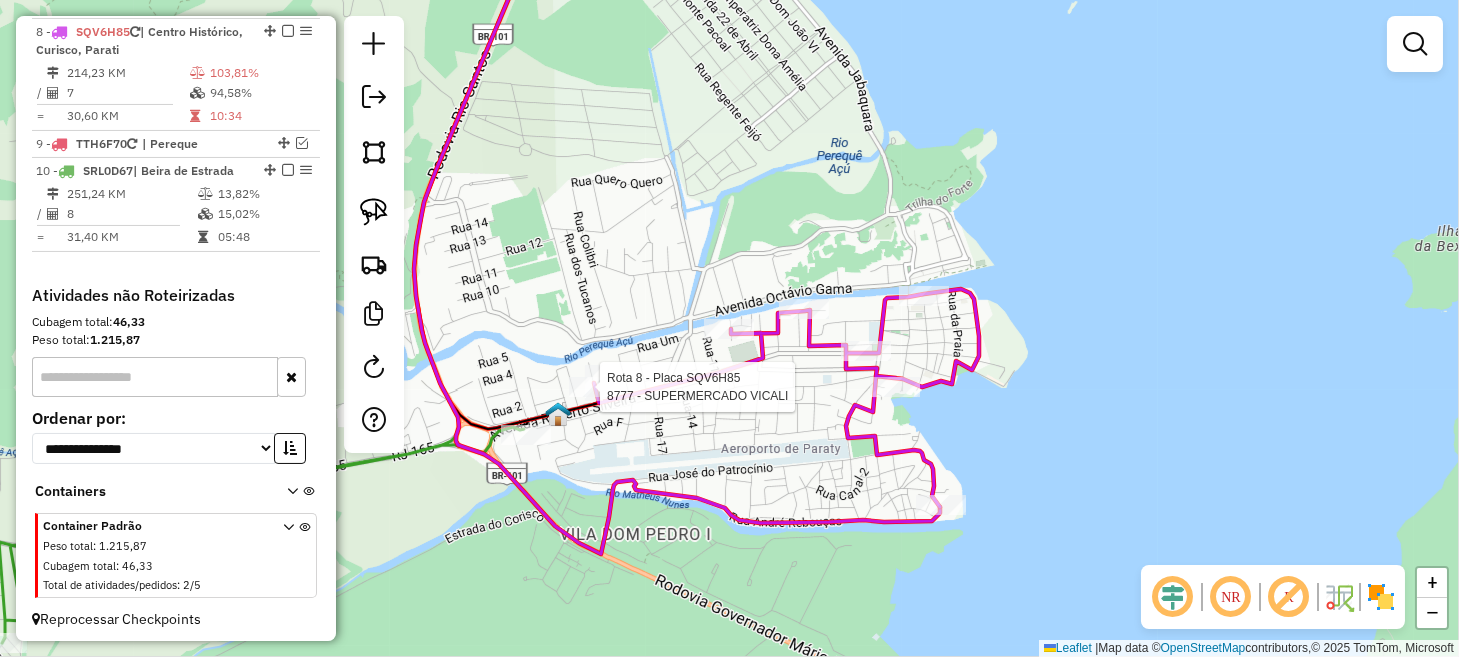 select on "*********" 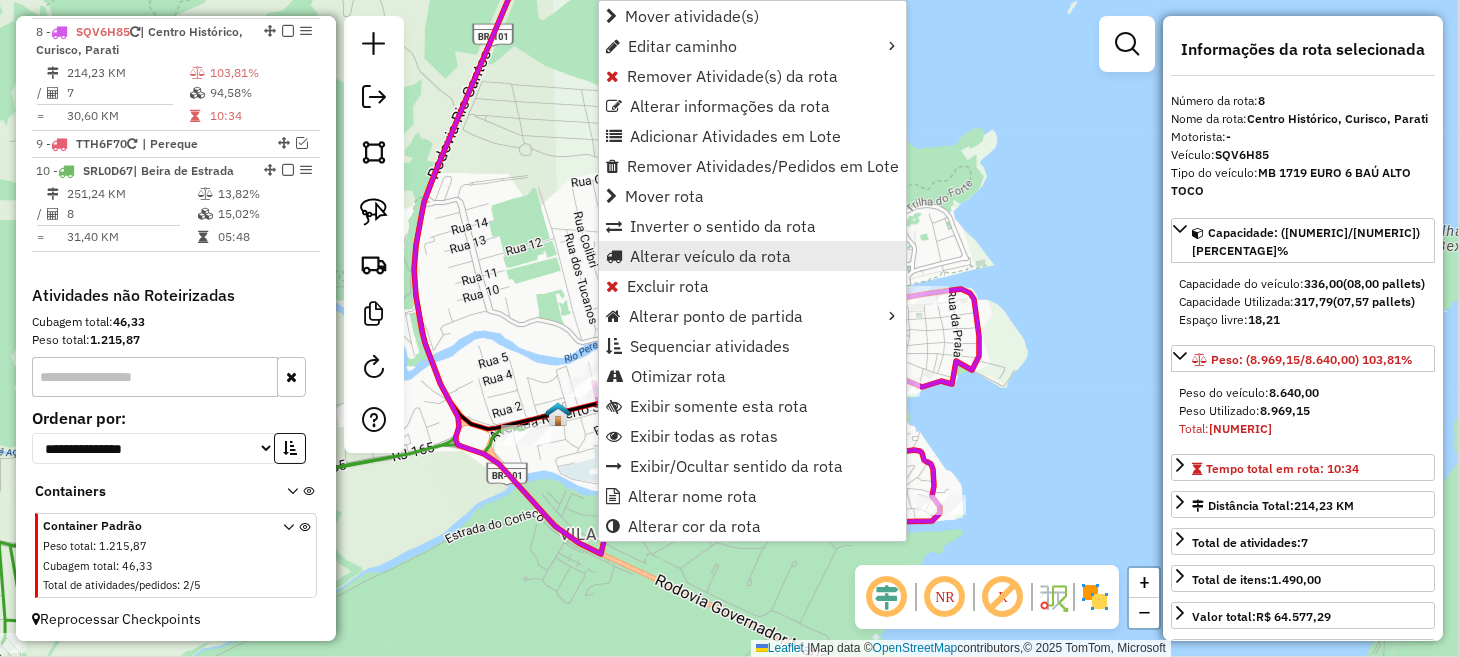 click on "Alterar veículo da rota" at bounding box center (710, 256) 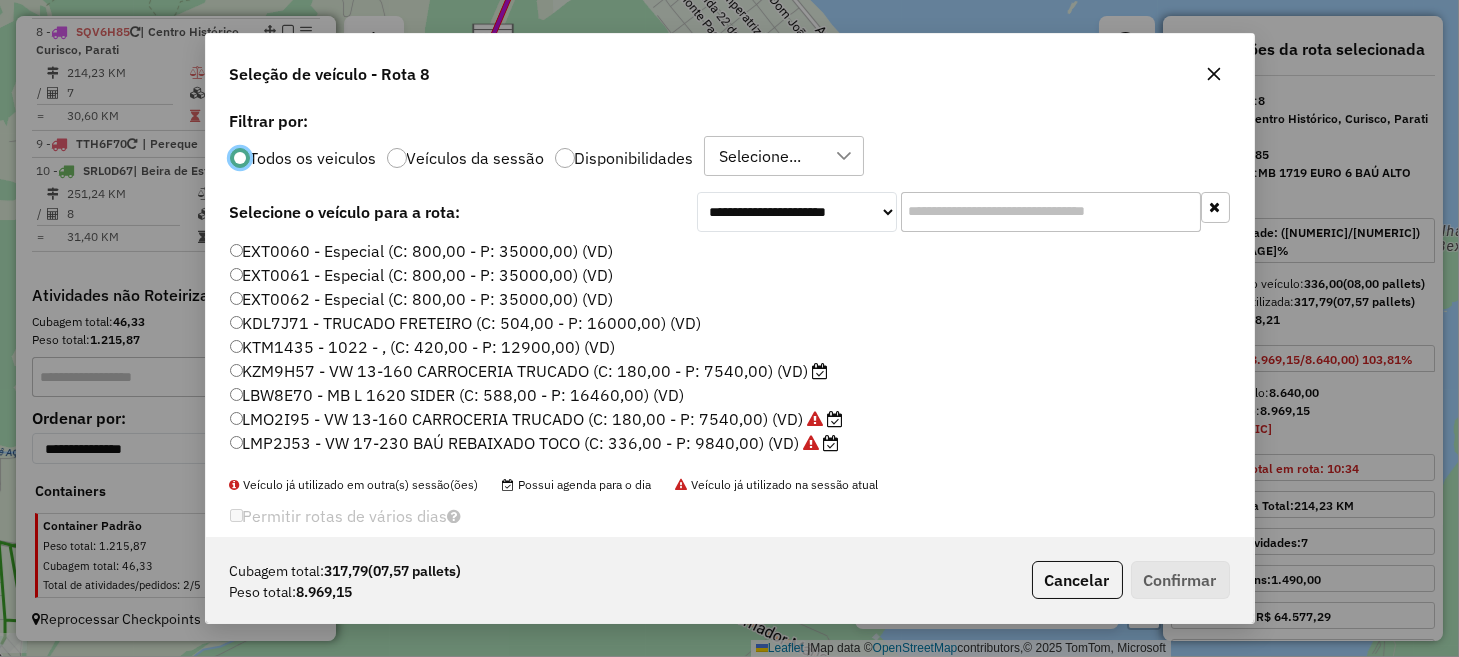 scroll, scrollTop: 10, scrollLeft: 6, axis: both 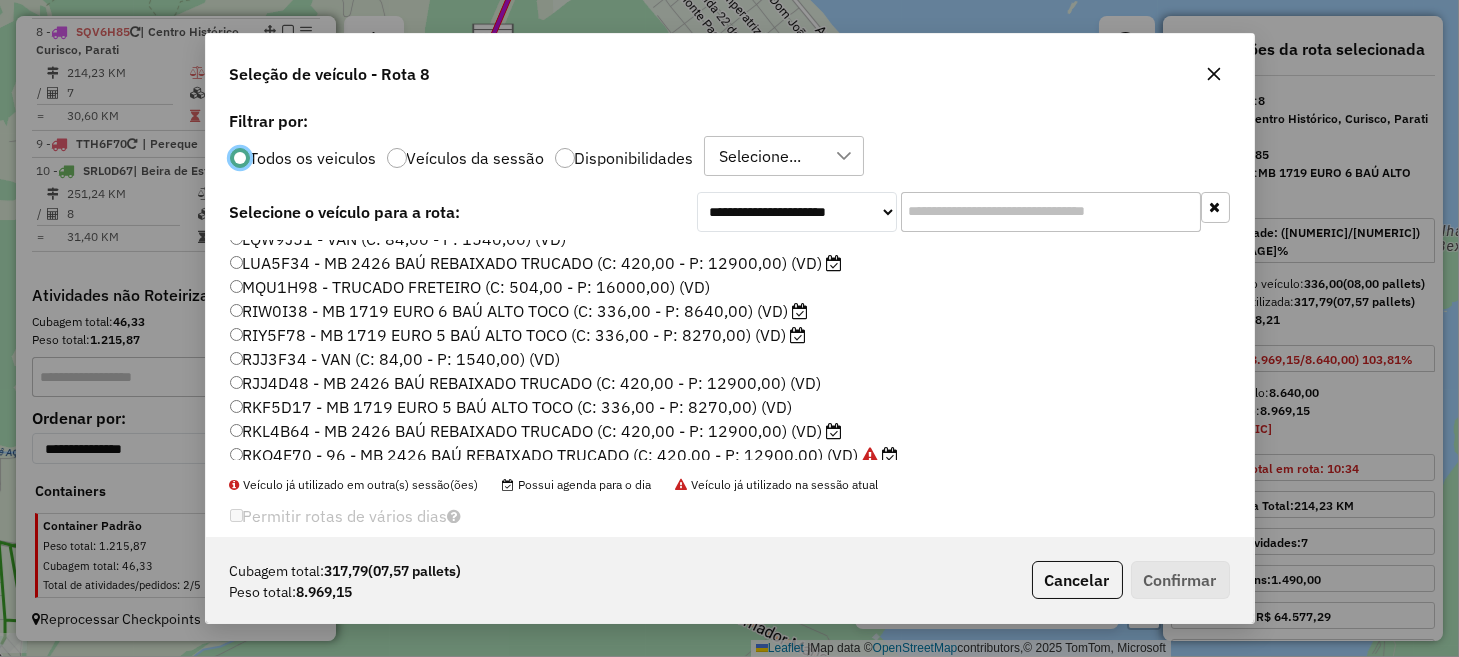 click on "LUA5F34 - MB 2426 BAÚ REBAIXADO TRUCADO (C: 420,00 - P: 12900,00) (VD)" 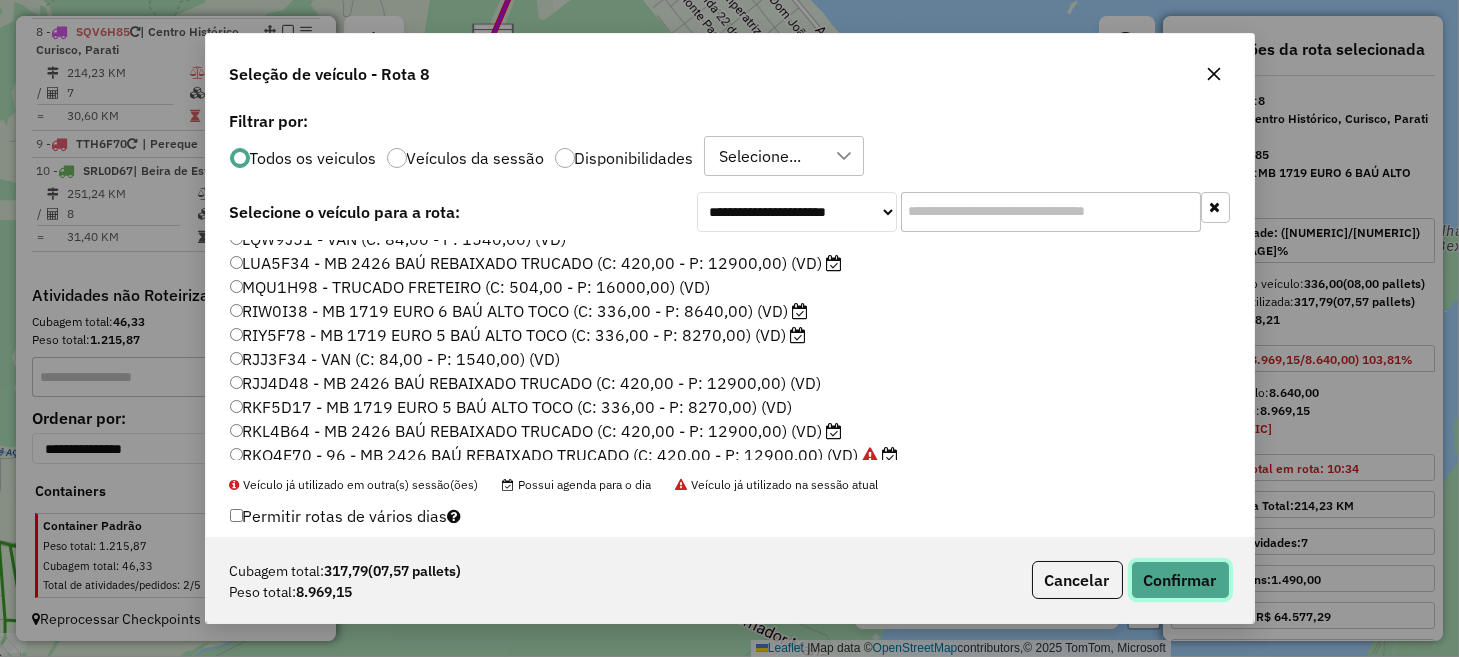 click on "Confirmar" 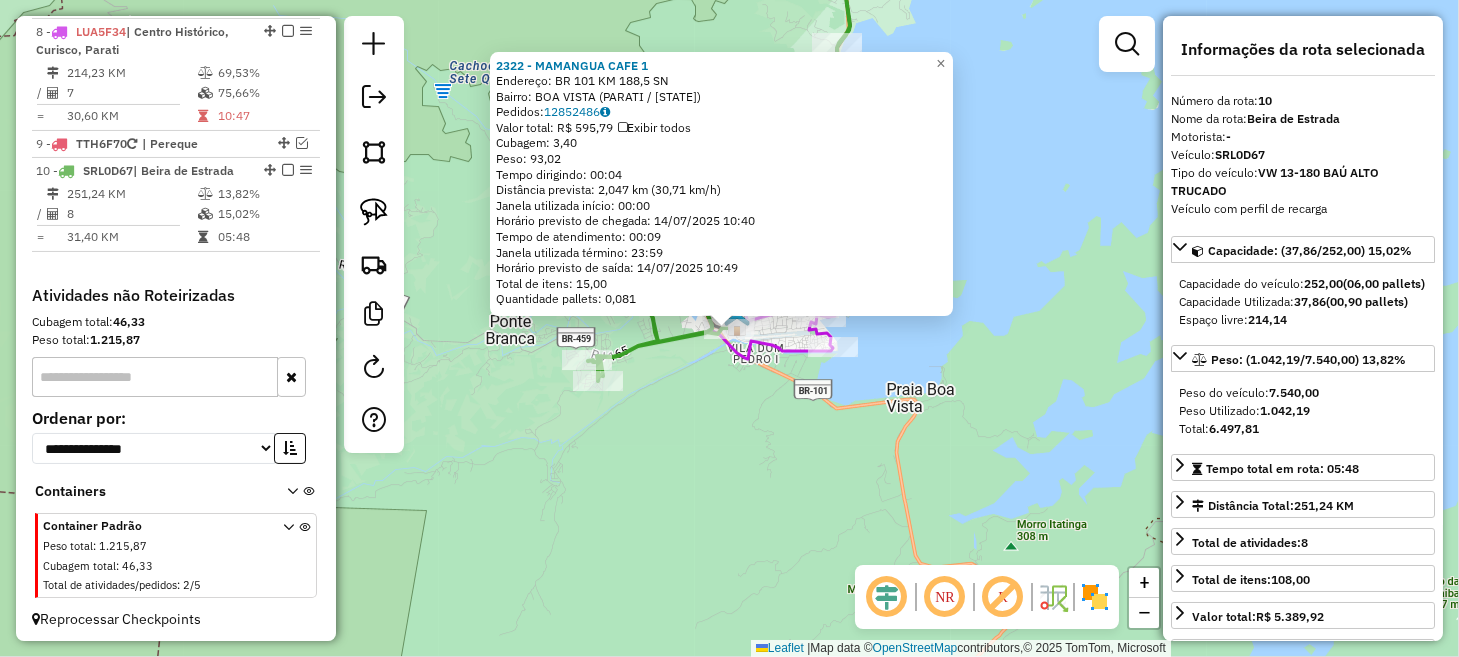 click on "2322 - MAMANGUA CAFE 1  Endereço:  BR 101 KM 188,5 SN   Bairro: BOA VISTA (PARATI / [STATE])   Pedidos:  12852486   Valor total: R$ 595,79   Exibir todos   Cubagem: 3,40  Peso: 93,02  Tempo dirigindo: 00:04   Distância prevista: 2,047 km (30,71 km/h)   Janela utilizada início: 00:00   Horário previsto de chegada: 14/07/2025 10:40   Tempo de atendimento: 00:09   Janela utilizada término: 23:59   Horário previsto de saída: 14/07/2025 10:49   Total de itens: 15,00   Quantidade pallets: 0,081  × Janela de atendimento Grade de atendimento Capacidade Transportadoras Veículos Cliente Pedidos  Rotas Selecione os dias de semana para filtrar as janelas de atendimento  Seg   Ter   Qua   Qui   Sex   Sáb   Dom  Informe o período da janela de atendimento: De: Até:  Filtrar exatamente a janela do cliente  Considerar janela de atendimento padrão  Selecione os dias de semana para filtrar as grades de atendimento  Seg   Ter   Qua   Qui   Sex   Sáb   Dom   Considerar clientes sem dia de atendimento cadastrado  De:  De:" 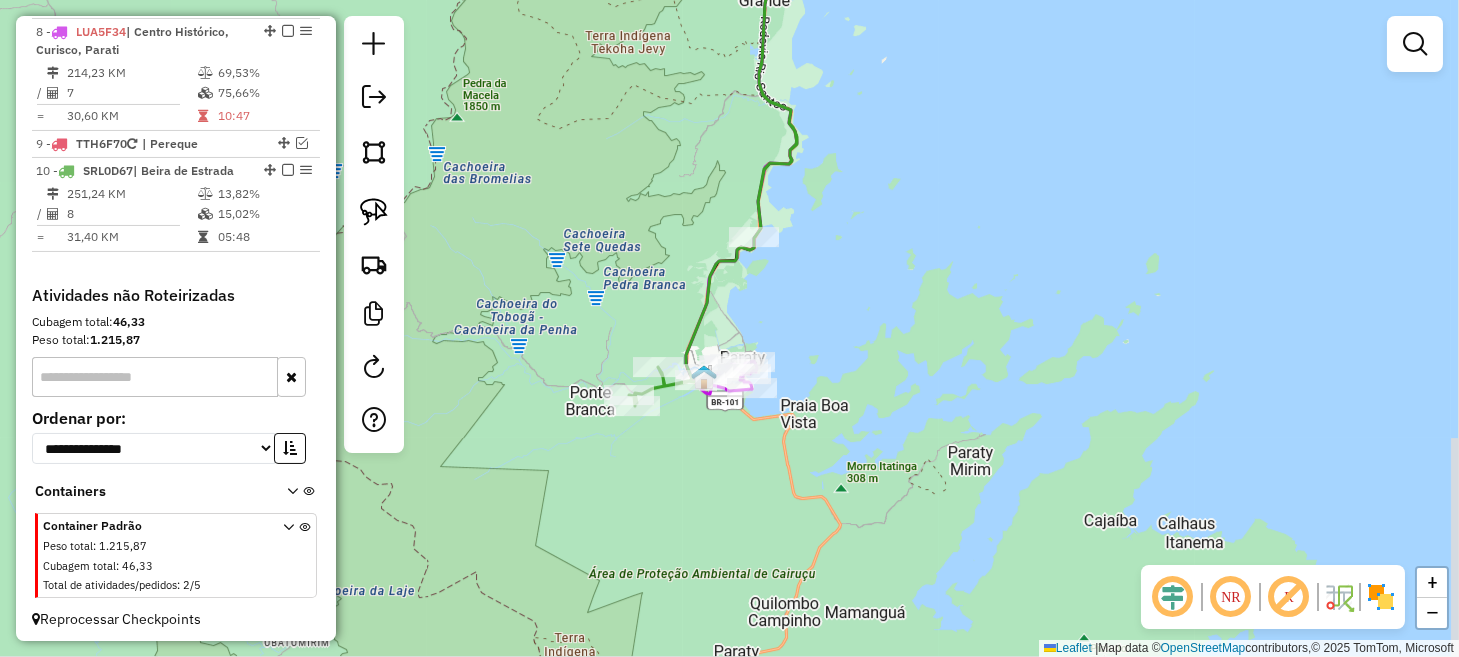 drag, startPoint x: 1040, startPoint y: 245, endPoint x: 901, endPoint y: 256, distance: 139.43457 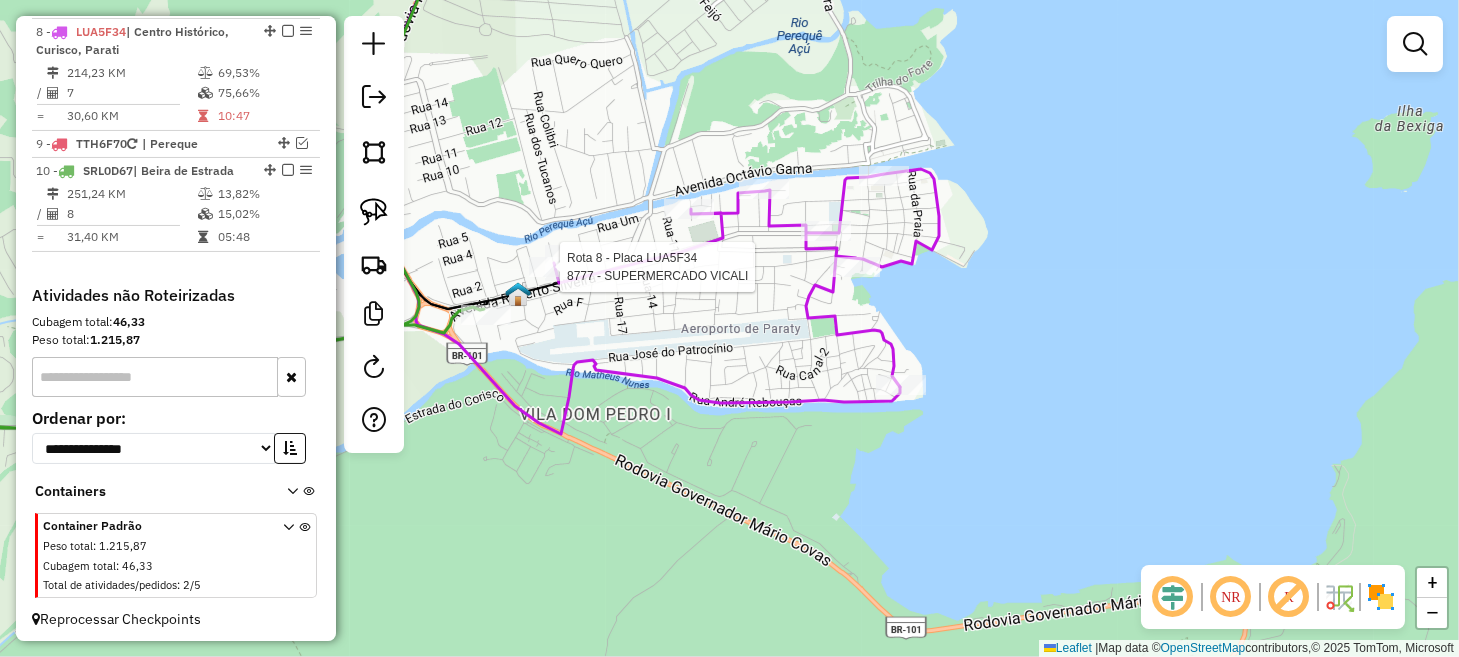 select on "*********" 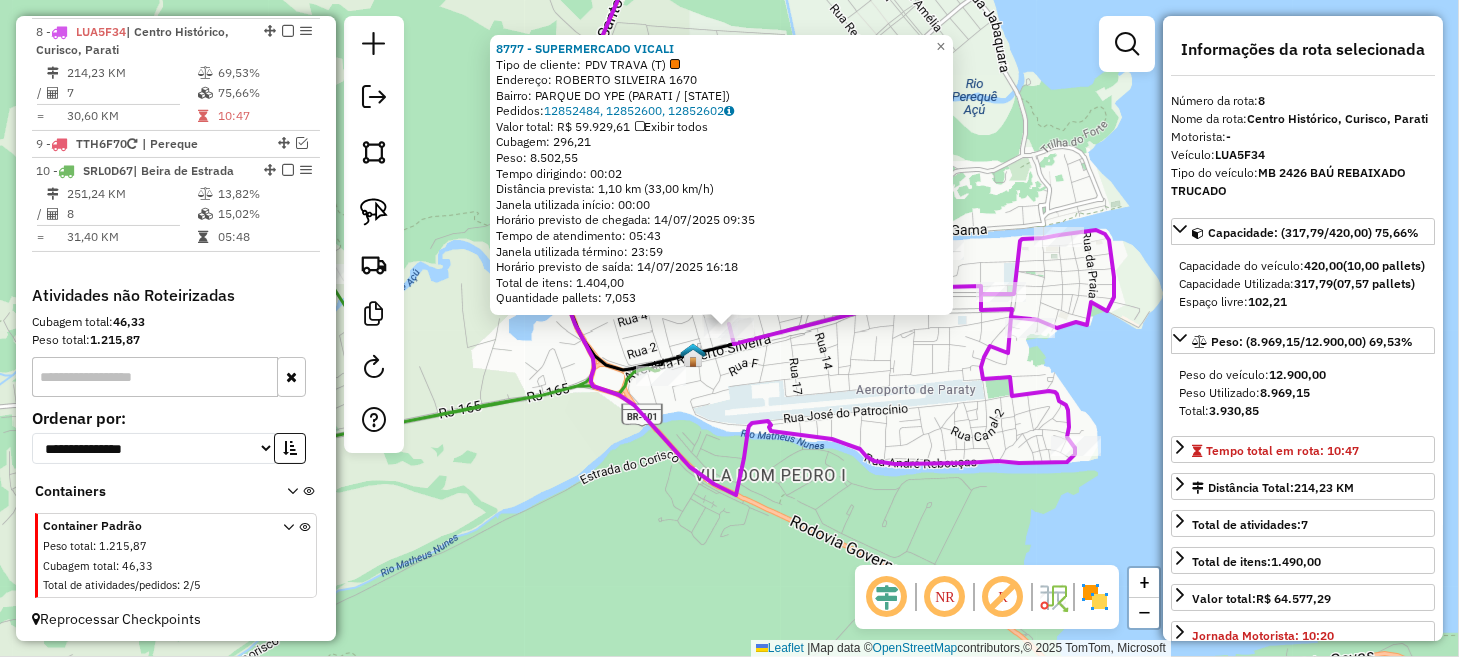 click on "[NUMBER] - [CLIENTE]  Tipo de cliente:   PDV TRAVA (T)   Endereço:  ROBERTO SILVEIRA [NUMBER]   Bairro: [BAIRRO] ([CIDADE] / [STATE])   Pedidos:  12852484, 12852600, 12852602   Valor total: R$ 59.929,61   Exibir todos   Cubagem: 296,21  Peso: 8.502,55  Tempo dirigindo: 00:02   Distância prevista: 1,10 km (33,00 km/h)   Janela utilizada início: 00:00   Horário previsto de chegada: 14/07/2025 09:35   Tempo de atendimento: 05:43   Janela utilizada término: 23:59   Horário previsto de saída: 14/07/2025 16:18   Total de itens: 1.404,00   Quantidade pallets: 7,053  × Janela de atendimento Grade de atendimento Capacidade Transportadoras Veículos Cliente Pedidos  Rotas Selecione os dias de semana para filtrar as janelas de atendimento  Seg   Ter   Qua   Qui   Sex   Sáb   Dom  Informe o período da janela de atendimento: De: Até:  Filtrar exatamente a janela do cliente  Considerar janela de atendimento padrão  Selecione os dias de semana para filtrar as grades de atendimento  Seg   Ter   Qua   Qui   Sex  +" 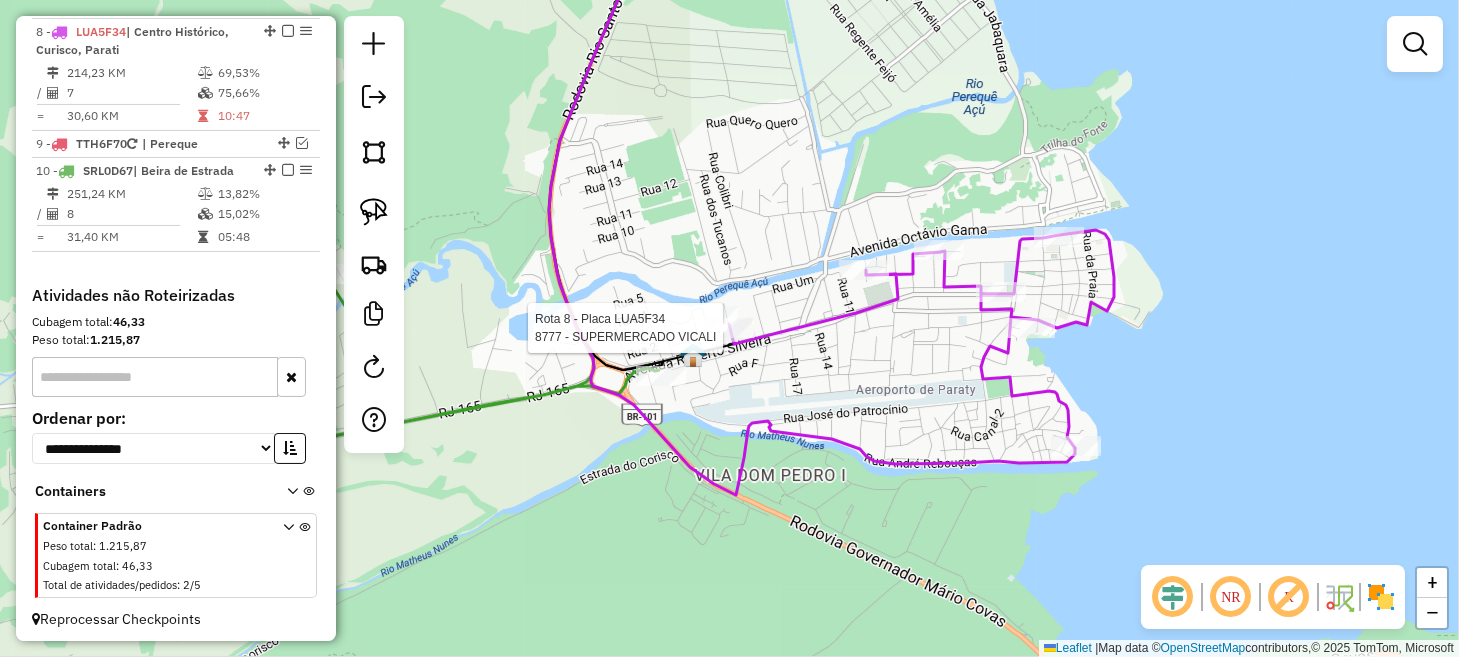 select on "*********" 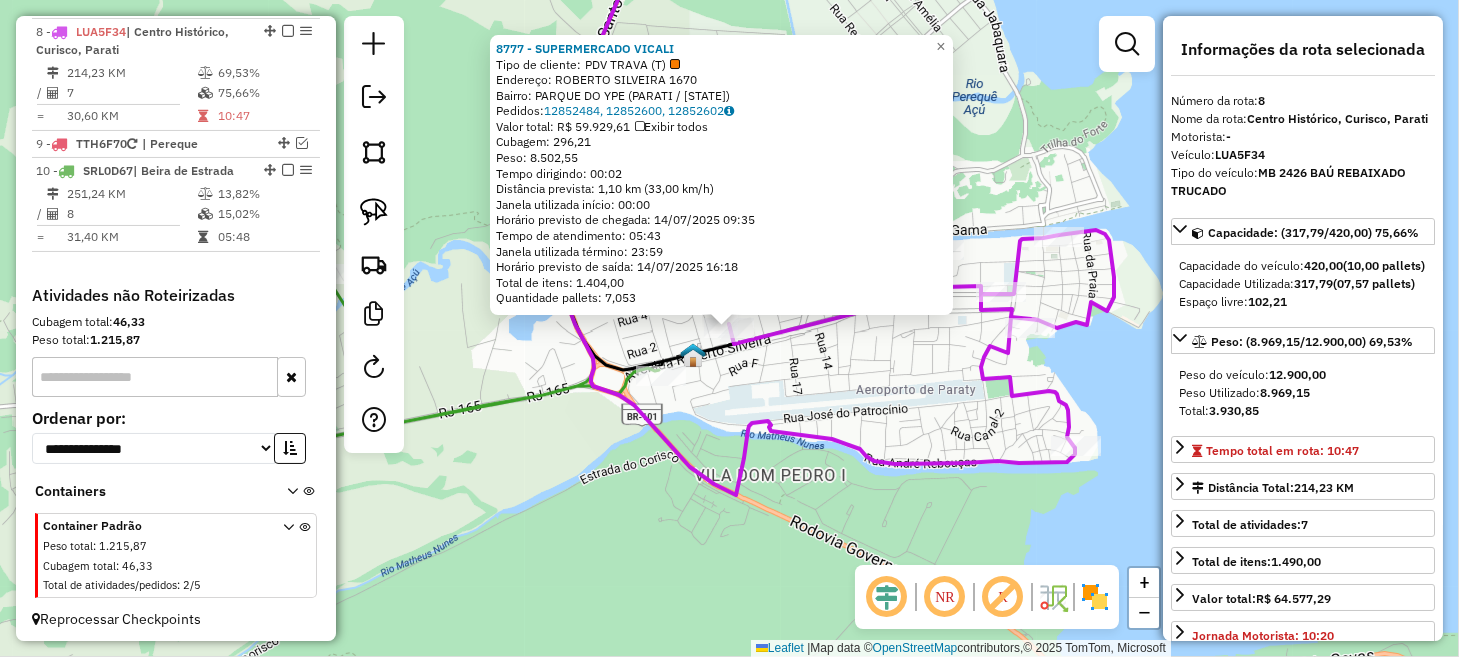 click on "[NUMBER] - [CLIENTE]  Tipo de cliente:   PDV TRAVA (T)   Endereço:  ROBERTO SILVEIRA [NUMBER]   Bairro: [BAIRRO] ([CIDADE] / [STATE])   Pedidos:  12852484, 12852600, 12852602   Valor total: R$ 59.929,61   Exibir todos   Cubagem: 296,21  Peso: 8.502,55  Tempo dirigindo: 00:02   Distância prevista: 1,10 km (33,00 km/h)   Janela utilizada início: 00:00   Horário previsto de chegada: 14/07/2025 09:35   Tempo de atendimento: 05:43   Janela utilizada término: 23:59   Horário previsto de saída: 14/07/2025 16:18   Total de itens: 1.404,00   Quantidade pallets: 7,053  × Janela de atendimento Grade de atendimento Capacidade Transportadoras Veículos Cliente Pedidos  Rotas Selecione os dias de semana para filtrar as janelas de atendimento  Seg   Ter   Qua   Qui   Sex   Sáb   Dom  Informe o período da janela de atendimento: De: Até:  Filtrar exatamente a janela do cliente  Considerar janela de atendimento padrão  Selecione os dias de semana para filtrar as grades de atendimento  Seg   Ter   Qua   Qui   Sex  +" 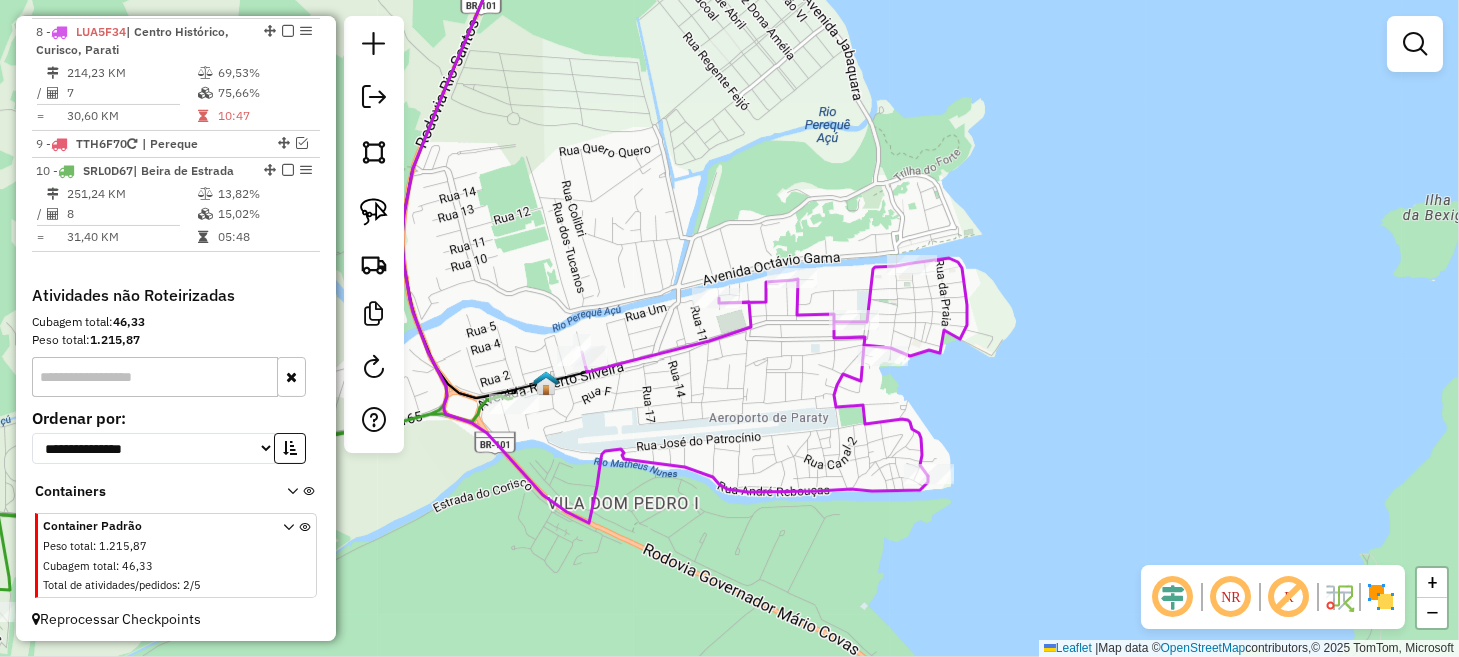 drag, startPoint x: 890, startPoint y: 378, endPoint x: 710, endPoint y: 351, distance: 182.01373 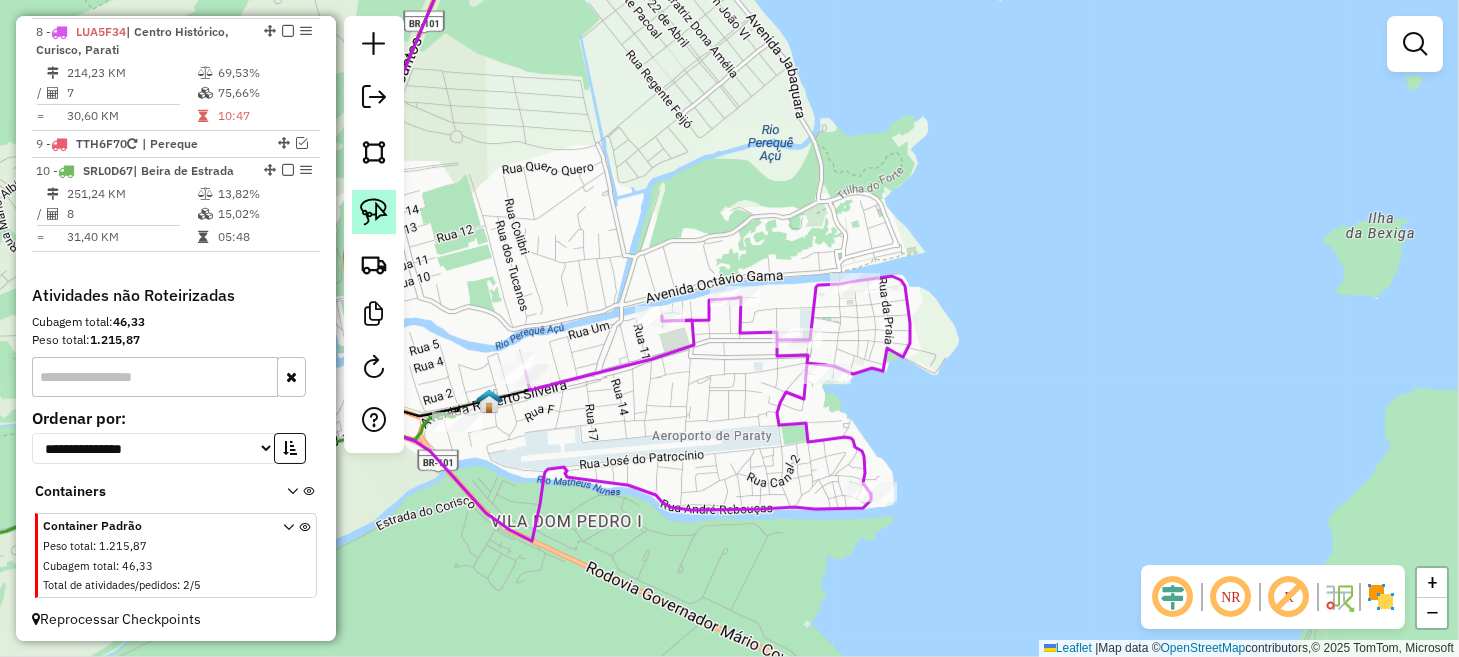 click 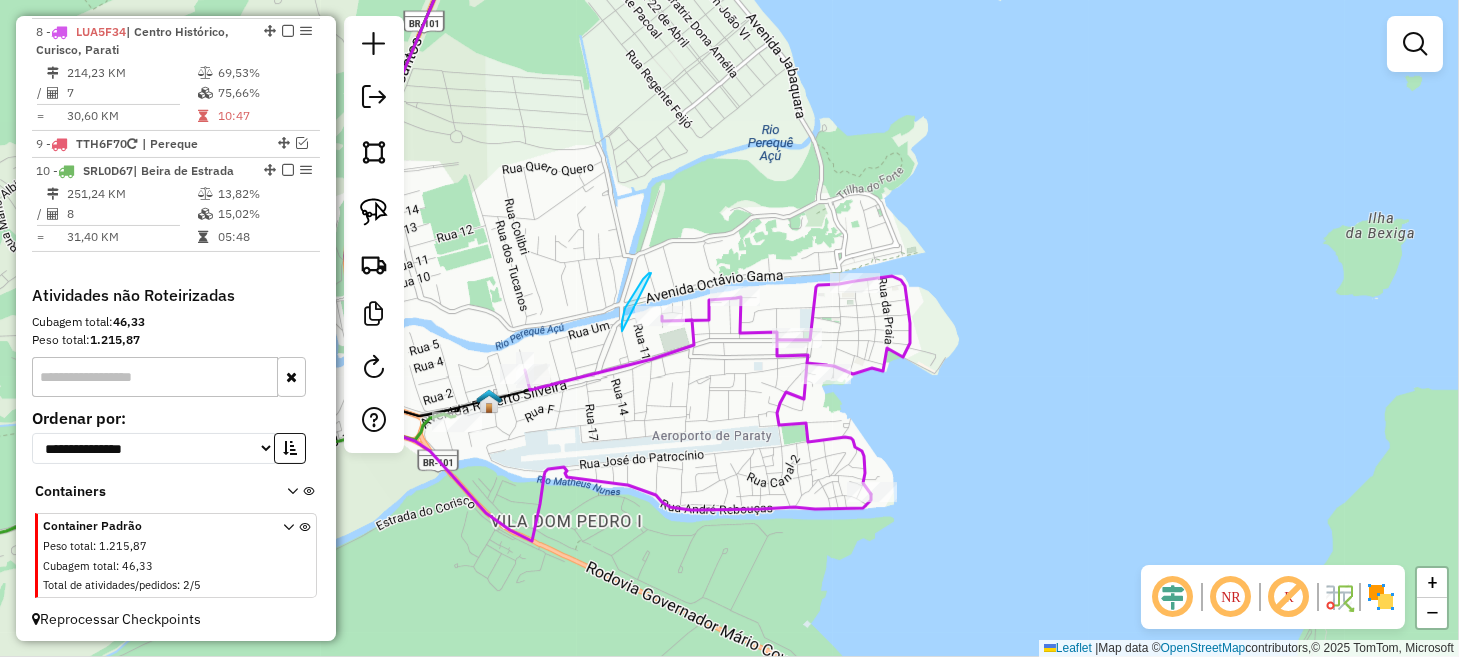 drag, startPoint x: 647, startPoint y: 275, endPoint x: 622, endPoint y: 331, distance: 61.326992 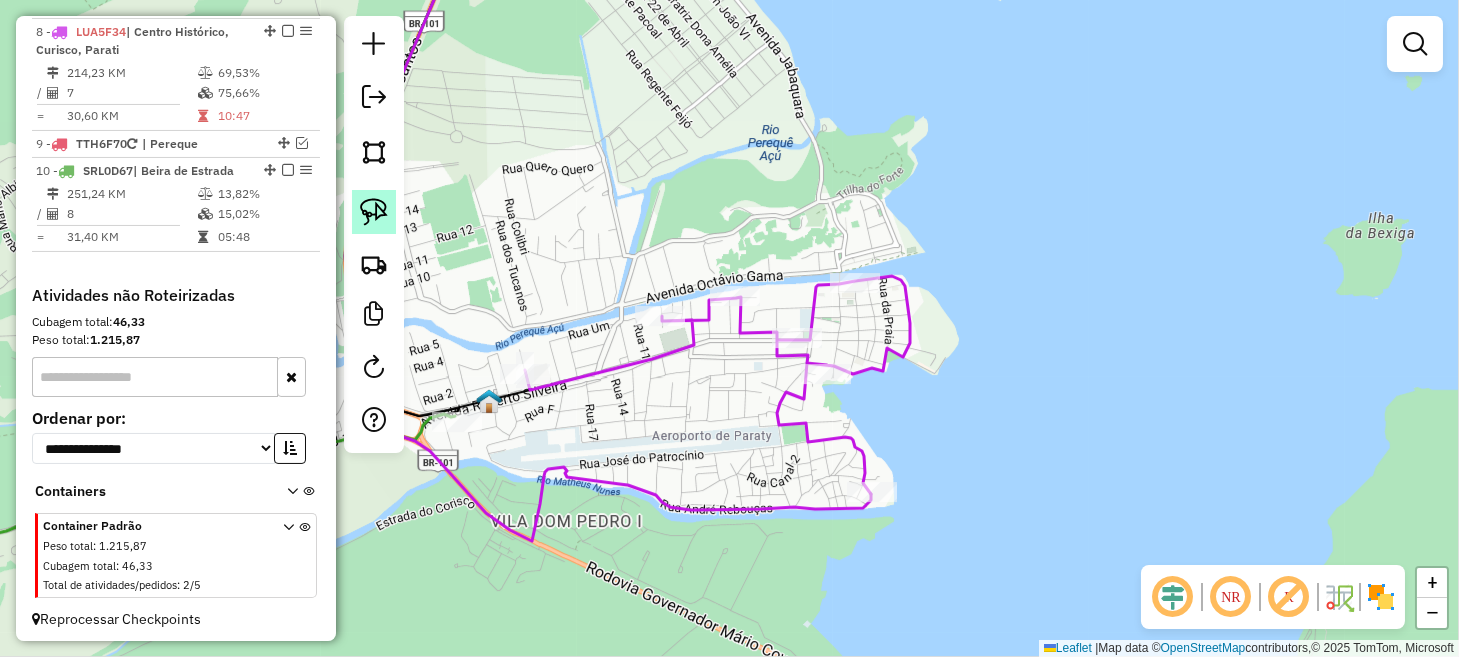 click 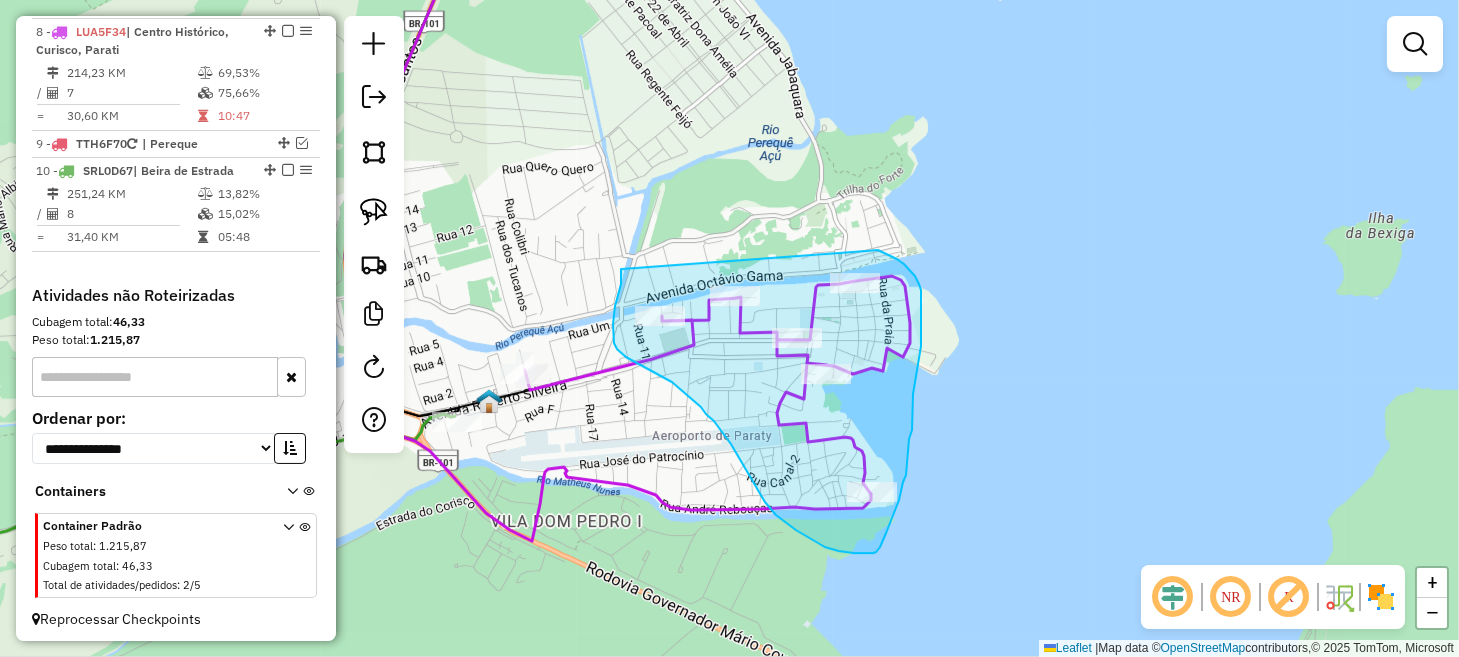 drag, startPoint x: 621, startPoint y: 269, endPoint x: 832, endPoint y: 247, distance: 212.14381 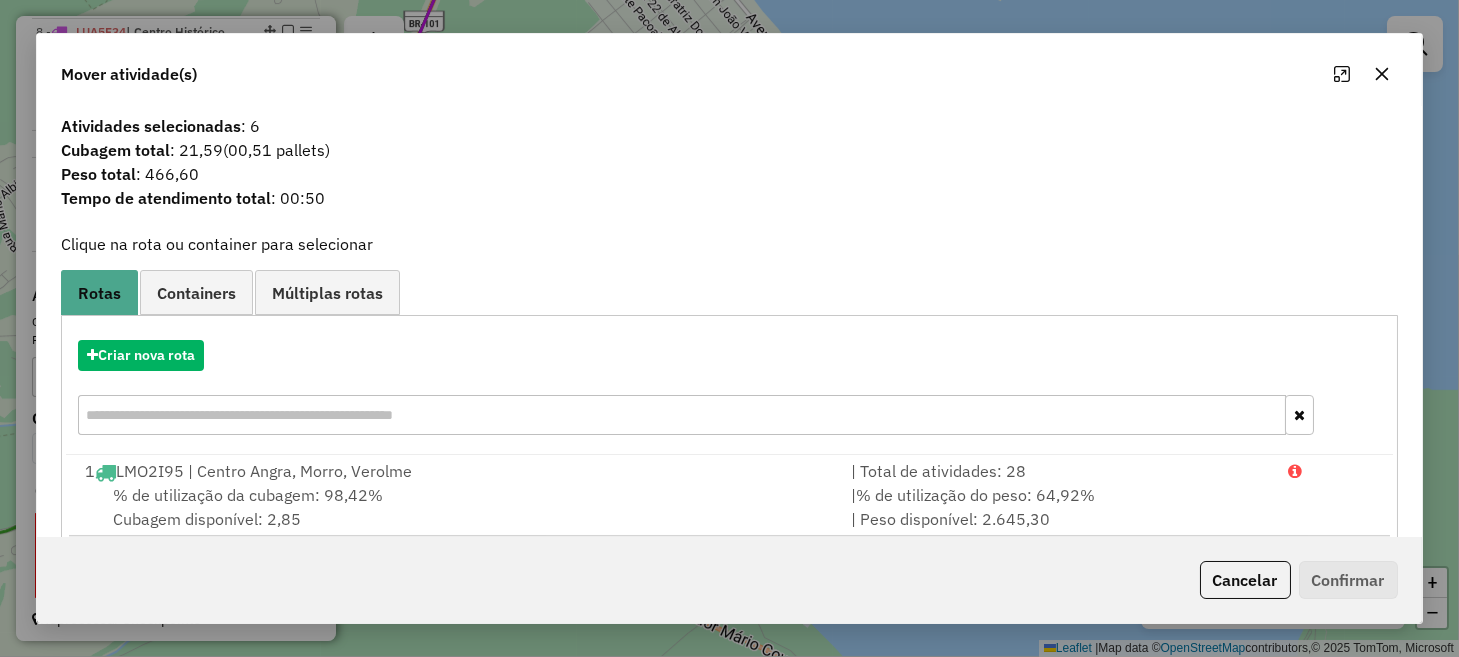 scroll, scrollTop: 84, scrollLeft: 0, axis: vertical 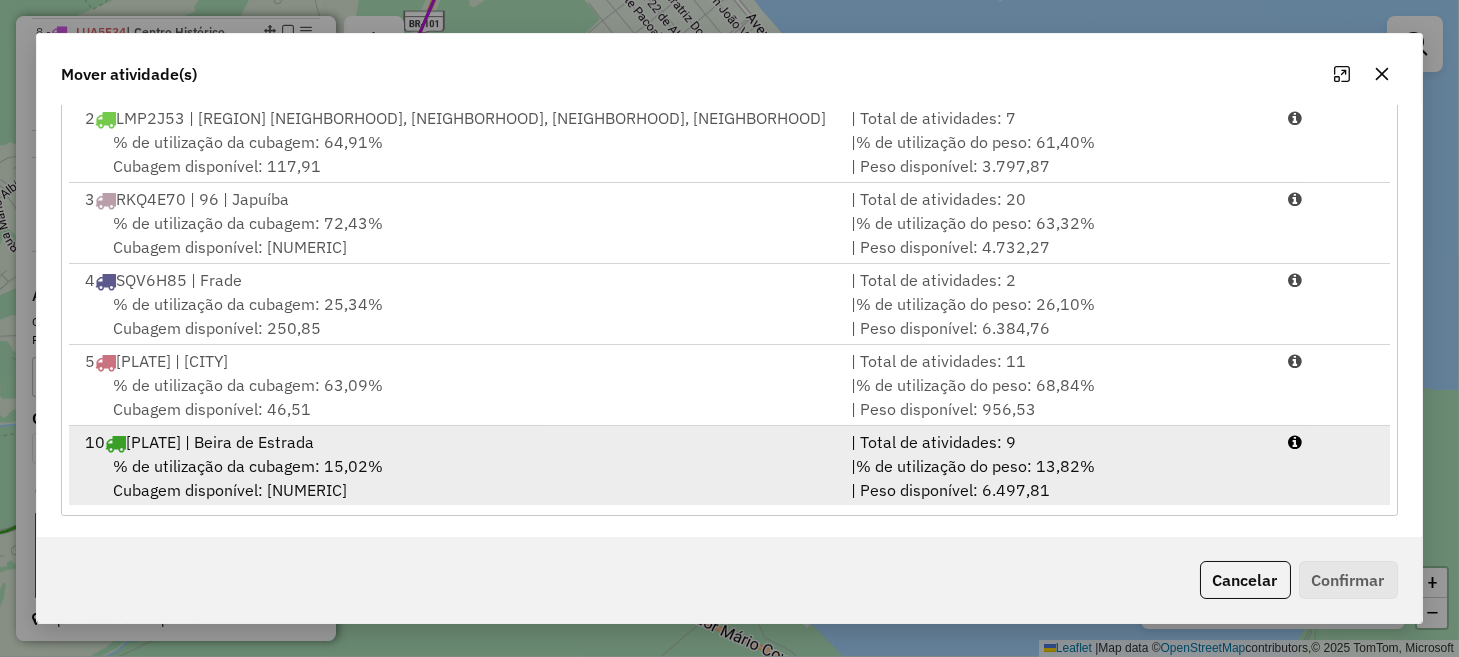 click on "% de utilização da cubagem: 15,02%  Cubagem disponível: 214,14" at bounding box center [455, 478] 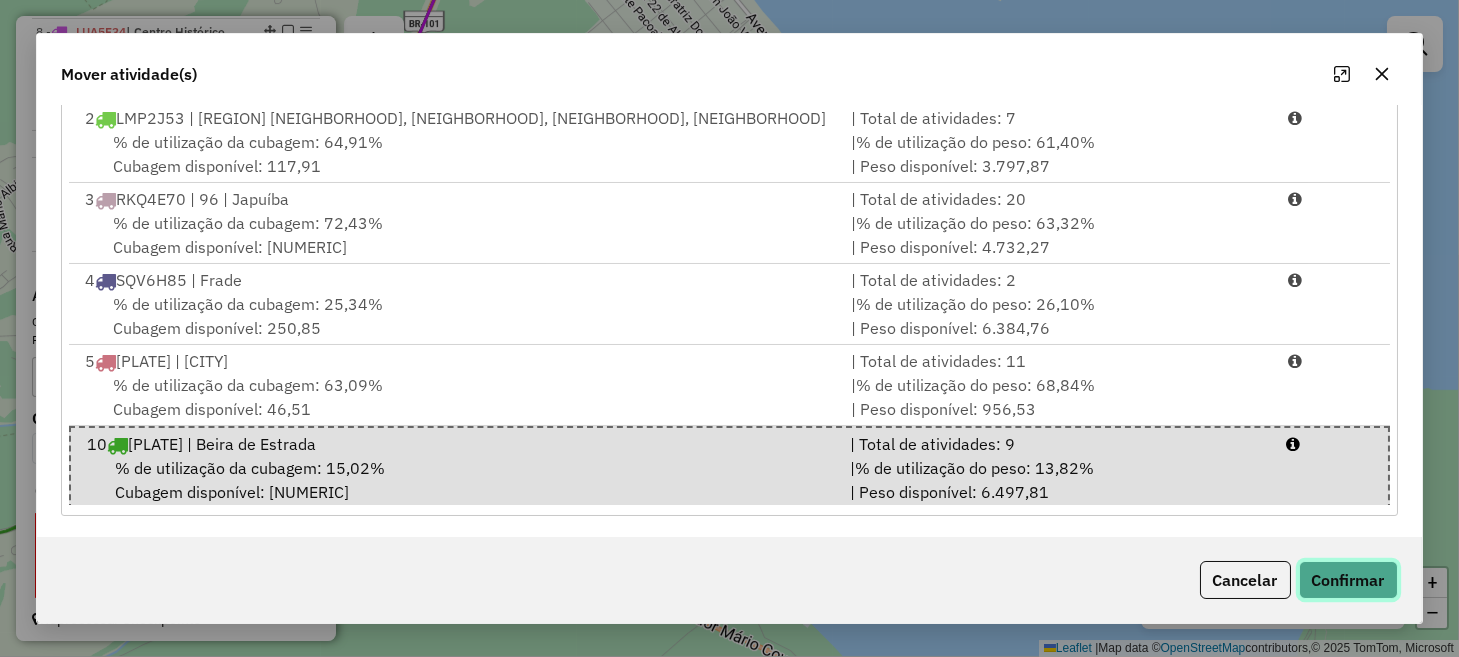click on "Confirmar" 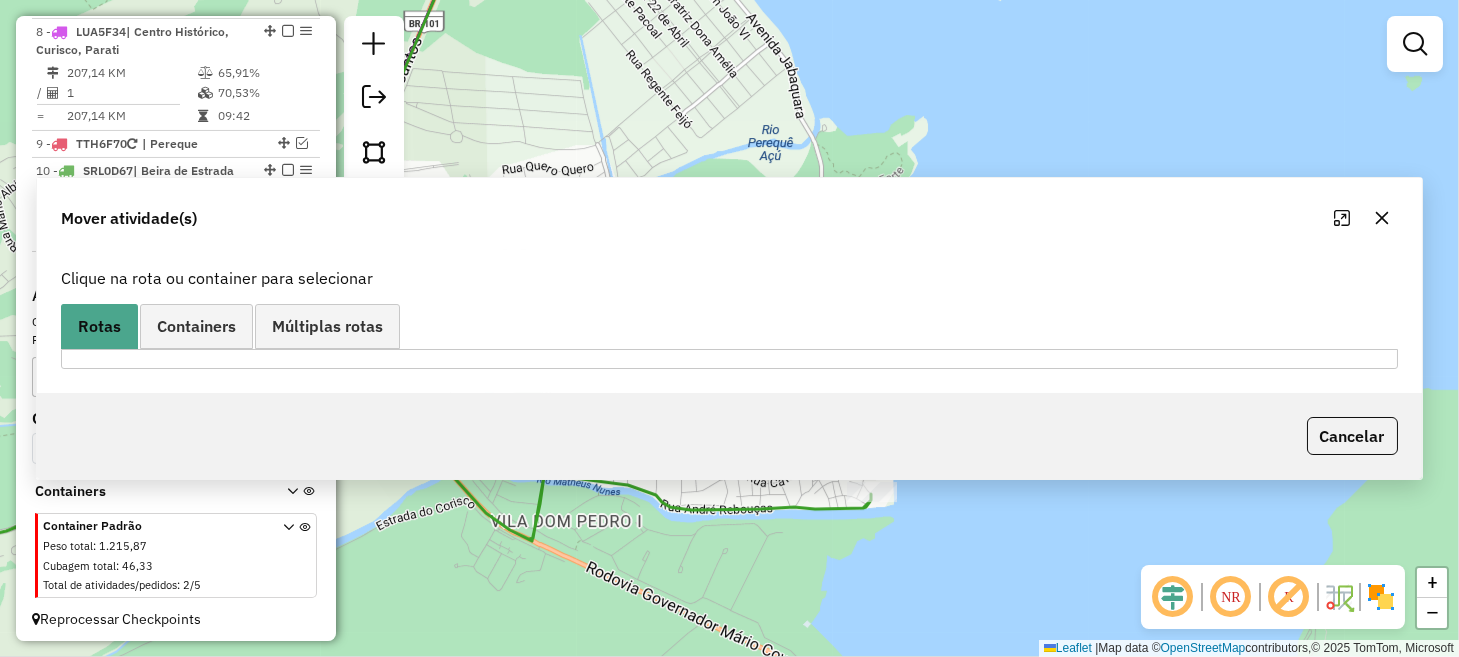 scroll, scrollTop: 0, scrollLeft: 0, axis: both 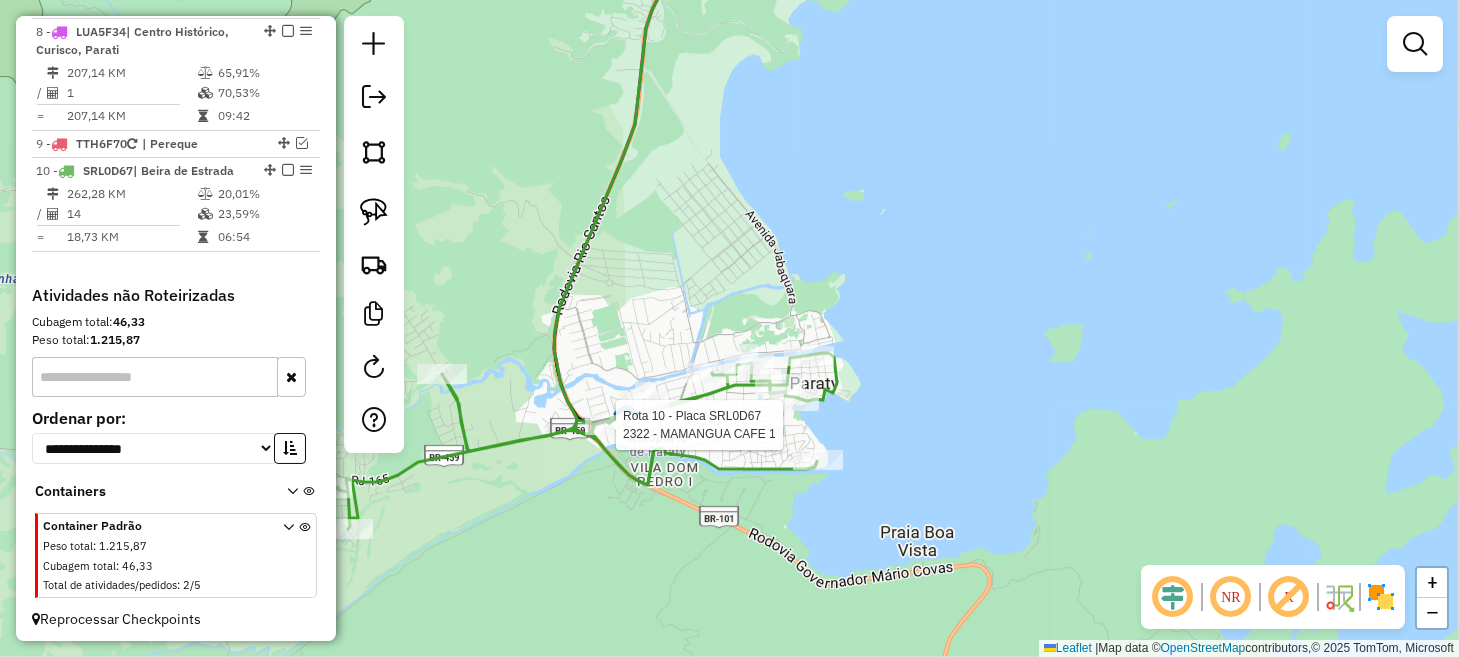 select on "*********" 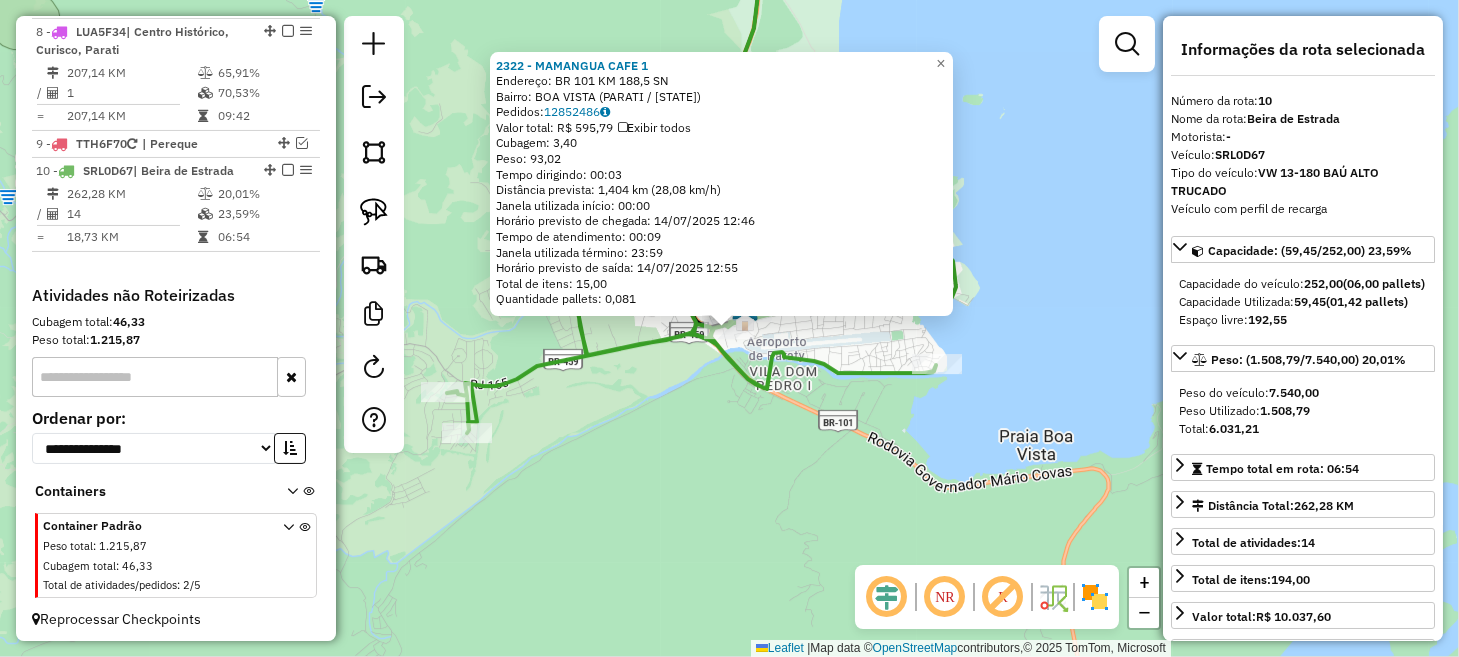 click on "2322 - MAMANGUA CAFE 1  Endereço:  BR 101 KM 188,5 SN   Bairro: BOA VISTA ([CITY] / [STATE])   Pedidos:  12852486   Valor total: R$ 595,79   Exibir todos   Cubagem: 3,40  Peso: 93,02  Tempo dirigindo: 00:03   Distância prevista: 1,404 km (28,08 km/h)   Janela utilizada início: 00:00   Horário previsto de chegada: 14/07/2025 12:46   Tempo de atendimento: 00:09   Janela utilizada término: 23:59   Horário previsto de saída: 14/07/2025 12:55   Total de itens: 15,00   Quantidade pallets: 0,081  × Janela de atendimento Grade de atendimento Capacidade Transportadoras Veículos Cliente Pedidos  Rotas Selecione os dias de semana para filtrar as janelas de atendimento  Seg   Ter   Qua   Qui   Sex   Sáb   Dom  Informe o período da janela de atendimento: De: Até:  Filtrar exatamente a janela do cliente  Considerar janela de atendimento padrão  Selecione os dias de semana para filtrar as grades de atendimento  Seg   Ter   Qua   Qui   Sex   Sáb   Dom   Considerar clientes sem dia de atendimento cadastrado  De:  De:" 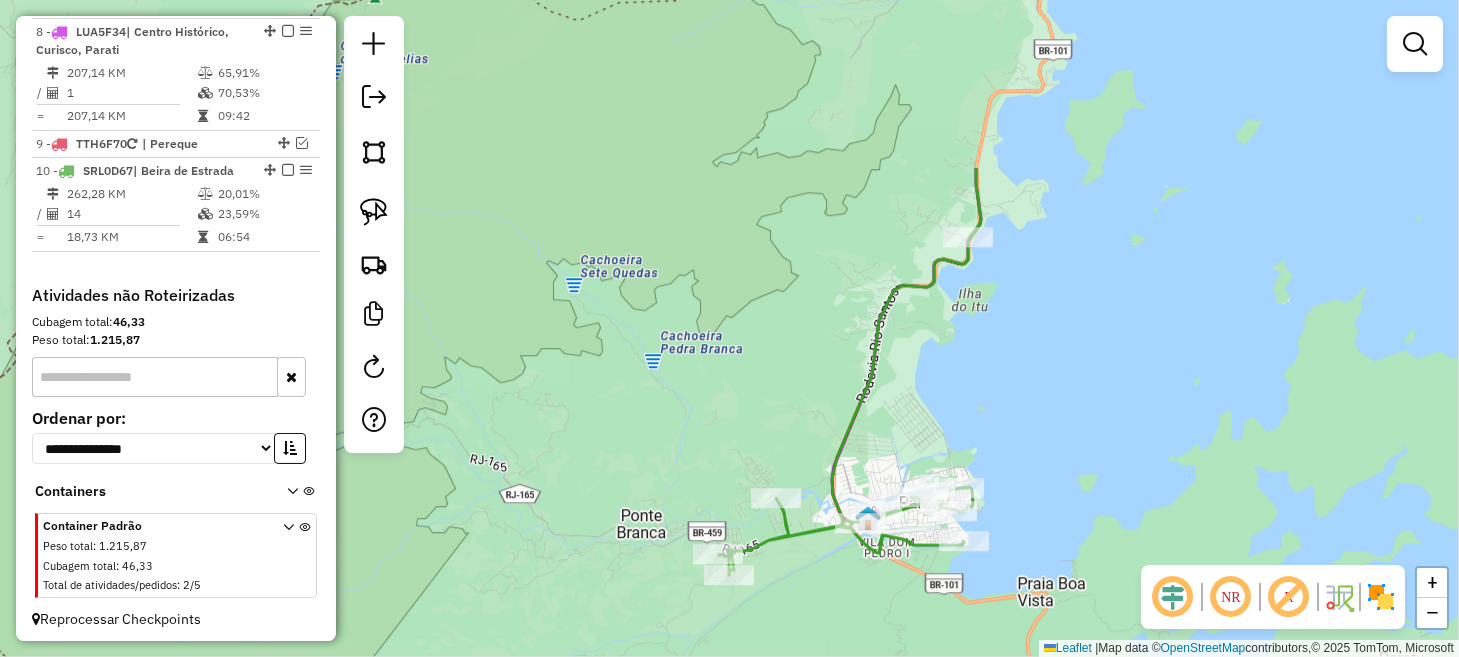drag, startPoint x: 1068, startPoint y: 187, endPoint x: 963, endPoint y: 464, distance: 296.233 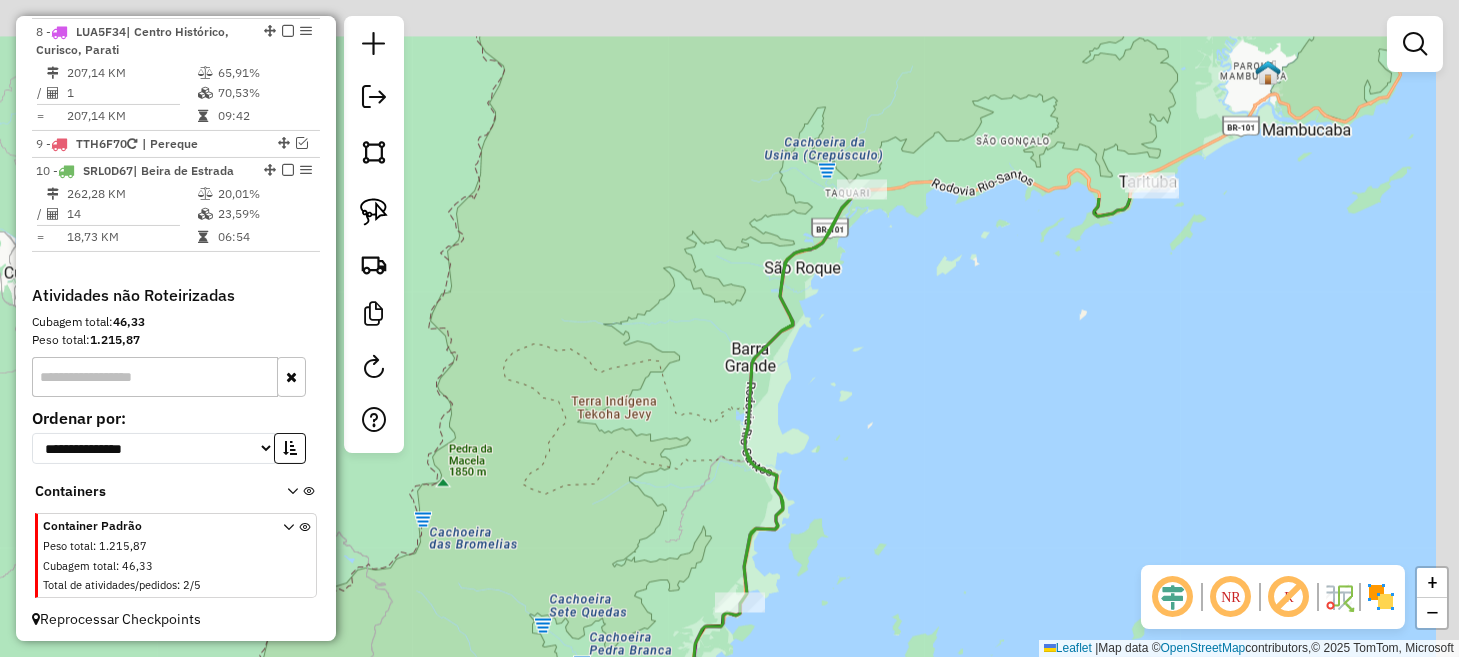 drag, startPoint x: 1123, startPoint y: 244, endPoint x: 870, endPoint y: 589, distance: 427.82474 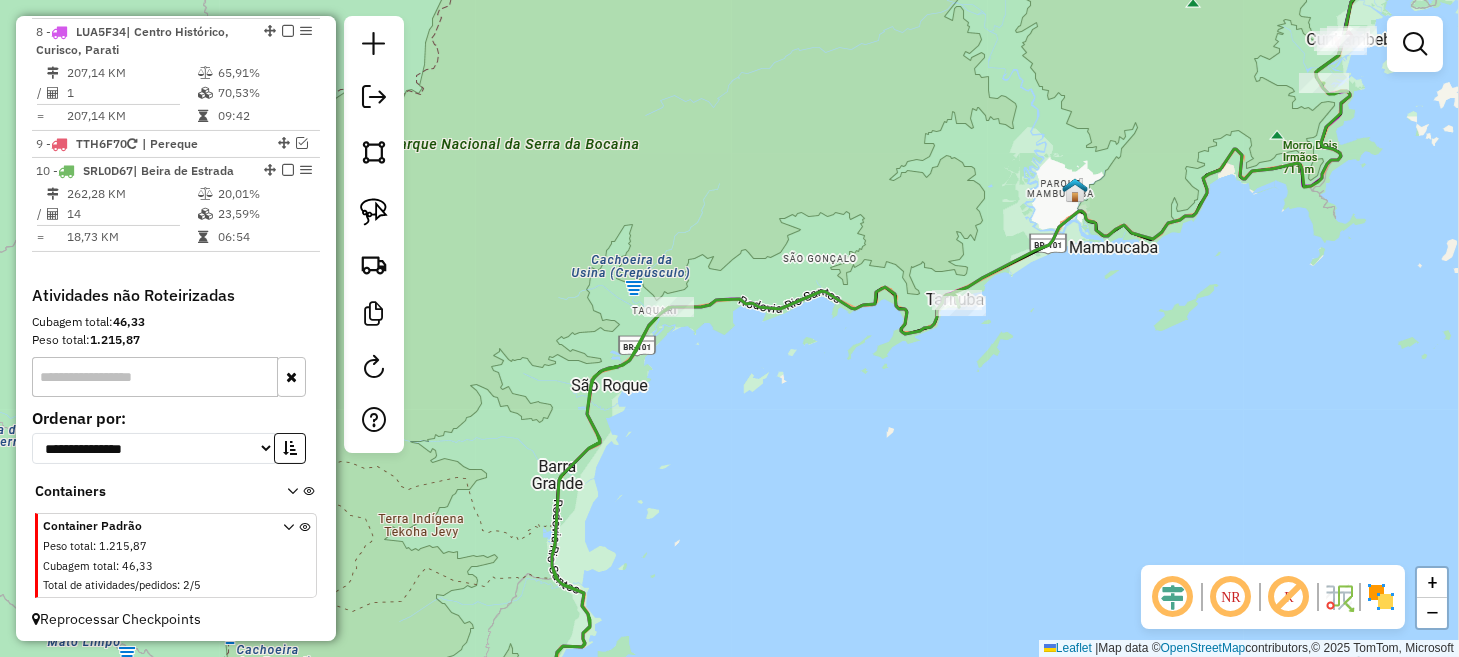 drag, startPoint x: 1015, startPoint y: 385, endPoint x: 896, endPoint y: 419, distance: 123.76187 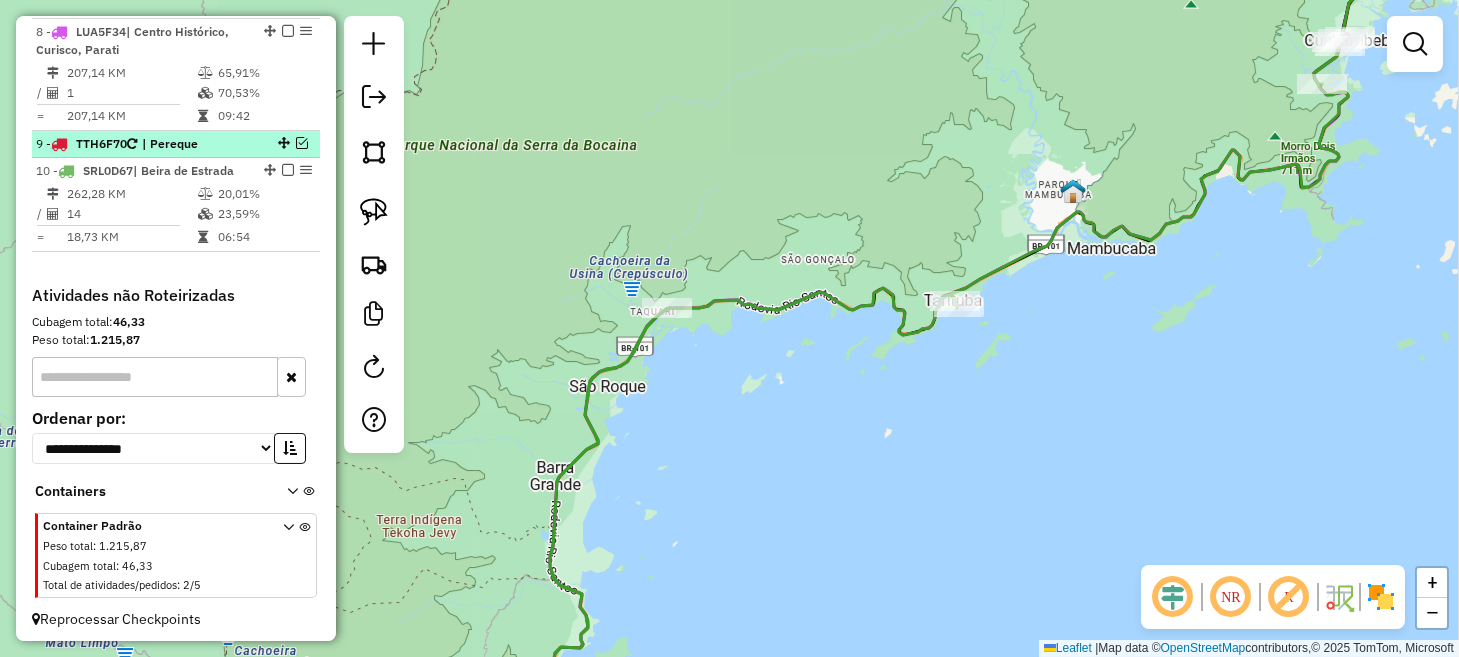 click at bounding box center [302, 143] 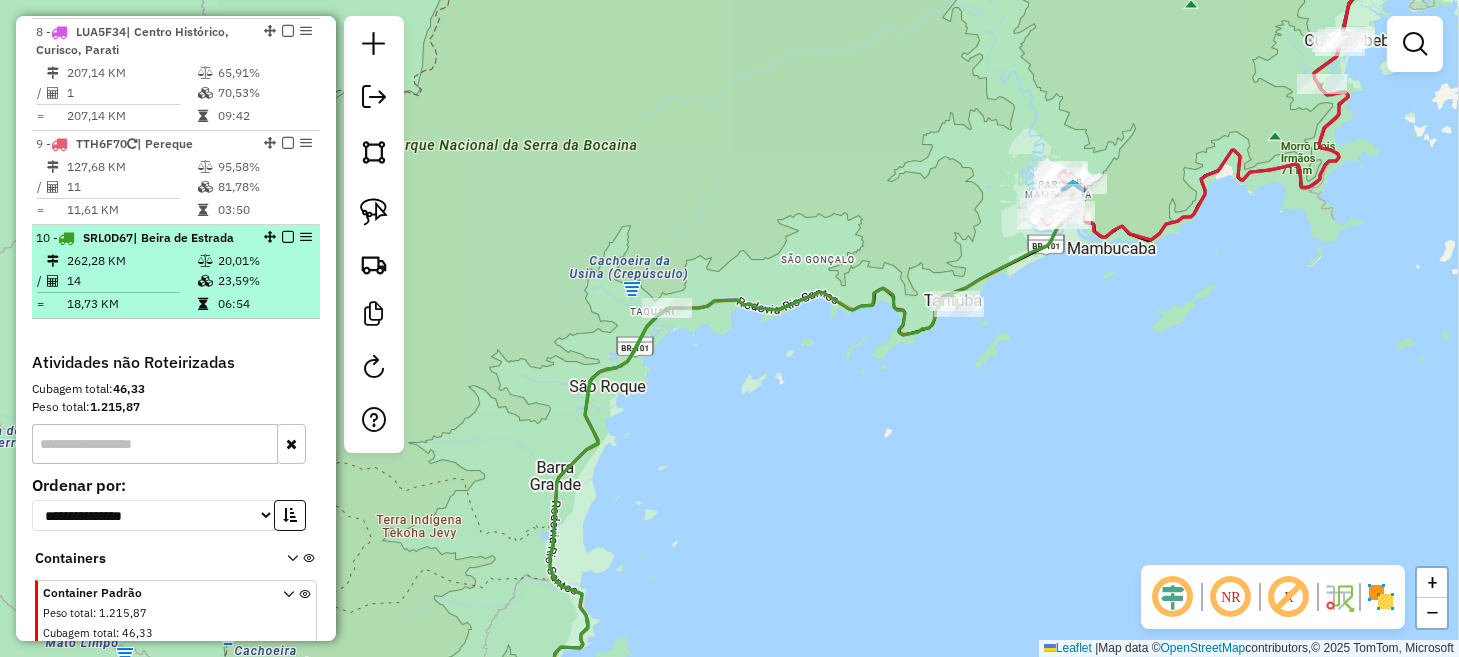 click at bounding box center [288, 237] 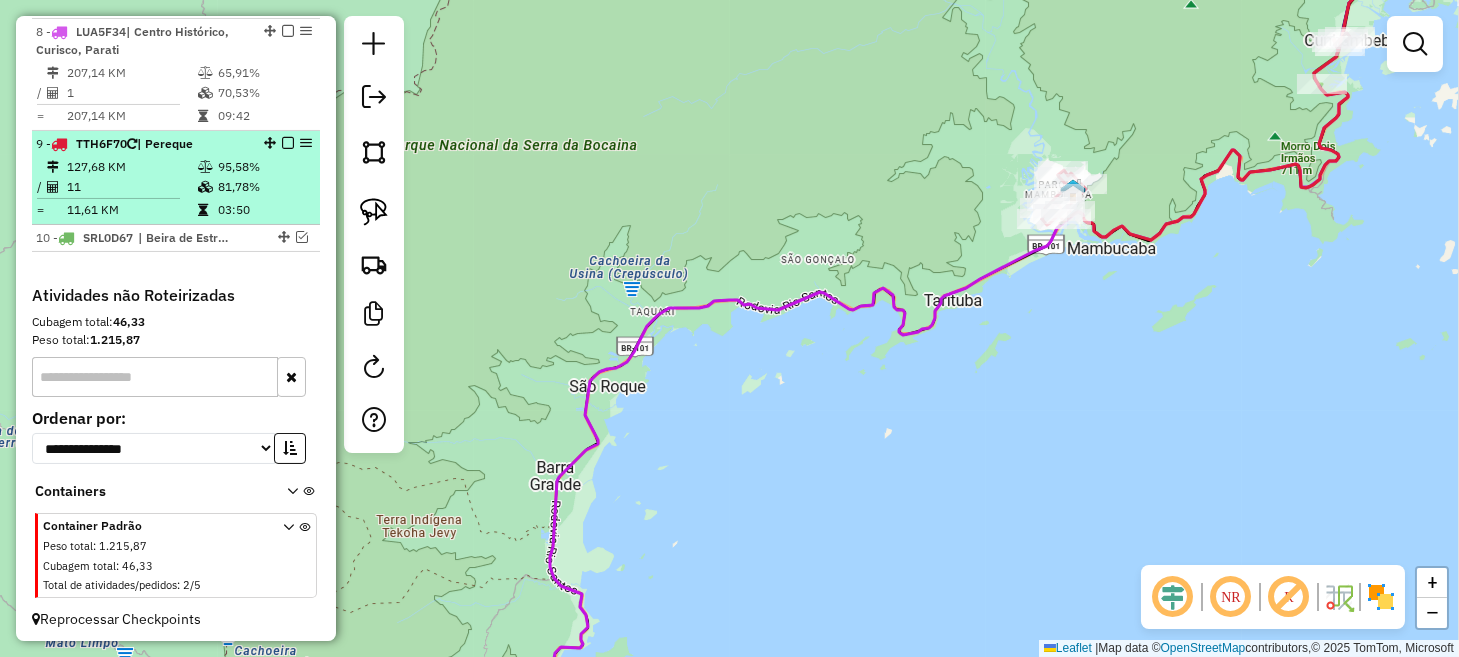 click at bounding box center (288, 143) 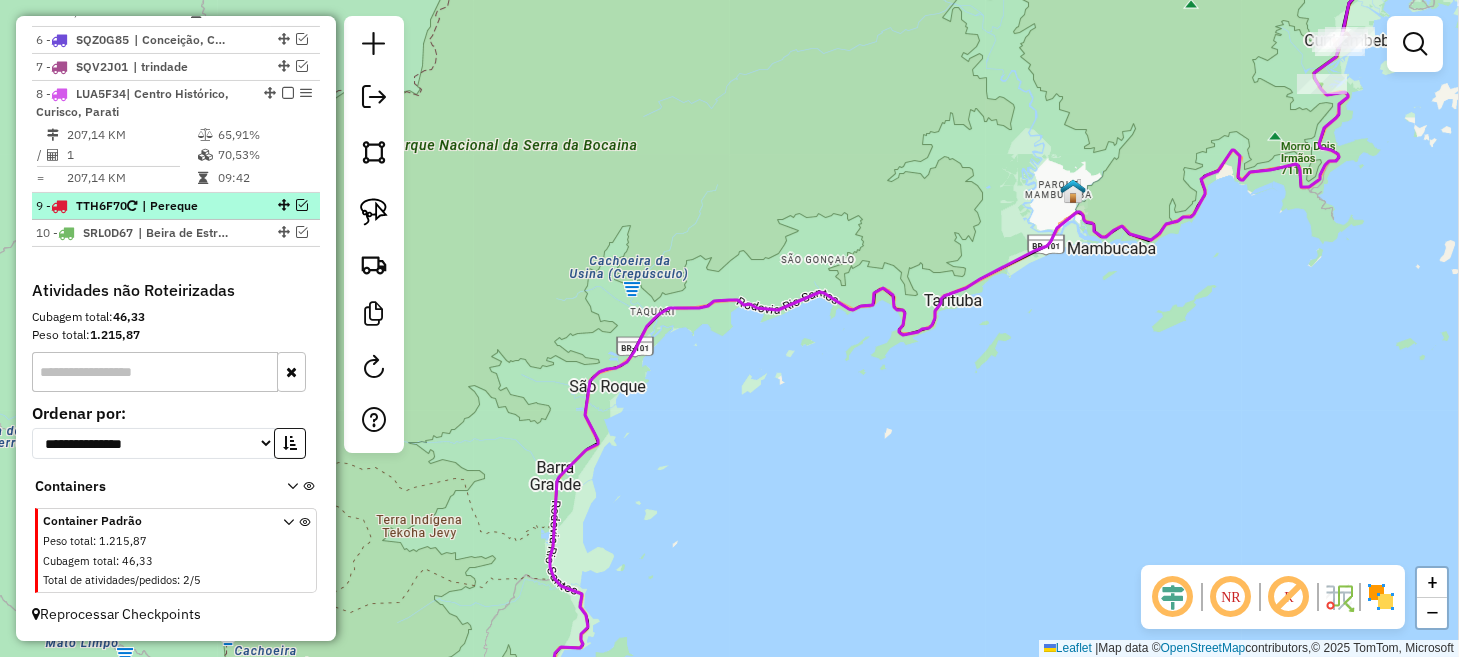 scroll, scrollTop: 1289, scrollLeft: 0, axis: vertical 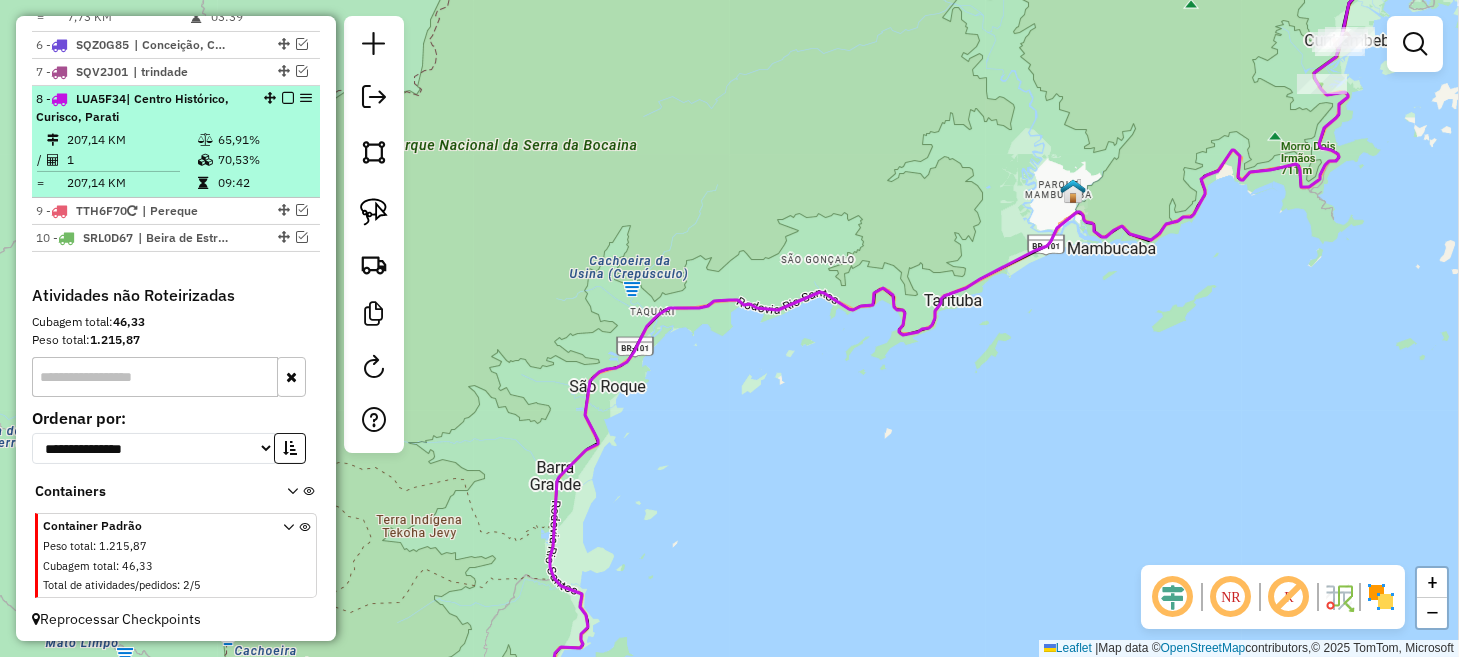 click at bounding box center [288, 98] 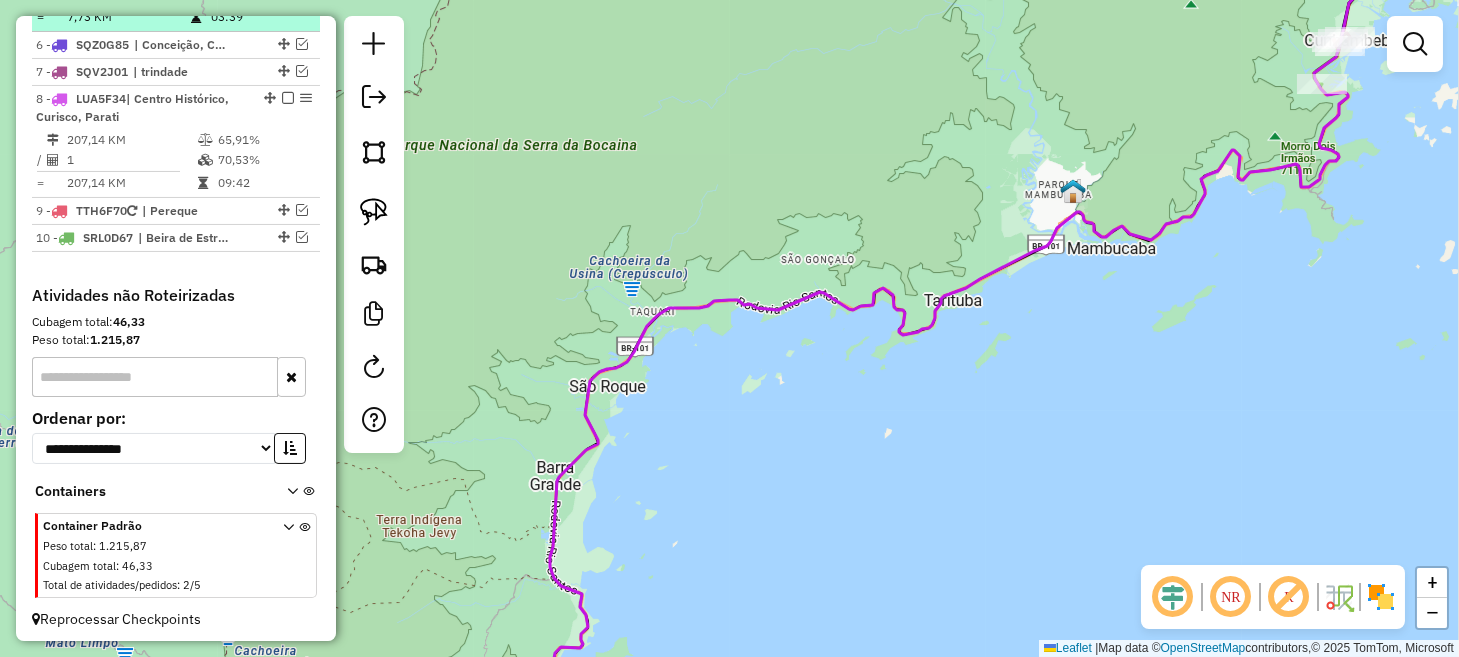 scroll, scrollTop: 1204, scrollLeft: 0, axis: vertical 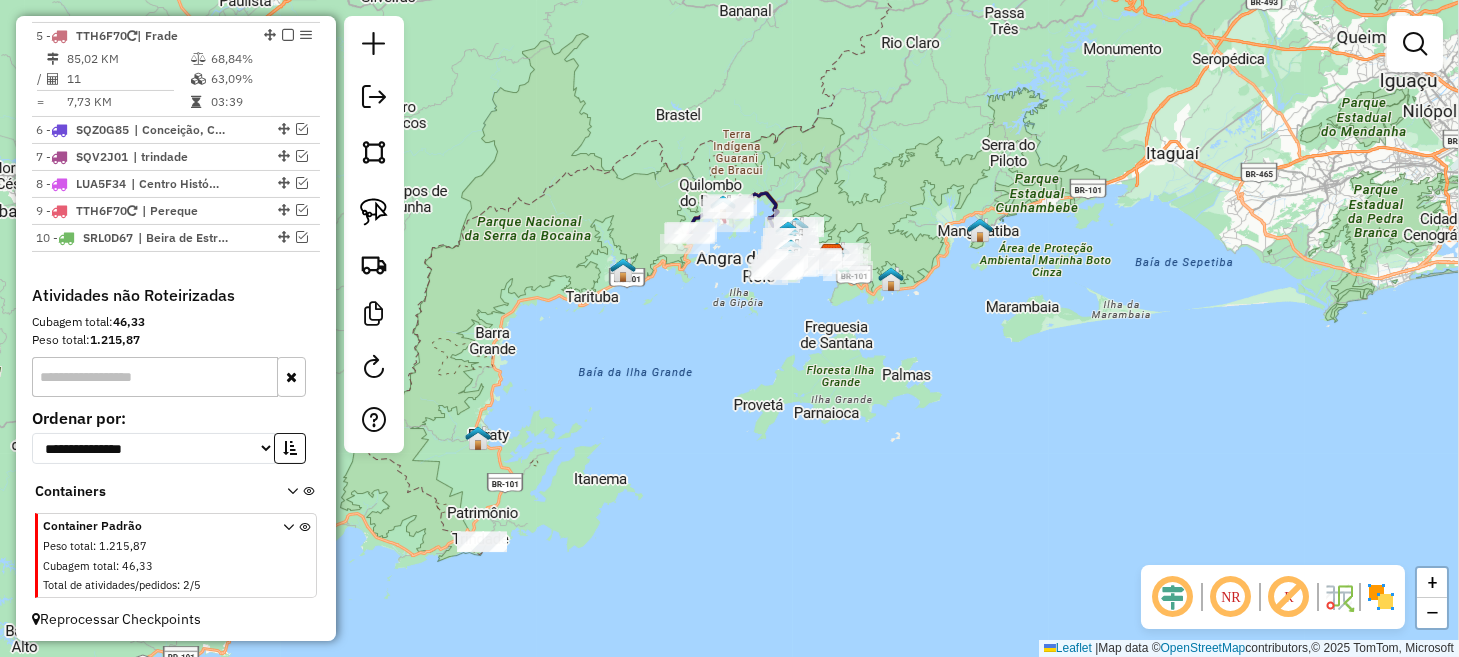 drag, startPoint x: 853, startPoint y: 307, endPoint x: 516, endPoint y: 478, distance: 377.9021 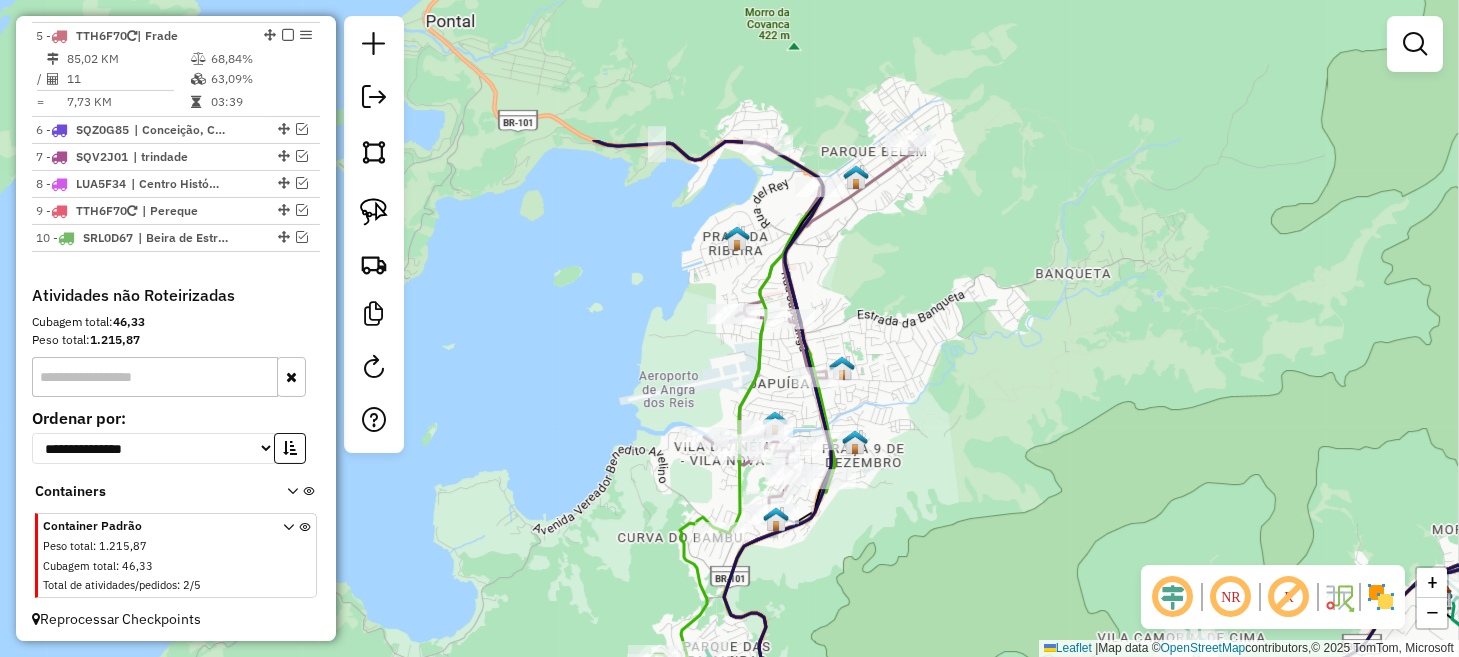 drag, startPoint x: 876, startPoint y: 154, endPoint x: 918, endPoint y: 360, distance: 210.23796 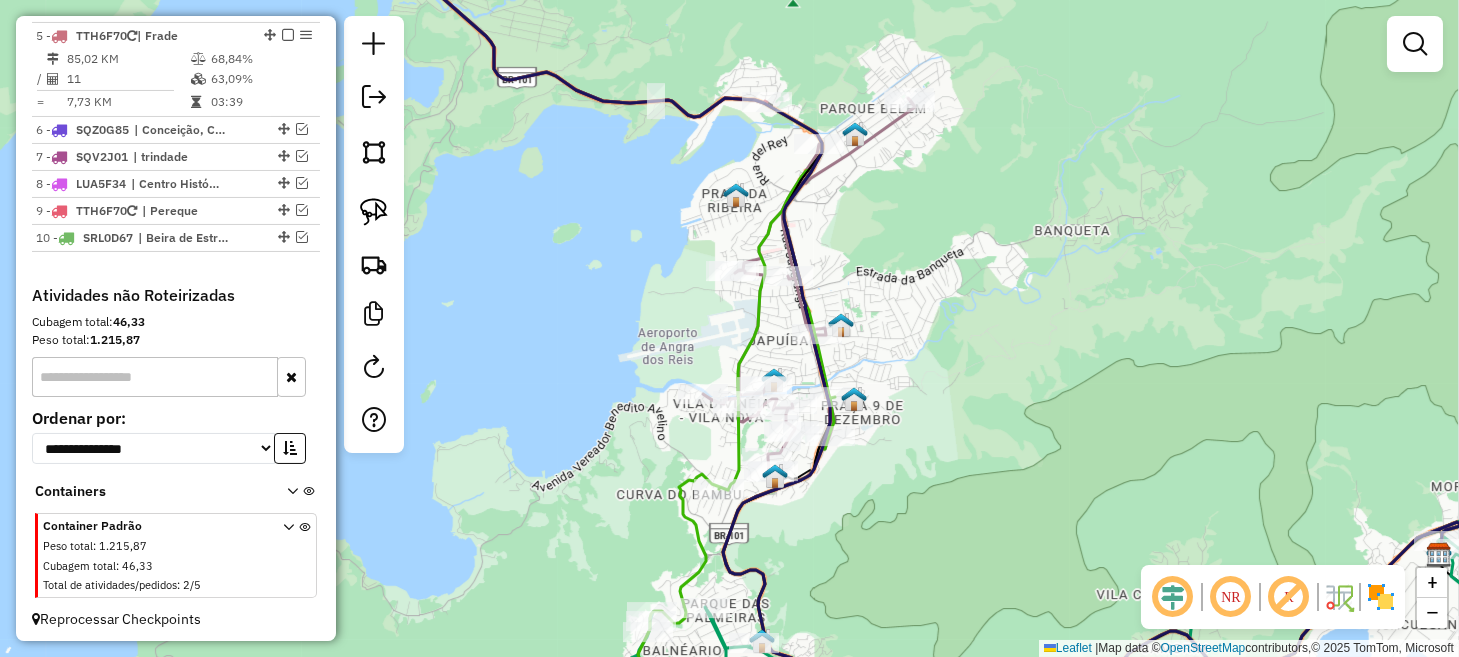 drag, startPoint x: 956, startPoint y: 365, endPoint x: 955, endPoint y: 322, distance: 43.011627 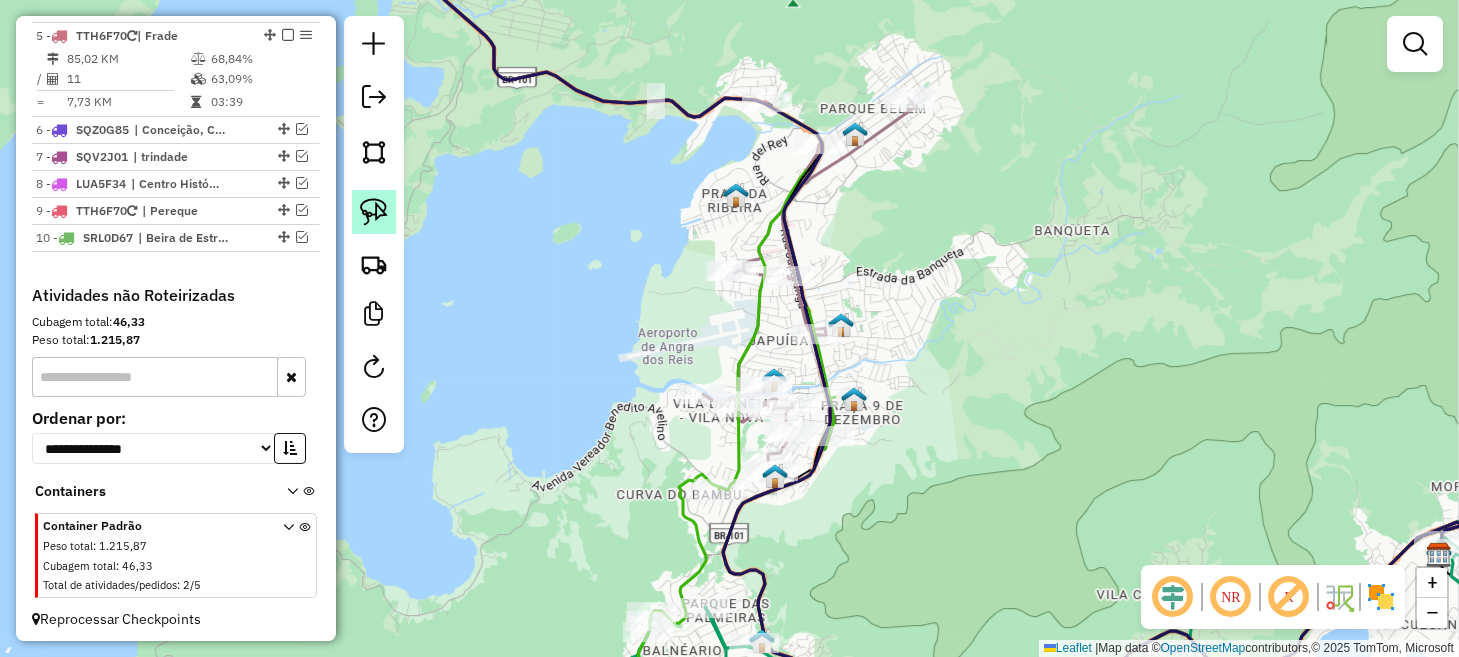 click 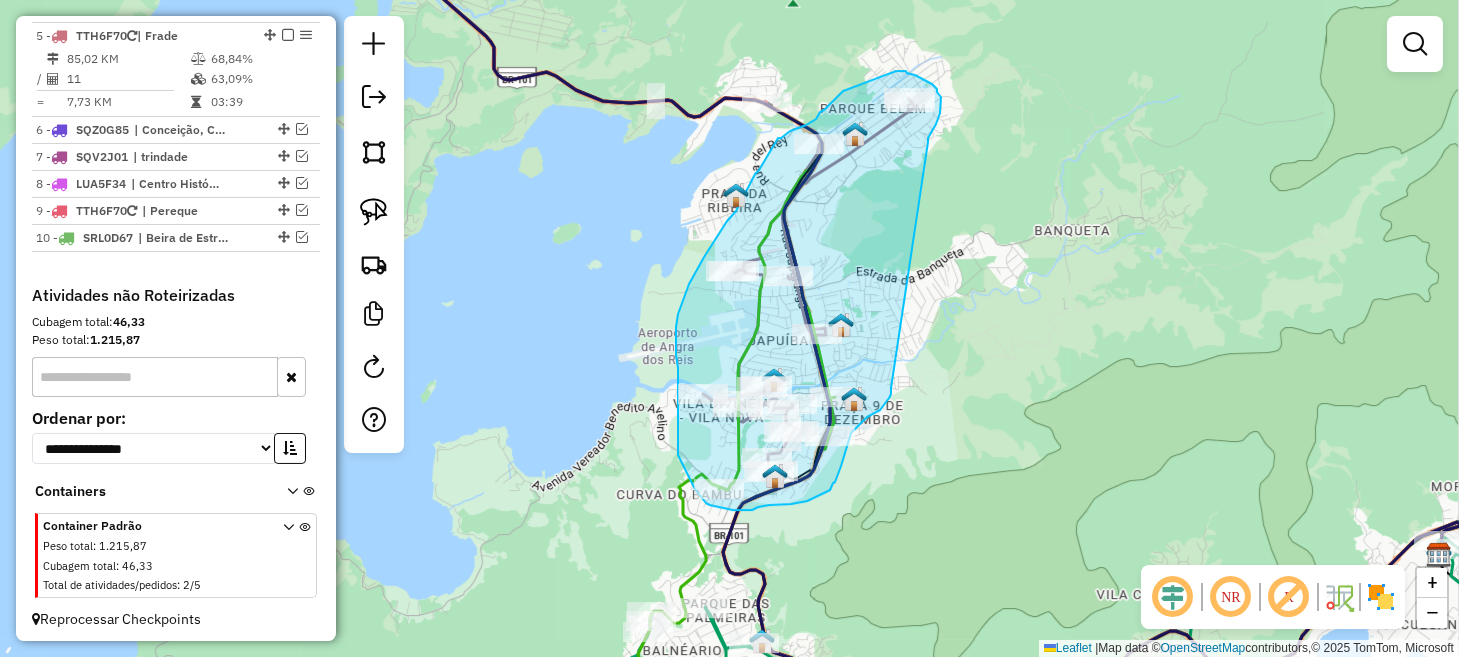 drag, startPoint x: 928, startPoint y: 142, endPoint x: 891, endPoint y: 388, distance: 248.76695 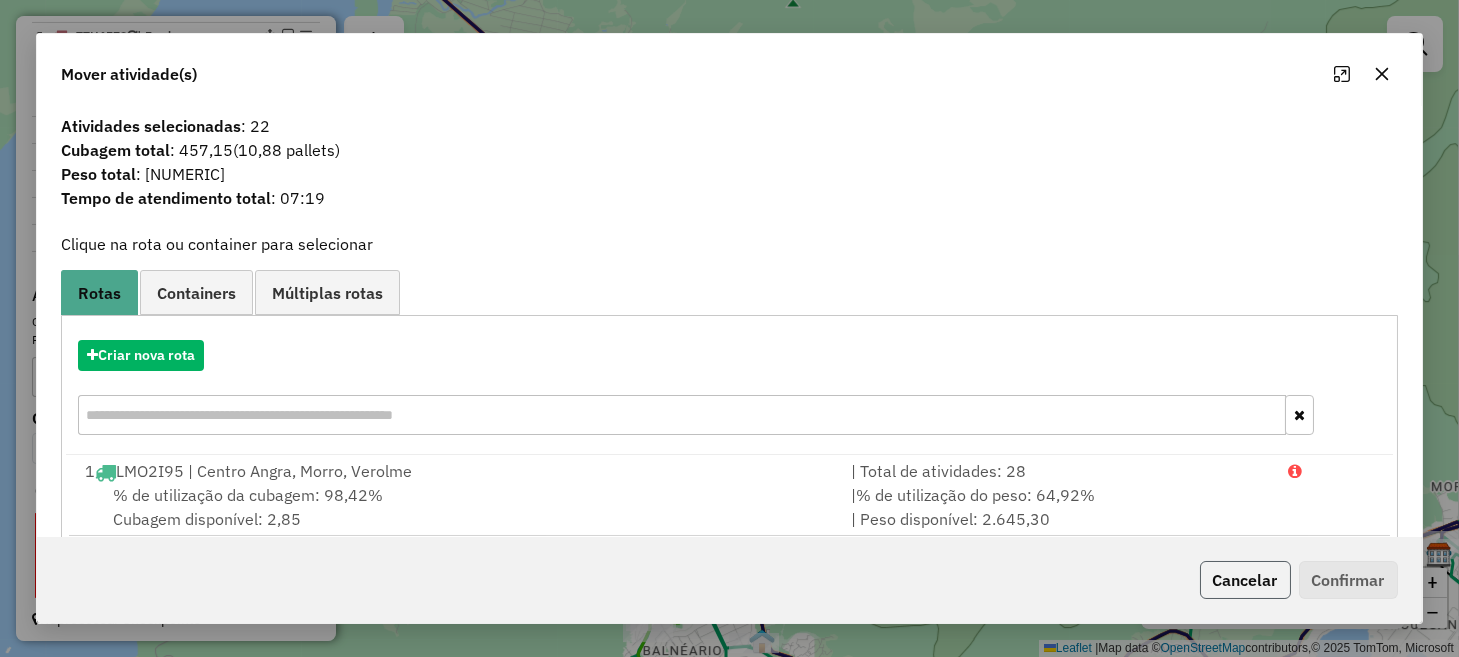click on "Cancelar" 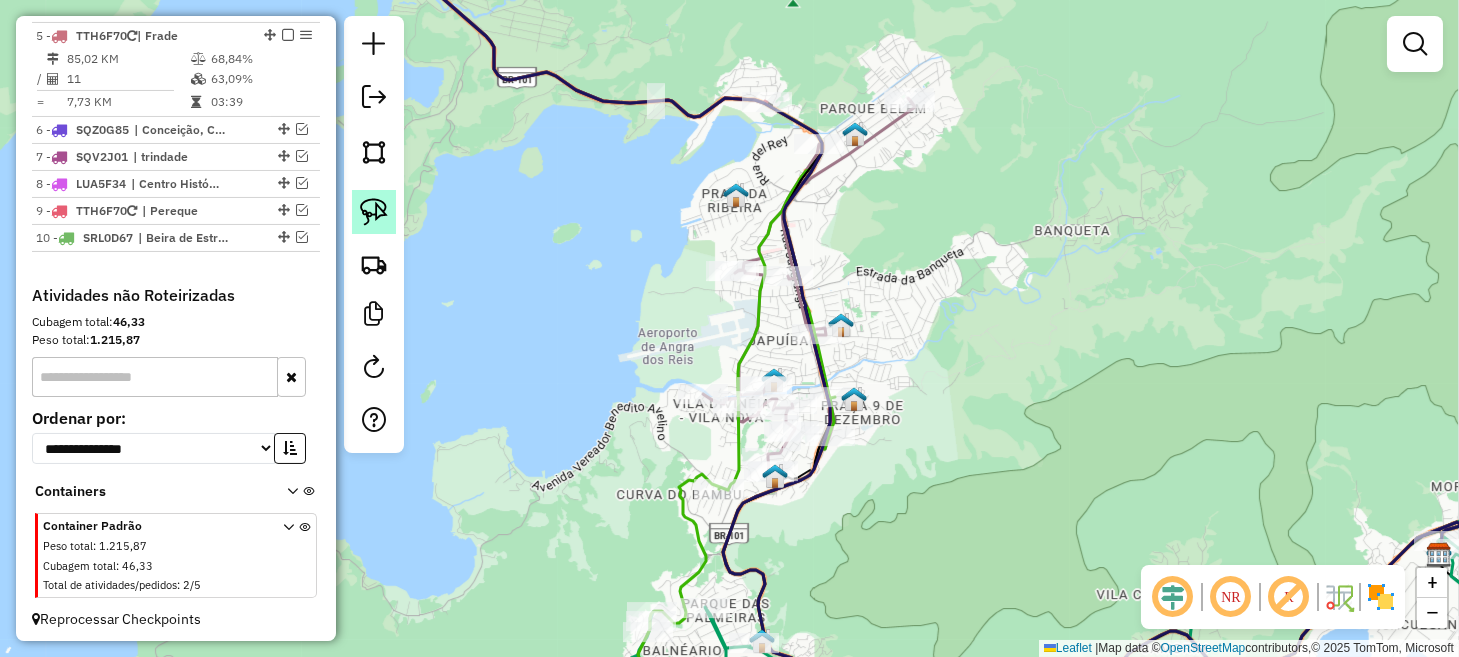 click 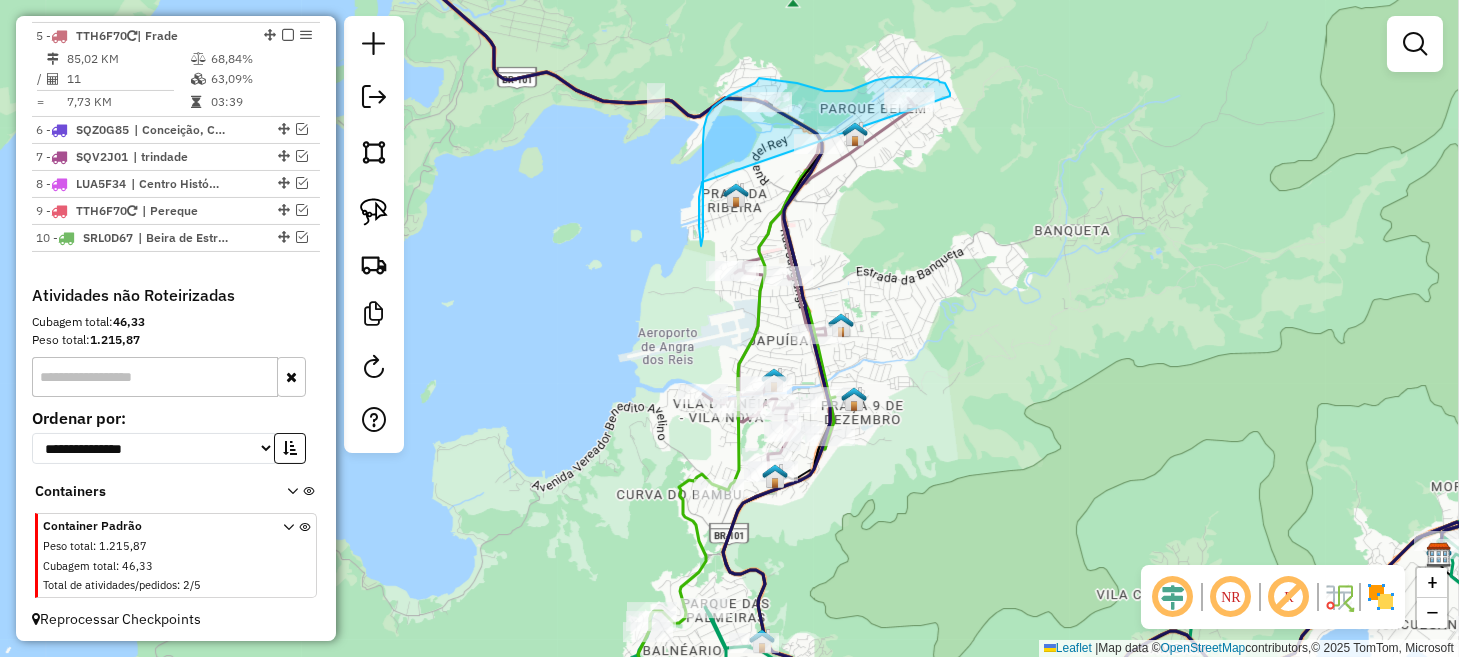 drag, startPoint x: 950, startPoint y: 93, endPoint x: 719, endPoint y: 164, distance: 241.66505 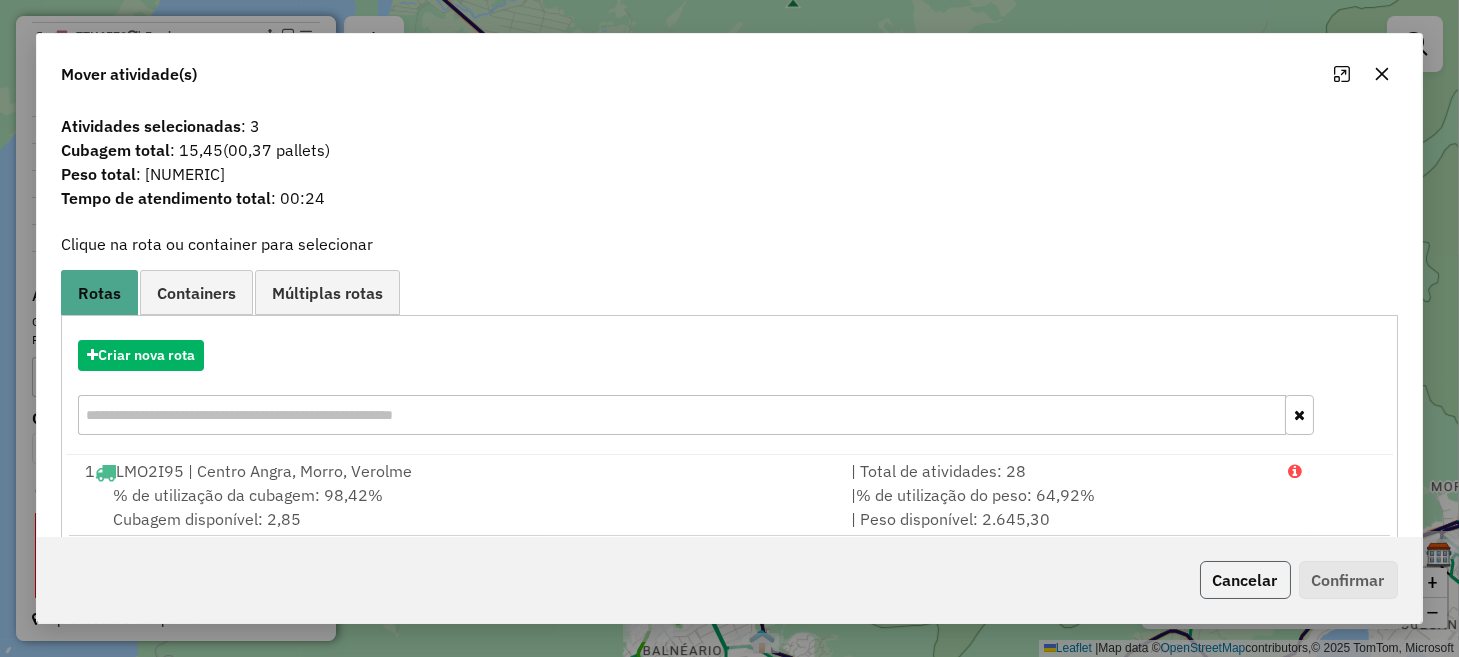 click on "Cancelar" 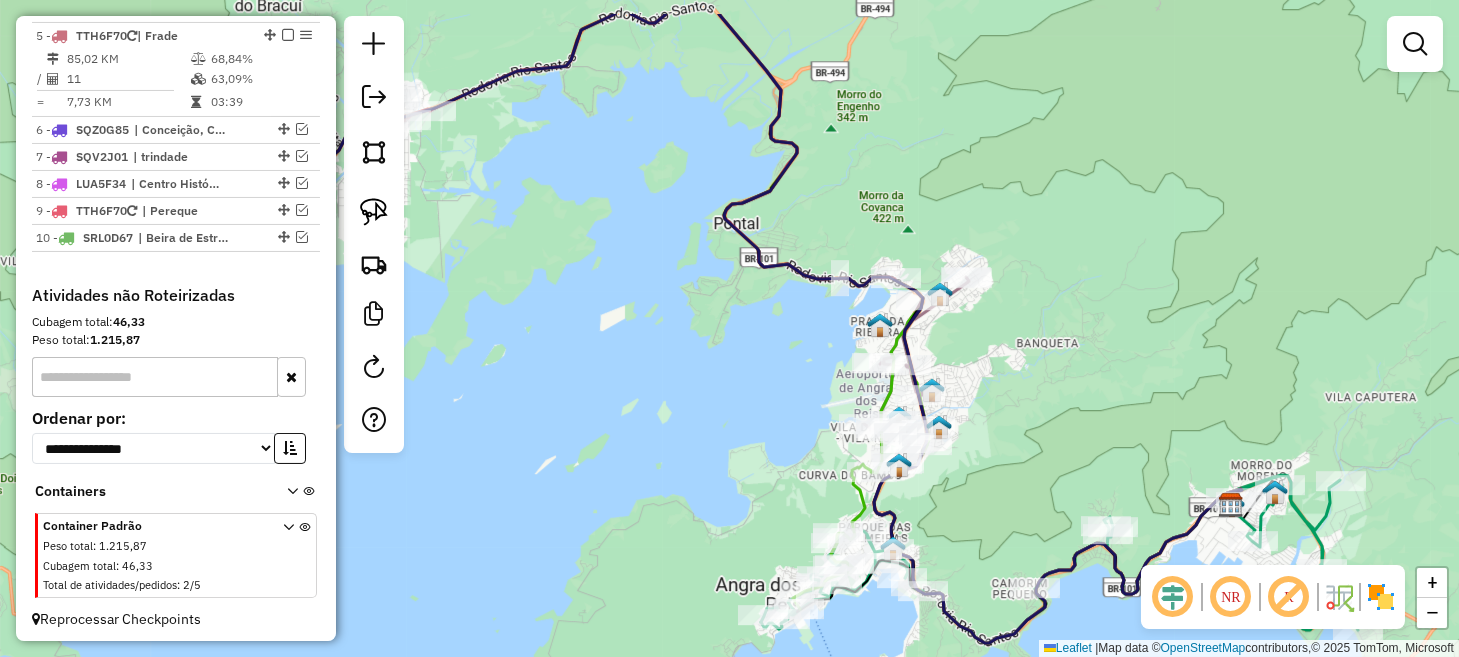 drag, startPoint x: 584, startPoint y: 288, endPoint x: 748, endPoint y: 357, distance: 177.92415 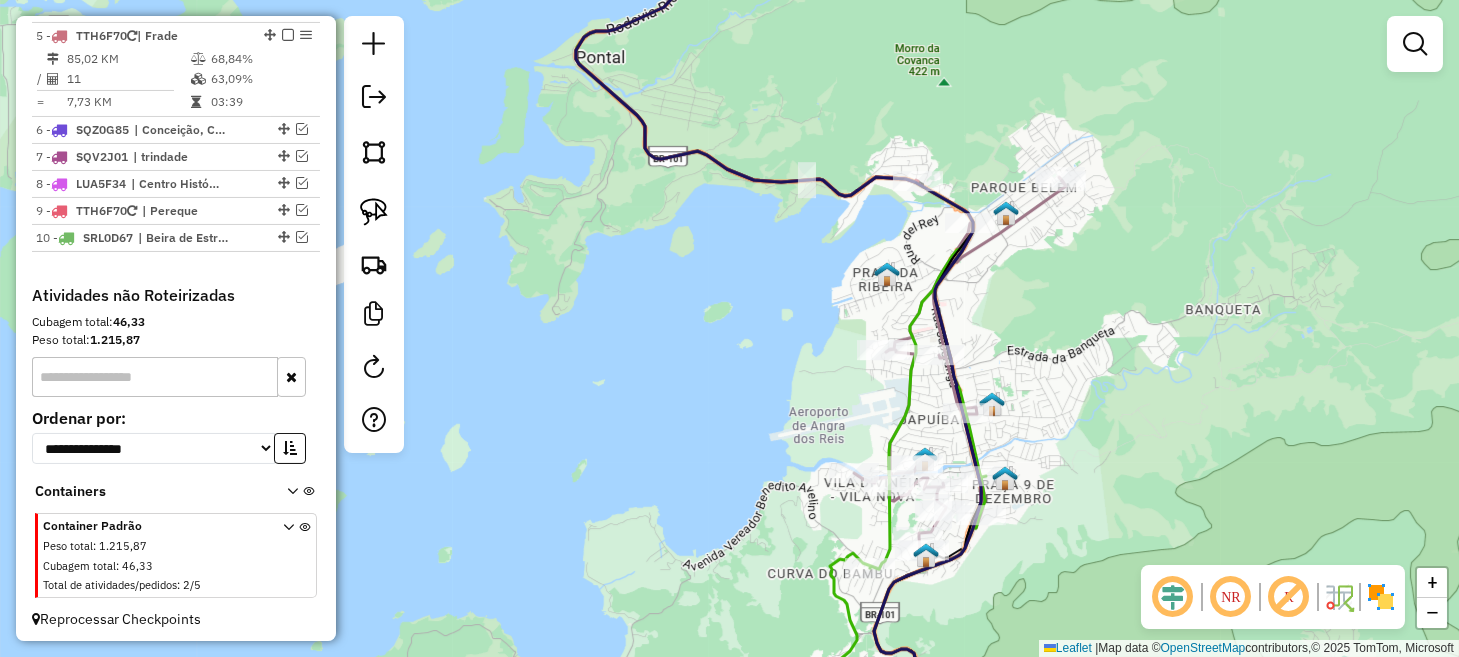 drag, startPoint x: 821, startPoint y: 314, endPoint x: 674, endPoint y: 280, distance: 150.88075 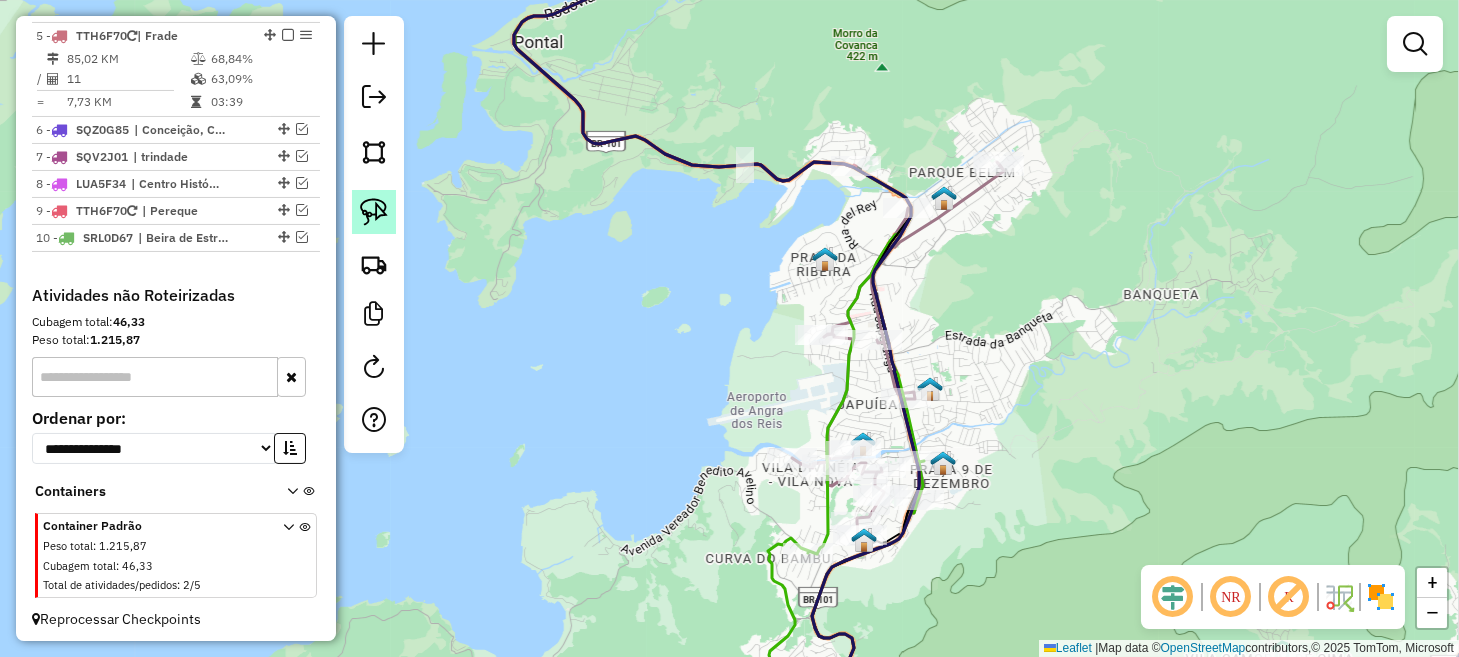 click 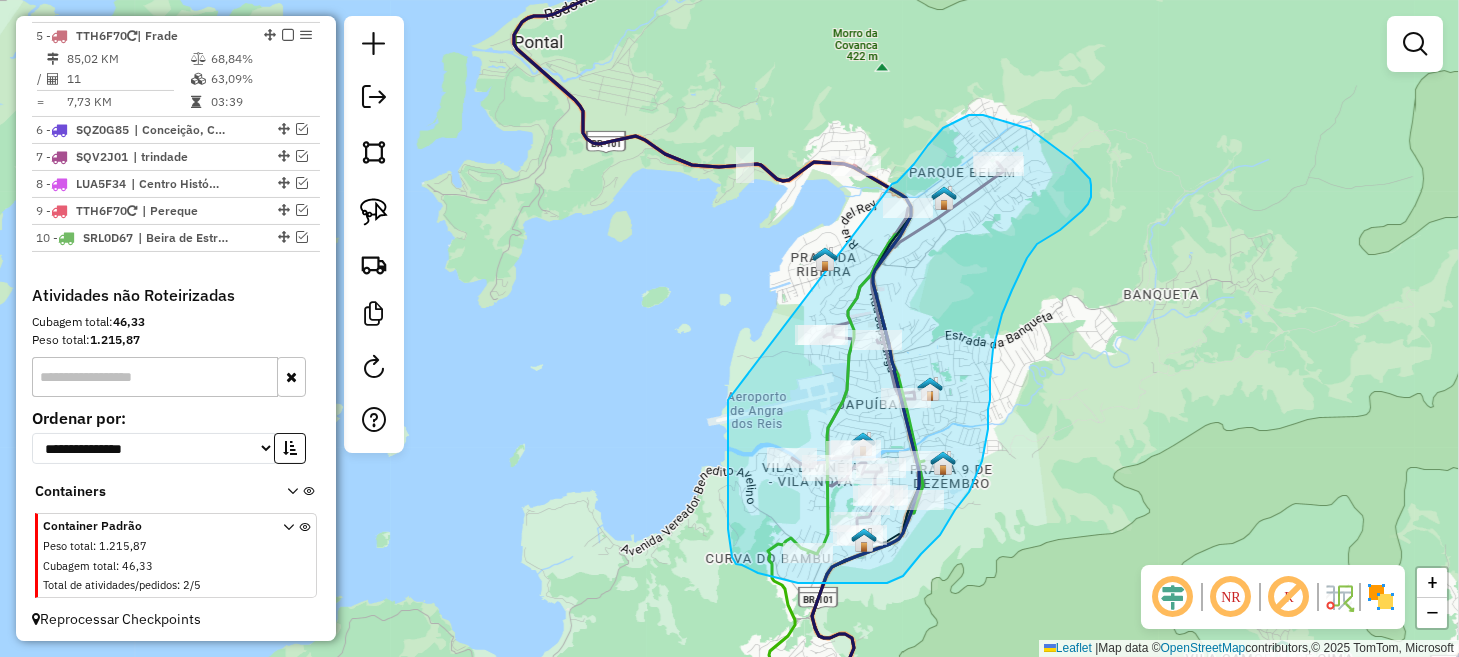 drag, startPoint x: 728, startPoint y: 412, endPoint x: 888, endPoint y: 192, distance: 272.02942 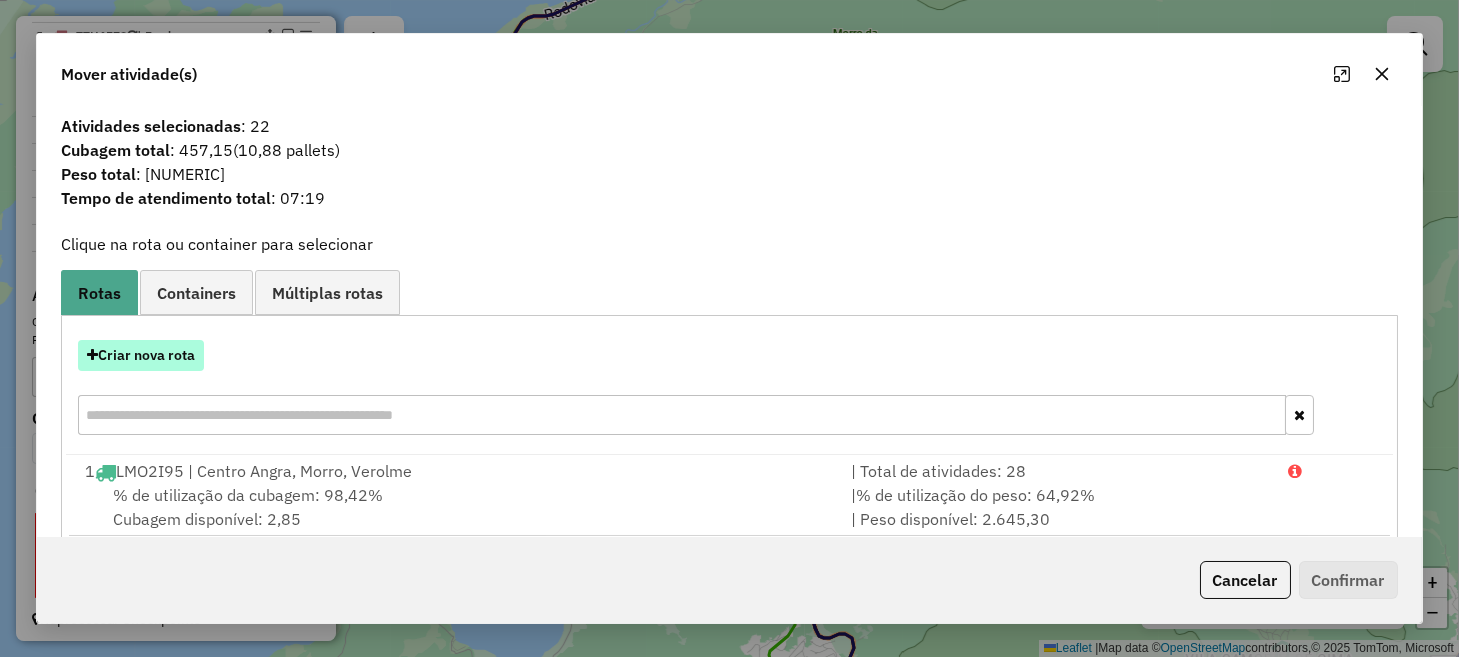 click on "Criar nova rota" at bounding box center [141, 355] 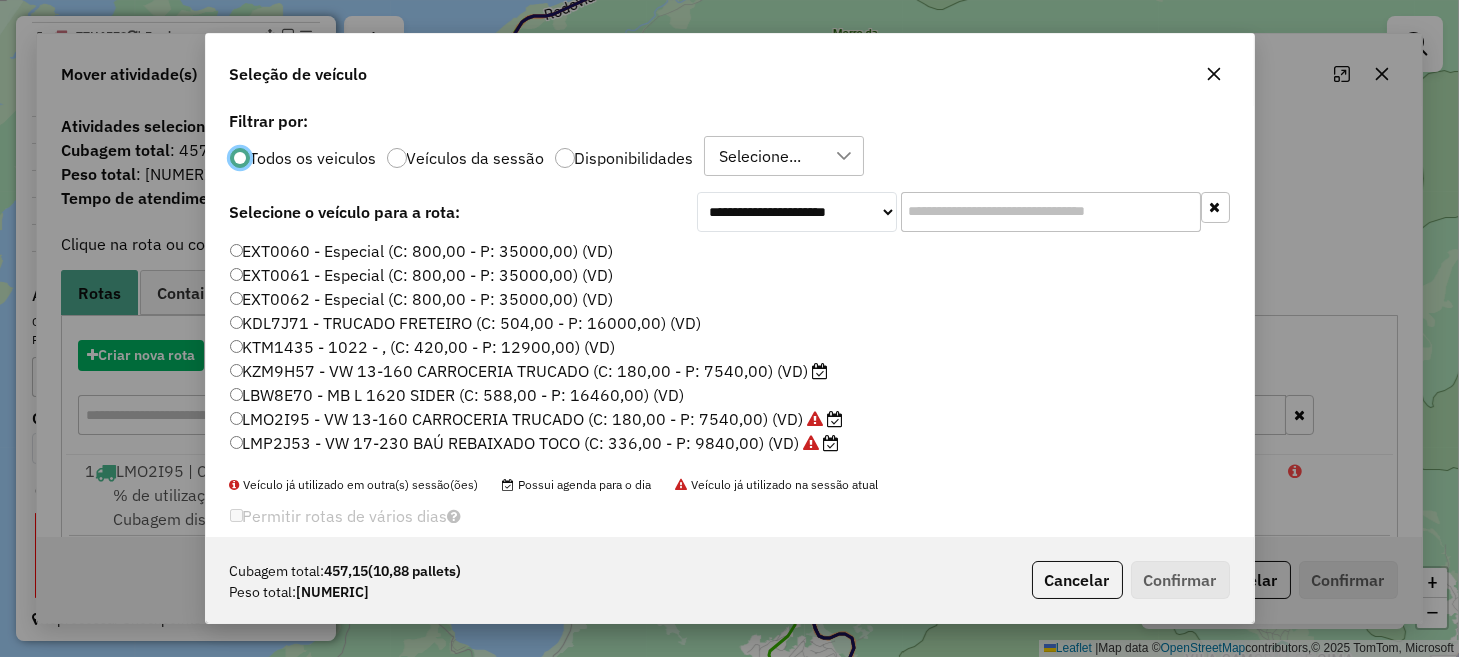 scroll, scrollTop: 10, scrollLeft: 6, axis: both 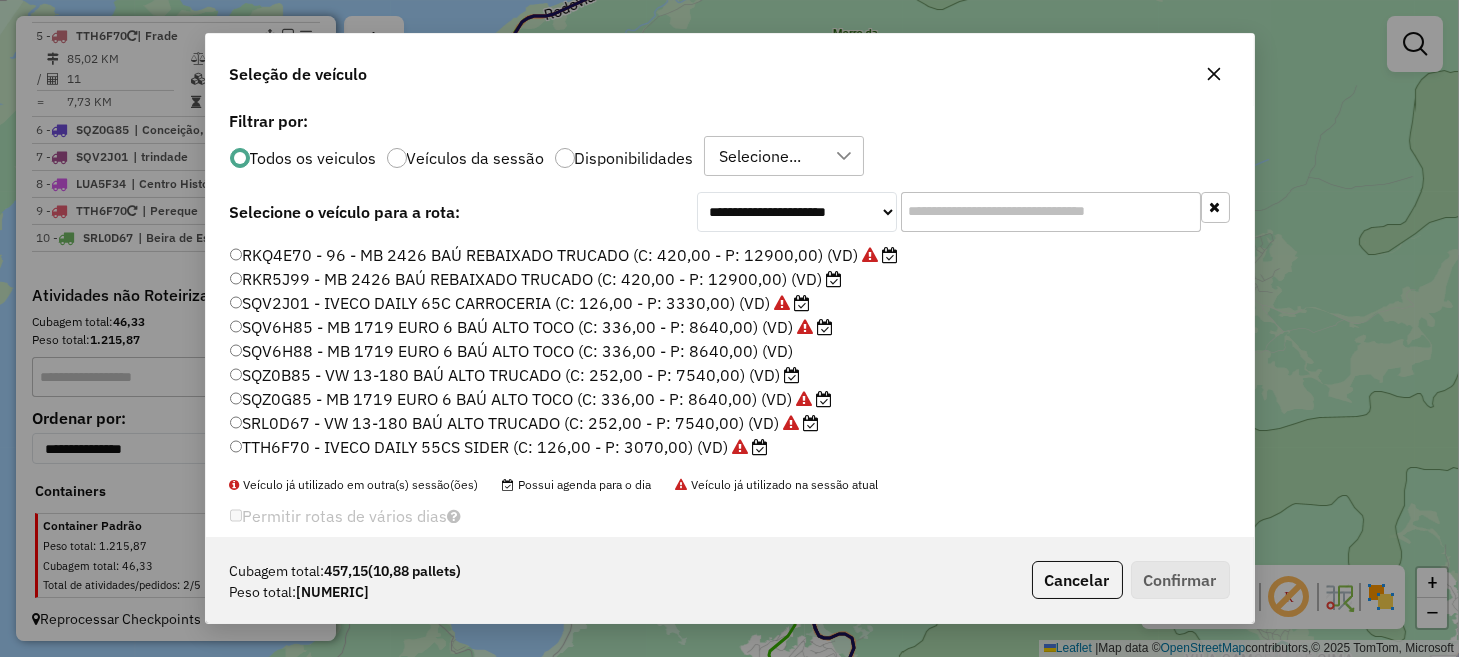 click on "SQV6H85 - MB 1719 EURO 6 BAÚ ALTO TOCO (C: 336,00 - P: 8640,00) (VD)" 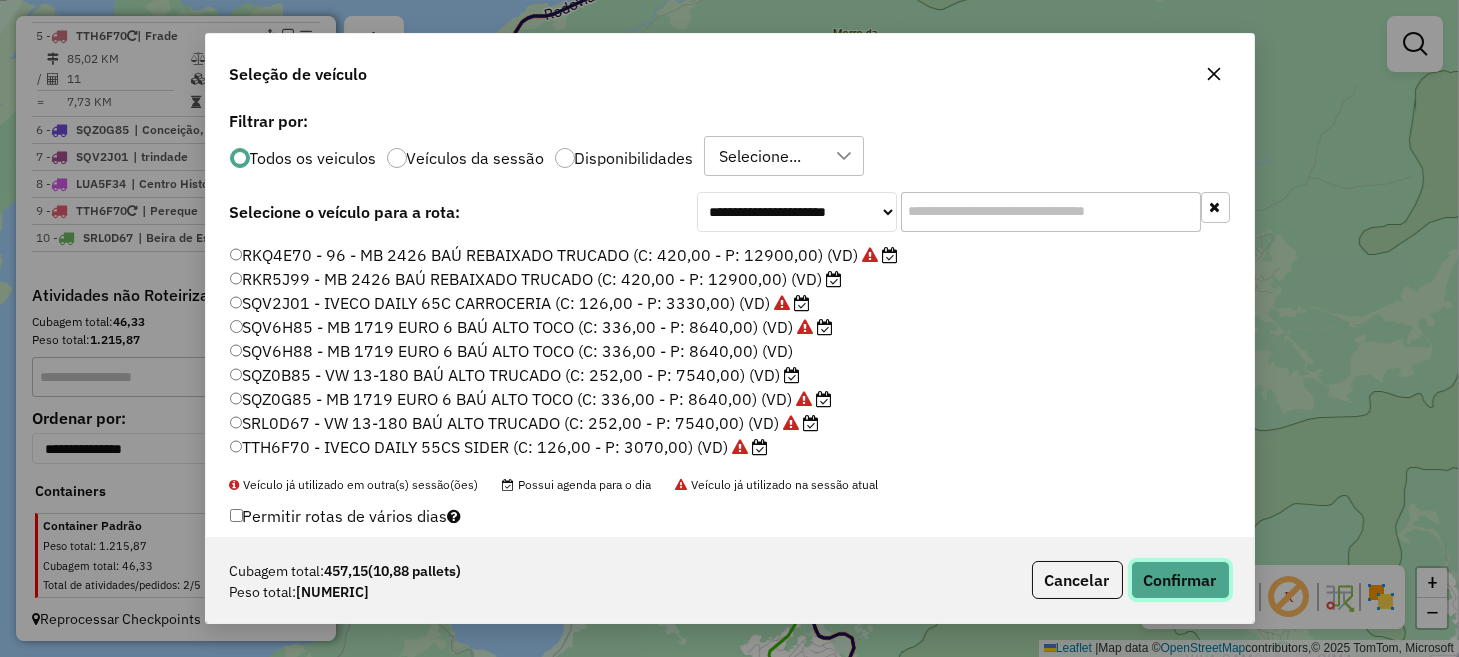 click on "Confirmar" 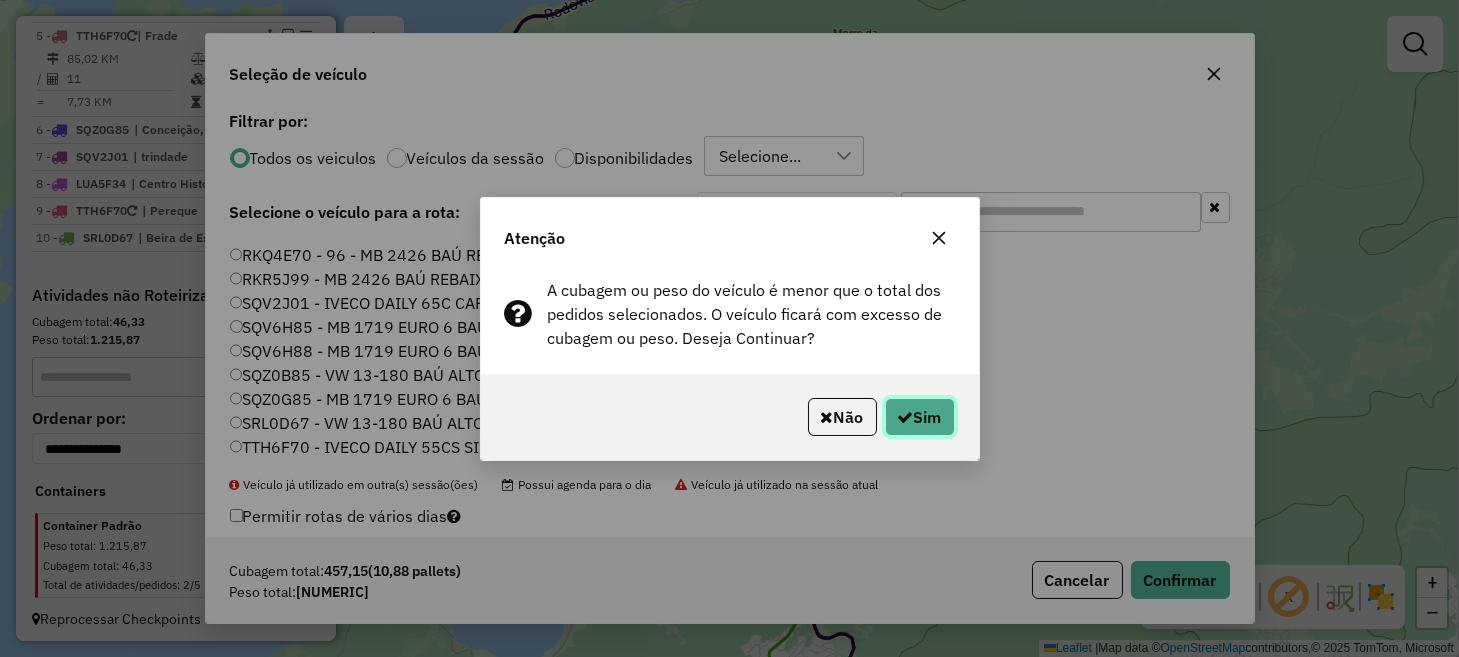 click on "Sim" 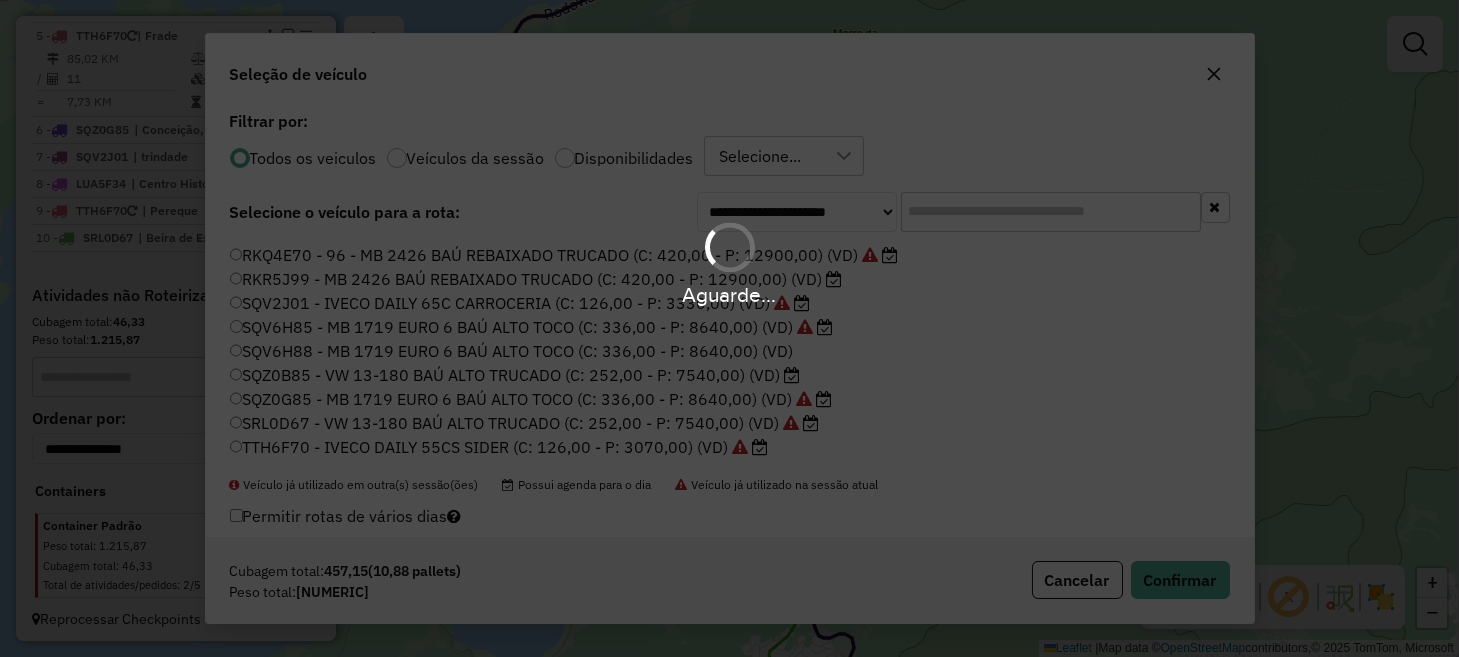 scroll, scrollTop: 1179, scrollLeft: 0, axis: vertical 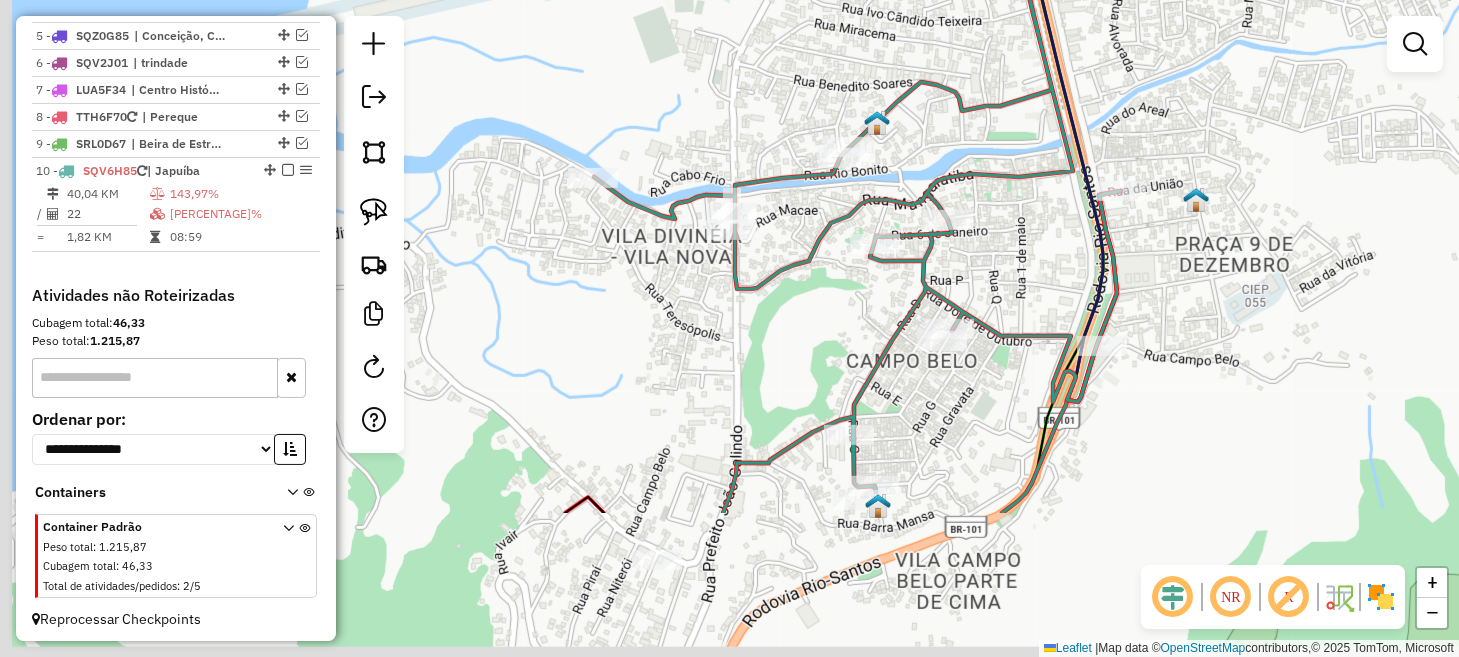 drag, startPoint x: 808, startPoint y: 534, endPoint x: 886, endPoint y: 321, distance: 226.83253 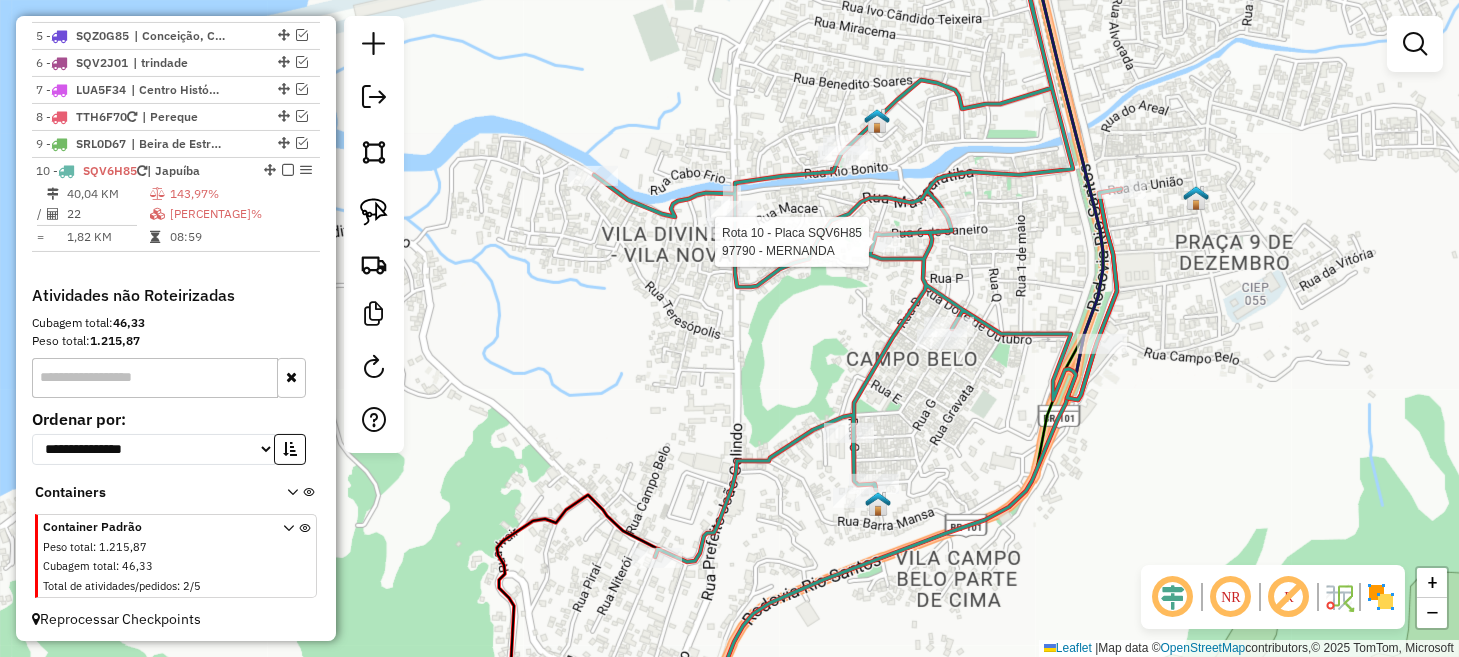 click 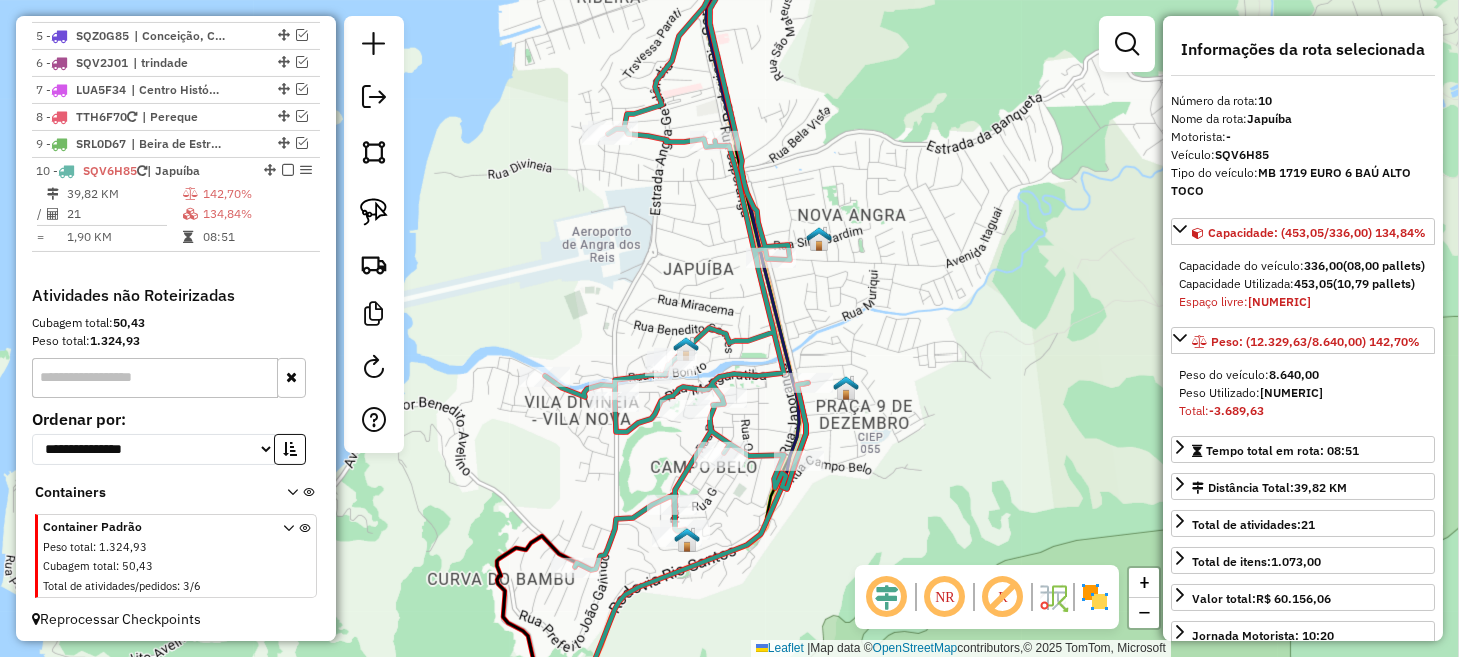 drag, startPoint x: 748, startPoint y: 267, endPoint x: 712, endPoint y: 247, distance: 41.18252 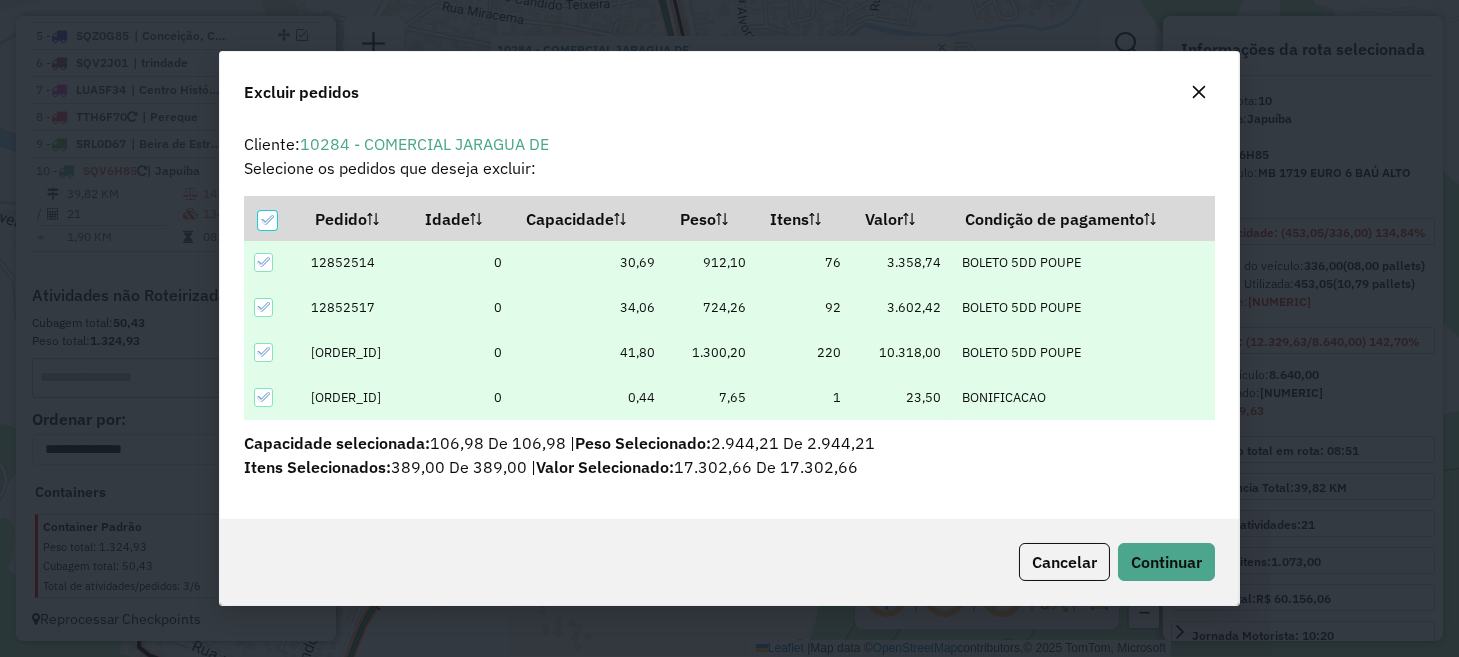 scroll, scrollTop: 81, scrollLeft: 0, axis: vertical 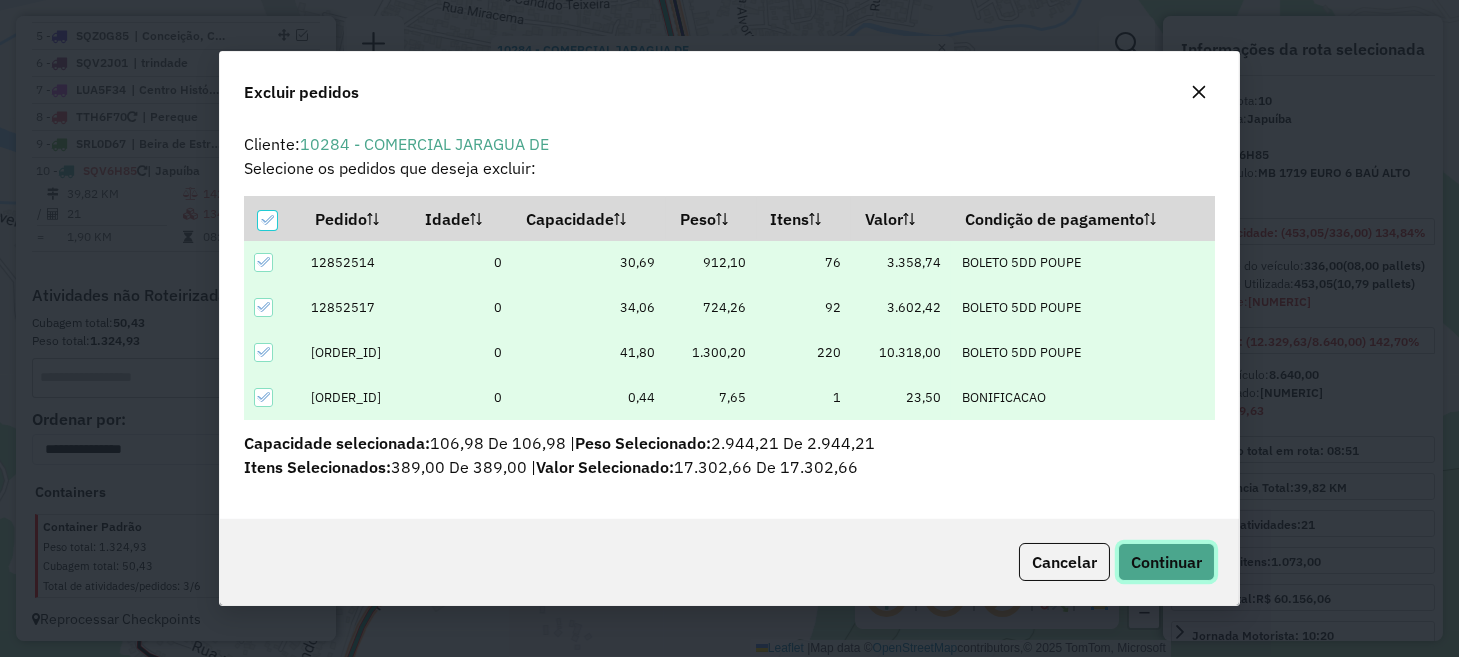 click on "Continuar" 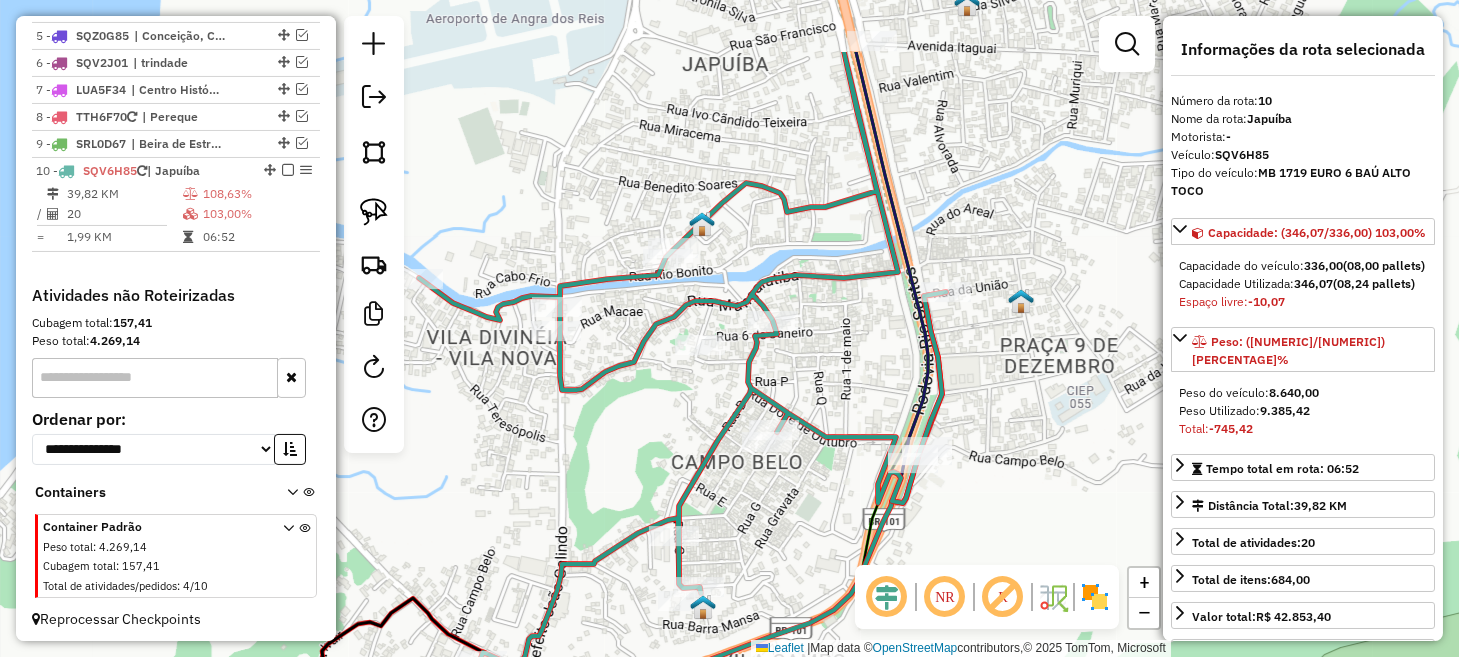 drag, startPoint x: 569, startPoint y: 386, endPoint x: 944, endPoint y: 467, distance: 383.6483 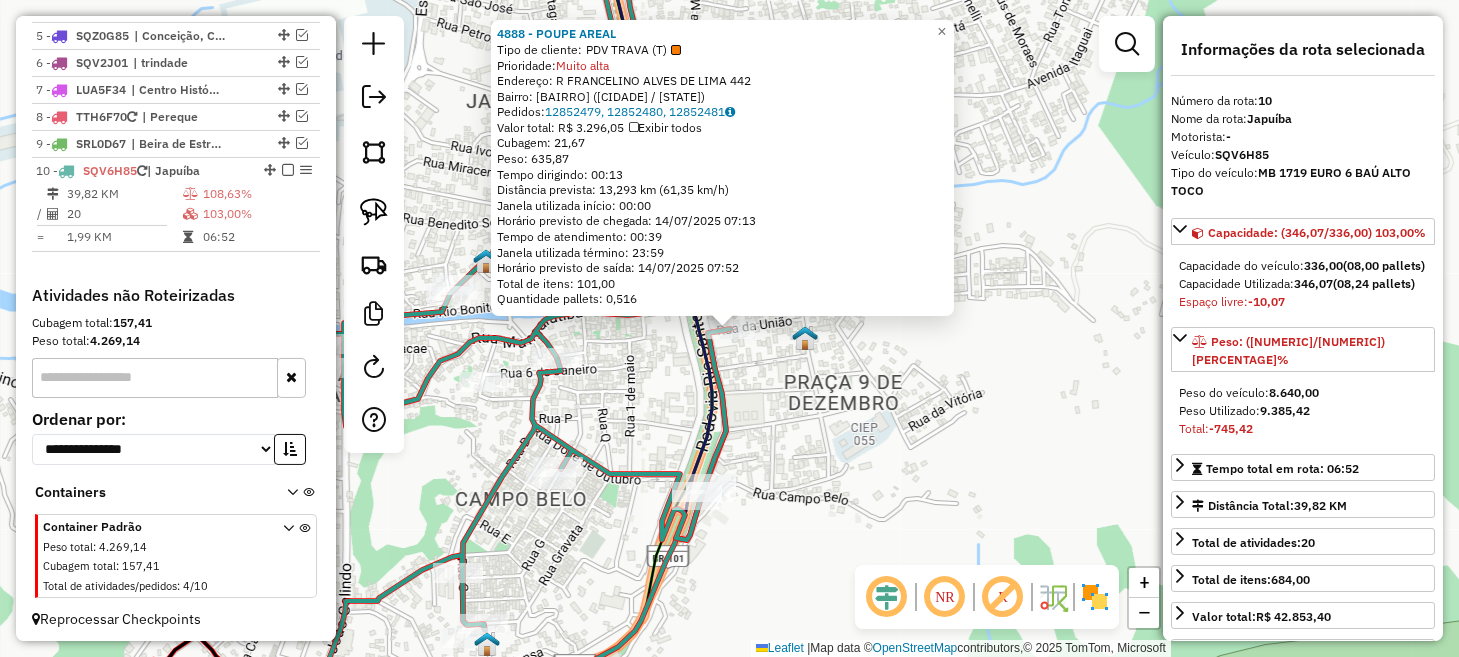 click on "4888 - POUPE AREAL  Tipo de cliente:   PDV TRAVA (T)   Prioridade:  Muito alta  Endereço: R   FRANCELINO ALVES DE LIMA      [NUMBER]   Bairro: AREAL (ANGRA DOS REIS / [STATE])   Pedidos:  12852479, 12852480, 12852481   Valor total: R$ 3.296,05   Exibir todos   Cubagem: 21,67  Peso: 635,87  Tempo dirigindo: 00:13   Distância prevista: 13,293 km (61,35 km/h)   Janela utilizada início: 00:00   Horário previsto de chegada: 14/07/2025 07:13   Tempo de atendimento: 00:39   Janela utilizada término: 23:59   Horário previsto de saída: 14/07/2025 07:52   Total de itens: 101,00   Quantidade pallets: 0,516  × Janela de atendimento Grade de atendimento Capacidade Transportadoras Veículos Cliente Pedidos  Rotas Selecione os dias de semana para filtrar as janelas de atendimento  Seg   Ter   Qua   Qui   Sex   Sáb   Dom  Informe o período da janela de atendimento: De: Até:  Filtrar exatamente a janela do cliente  Considerar janela de atendimento padrão  Selecione os dias de semana para filtrar as grades de atendimento  Seg   Ter   Qua   Qui   Sex   Sáb   Dom   Peso mínimo:   Peso máximo:   De:  De:" 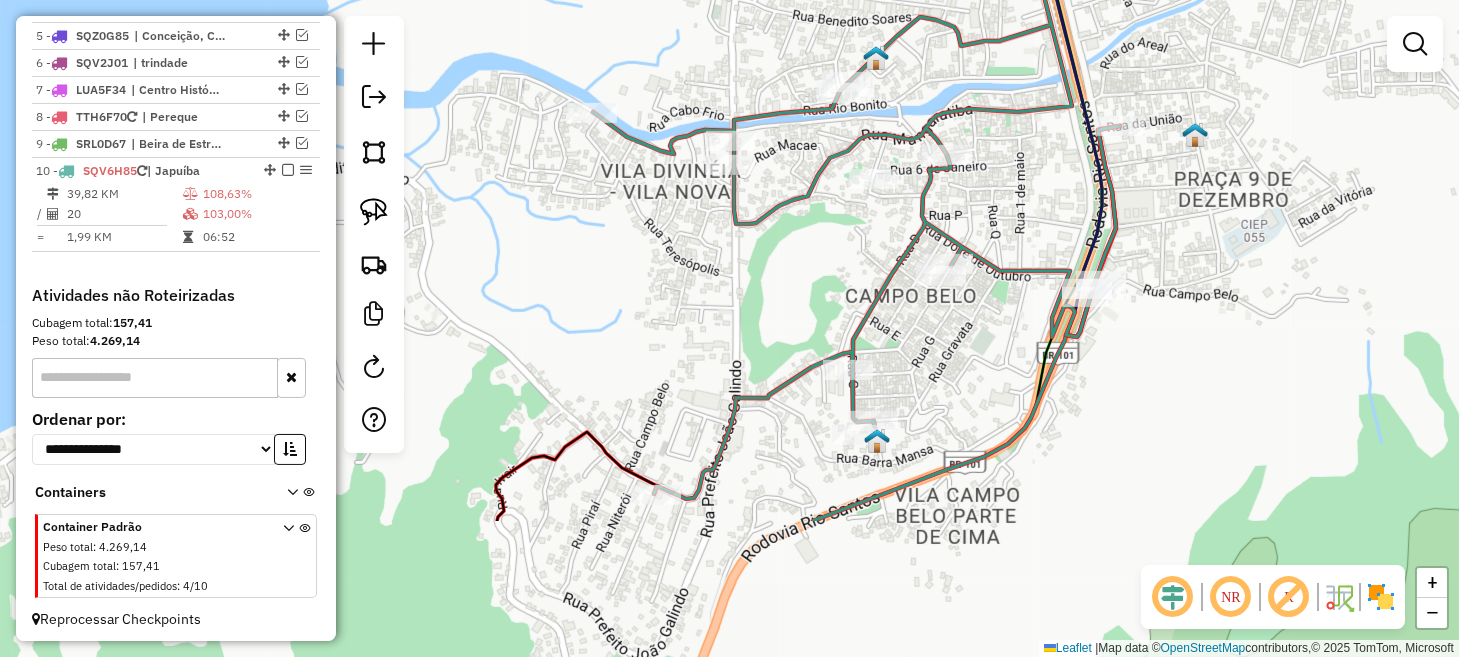 drag, startPoint x: 541, startPoint y: 551, endPoint x: 931, endPoint y: 348, distance: 439.6692 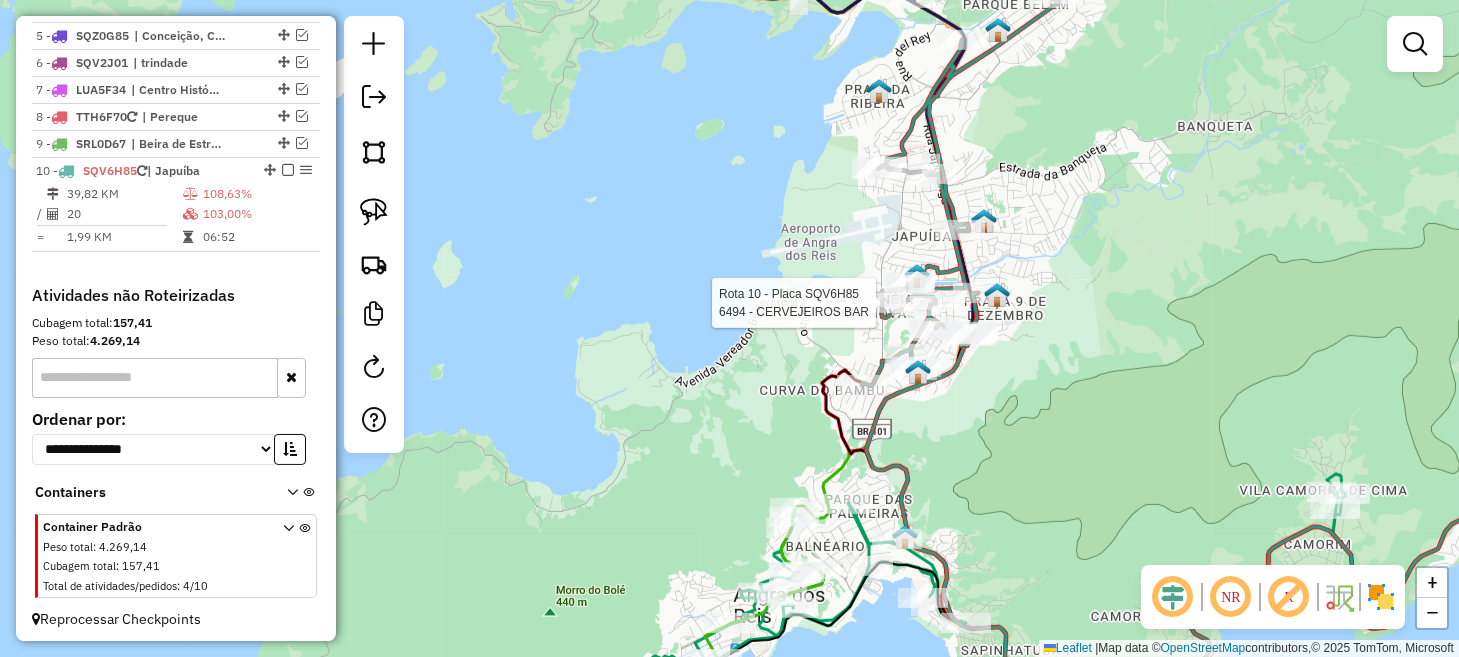 select on "*********" 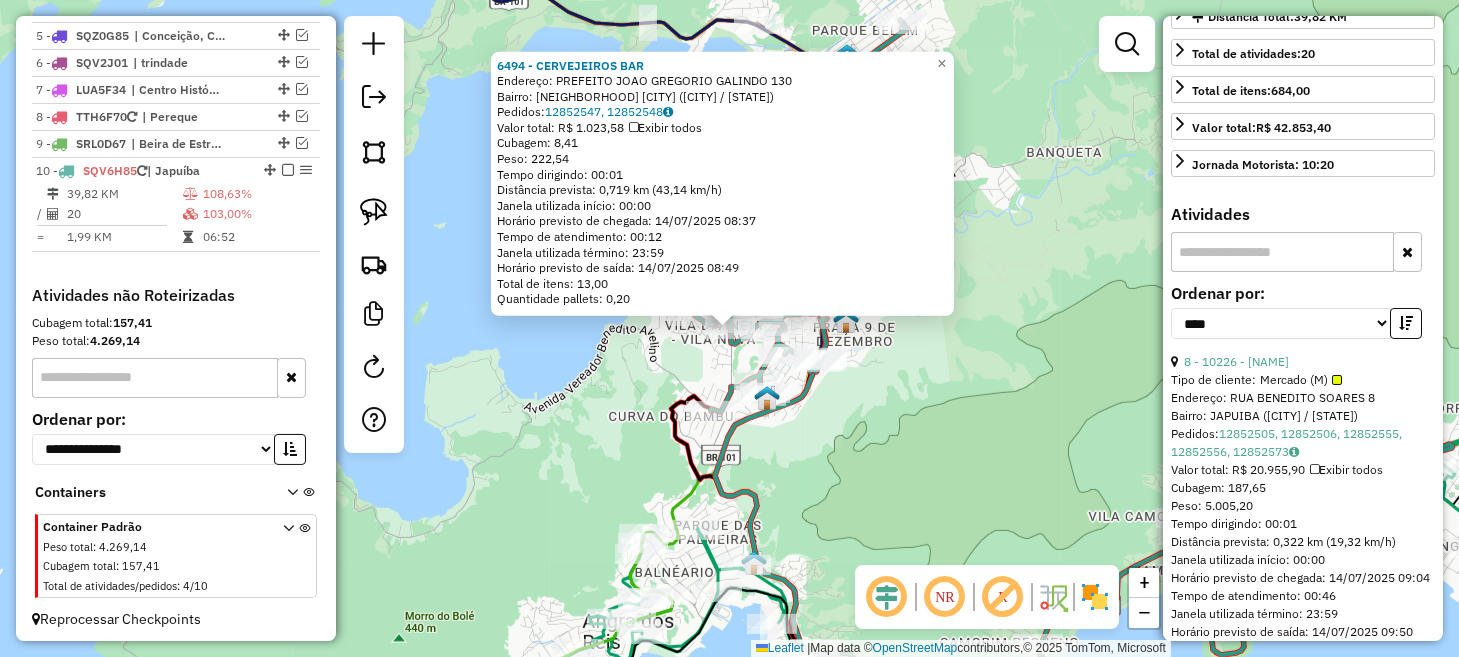 scroll, scrollTop: 499, scrollLeft: 0, axis: vertical 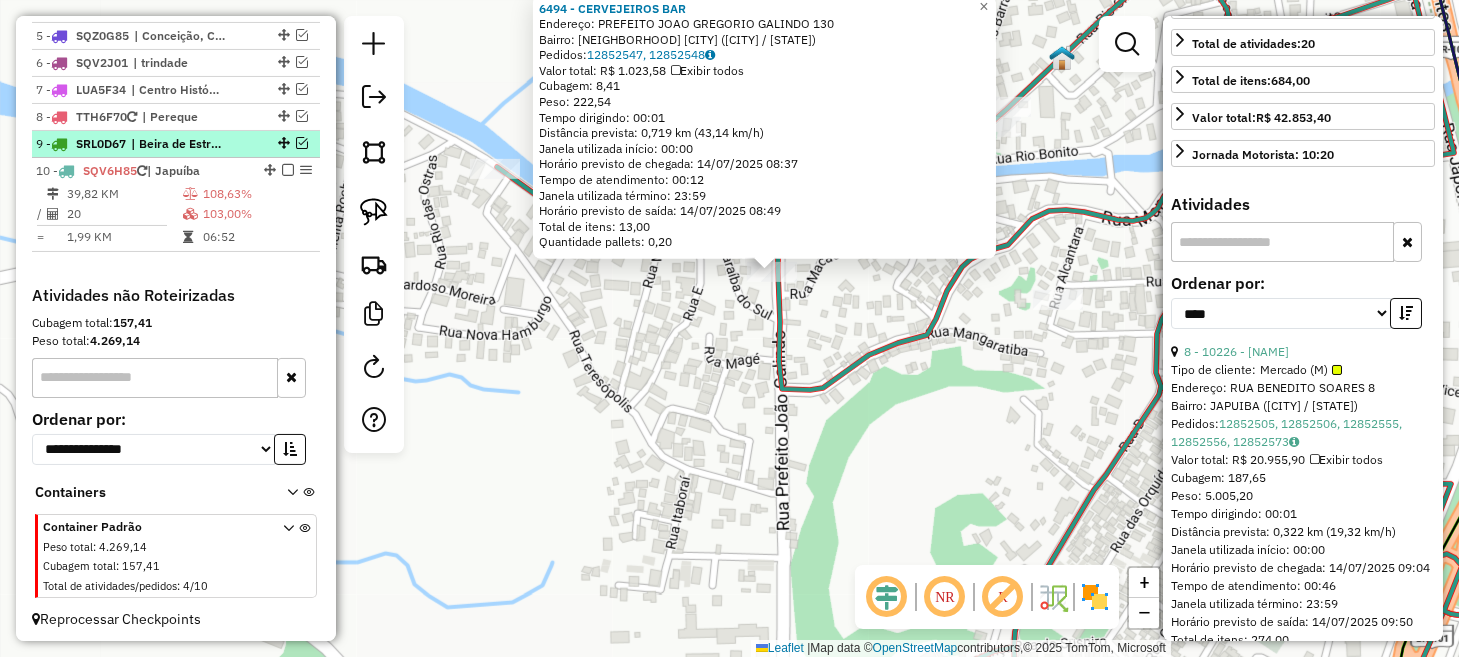 click at bounding box center (302, 143) 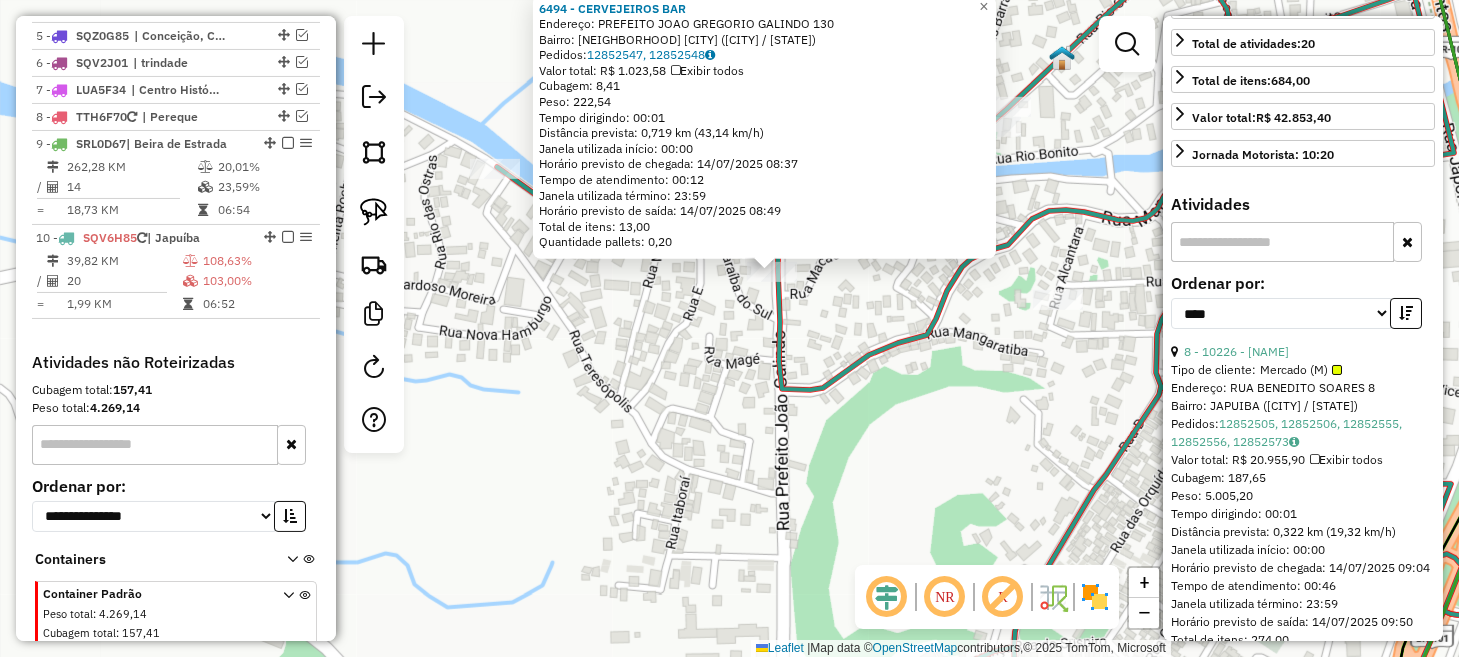 scroll, scrollTop: 1237, scrollLeft: 0, axis: vertical 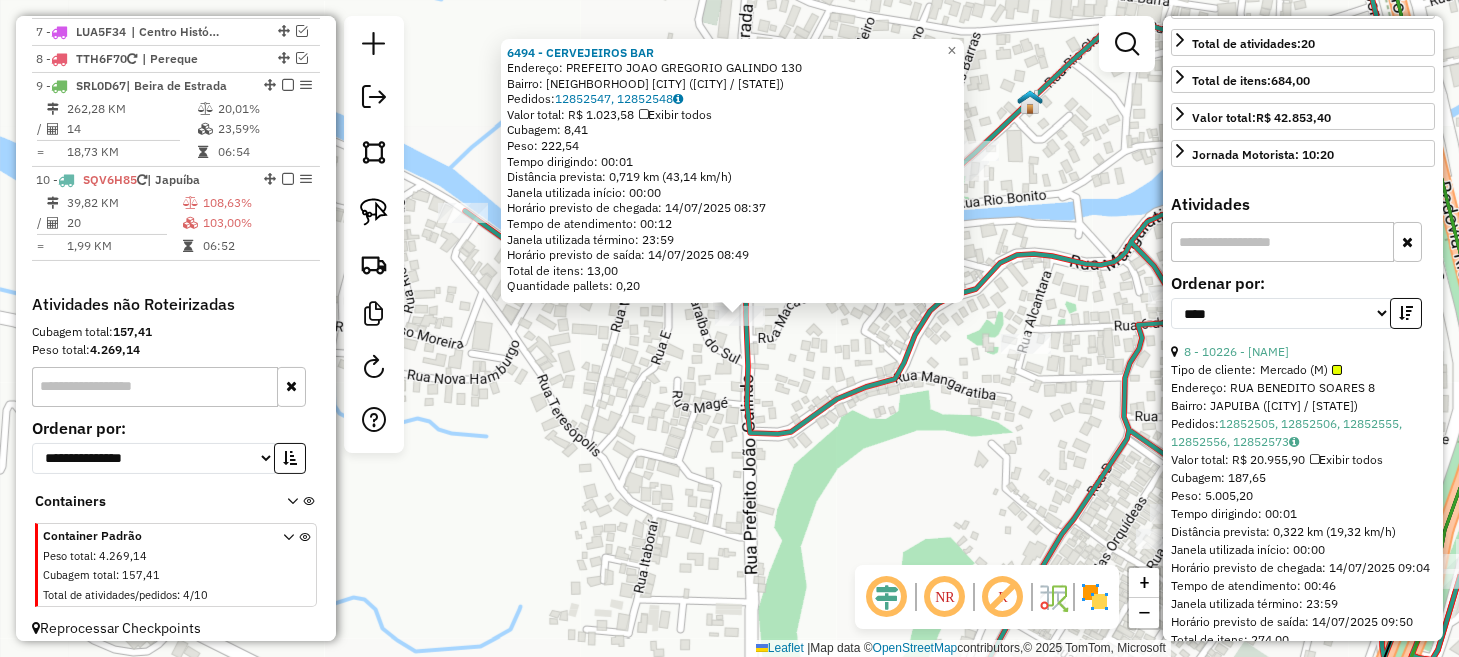 drag, startPoint x: 688, startPoint y: 339, endPoint x: 646, endPoint y: 391, distance: 66.8431 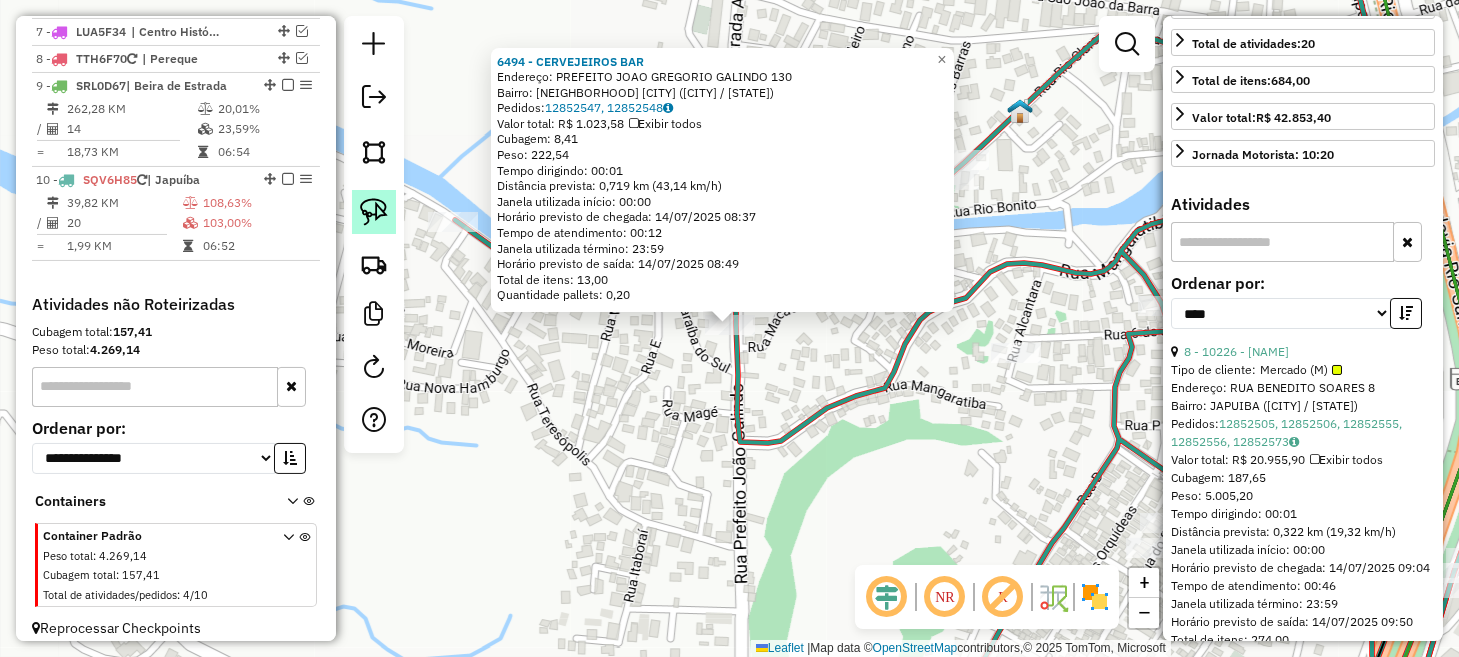 click 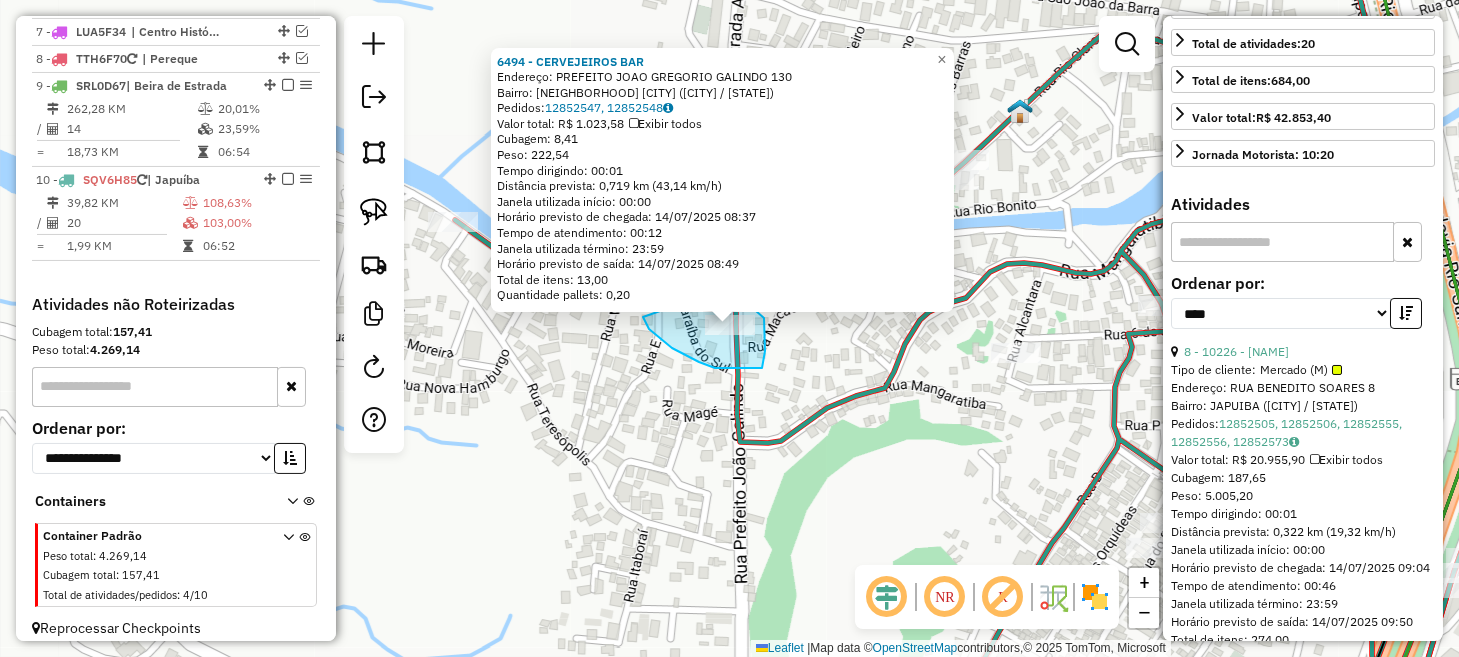 drag, startPoint x: 643, startPoint y: 317, endPoint x: 700, endPoint y: 297, distance: 60.40695 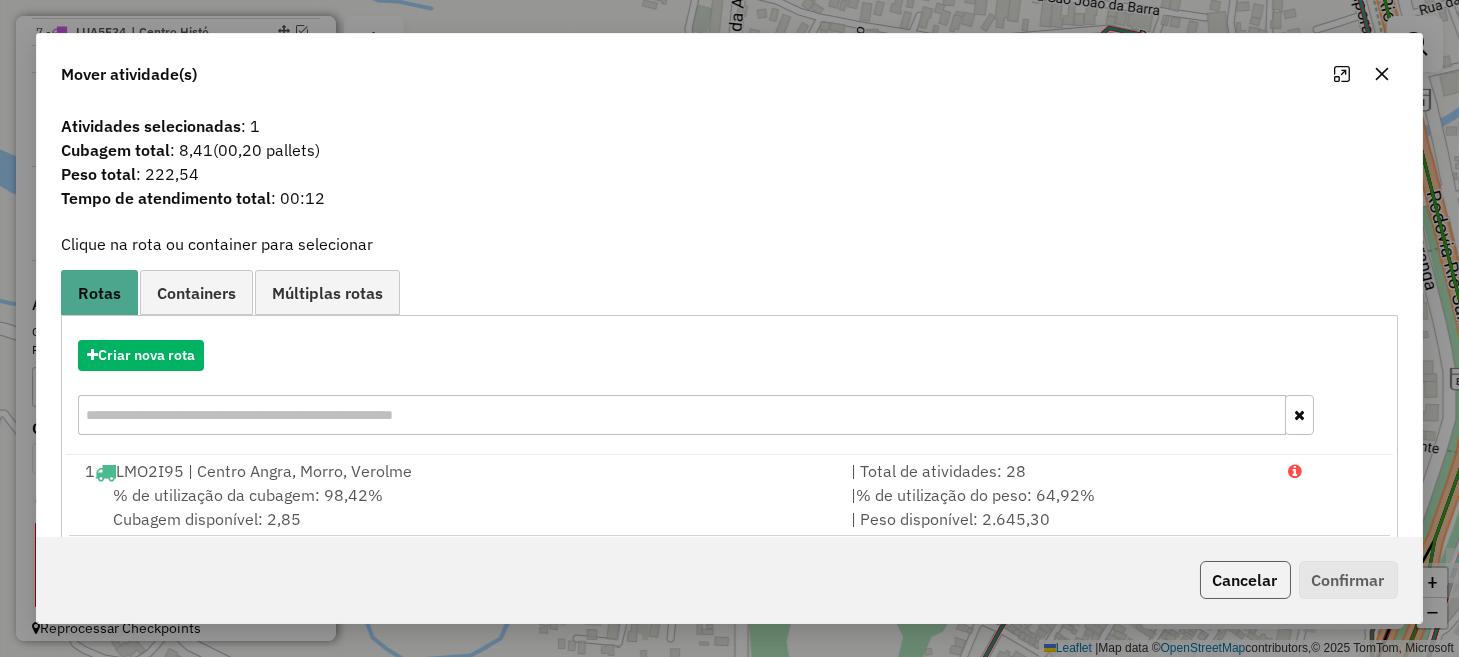 click on "Cancelar" 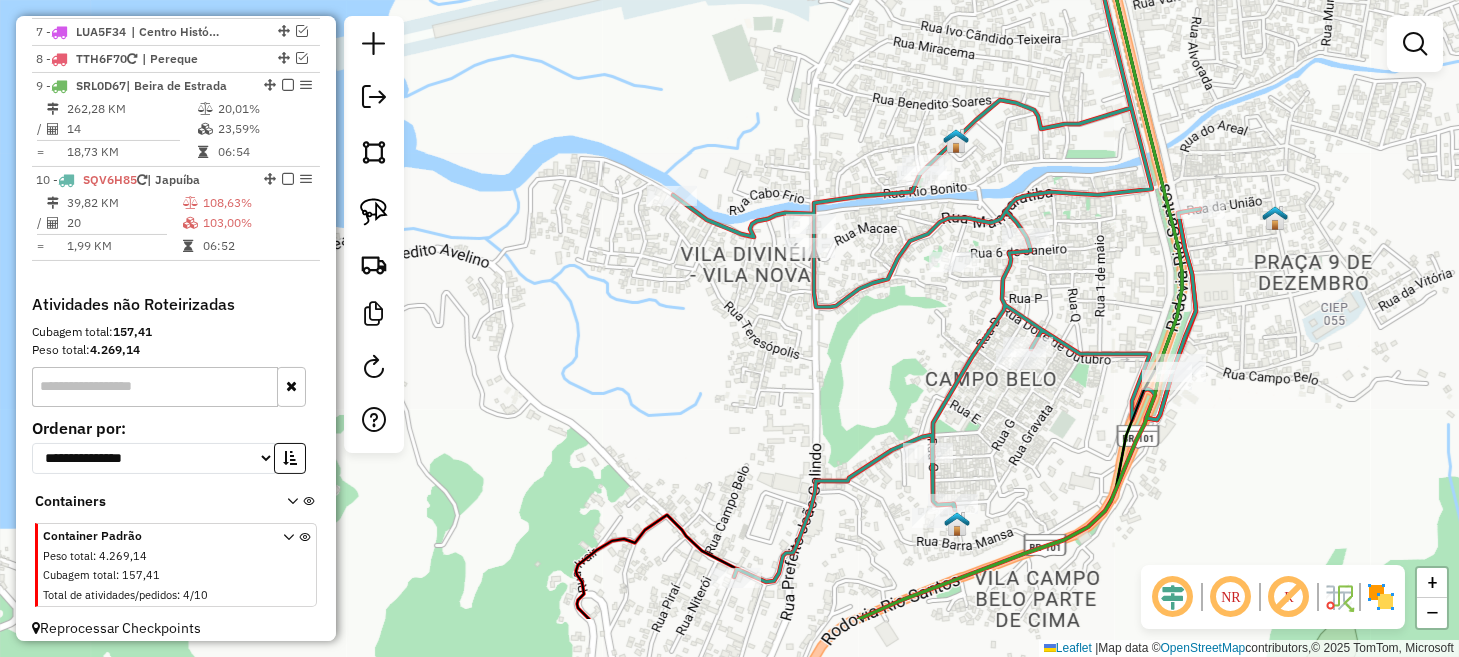 drag, startPoint x: 885, startPoint y: 463, endPoint x: 885, endPoint y: 226, distance: 237 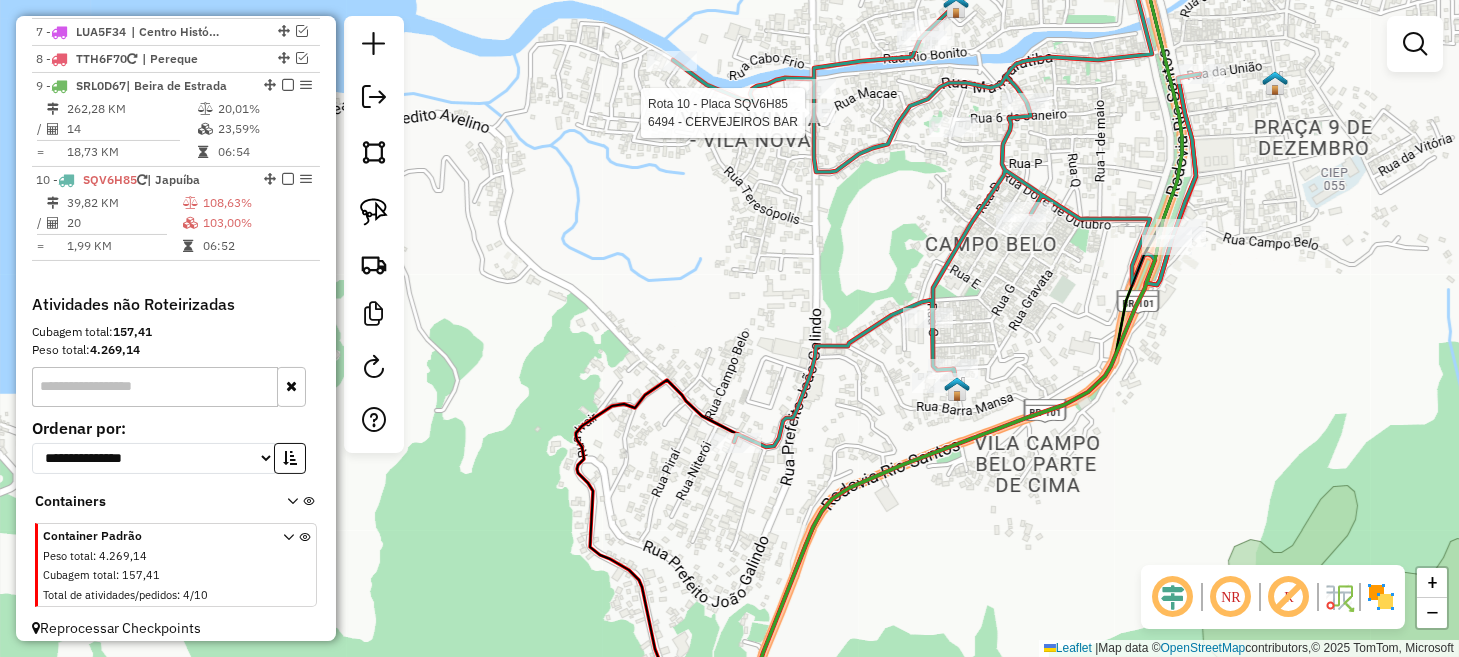 select on "*********" 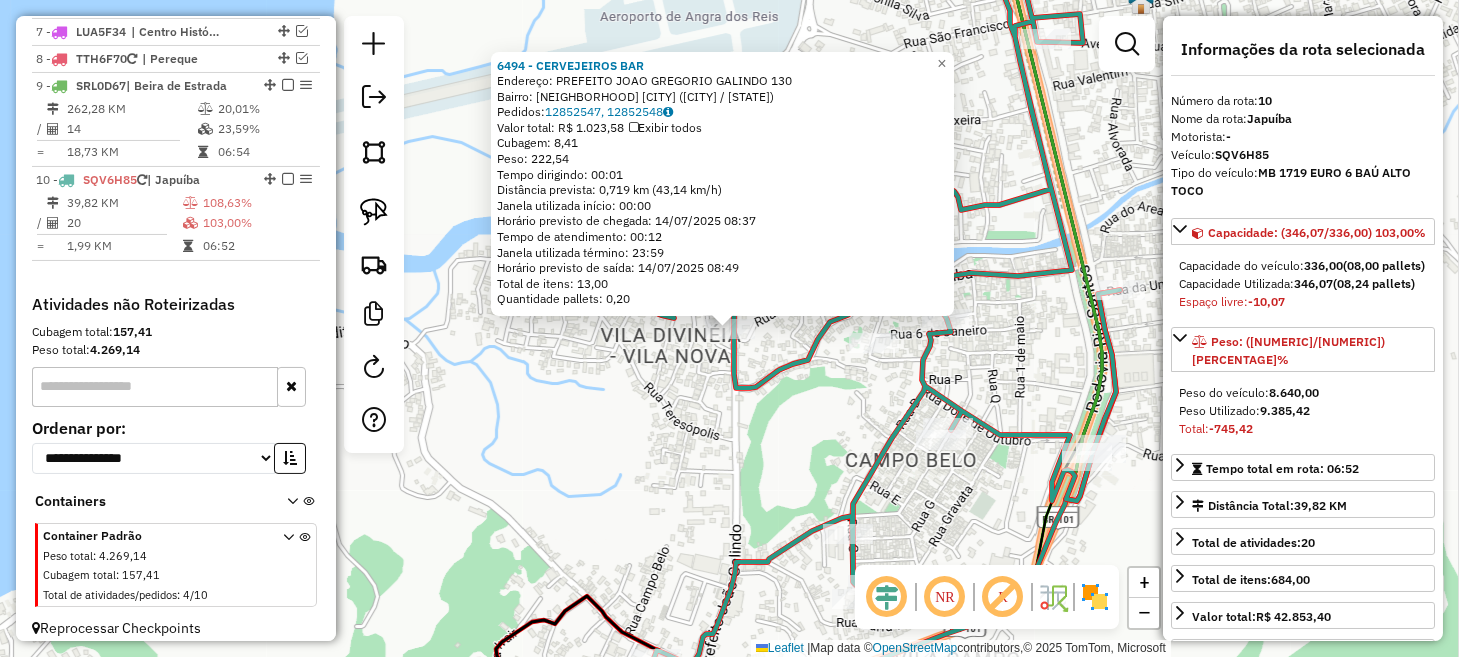 scroll, scrollTop: 1246, scrollLeft: 0, axis: vertical 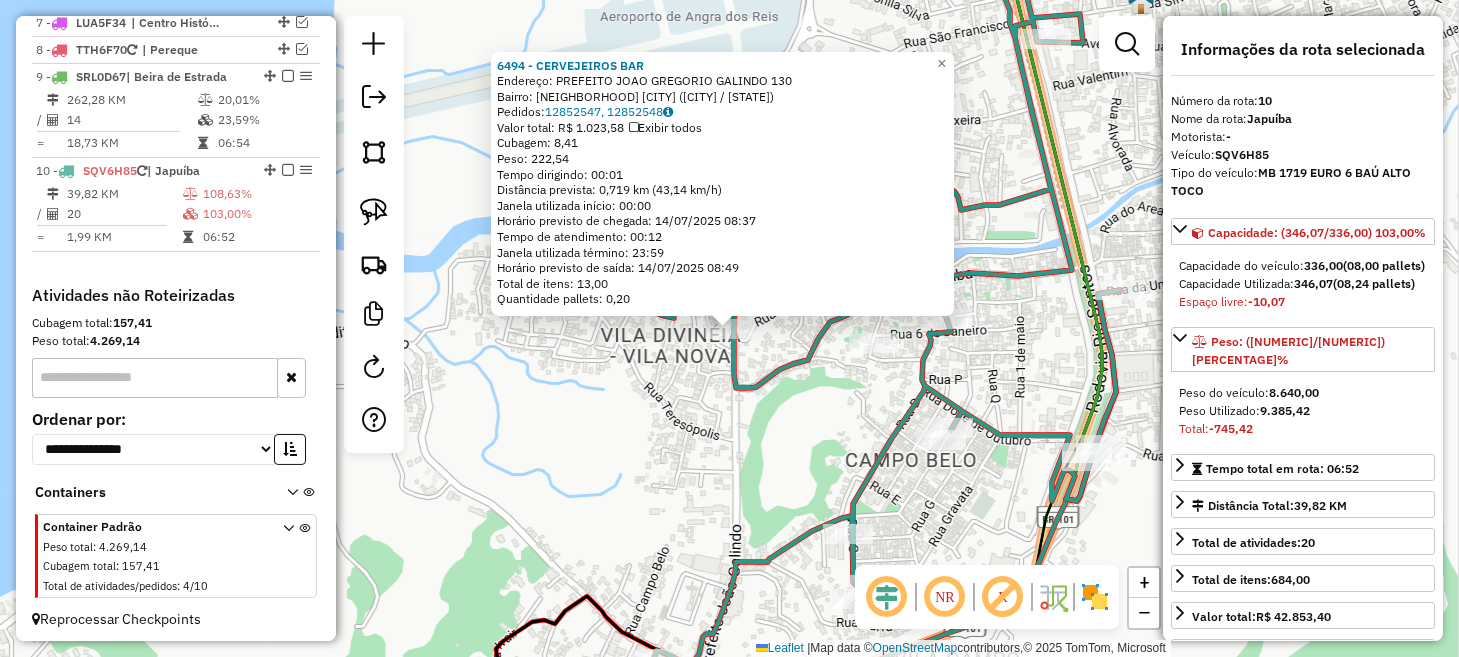 click on "6494 - CERVEJEIROS BAR  Endereço:  PREFEITO JOAO GREGORIO GALINDO [NUMBER]   Bairro: JAPUIBA  CUNHAMBEBE (ANGRA DOS REIS / [STATE])   Pedidos:  12852547, 12852548   Valor total: R$ 1.023,58   Exibir todos   Cubagem: 8,41  Peso: 222,54  Tempo dirigindo: 00:01   Distância prevista: 0,719 km (43,14 km/h)   Janela utilizada início: 00:00   Horário previsto de chegada: 14/07/2025 08:37   Tempo de atendimento: 00:12   Janela utilizada término: 23:59   Horário previsto de saída: 14/07/2025 08:49   Total de itens: 13,00   Quantidade pallets: 0,20  × Janela de atendimento Grade de atendimento Capacidade Transportadoras Veículos Cliente Pedidos  Rotas Selecione os dias de semana para filtrar as janelas de atendimento  Seg   Ter   Qua   Qui   Sex   Sáb   Dom  Informe o período da janela de atendimento: De: Até:  Filtrar exatamente a janela do cliente  Considerar janela de atendimento padrão  Selecione os dias de semana para filtrar as grades de atendimento  Seg   Ter   Qua   Qui   Sex   Sáb   Dom   Peso mínimo:  +" 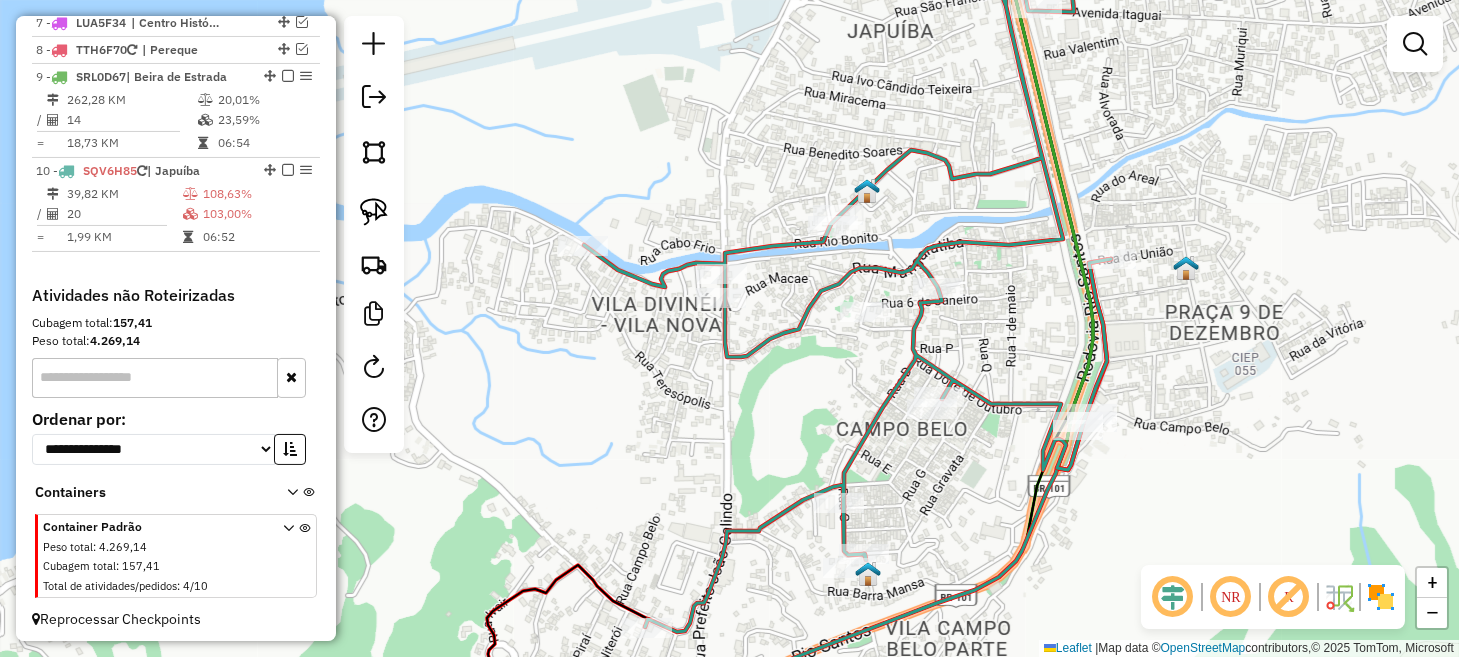 drag, startPoint x: 828, startPoint y: 416, endPoint x: 819, endPoint y: 385, distance: 32.280025 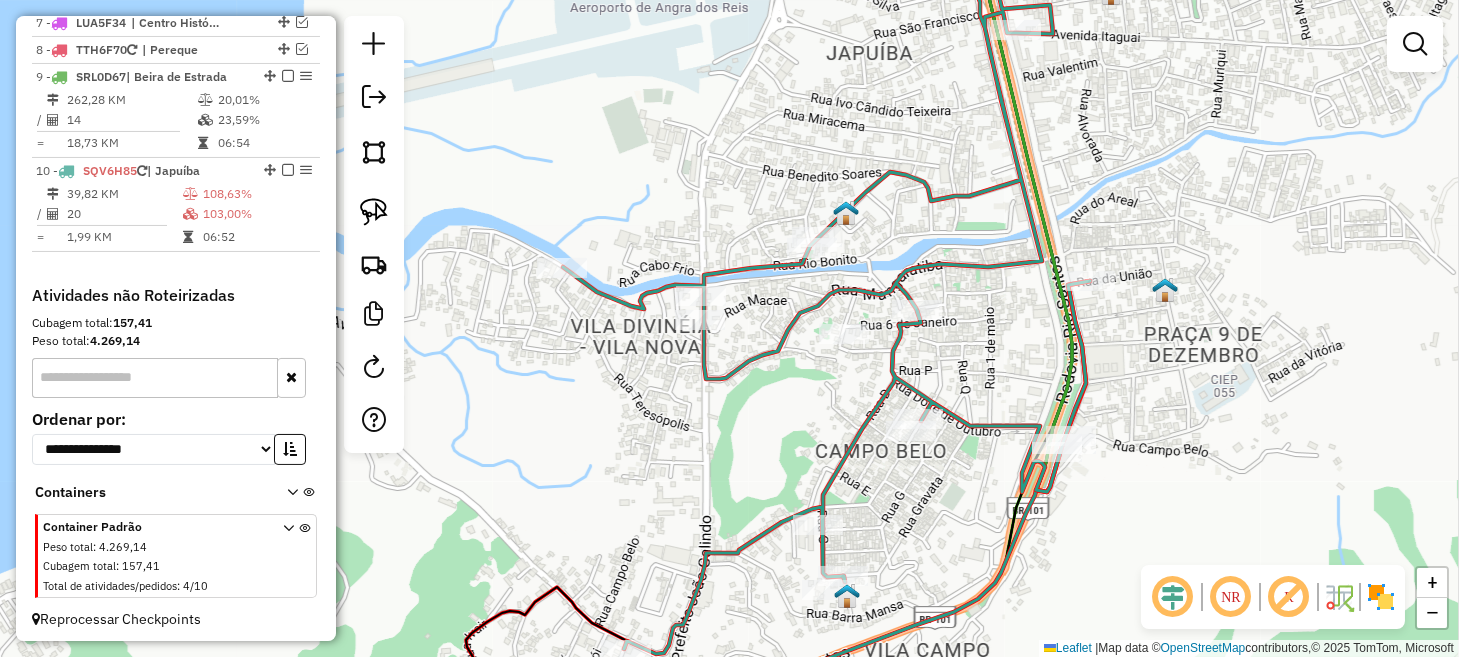 drag, startPoint x: 809, startPoint y: 351, endPoint x: 795, endPoint y: 446, distance: 96.02604 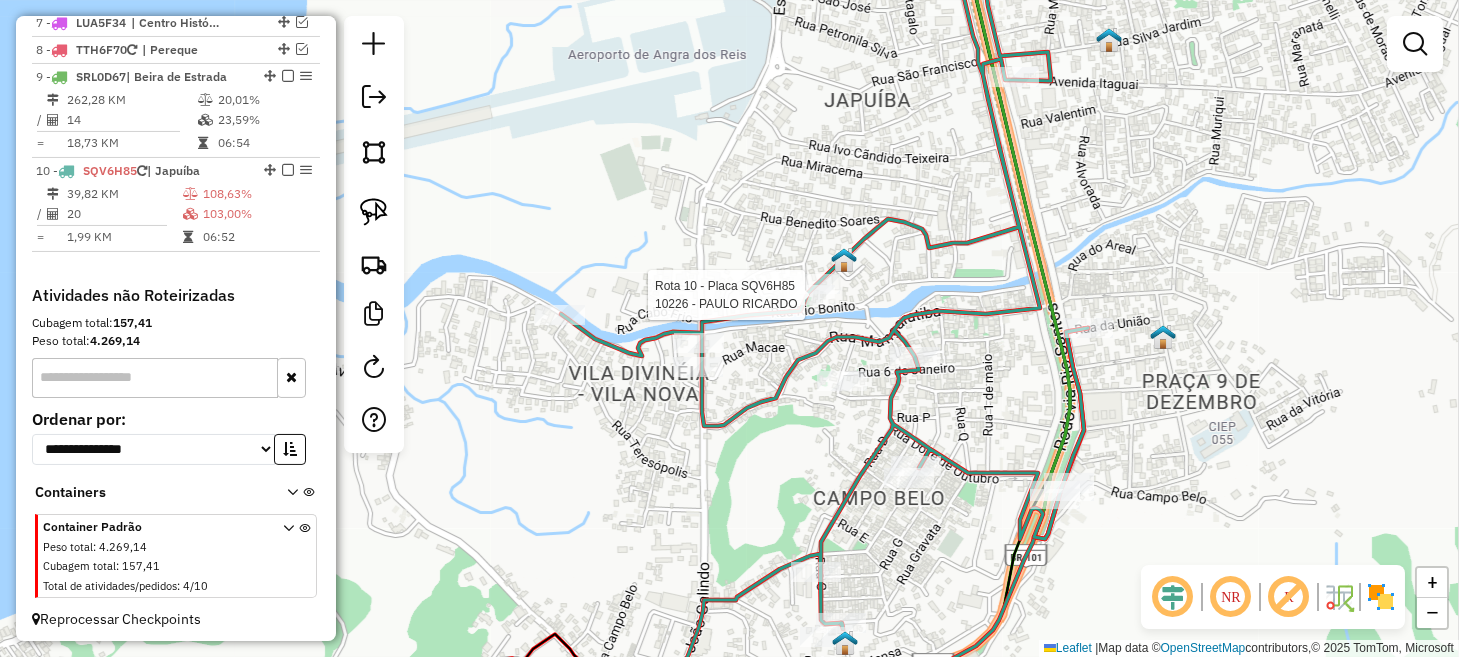 select on "*********" 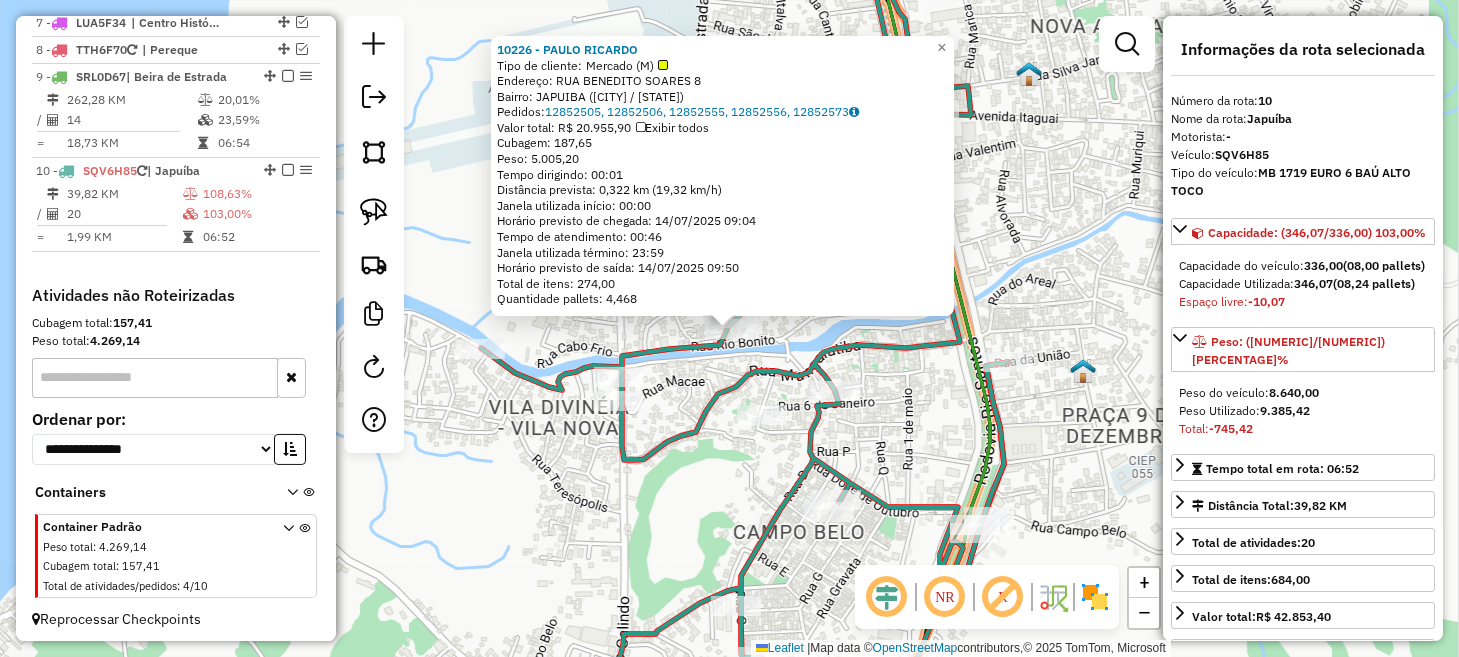 click on "[ORDER_ID] - [NAME]  Tipo de cliente:   Mercado (M)   Endereço:  [STREET] [NUMBER]   Bairro: [NEIGHBORHOOD] ([CITY] / [STATE])   Pedidos:  [ORDER_ID], [ORDER_ID], [ORDER_ID], [ORDER_ID], [ORDER_ID]   Valor total: R$ [PRICE]   Exibir todos   Cubagem: [NUMERIC]  Peso: [NUMERIC]  Tempo dirigindo: [TIME]   Distância prevista: [DISTANCE] km ([SPEED] km/h)   Janela utilizada início: [TIME]   Horário previsto de chegada: [DATE] [TIME]   Tempo de atendimento: [TIME]   Janela utilizada término: [TIME]   Horário previsto de saída: [DATE] [TIME]   Total de itens: [NUMERIC],00   Quantidade pallets: [NUMERIC]  × Janela de atendimento Grade de atendimento Capacidade Transportadoras Veículos Cliente Pedidos  Rotas Selecione os dias de semana para filtrar as janelas de atendimento  Seg   Ter   Qua   Qui   Sex   Sáb   Dom  Informe o período da janela de atendimento: De: Até:  Filtrar exatamente a janela do cliente  Considerar janela de atendimento padrão  Selecione os dias de semana para filtrar as grades de atendimento  Seg   Ter   Qua" 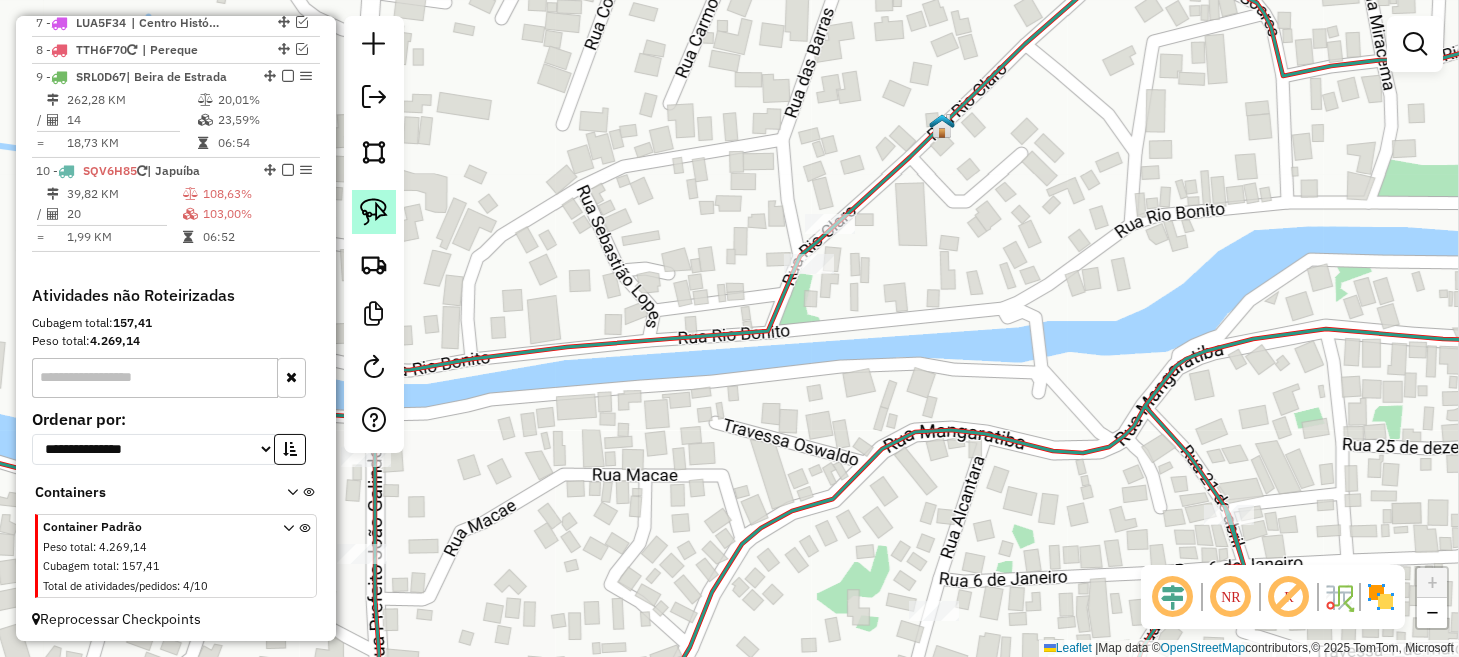 click 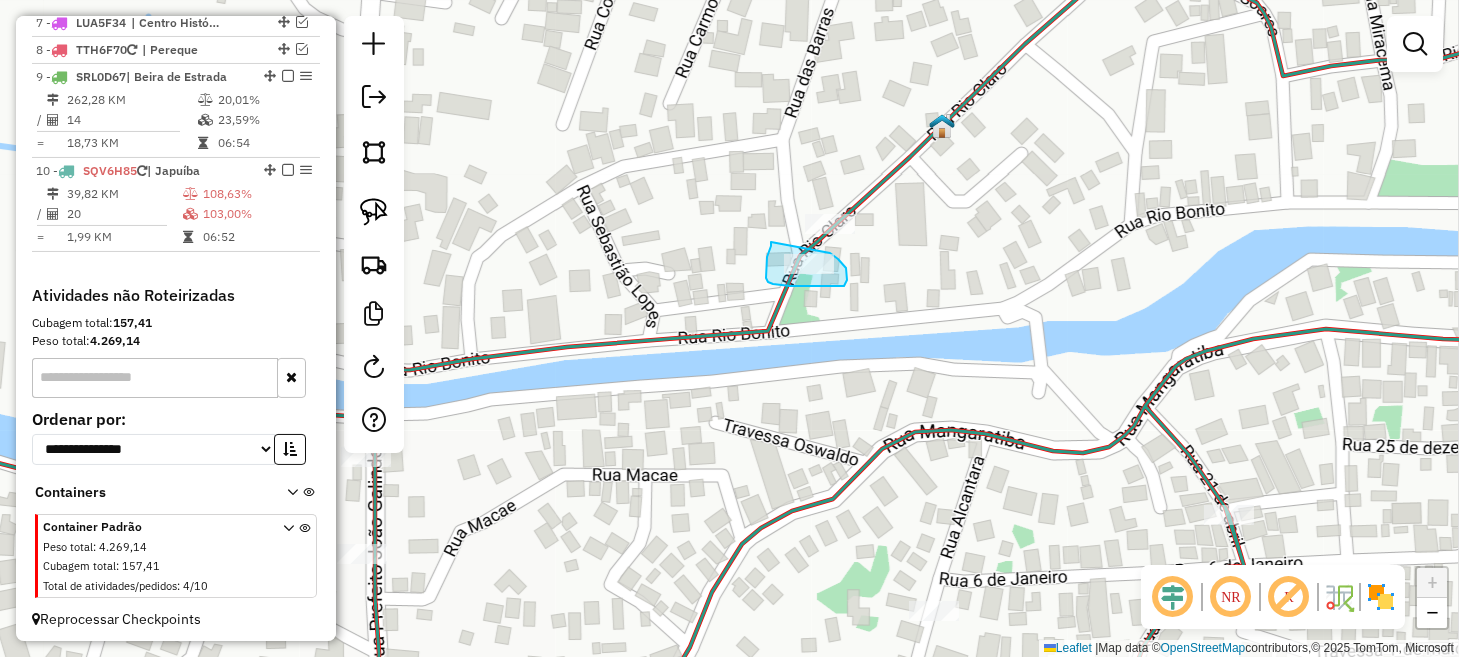drag, startPoint x: 767, startPoint y: 261, endPoint x: 817, endPoint y: 237, distance: 55.461697 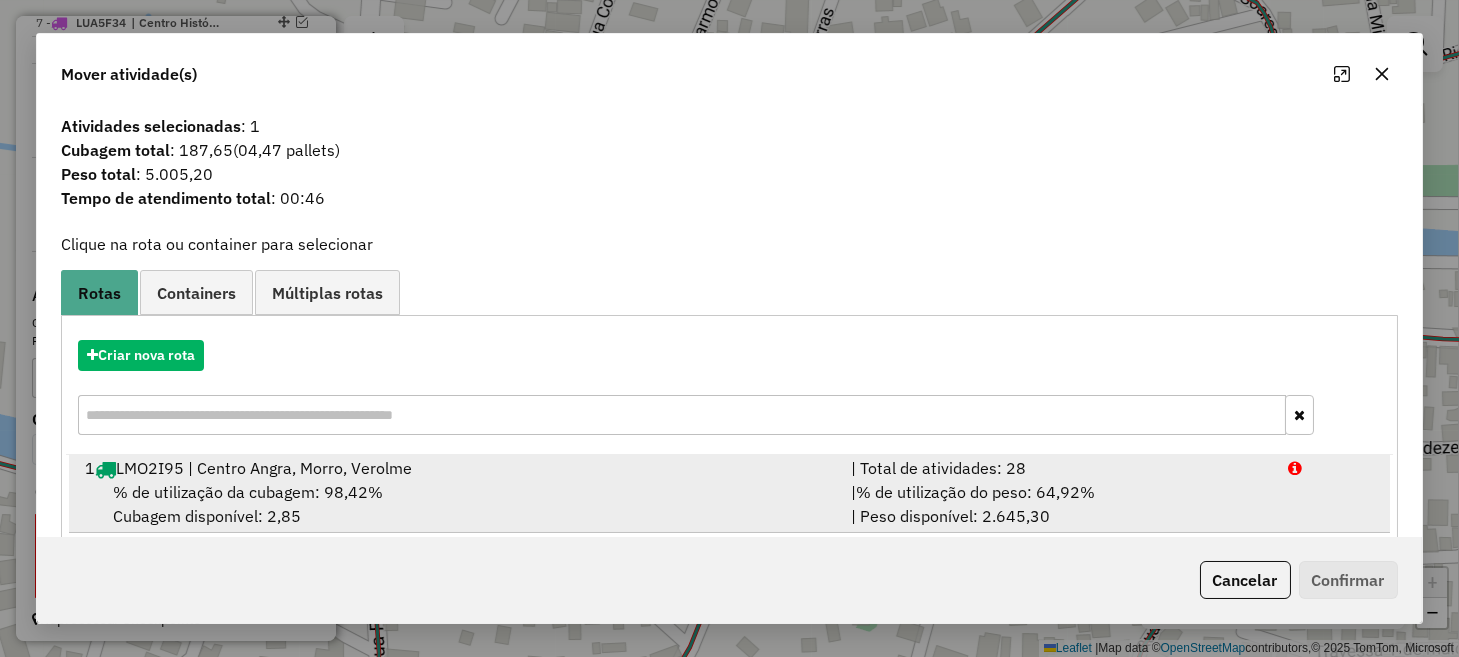 scroll, scrollTop: 3, scrollLeft: 0, axis: vertical 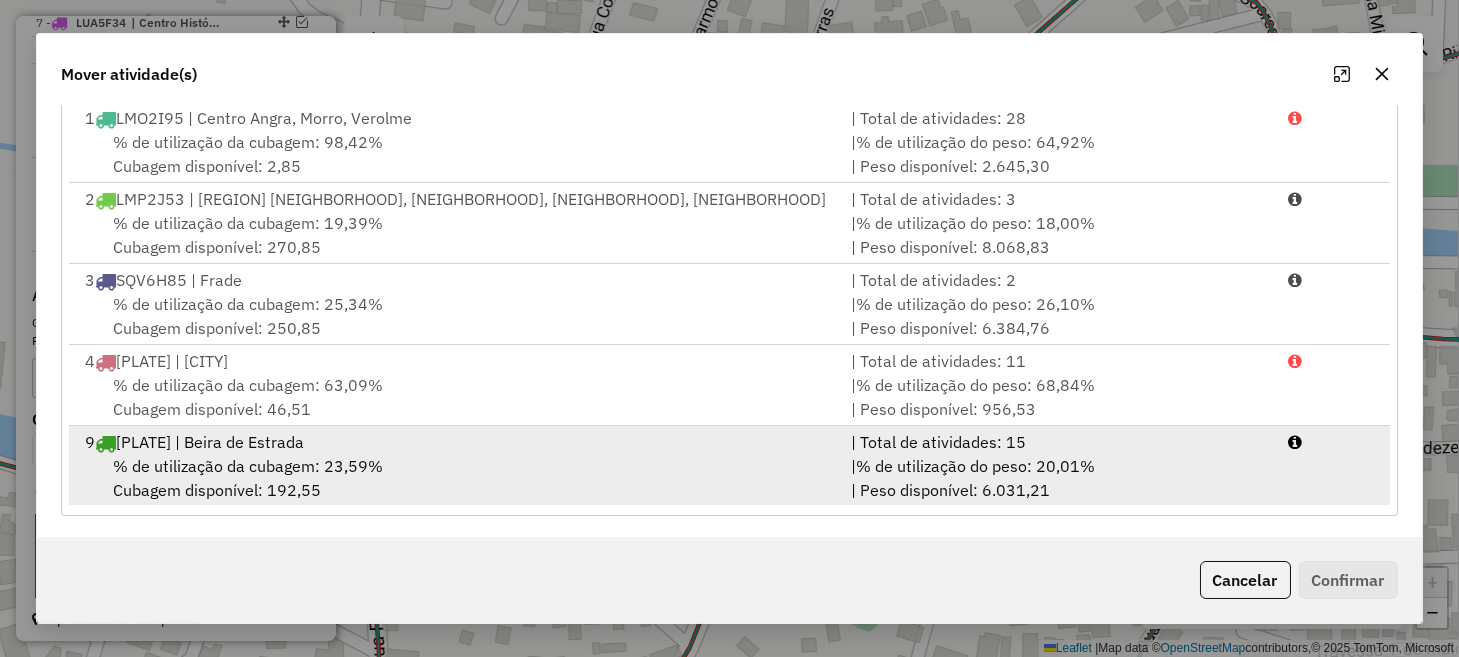 click on "% de utilização da cubagem: 23,59%  Cubagem disponível: 192,55" at bounding box center (455, 478) 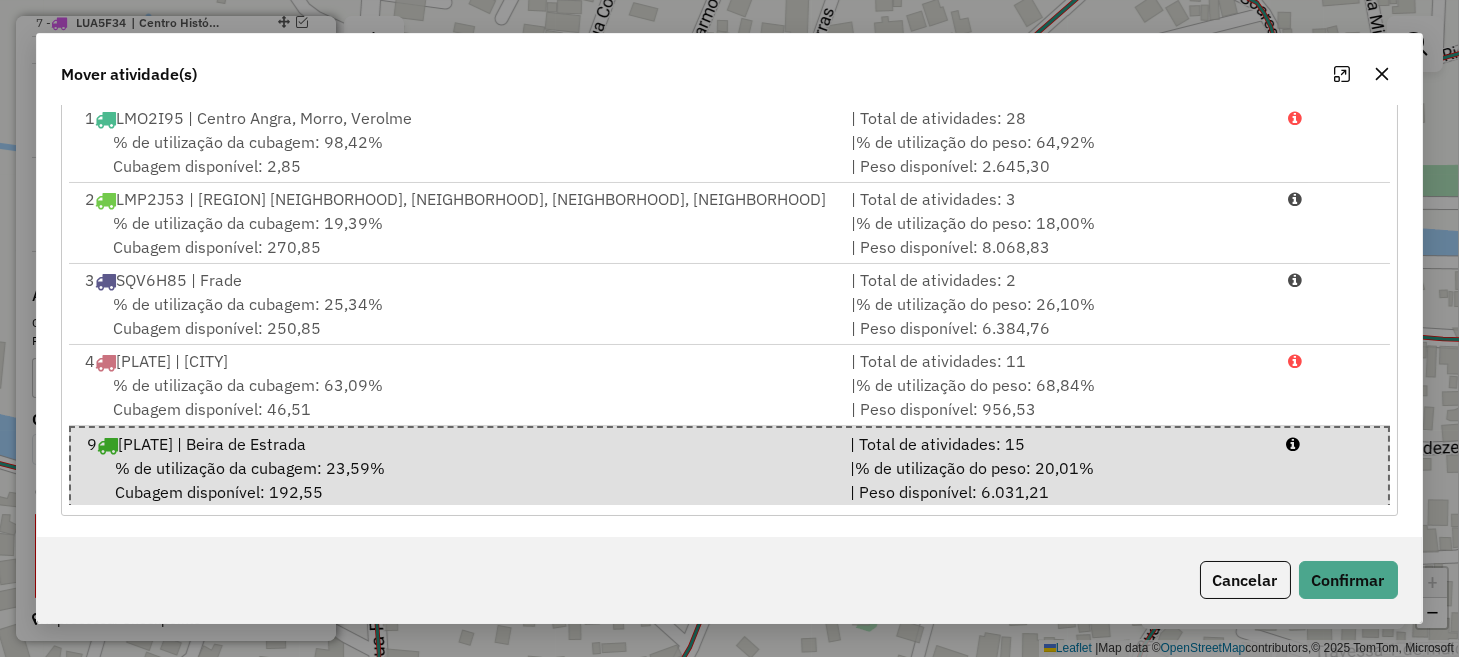 click on "Cancelar   Confirmar" 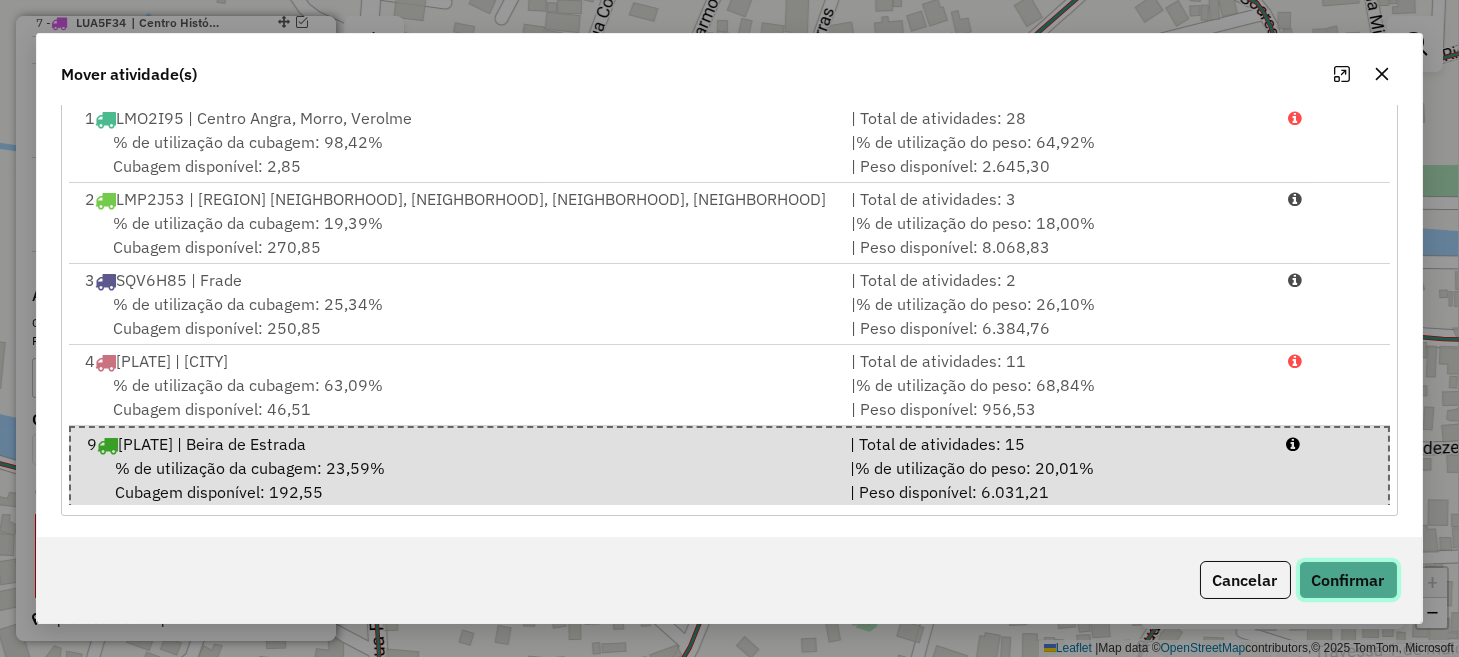 click on "Confirmar" 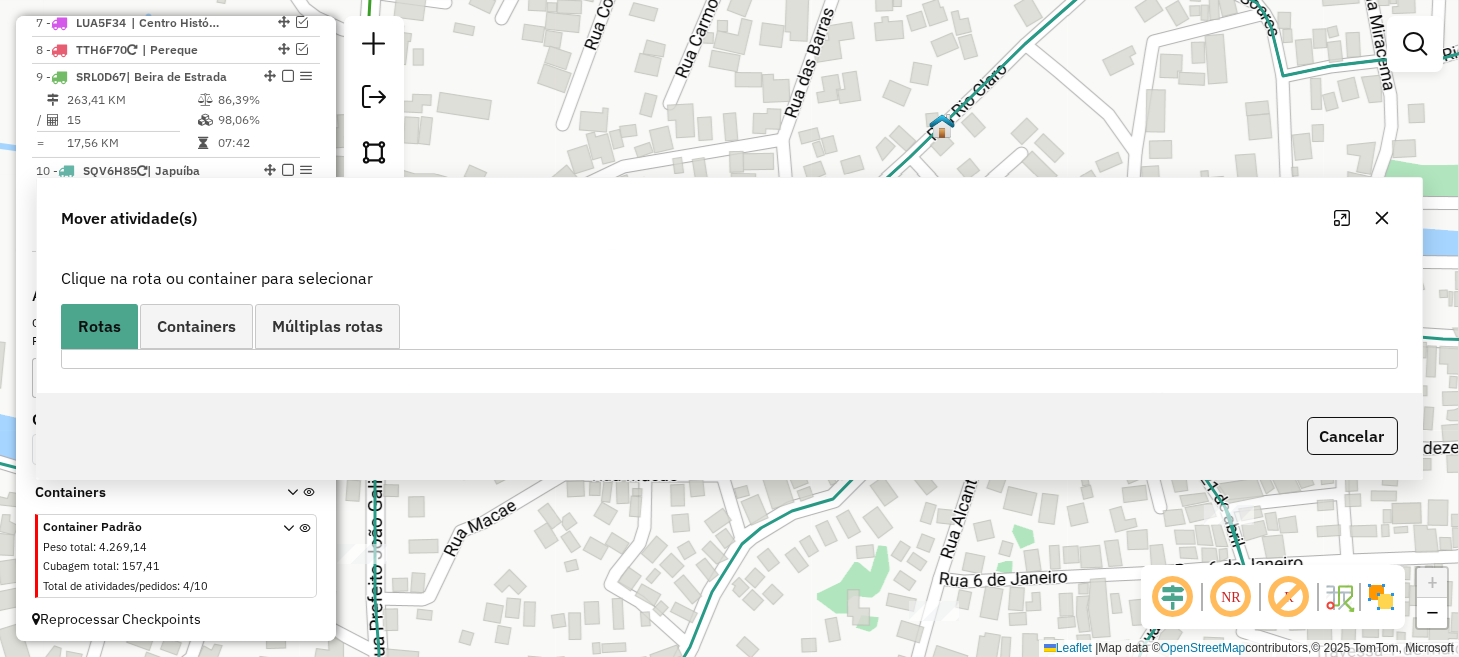 scroll, scrollTop: 0, scrollLeft: 0, axis: both 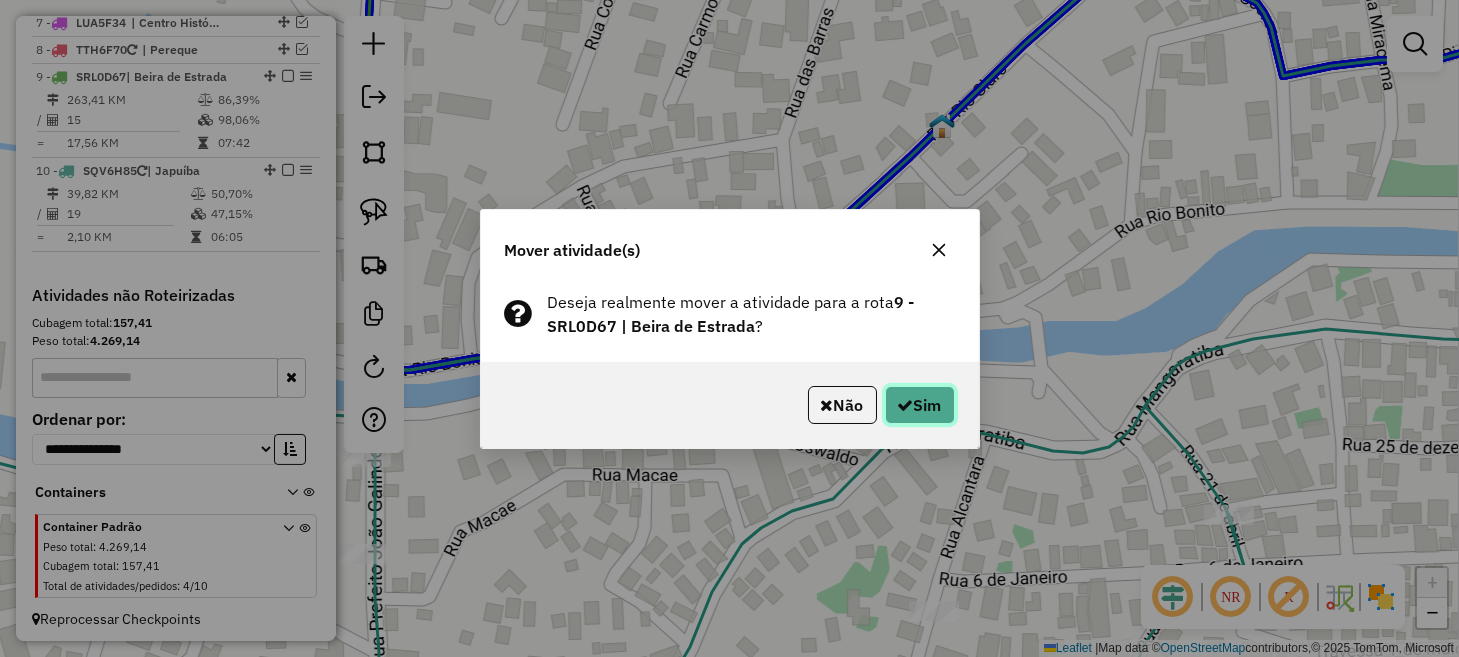 click on "Sim" 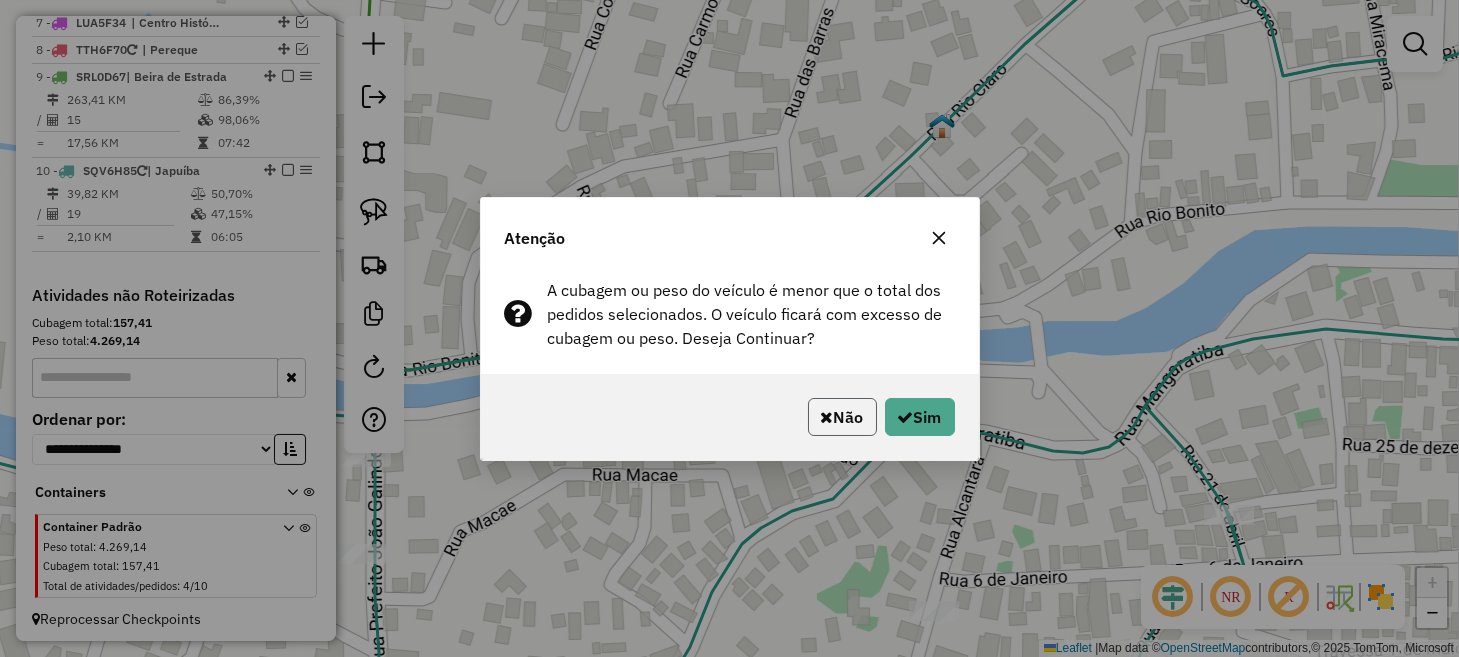 click on "Não" 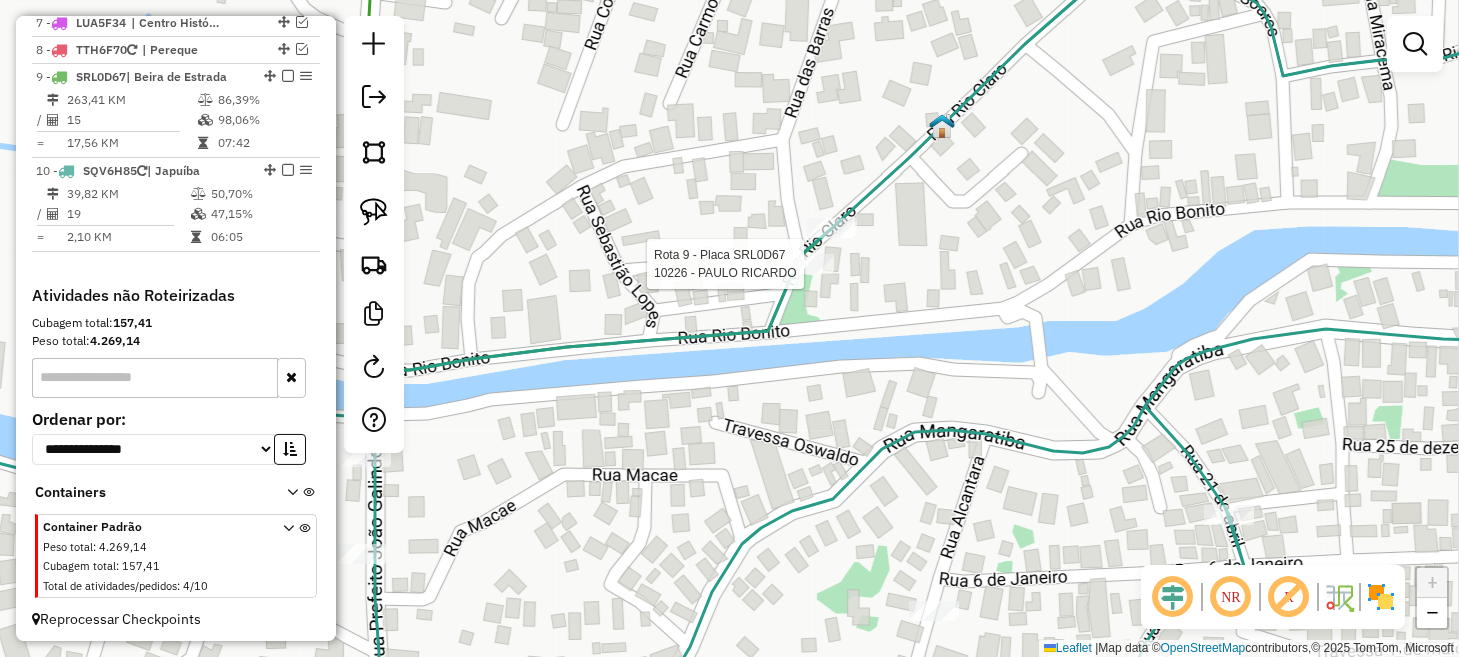 select on "*********" 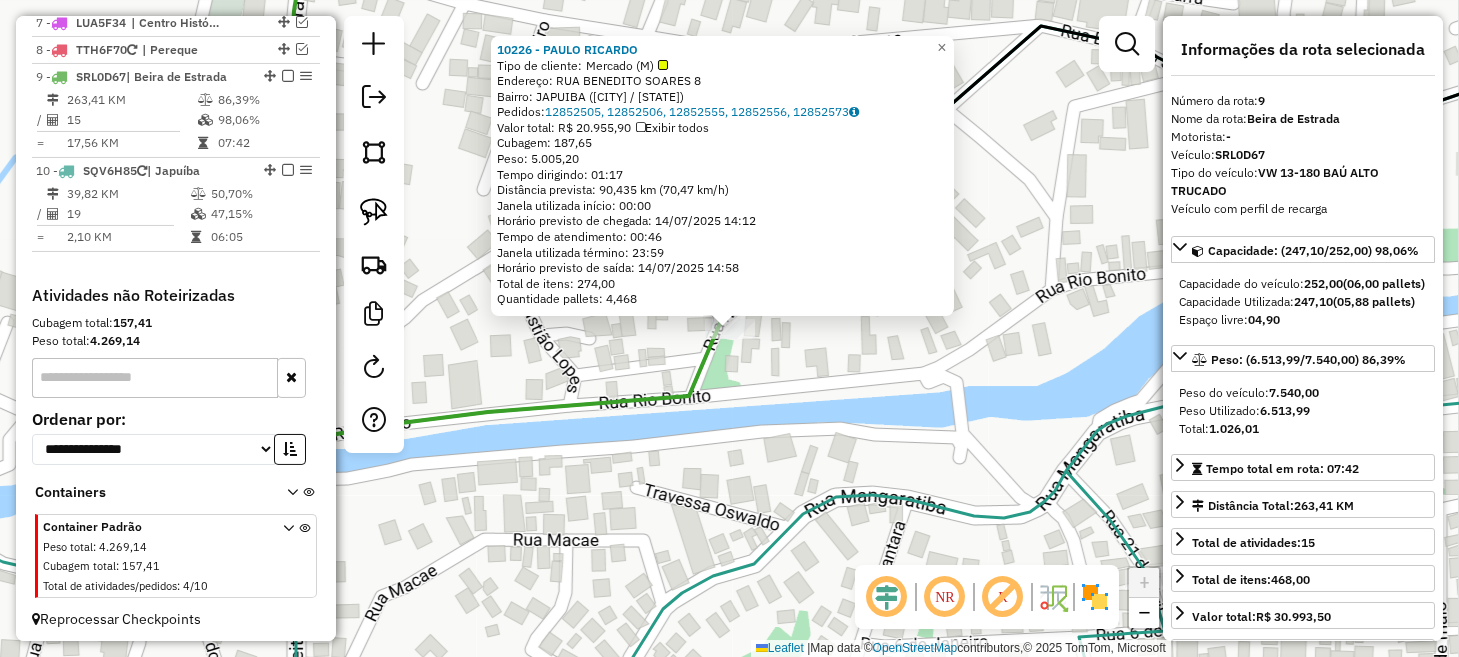 click on "[ORDER_ID] - [NAME]  Tipo de cliente:   Mercado (M)   Endereço:  [STREET] [NUMBER]   Bairro: [NEIGHBORHOOD] ([CITY] / [STATE])   Pedidos:  [ORDER_ID], [ORDER_ID], [ORDER_ID], [ORDER_ID], [ORDER_ID]   Valor total: R$ [PRICE]   Exibir todos   Cubagem: [NUMERIC]  Peso: [NUMERIC]  Tempo dirigindo: [TIME]   Distância prevista: [DISTANCE] km ([SPEED] km/h)   Janela utilizada início: [TIME]   Horário previsto de chegada: [DATE] [TIME]   Tempo de atendimento: [TIME]   Janela utilizada término: [TIME]   Horário previsto de saída: [DATE] [TIME]   Total de itens: [NUMERIC],00   Quantidade pallets: [NUMERIC]  × Janela de atendimento Grade de atendimento Capacidade Transportadoras Veículos Cliente Pedidos  Rotas Selecione os dias de semana para filtrar as janelas de atendimento  Seg   Ter   Qua   Qui   Sex   Sáb   Dom  Informe o período da janela de atendimento: De: Até:  Filtrar exatamente a janela do cliente  Considerar janela de atendimento padrão  Selecione os dias de semana para filtrar as grades de atendimento  Seg   Ter  De:" 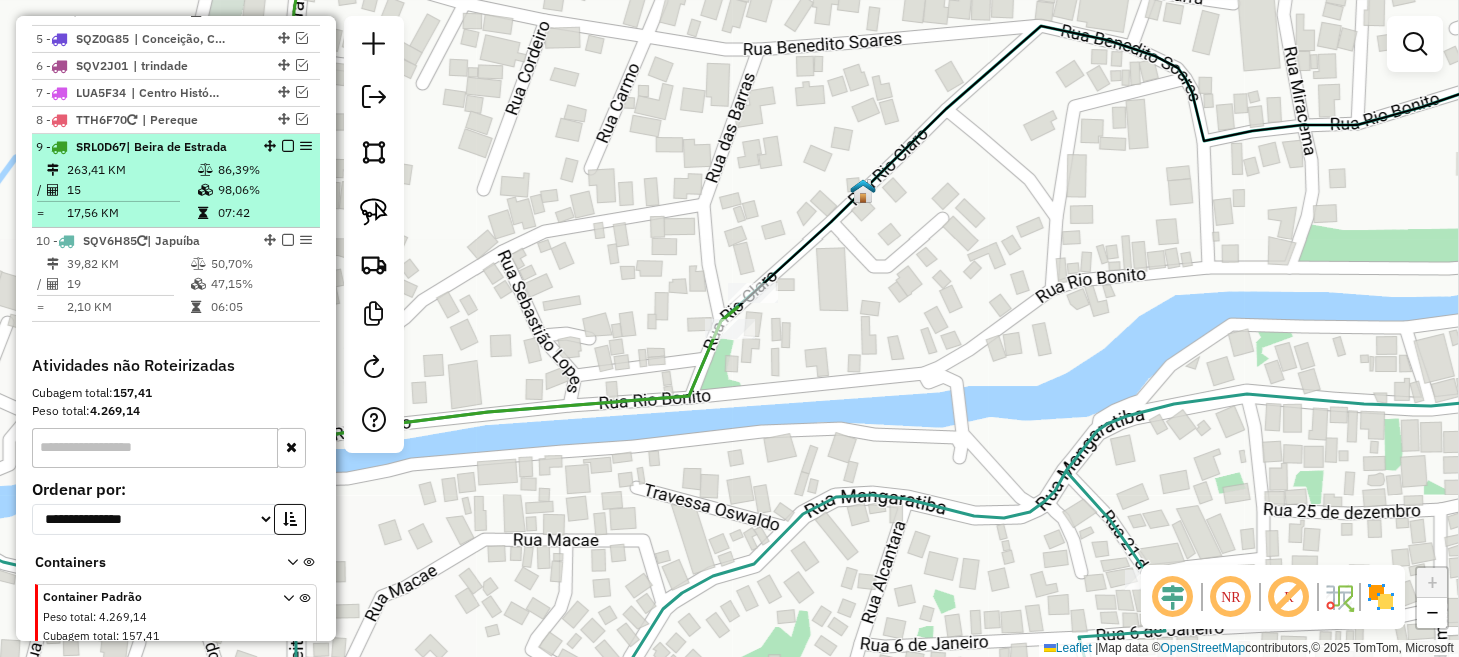 scroll, scrollTop: 1146, scrollLeft: 0, axis: vertical 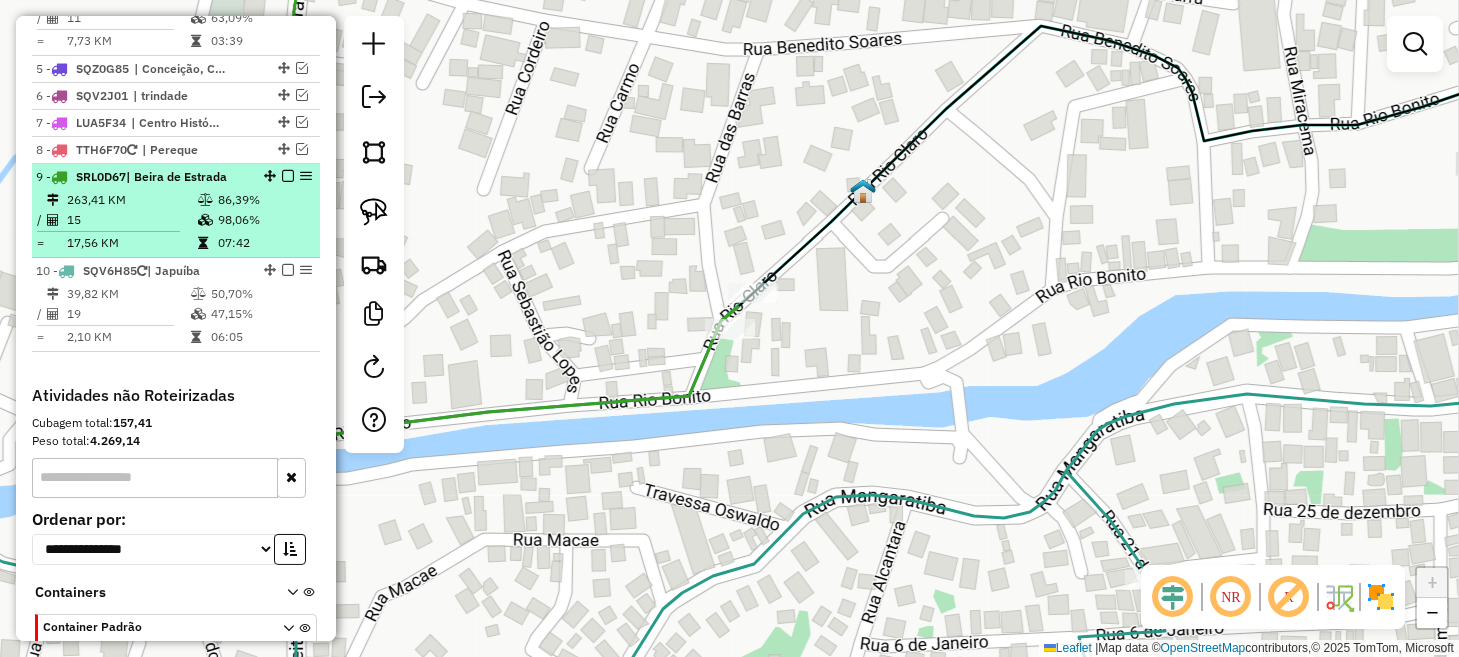 click at bounding box center [288, 176] 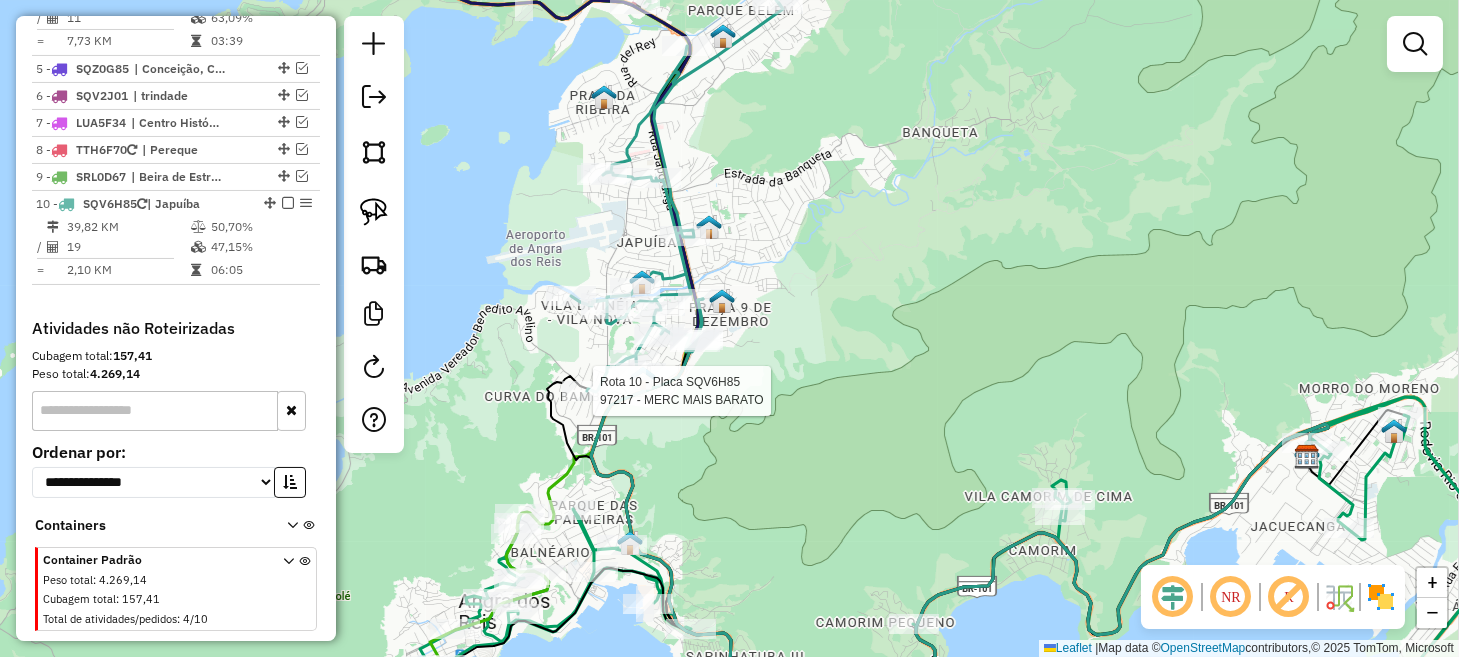 scroll, scrollTop: 1179, scrollLeft: 0, axis: vertical 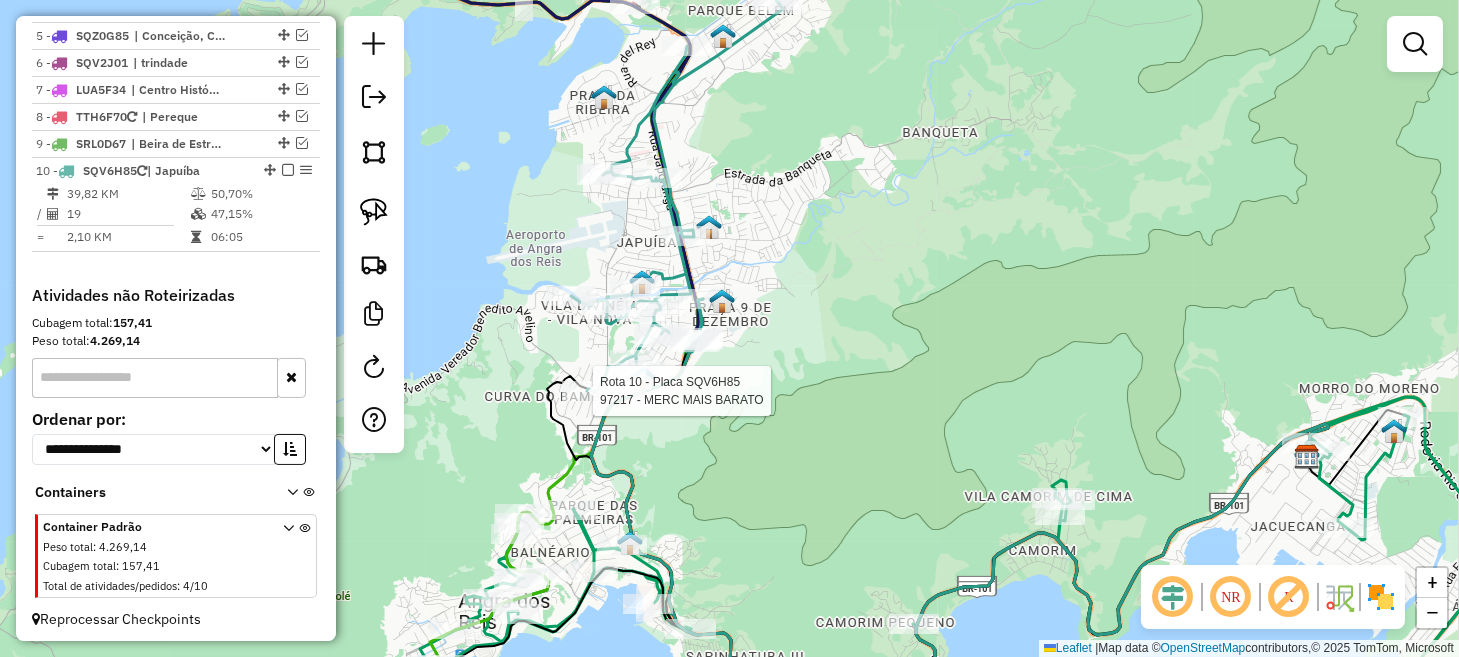select on "*********" 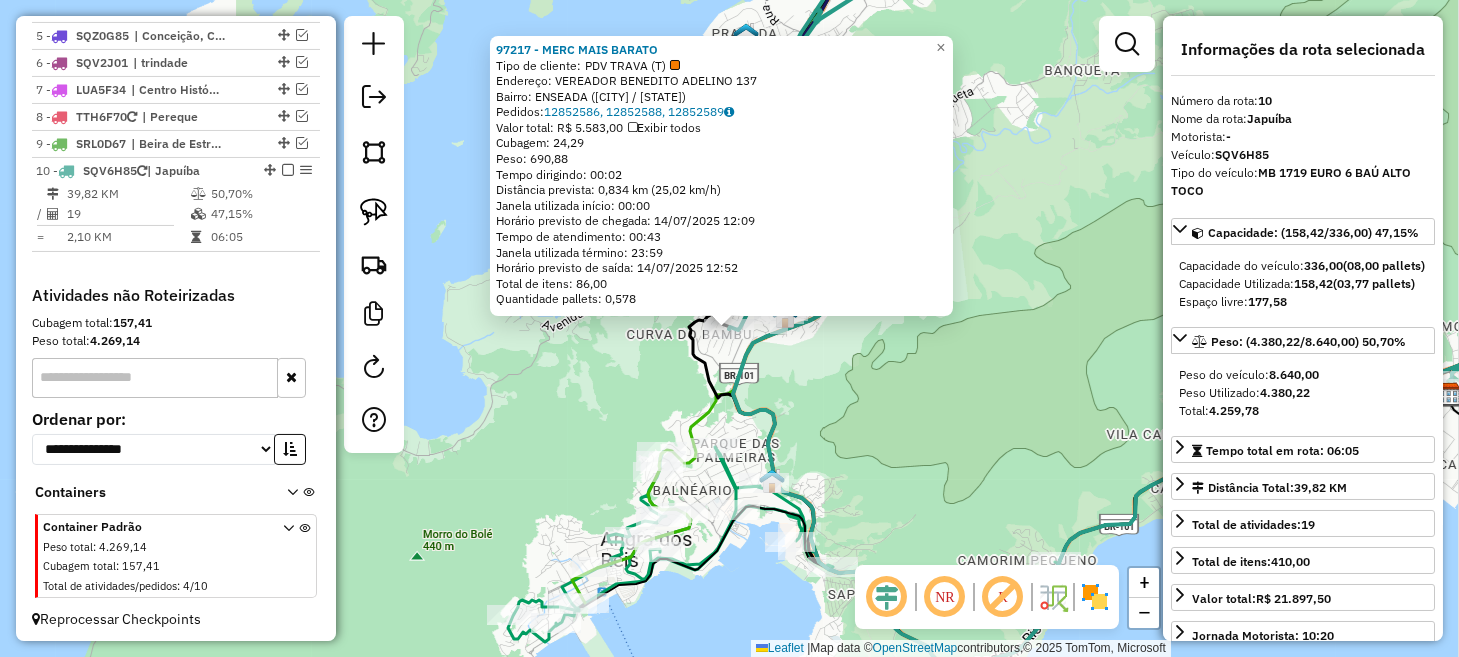 click on "[POSTAL_CODE] - MERC MAIS BARATO  Tipo de cliente:   PDV TRAVA (T)   Endereço:  VEREADOR BENEDITO ADELINO [NUMBER]   Bairro: ENSEADA ([CITY] / [STATE])   Pedidos:  [ORDER_ID], [ORDER_ID], [ORDER_ID]   Valor total: R$ 5.583,00   Exibir todos   Cubagem: 24,29  Peso: 690,88  Tempo dirigindo: 00:02   Distância prevista: 0,834 km (25,02 km/h)   Janela utilizada início: 00:00   Horário previsto de chegada: 14/07/2025 12:09   Tempo de atendimento: 00:43   Janela utilizada término: 23:59   Horário previsto de saída: 14/07/2025 12:52   Total de itens: 86,00   Quantidade pallets: 0,578  × Janela de atendimento Grade de atendimento Capacidade Transportadoras Veículos Cliente Pedidos  Rotas Selecione os dias de semana para filtrar as janelas de atendimento  Seg   Ter   Qua   Qui   Sex   Sáb   Dom  Informe o período da janela de atendimento: De: Até:  Filtrar exatamente a janela do cliente  Considerar janela de atendimento padrão  Selecione os dias de semana para filtrar as grades de atendimento  Seg   Ter   Qua   Qui   Sex   Sáb   Dom  De:   De:" 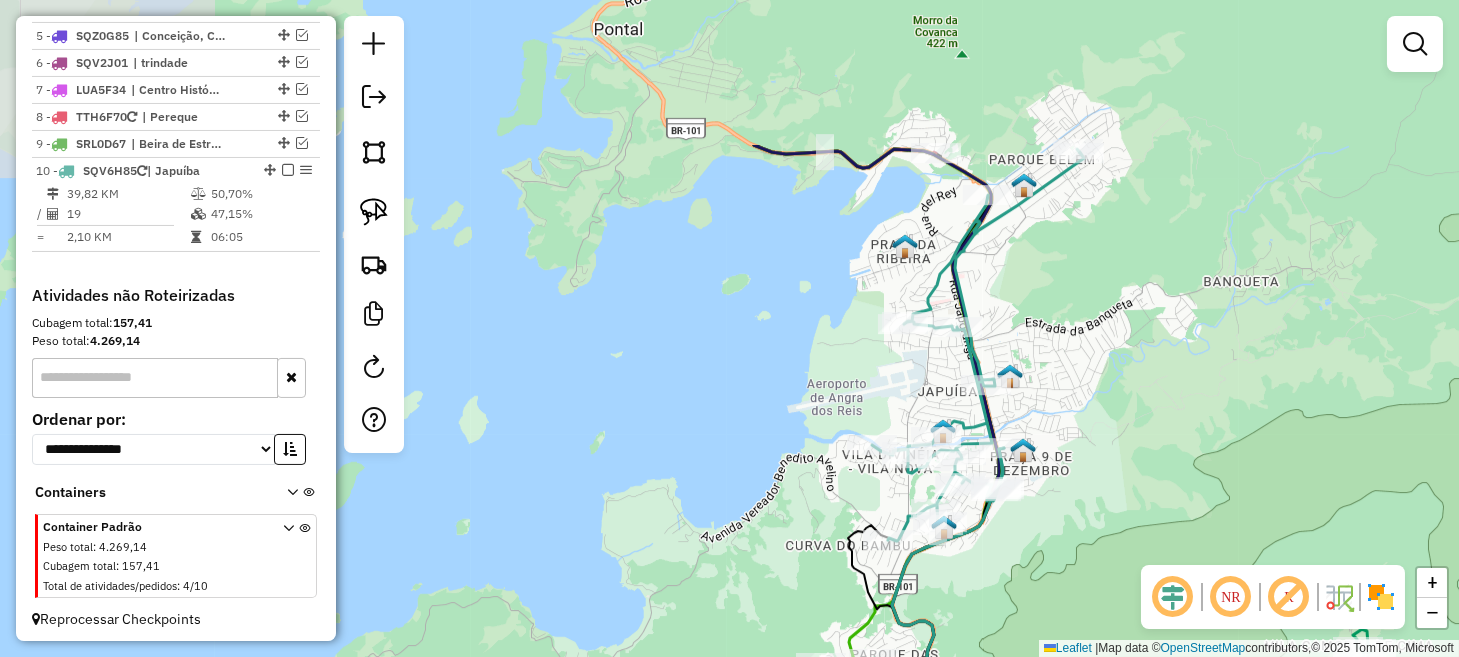 drag, startPoint x: 910, startPoint y: 349, endPoint x: 1071, endPoint y: 559, distance: 264.6148 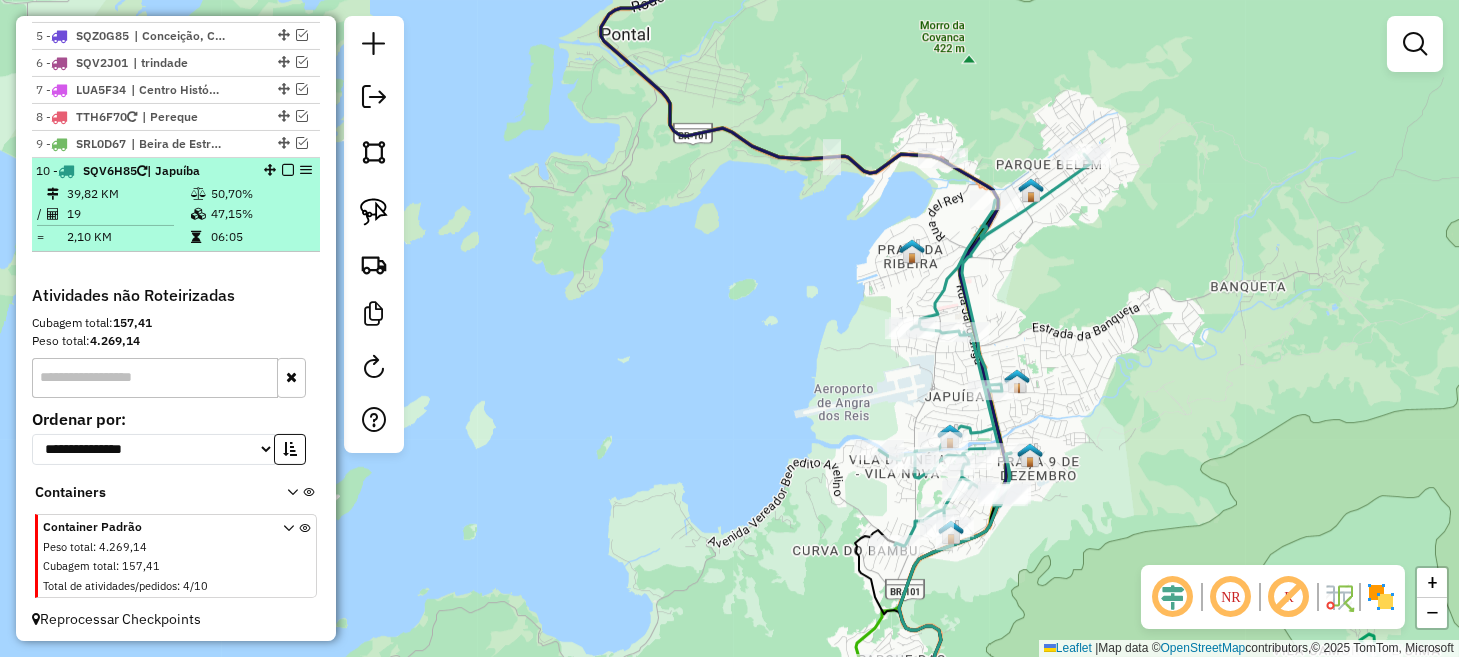 click at bounding box center (288, 170) 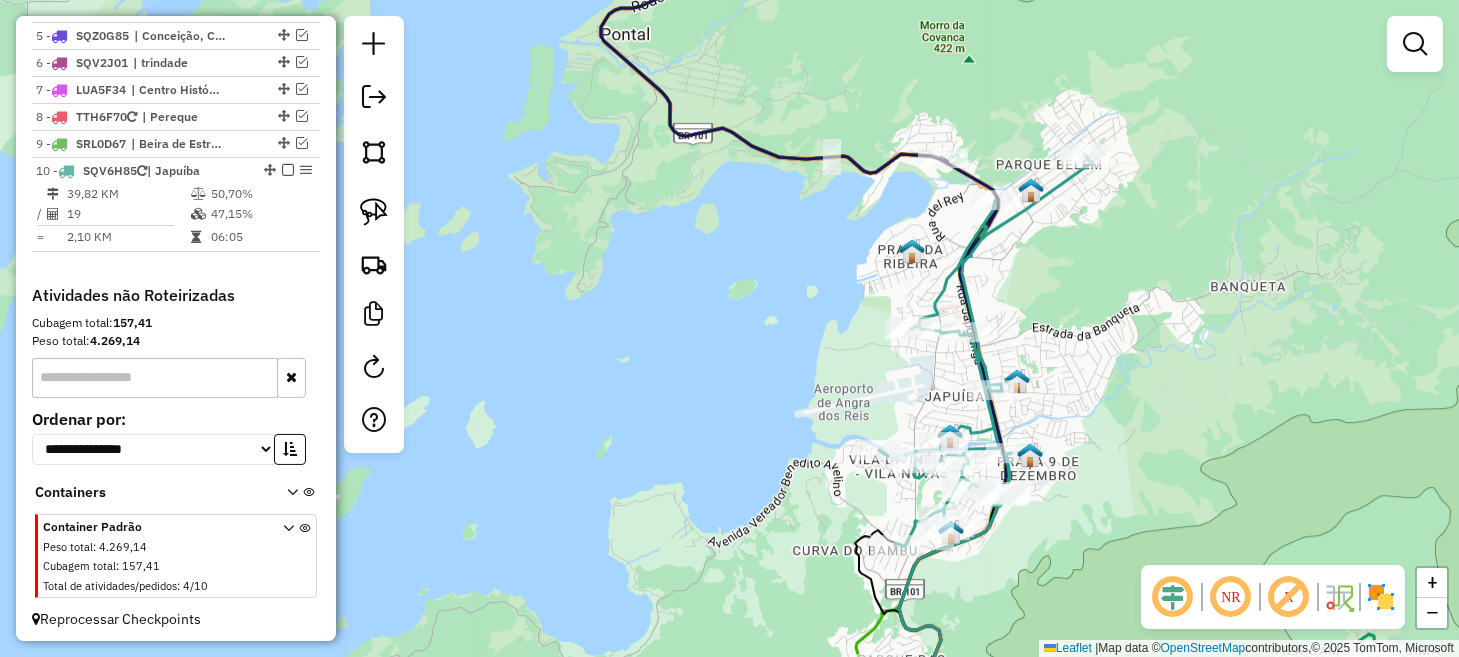 scroll, scrollTop: 1112, scrollLeft: 0, axis: vertical 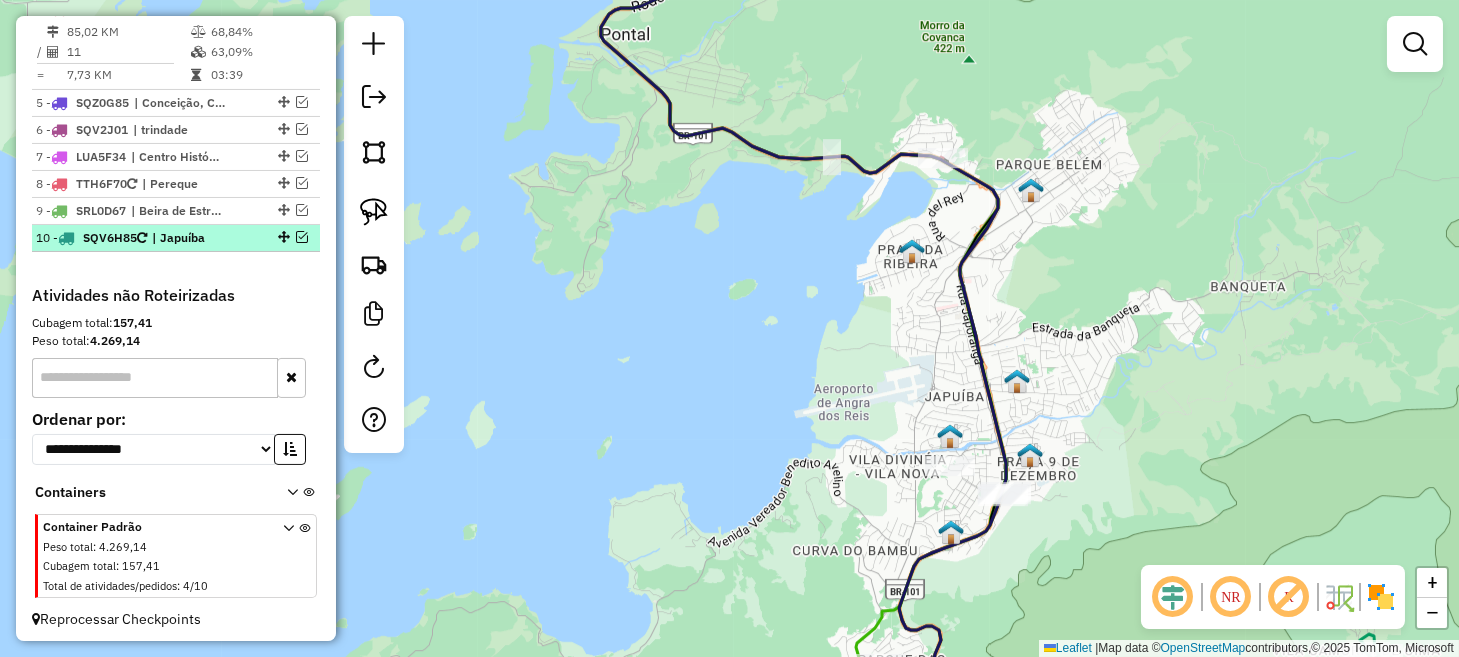 click at bounding box center (302, 237) 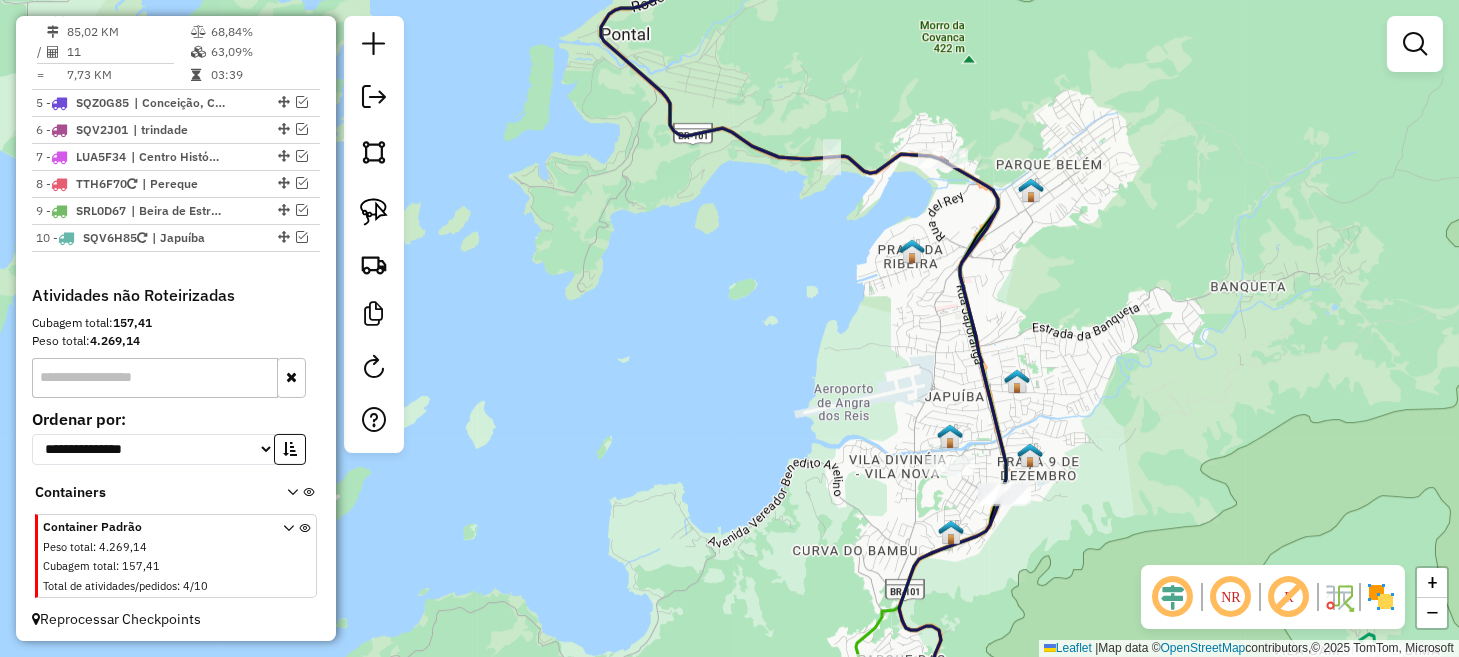 scroll, scrollTop: 1179, scrollLeft: 0, axis: vertical 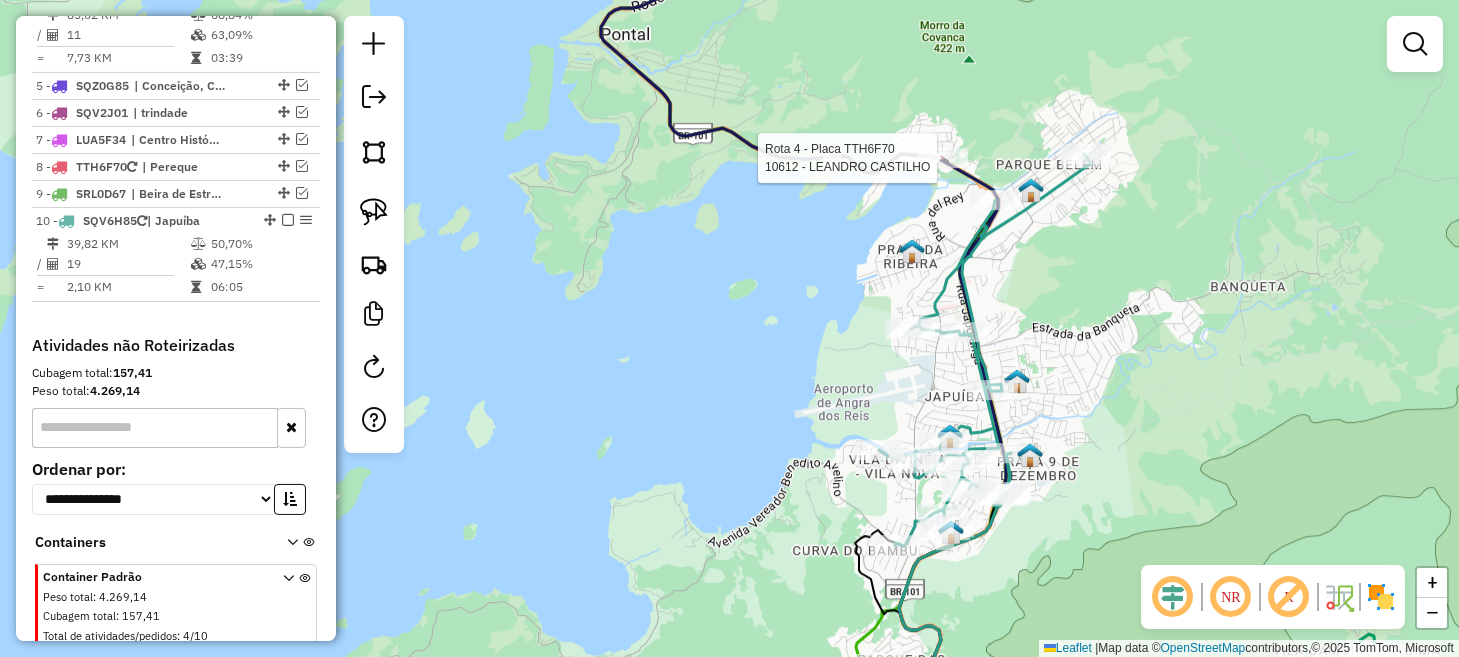 select on "*********" 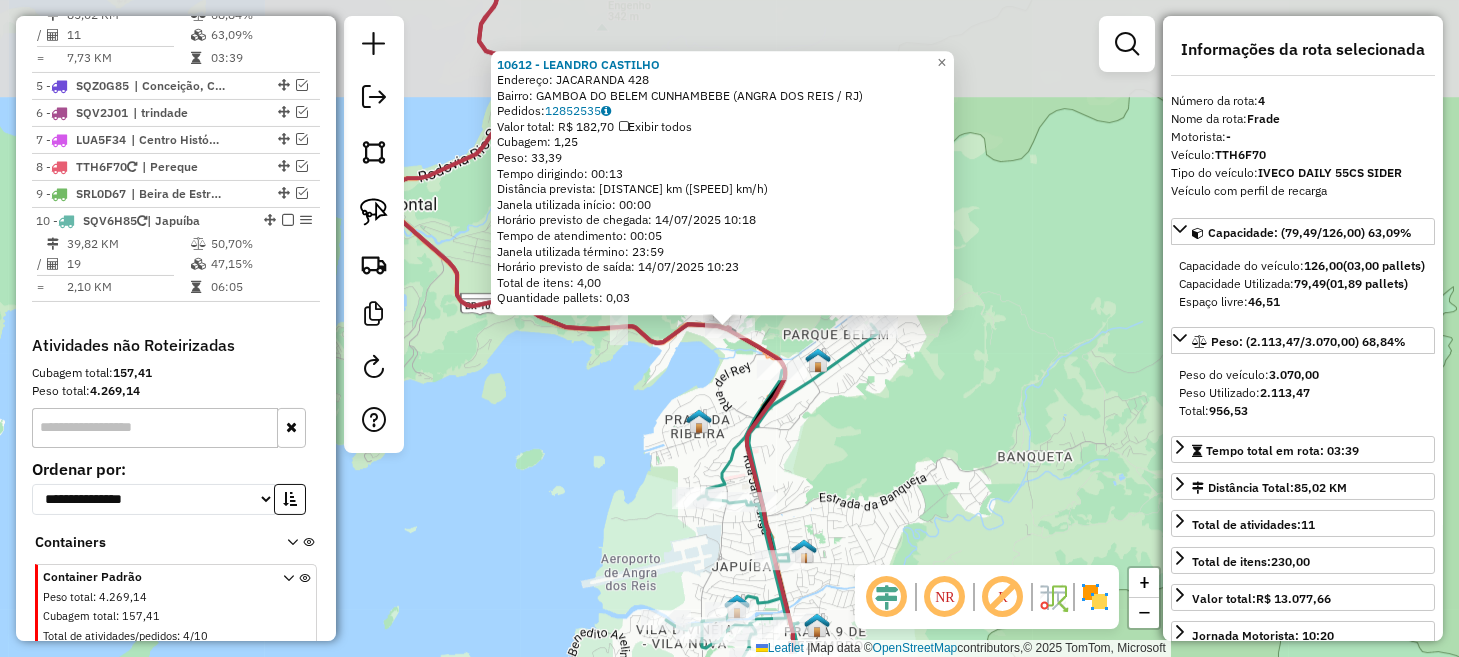 scroll, scrollTop: 1091, scrollLeft: 0, axis: vertical 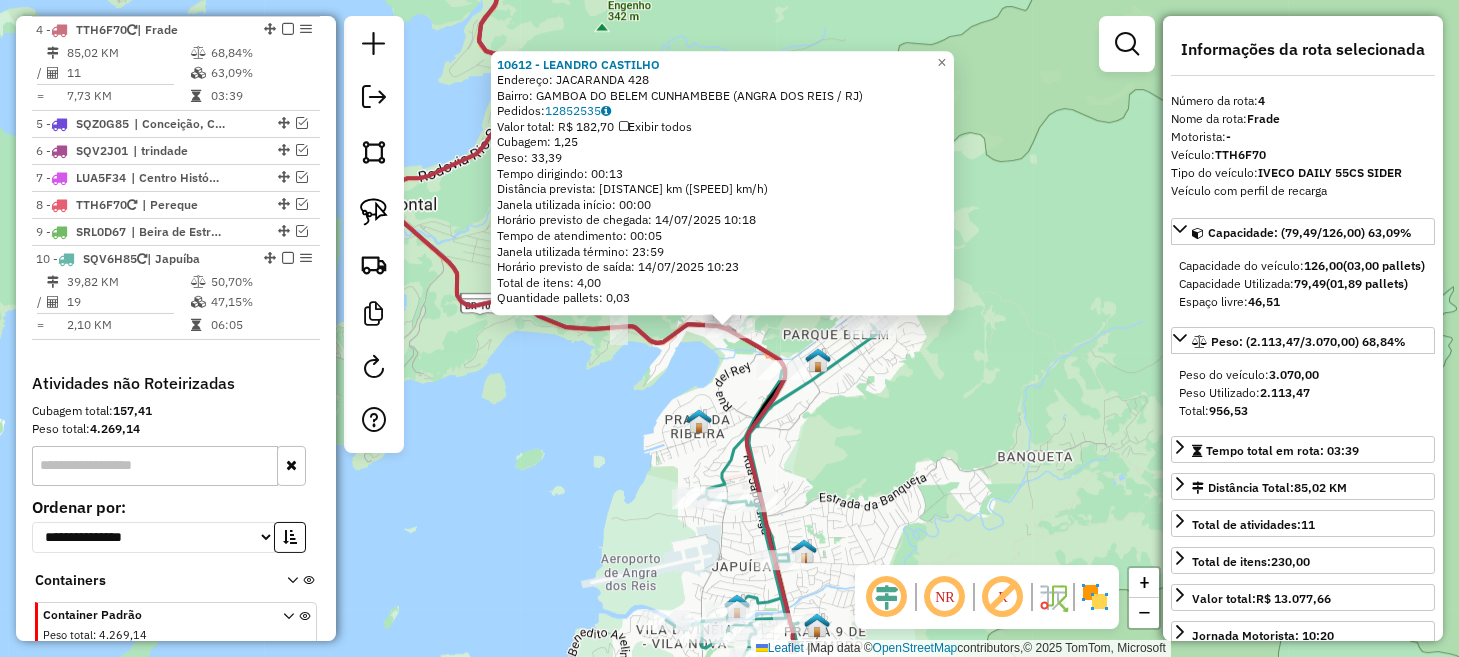 click on "10612 - [NAME]  Endereço:  JACARANDA [NUMBER]   Bairro: GAMBOA DO BELEM  CUNHAMBEBE (ANGRA DOS REIS / [STATE])   Pedidos:  12852535   Valor total: R$ 182,70   Exibir todos   Cubagem: 1,25  Peso: 33,39  Tempo dirigindo: 00:13   Distância prevista: 15,081 km (69,60 km/h)   Janela utilizada início: 00:00   Horário previsto de chegada: 14/07/2025 10:18   Tempo de atendimento: 00:05   Janela utilizada término: 23:59   Horário previsto de saída: 14/07/2025 10:23   Total de itens: 4,00   Quantidade pallets: 0,03  × Janela de atendimento Grade de atendimento Capacidade Transportadoras Veículos Cliente Pedidos  Rotas Selecione os dias de semana para filtrar as janelas de atendimento  Seg   Ter   Qua   Qui   Sex   Sáb   Dom  Informe o período da janela de atendimento: De: Até:  Filtrar exatamente a janela do cliente  Considerar janela de atendimento padrão  Selecione os dias de semana para filtrar as grades de atendimento  Seg   Ter   Qua   Qui   Sex   Sáb   Dom   Peso mínimo:   Peso máximo:   De:  De:" 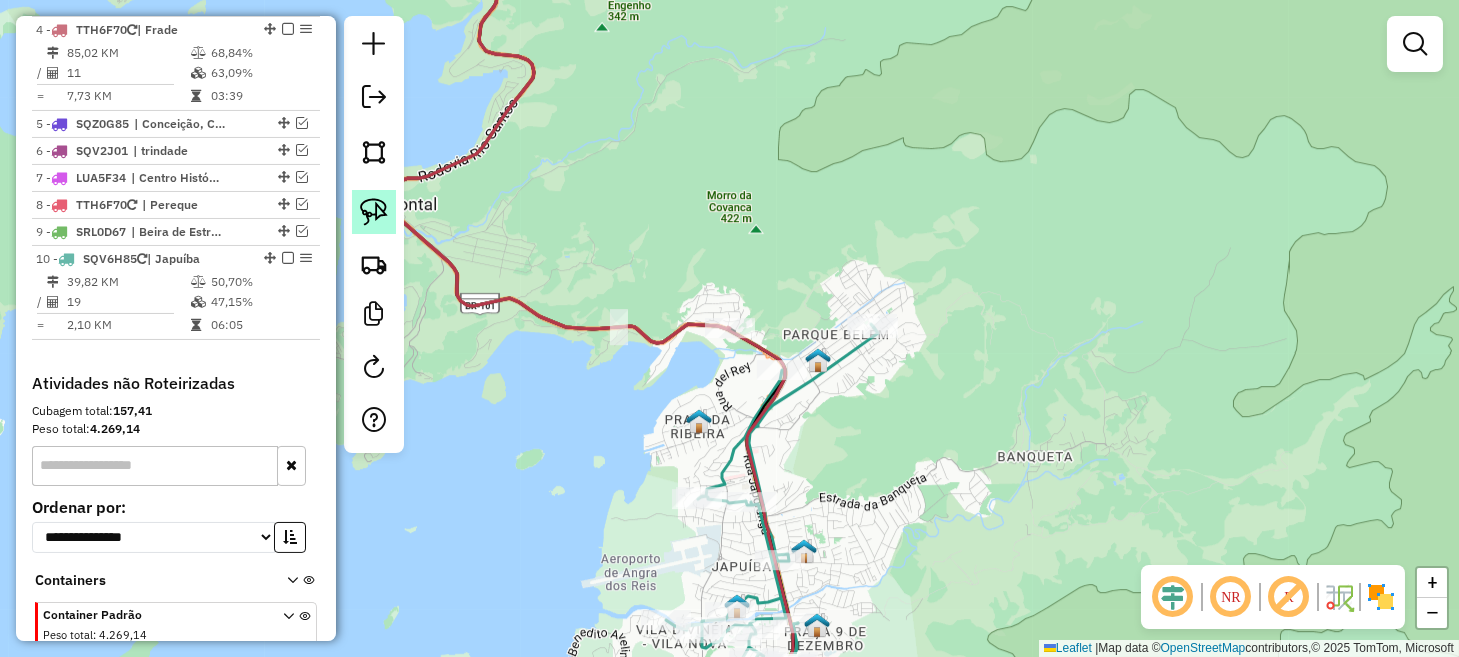 click 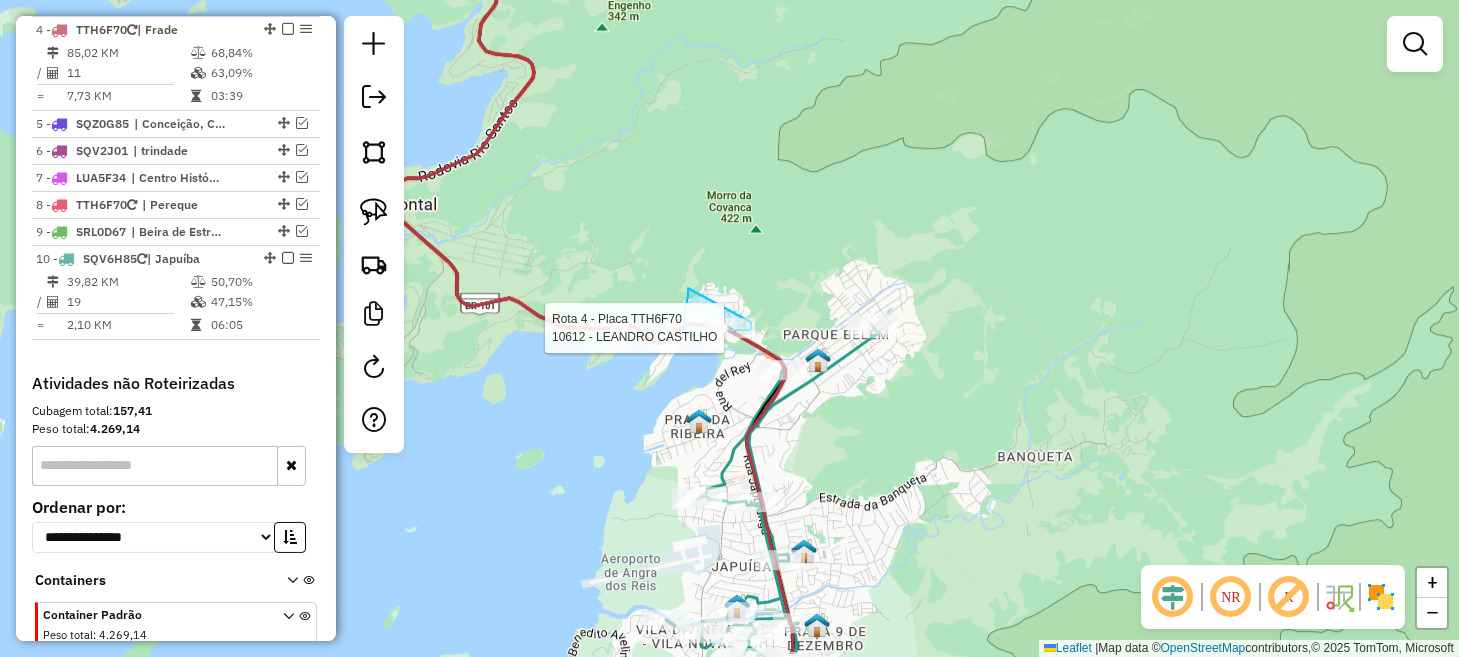drag, startPoint x: 684, startPoint y: 321, endPoint x: 748, endPoint y: 307, distance: 65.51336 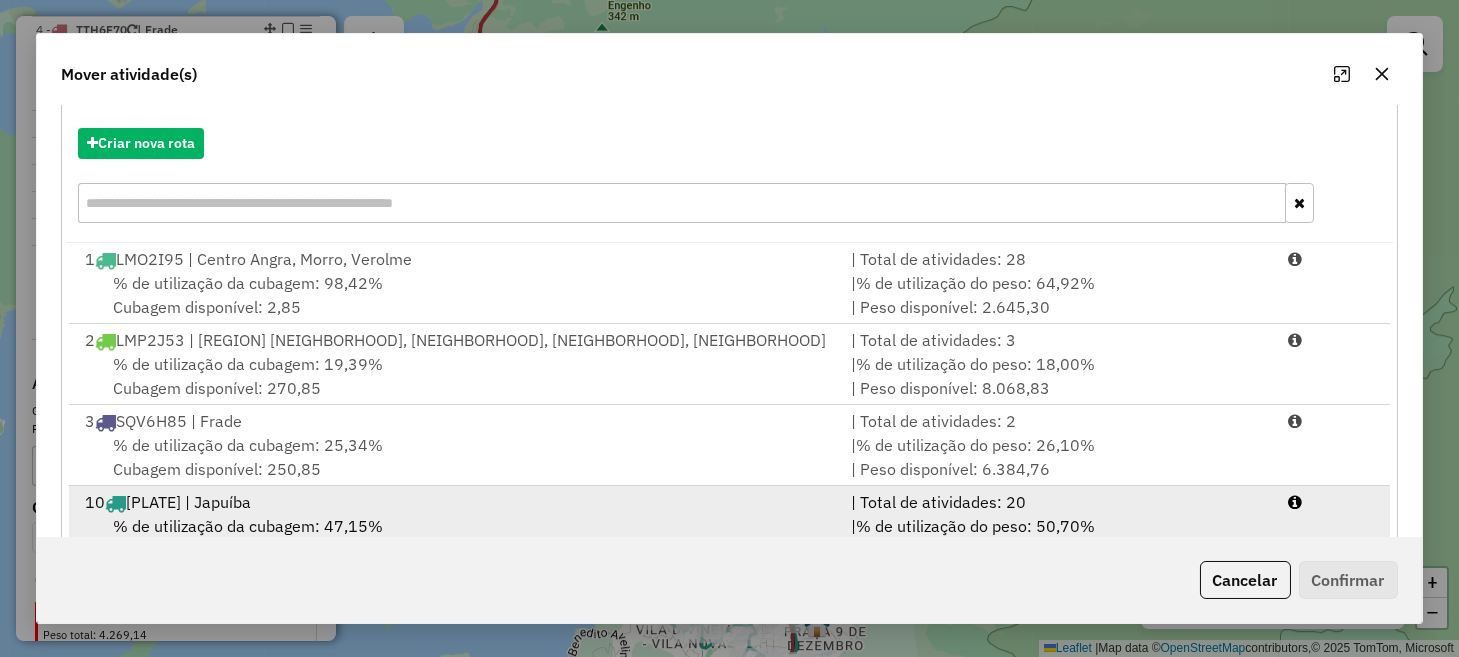 scroll, scrollTop: 273, scrollLeft: 0, axis: vertical 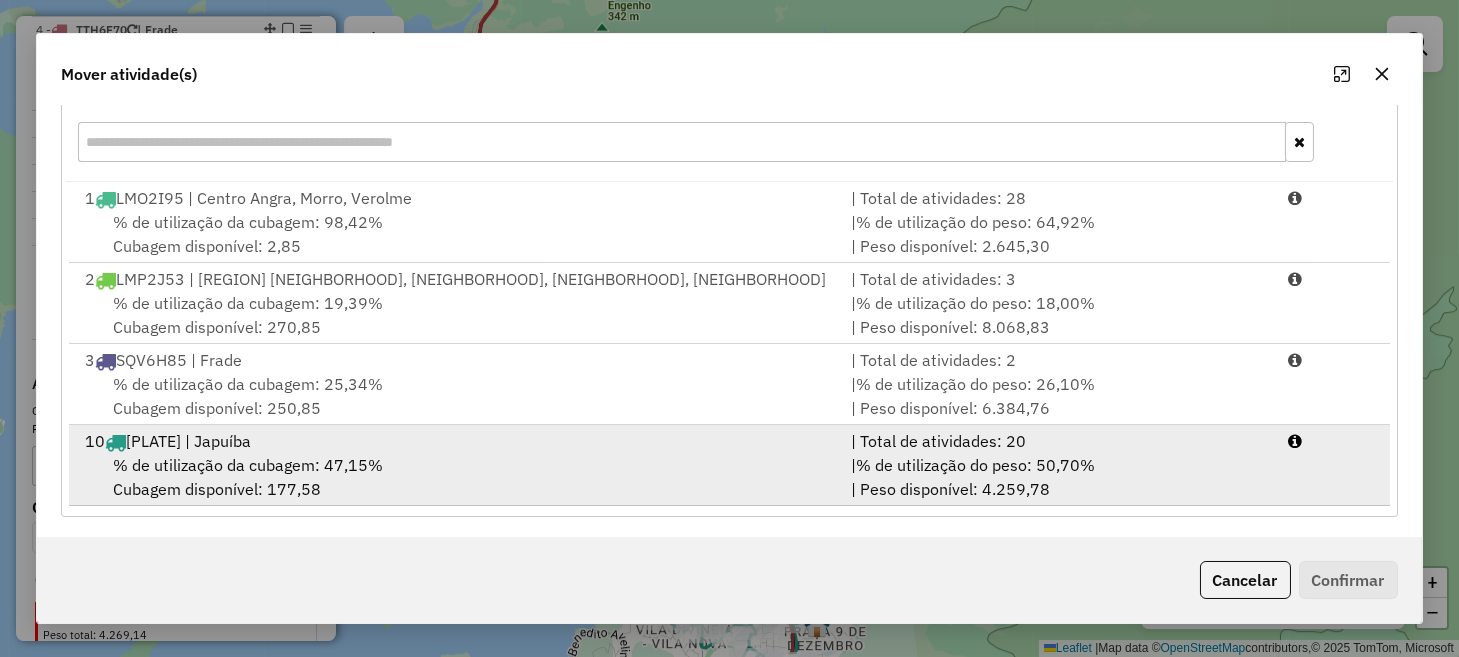 click on "% de utilização da cubagem: 47,15%  Cubagem disponível: 177,58" at bounding box center [455, 477] 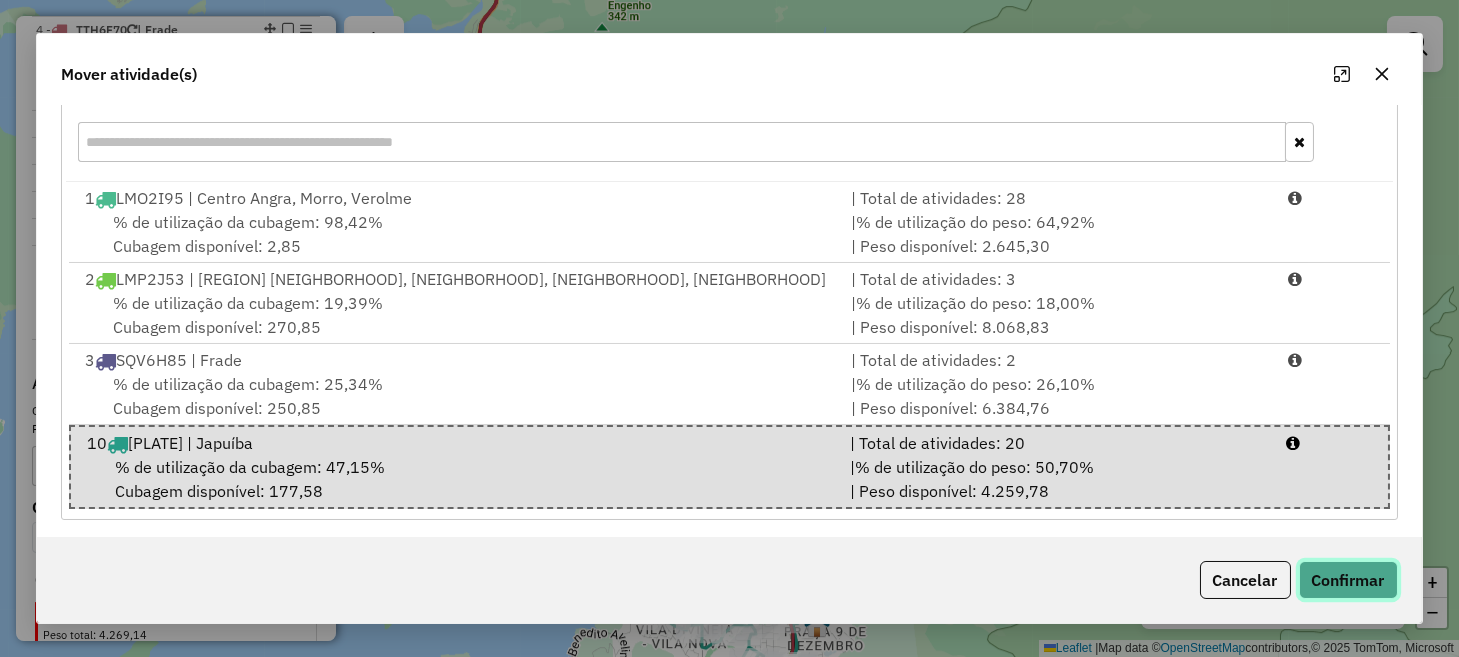 click on "Confirmar" 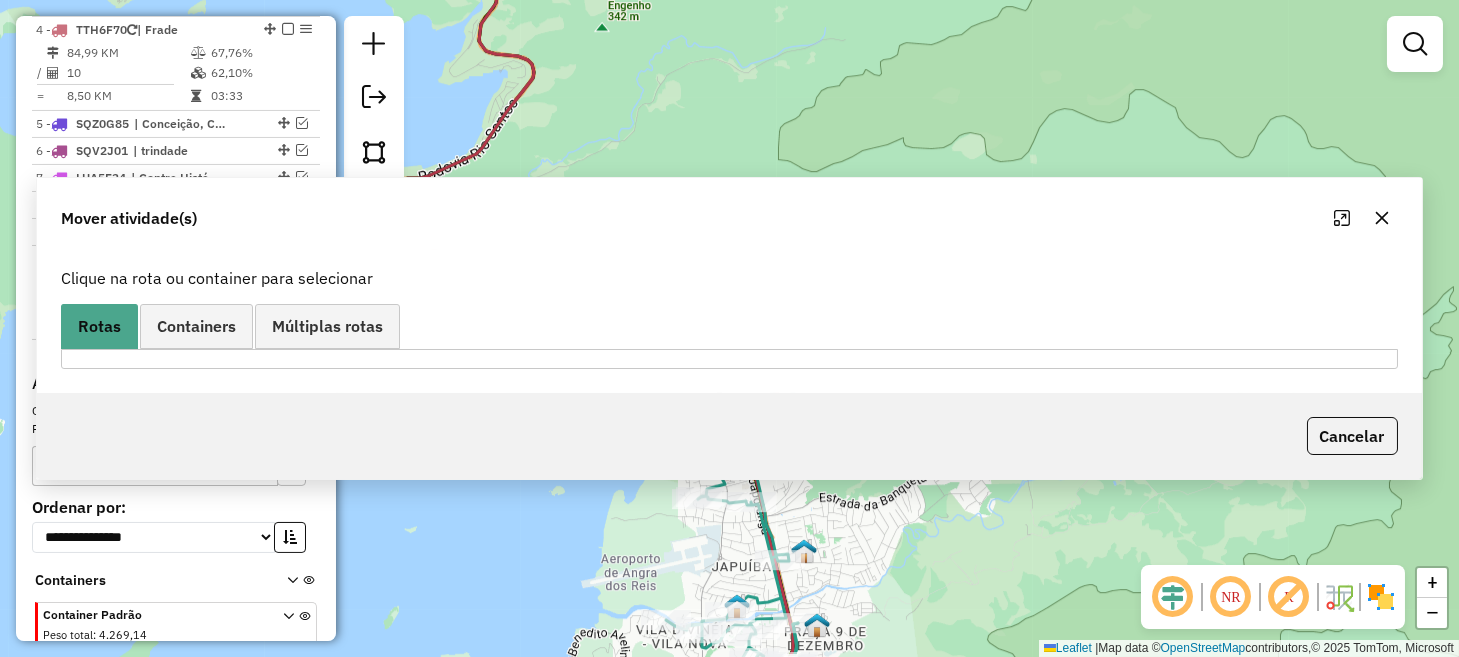 scroll, scrollTop: 0, scrollLeft: 0, axis: both 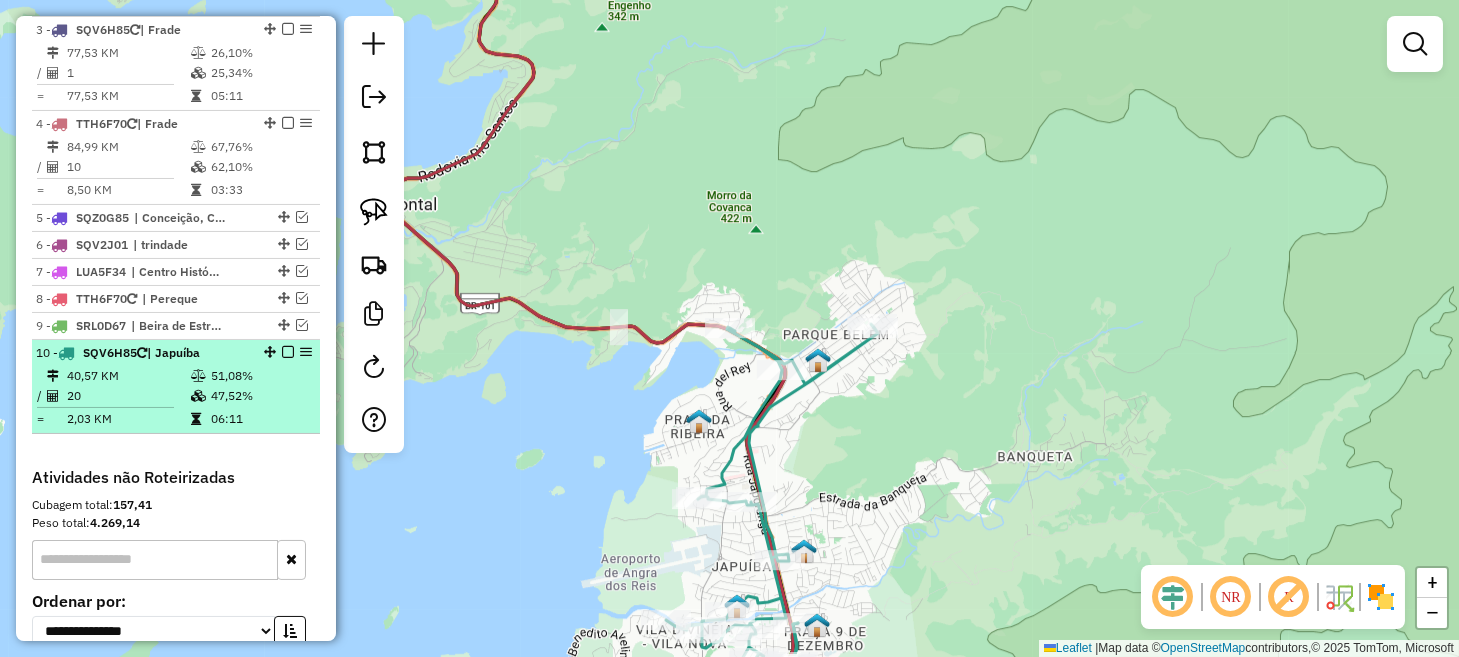 click at bounding box center (288, 352) 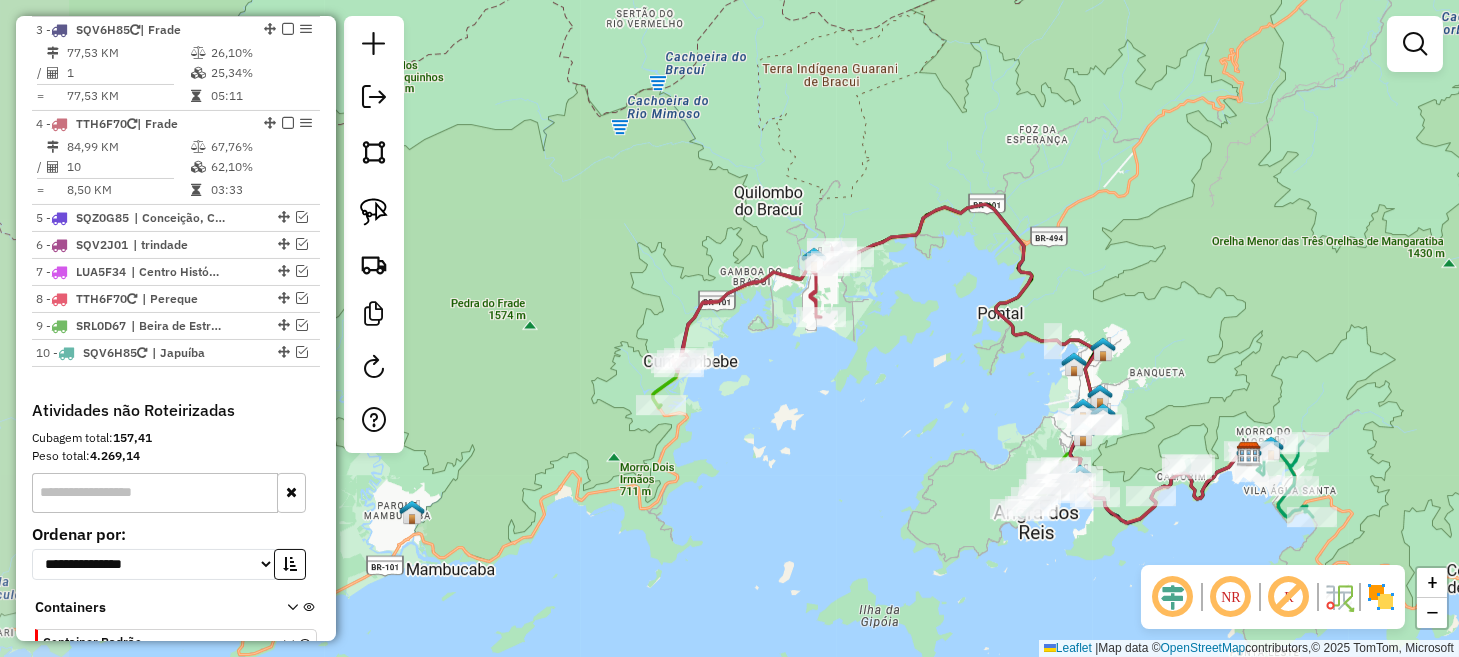 drag, startPoint x: 532, startPoint y: 368, endPoint x: 1013, endPoint y: 360, distance: 481.06653 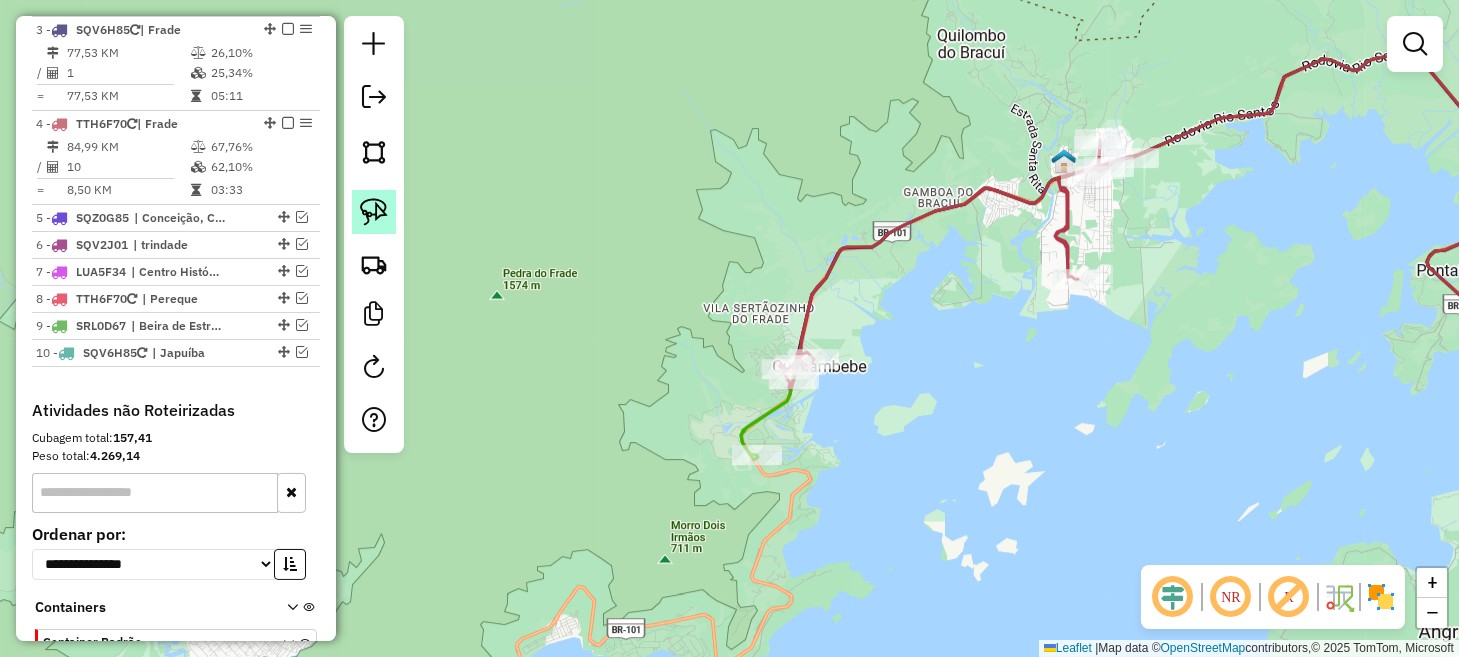 click 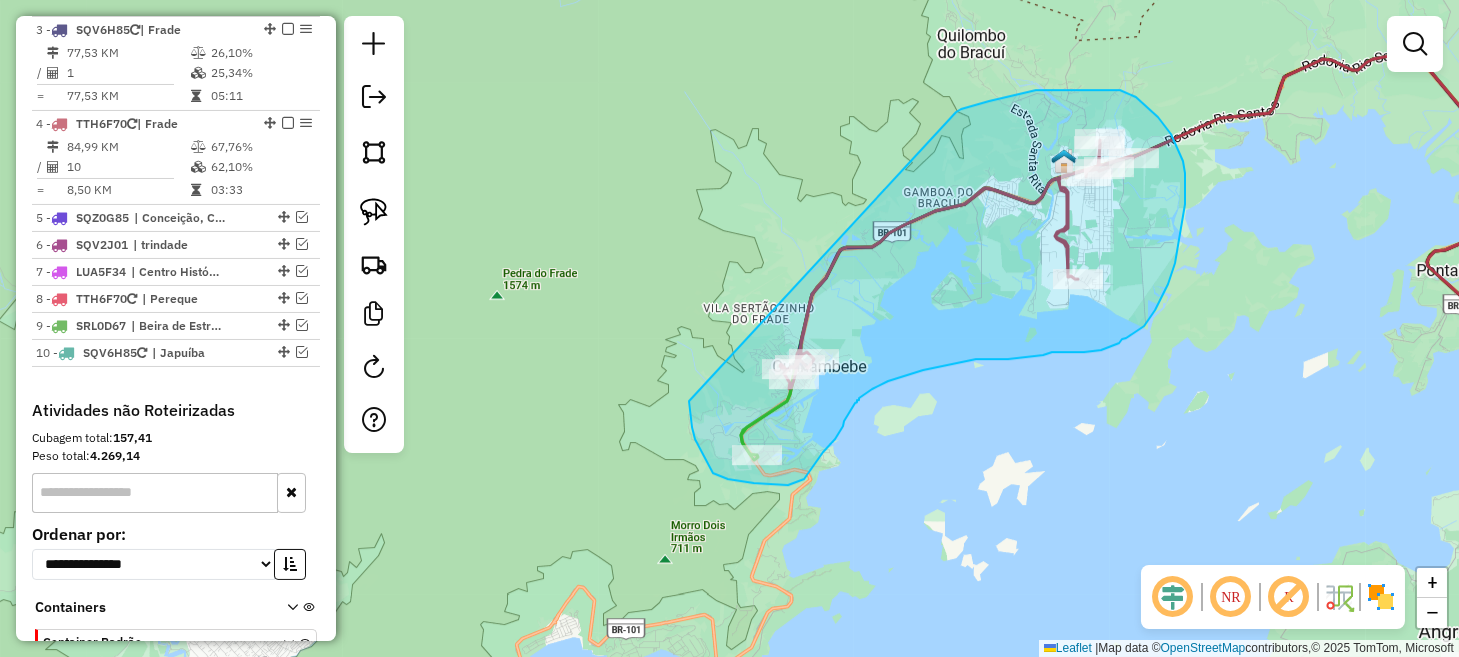 drag, startPoint x: 692, startPoint y: 427, endPoint x: 937, endPoint y: 118, distance: 394.3425 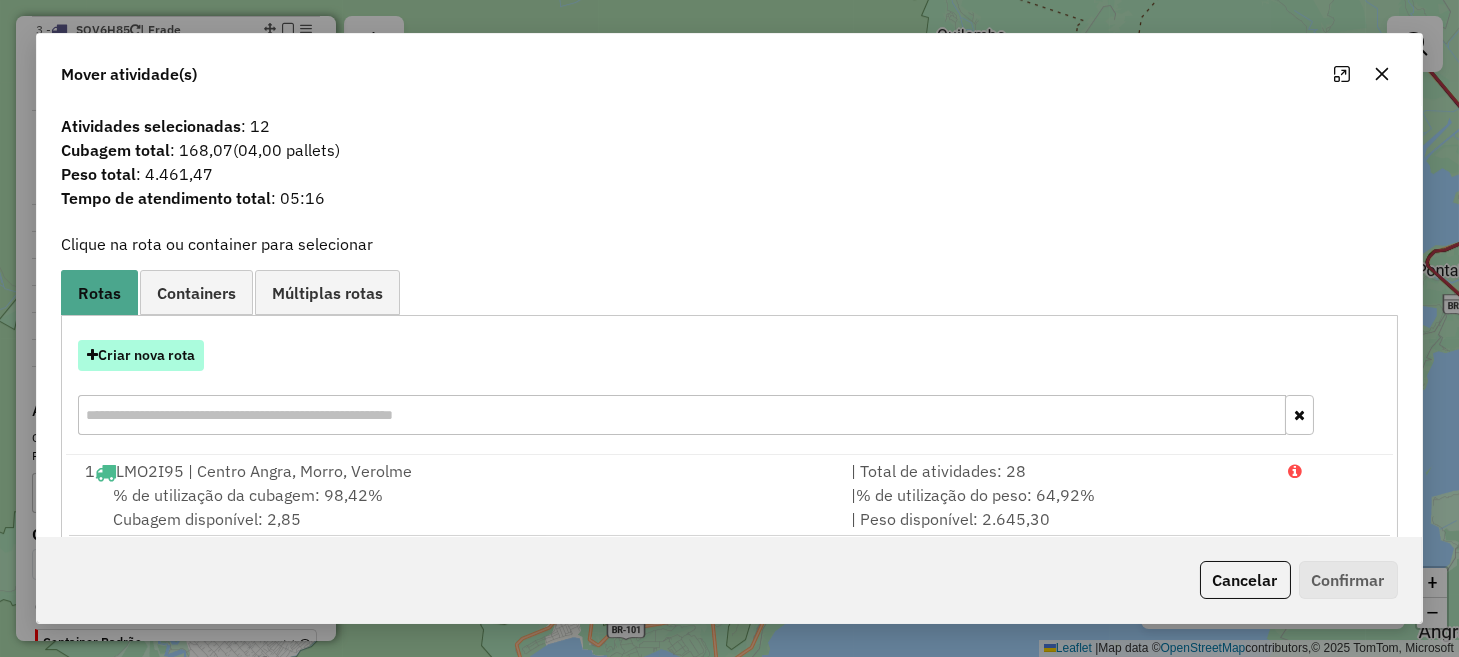 click on "Criar nova rota" at bounding box center [141, 355] 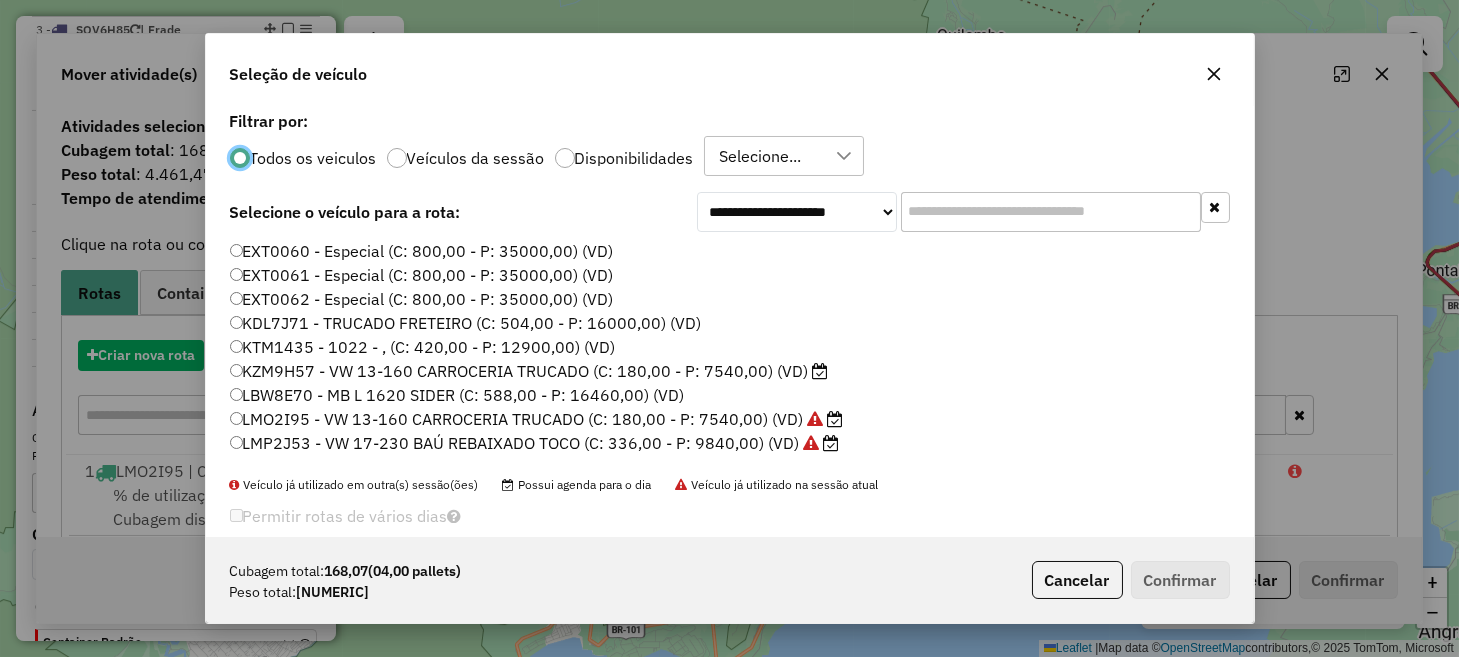 scroll, scrollTop: 10, scrollLeft: 6, axis: both 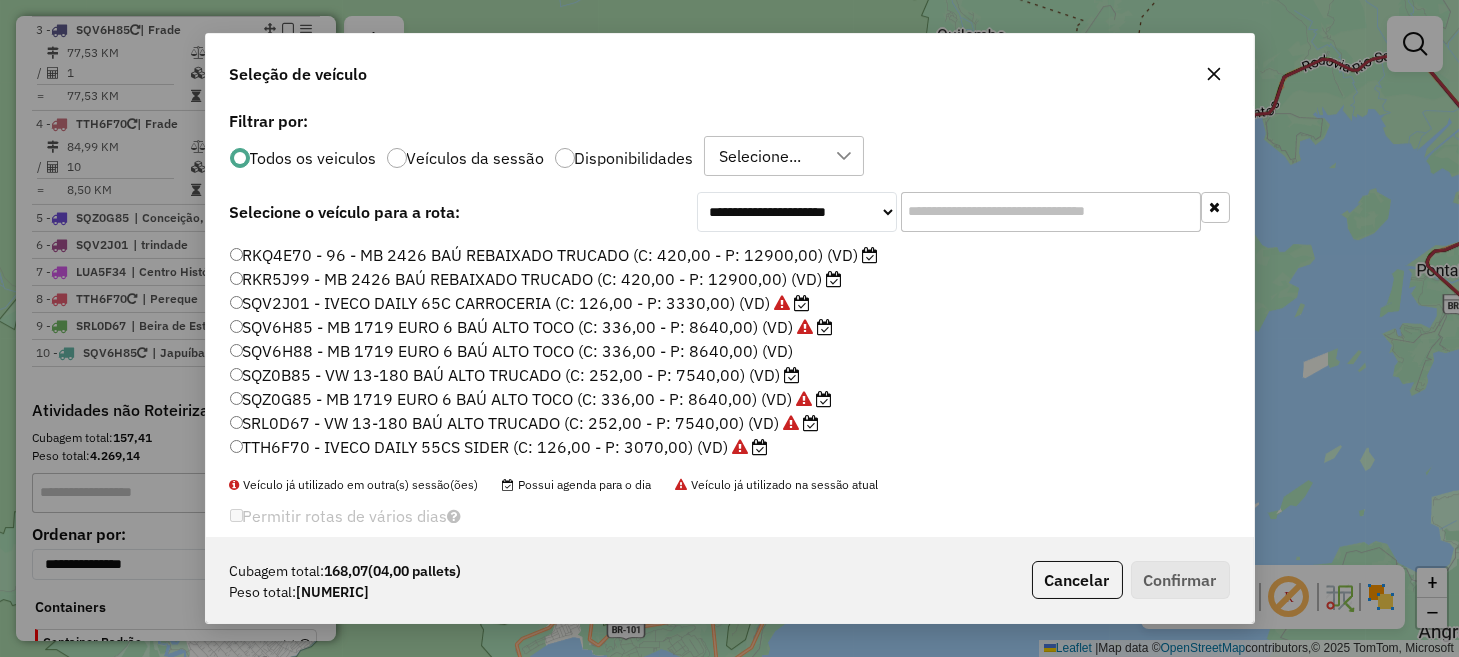 click on "SQZ0B85 - VW 13-180 BAÚ ALTO TRUCADO (C: 252,00 - P: 7540,00) (VD)" 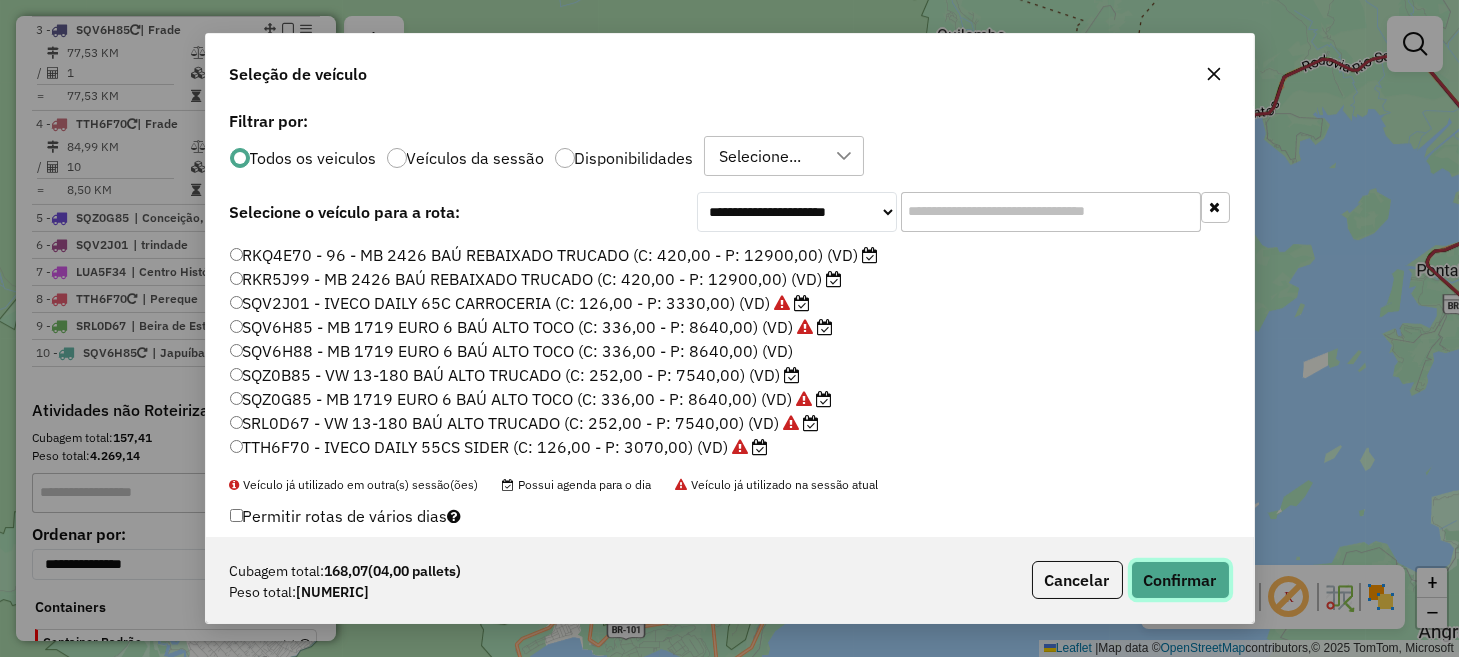 click on "Confirmar" 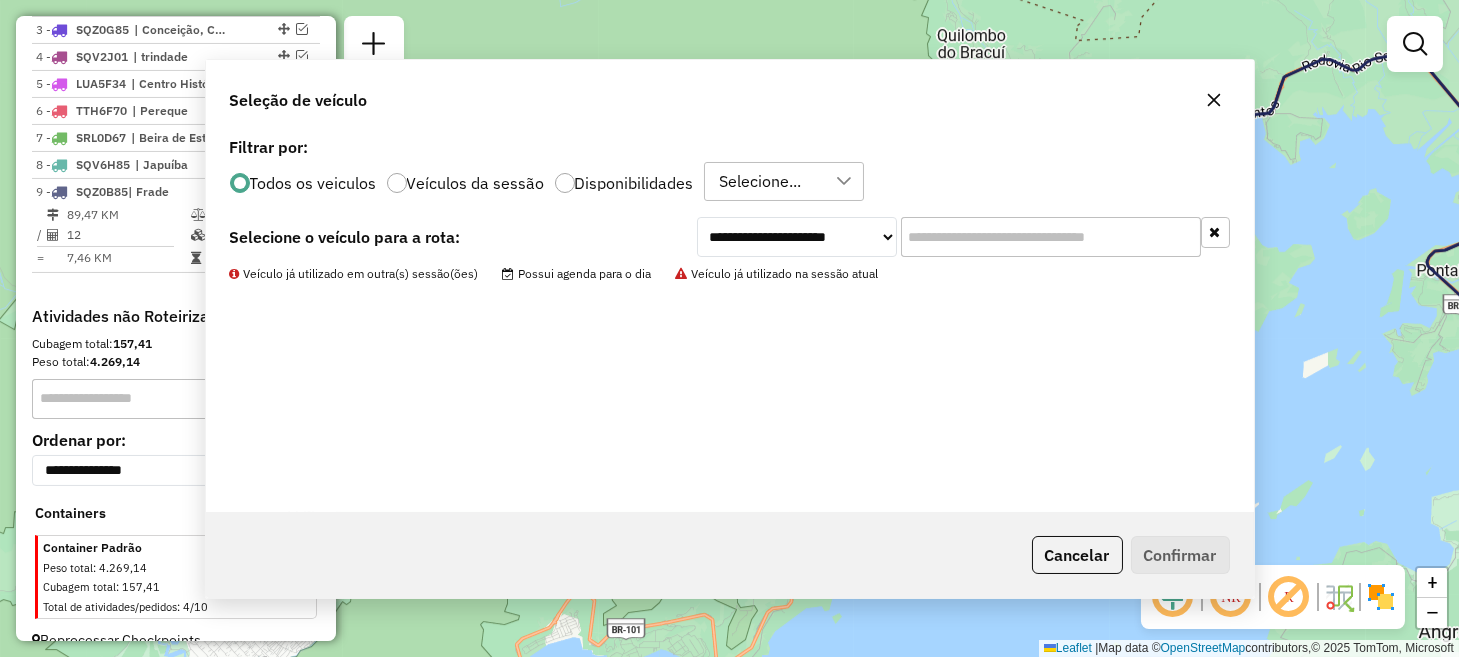scroll, scrollTop: 697, scrollLeft: 0, axis: vertical 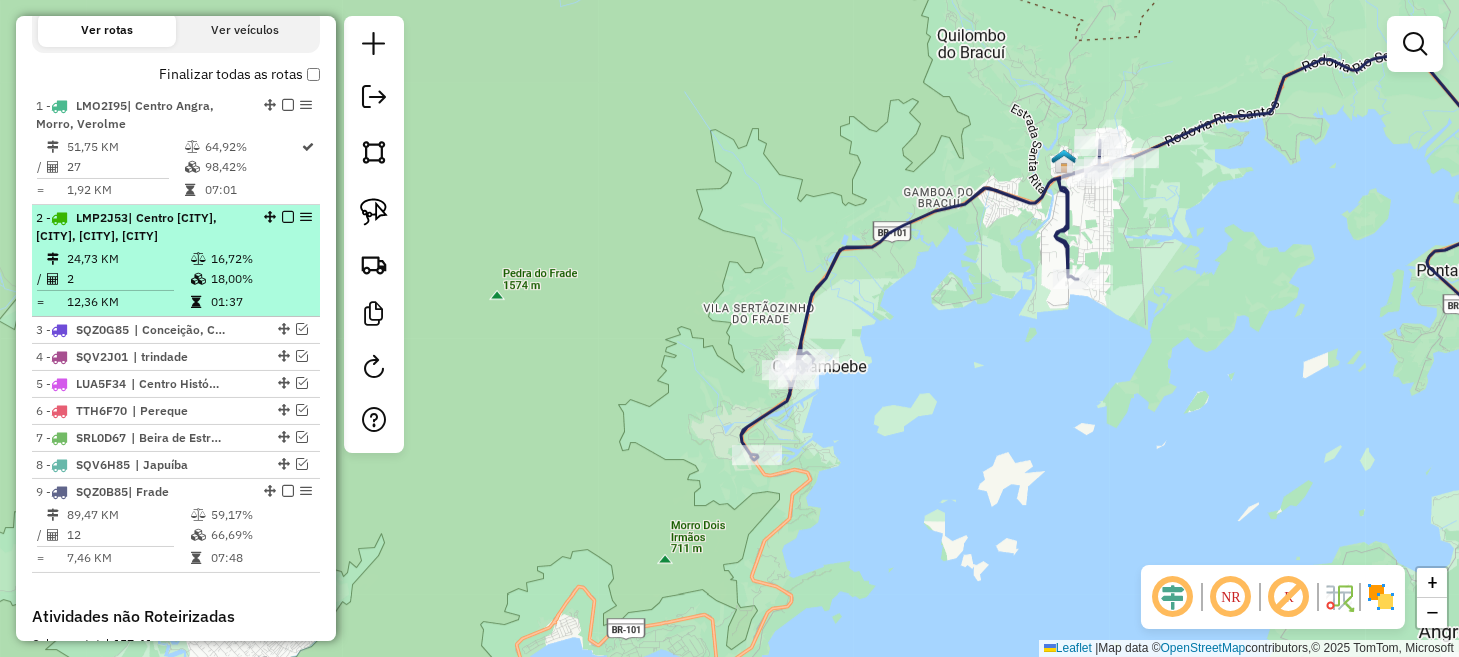 click at bounding box center [288, 217] 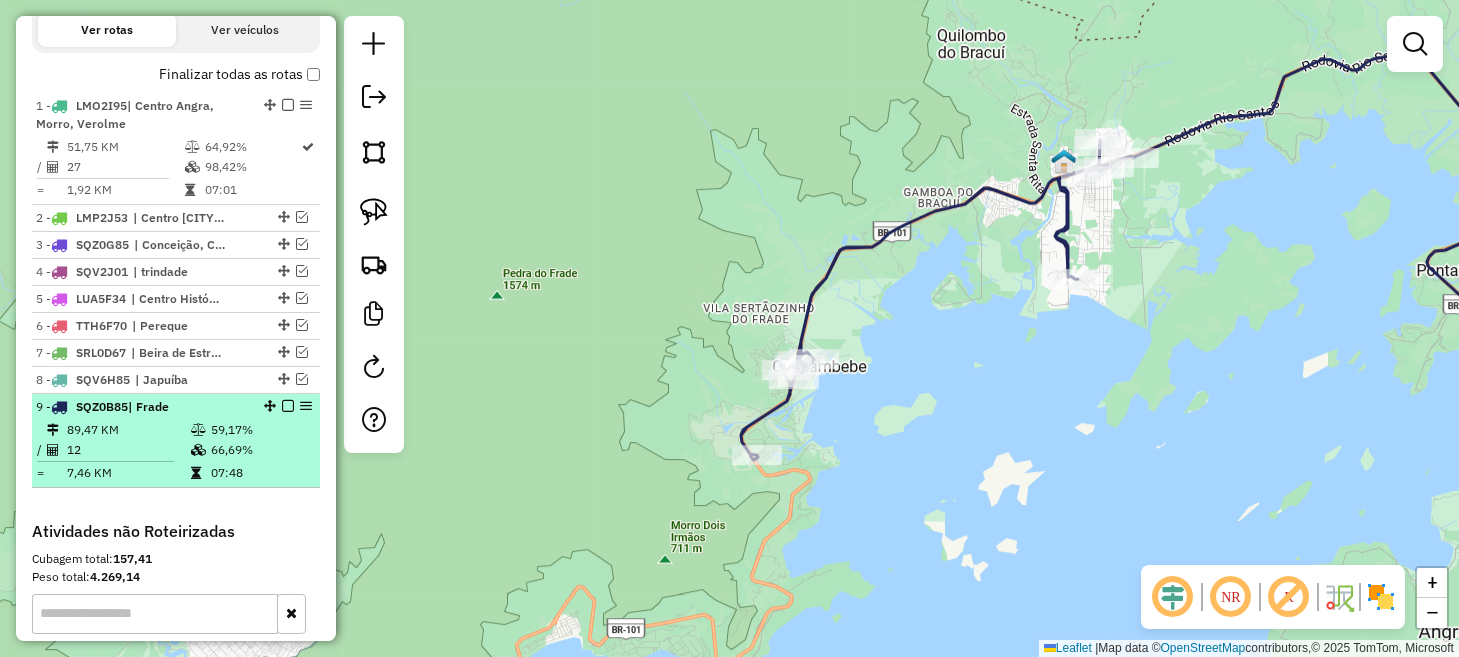 click at bounding box center [288, 406] 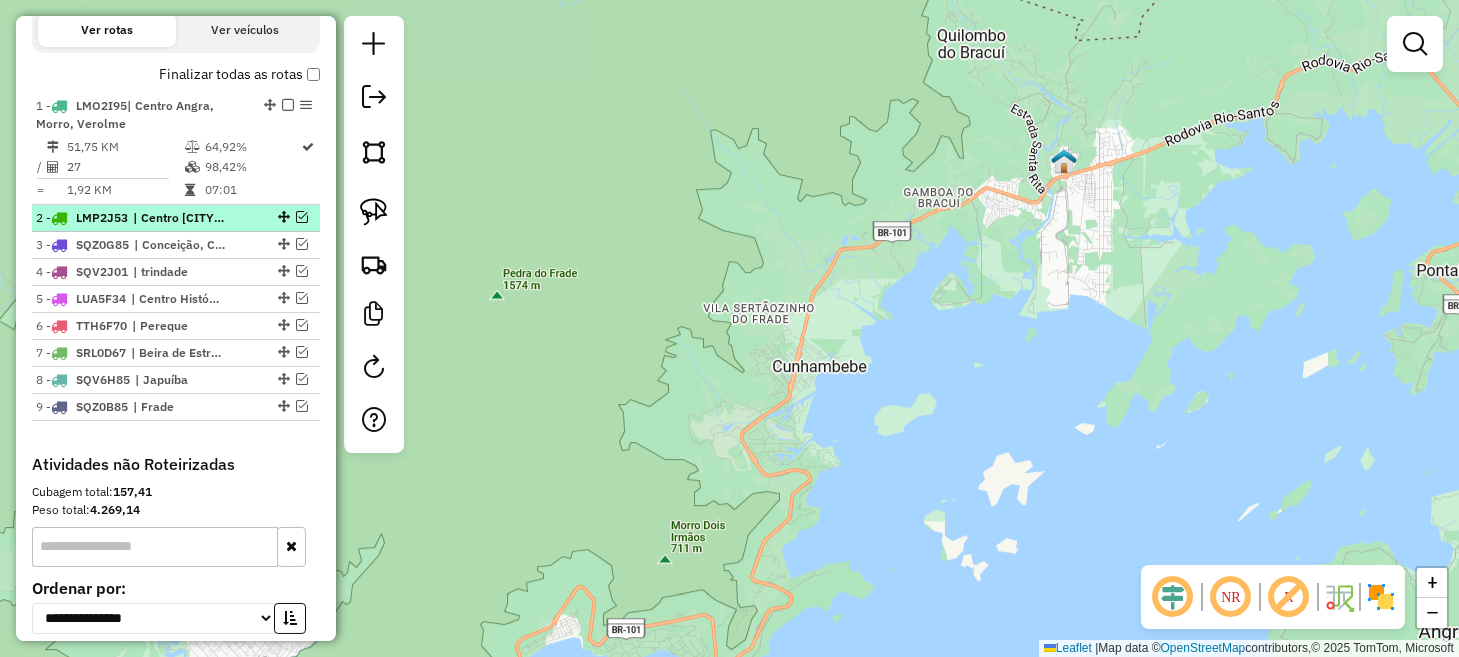 click at bounding box center (302, 217) 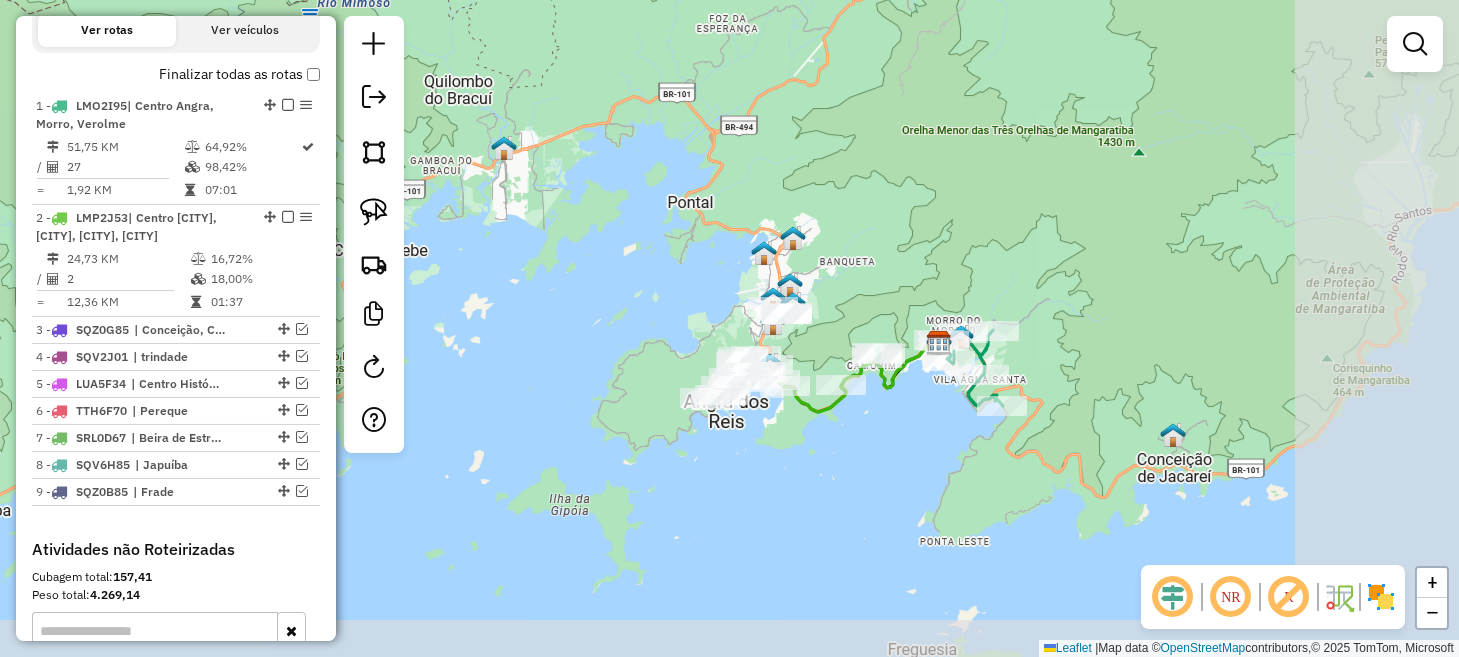 drag, startPoint x: 1018, startPoint y: 435, endPoint x: 587, endPoint y: 307, distance: 449.60538 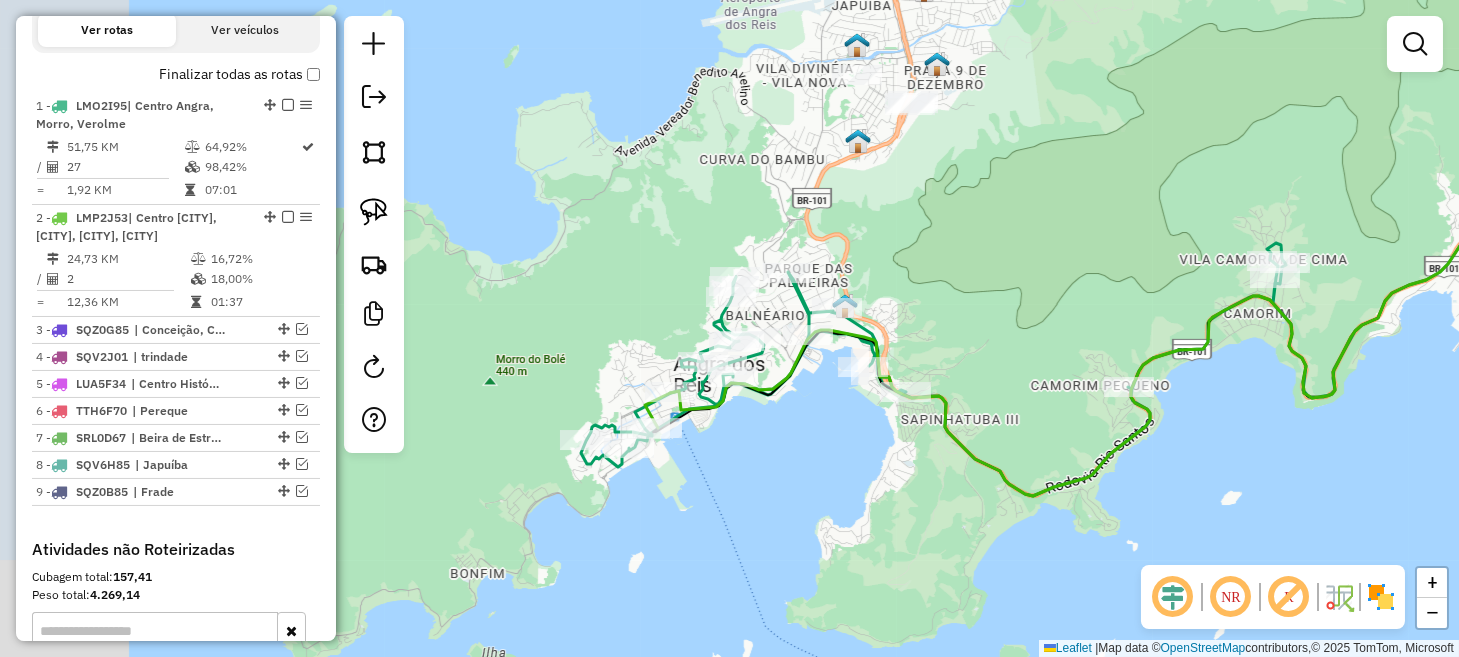 drag, startPoint x: 718, startPoint y: 512, endPoint x: 973, endPoint y: 504, distance: 255.12546 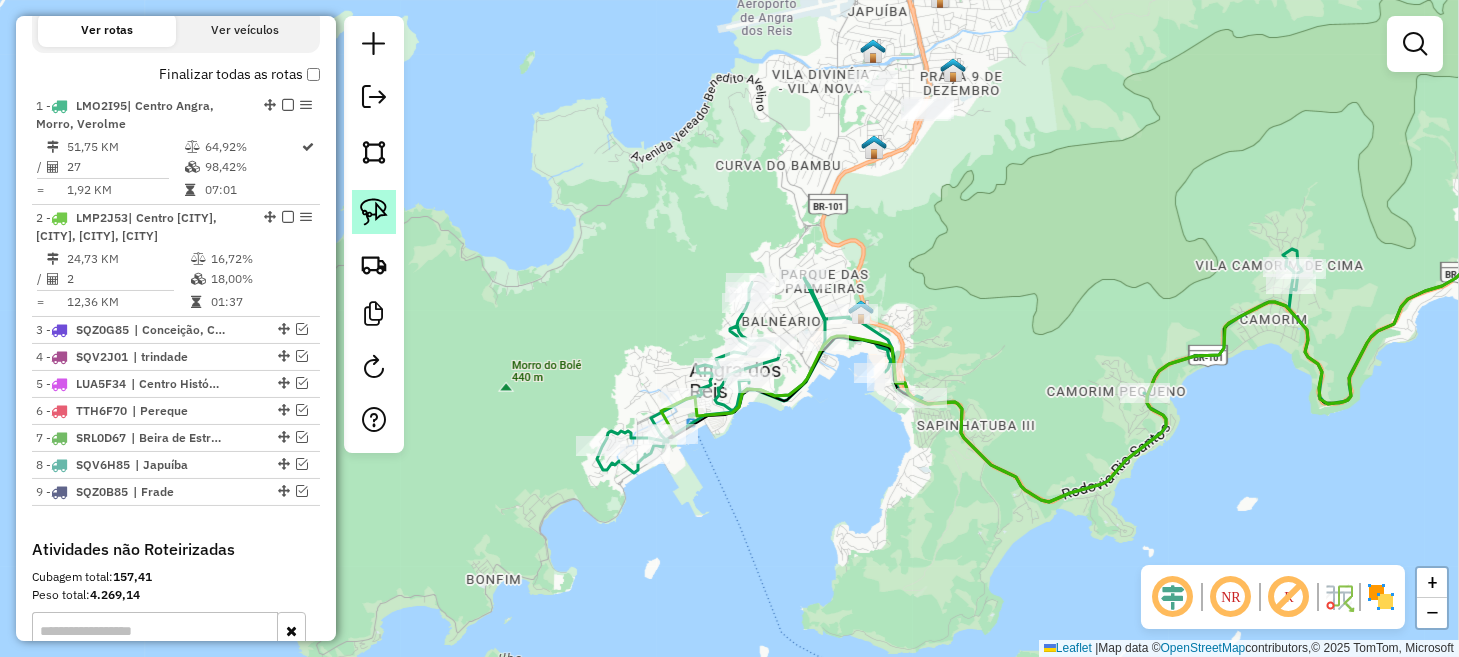 click 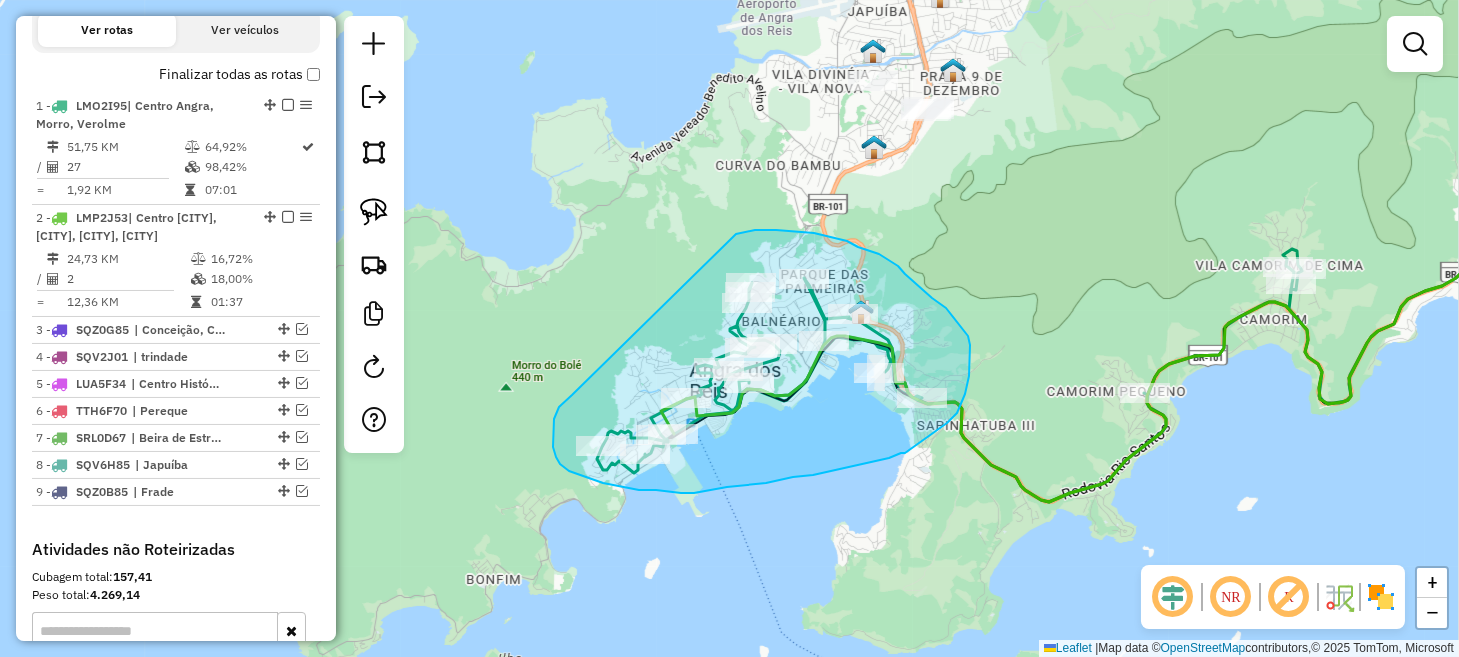 drag, startPoint x: 572, startPoint y: 396, endPoint x: 704, endPoint y: 239, distance: 205.11703 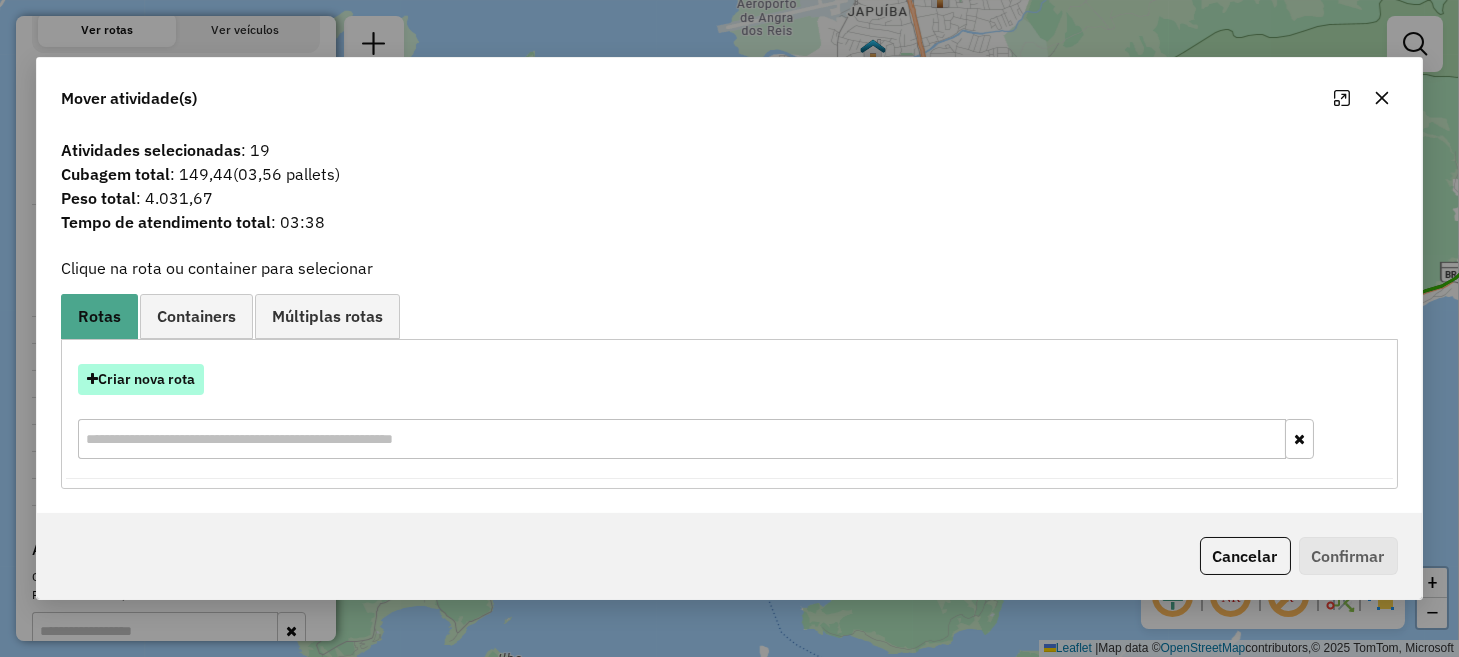 click on "Criar nova rota" at bounding box center (141, 379) 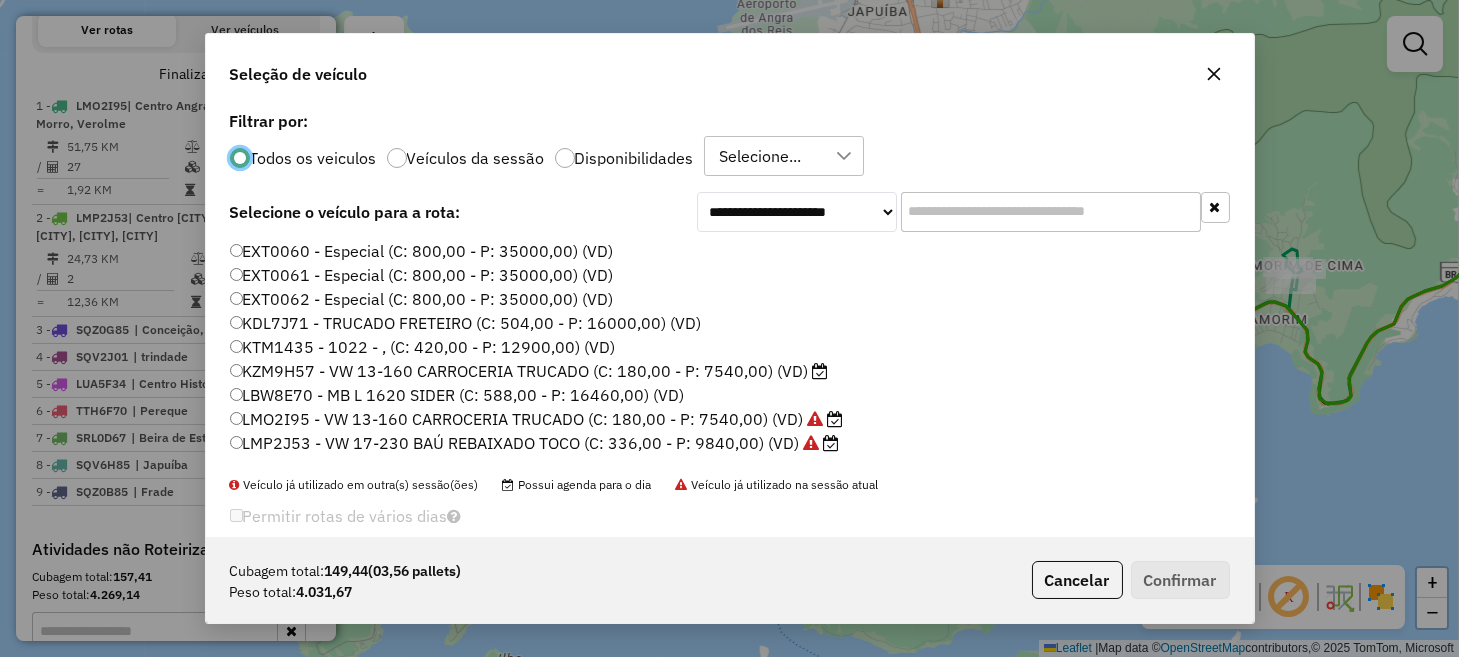 scroll, scrollTop: 10, scrollLeft: 6, axis: both 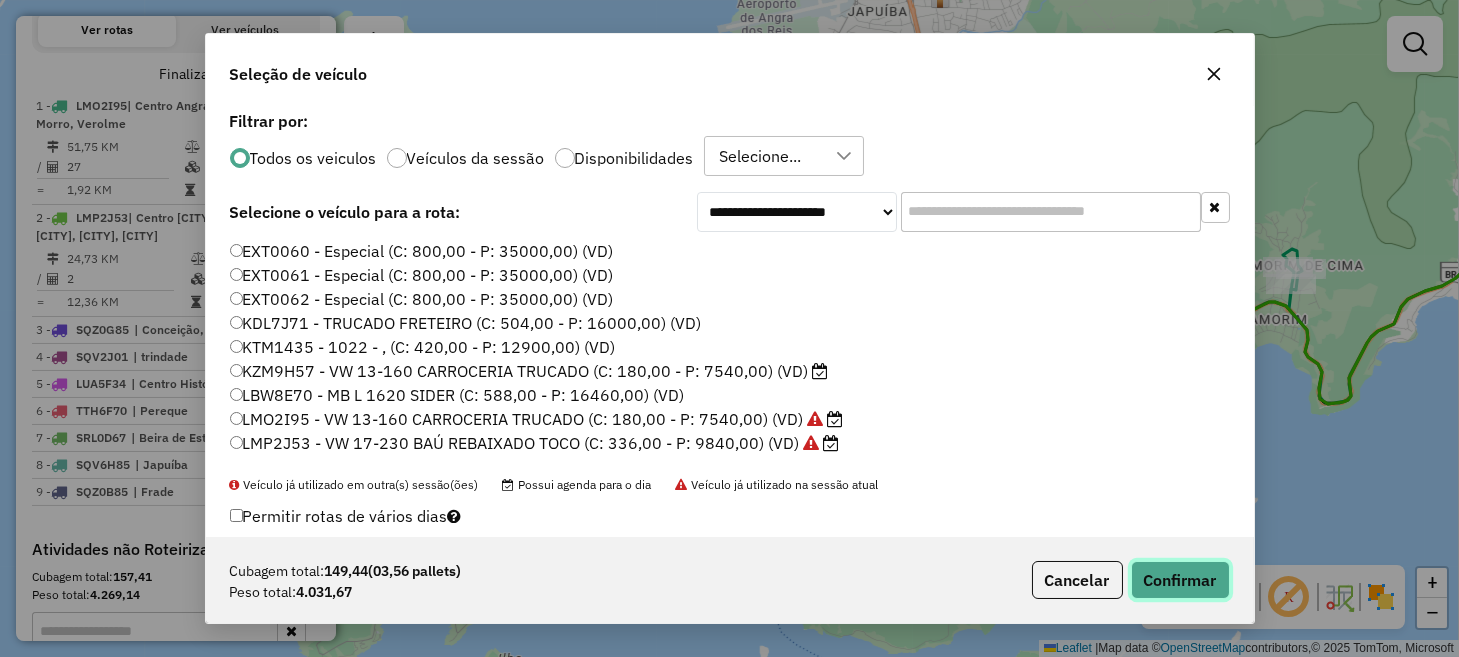 click on "Confirmar" 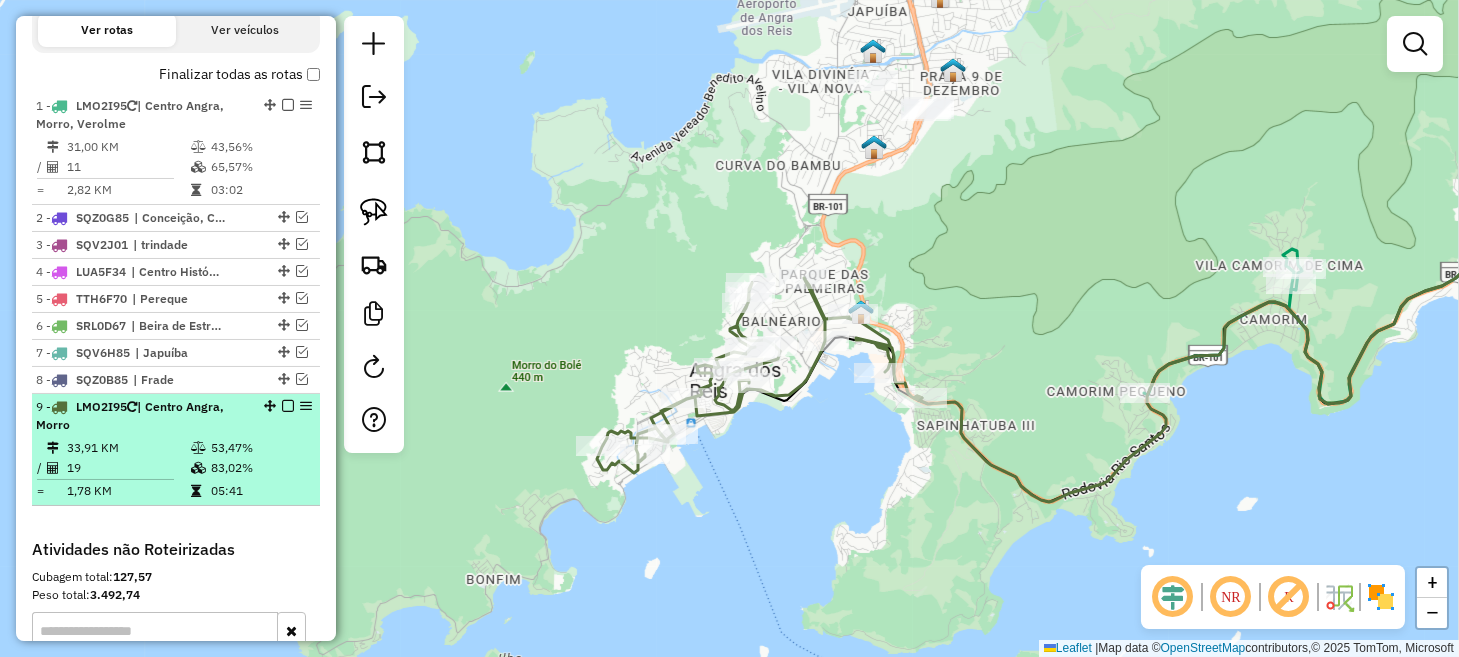 click at bounding box center (288, 406) 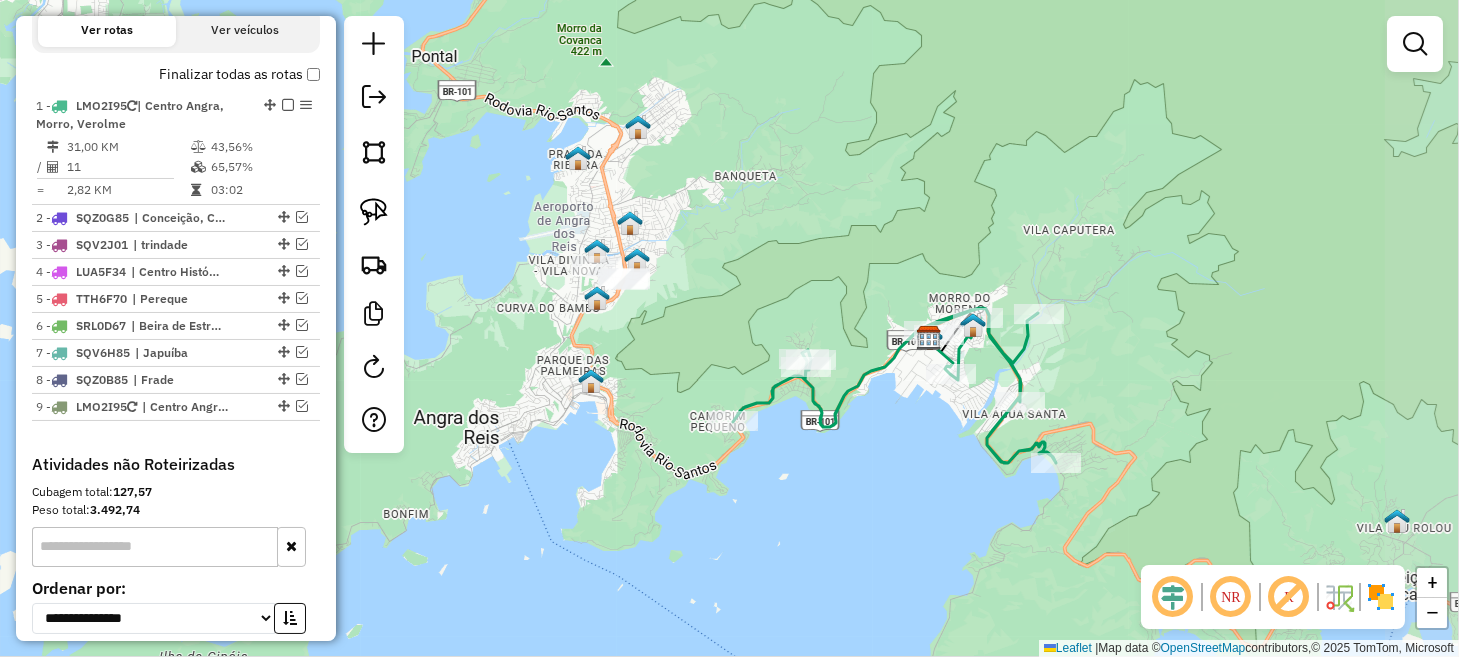 drag, startPoint x: 636, startPoint y: 497, endPoint x: 589, endPoint y: 486, distance: 48.270073 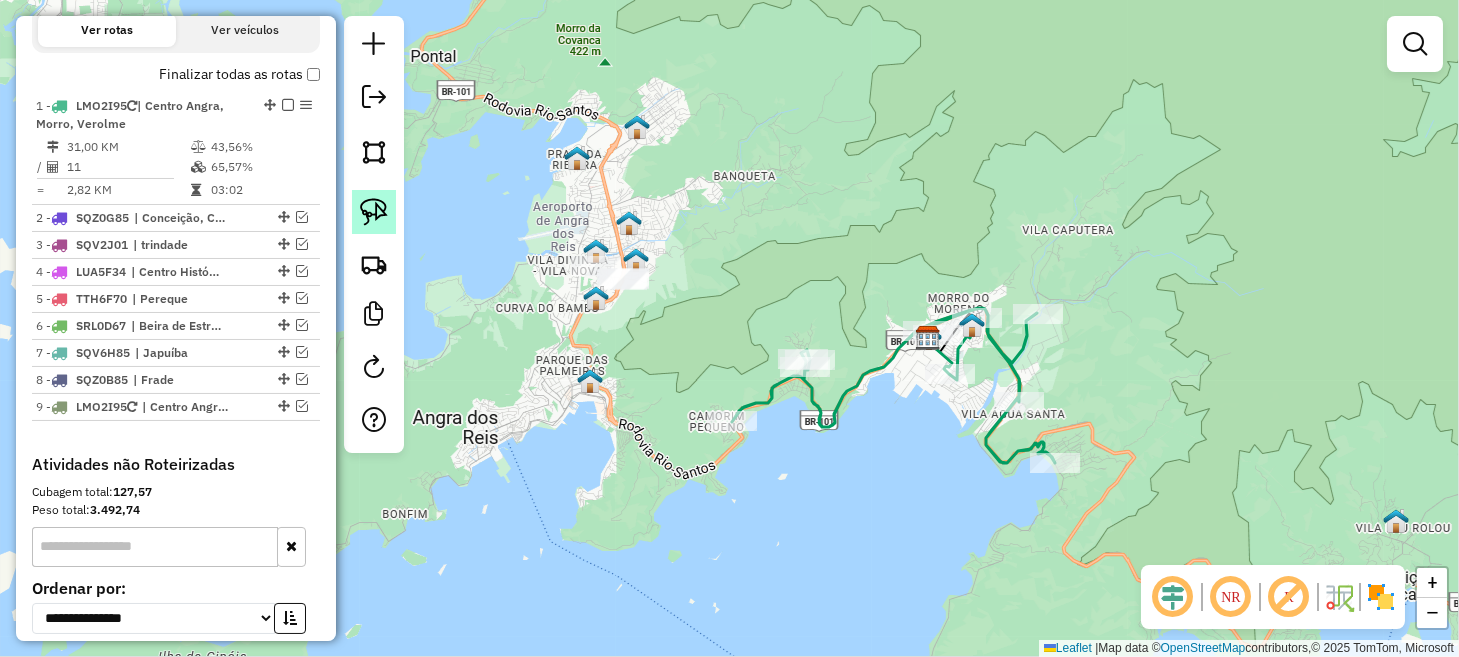 click 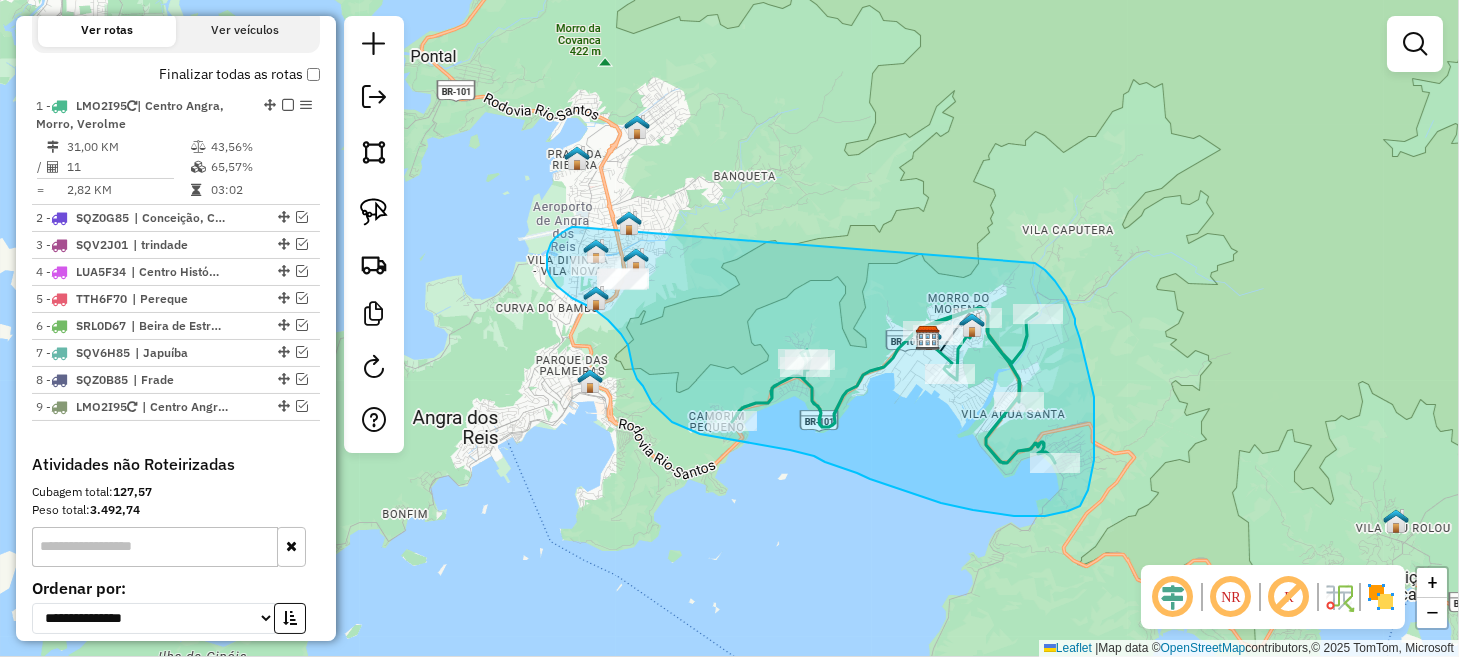 drag, startPoint x: 563, startPoint y: 233, endPoint x: 1035, endPoint y: 263, distance: 472.95242 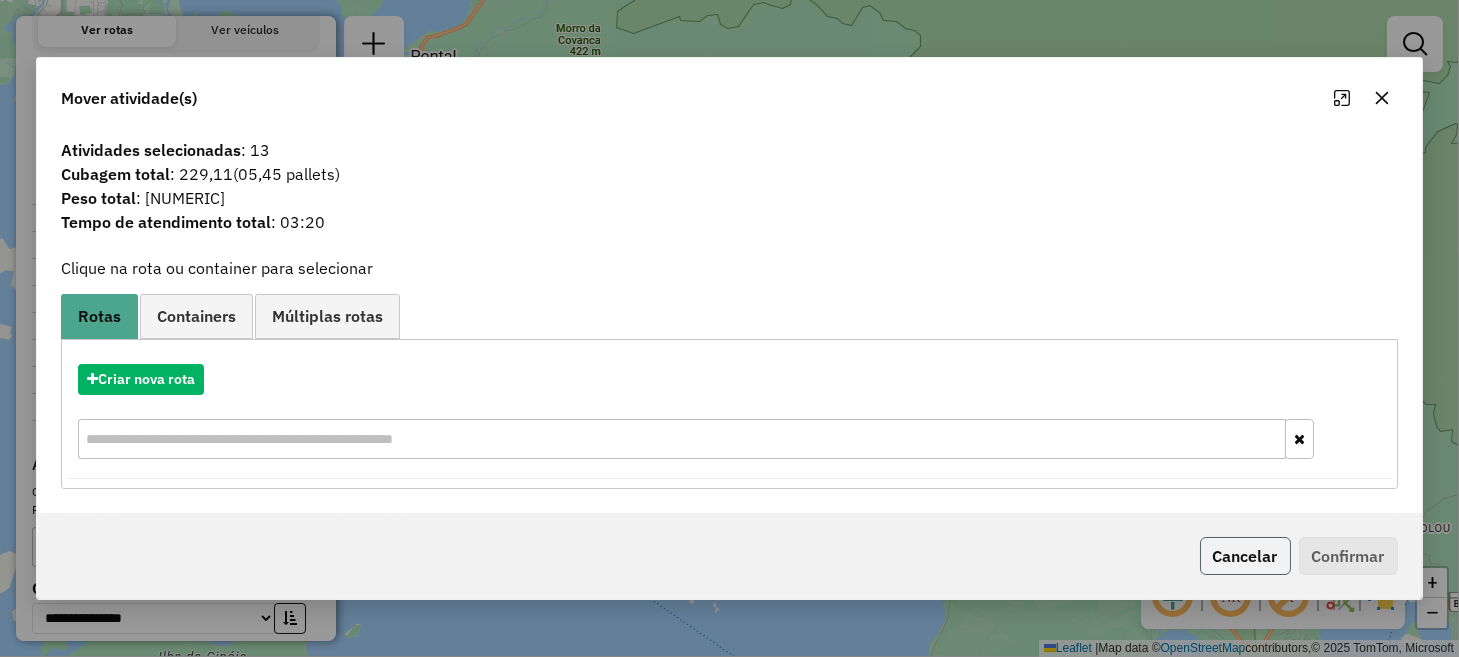 click on "Cancelar" 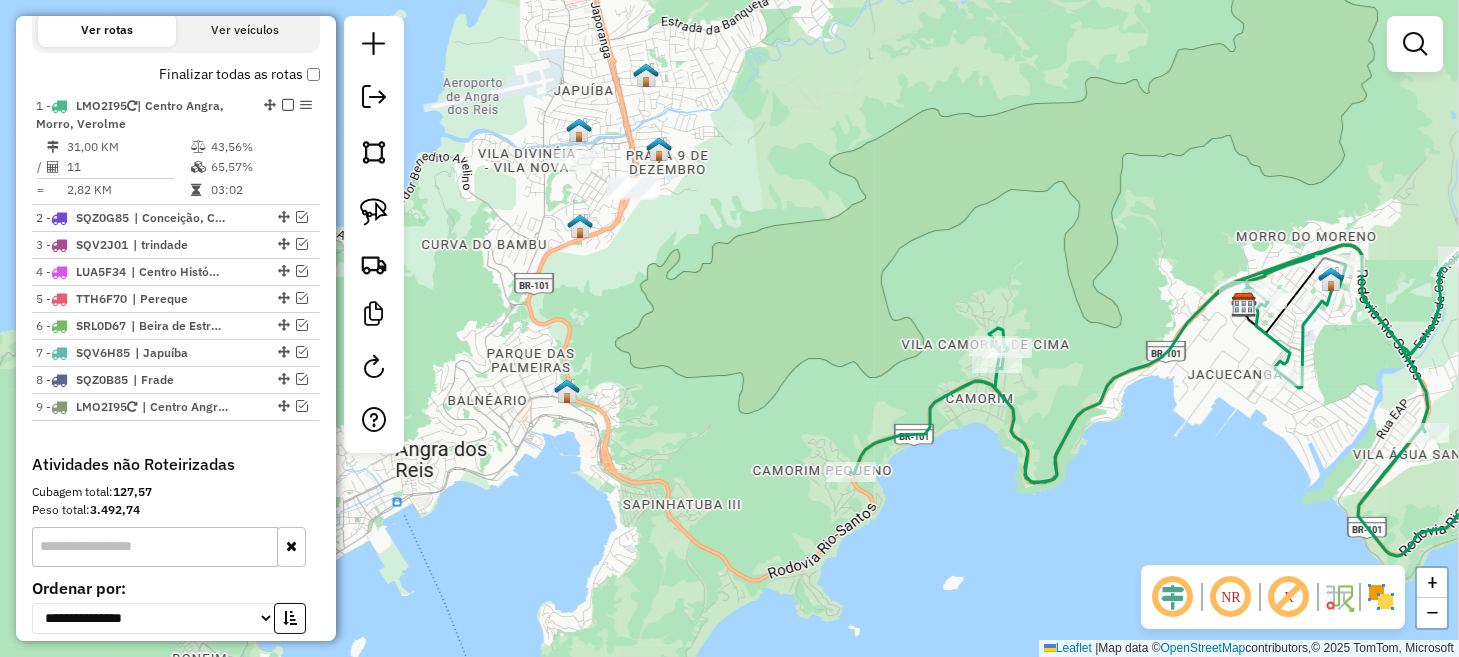 click on "Janela de atendimento Grade de atendimento Capacidade Transportadoras Veículos Cliente Pedidos  Rotas Selecione os dias de semana para filtrar as janelas de atendimento  Seg   Ter   Qua   Qui   Sex   Sáb   Dom  Informe o período da janela de atendimento: De: Até:  Filtrar exatamente a janela do cliente  Considerar janela de atendimento padrão  Selecione os dias de semana para filtrar as grades de atendimento  Seg   Ter   Qua   Qui   Sex   Sáb   Dom   Considerar clientes sem dia de atendimento cadastrado  Clientes fora do dia de atendimento selecionado Filtrar as atividades entre os valores definidos abaixo:  Peso mínimo:   Peso máximo:   Cubagem mínima:   Cubagem máxima:   De:   Até:  Filtrar as atividades entre o tempo de atendimento definido abaixo:  De:   Até:   Considerar capacidade total dos clientes não roteirizados Transportadora: Selecione um ou mais itens Tipo de veículo: Selecione um ou mais itens Veículo: Selecione um ou mais itens Motorista: Selecione um ou mais itens Nome: Rótulo:" 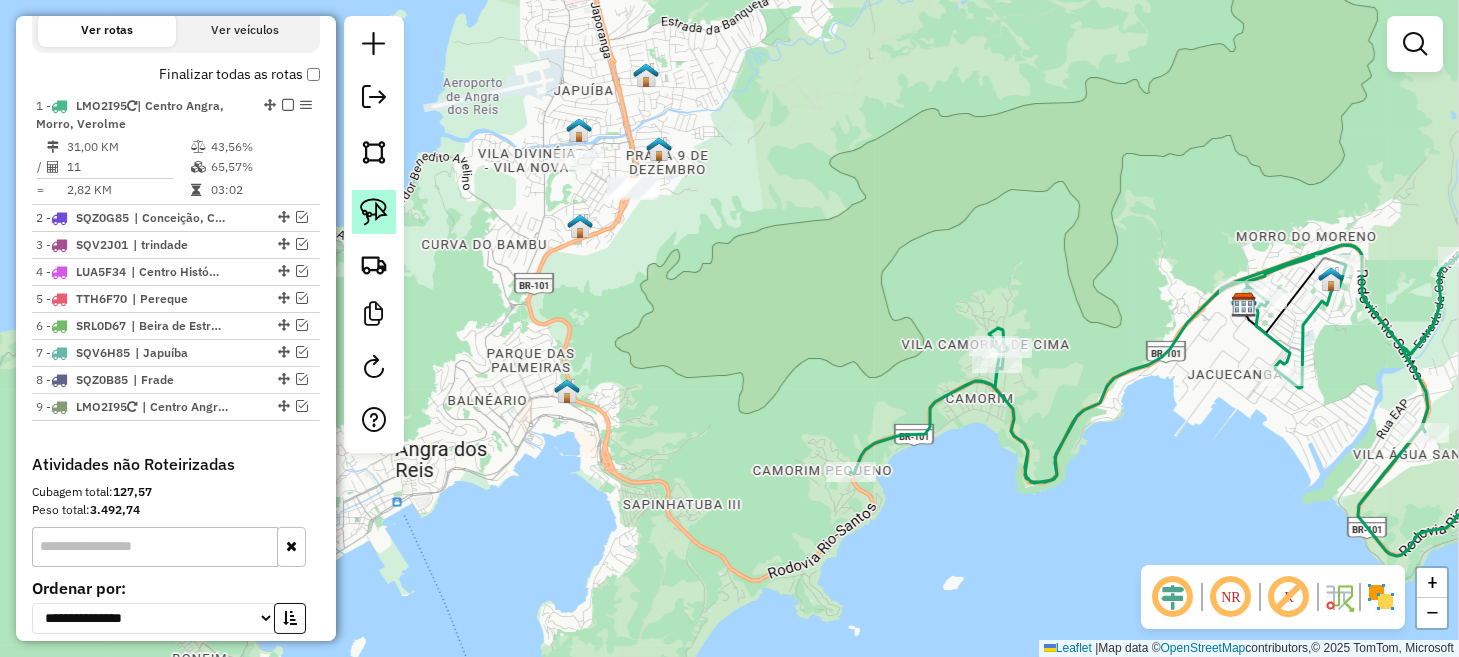 click 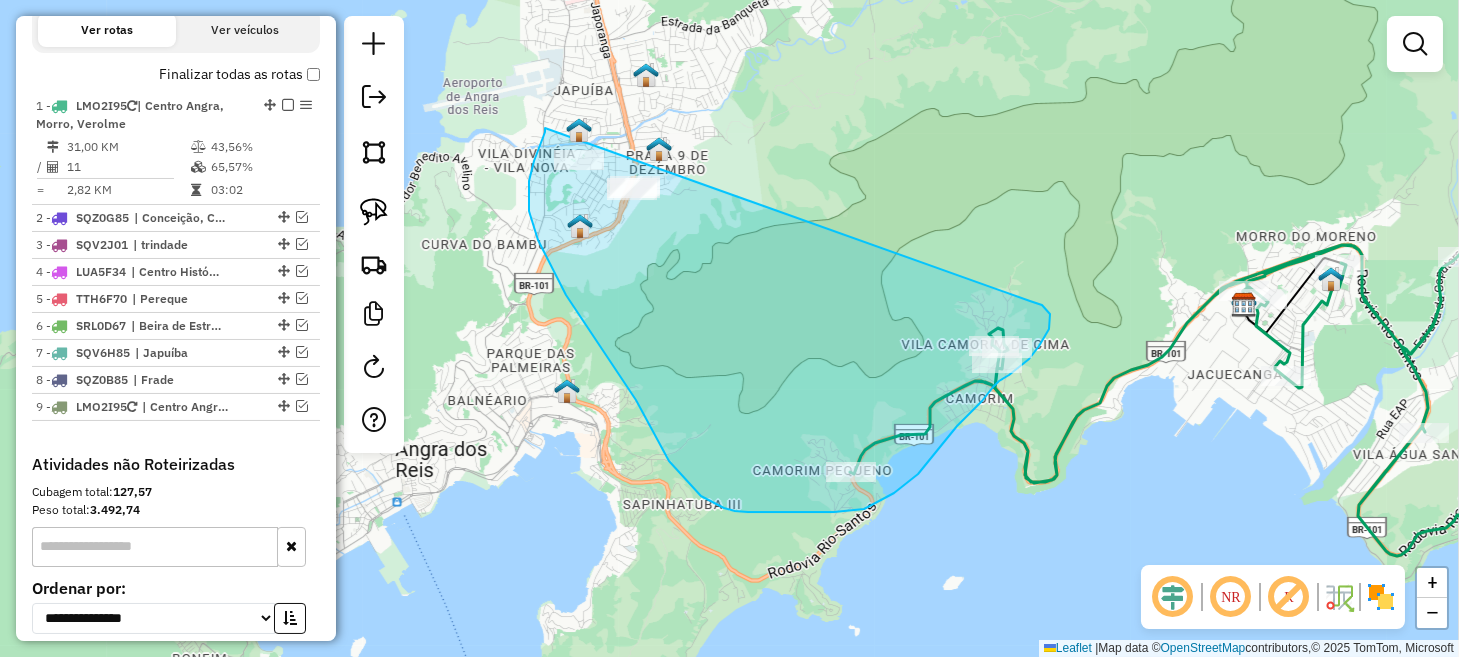 drag, startPoint x: 545, startPoint y: 128, endPoint x: 1030, endPoint y: 301, distance: 514.9311 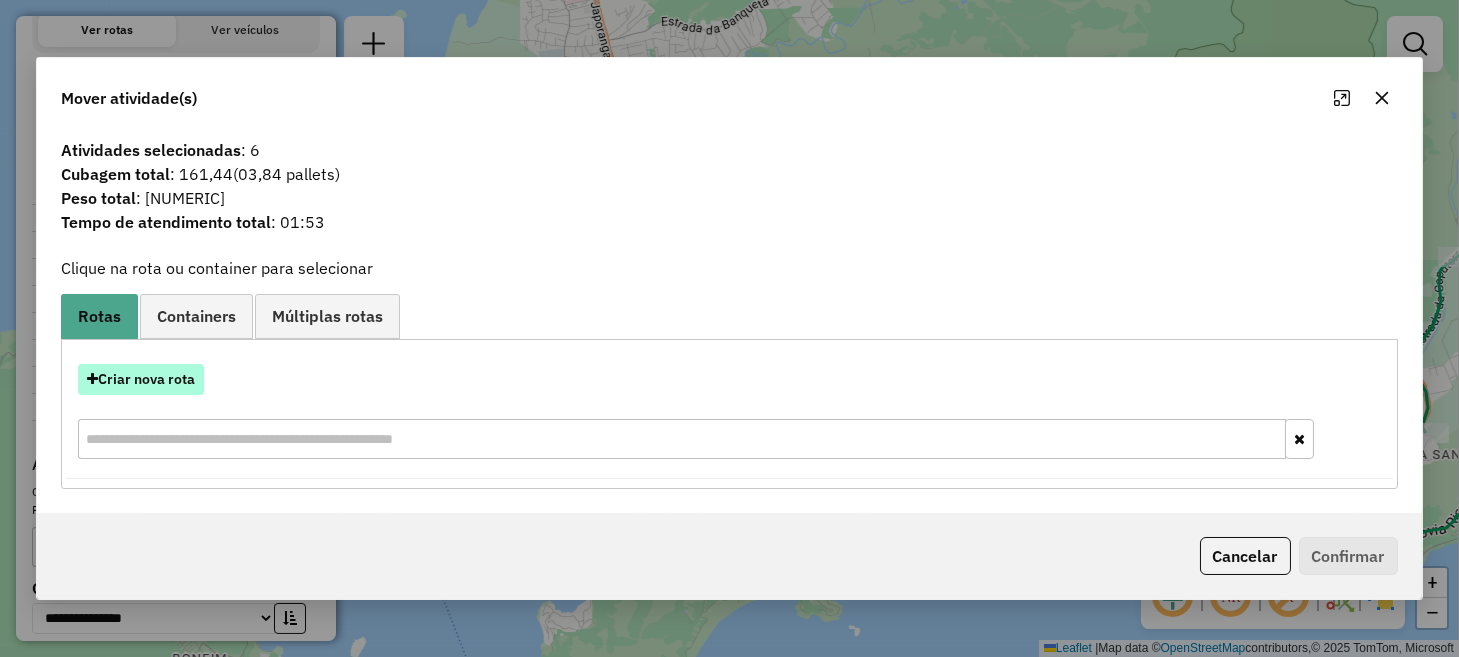 click on "Criar nova rota" at bounding box center (141, 379) 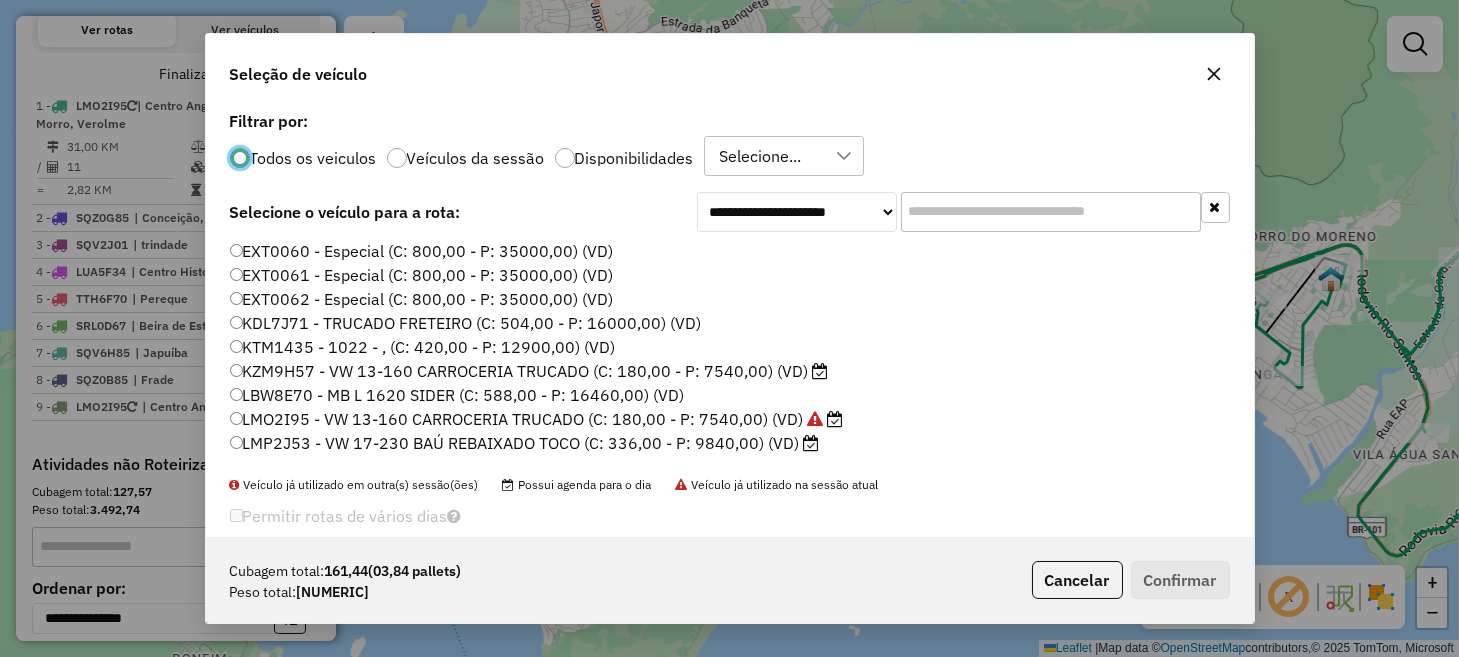scroll, scrollTop: 10, scrollLeft: 6, axis: both 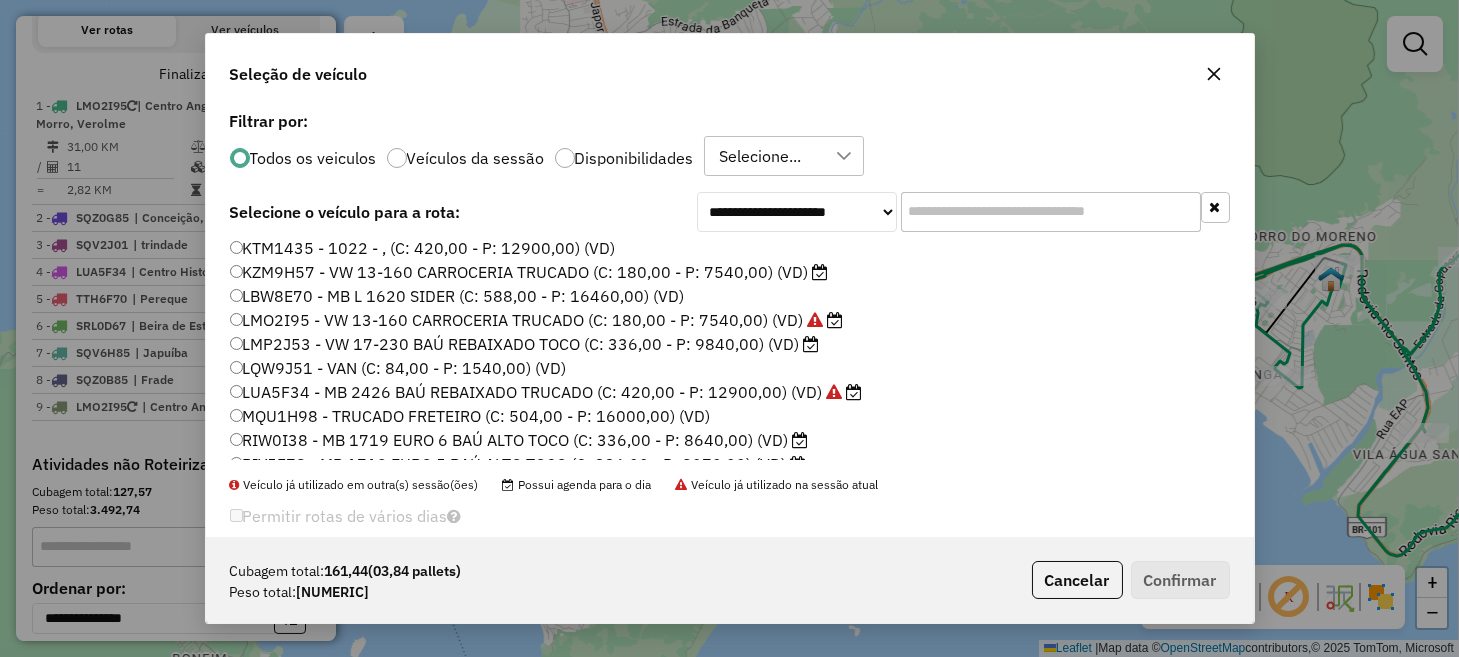 click on "LMP2J53 - VW 17-230 BAÚ REBAIXADO TOCO (C: 336,00 - P: 9840,00) (VD)" 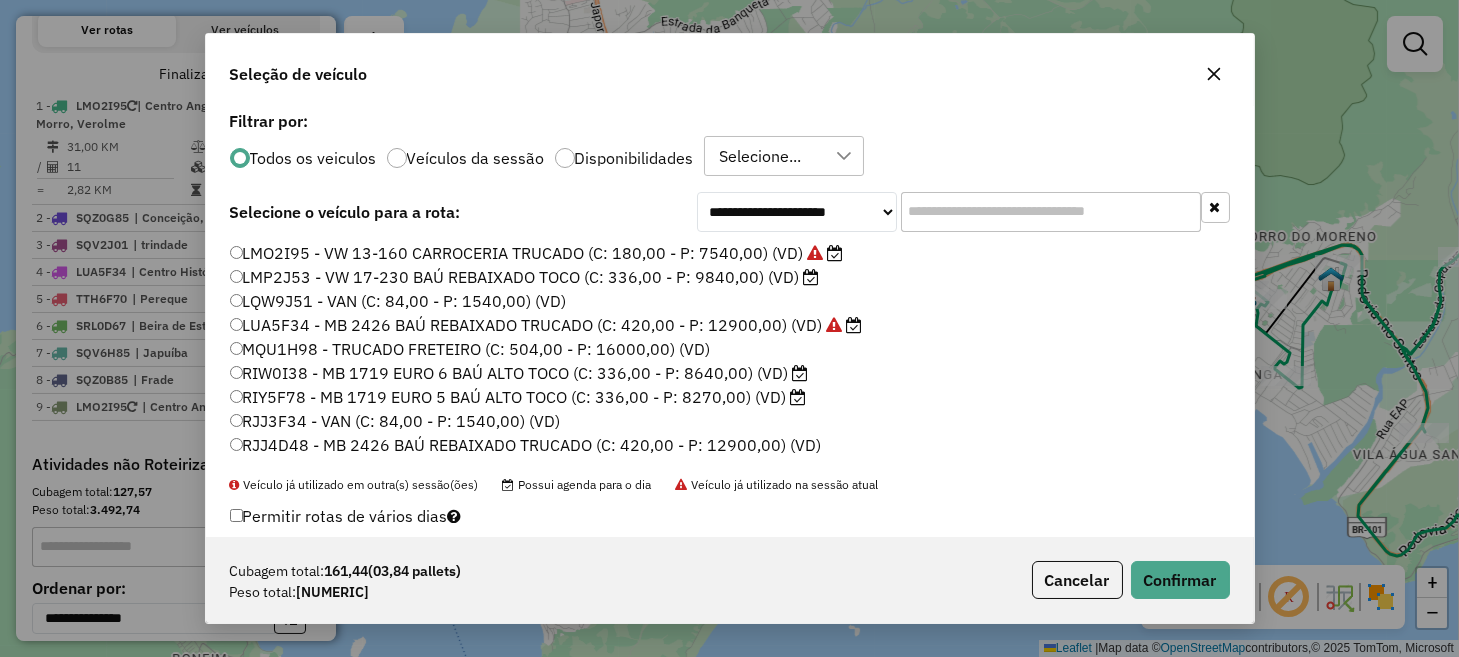 scroll, scrollTop: 200, scrollLeft: 0, axis: vertical 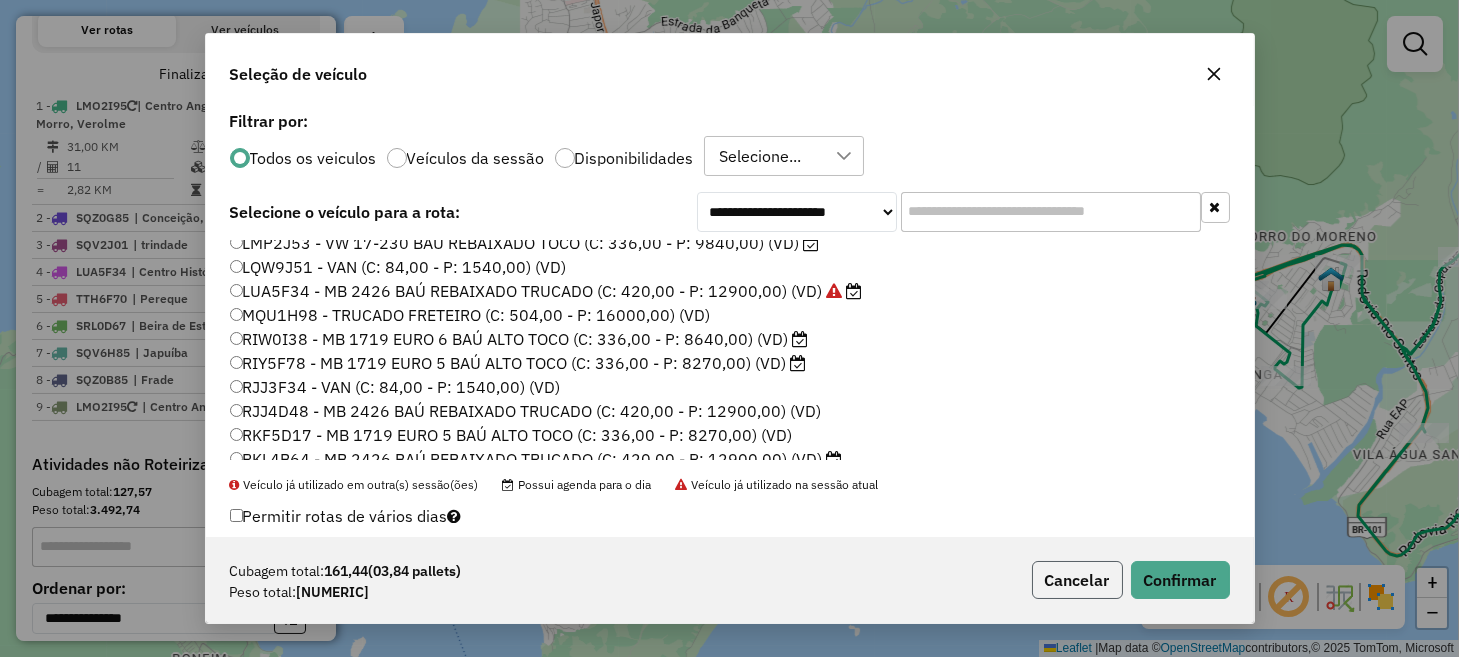 click on "Cancelar" 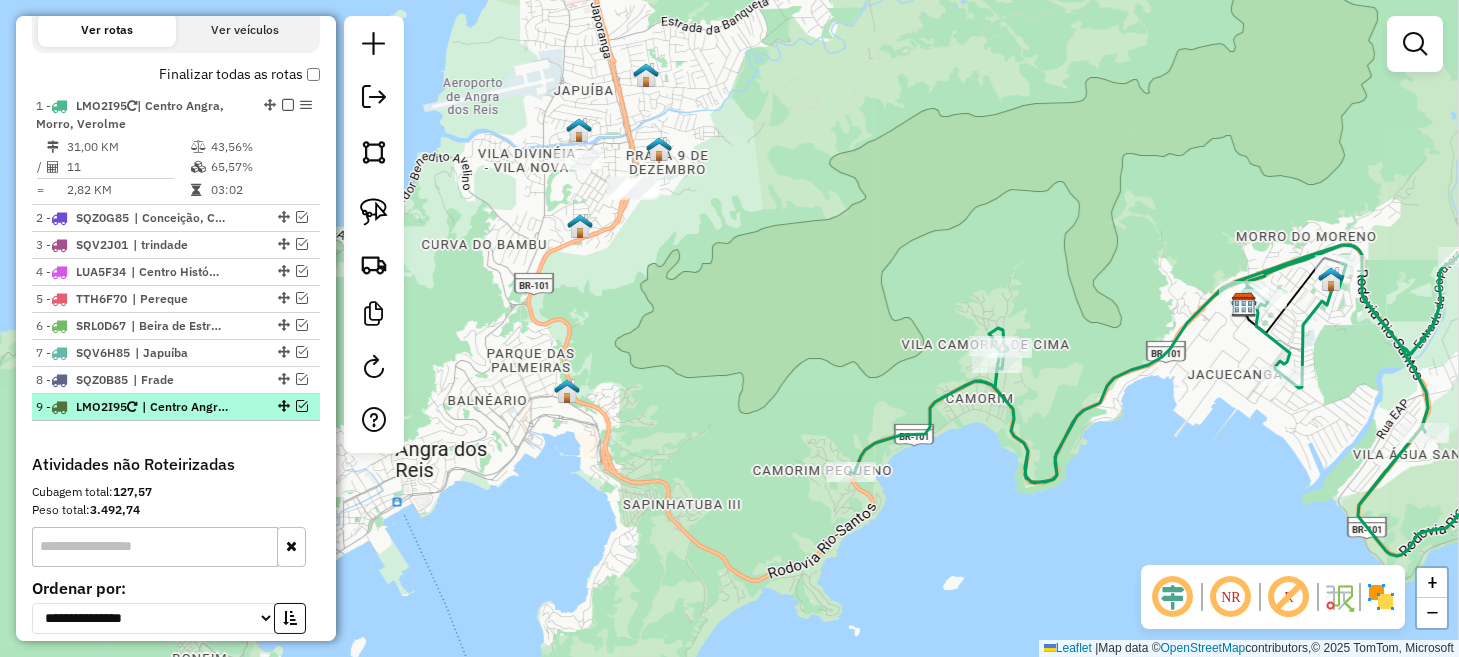 click at bounding box center (302, 406) 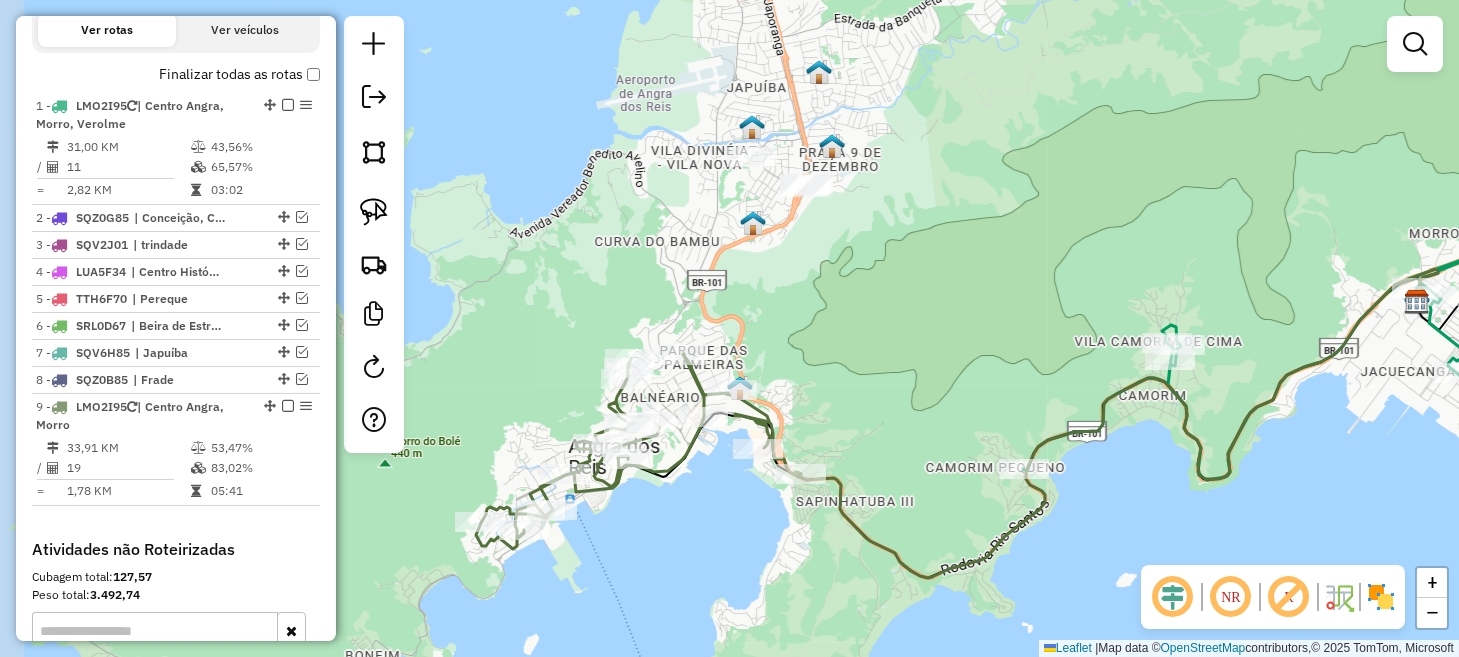 drag, startPoint x: 575, startPoint y: 539, endPoint x: 748, endPoint y: 536, distance: 173.02602 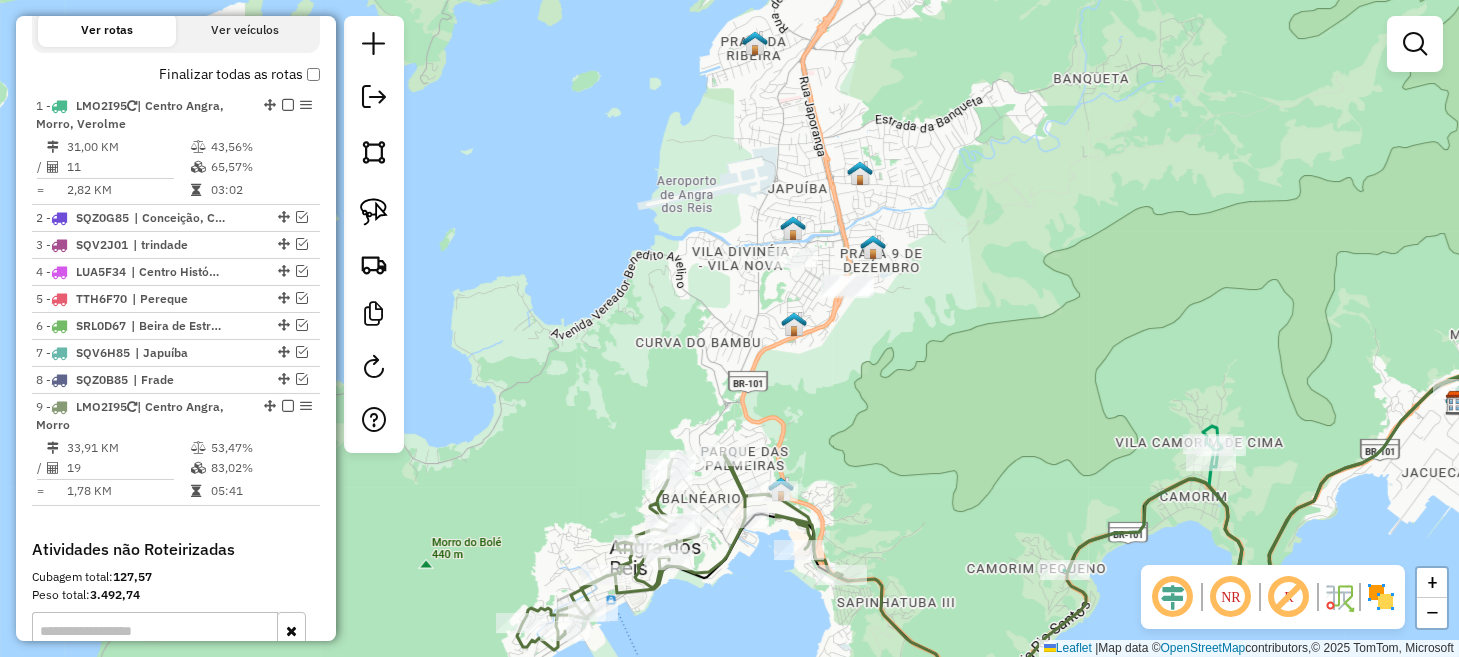 drag, startPoint x: 798, startPoint y: 320, endPoint x: 839, endPoint y: 421, distance: 109.004585 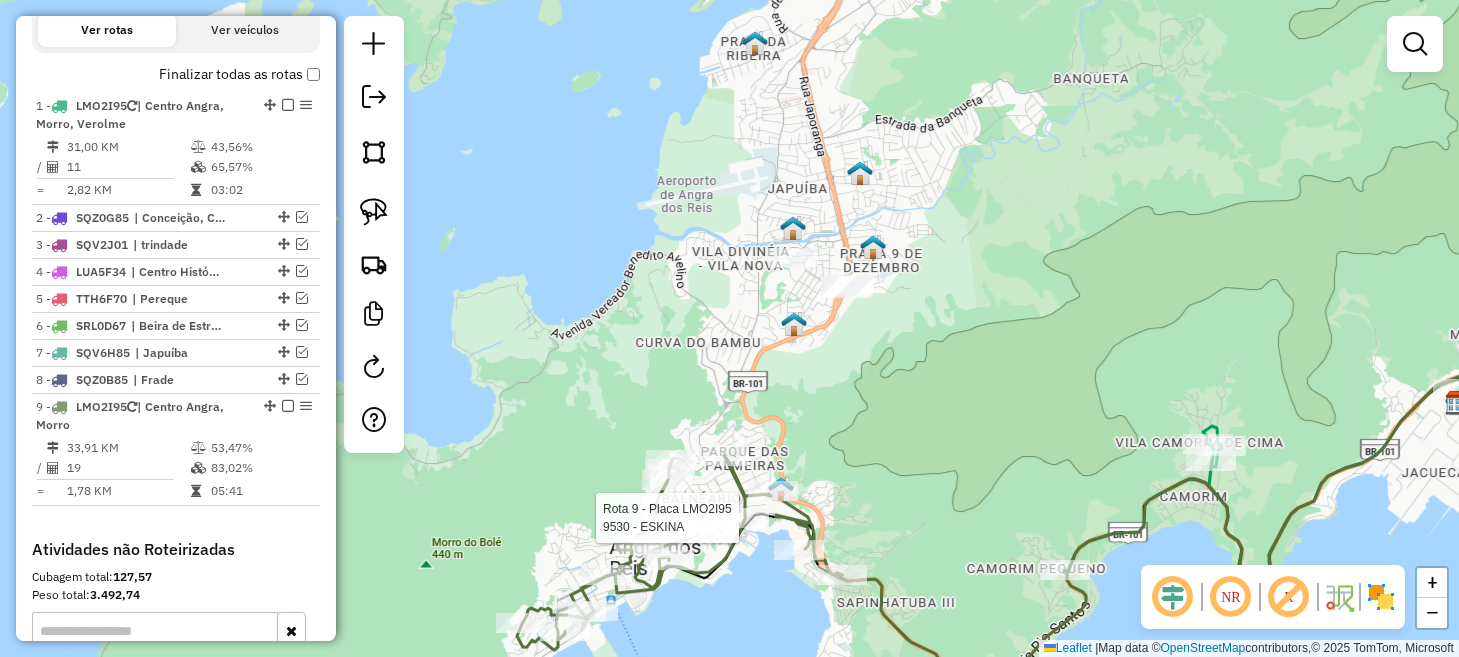 select on "*********" 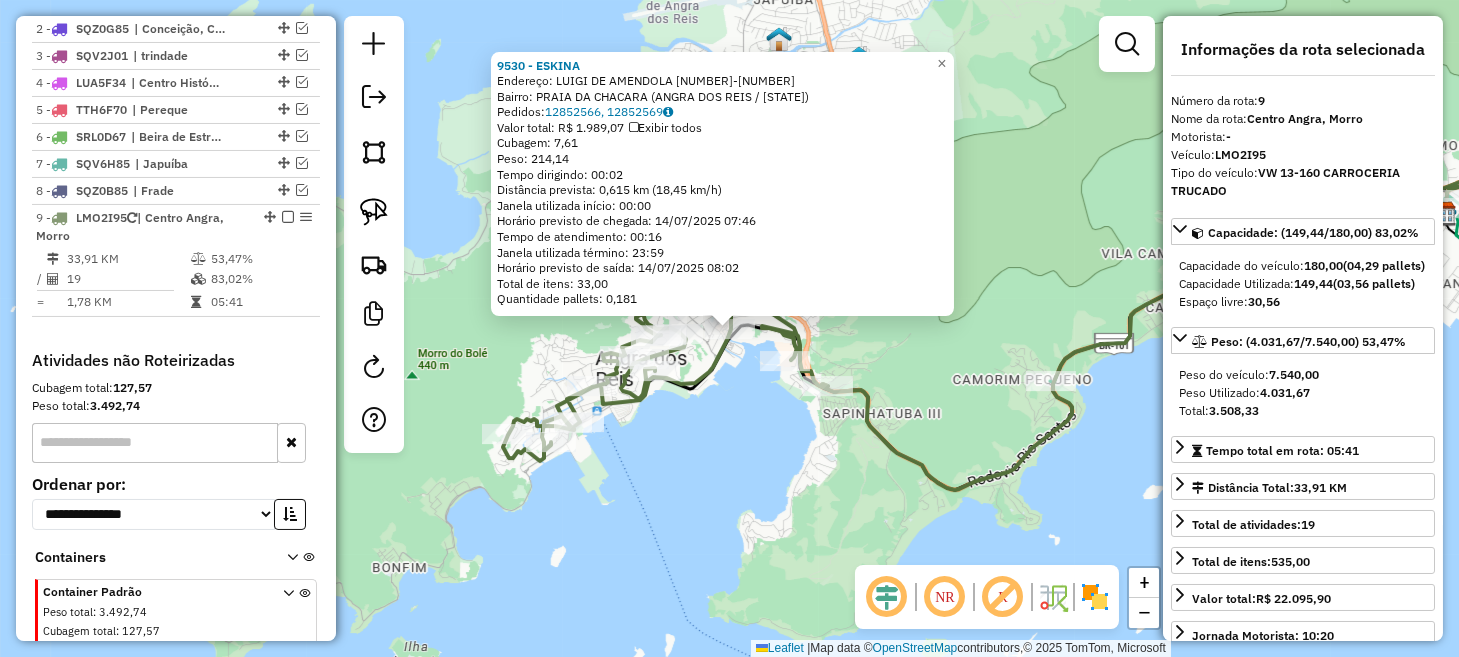 scroll, scrollTop: 951, scrollLeft: 0, axis: vertical 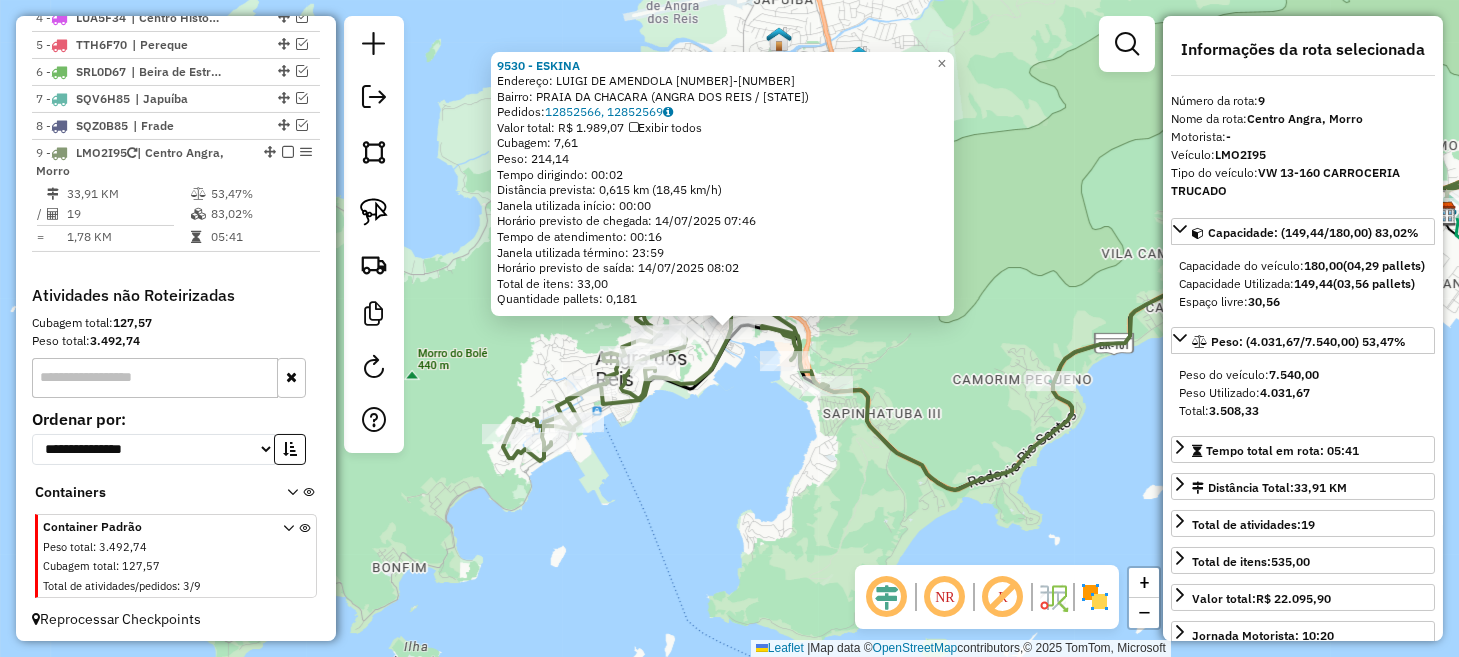 click on "9530 - [NAME]  Endereço:  [STREET] [NUMBER]   Bairro: [NEIGHBORHOOD]  [CITY] ([CITY] / [STATE])   Pedidos:  [ORDER_ID], [ORDER_ID]   Valor total: R$ [PRICE]   Exibir todos   Cubagem: [NUMERIC]  Peso: [NUMERIC]  Tempo dirigindo: [TIME]   Distância prevista: [DISTANCE] km ([SPEED] km/h)   Janela utilizada início: [TIME]   Horário previsto de chegada: [DATE] [TIME]   Tempo de atendimento: [TIME]   Janela utilizada término: [TIME]   Horário previsto de saída: [DATE] [TIME]   Total de itens: [NUMERIC],00   Quantidade pallets: [NUMERIC]  × Janela de atendimento Grade de atendimento Capacidade Transportadoras Veículos Cliente Pedidos  Rotas Selecione os dias de semana para filtrar as janelas de atendimento  Seg   Ter   Qua   Qui   Sex   Sáb   Dom  Informe o período da janela de atendimento: De: Até:  Filtrar exatamente a janela do cliente  Considerar janela de atendimento padrão  Selecione os dias de semana para filtrar as grades de atendimento  Seg   Ter   Qua   Qui   Sex   Sáb   Dom   Peso mínimo:   Peso máximo:   De:  De:" 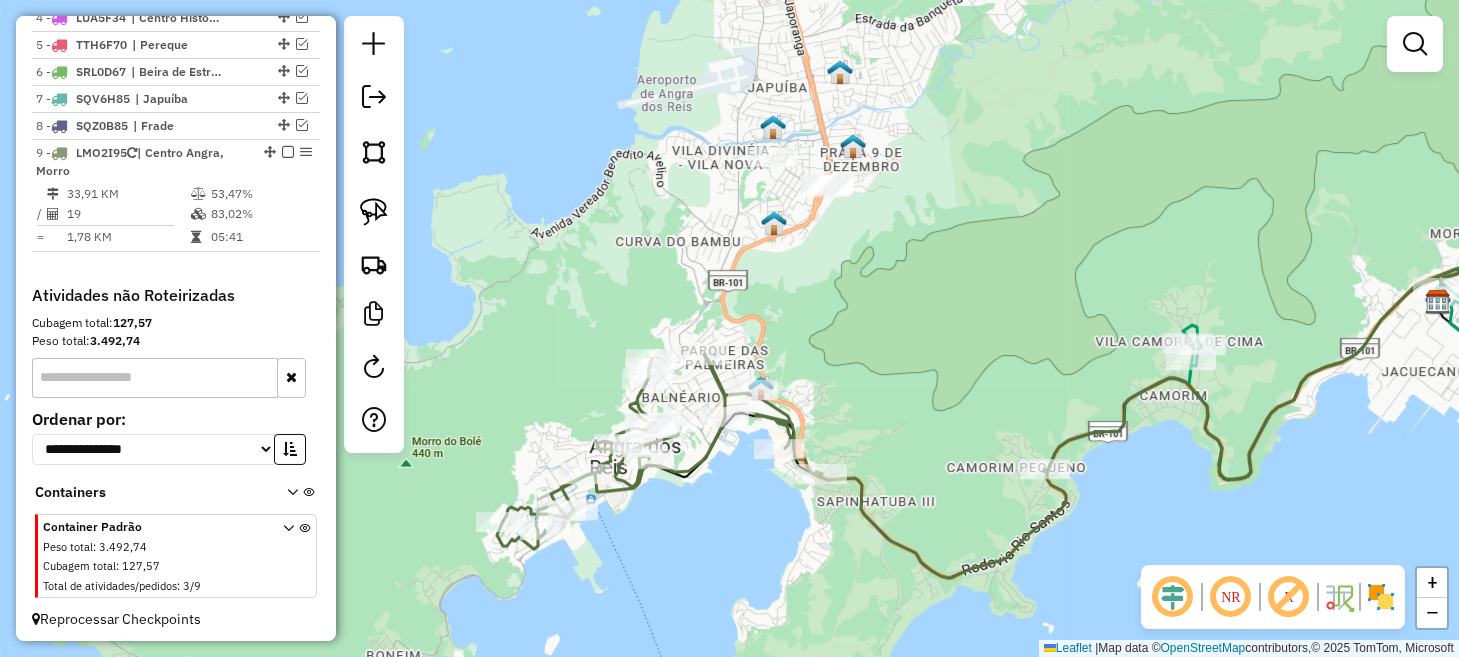 drag, startPoint x: 873, startPoint y: 226, endPoint x: 867, endPoint y: 323, distance: 97.18539 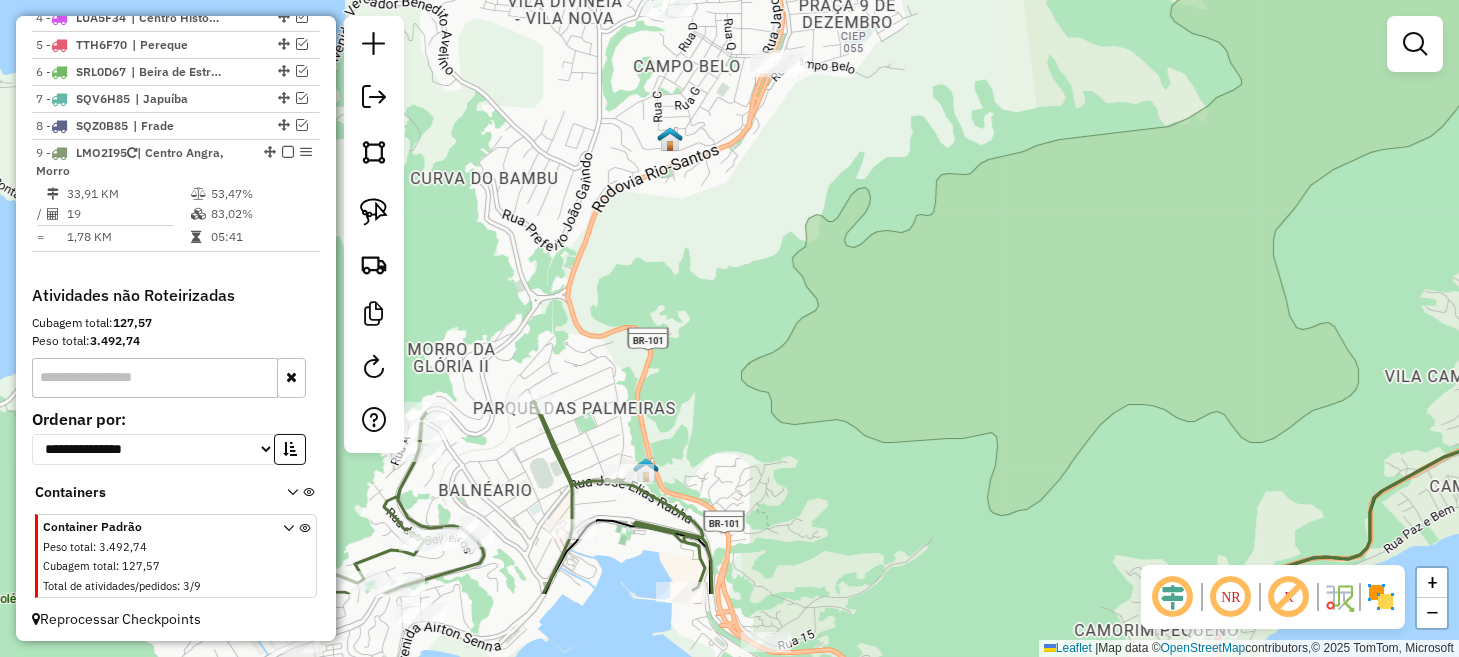 drag, startPoint x: 857, startPoint y: 373, endPoint x: 684, endPoint y: 198, distance: 246.07722 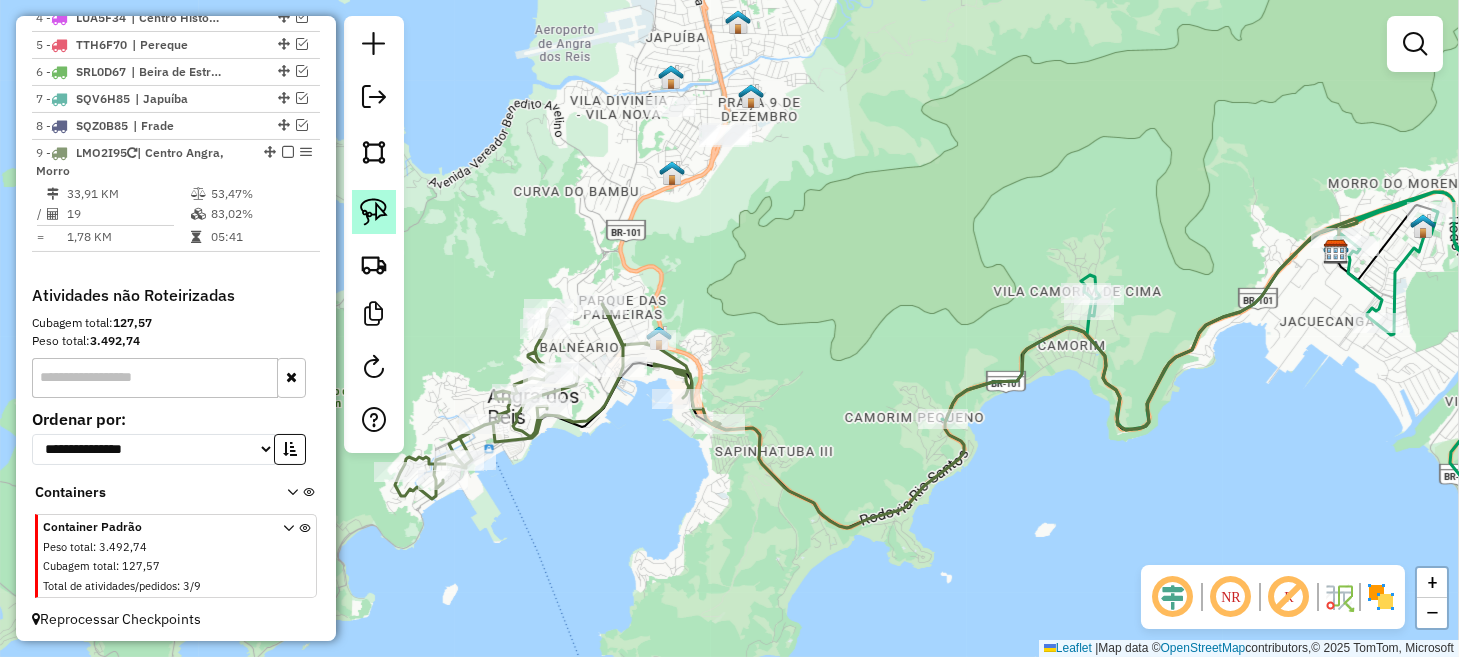 click 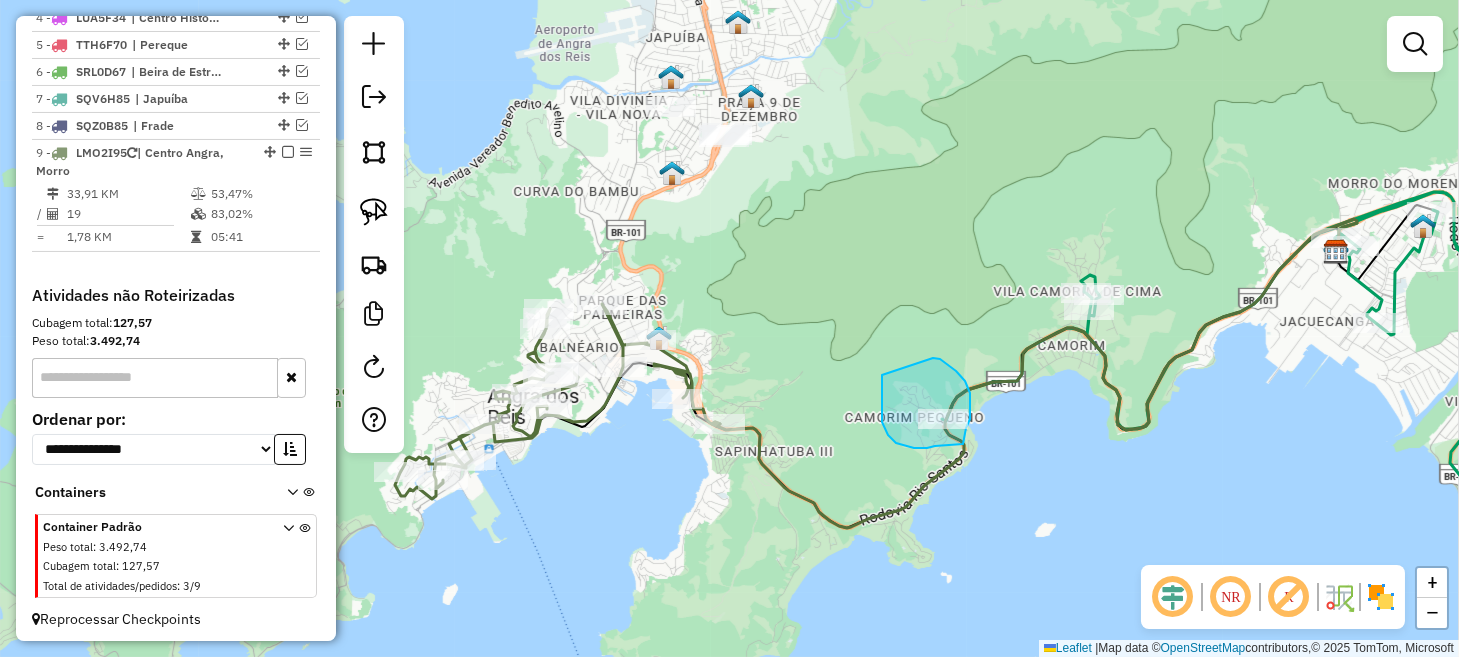 drag, startPoint x: 882, startPoint y: 379, endPoint x: 933, endPoint y: 358, distance: 55.154327 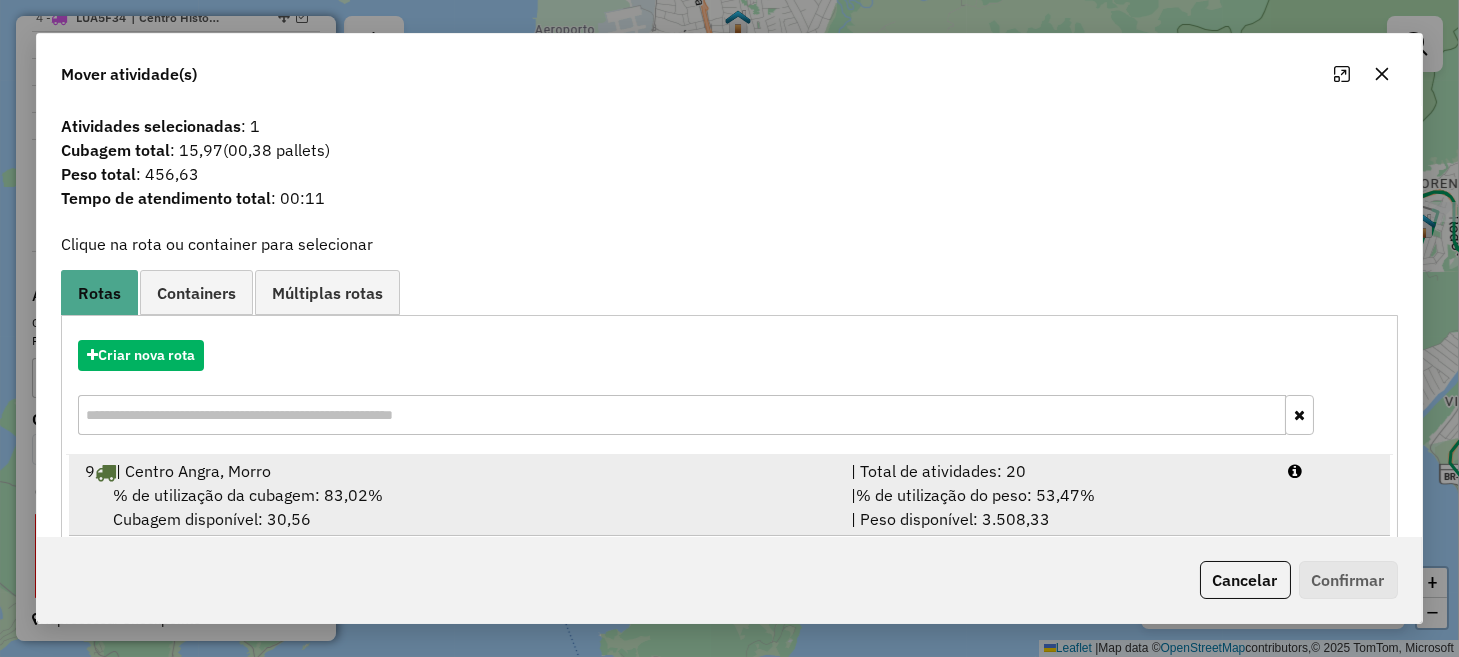 scroll, scrollTop: 31, scrollLeft: 0, axis: vertical 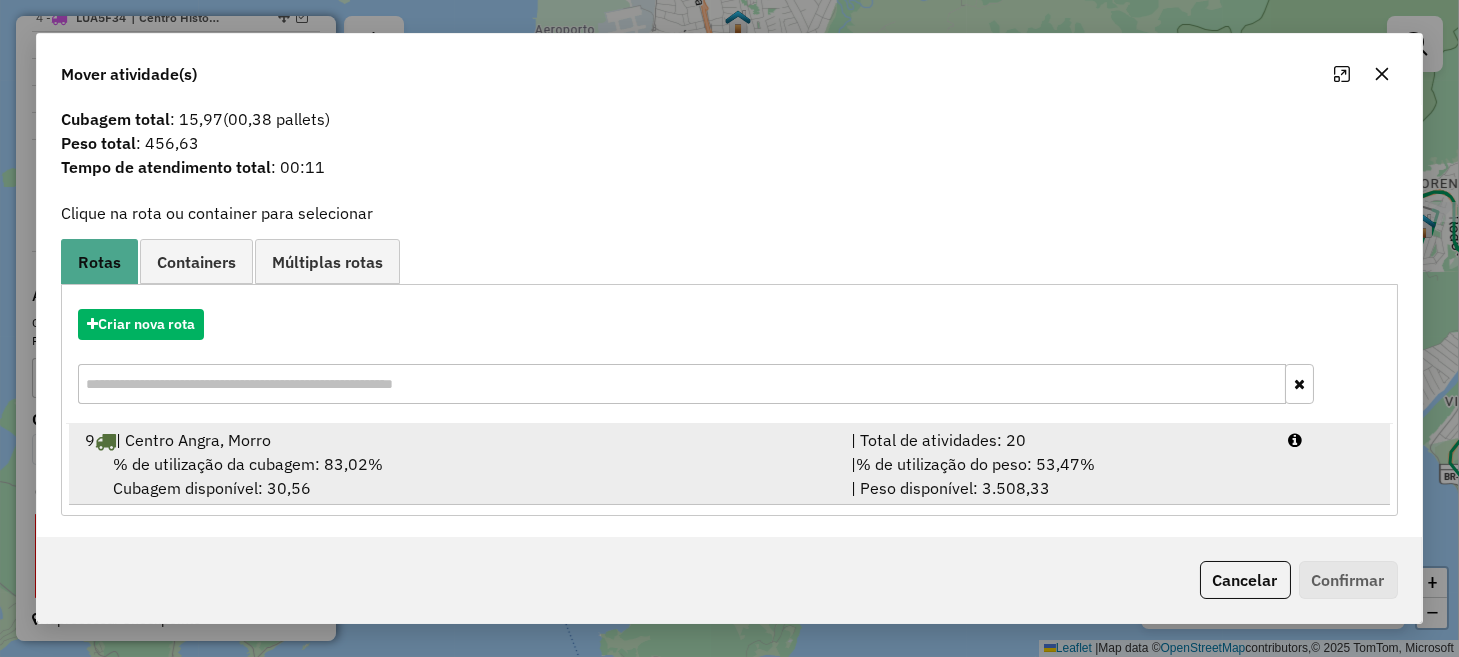 click on "% de utilização da cubagem: 83,02%  Cubagem disponível: 30,56" at bounding box center [455, 476] 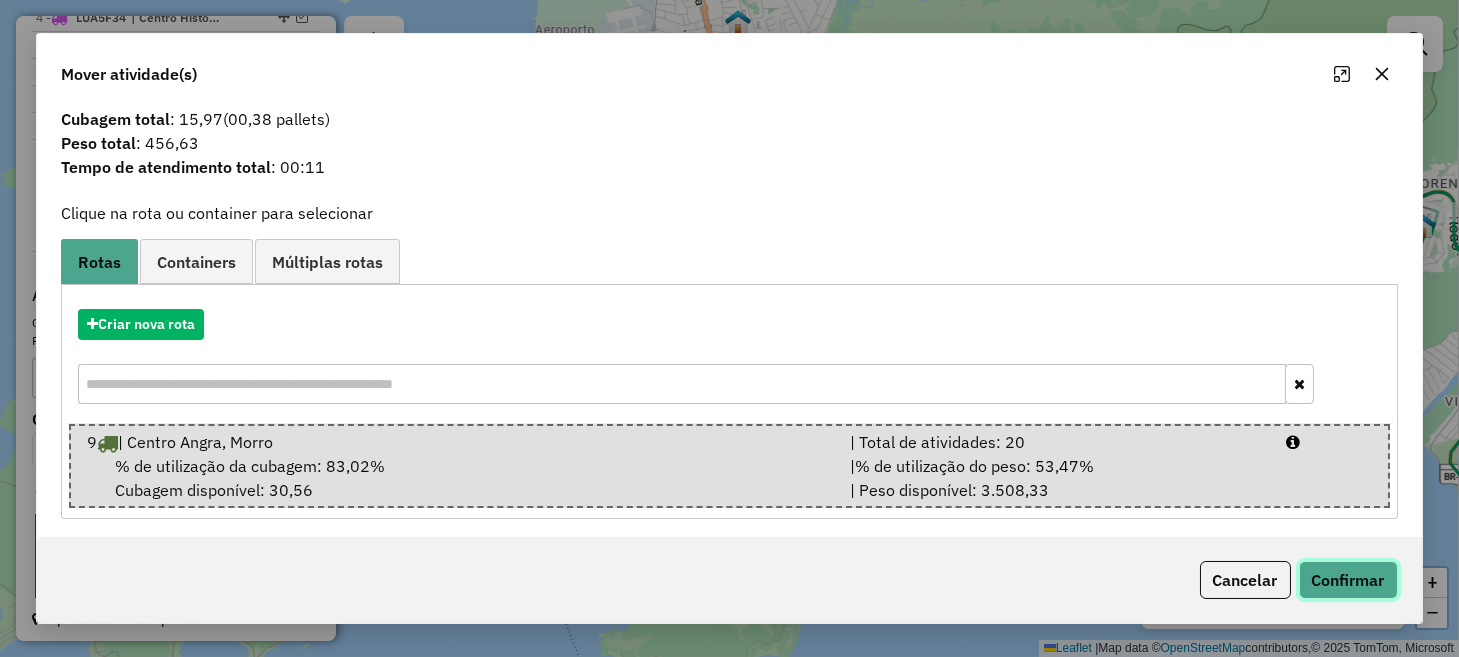 click on "Confirmar" 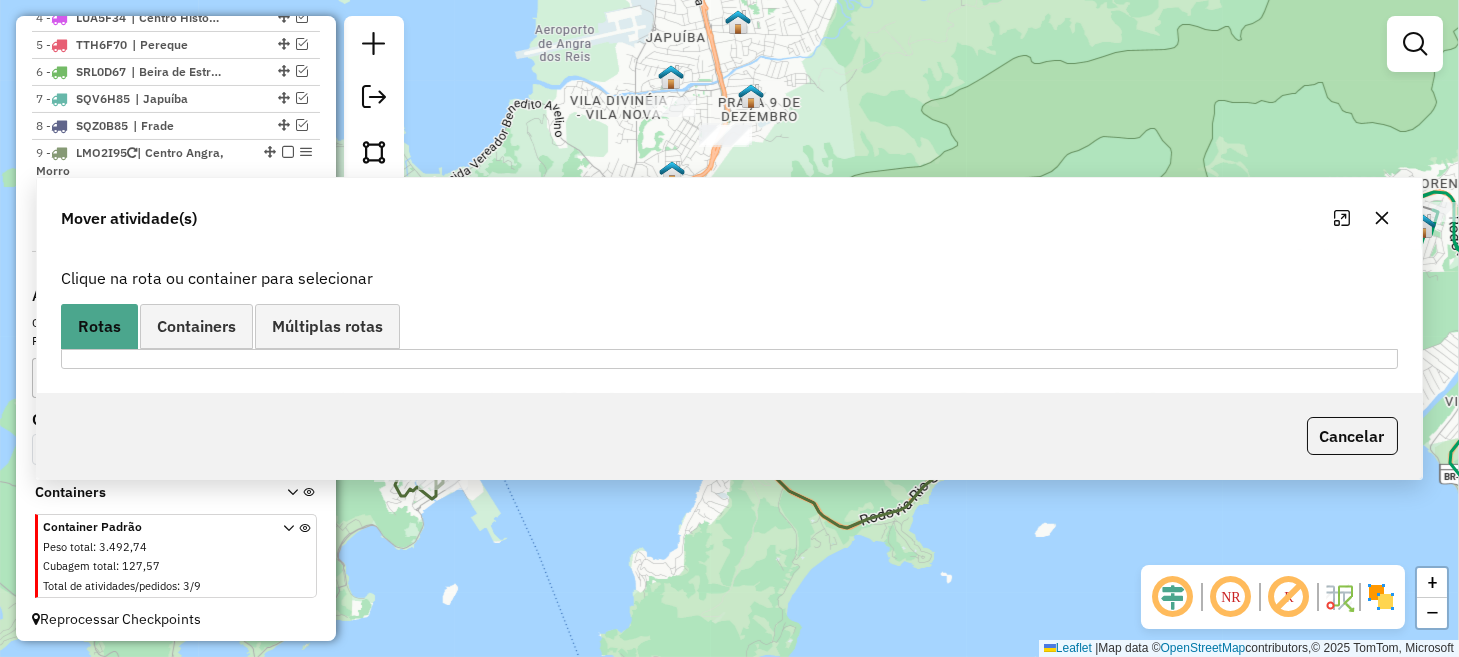 scroll, scrollTop: 0, scrollLeft: 0, axis: both 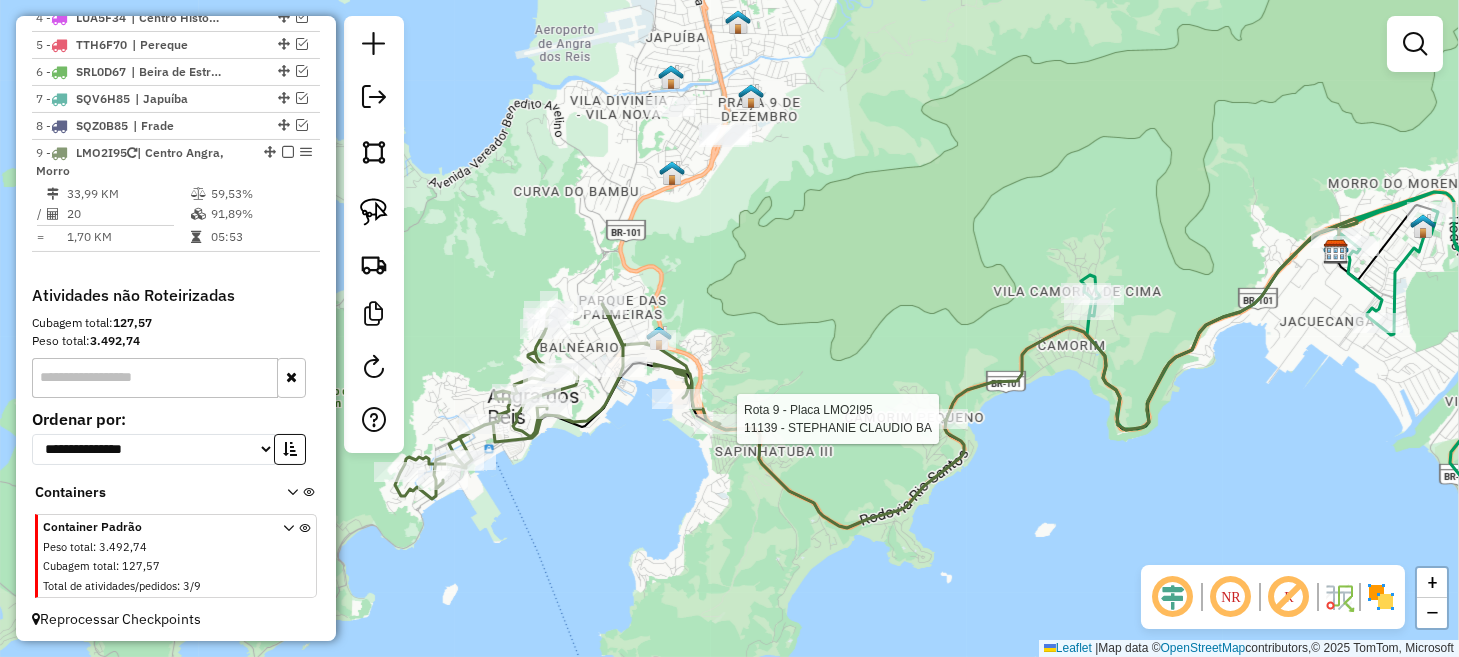 select on "*********" 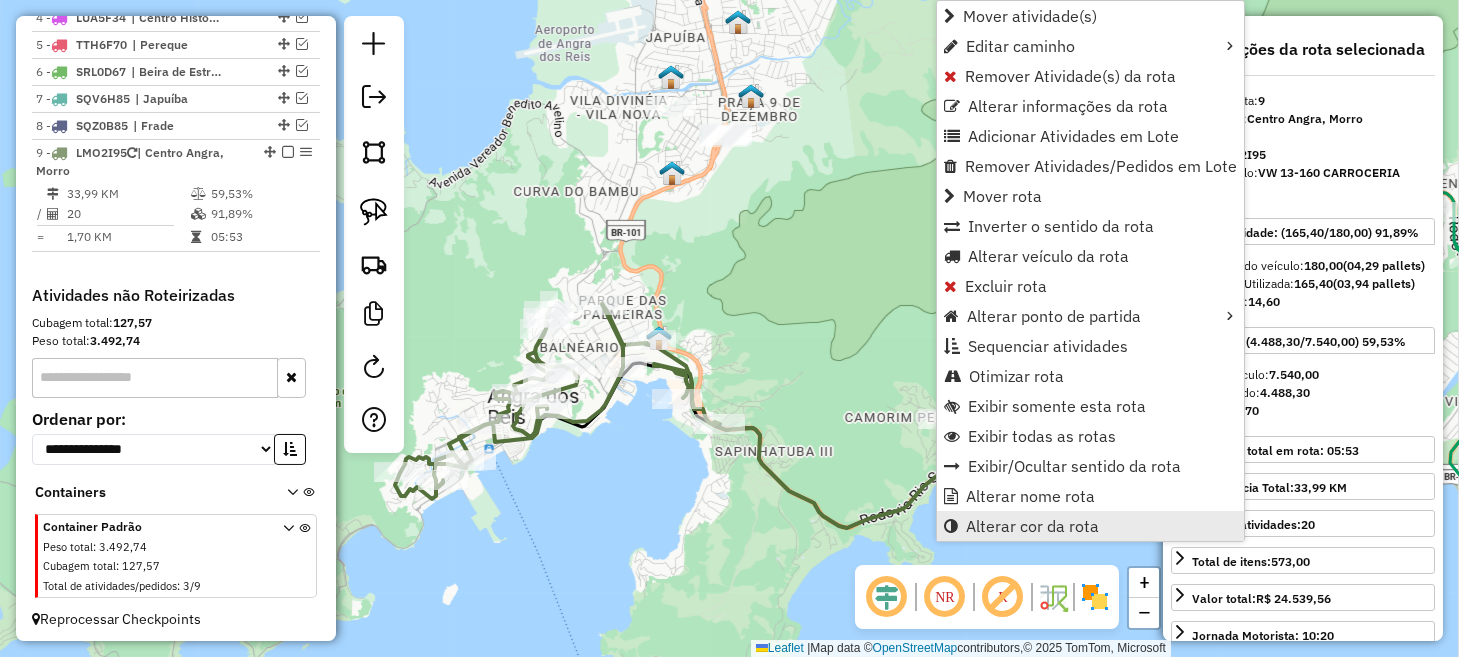 click on "Alterar cor da rota" at bounding box center [1032, 526] 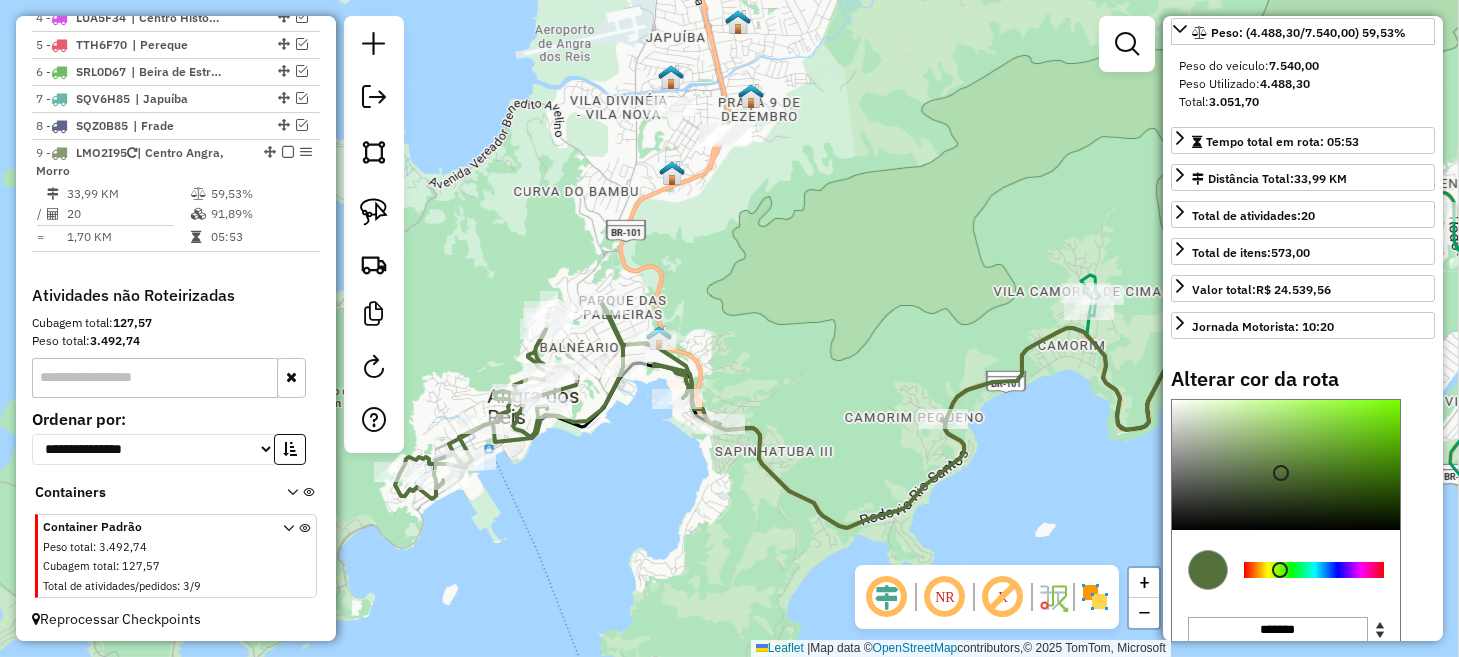scroll, scrollTop: 400, scrollLeft: 0, axis: vertical 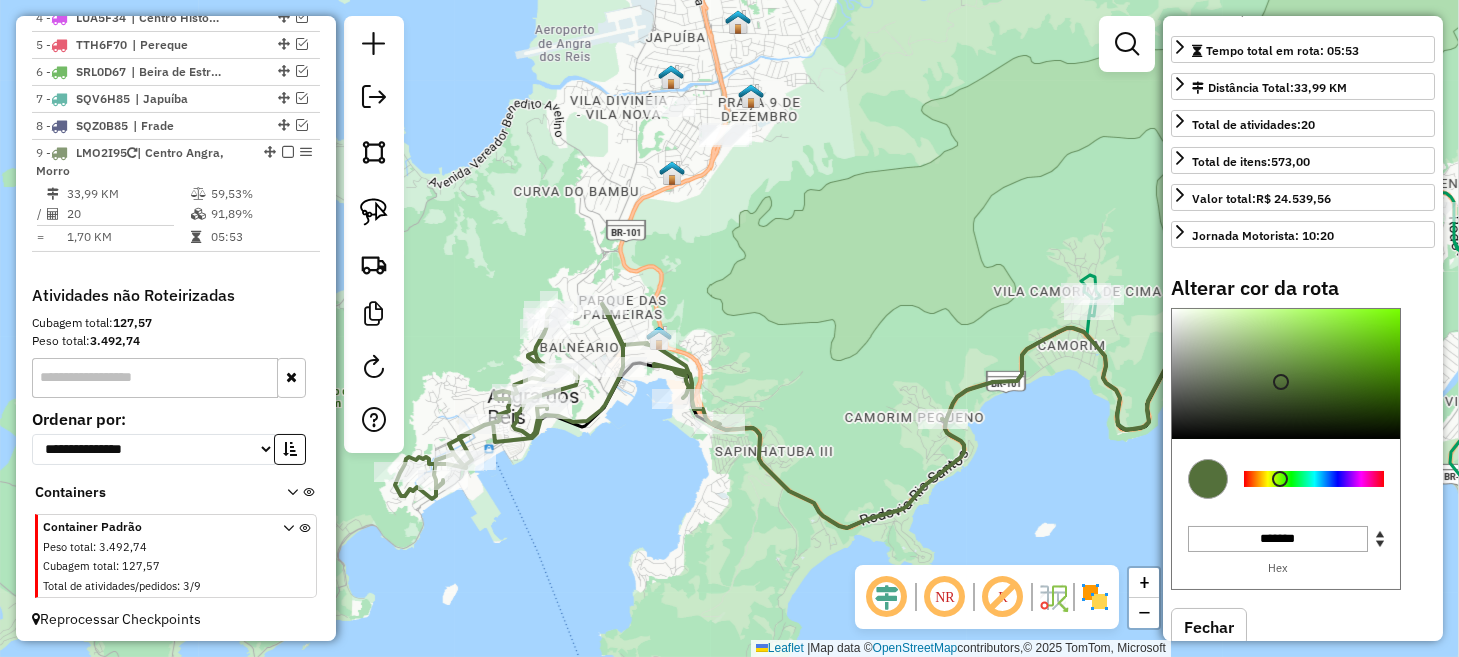 click at bounding box center [1314, 479] 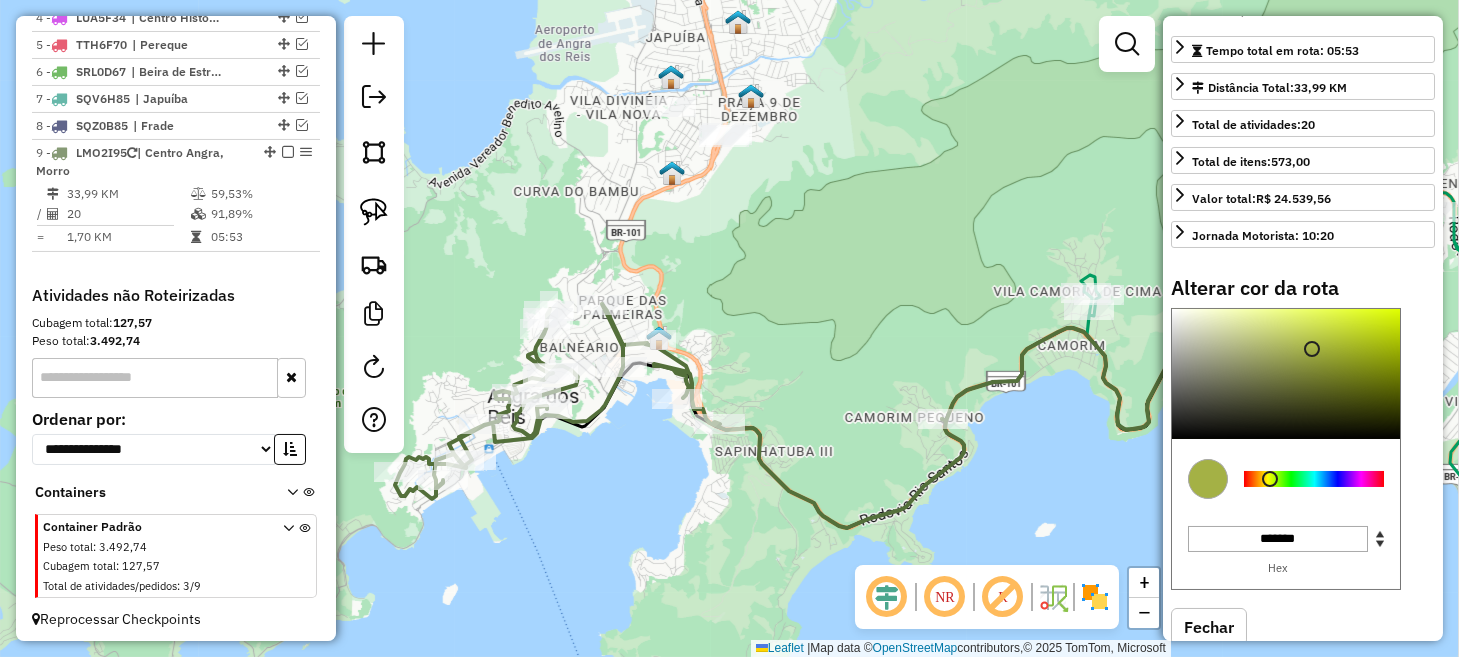 type on "*******" 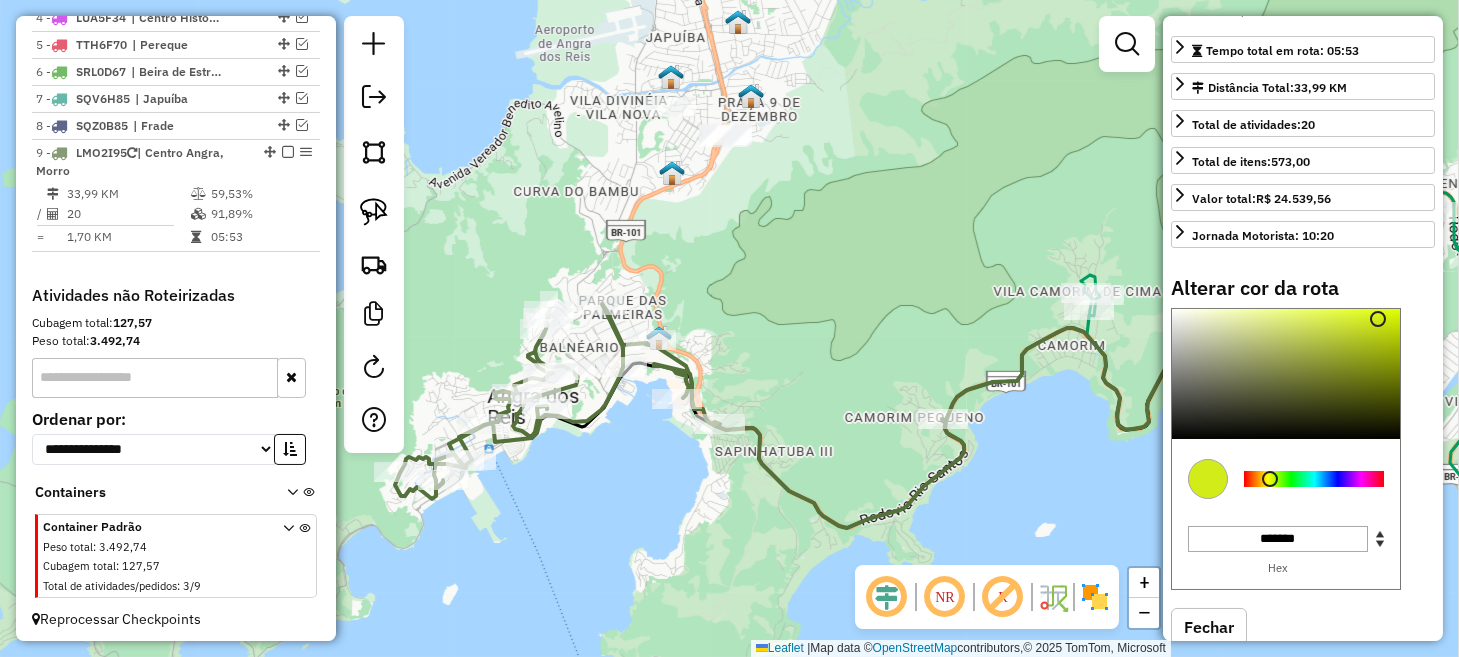 drag, startPoint x: 1270, startPoint y: 419, endPoint x: 1376, endPoint y: 351, distance: 125.93649 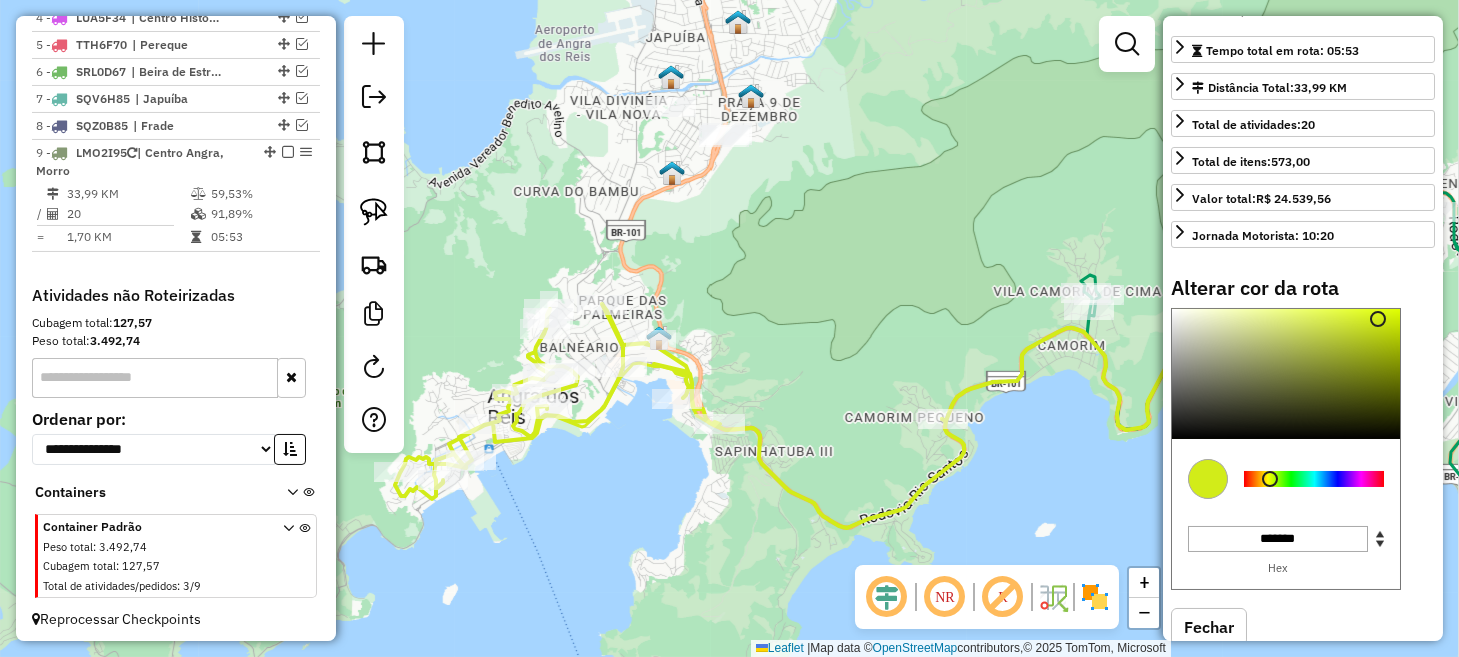 click on "Janela de atendimento Grade de atendimento Capacidade Transportadoras Veículos Cliente Pedidos  Rotas Selecione os dias de semana para filtrar as janelas de atendimento  Seg   Ter   Qua   Qui   Sex   Sáb   Dom  Informe o período da janela de atendimento: De: Até:  Filtrar exatamente a janela do cliente  Considerar janela de atendimento padrão  Selecione os dias de semana para filtrar as grades de atendimento  Seg   Ter   Qua   Qui   Sex   Sáb   Dom   Considerar clientes sem dia de atendimento cadastrado  Clientes fora do dia de atendimento selecionado Filtrar as atividades entre os valores definidos abaixo:  Peso mínimo:   Peso máximo:   Cubagem mínima:   Cubagem máxima:   De:   Até:  Filtrar as atividades entre o tempo de atendimento definido abaixo:  De:   Até:   Considerar capacidade total dos clientes não roteirizados Transportadora: Selecione um ou mais itens Tipo de veículo: Selecione um ou mais itens Veículo: Selecione um ou mais itens Motorista: Selecione um ou mais itens Nome: Rótulo:" 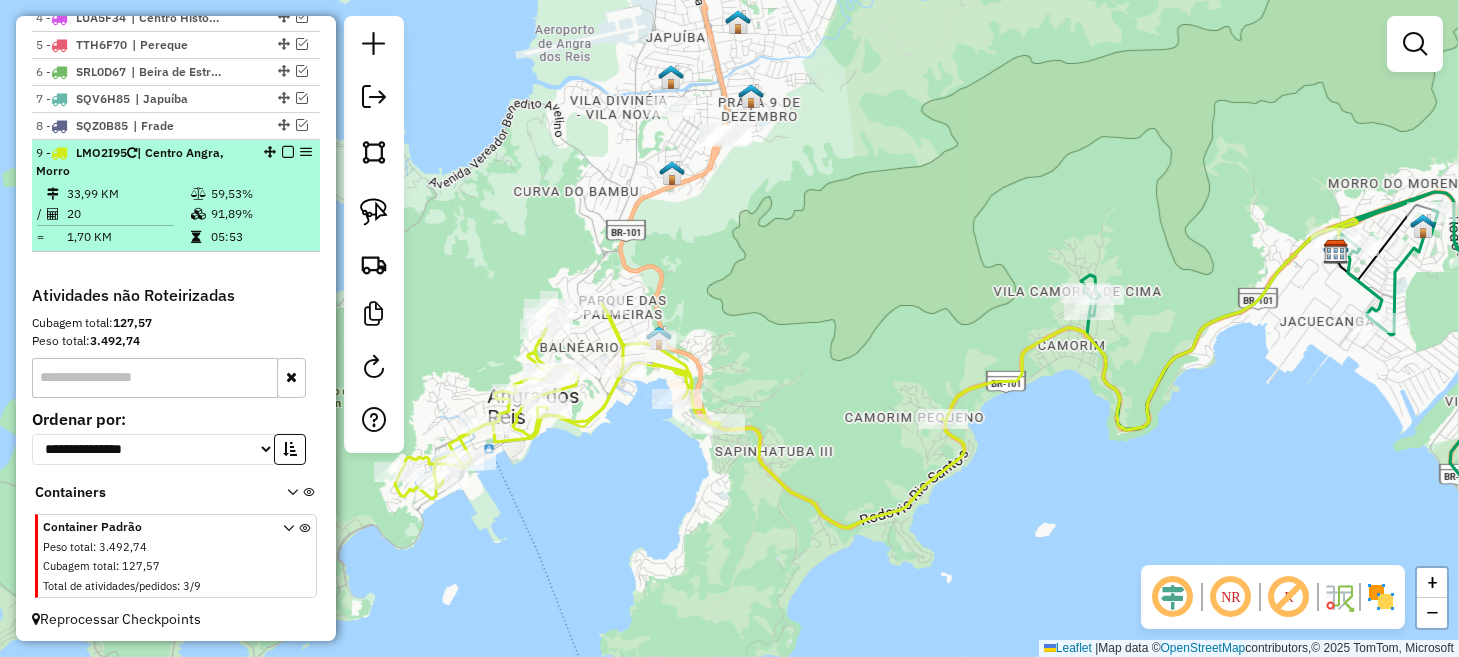 click at bounding box center [288, 152] 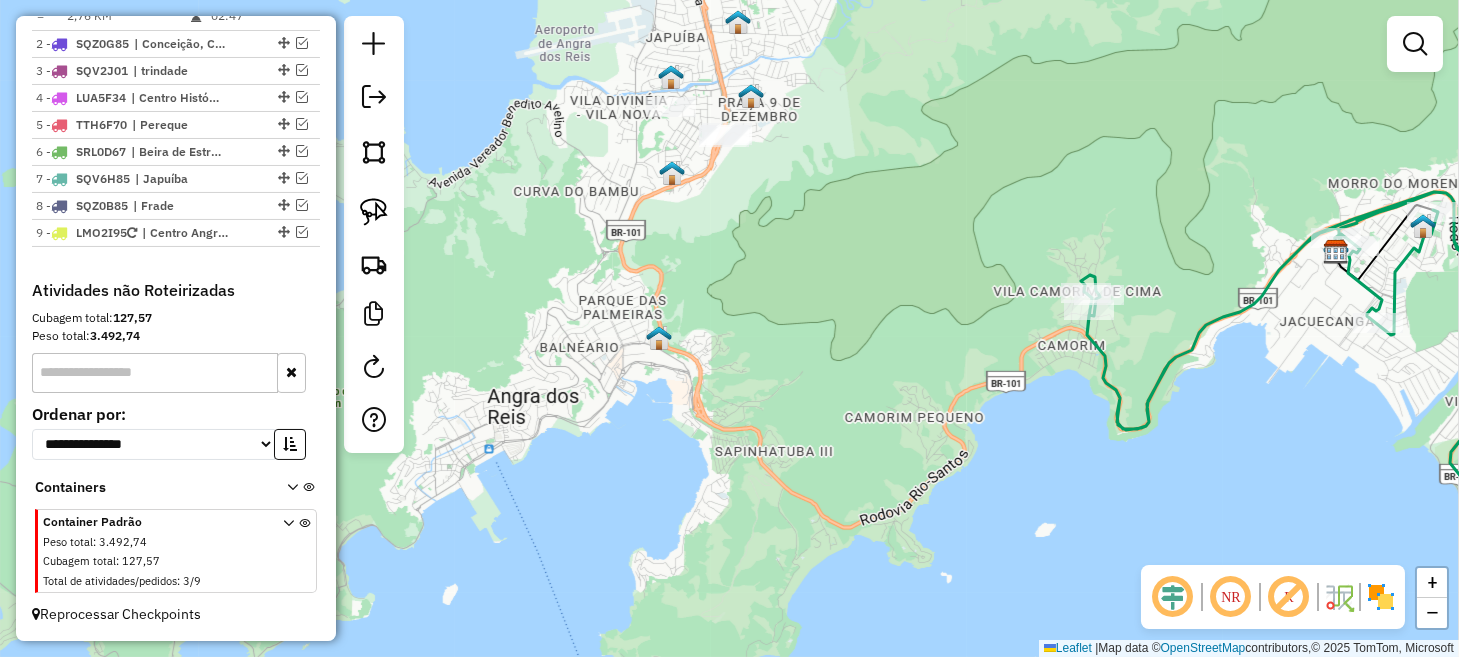 scroll, scrollTop: 867, scrollLeft: 0, axis: vertical 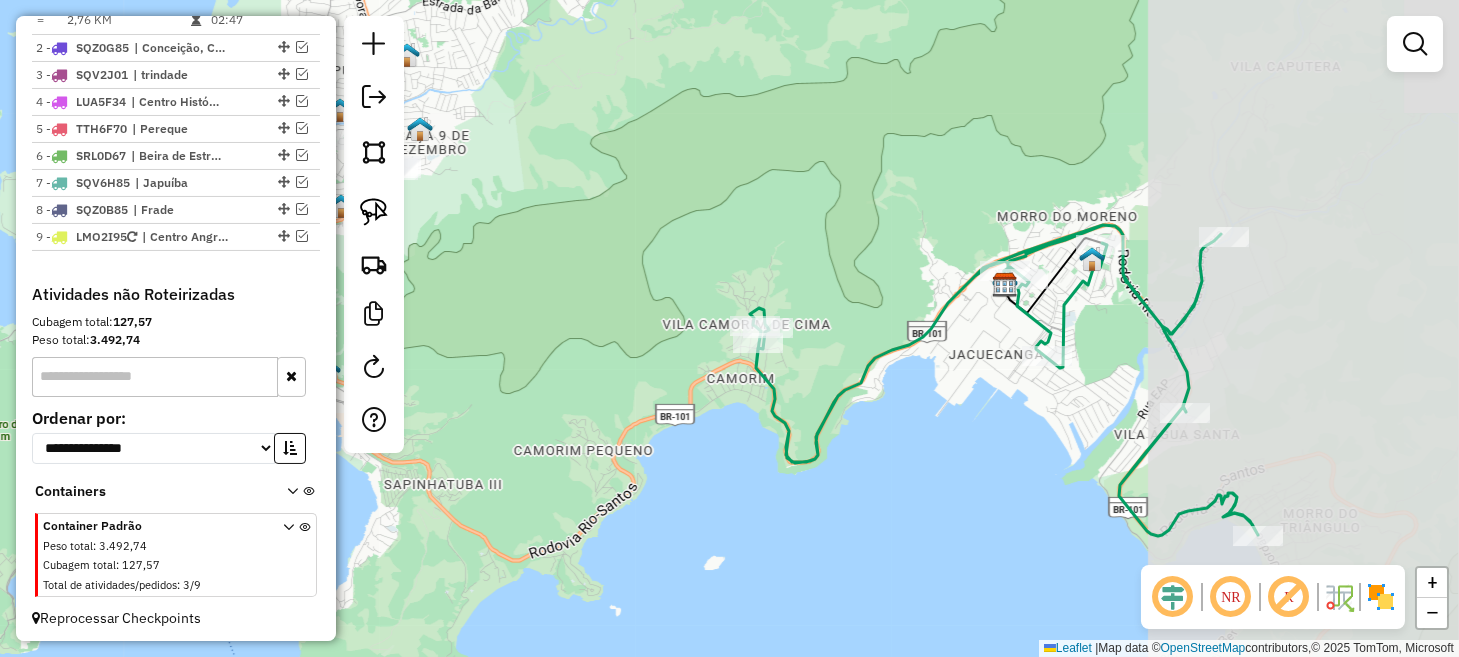 drag, startPoint x: 790, startPoint y: 252, endPoint x: 471, endPoint y: 307, distance: 323.70667 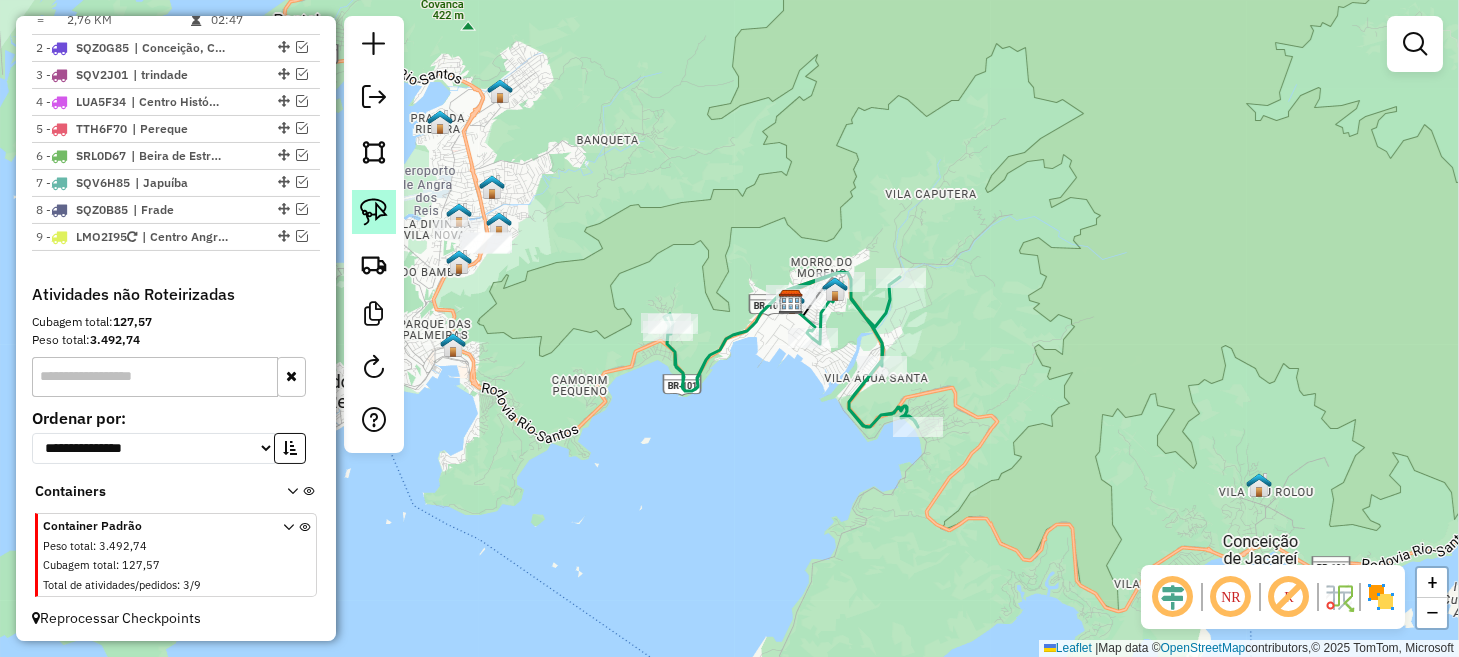 click 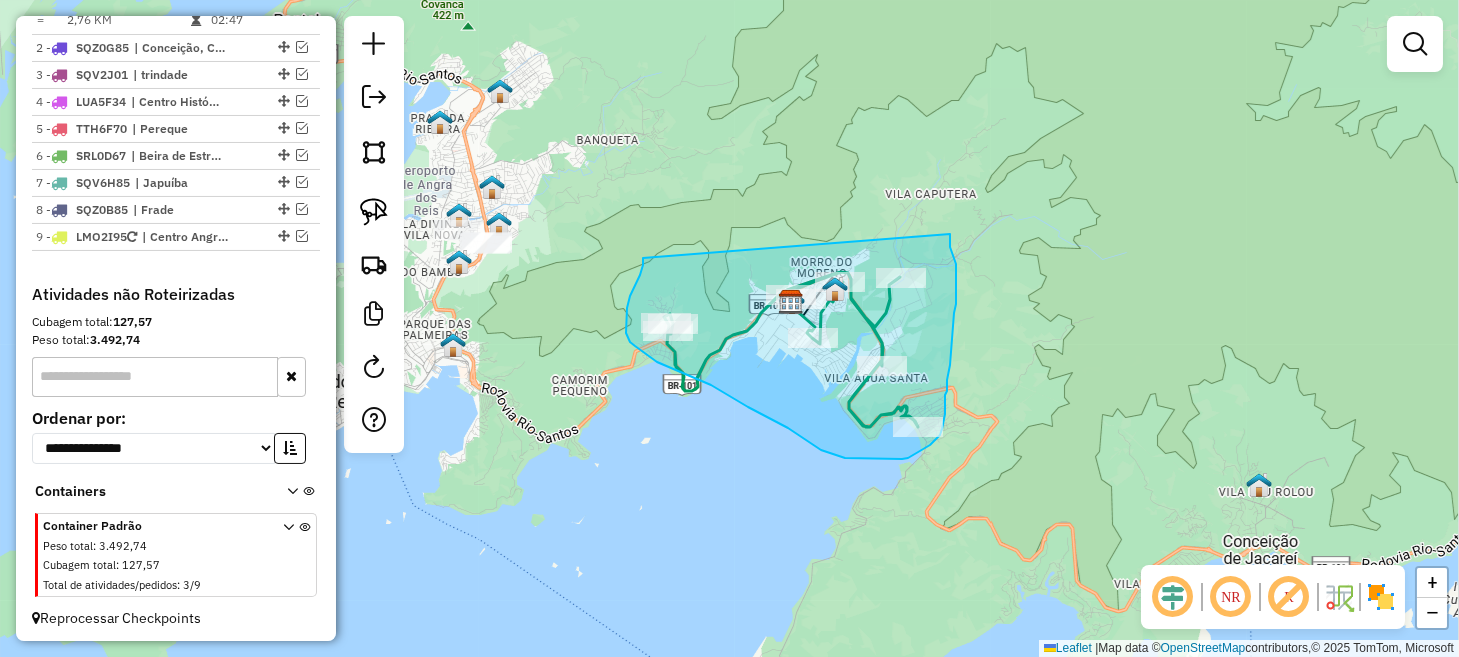 drag, startPoint x: 643, startPoint y: 258, endPoint x: 950, endPoint y: 231, distance: 308.185 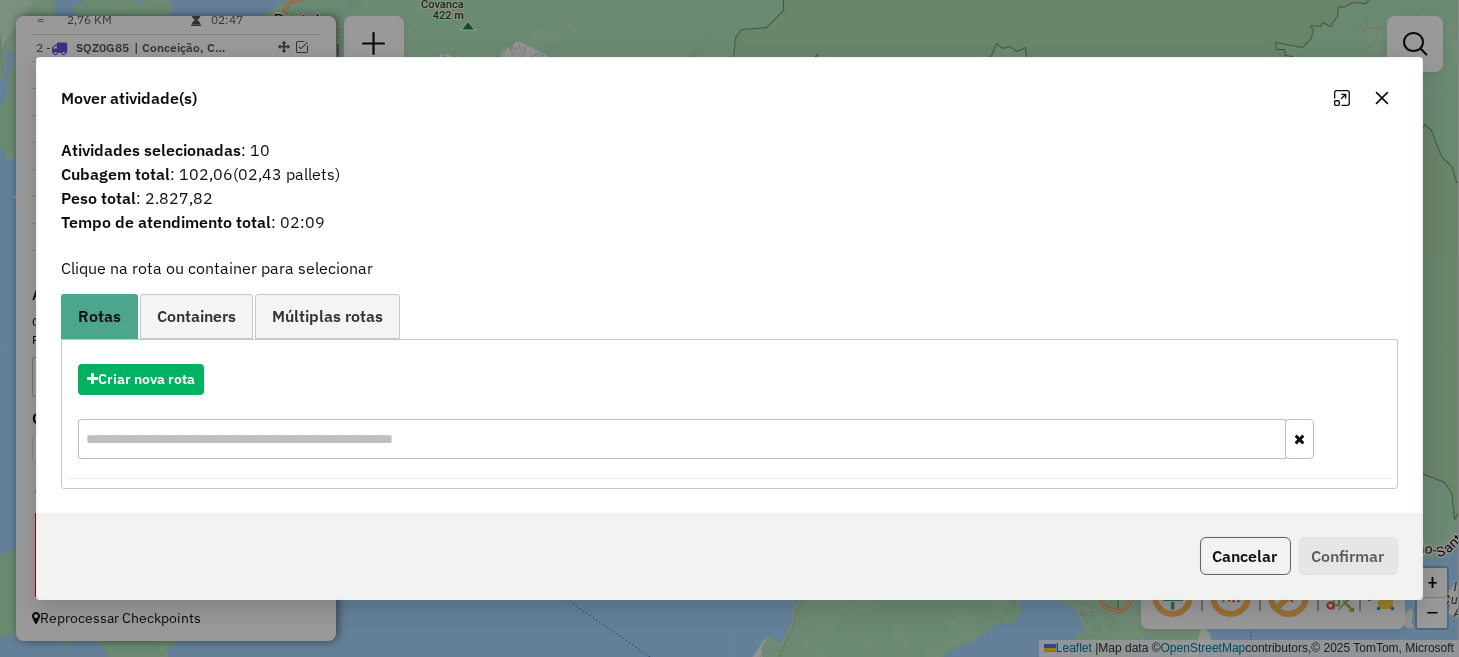 click on "Cancelar" 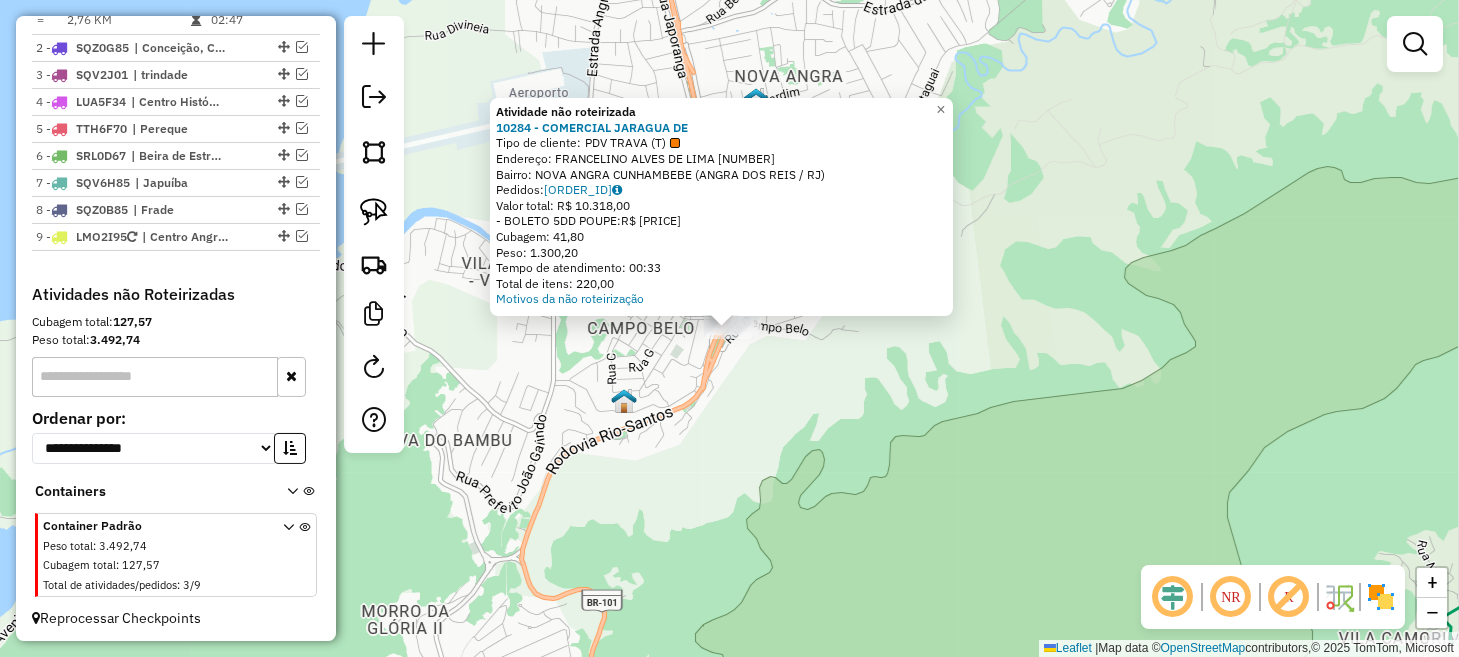 click on "Atividade não roteirizada 10284 - COMERCIAL JARAGUA DE  Tipo de cliente:   PDV TRAVA (T)   Endereço:  [NAME] [LASTNAME] [NUMBER]   Bairro: NOVA ANGRA  CUNHAMBEBE ([CITY] / [STATE])   Pedidos:  12852521   Valor total: R$ 10.318,00   - BOLETO 5DD POUPE:  R$ 10.318,00   Cubagem: 41,80   Peso: 1.300,20   Tempo de atendimento: 00:33   Total de itens: 220,00  Motivos da não roteirização × Janela de atendimento Grade de atendimento Capacidade Transportadoras Veículos Cliente Pedidos  Rotas Selecione os dias de semana para filtrar as janelas de atendimento  Seg   Ter   Qua   Qui   Sex   Sáb   Dom  Informe o período da janela de atendimento: De: Até:  Filtrar exatamente a janela do cliente  Considerar janela de atendimento padrão  Selecione os dias de semana para filtrar as grades de atendimento  Seg   Ter   Qua   Qui   Sex   Sáb   Dom   Considerar clientes sem dia de atendimento cadastrado  Clientes fora do dia de atendimento selecionado Filtrar as atividades entre os valores definidos abaixo:  De:" 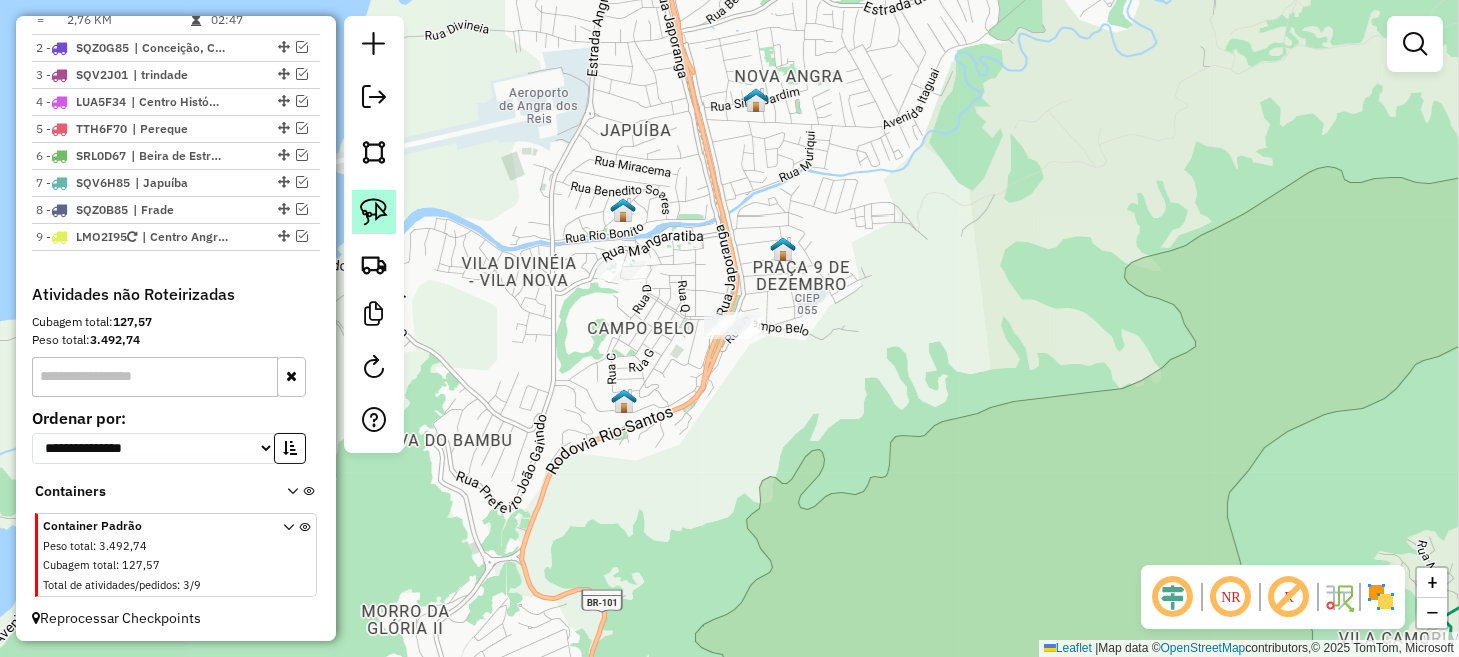 click 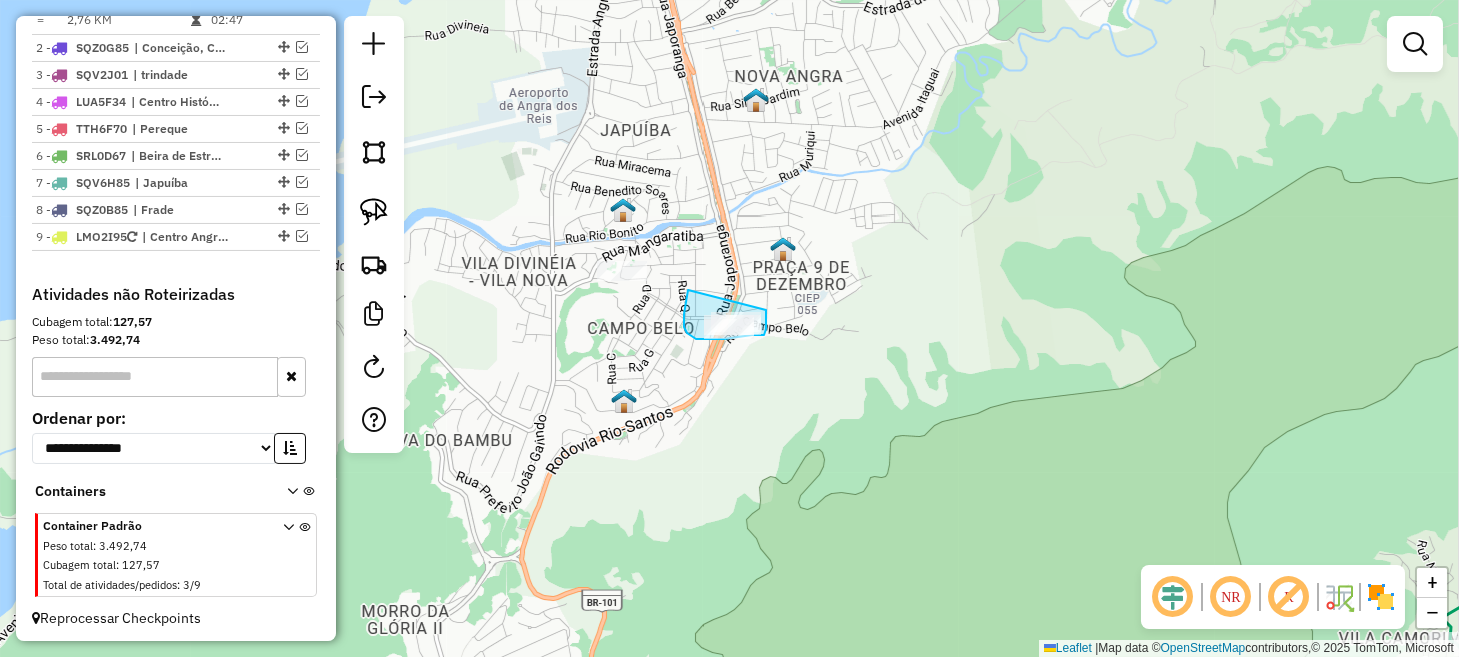 drag, startPoint x: 688, startPoint y: 290, endPoint x: 760, endPoint y: 288, distance: 72.02777 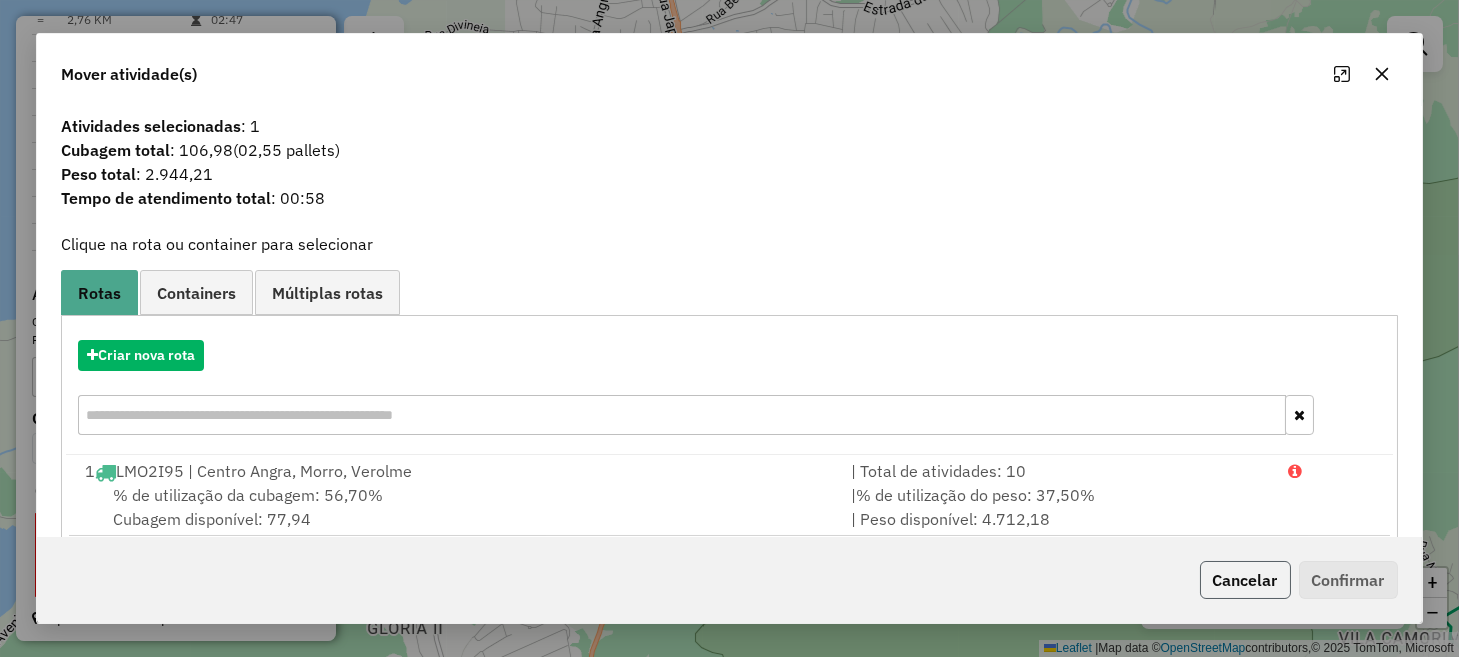 click on "Cancelar" 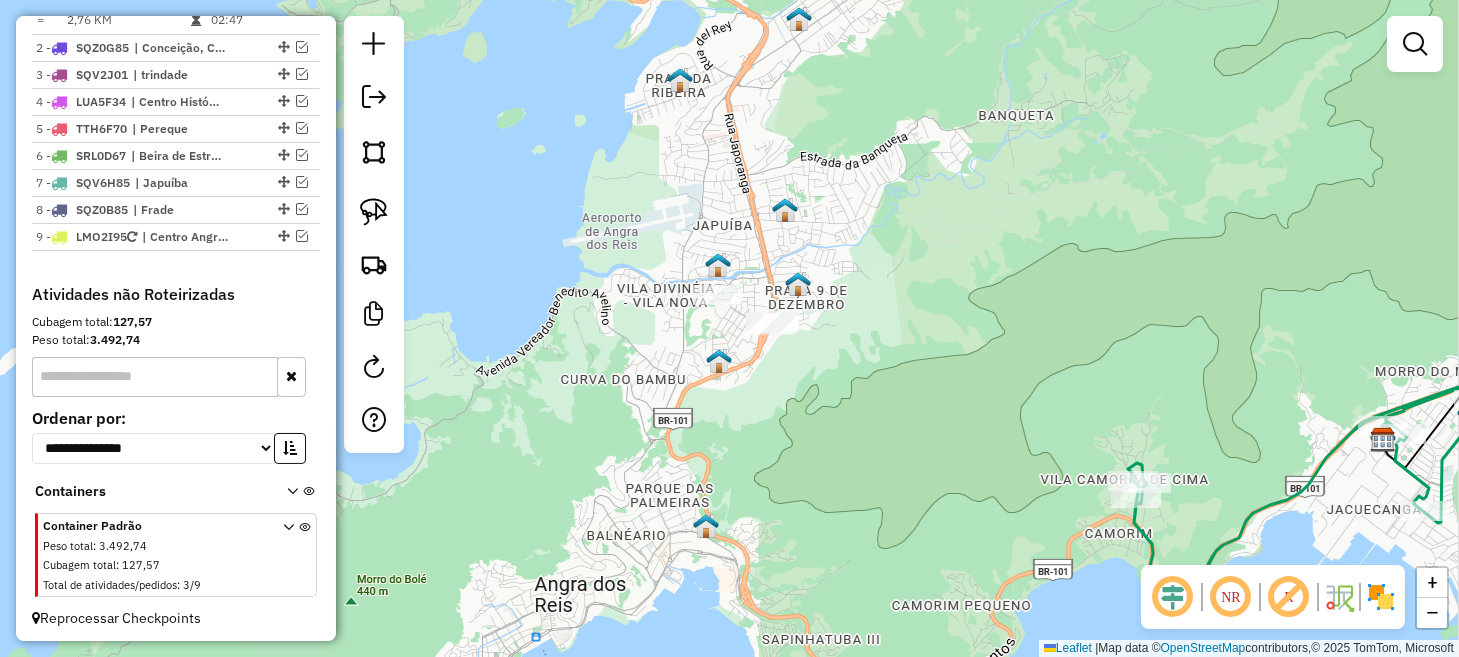 drag, startPoint x: 888, startPoint y: 421, endPoint x: 720, endPoint y: 328, distance: 192.02344 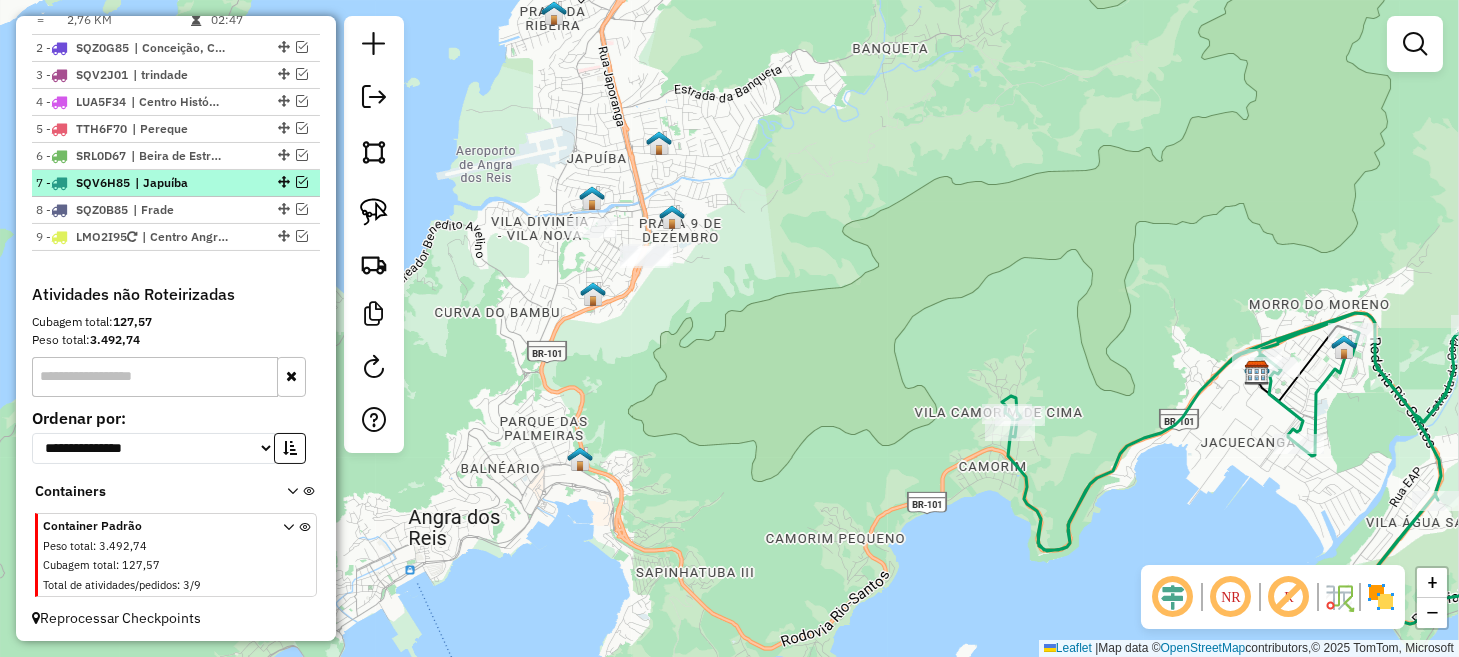 scroll, scrollTop: 767, scrollLeft: 0, axis: vertical 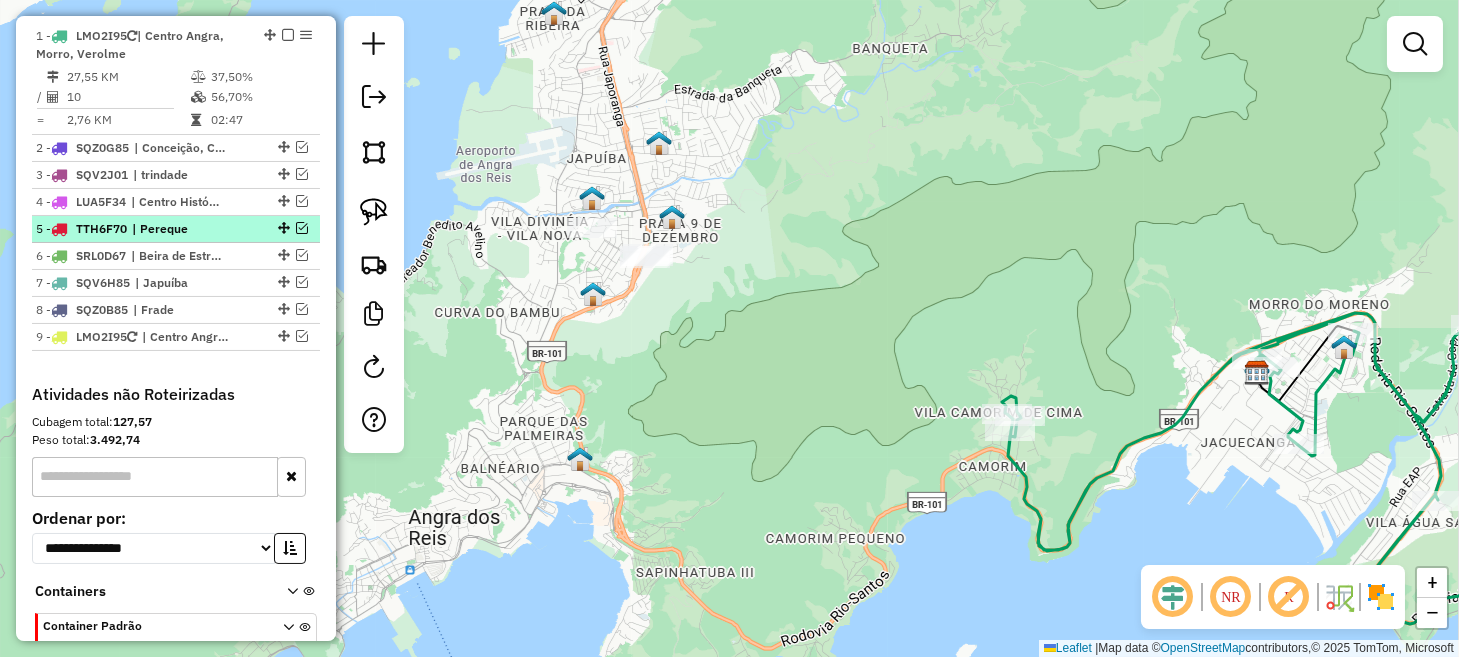 click at bounding box center (302, 228) 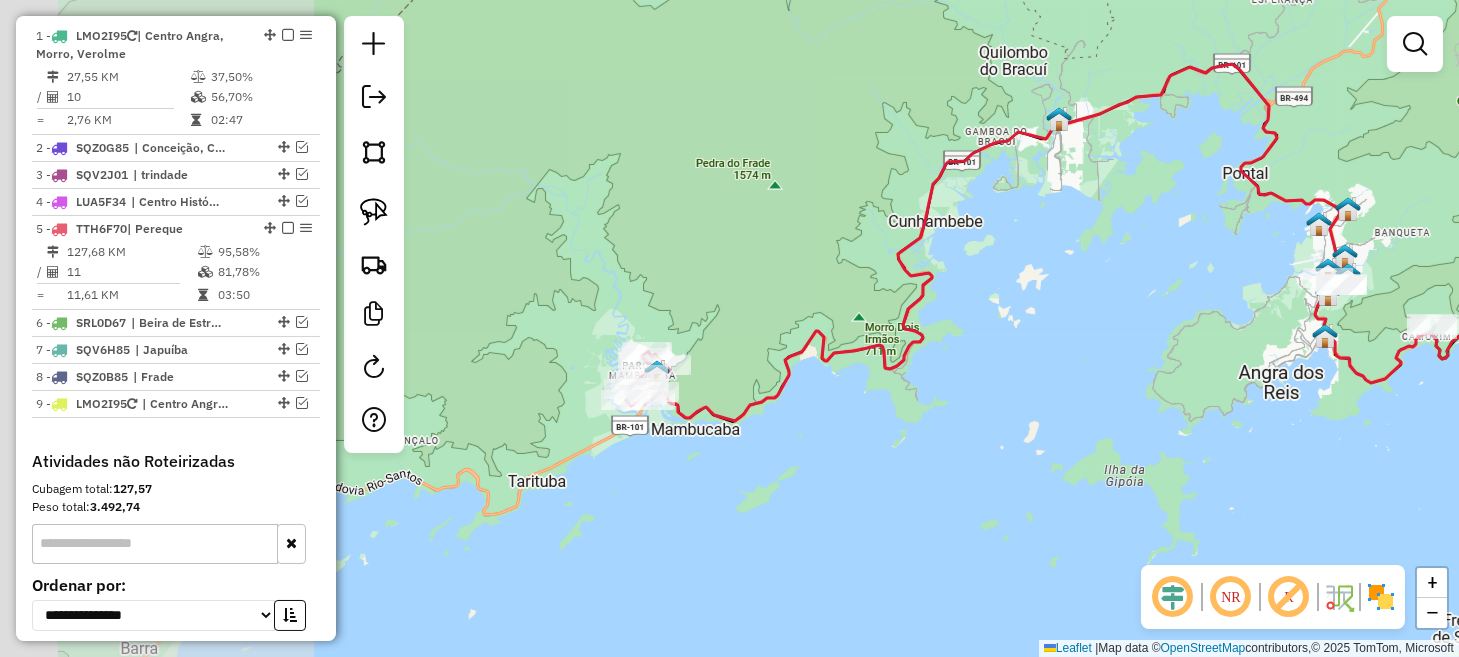 drag, startPoint x: 581, startPoint y: 368, endPoint x: 1254, endPoint y: 317, distance: 674.9296 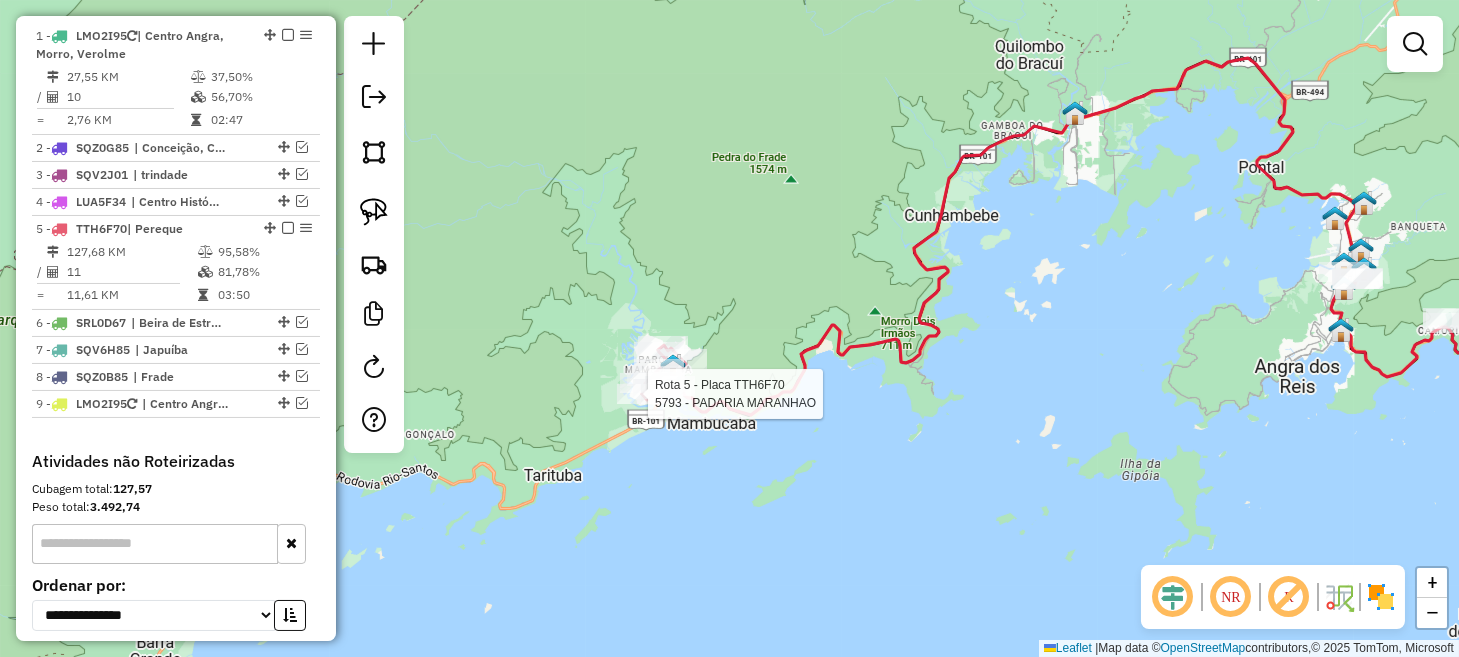 select on "*********" 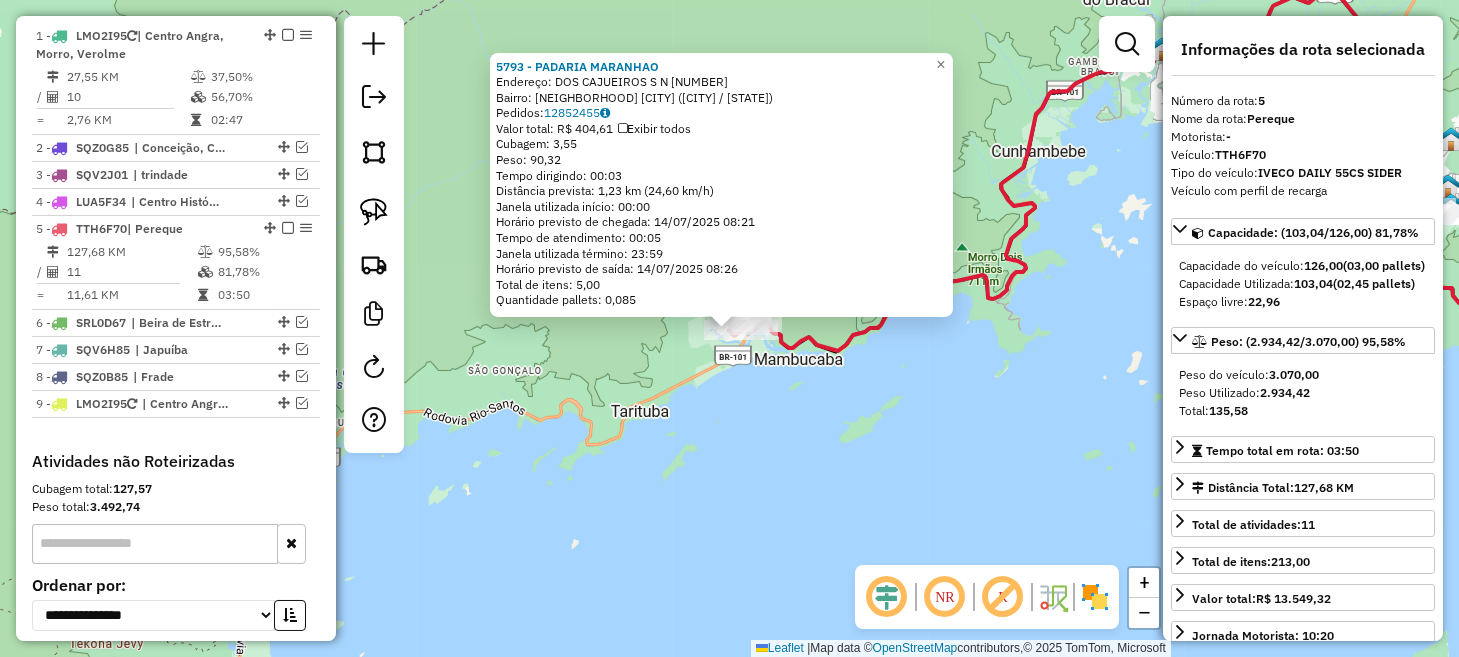 scroll, scrollTop: 934, scrollLeft: 0, axis: vertical 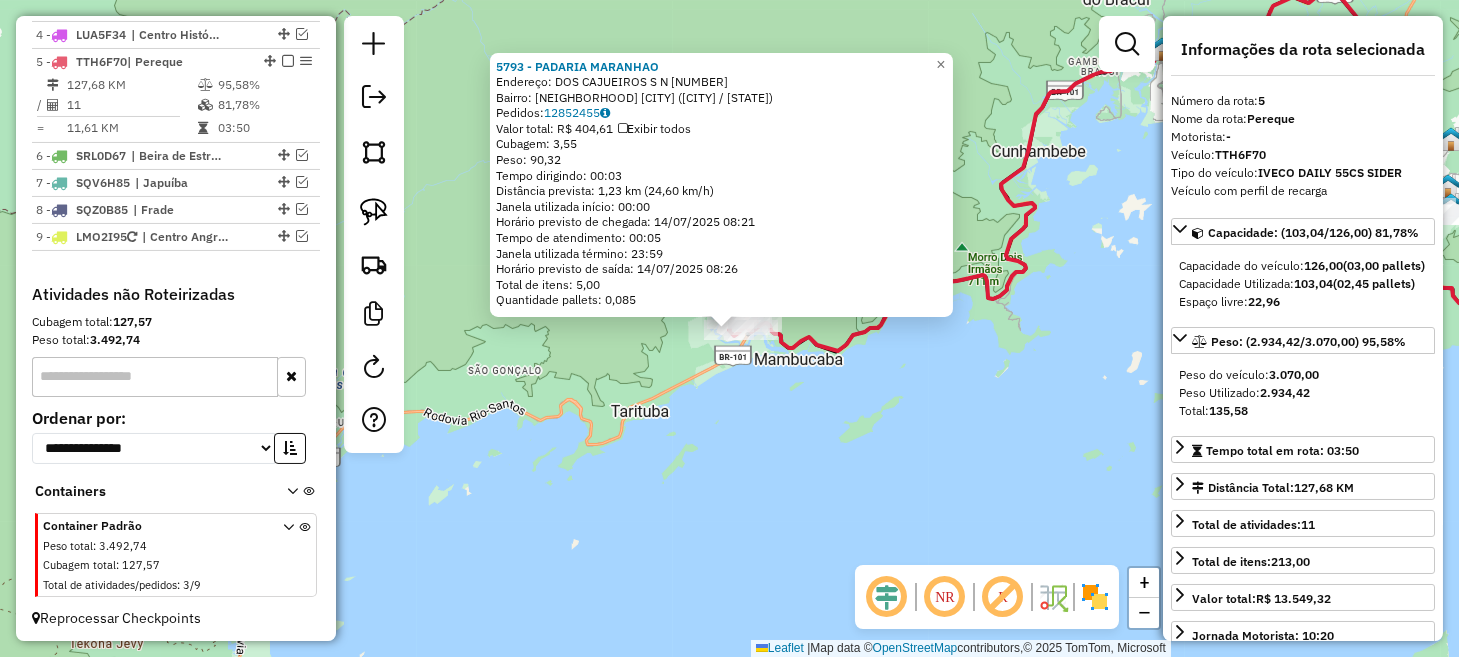 click on "5793 - [FIRST] [LAST]  Endereço:  DOS CAJUEIROS S N 030   Bairro: PARQUE PEREQUE  MAMBUCABA ([CITY] / [STATE])   Pedidos:  12852455   Valor total: R$ 404,61   Exibir todos   Cubagem: 3,55  Peso: 90,32  Tempo dirigindo: 00:03   Distância prevista: 1,23 km (24,60 km/h)   Janela utilizada início: 00:00   Horário previsto de chegada: 14/07/2025 08:21   Tempo de atendimento: 00:05   Janela utilizada término: 23:59   Horário previsto de saída: 14/07/2025 08:26   Total de itens: 5,00   Quantidade pallets: 0,085  × Janela de atendimento Grade de atendimento Capacidade Transportadoras Veículos Cliente Pedidos  Rotas Selecione os dias de semana para filtrar as janelas de atendimento  Seg   Ter   Qua   Qui   Sex   Sáb   Dom  Informe o período da janela de atendimento: De: Até:  Filtrar exatamente a janela do cliente  Considerar janela de atendimento padrão  Selecione os dias de semana para filtrar as grades de atendimento  Seg   Ter   Qua   Qui   Sex   Sáb   Dom   Peso mínimo:   Peso máximo:   De:" 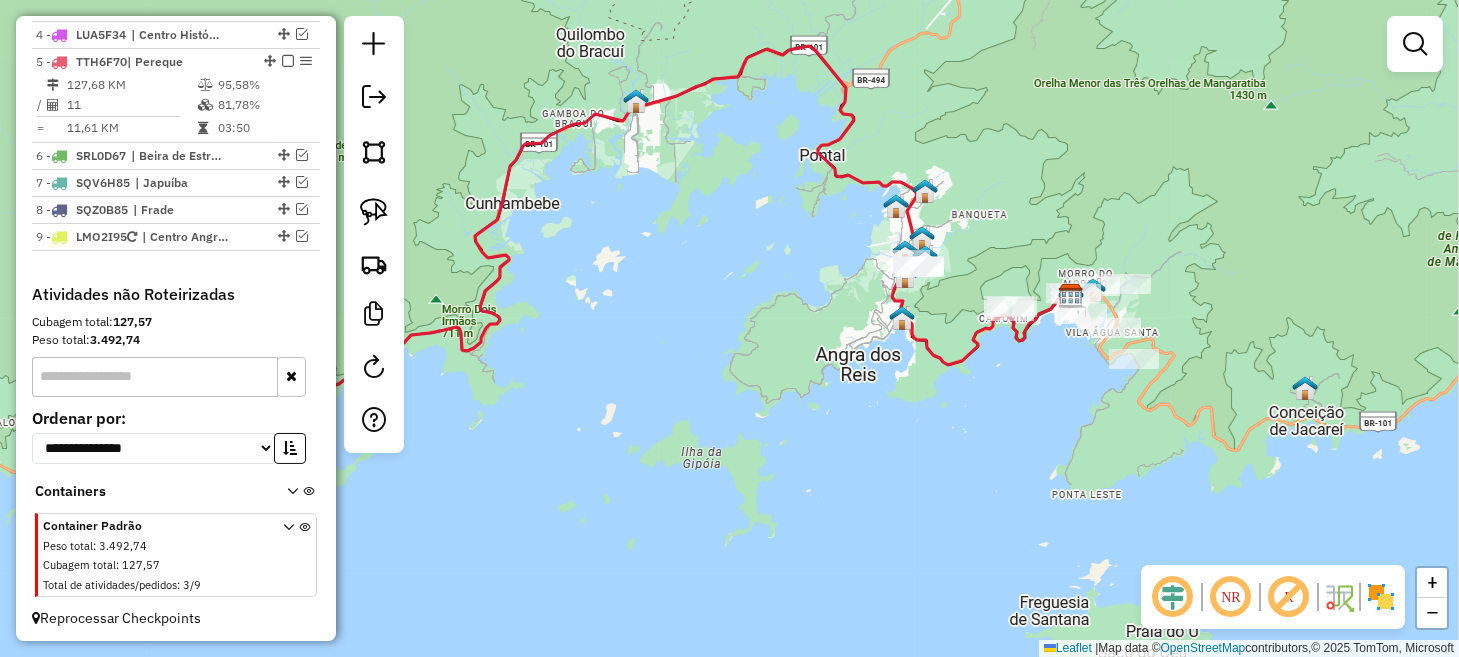 drag, startPoint x: 1089, startPoint y: 396, endPoint x: 549, endPoint y: 451, distance: 542.7937 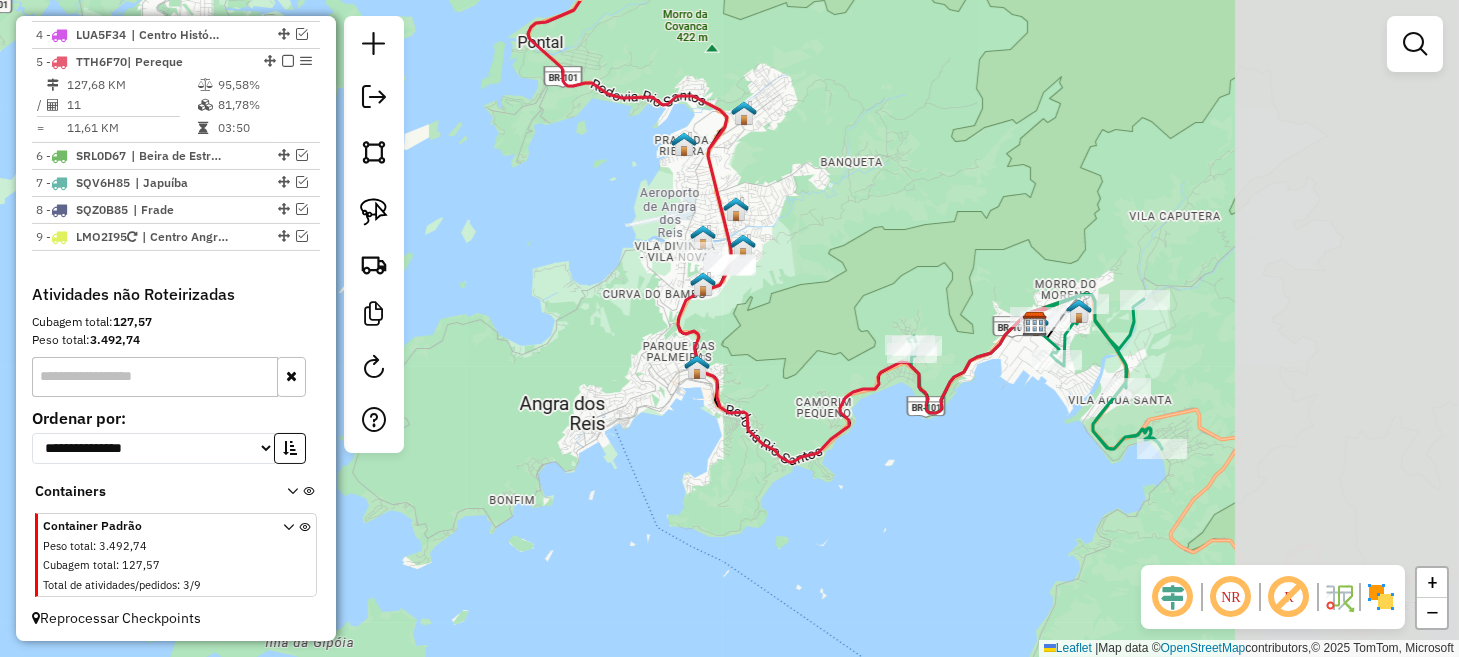 drag, startPoint x: 1072, startPoint y: 416, endPoint x: 792, endPoint y: 477, distance: 286.56763 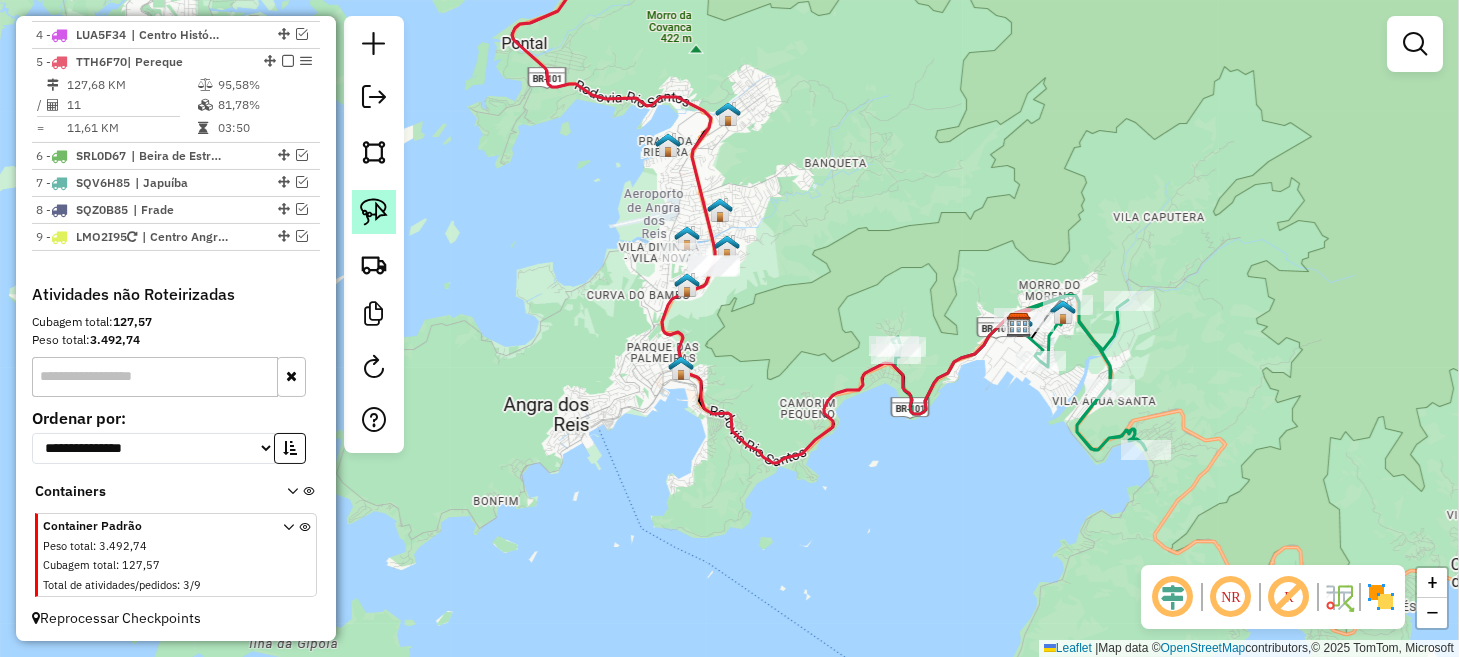 click 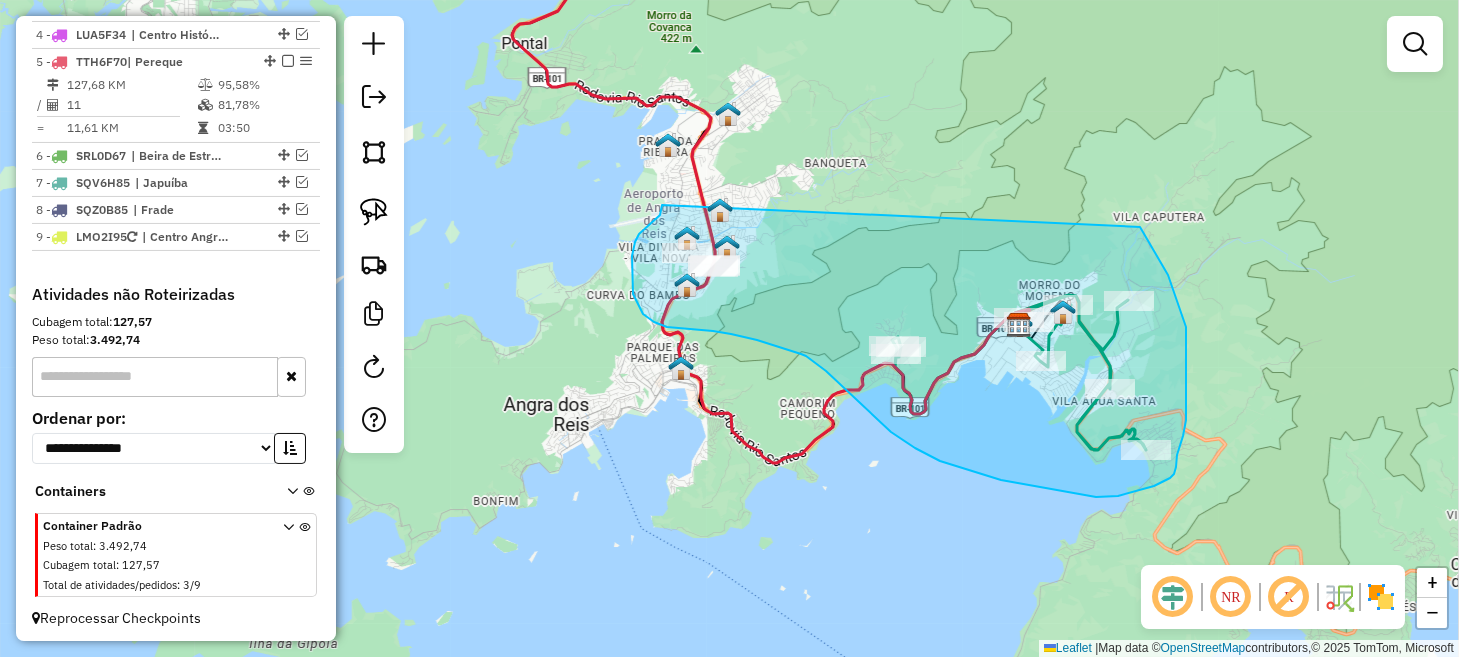 drag, startPoint x: 662, startPoint y: 210, endPoint x: 1139, endPoint y: 227, distance: 477.30283 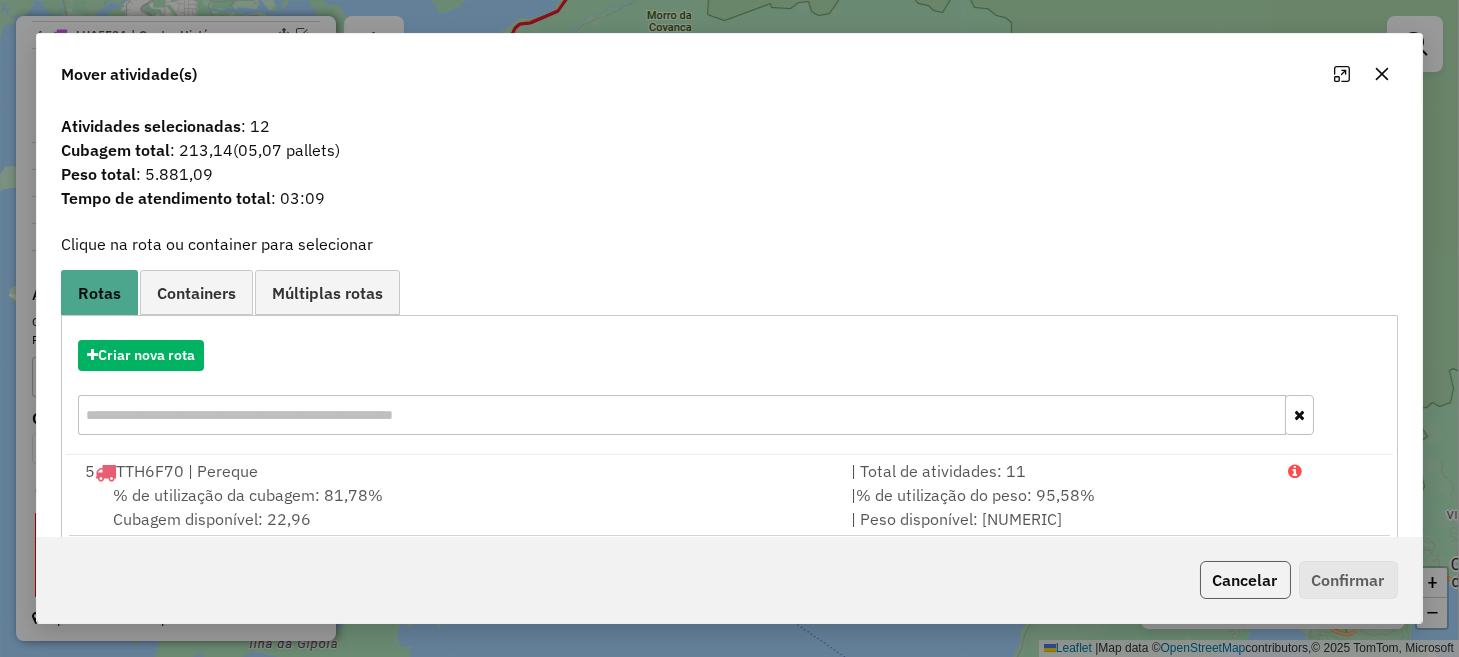 click on "Cancelar" 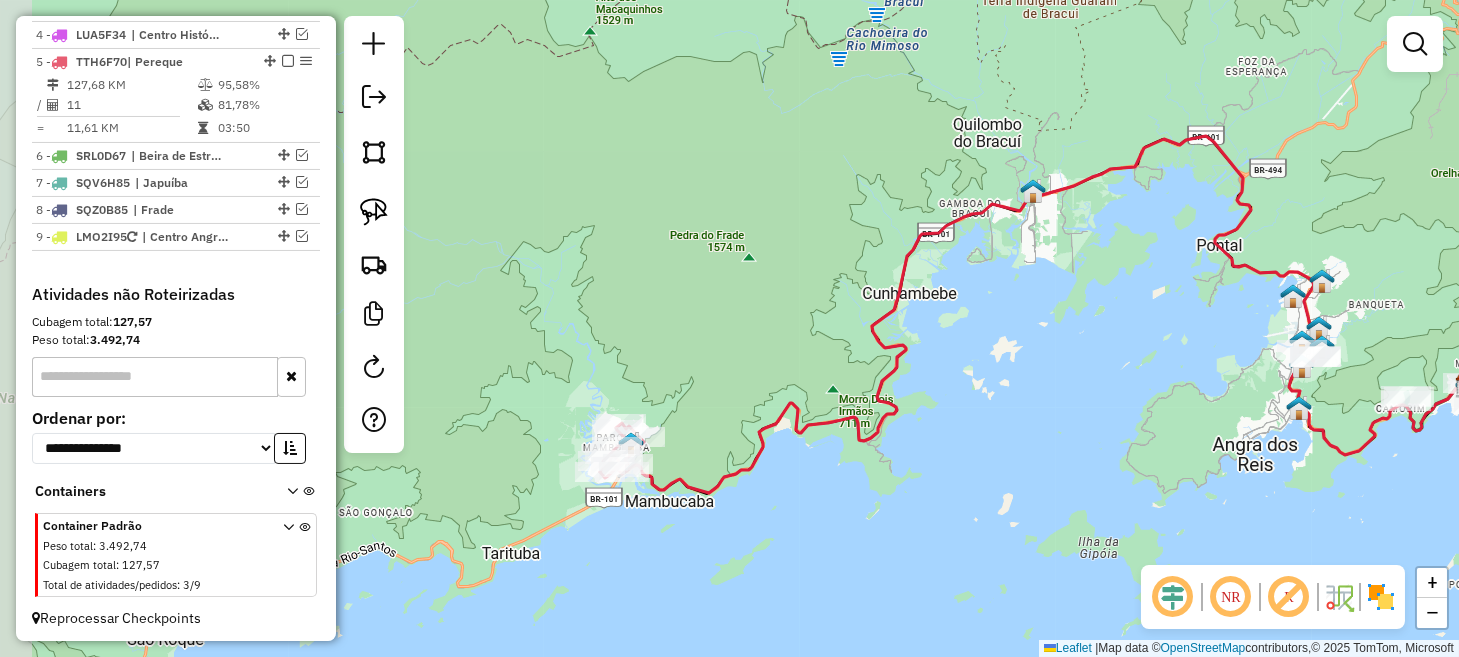 drag, startPoint x: 480, startPoint y: 500, endPoint x: 1000, endPoint y: 432, distance: 524.4273 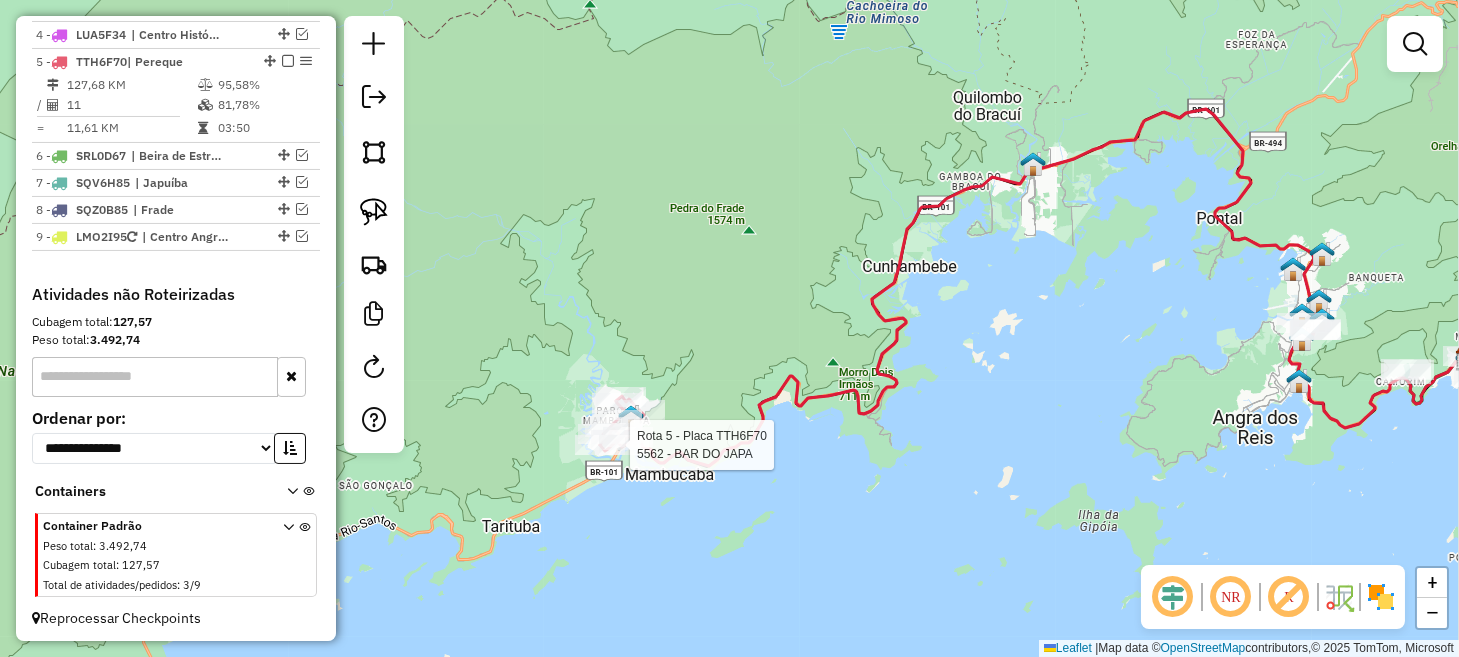 select on "*********" 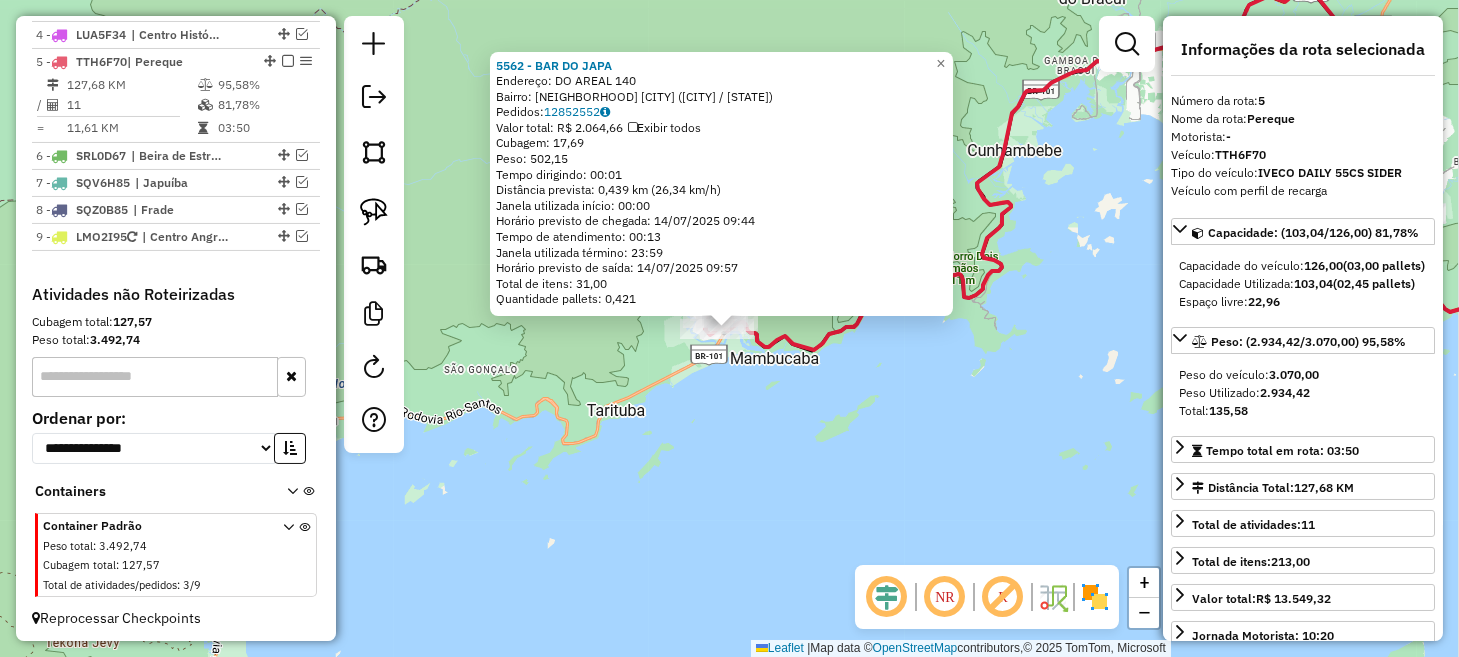 click on "5562 - [CLIENTE]  Endereço:  DO AREAL [NUMBER]   Bairro: [BAIRRO]  [CIDADE] ([CIDADE] / [STATE])   Pedidos:  12852552   Valor total: R$ 2.064,66   Exibir todos   Cubagem: 17,69  Peso: 502,15  Tempo dirigindo: 00:01   Distância prevista: 0,439 km (26,34 km/h)   Janela utilizada início: 00:00   Horário previsto de chegada: 14/07/2025 09:44   Tempo de atendimento: 00:13   Janela utilizada término: 23:59   Horário previsto de saída: 14/07/2025 09:57   Total de itens: 31,00   Quantidade pallets: 0,421  × Janela de atendimento Grade de atendimento Capacidade Transportadoras Veículos Cliente Pedidos  Rotas Selecione os dias de semana para filtrar as janelas de atendimento  Seg   Ter   Qua   Qui   Sex   Sáb   Dom  Informe o período da janela de atendimento: De: Até:  Filtrar exatamente a janela do cliente  Considerar janela de atendimento padrão  Selecione os dias de semana para filtrar as grades de atendimento  Seg   Ter   Qua   Qui   Sex   Sáb   Dom   Peso mínimo:   Peso máximo:   De:   Até:" 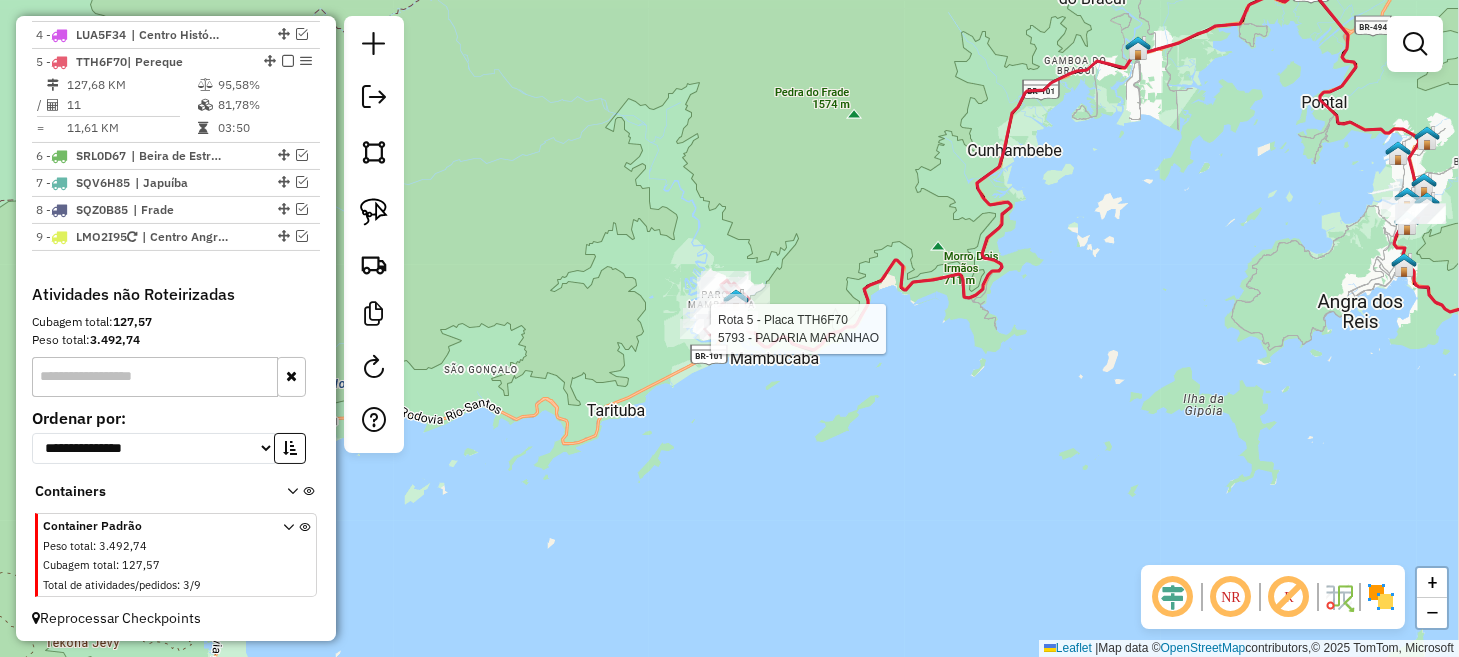 select on "*********" 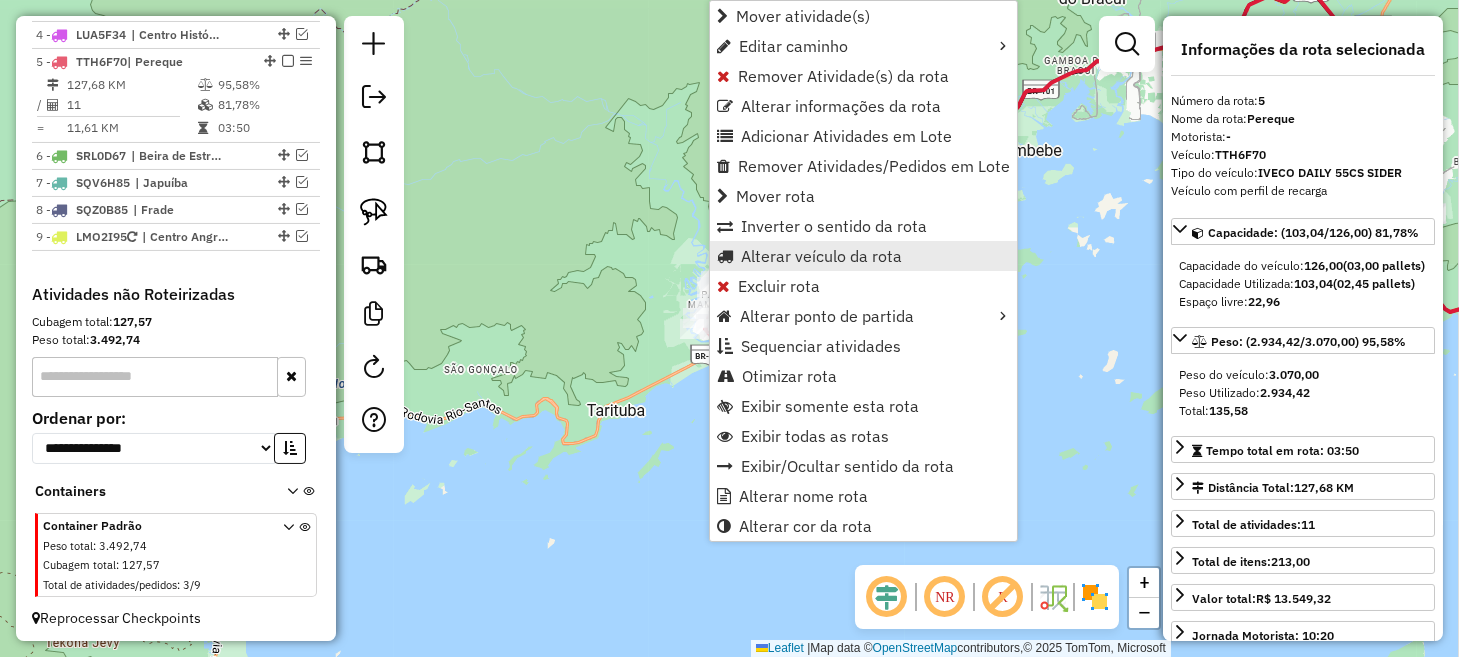click on "Alterar veículo da rota" at bounding box center (821, 256) 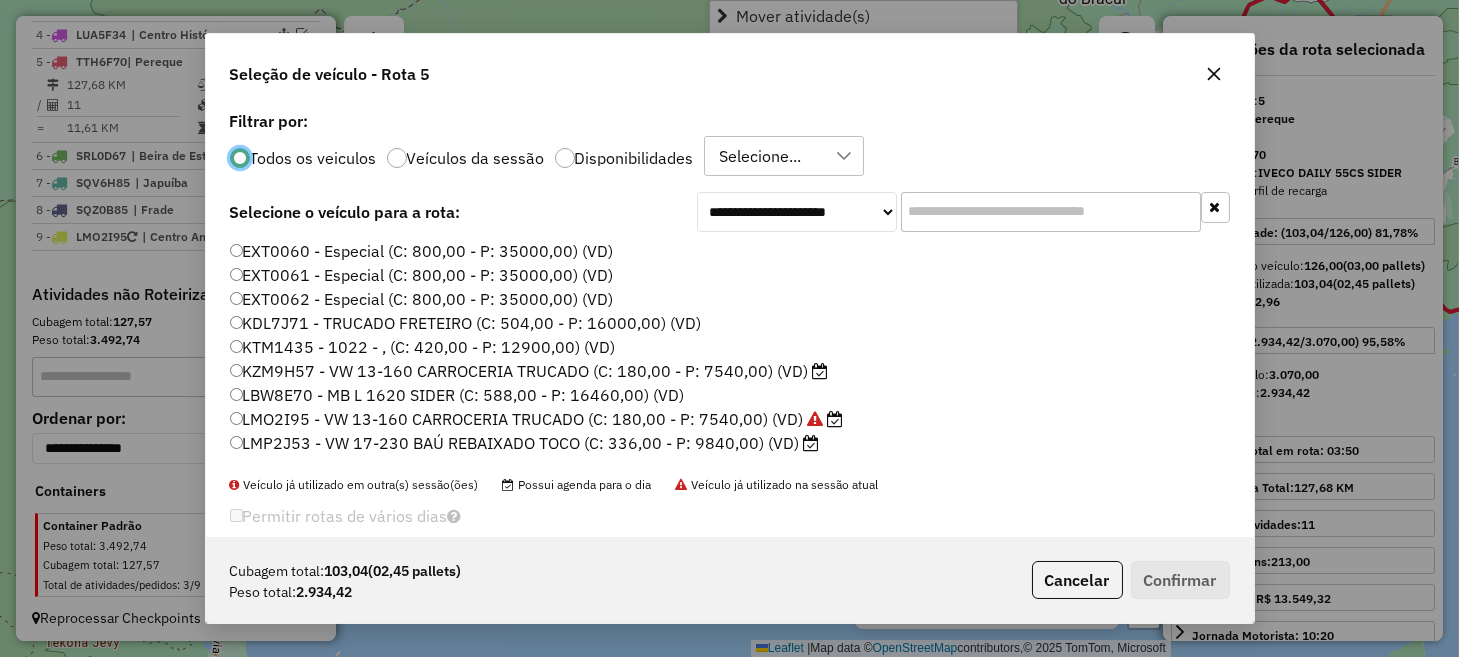 scroll, scrollTop: 10, scrollLeft: 6, axis: both 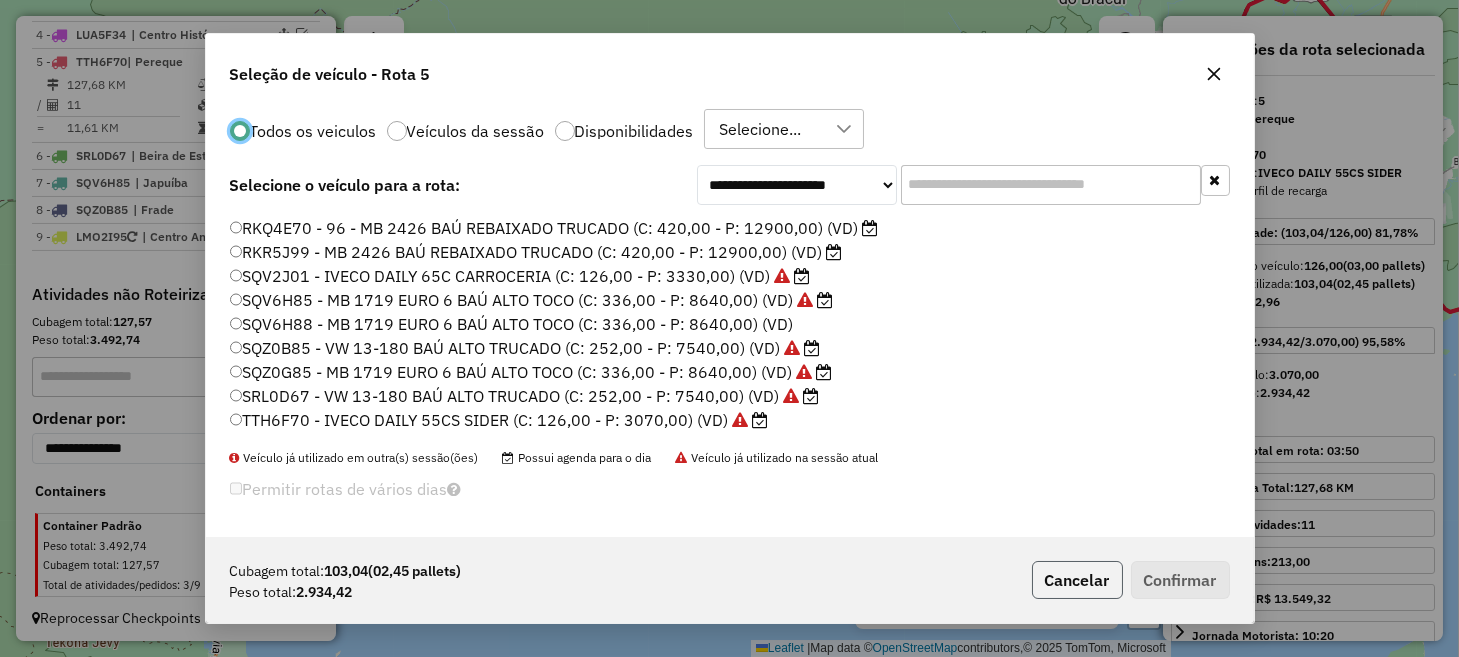 click on "Cancelar" 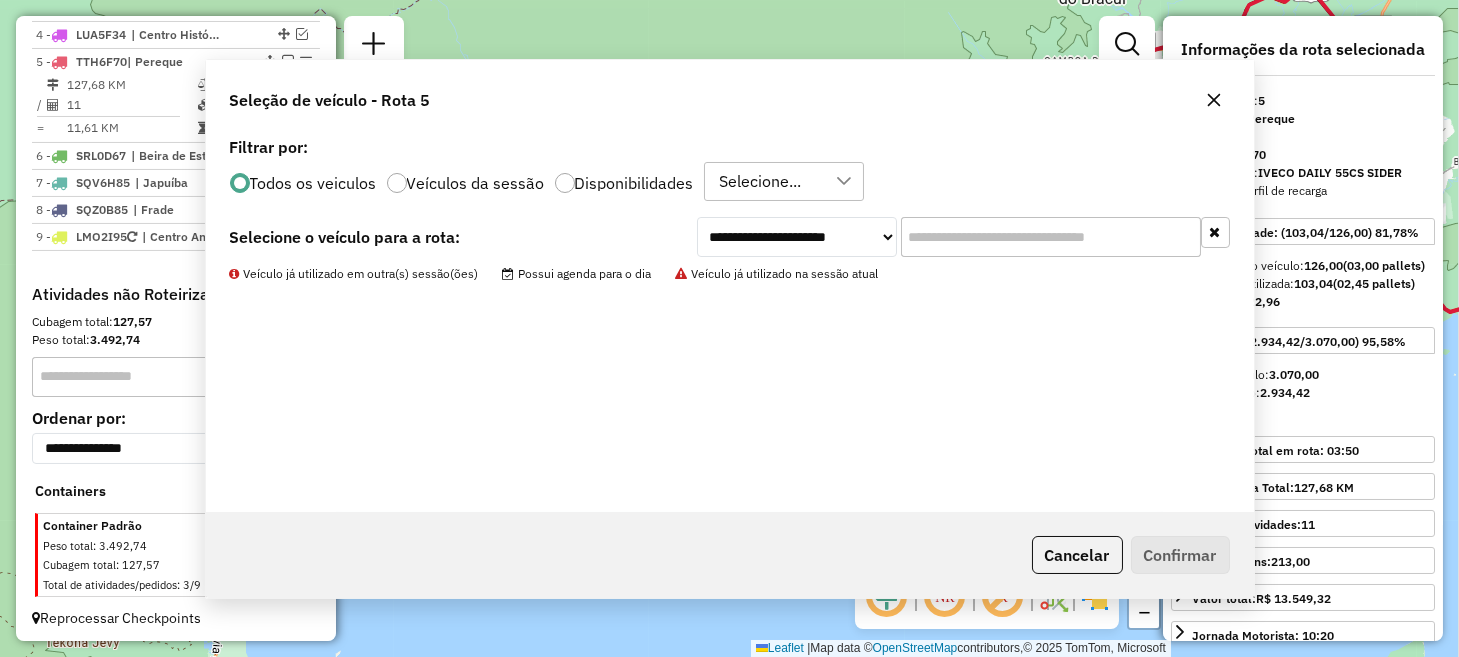 scroll, scrollTop: 0, scrollLeft: 0, axis: both 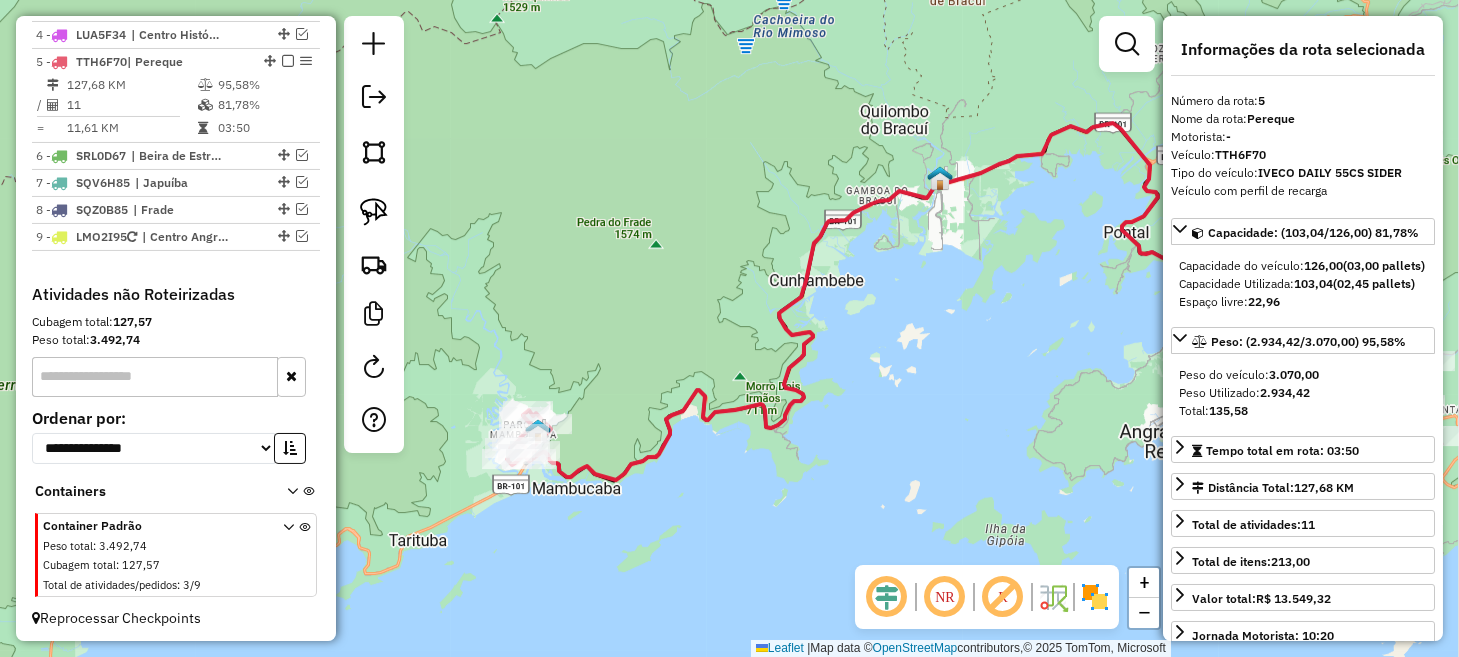 drag, startPoint x: 793, startPoint y: 200, endPoint x: 476, endPoint y: 390, distance: 369.5795 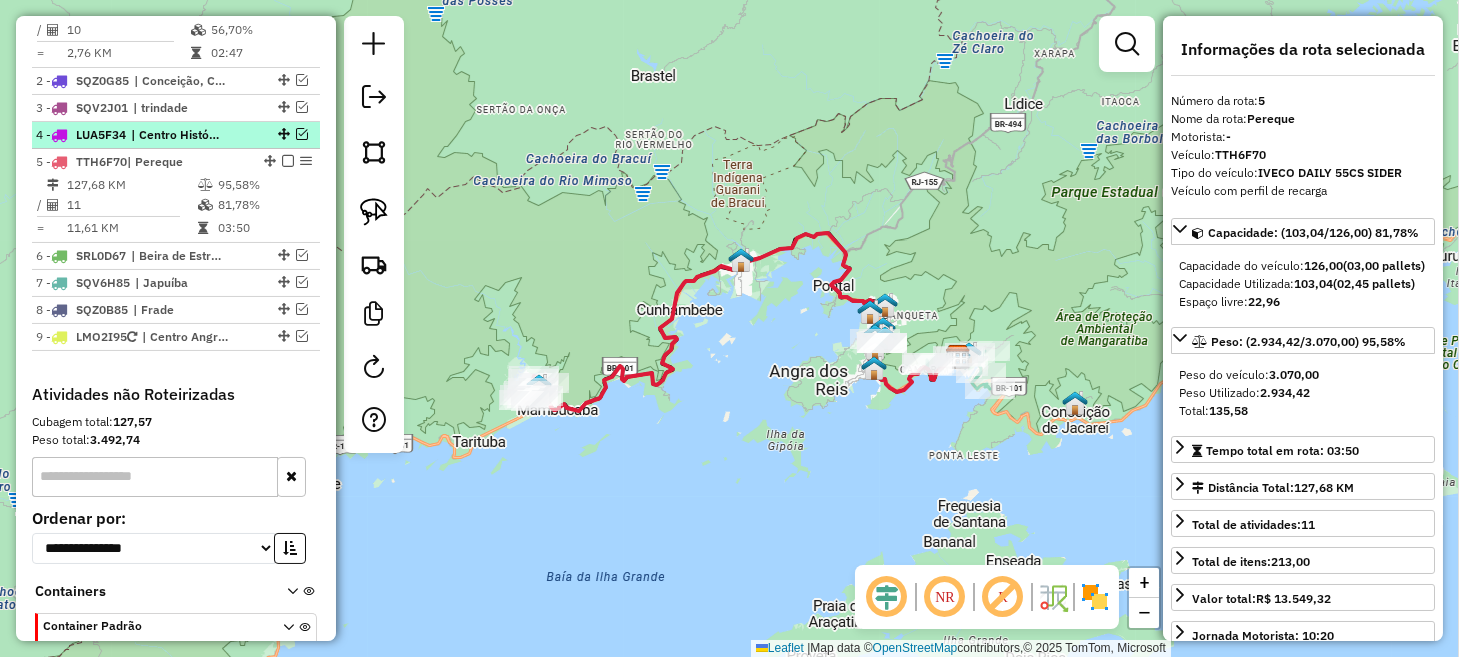 scroll, scrollTop: 734, scrollLeft: 0, axis: vertical 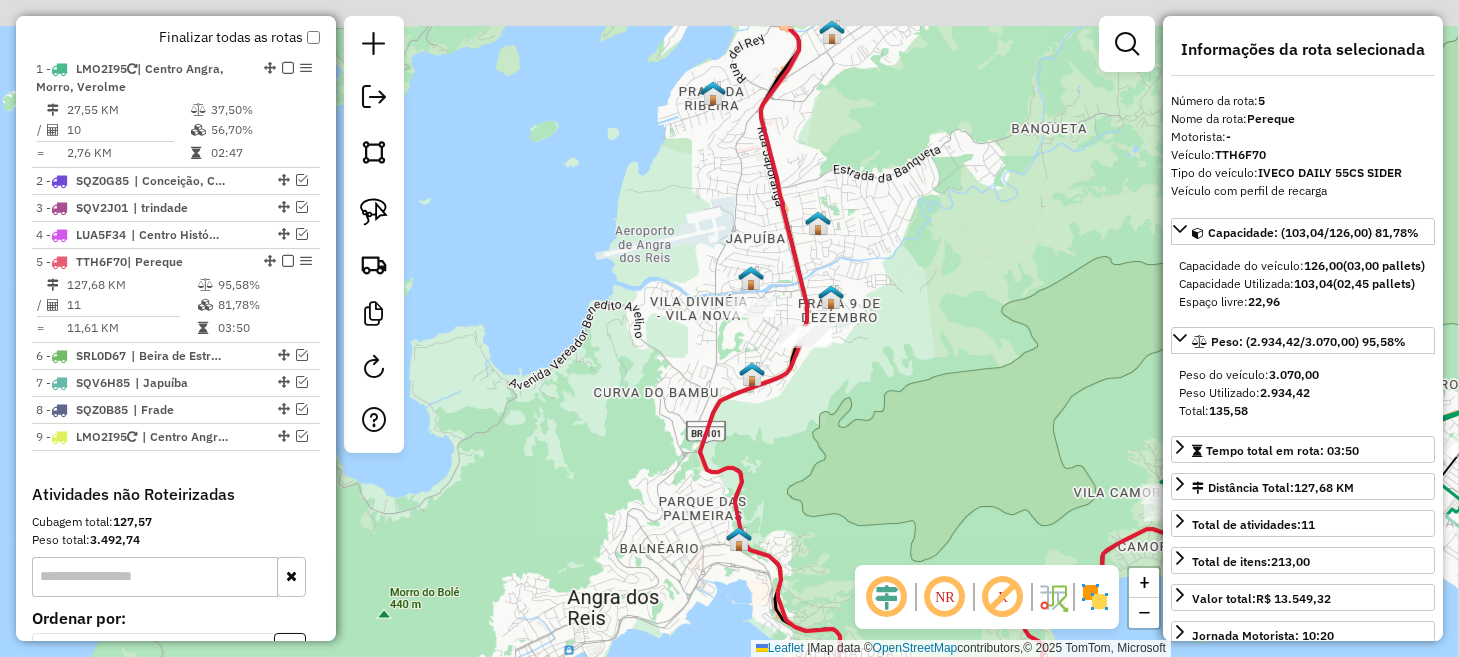 drag, startPoint x: 943, startPoint y: 325, endPoint x: 774, endPoint y: 451, distance: 210.80086 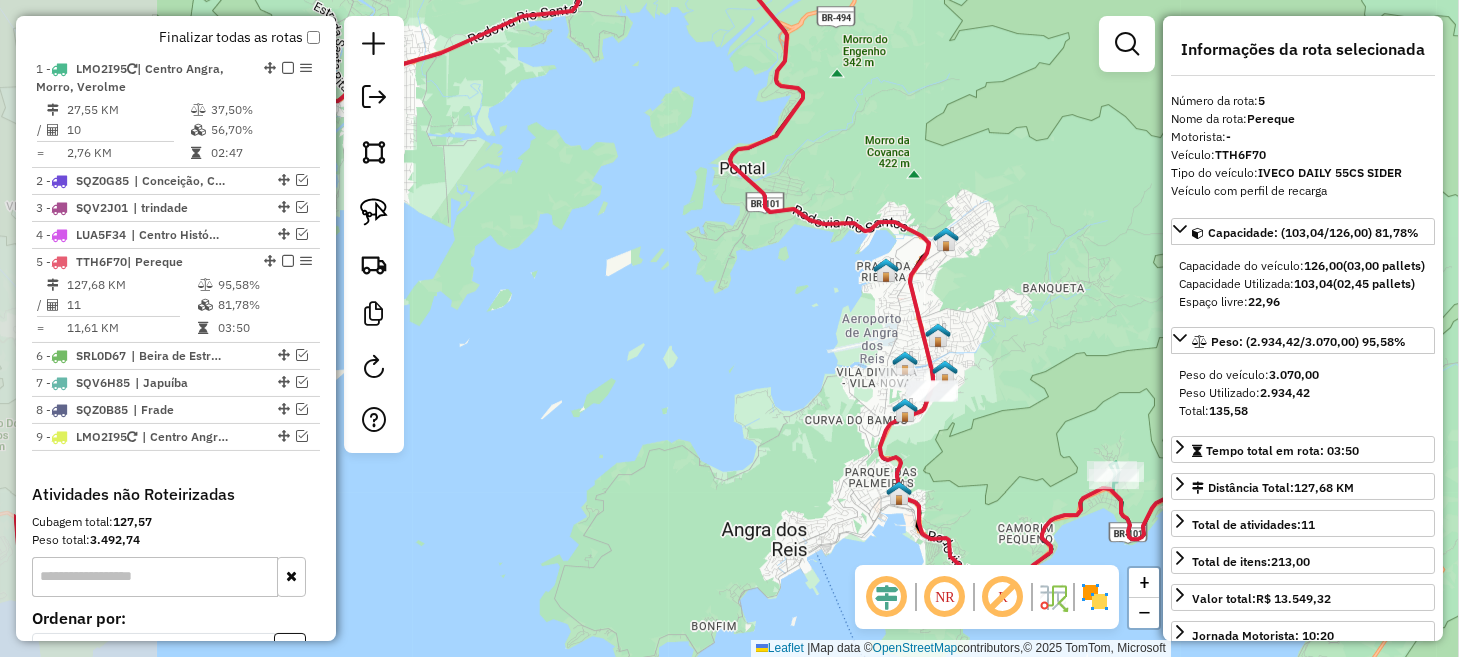 drag, startPoint x: 620, startPoint y: 445, endPoint x: 1088, endPoint y: 397, distance: 470.4551 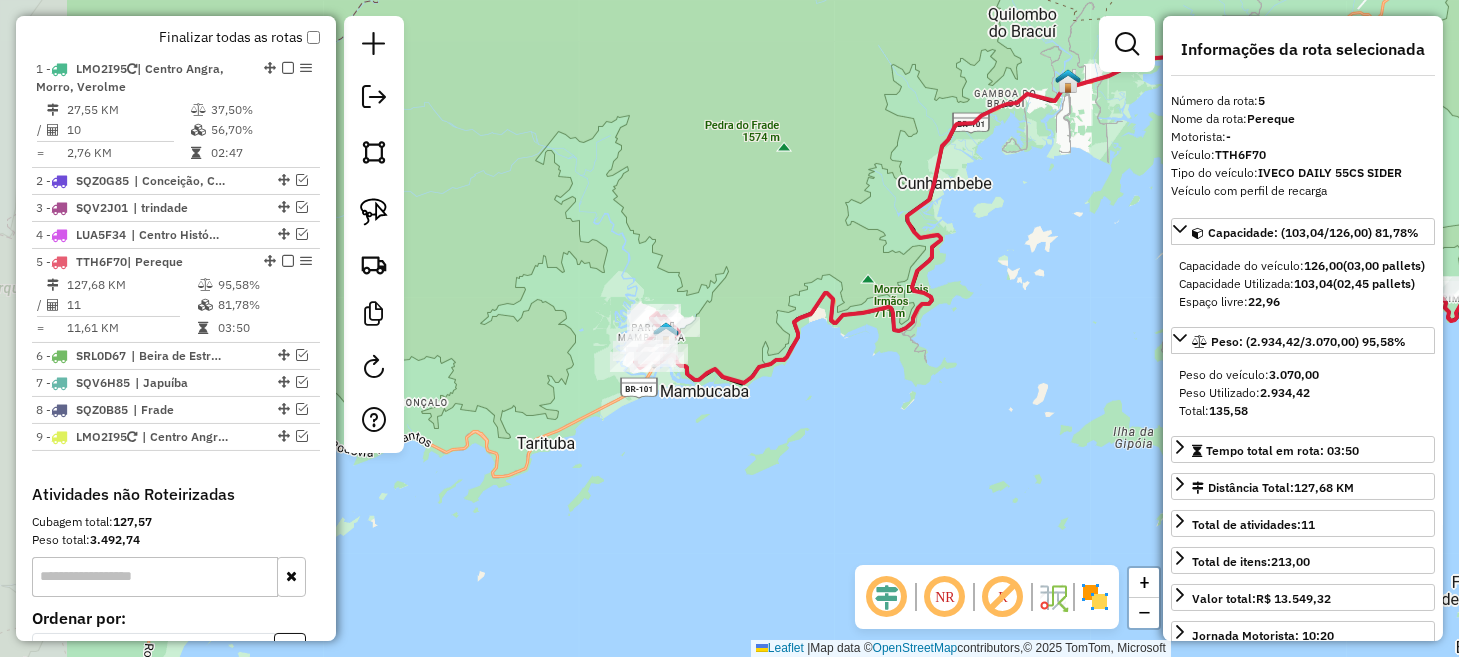 drag, startPoint x: 787, startPoint y: 458, endPoint x: 964, endPoint y: 362, distance: 201.3579 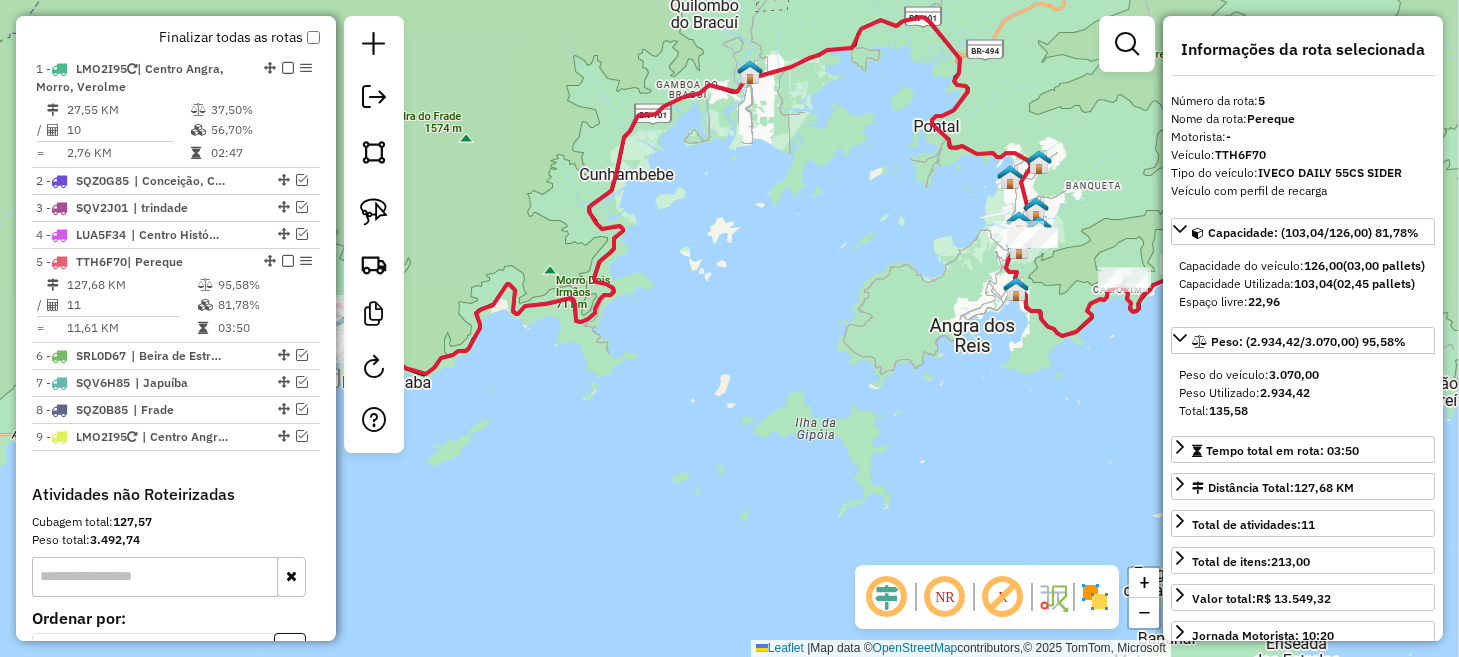 drag, startPoint x: 822, startPoint y: 413, endPoint x: 418, endPoint y: 430, distance: 404.3575 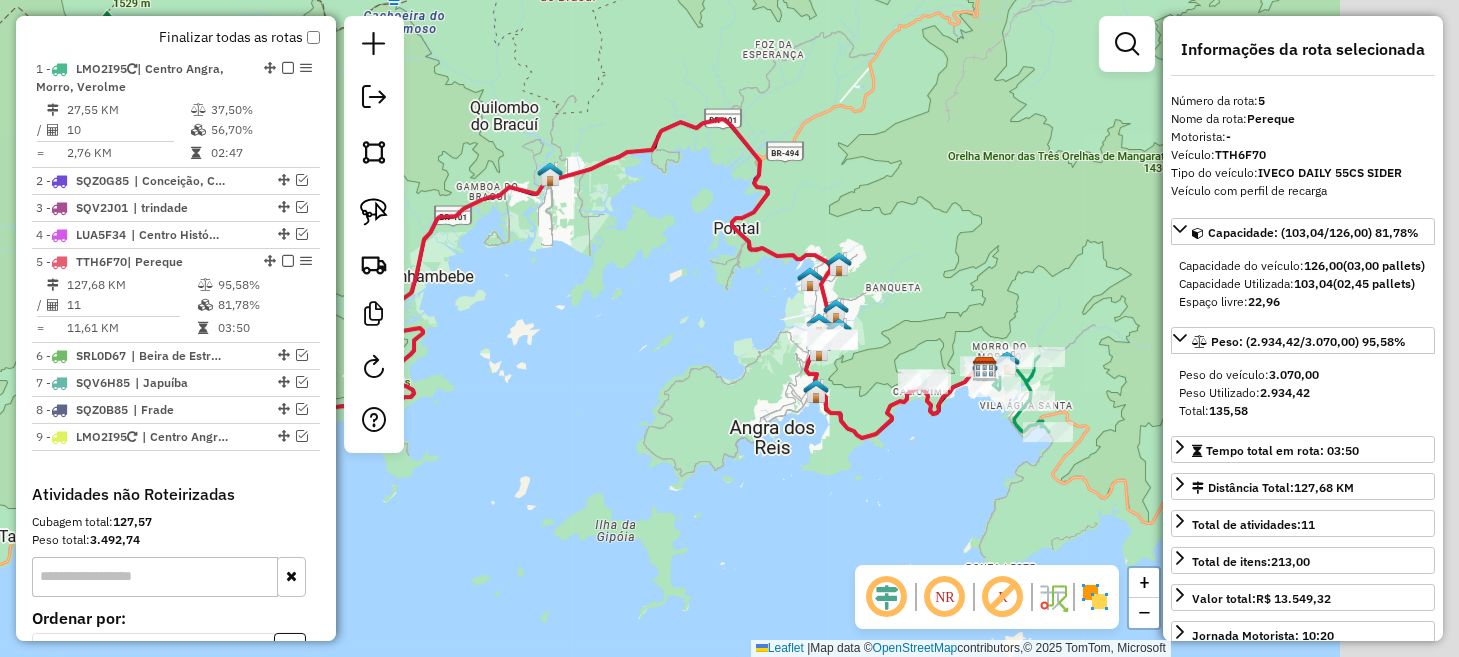 drag, startPoint x: 893, startPoint y: 333, endPoint x: 696, endPoint y: 445, distance: 226.612 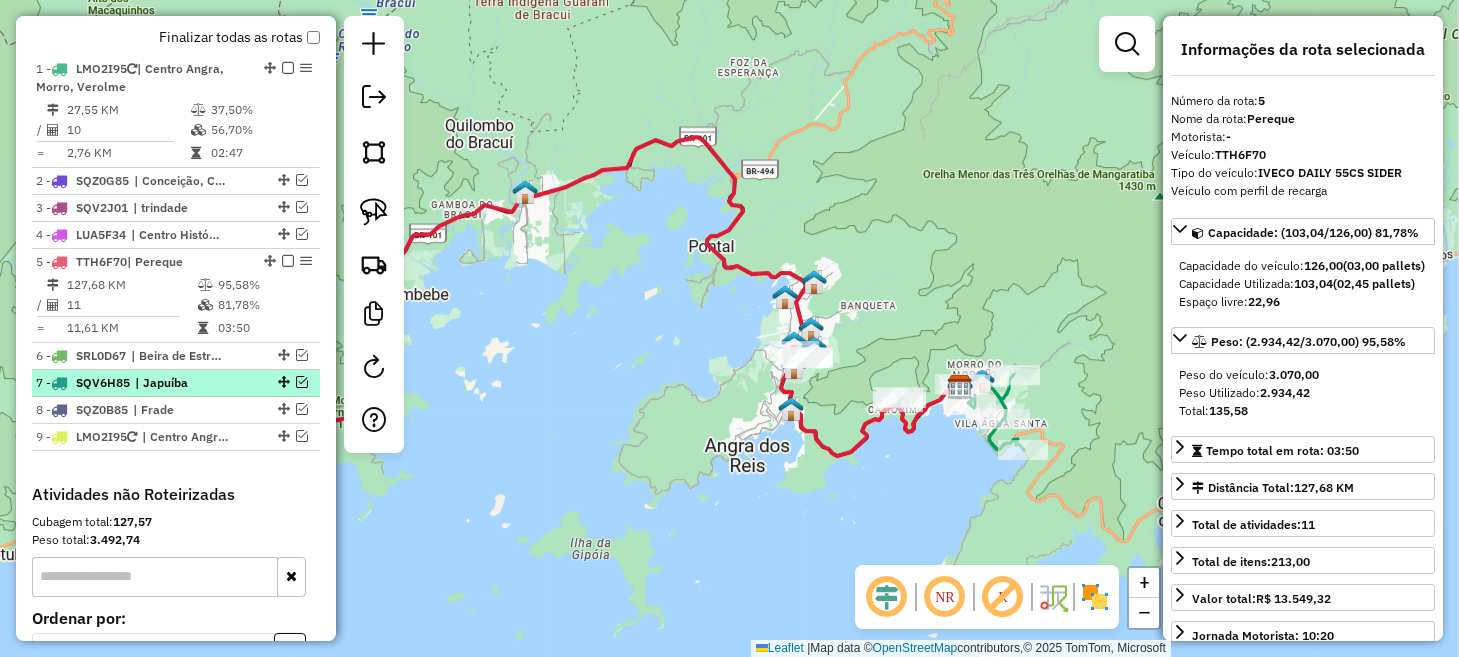 click at bounding box center (302, 382) 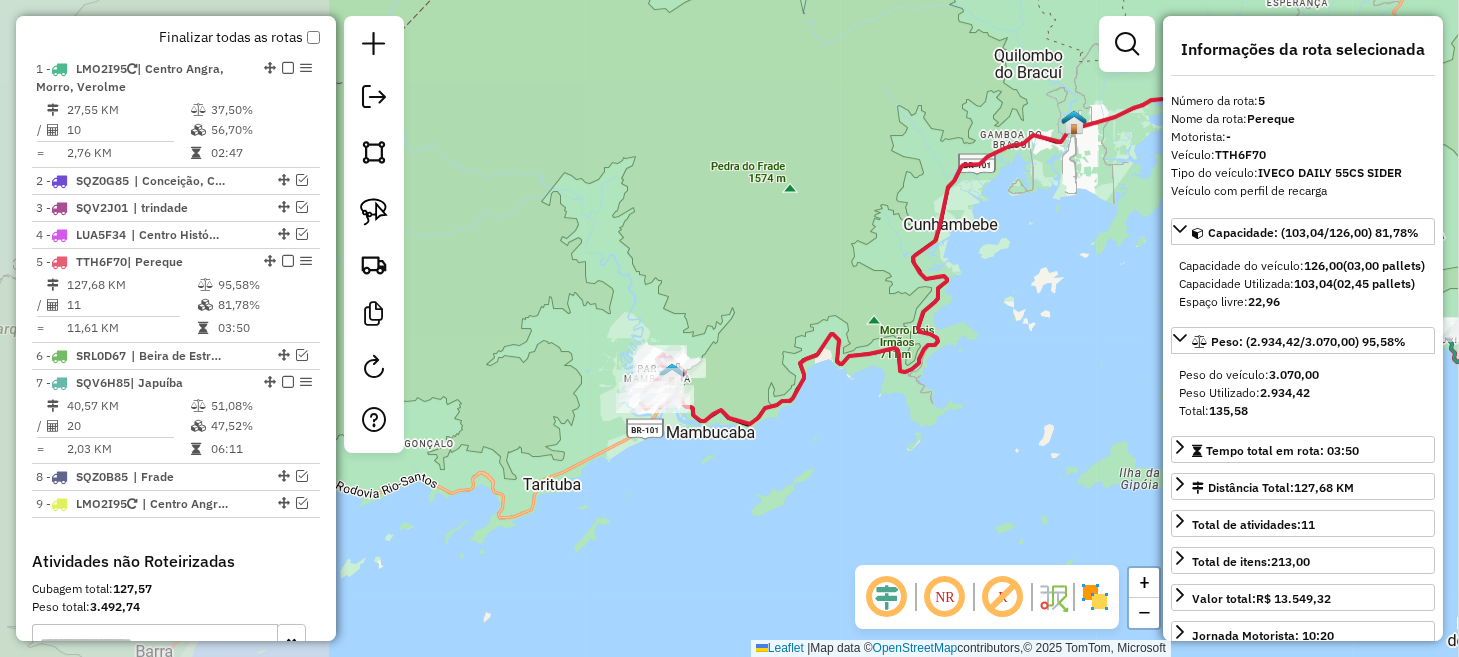 drag, startPoint x: 622, startPoint y: 401, endPoint x: 915, endPoint y: 371, distance: 294.53183 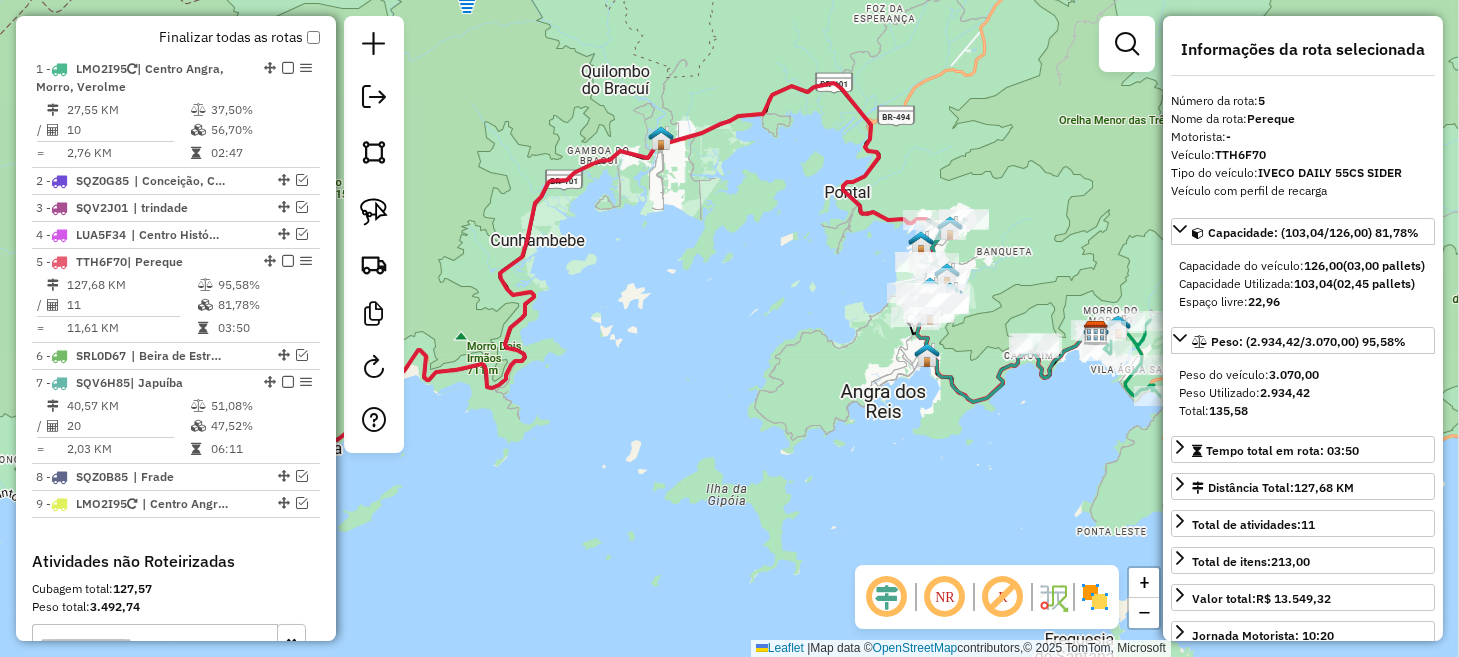 drag, startPoint x: 1010, startPoint y: 415, endPoint x: 576, endPoint y: 440, distance: 434.71945 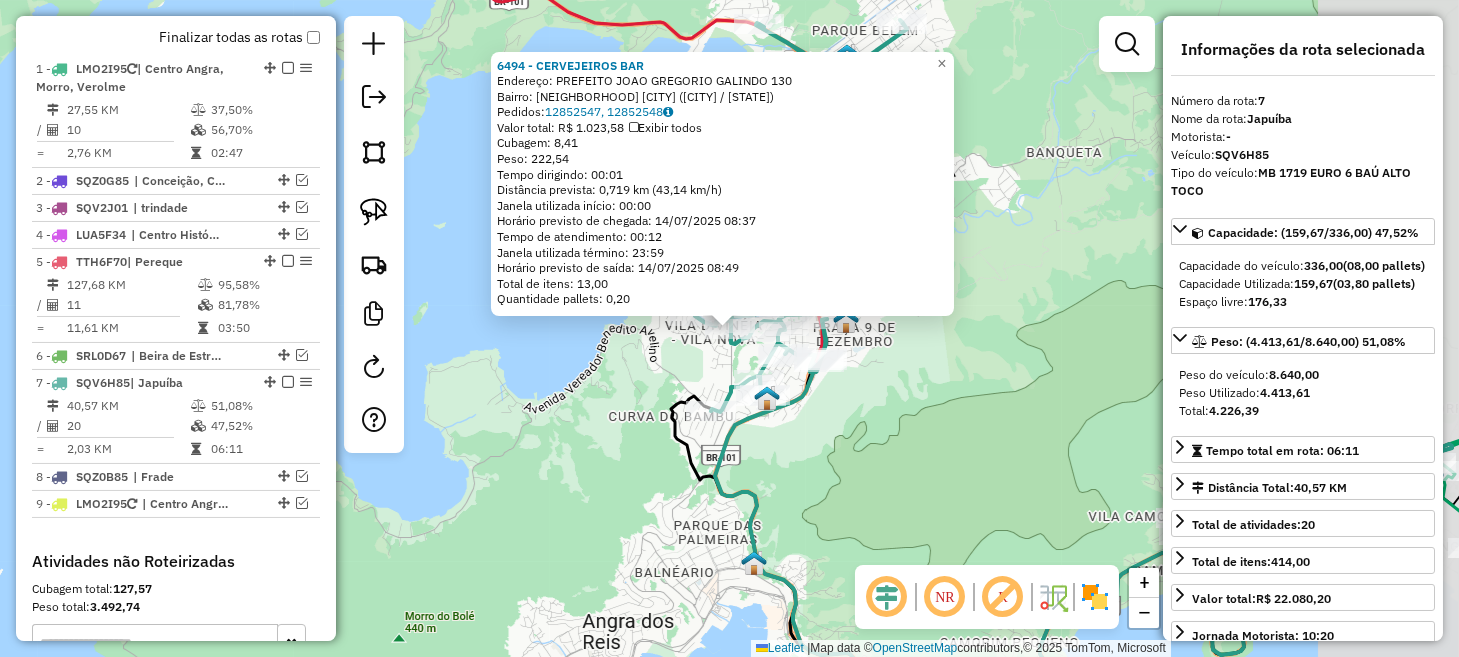 scroll, scrollTop: 1001, scrollLeft: 0, axis: vertical 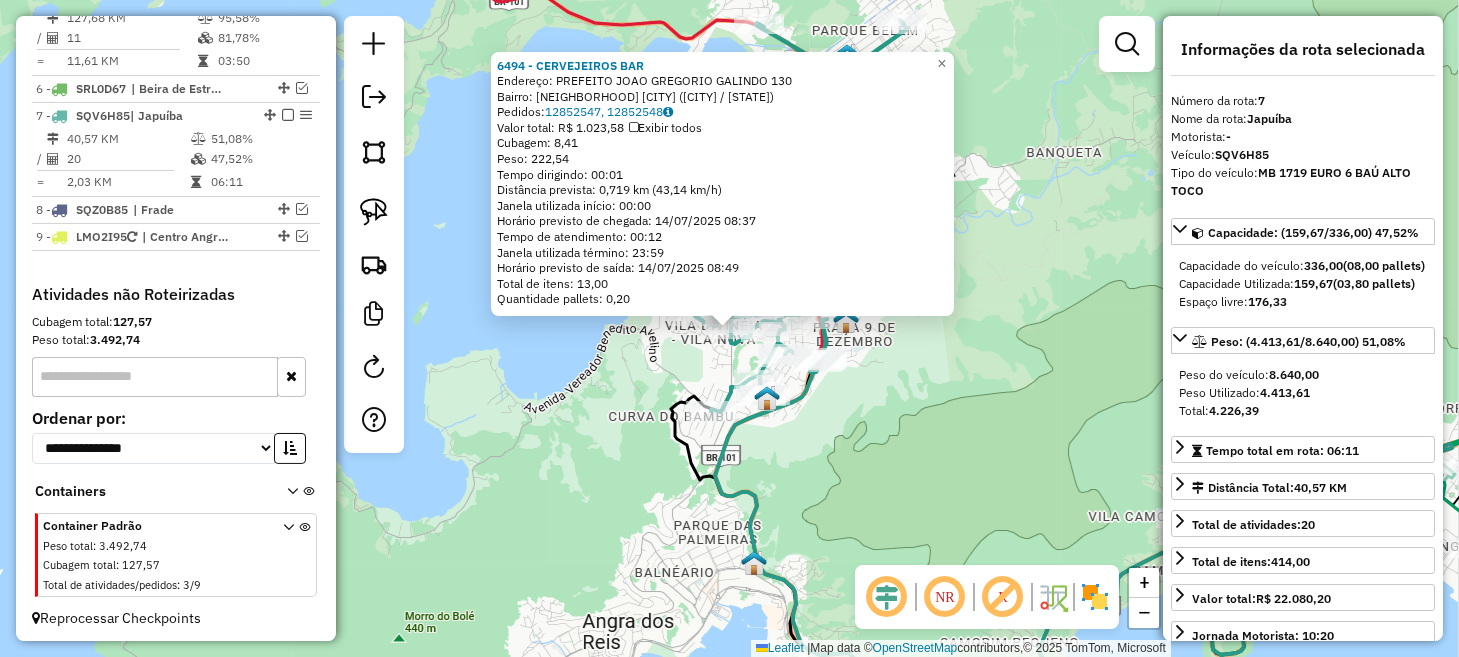 click on "Rota 7 - Placa [PLATE]  97541 - [NAME]  Endereço:  [STREET] [NUMBER]   Bairro: [NEIGHBORHOOD]  [CITY] ([CITY] / [STATE])   Pedidos:  [ORDER_ID], [ORDER_ID]   Valor total: R$ [PRICE]   Exibir todos   Cubagem: [NUMERIC]  Peso: [NUMERIC]  Tempo dirigindo: [TIME]   Distância prevista: [DISTANCE] km ([SPEED] km/h)   Janela utilizada início: [TIME]   Horário previsto de chegada: [DATE] [TIME]   Tempo de atendimento: [TIME]   Janela utilizada término: [TIME]   Horário previsto de saída: [DATE] [TIME]   Total de itens: [NUMERIC],00   Quantidade pallets: [NUMERIC]  × Janela de atendimento Grade de atendimento Capacidade Transportadoras Veículos Cliente Pedidos  Rotas Selecione os dias de semana para filtrar as janelas de atendimento  Seg   Ter   Qua   Qui   Sex   Sáb   Dom  Informe o período da janela de atendimento: De: Até:  Filtrar exatamente a janela do cliente  Considerar janela de atendimento padrão   Seg   Ter   Qua   Qui  +" 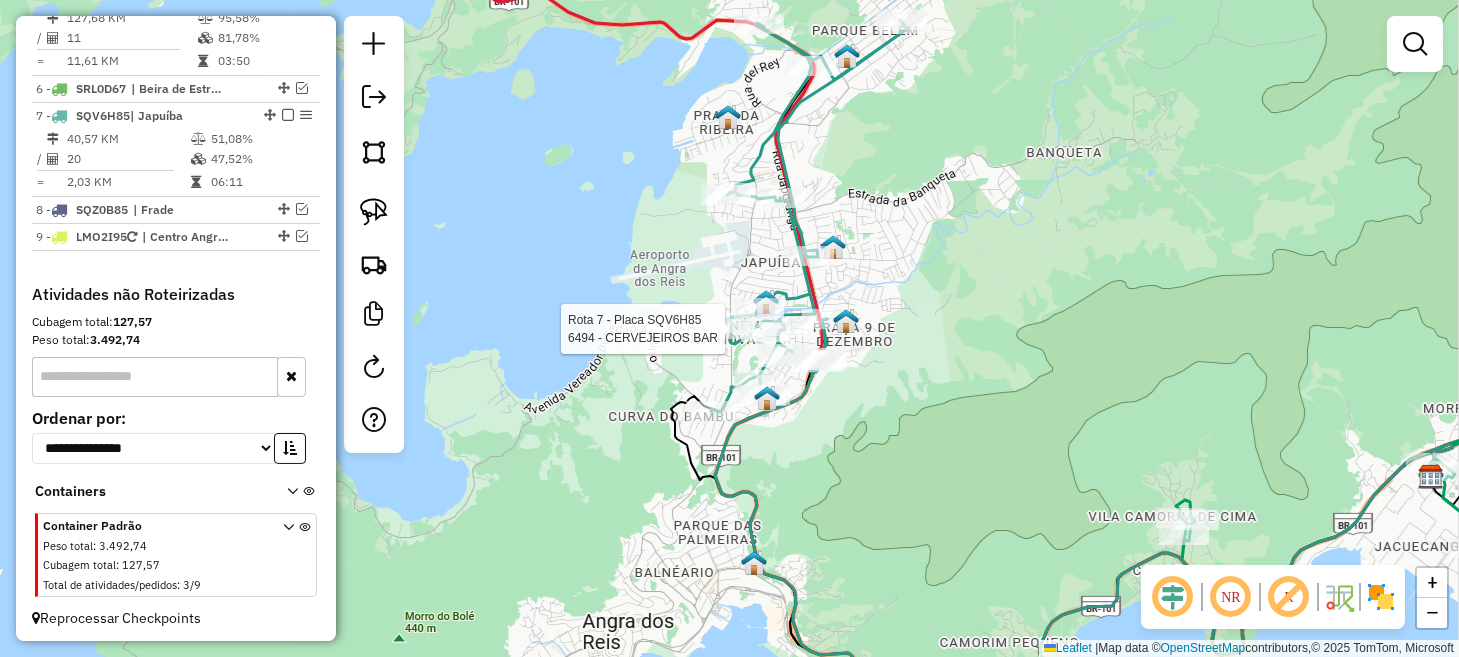 select on "*********" 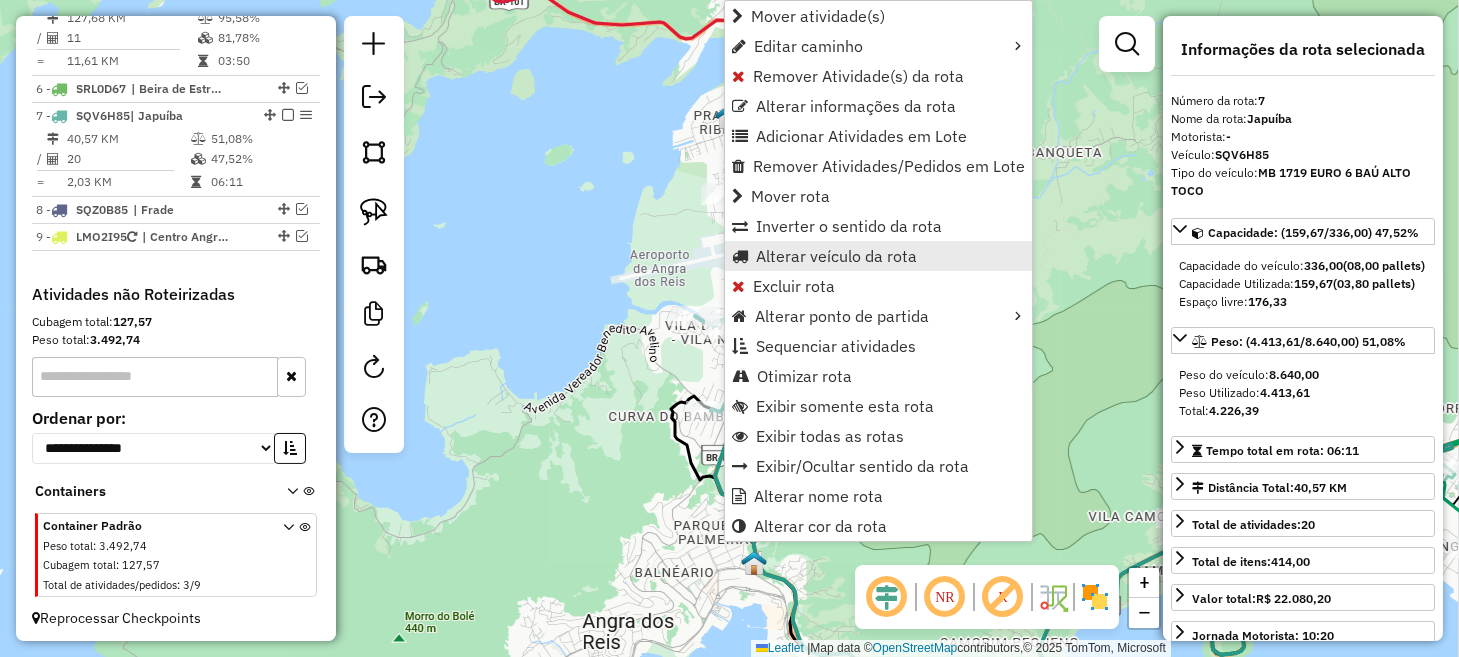click on "Alterar veículo da rota" at bounding box center (836, 256) 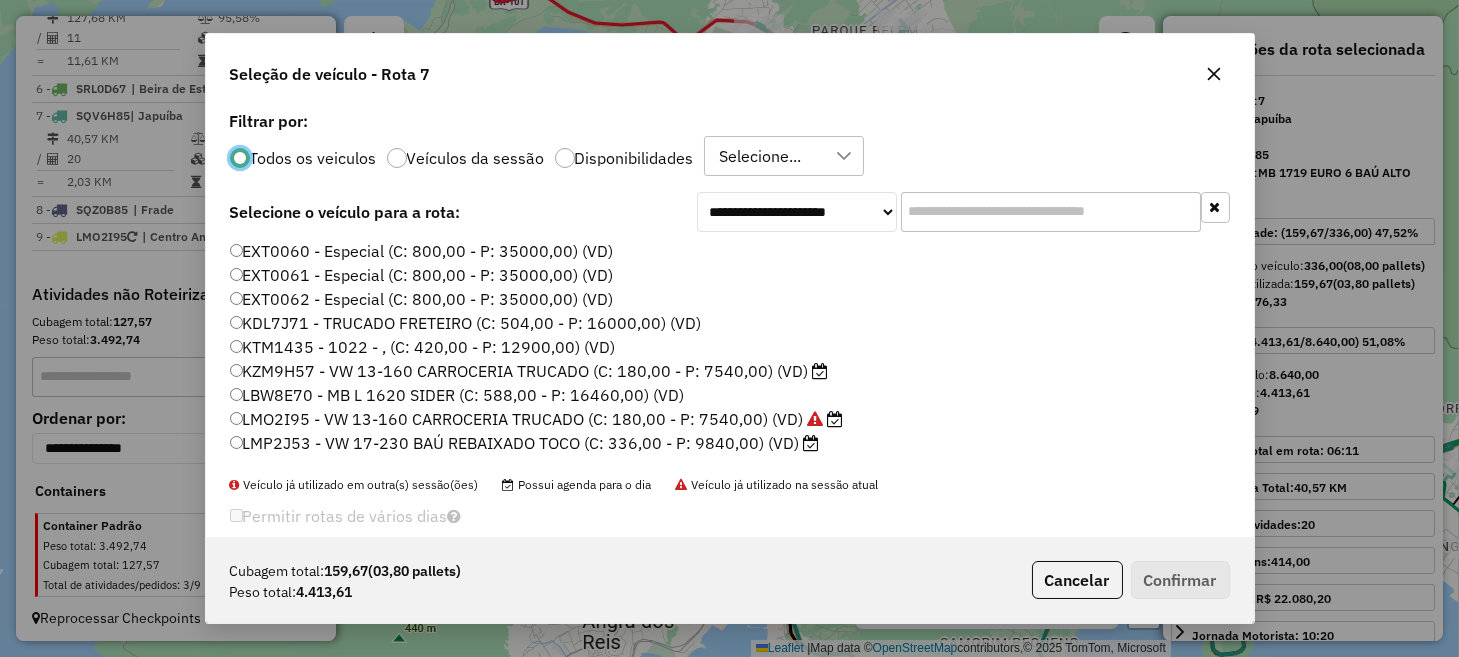 scroll, scrollTop: 10, scrollLeft: 6, axis: both 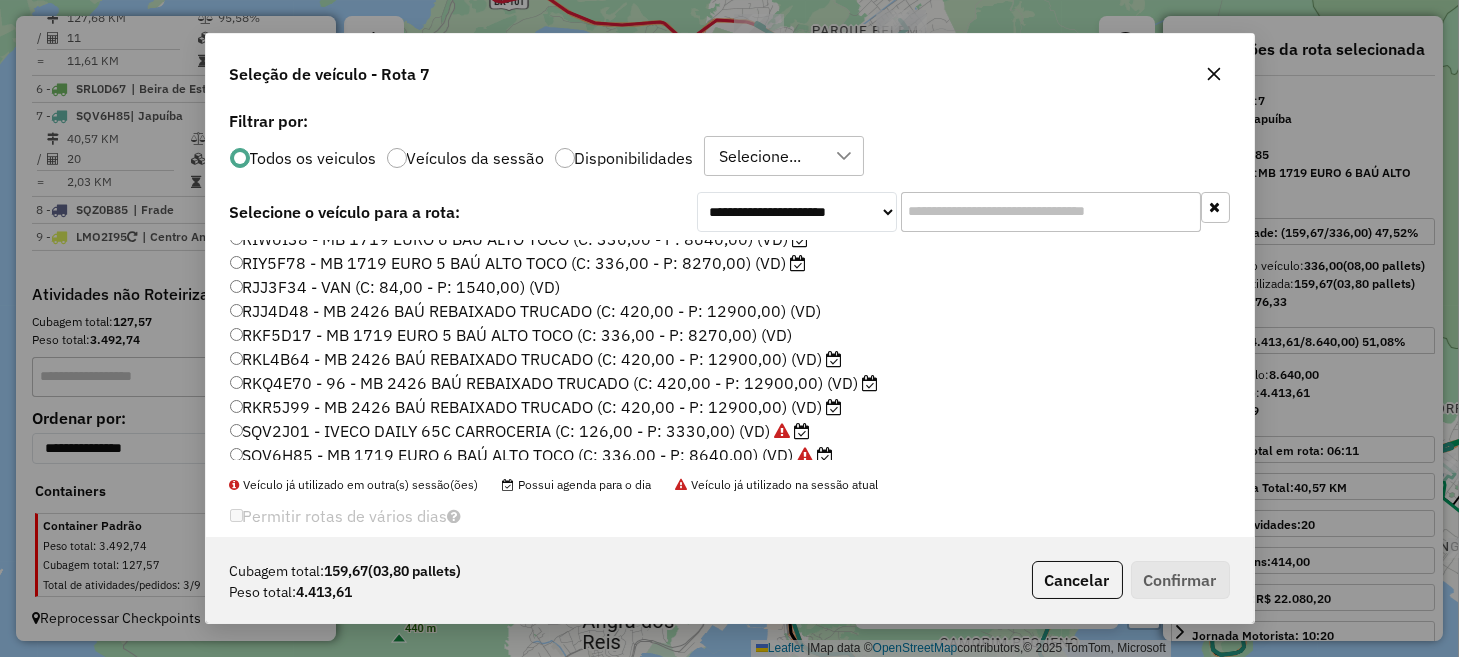 click on "RKL4B64 - MB 2426 BAÚ REBAIXADO TRUCADO (C: 420,00 - P: 12900,00) (VD)" 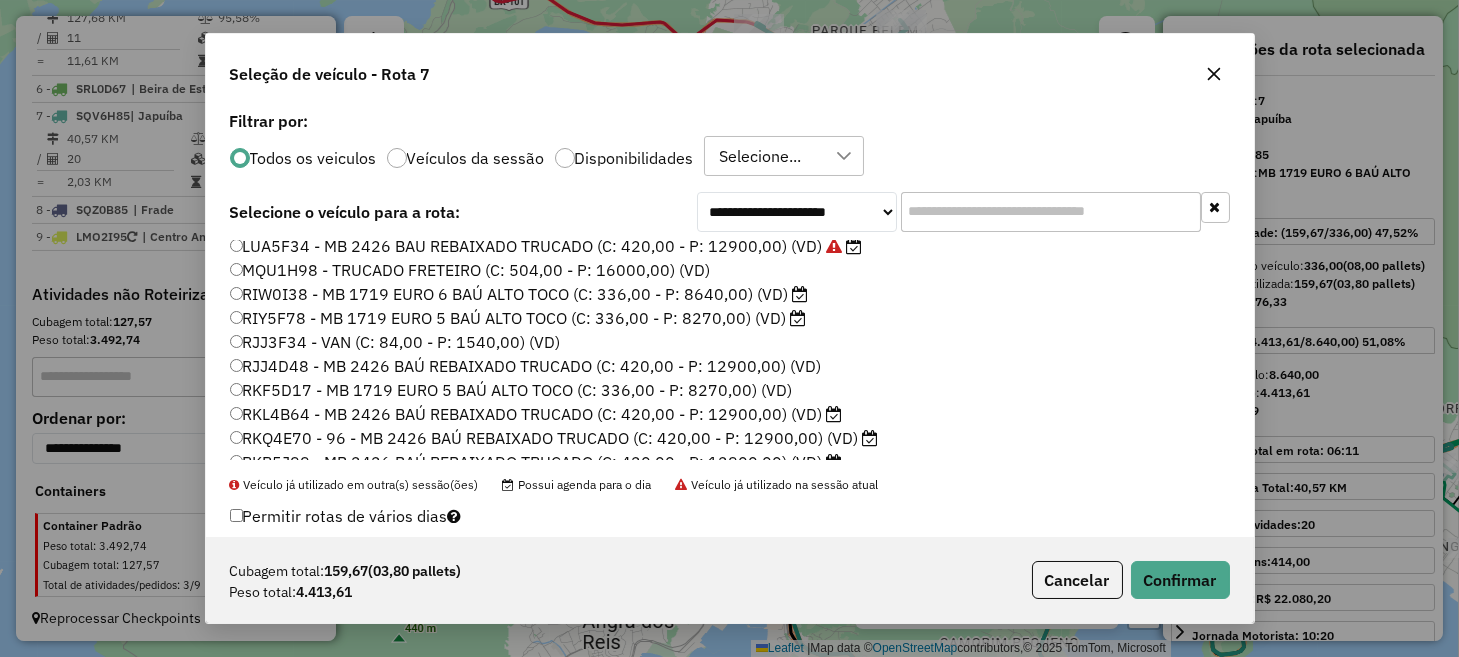 scroll, scrollTop: 200, scrollLeft: 0, axis: vertical 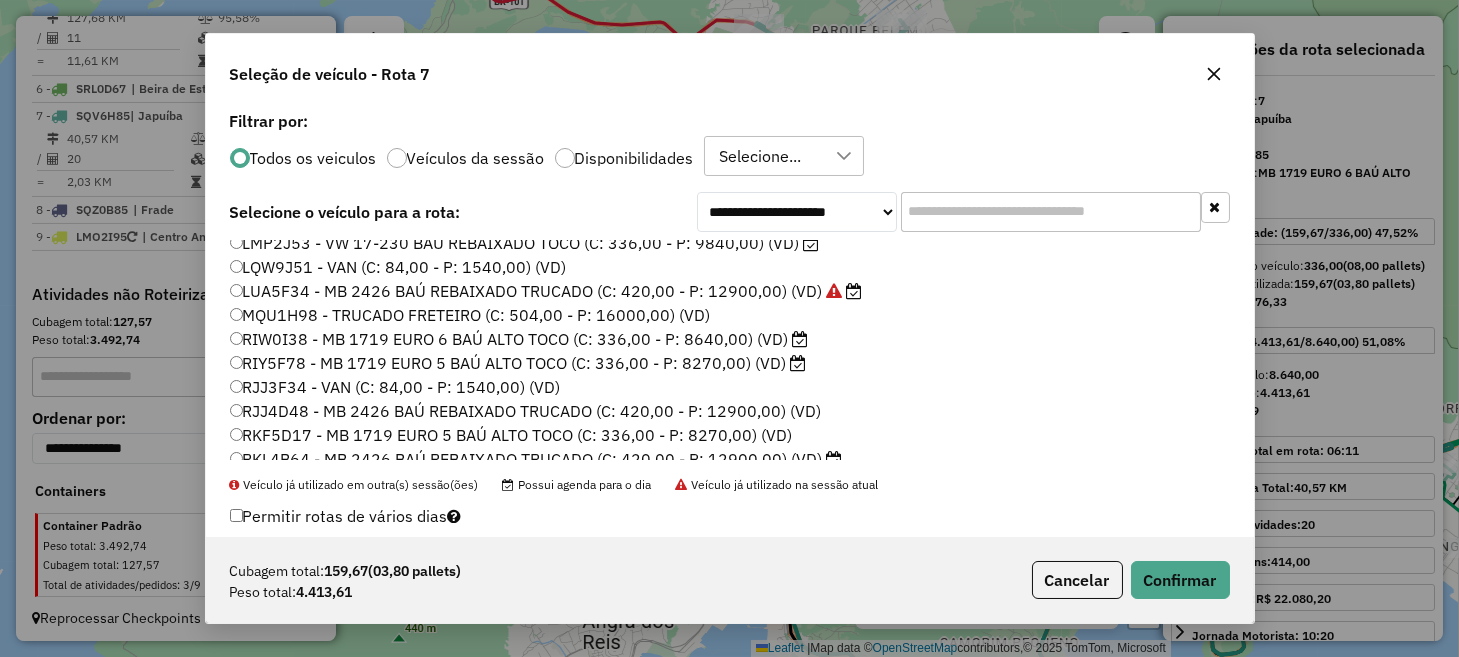 click on "RIY5F78 - MB 1719 EURO 5 BAÚ ALTO TOCO (C: 336,00 - P: 8270,00) (VD)" 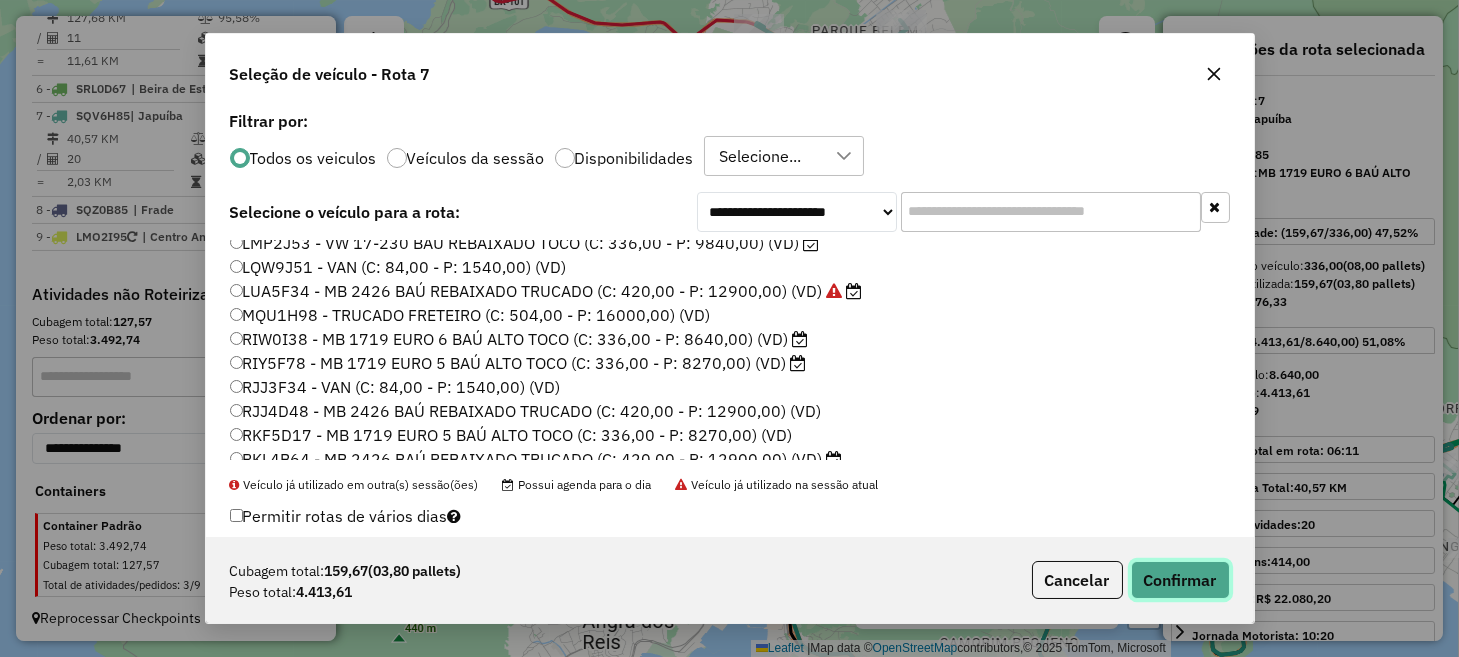 click on "Confirmar" 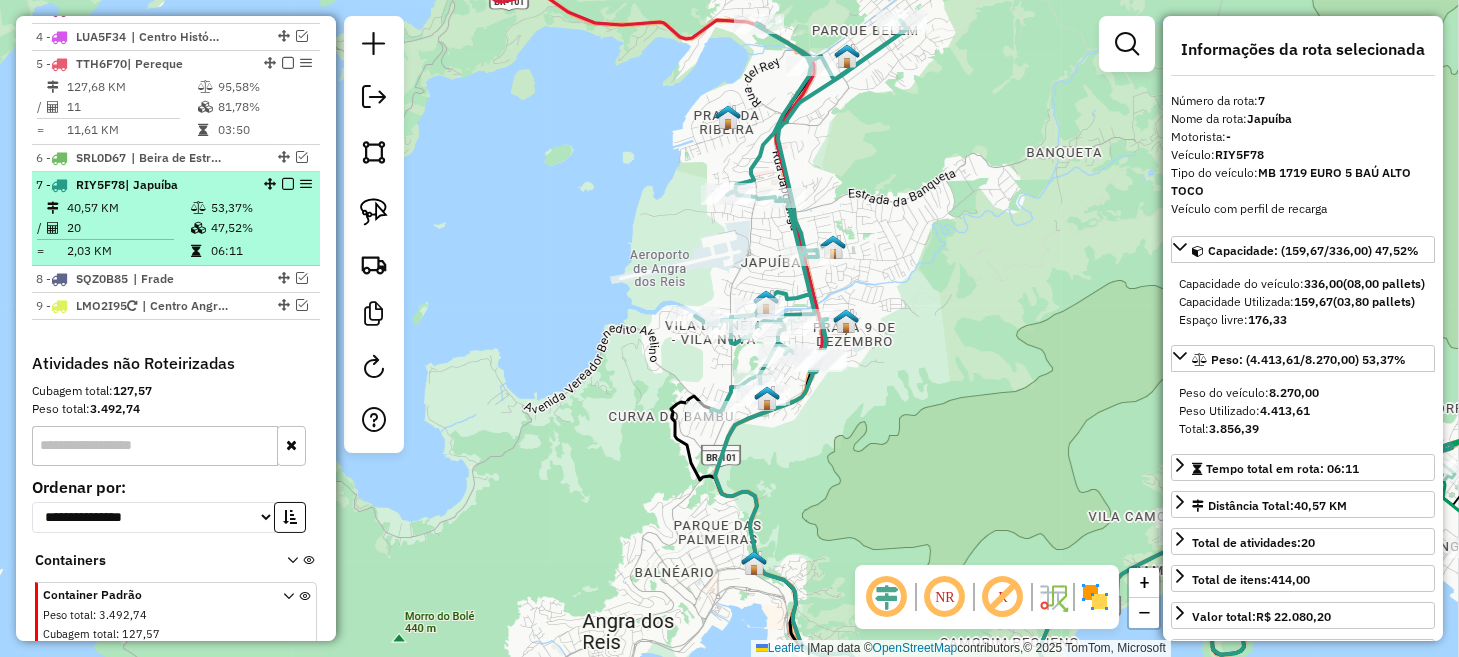 scroll, scrollTop: 900, scrollLeft: 0, axis: vertical 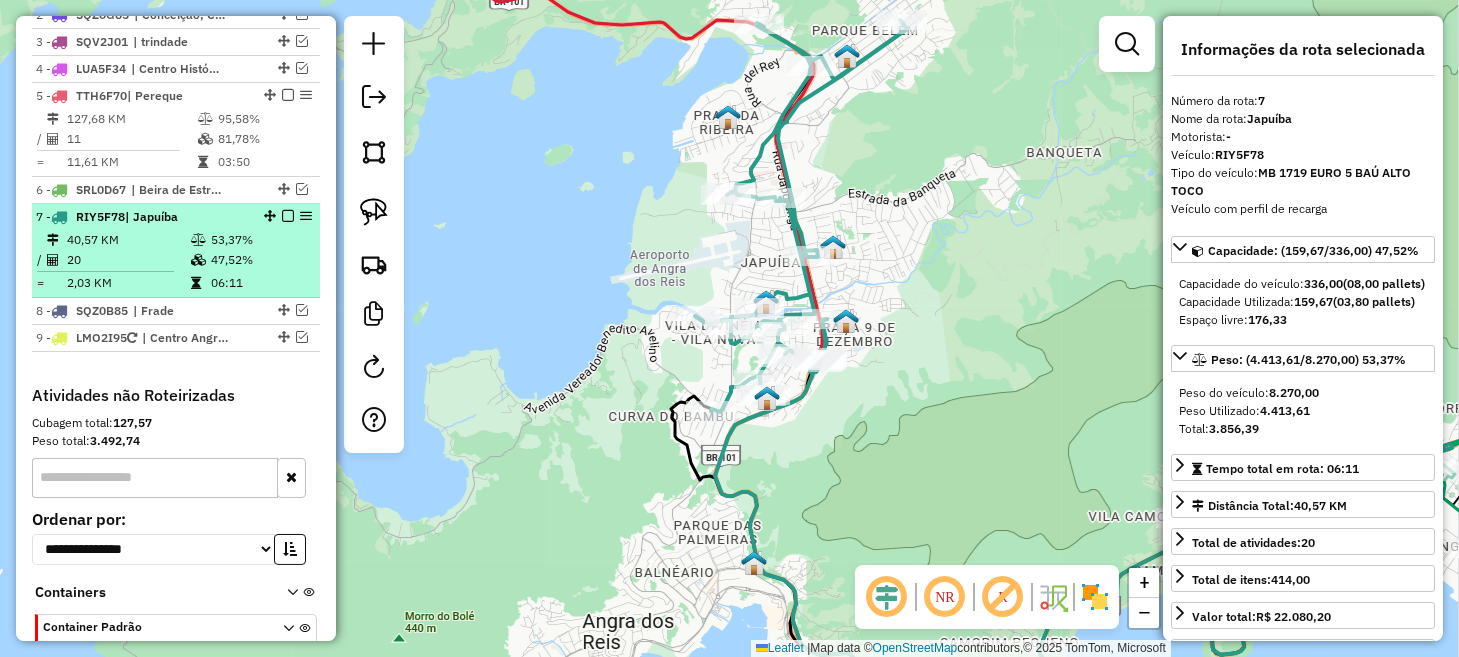 click at bounding box center (288, 216) 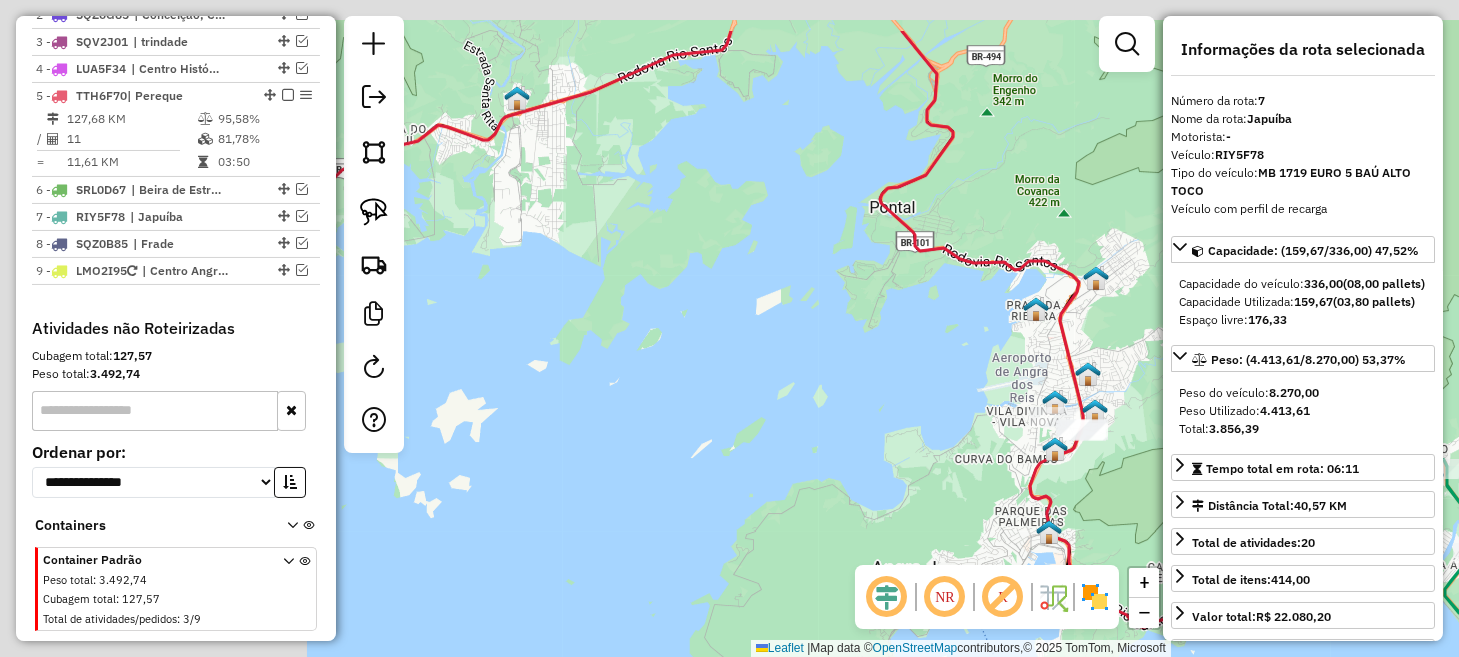 drag, startPoint x: 565, startPoint y: 349, endPoint x: 1187, endPoint y: 431, distance: 627.38184 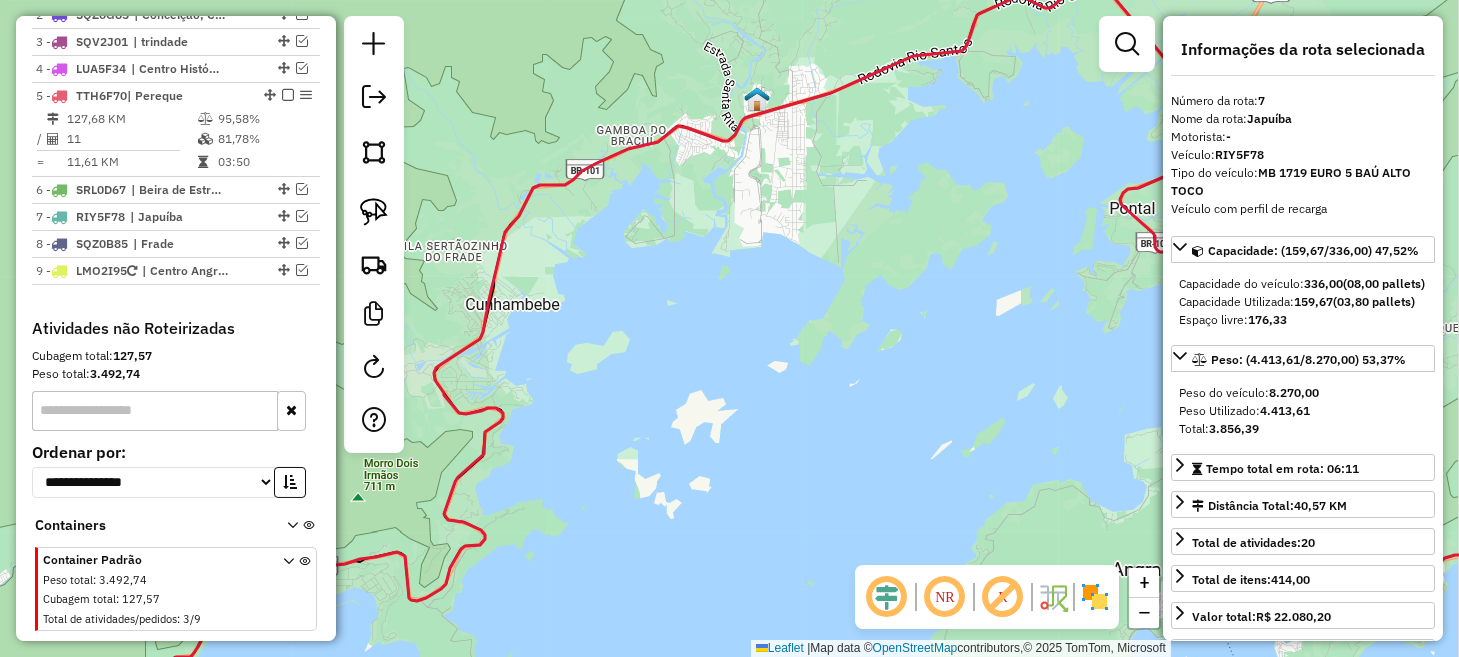 drag, startPoint x: 760, startPoint y: 412, endPoint x: 1009, endPoint y: 323, distance: 264.42767 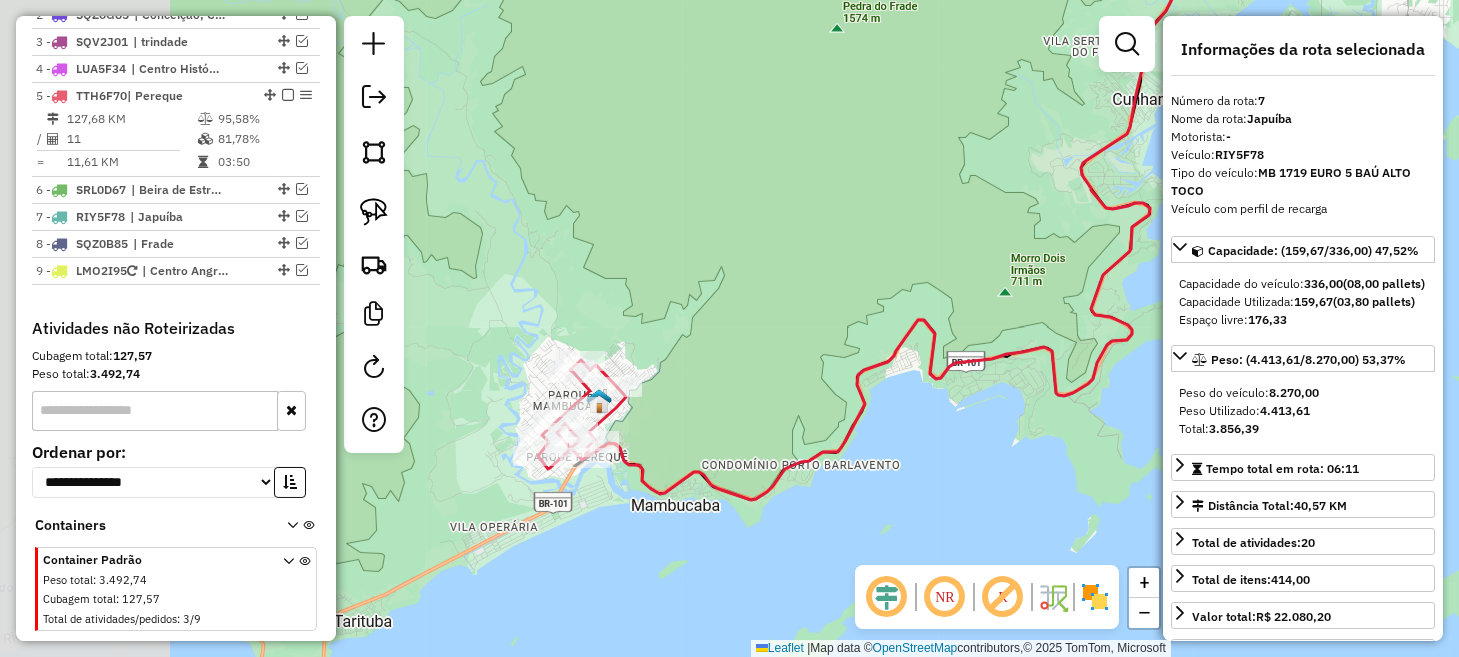 drag, startPoint x: 690, startPoint y: 387, endPoint x: 858, endPoint y: 327, distance: 178.39282 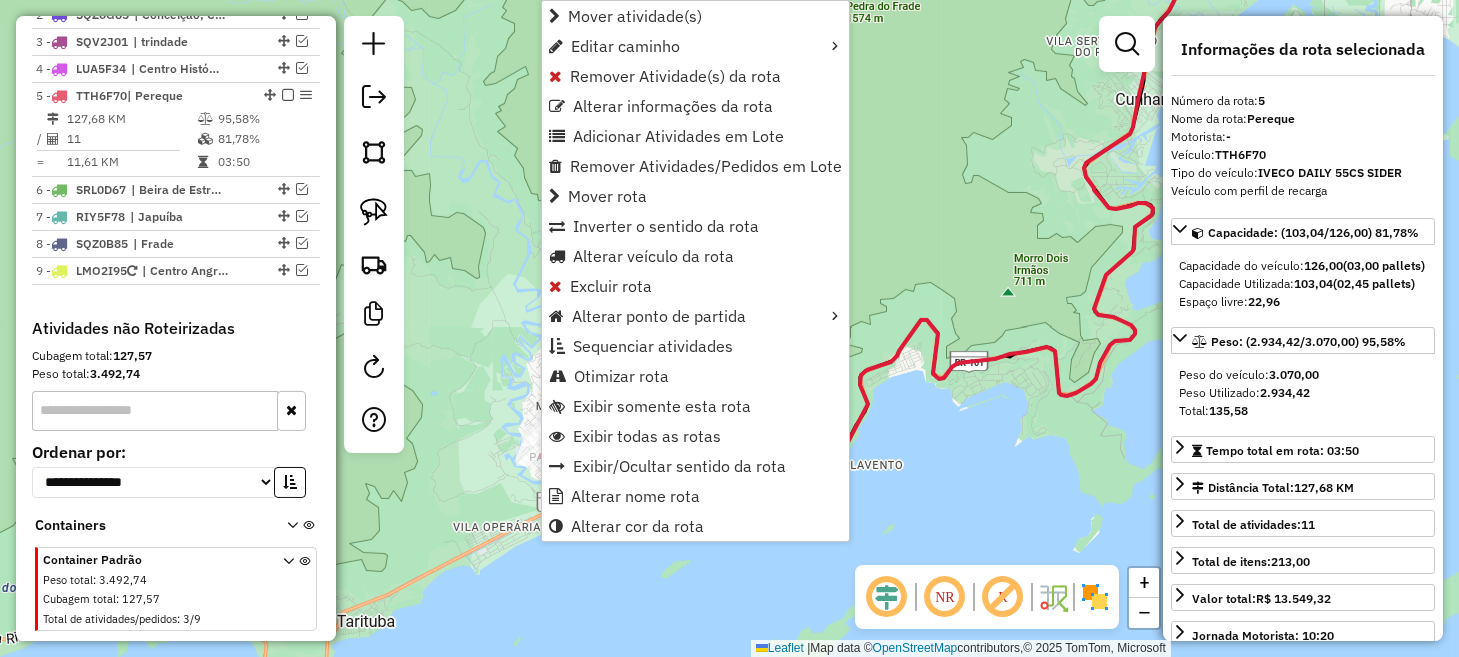 scroll, scrollTop: 934, scrollLeft: 0, axis: vertical 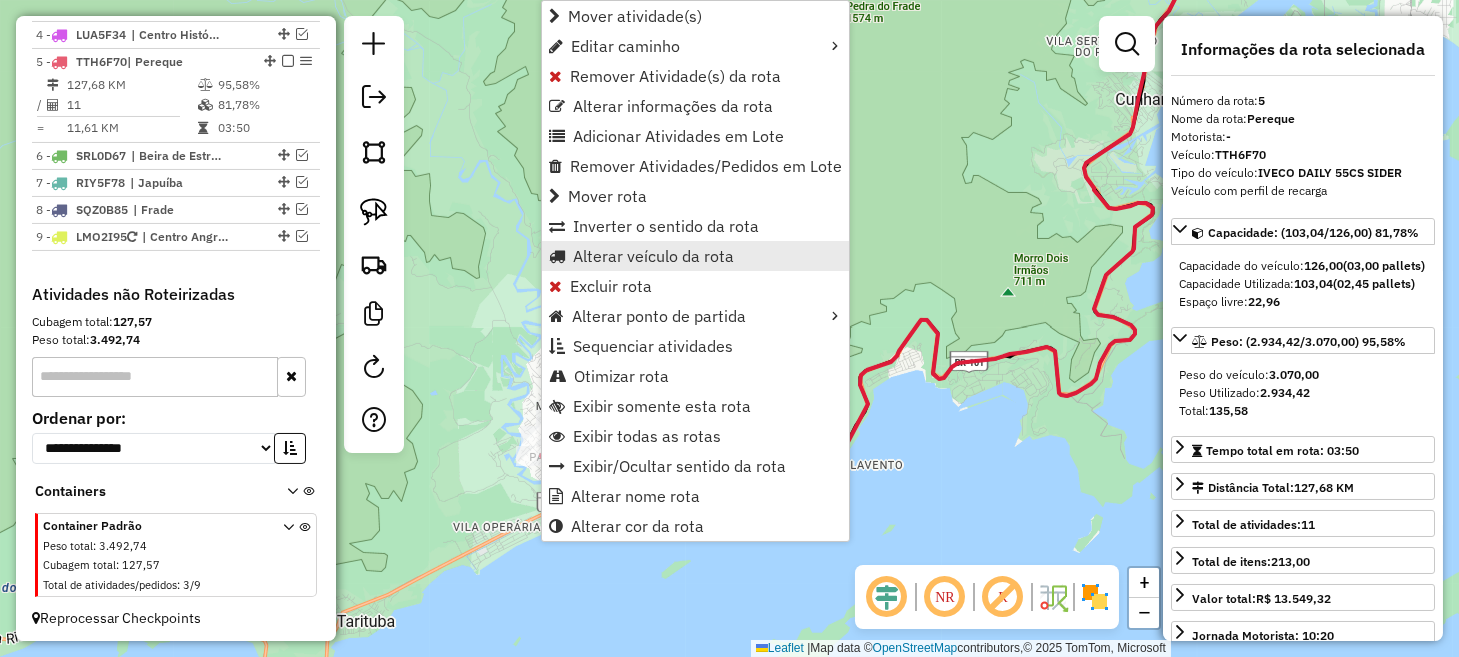 click on "Alterar veículo da rota" at bounding box center (653, 256) 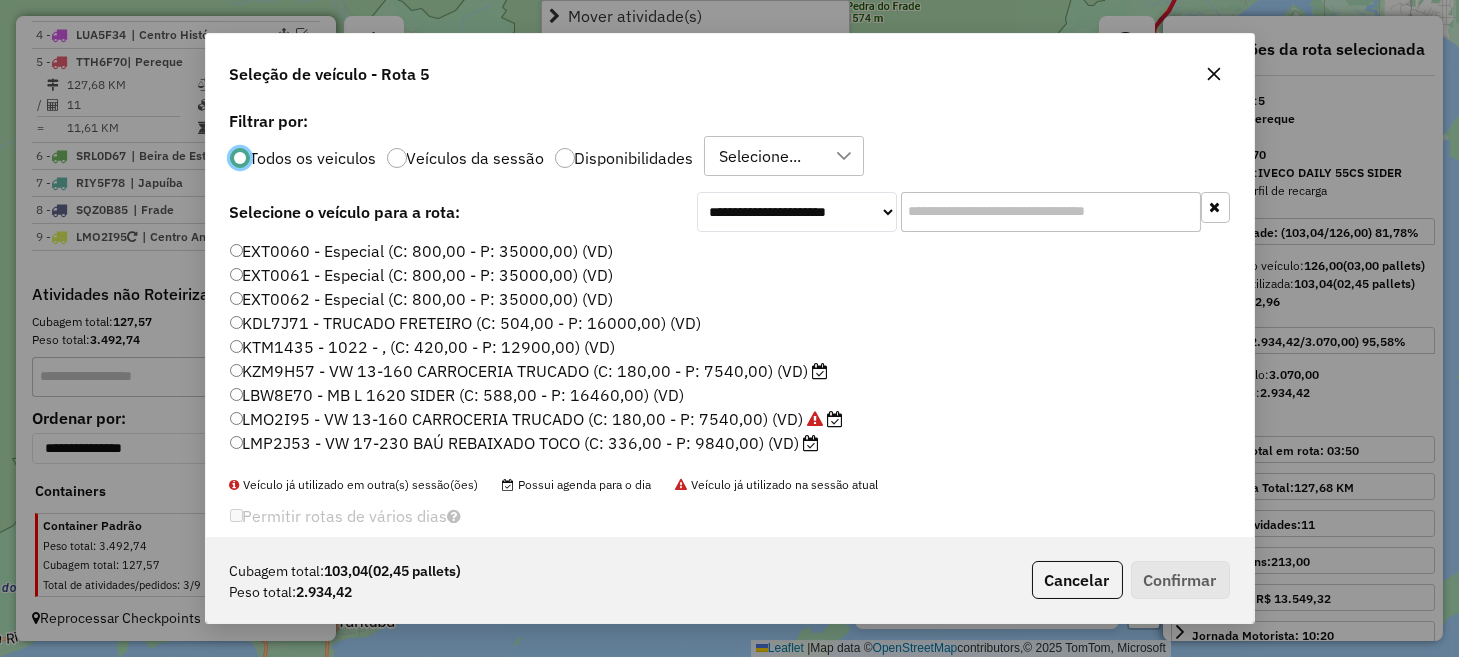 scroll, scrollTop: 10, scrollLeft: 6, axis: both 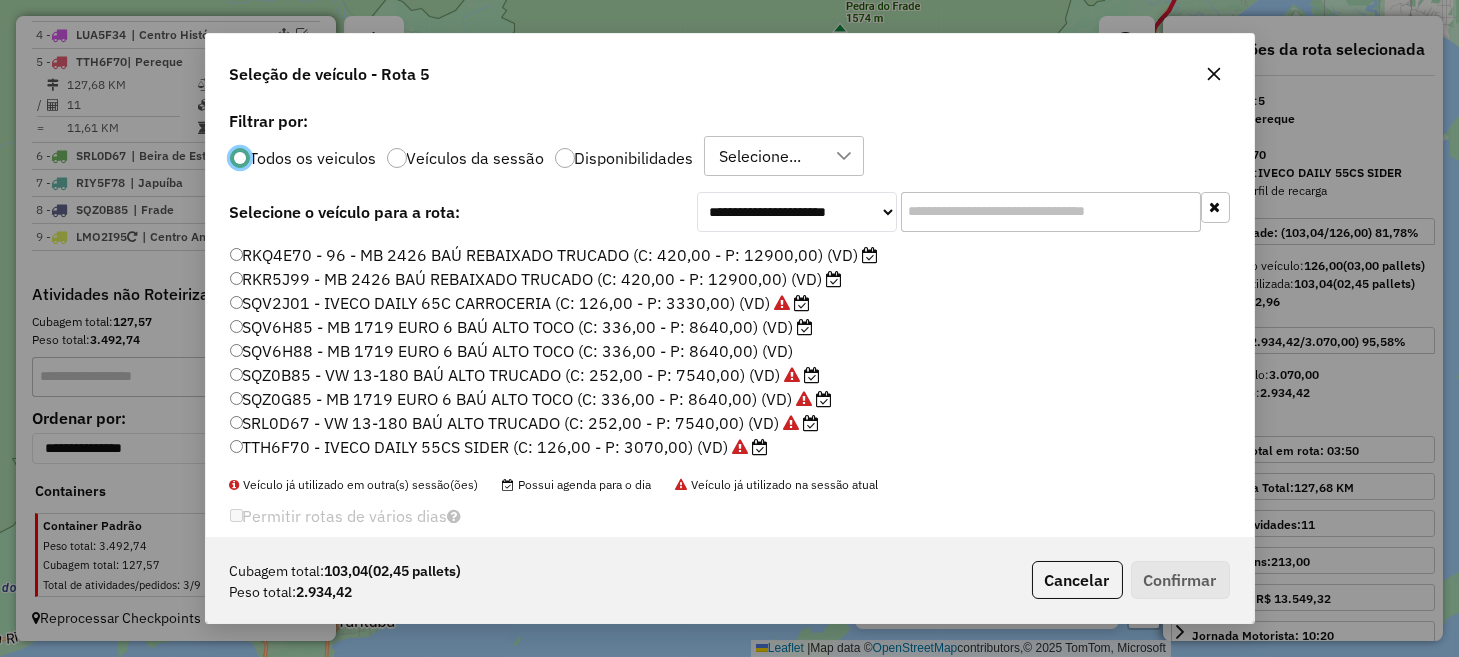 click on "SQV6H85 - MB 1719 EURO 6 BAÚ ALTO TOCO (C: 336,00 - P: 8640,00) (VD)" 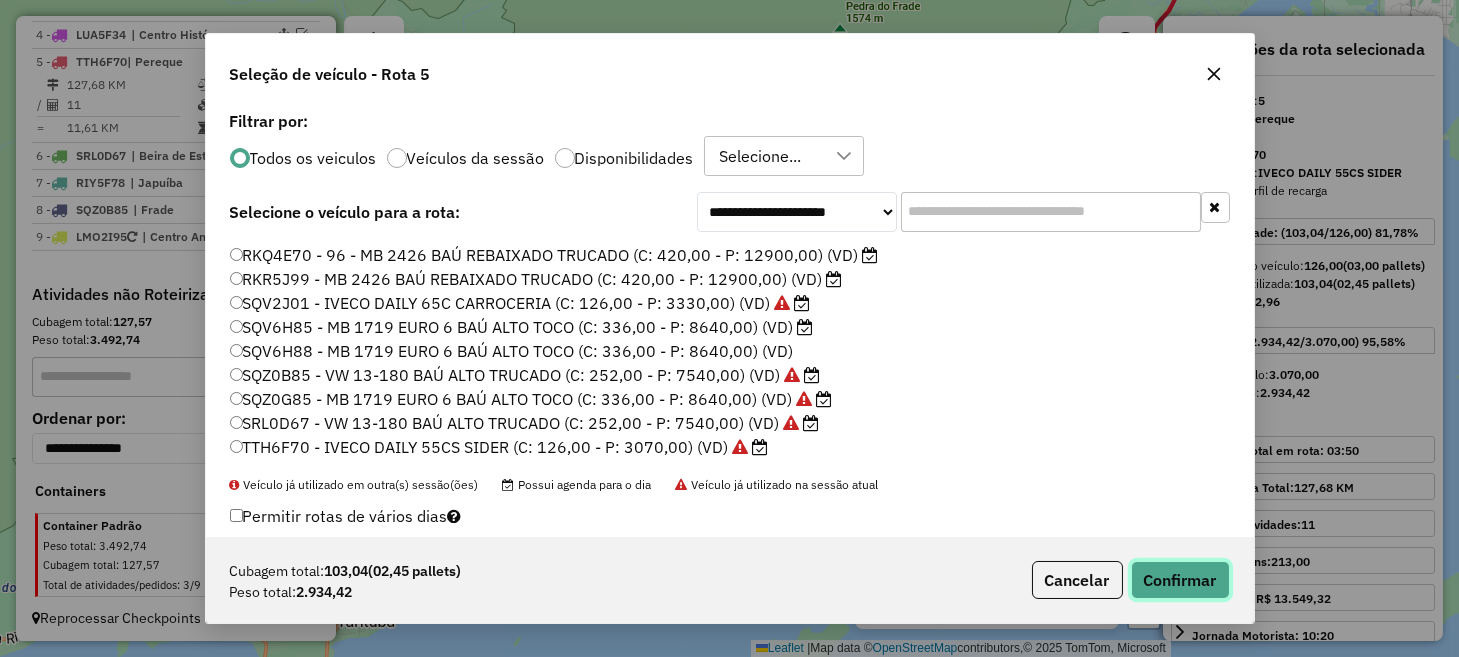 click on "Confirmar" 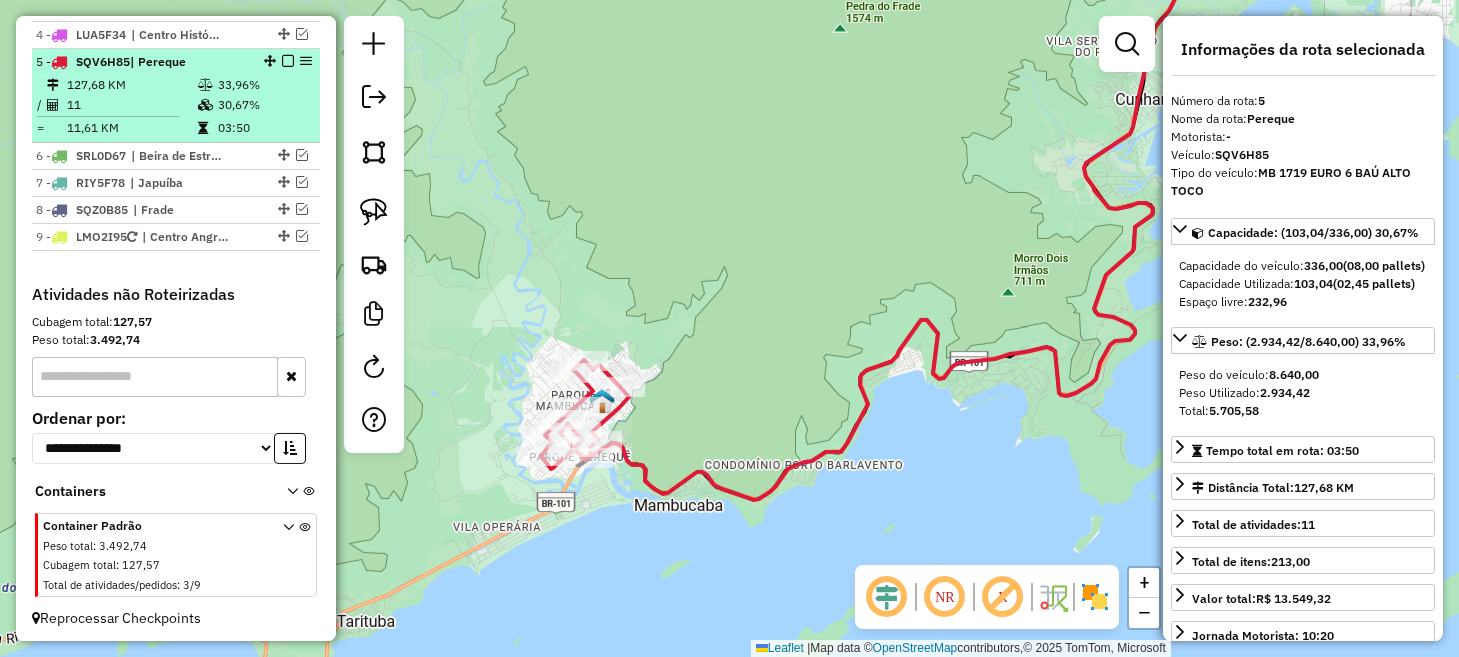click at bounding box center [288, 61] 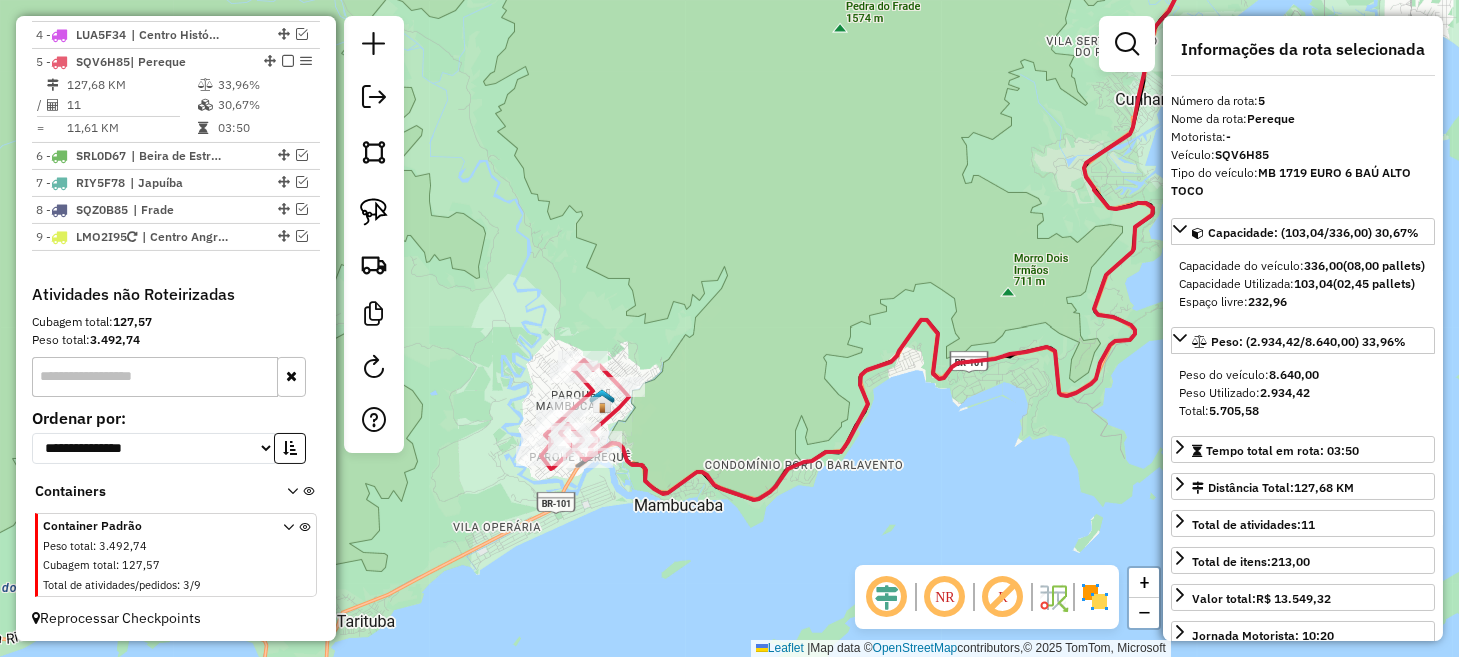 scroll, scrollTop: 867, scrollLeft: 0, axis: vertical 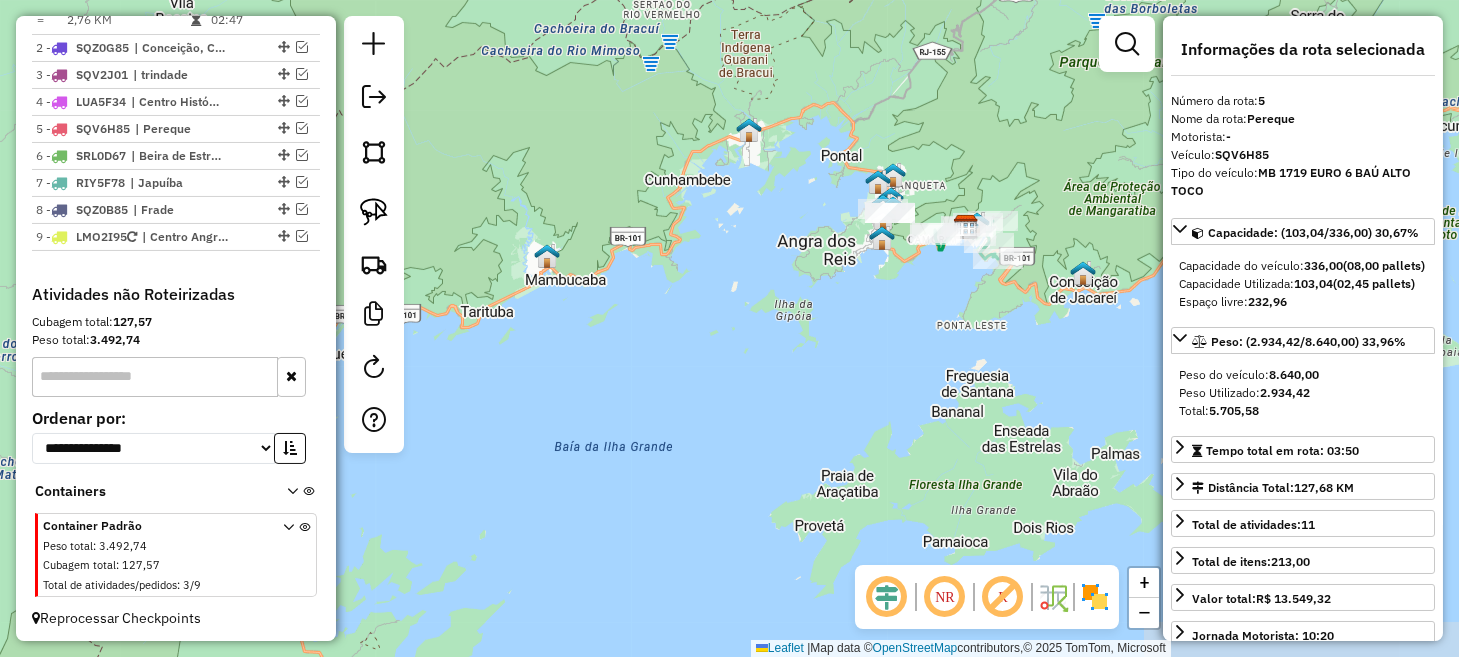 drag, startPoint x: 825, startPoint y: 319, endPoint x: 652, endPoint y: 385, distance: 185.1621 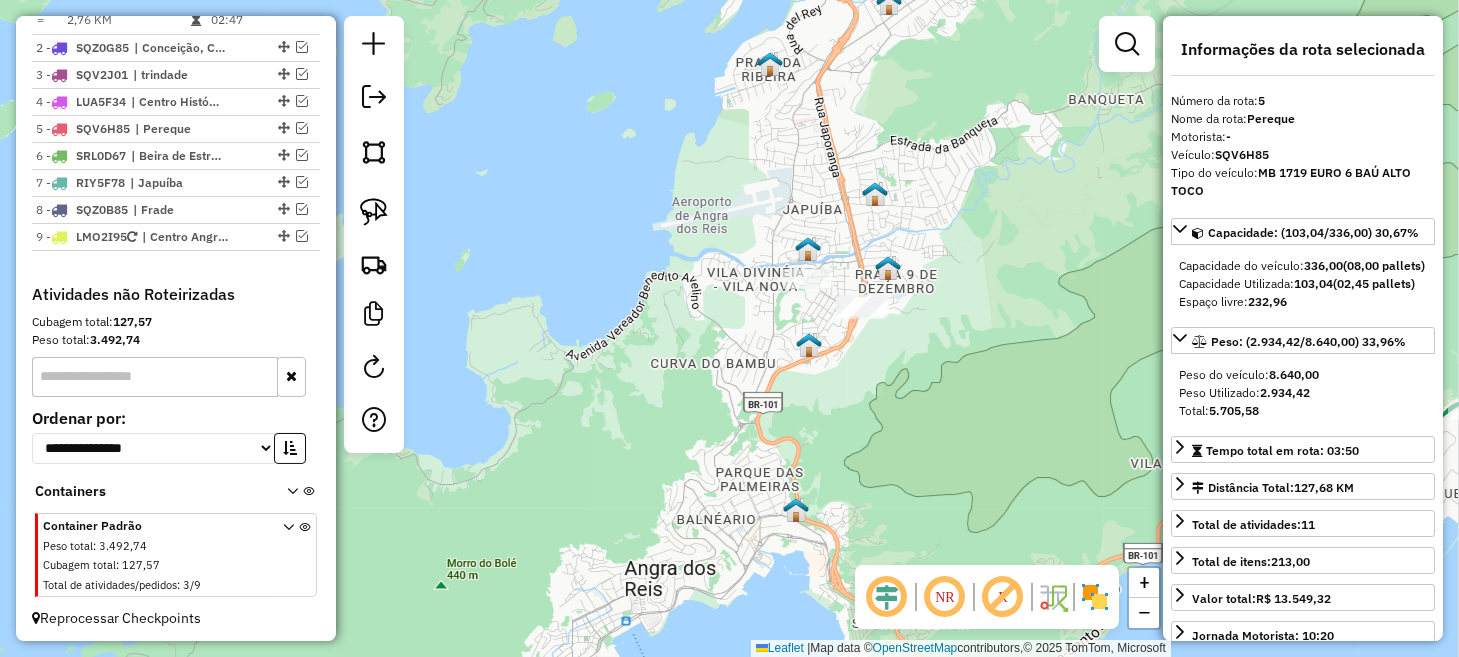 drag, startPoint x: 977, startPoint y: 407, endPoint x: 649, endPoint y: 316, distance: 340.3895 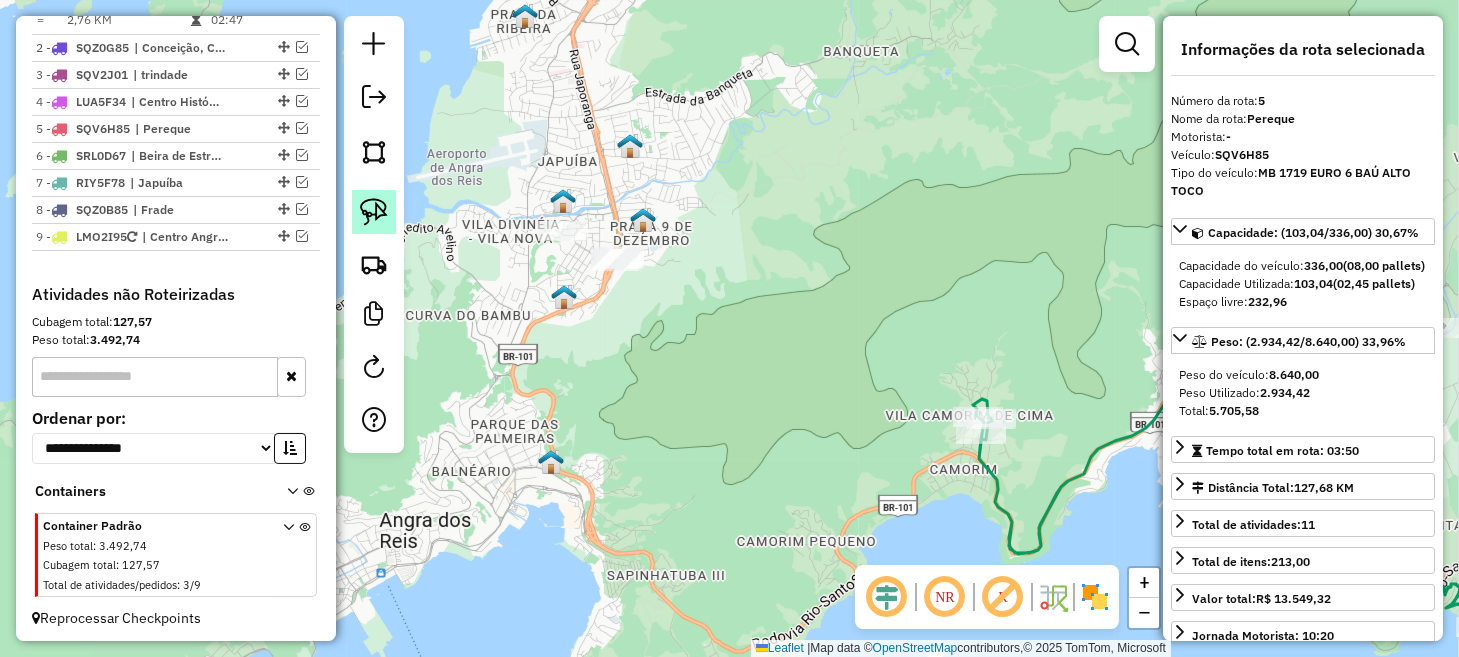click 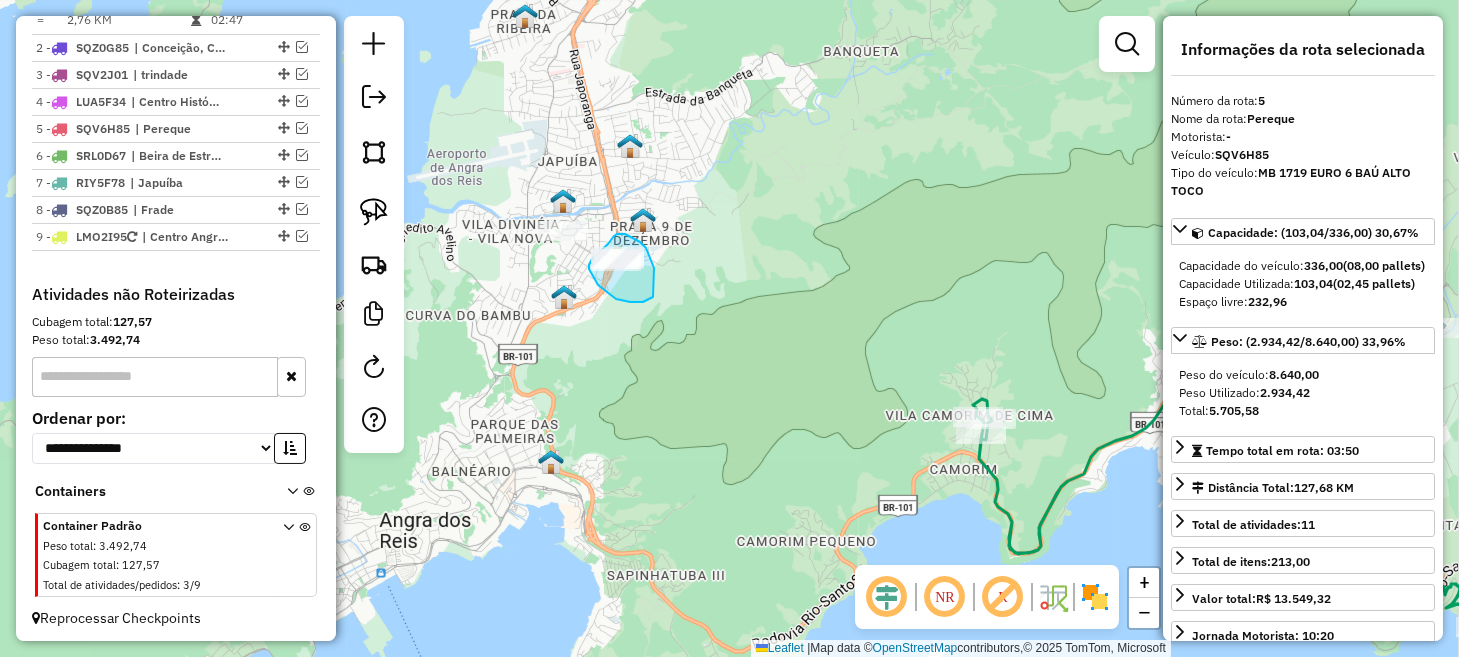 drag, startPoint x: 625, startPoint y: 234, endPoint x: 611, endPoint y: 230, distance: 14.56022 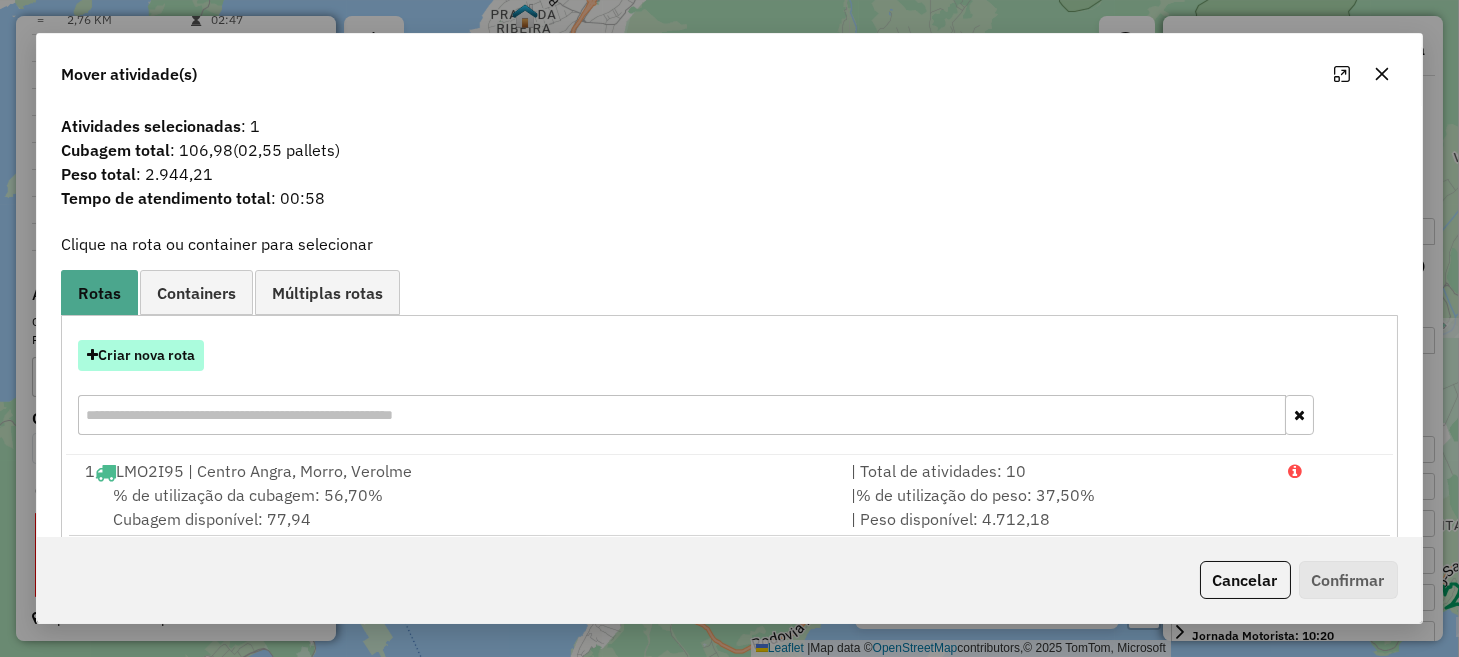 click on "Criar nova rota" at bounding box center (141, 355) 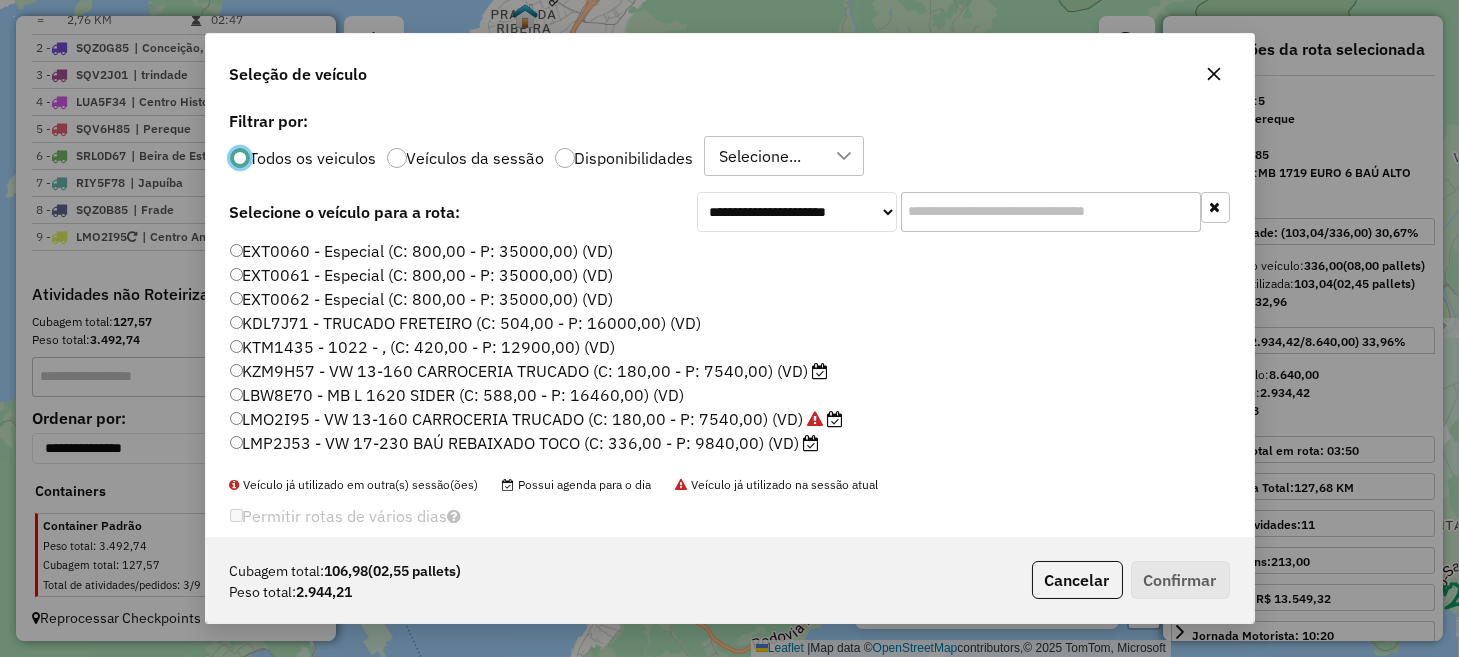 scroll, scrollTop: 10, scrollLeft: 6, axis: both 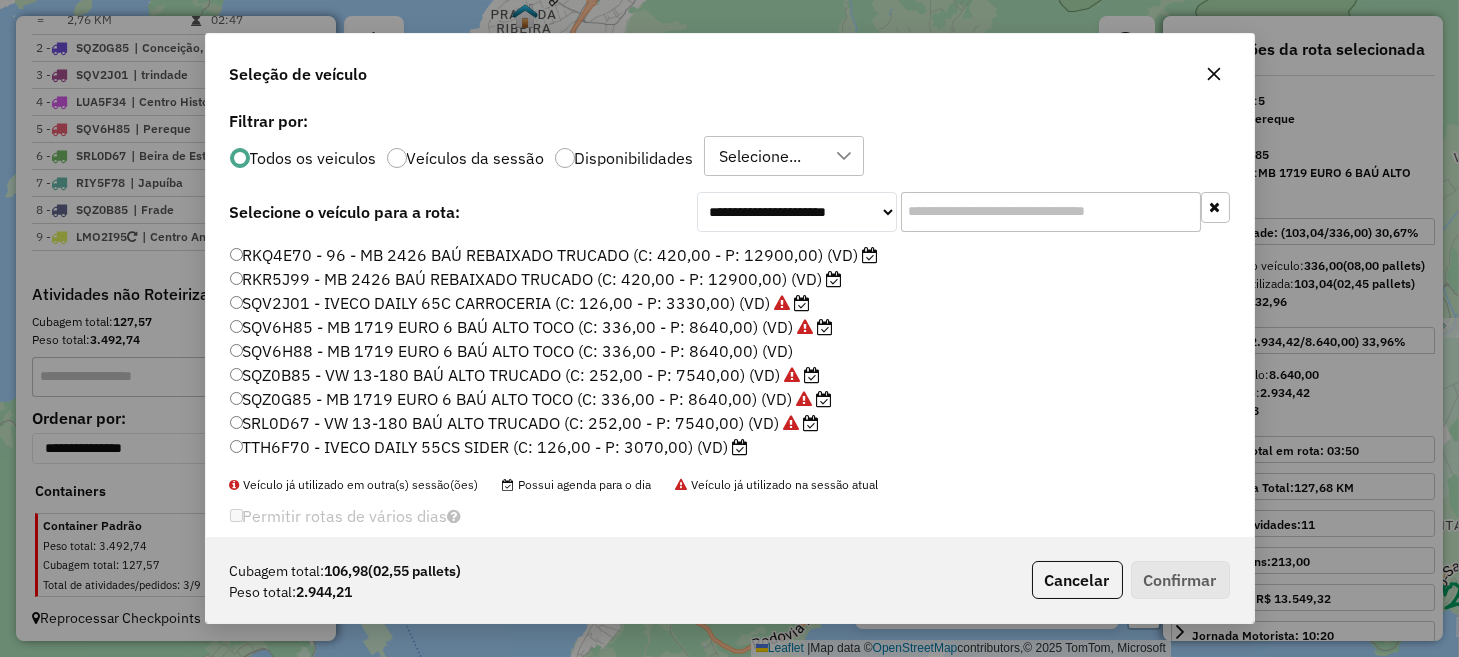 click on "TTH6F70 - IVECO DAILY 55CS SIDER (C: 126,00 - P: 3070,00) (VD)" 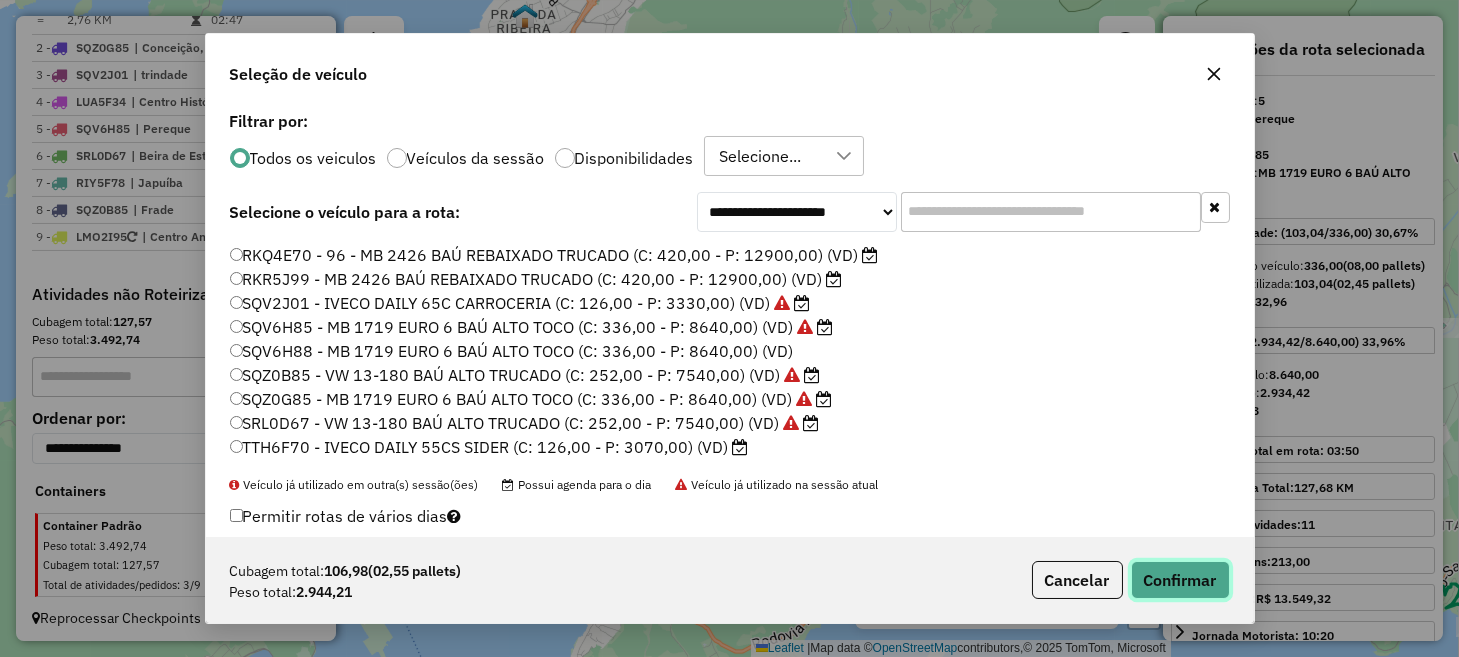 click on "Confirmar" 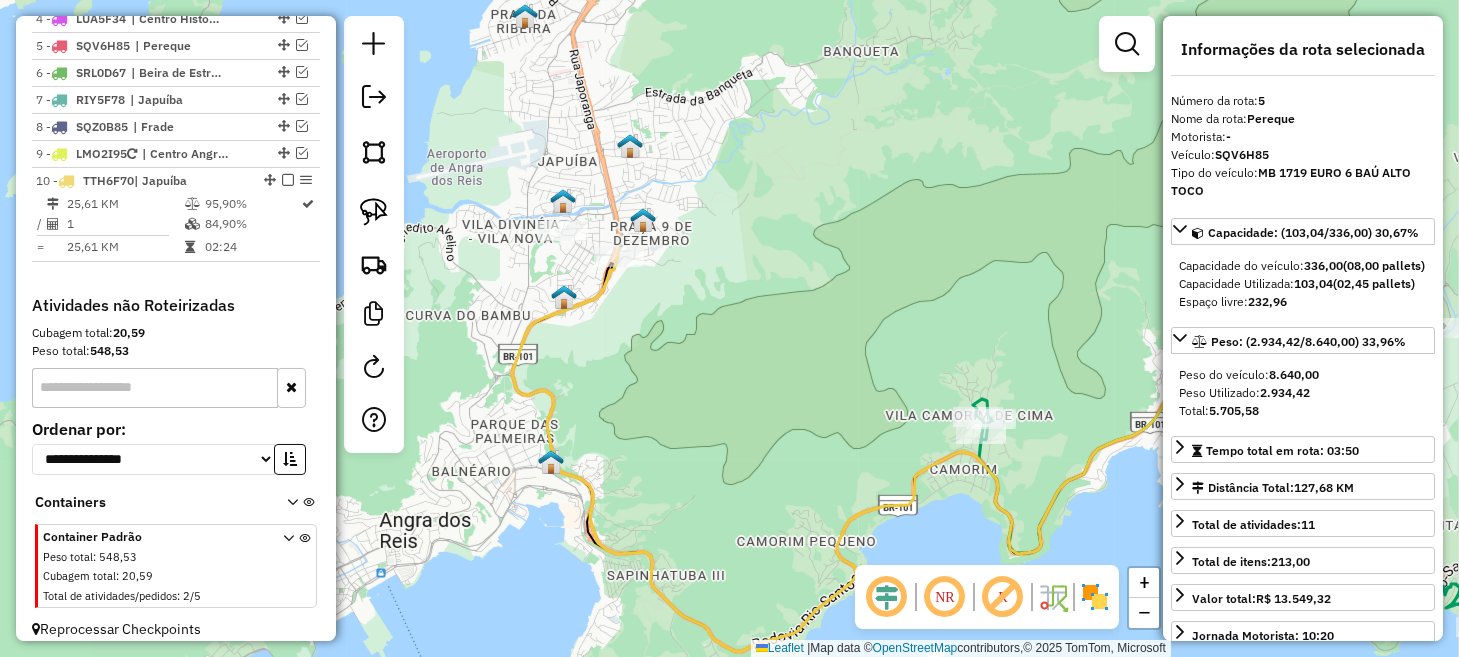 scroll, scrollTop: 960, scrollLeft: 0, axis: vertical 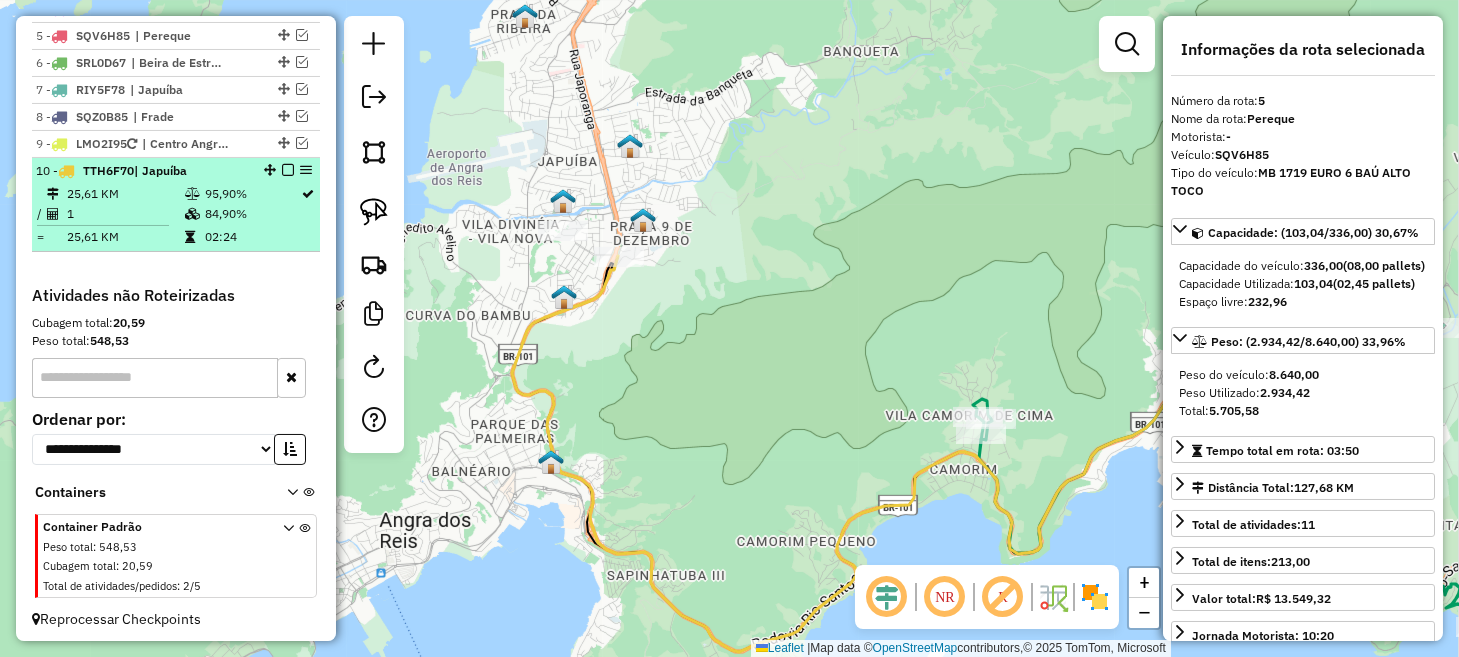 click at bounding box center (288, 170) 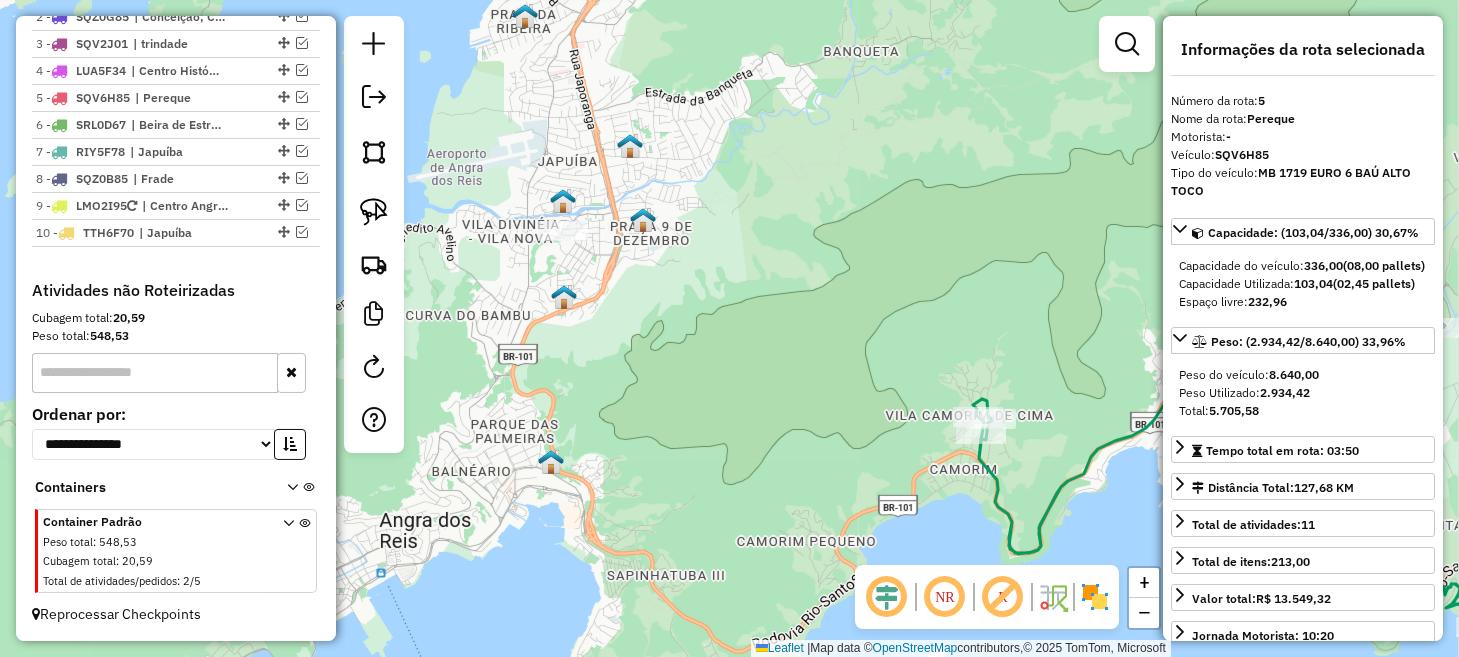 scroll, scrollTop: 893, scrollLeft: 0, axis: vertical 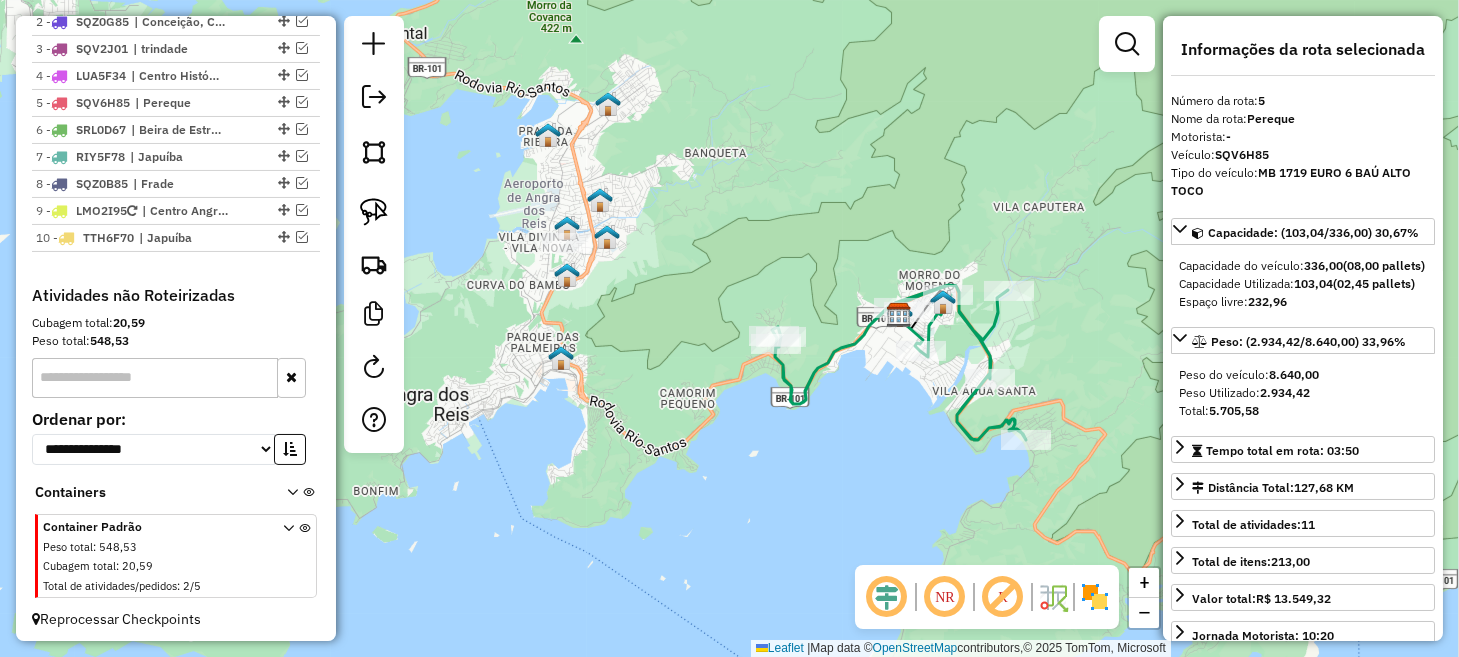 click on "Janela de atendimento Grade de atendimento Capacidade Transportadoras Veículos Cliente Pedidos  Rotas Selecione os dias de semana para filtrar as janelas de atendimento  Seg   Ter   Qua   Qui   Sex   Sáb   Dom  Informe o período da janela de atendimento: De: Até:  Filtrar exatamente a janela do cliente  Considerar janela de atendimento padrão  Selecione os dias de semana para filtrar as grades de atendimento  Seg   Ter   Qua   Qui   Sex   Sáb   Dom   Considerar clientes sem dia de atendimento cadastrado  Clientes fora do dia de atendimento selecionado Filtrar as atividades entre os valores definidos abaixo:  Peso mínimo:   Peso máximo:   Cubagem mínima:   Cubagem máxima:   De:   Até:  Filtrar as atividades entre o tempo de atendimento definido abaixo:  De:   Até:   Considerar capacidade total dos clientes não roteirizados Transportadora: Selecione um ou mais itens Tipo de veículo: Selecione um ou mais itens Veículo: Selecione um ou mais itens Motorista: Selecione um ou mais itens Nome: Rótulo:" 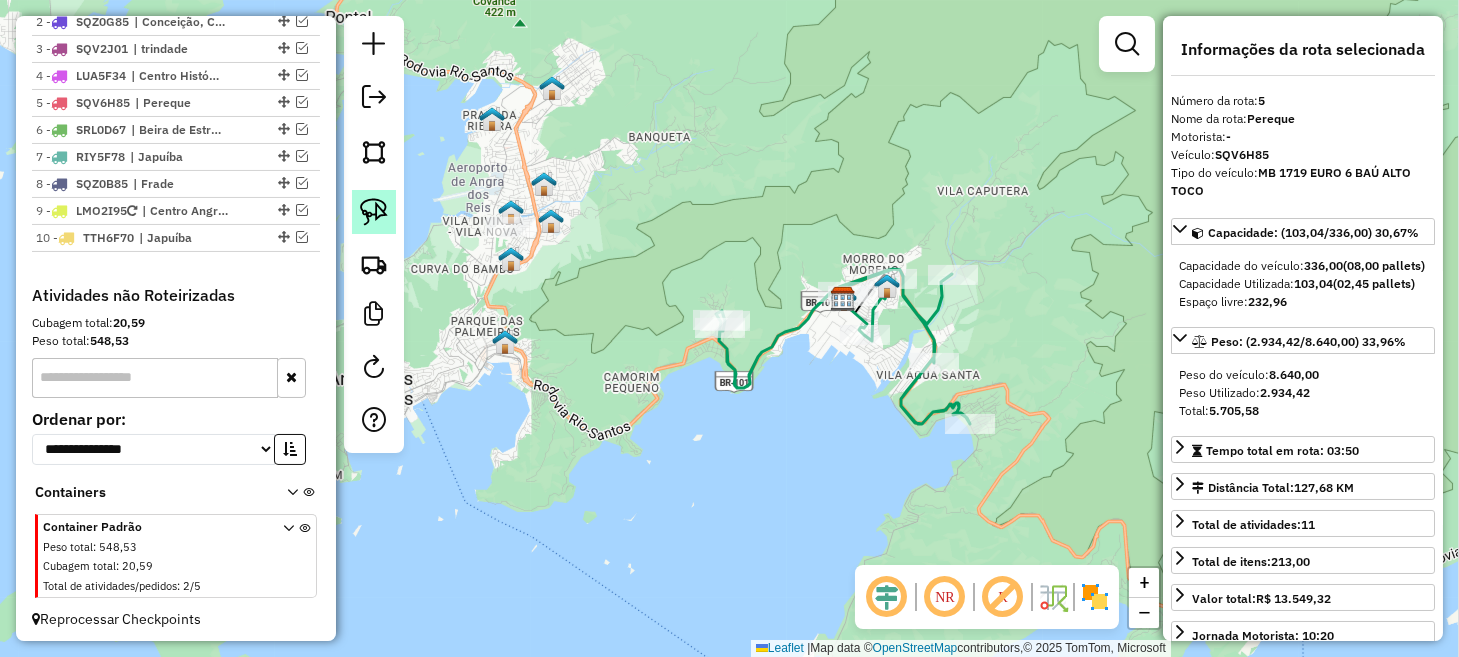 click 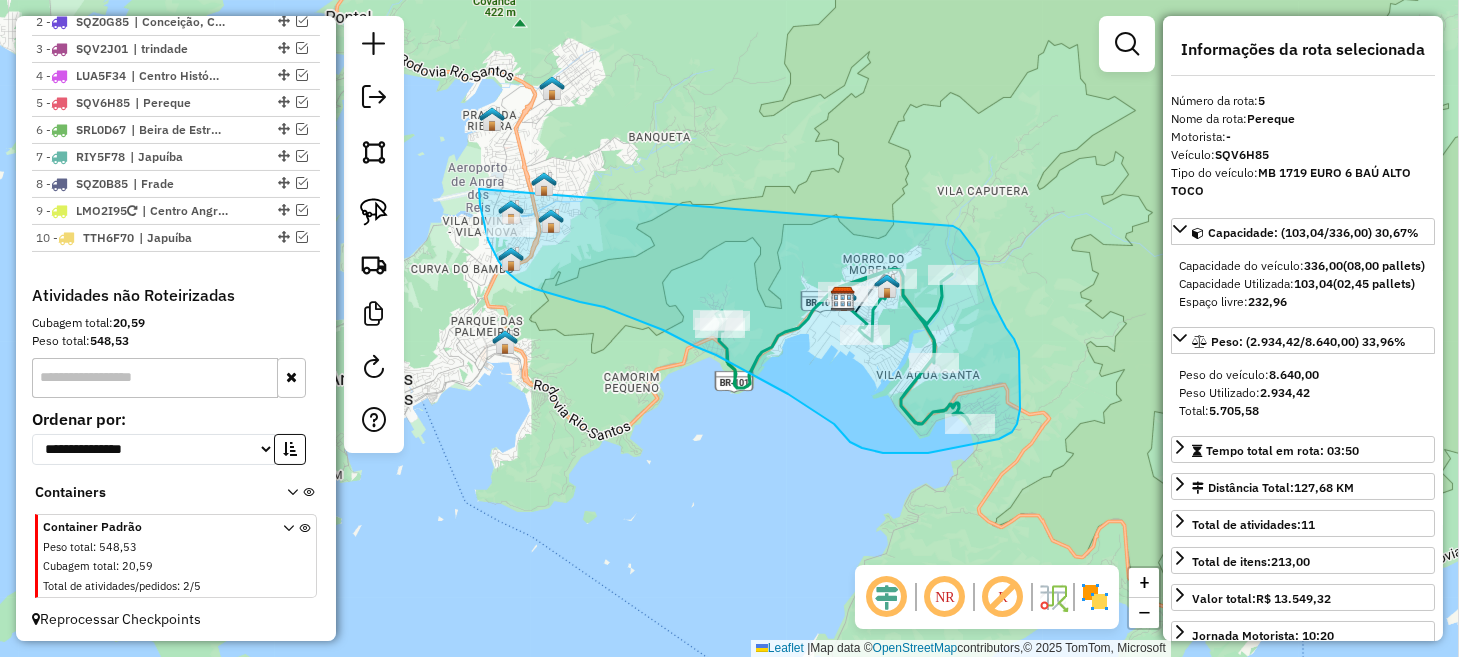 drag, startPoint x: 479, startPoint y: 189, endPoint x: 952, endPoint y: 224, distance: 474.29315 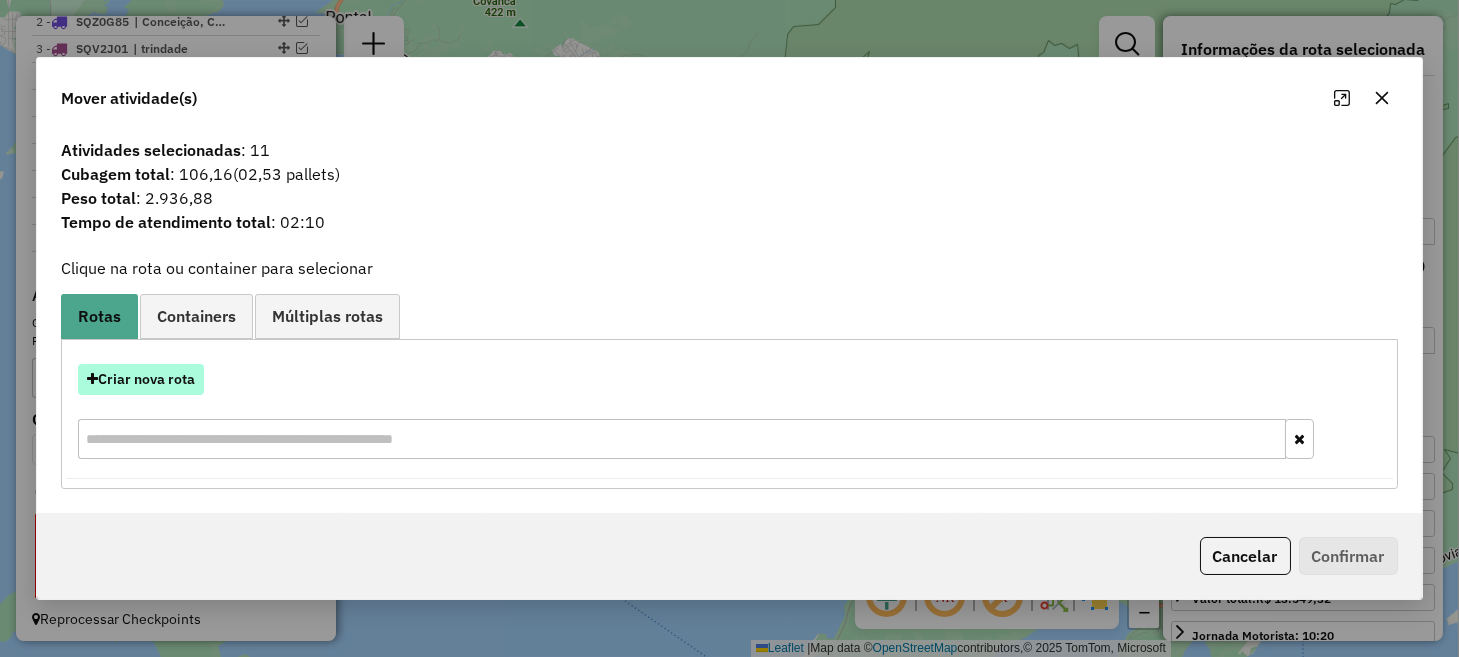 click on "Criar nova rota" at bounding box center [141, 379] 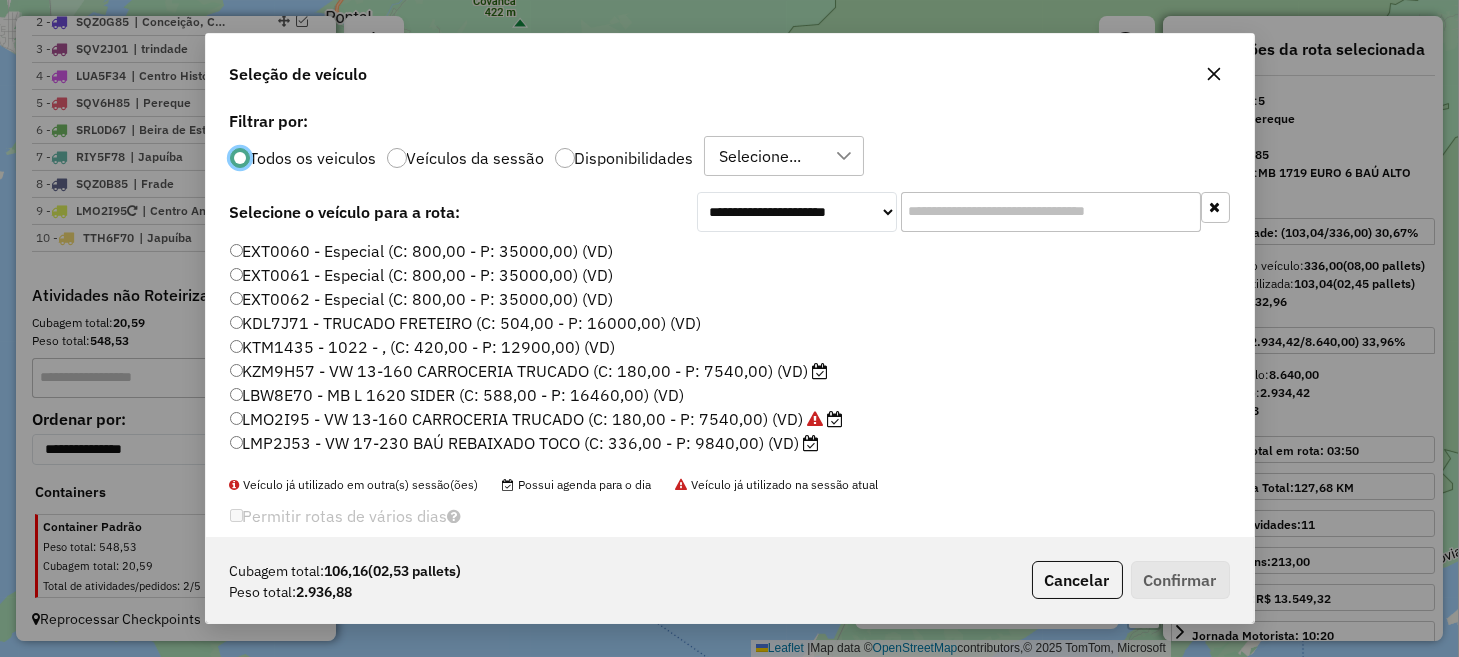 scroll, scrollTop: 10, scrollLeft: 6, axis: both 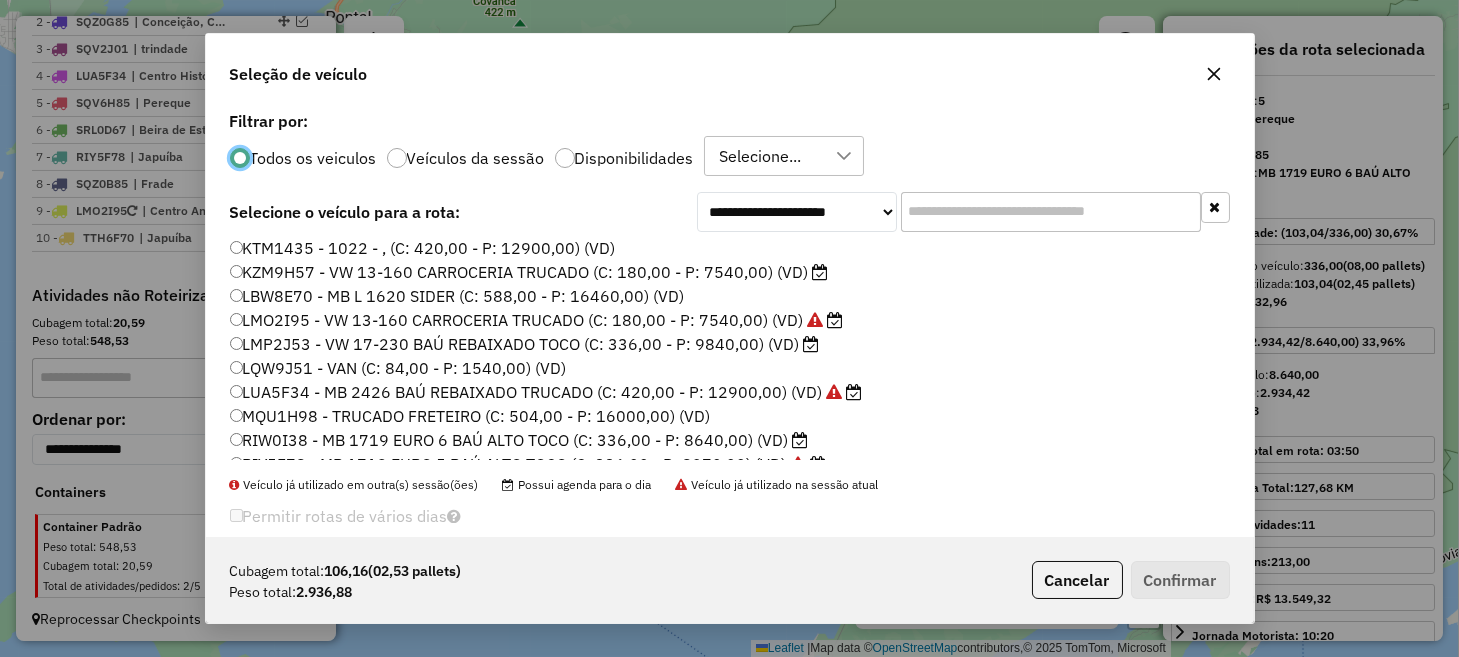 click on "KZM9H57 -  VW 13-160 CARROCERIA TRUCADO (C: 180,00 - P: 7540,00) (VD)" 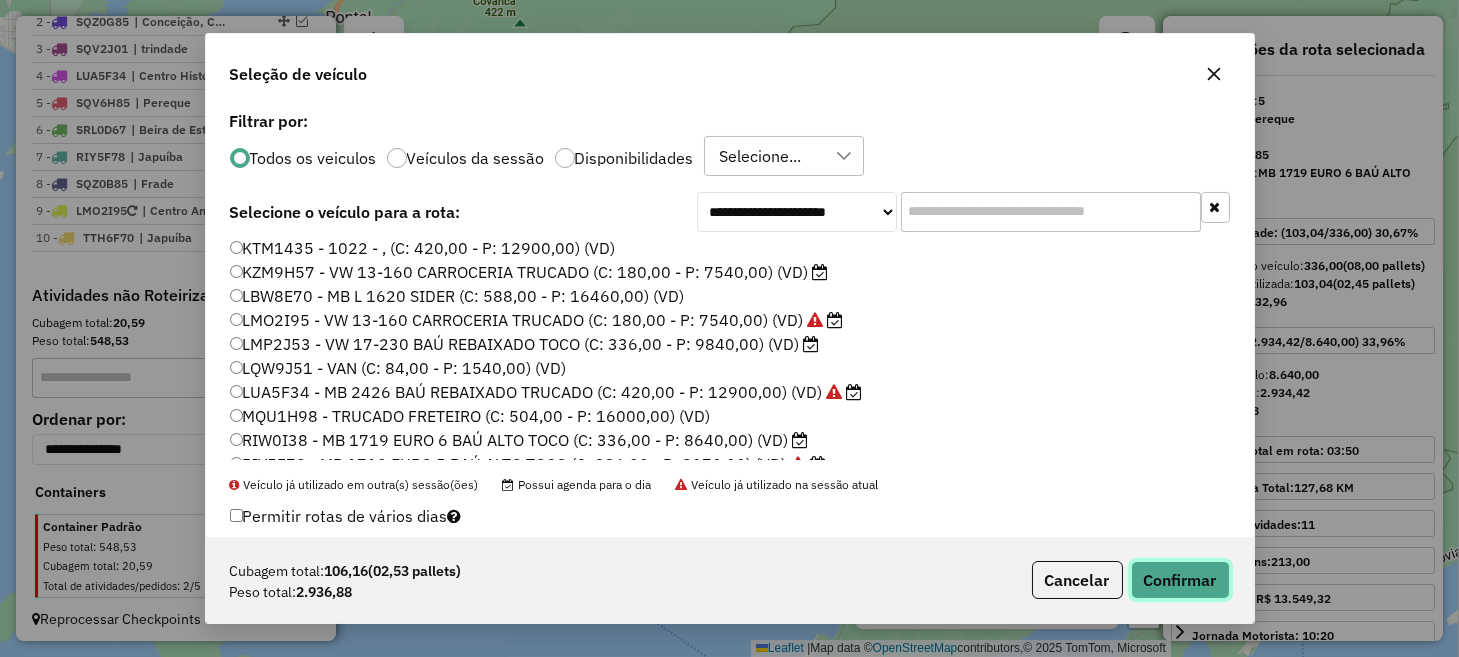click on "Confirmar" 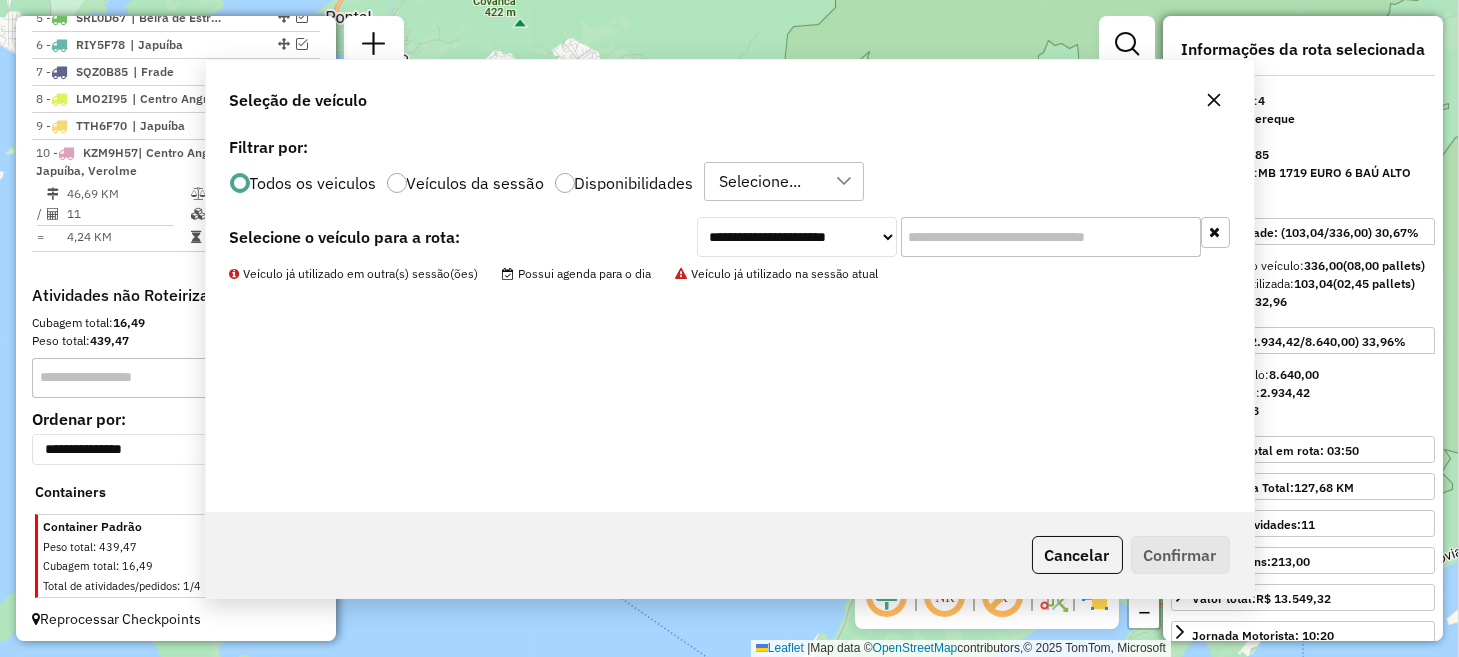 scroll, scrollTop: 893, scrollLeft: 0, axis: vertical 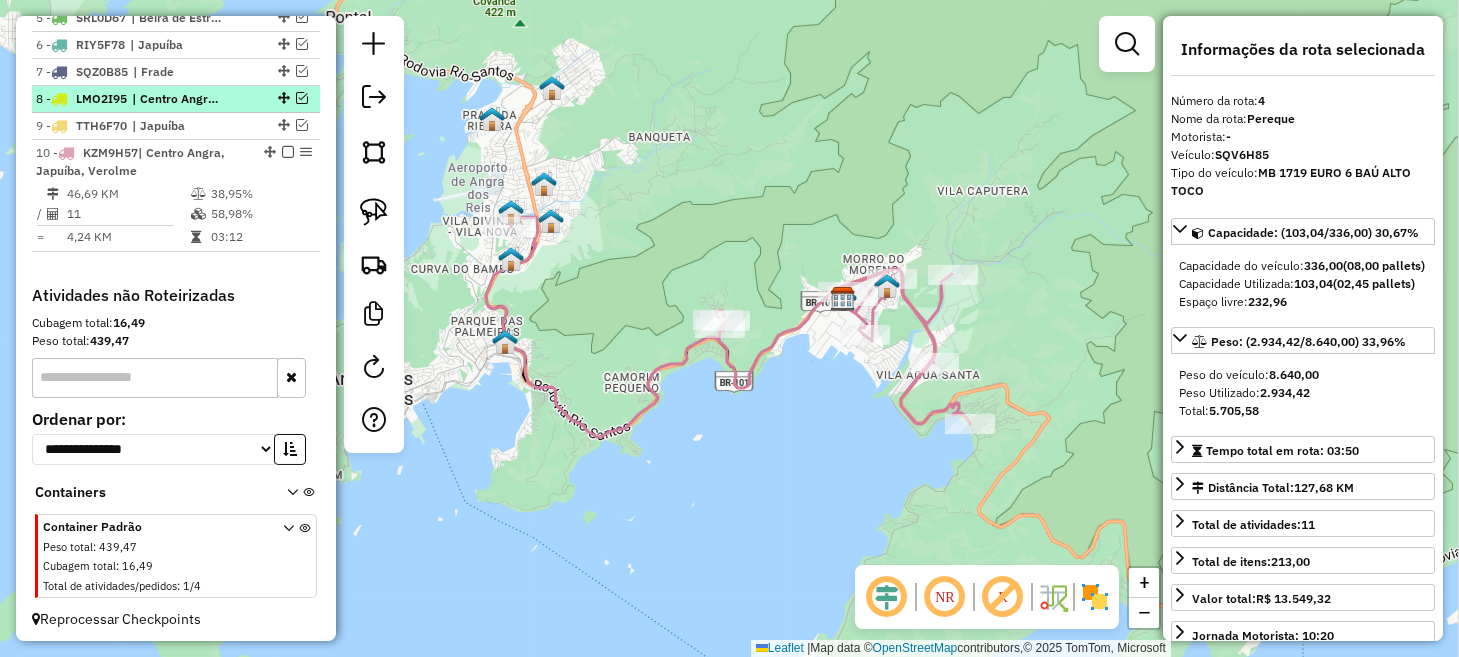 click at bounding box center (302, 98) 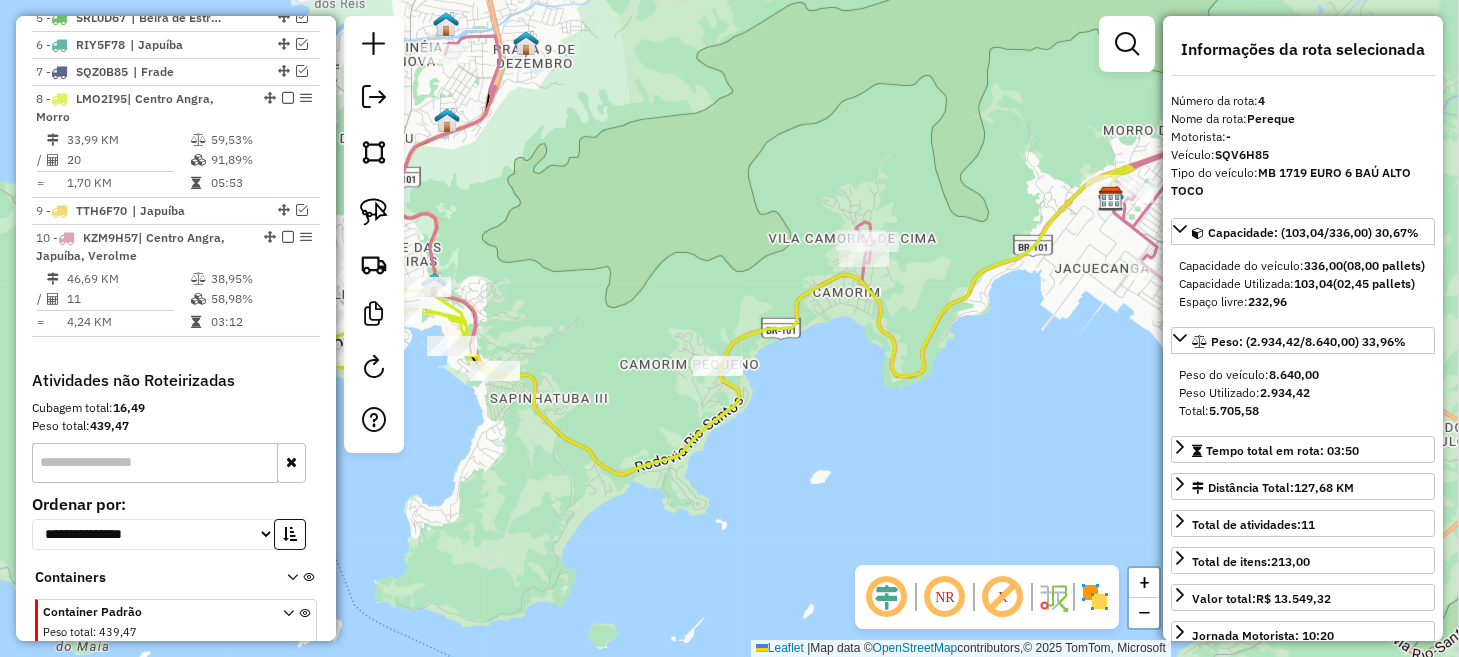drag, startPoint x: 633, startPoint y: 400, endPoint x: 709, endPoint y: 372, distance: 80.99383 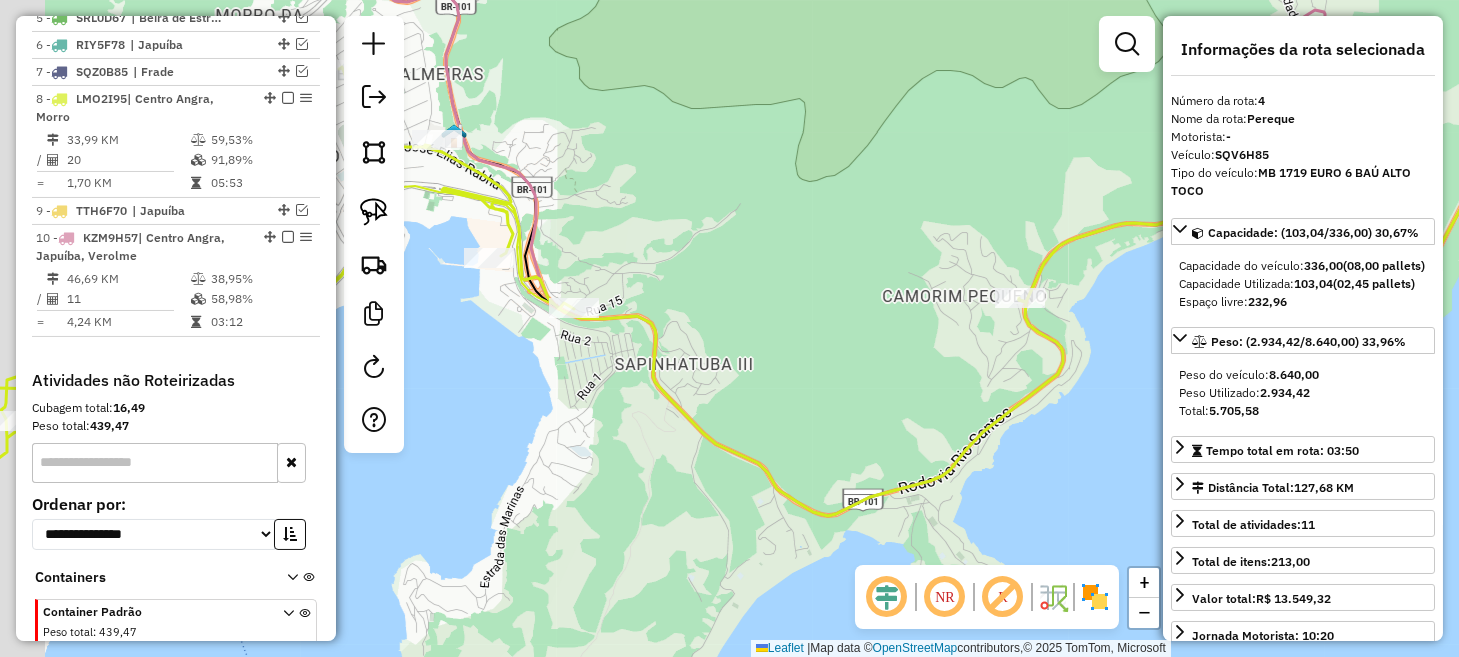 drag, startPoint x: 665, startPoint y: 365, endPoint x: 777, endPoint y: 349, distance: 113.137085 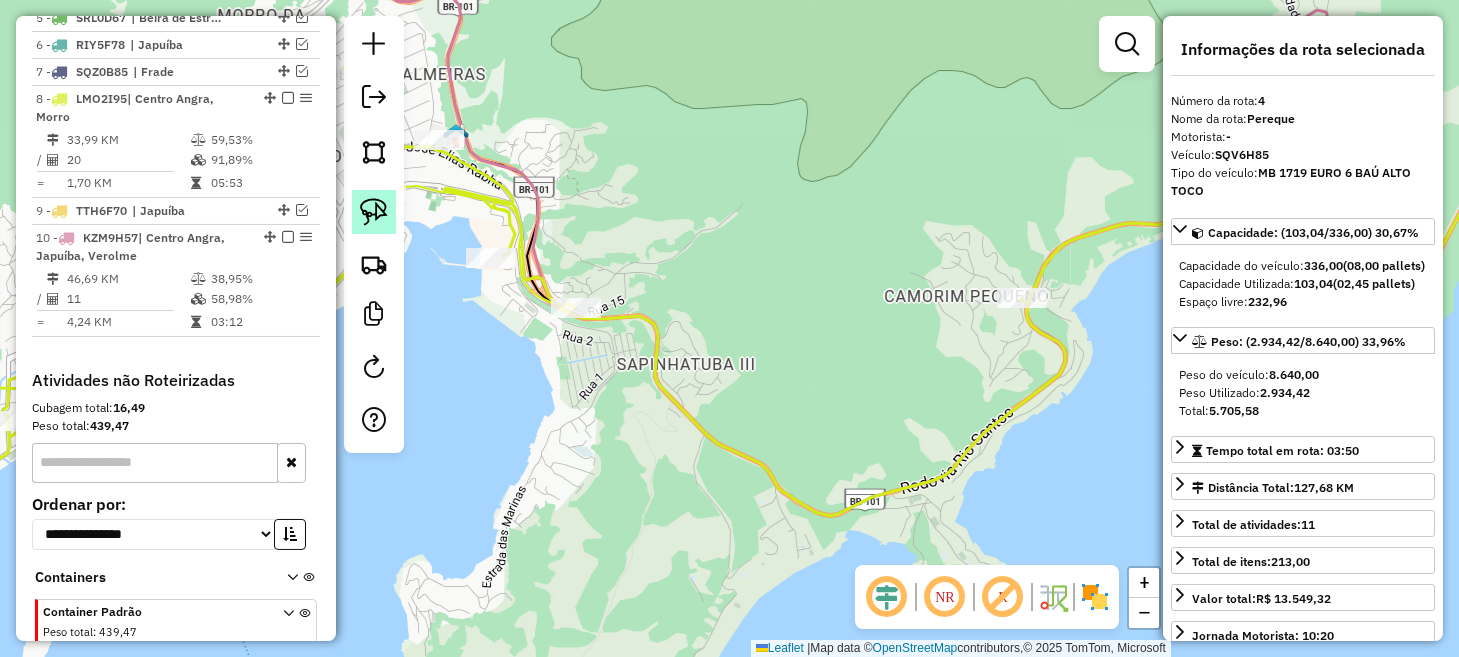 click 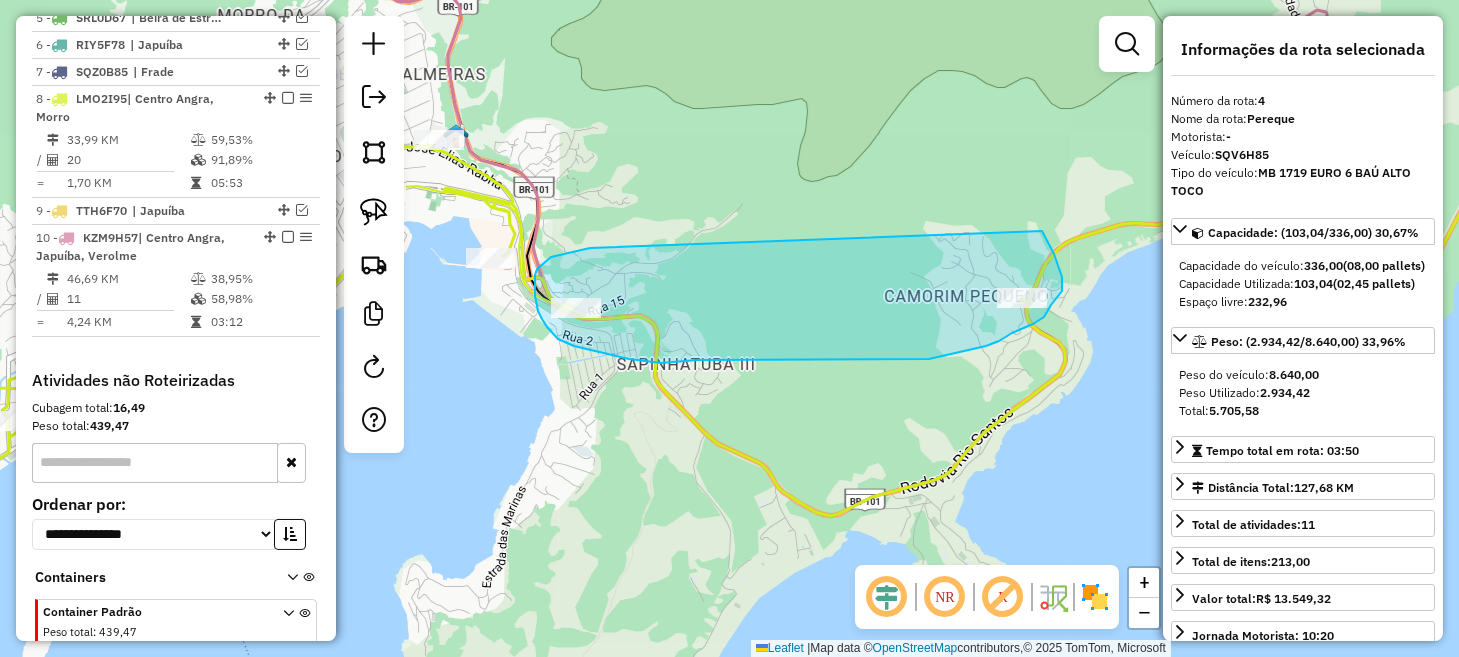 drag, startPoint x: 590, startPoint y: 248, endPoint x: 1035, endPoint y: 224, distance: 445.64673 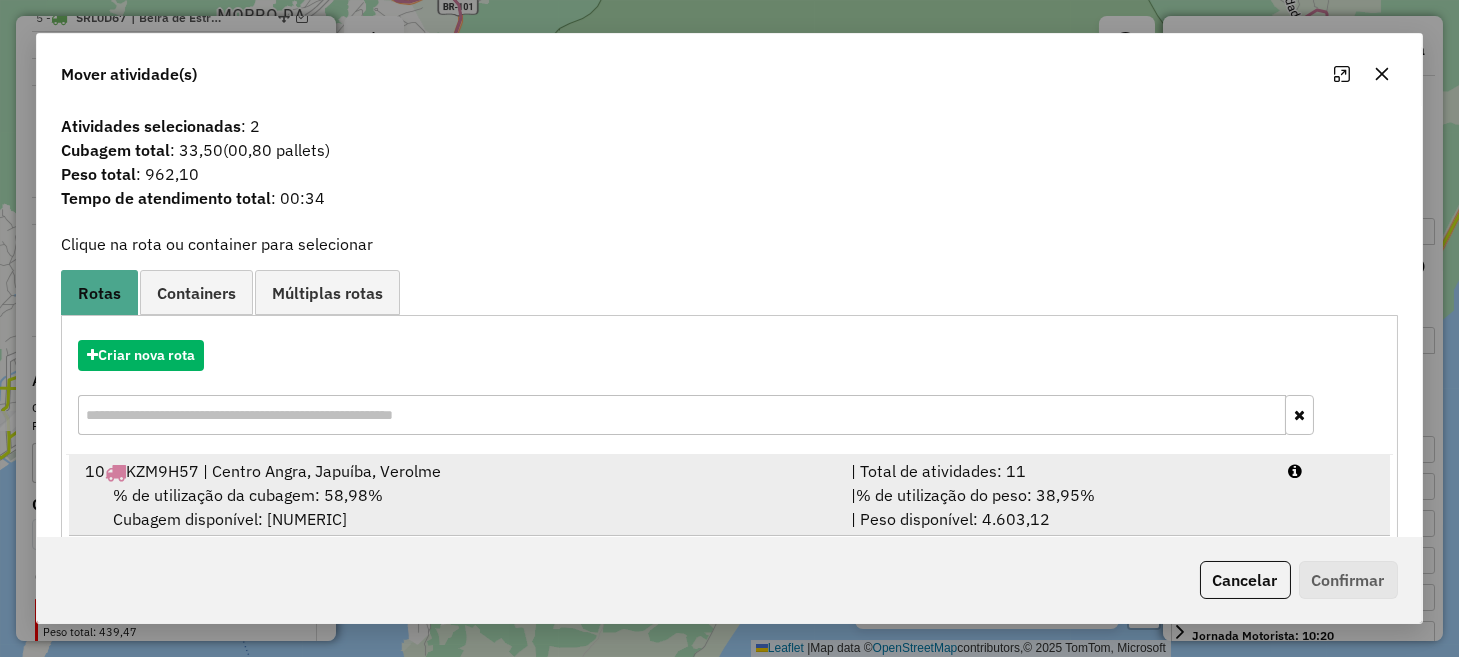 scroll, scrollTop: 31, scrollLeft: 0, axis: vertical 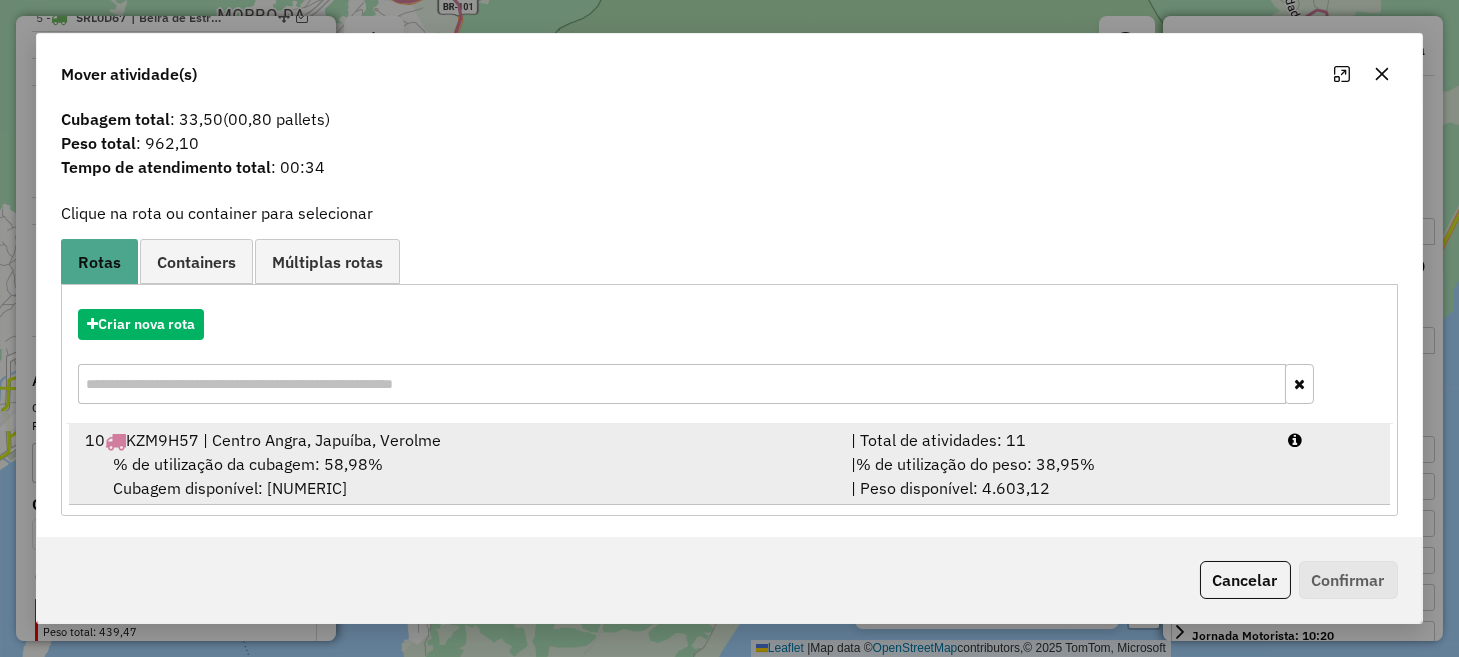 click on "% de utilização do peso: 38,95%" at bounding box center [975, 464] 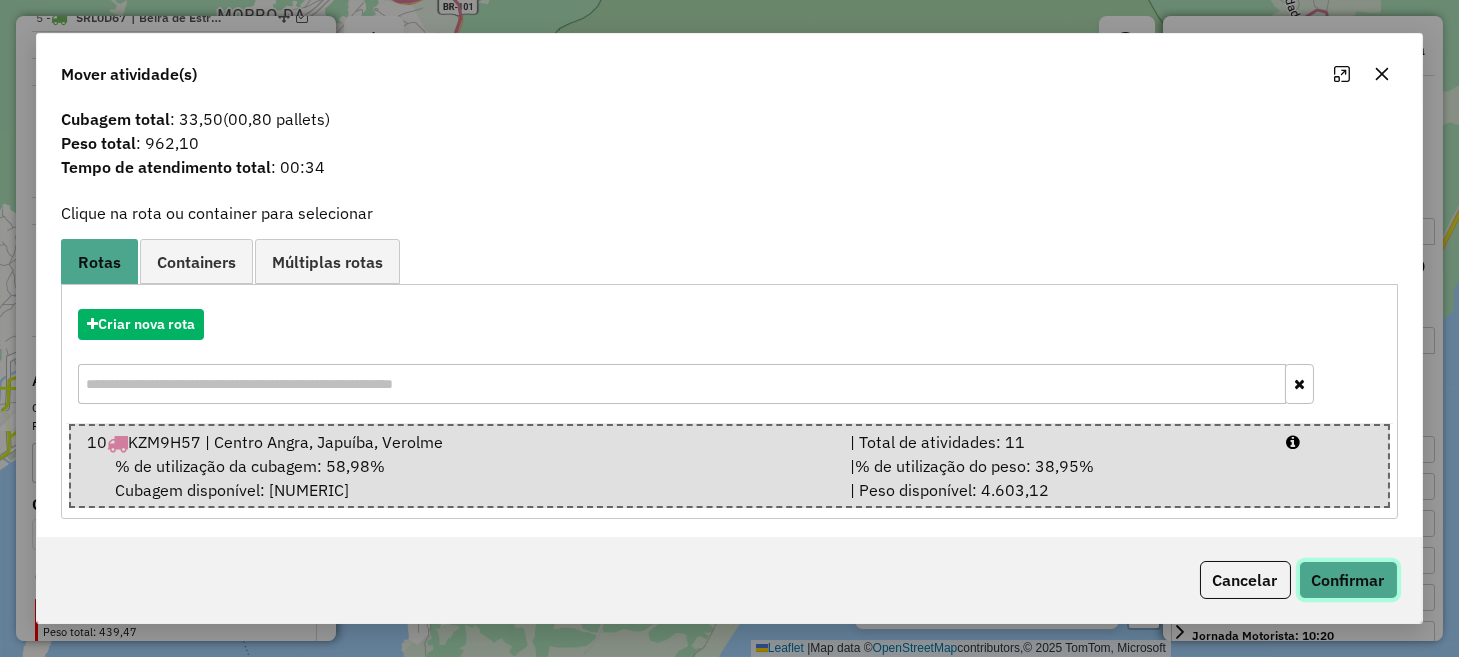click on "Confirmar" 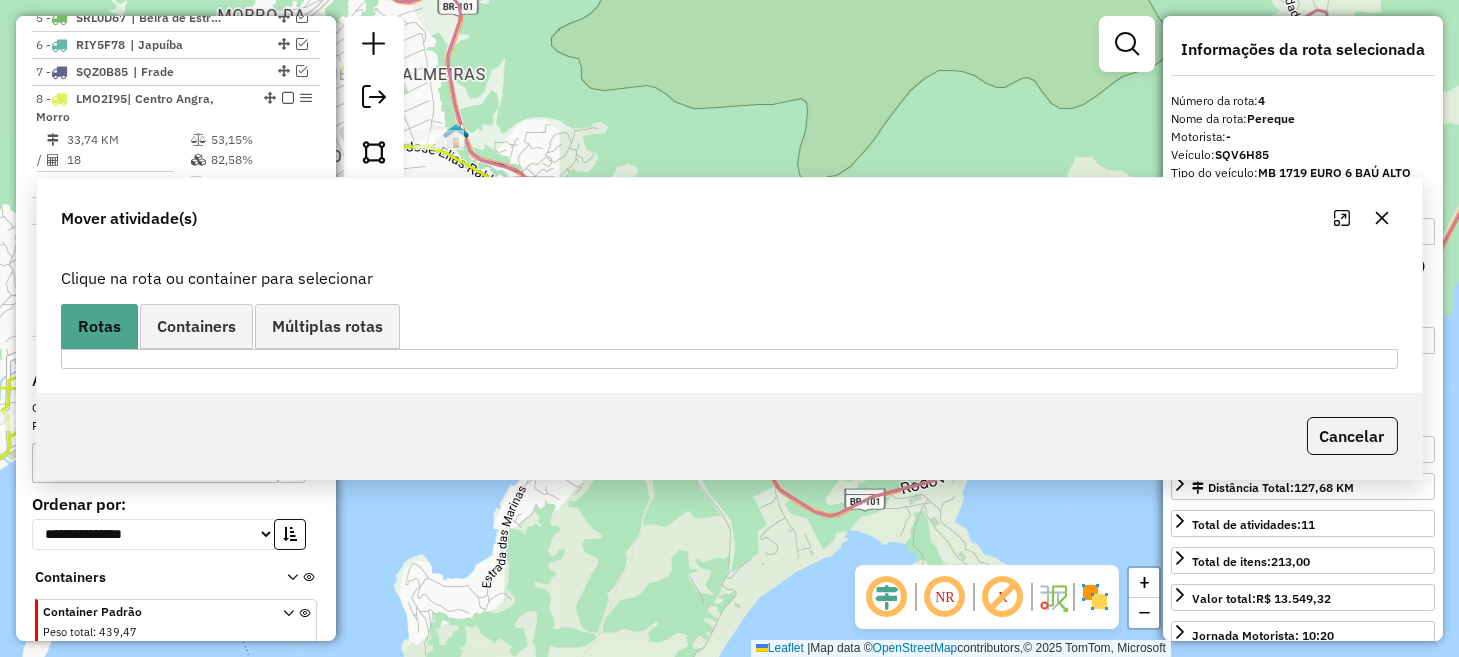 scroll, scrollTop: 0, scrollLeft: 0, axis: both 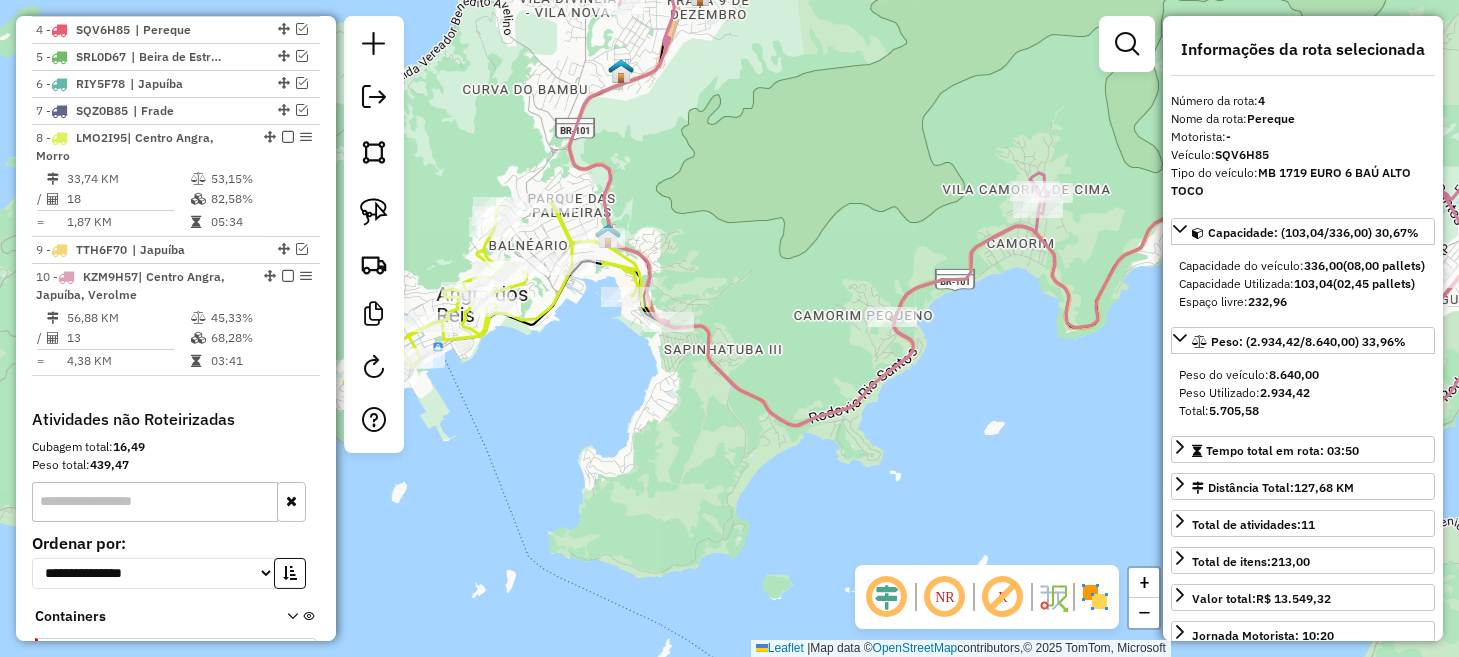 click on "Janela de atendimento Grade de atendimento Capacidade Transportadoras Veículos Cliente Pedidos  Rotas Selecione os dias de semana para filtrar as janelas de atendimento  Seg   Ter   Qua   Qui   Sex   Sáb   Dom  Informe o período da janela de atendimento: De: Até:  Filtrar exatamente a janela do cliente  Considerar janela de atendimento padrão  Selecione os dias de semana para filtrar as grades de atendimento  Seg   Ter   Qua   Qui   Sex   Sáb   Dom   Considerar clientes sem dia de atendimento cadastrado  Clientes fora do dia de atendimento selecionado Filtrar as atividades entre os valores definidos abaixo:  Peso mínimo:   Peso máximo:   Cubagem mínima:   Cubagem máxima:   De:   Até:  Filtrar as atividades entre o tempo de atendimento definido abaixo:  De:   Até:   Considerar capacidade total dos clientes não roteirizados Transportadora: Selecione um ou mais itens Tipo de veículo: Selecione um ou mais itens Veículo: Selecione um ou mais itens Motorista: Selecione um ou mais itens Nome: Rótulo:" 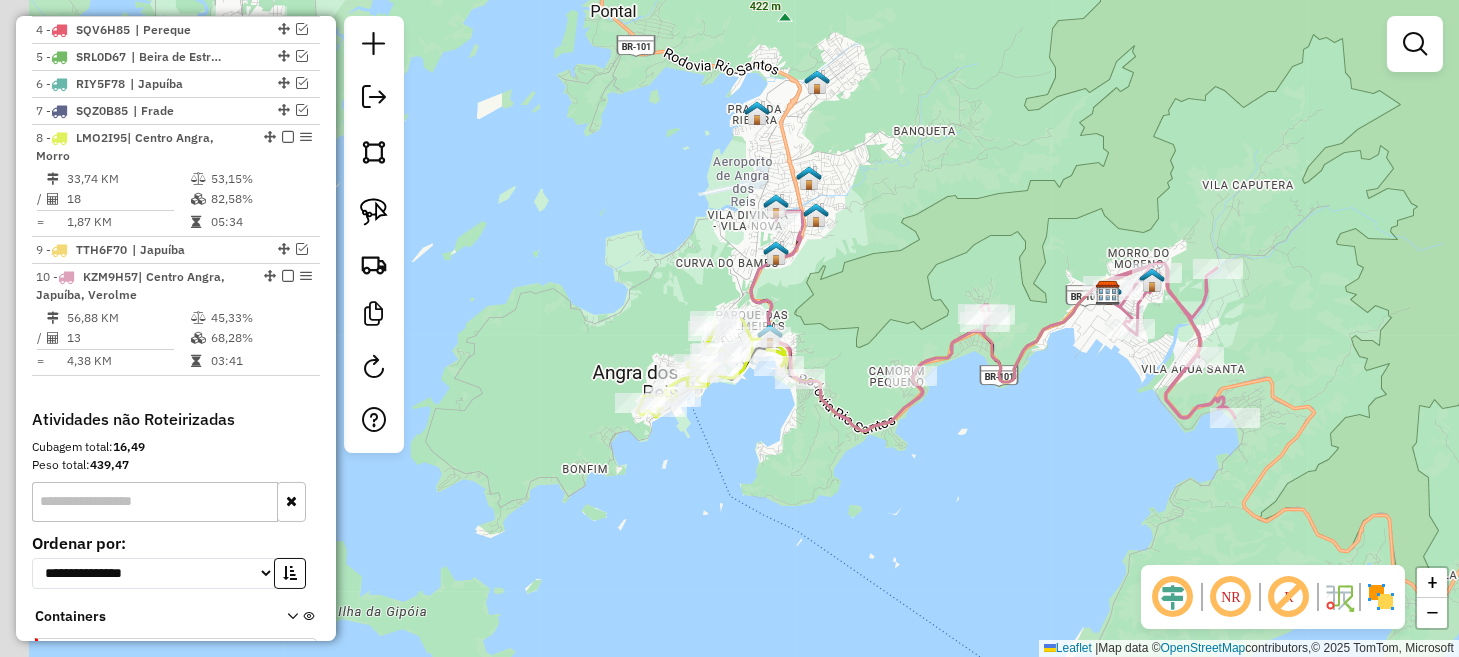 drag, startPoint x: 680, startPoint y: 499, endPoint x: 791, endPoint y: 474, distance: 113.78049 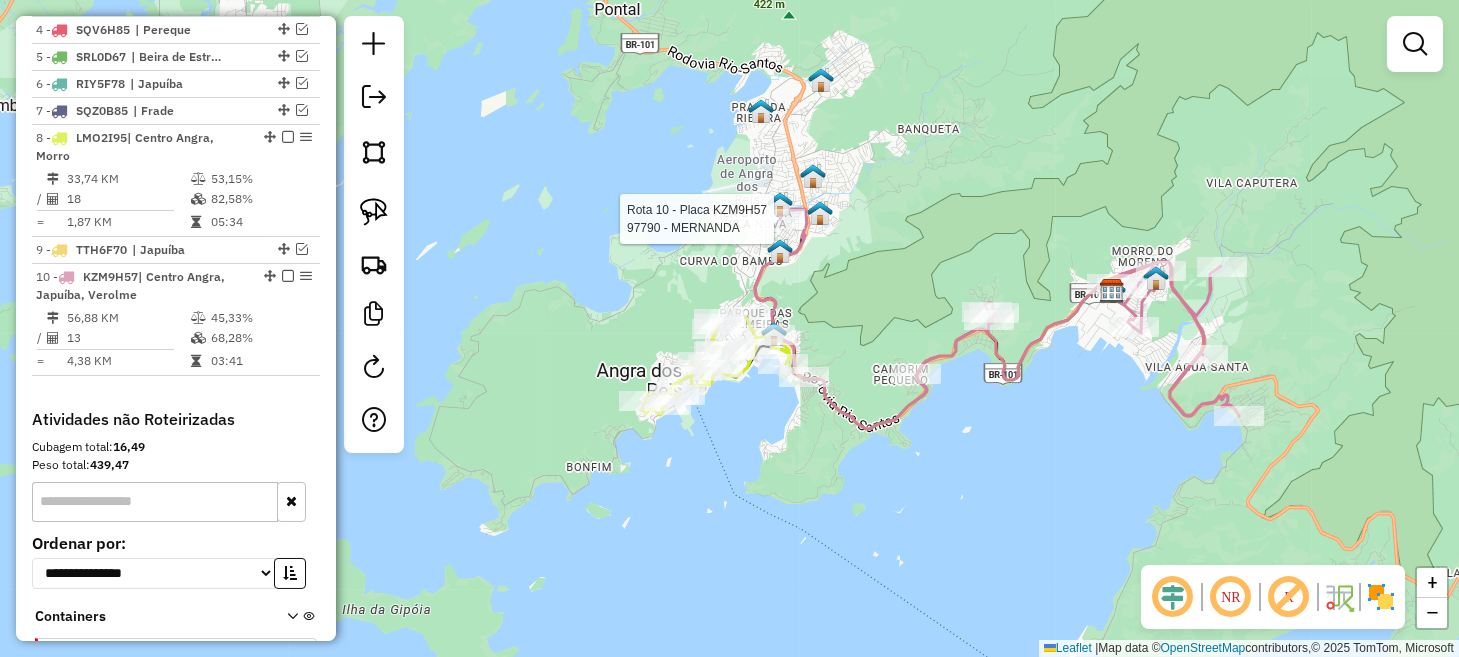 select on "*********" 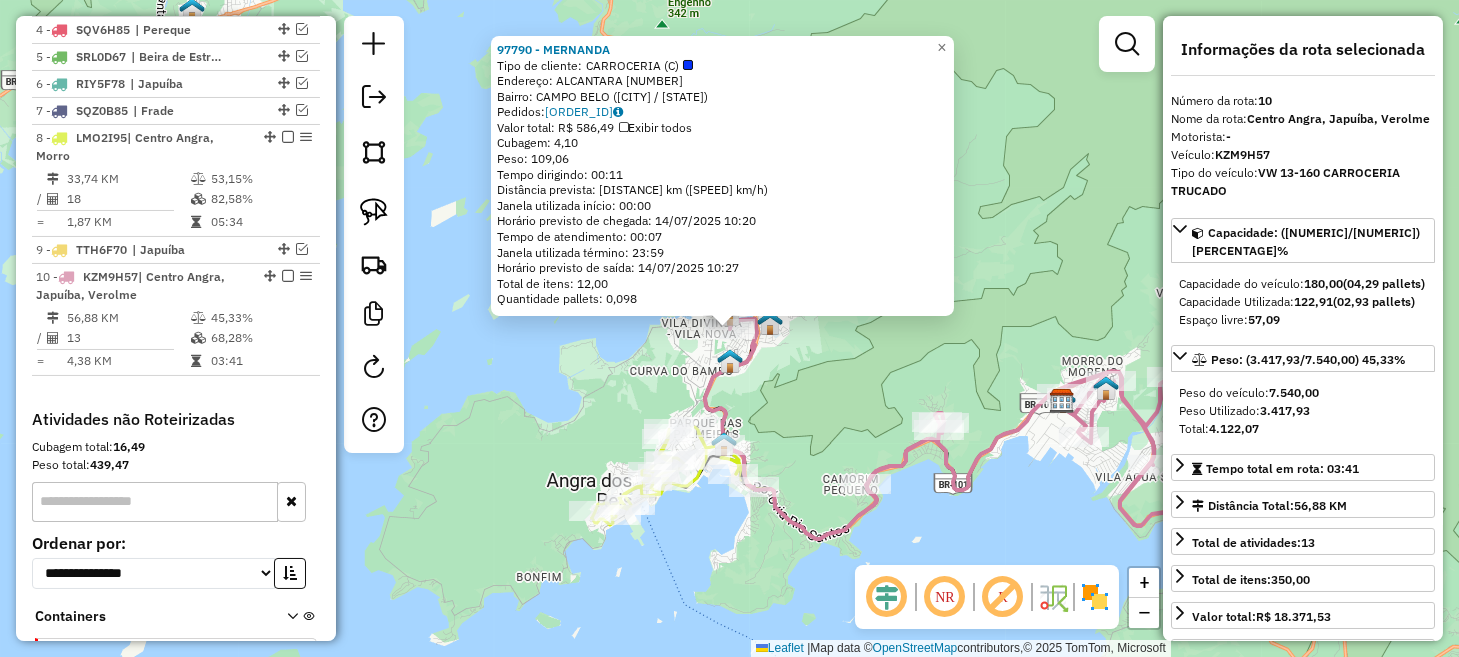 scroll, scrollTop: 978, scrollLeft: 0, axis: vertical 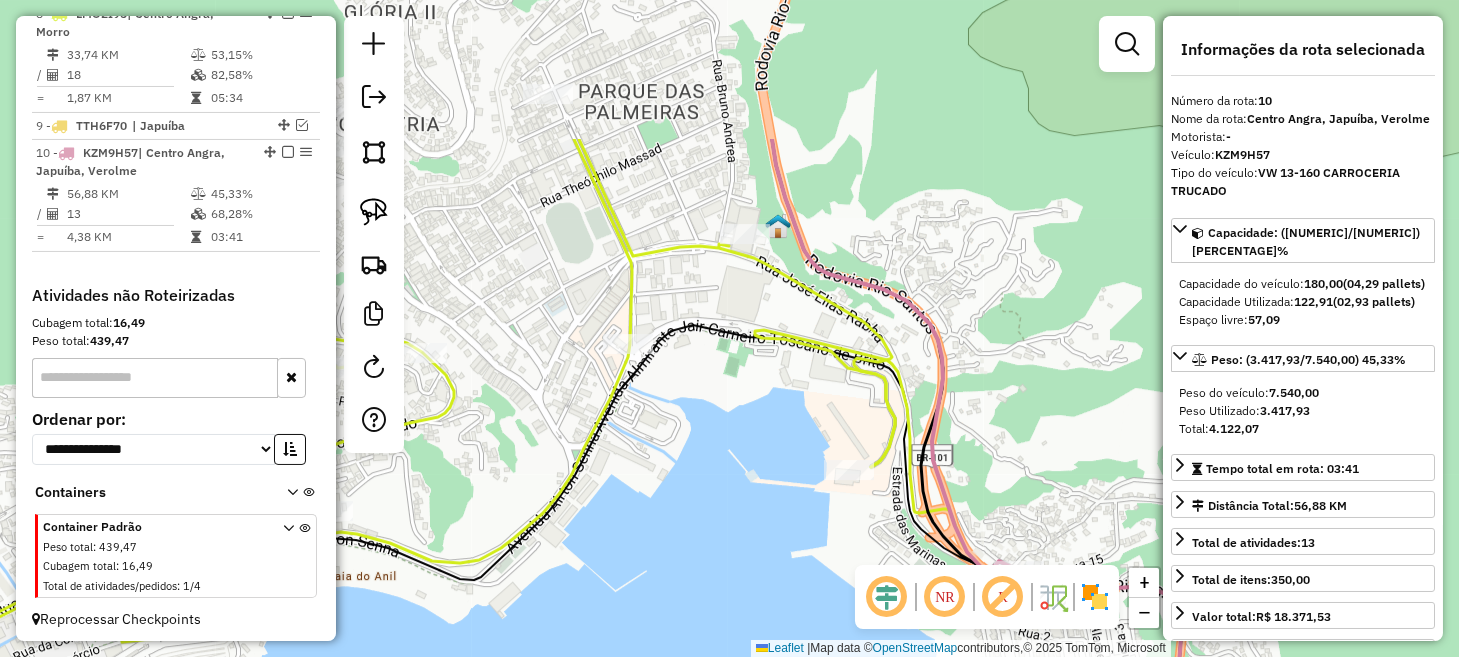 drag, startPoint x: 812, startPoint y: 330, endPoint x: 731, endPoint y: 536, distance: 221.35266 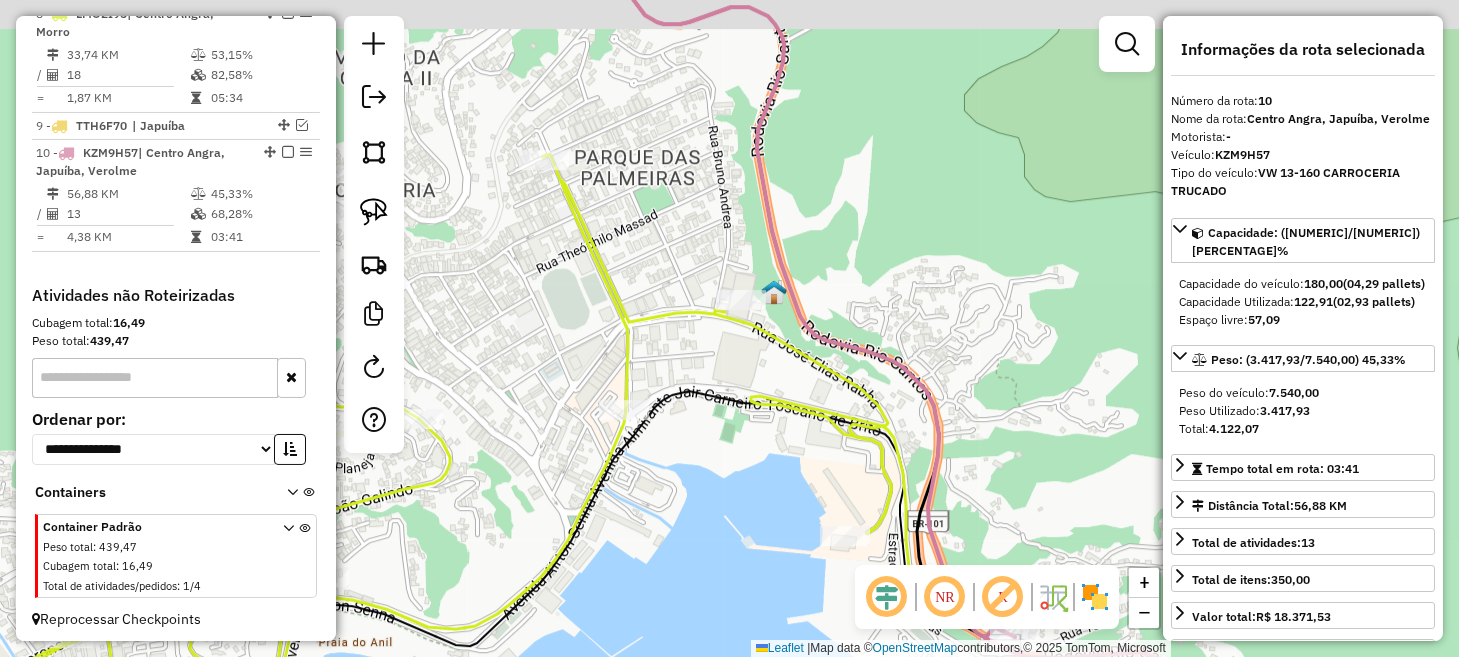 drag, startPoint x: 768, startPoint y: 301, endPoint x: 764, endPoint y: 378, distance: 77.10383 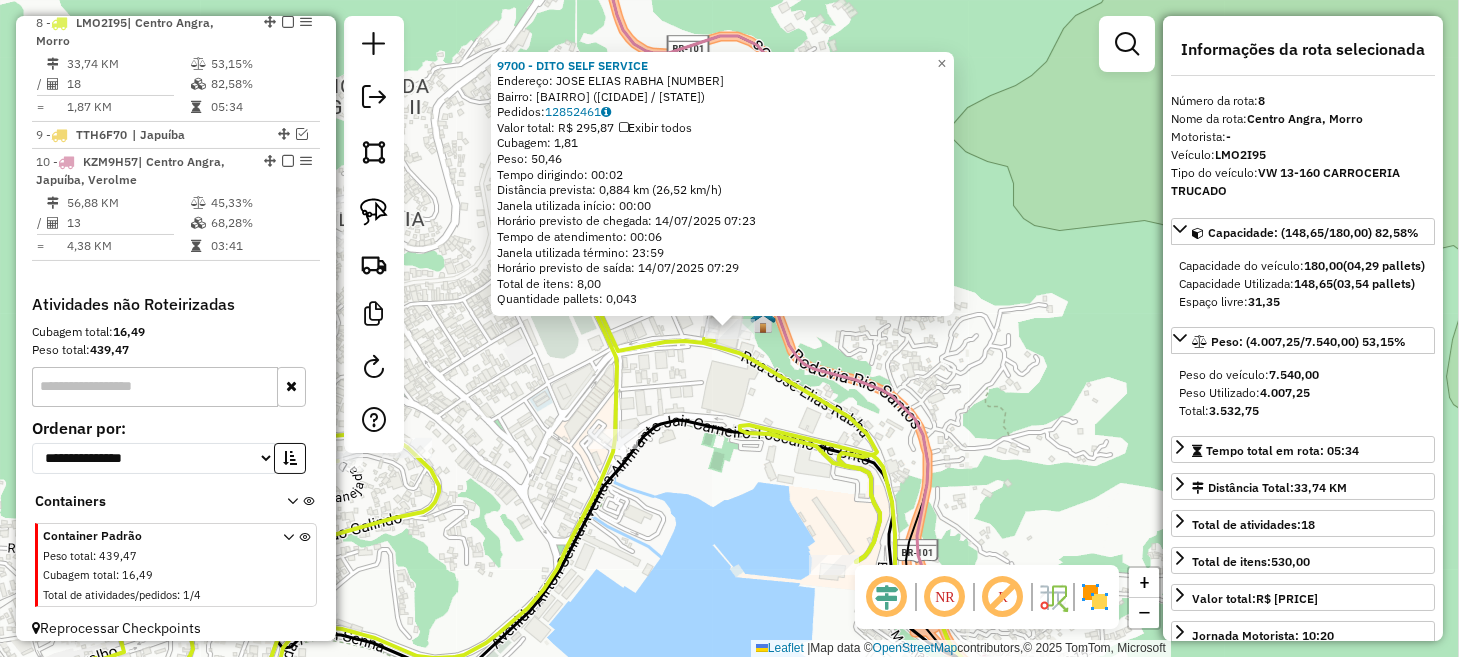 scroll, scrollTop: 960, scrollLeft: 0, axis: vertical 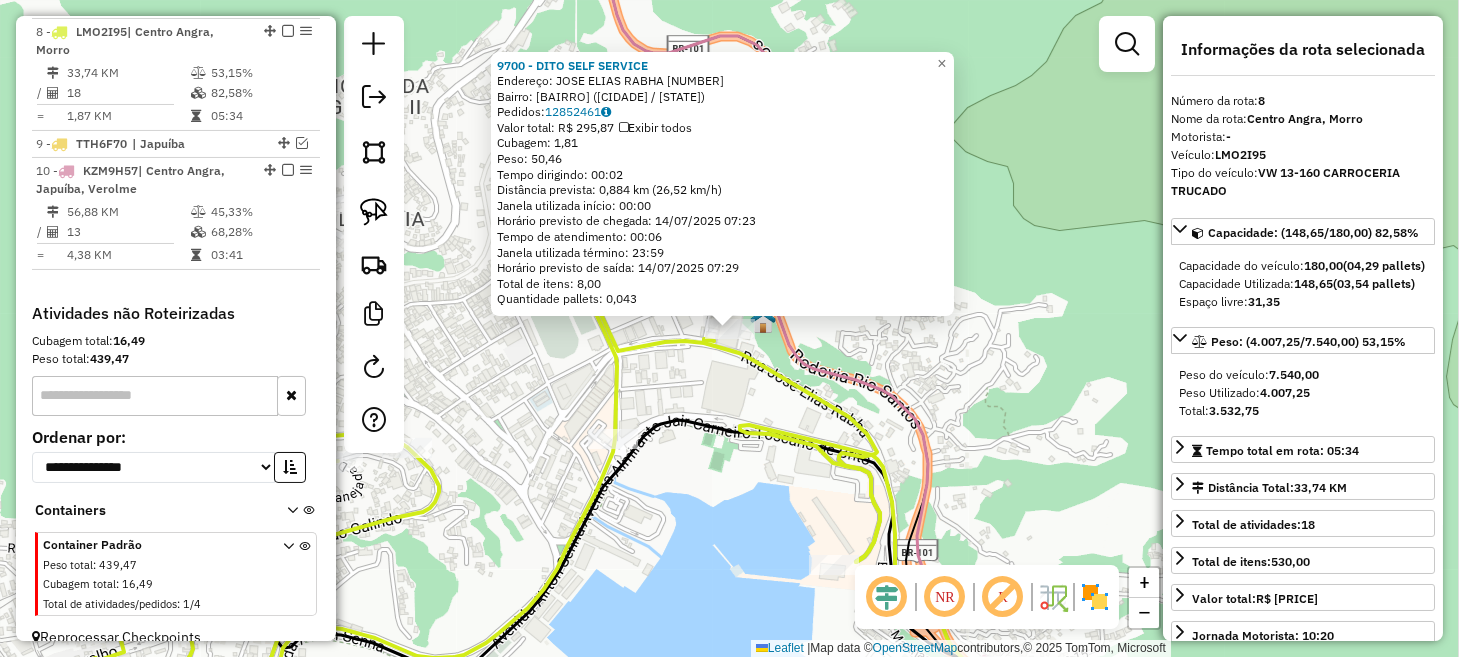 click on "9700 - DITO SELF SERVICE  Endereço:  JOSE ELIAS RABHA [NUMBER]   Bairro: PARQUE DAS PALMEIRAS ([CITY] / [STATE])   Pedidos:  [ORDER_ID]   Valor total: R$ 295,87   Exibir todos   Cubagem: 1,81  Peso: 50,46  Tempo dirigindo: 00:02   Distância prevista: 0,884 km (26,52 km/h)   Janela utilizada início: 00:00   Horário previsto de chegada: 14/07/2025 07:23   Tempo de atendimento: 00:06   Janela utilizada término: 23:59   Horário previsto de saída: 14/07/2025 07:29   Total de itens: 8,00   Quantidade pallets: 0,043  × Janela de atendimento Grade de atendimento Capacidade Transportadoras Veículos Cliente Pedidos  Rotas Selecione os dias de semana para filtrar as janelas de atendimento  Seg   Ter   Qua   Qui   Sex   Sáb   Dom  Informe o período da janela de atendimento: De: Até:  Filtrar exatamente a janela do cliente  Considerar janela de atendimento padrão  Selecione os dias de semana para filtrar as grades de atendimento  Seg   Ter   Qua   Qui   Sex   Sáb   Dom   Peso mínimo:   Peso máximo:   De:  De:" 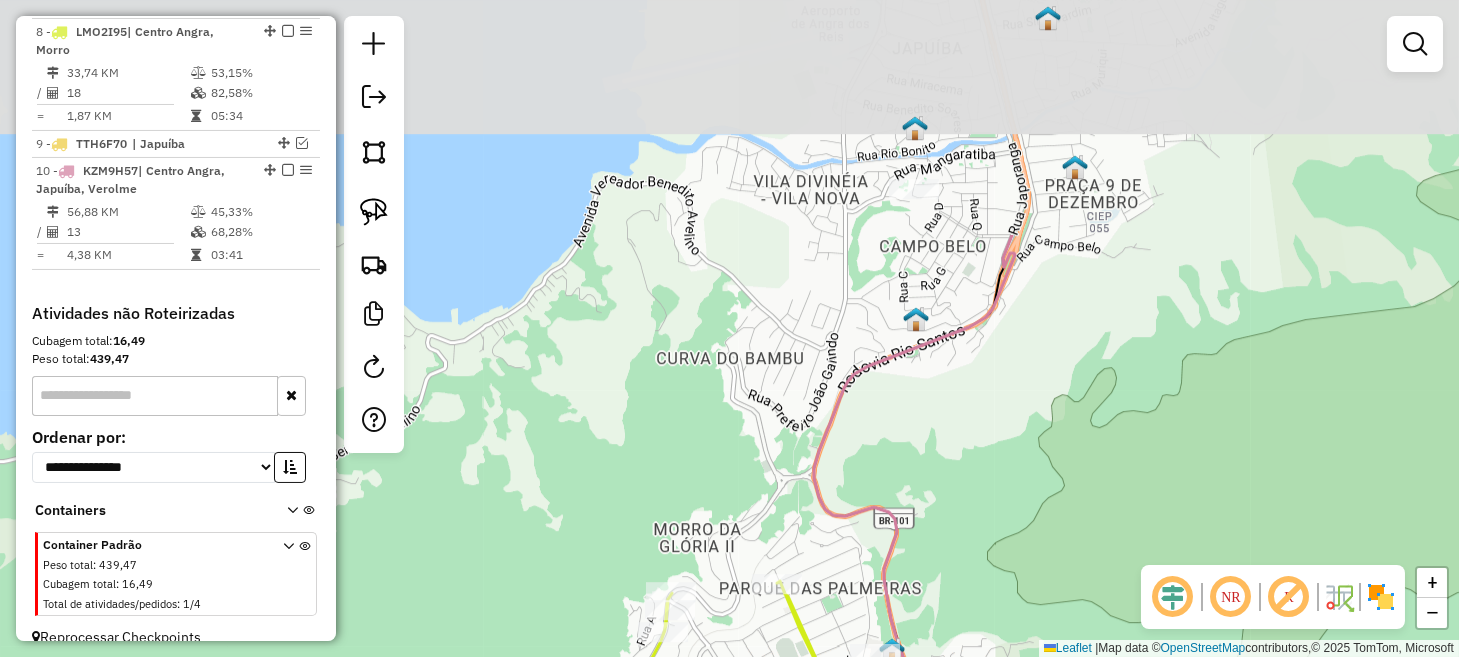 drag, startPoint x: 915, startPoint y: 203, endPoint x: 920, endPoint y: 447, distance: 244.05122 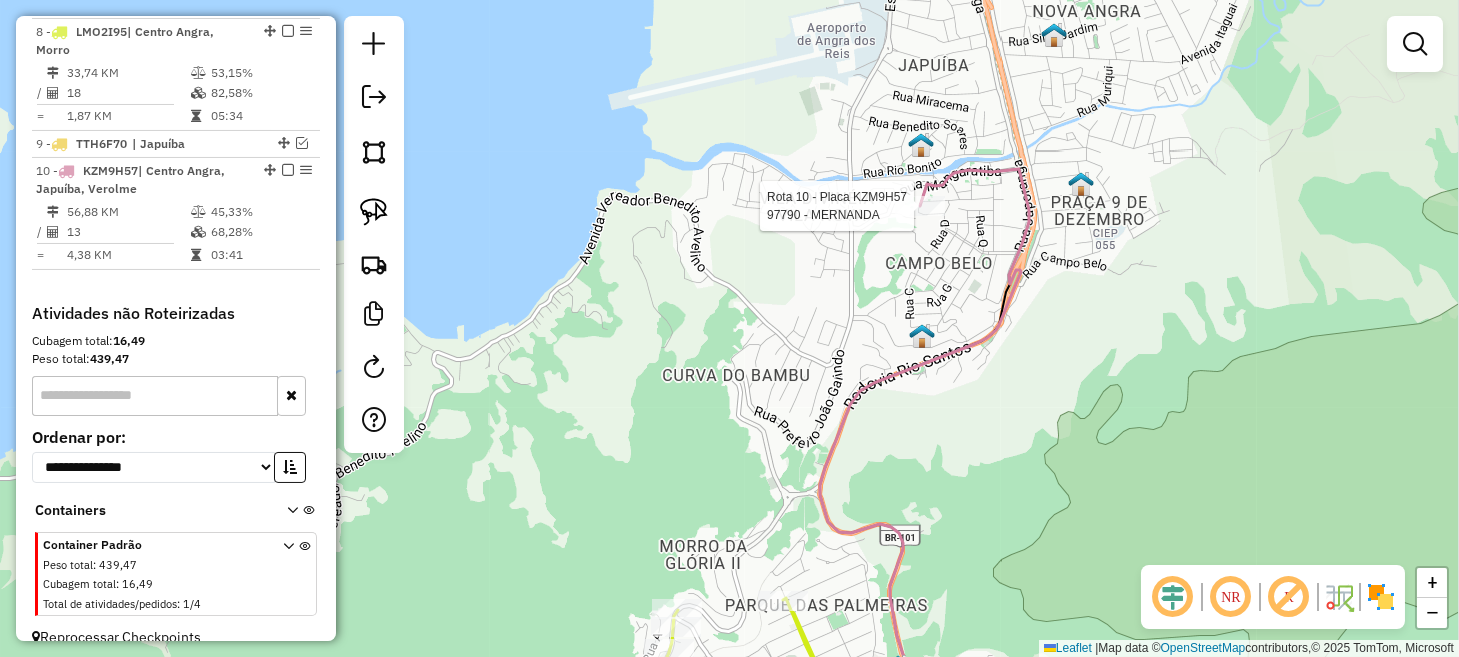 scroll, scrollTop: 978, scrollLeft: 0, axis: vertical 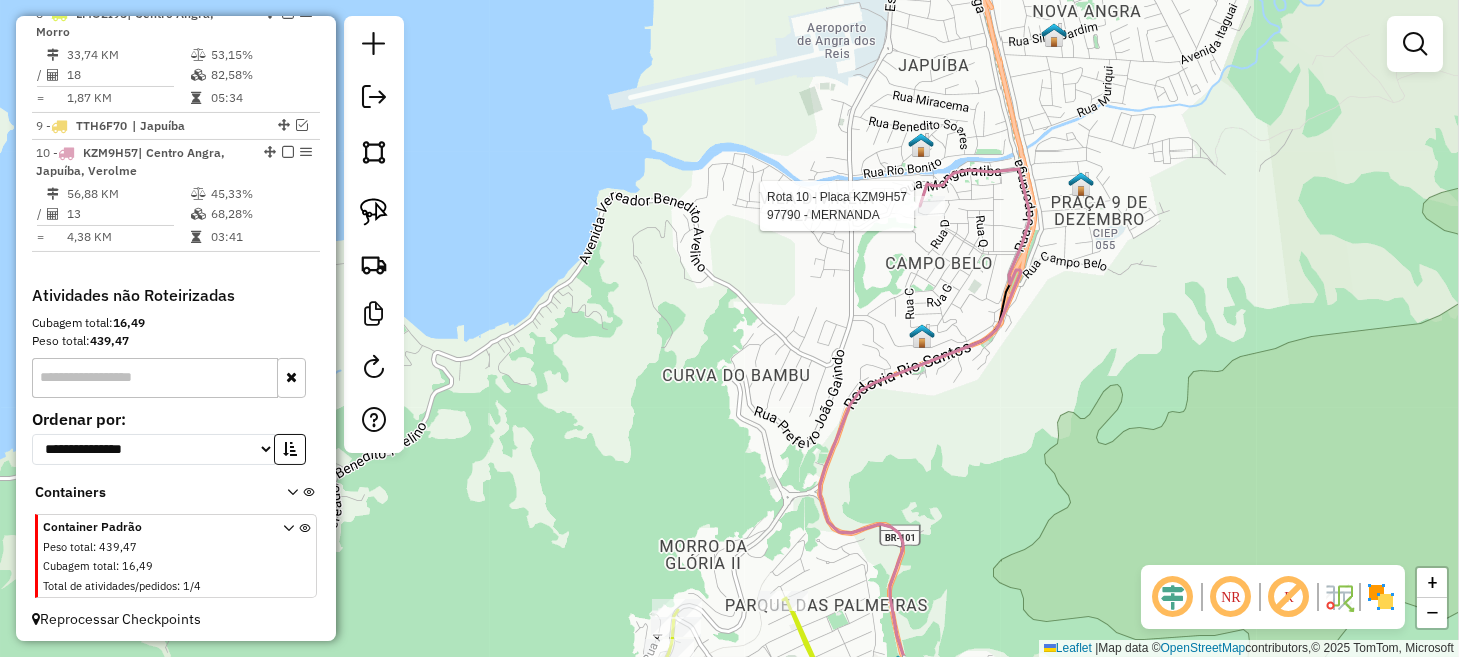 select on "*********" 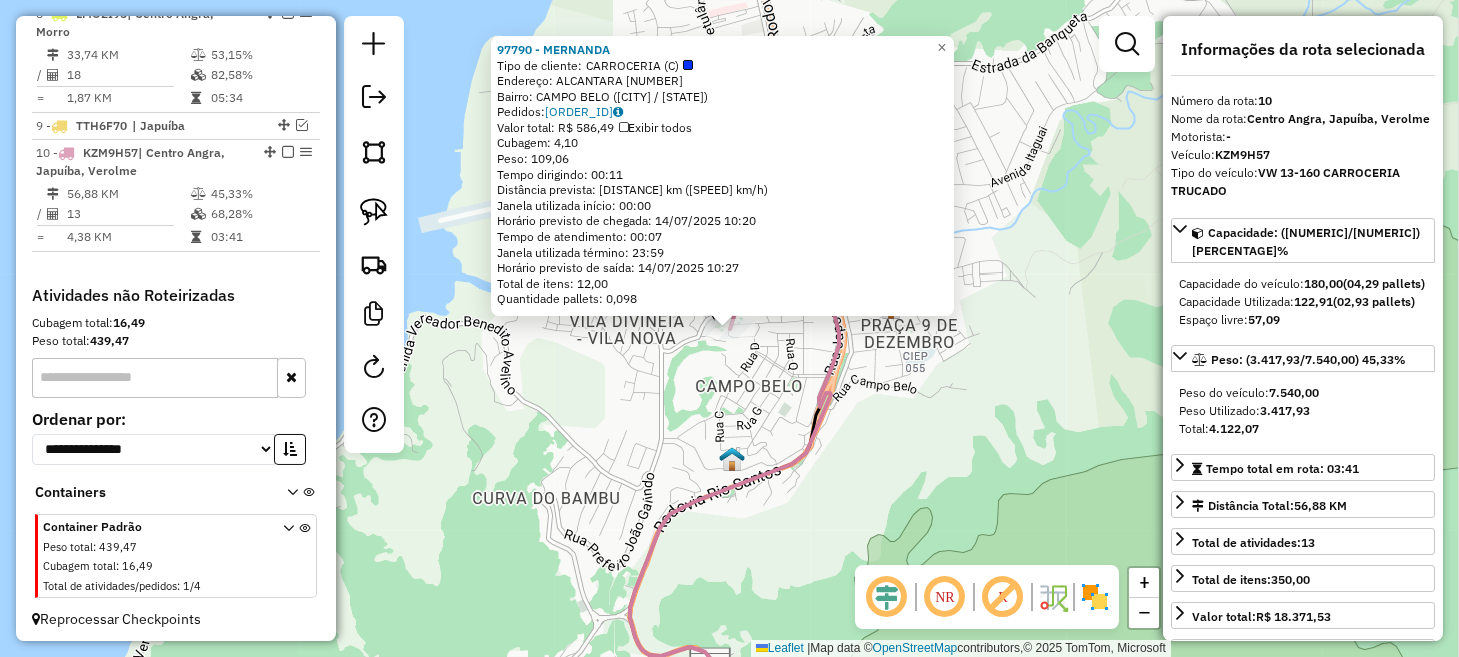 click on "97790 - [NAME]  Tipo de cliente:   CARROCERIA (C)   Endereço:  ALCANTARA [NUMBER]   Bairro: CAMPO BELO ([CITY] / [STATE])   Pedidos:  [ORDER_ID]   Valor total: R$ 586,49   Exibir todos   Cubagem: 4,10  Peso: 109,06  Tempo dirigindo: 00:11   Distância prevista: 10,049 km (54,81 km/h)   Janela utilizada início: 00:00   Horário previsto de chegada: 14/07/2025 10:20   Tempo de atendimento: 00:07   Janela utilizada término: 23:59   Horário previsto de saída: 14/07/2025 10:27   Total de itens: 12,00   Quantidade pallets: 0,098  × Janela de atendimento Grade de atendimento Capacidade Transportadoras Veículos Cliente Pedidos  Rotas Selecione os dias de semana para filtrar as janelas de atendimento  Seg   Ter   Qua   Qui   Sex   Sáb   Dom  Informe o período da janela de atendimento: De: Até:  Filtrar exatamente a janela do cliente  Considerar janela de atendimento padrão  Selecione os dias de semana para filtrar as grades de atendimento  Seg   Ter   Qua   Qui   Sex   Sáb   Dom   Peso mínimo:   De:   Até:" 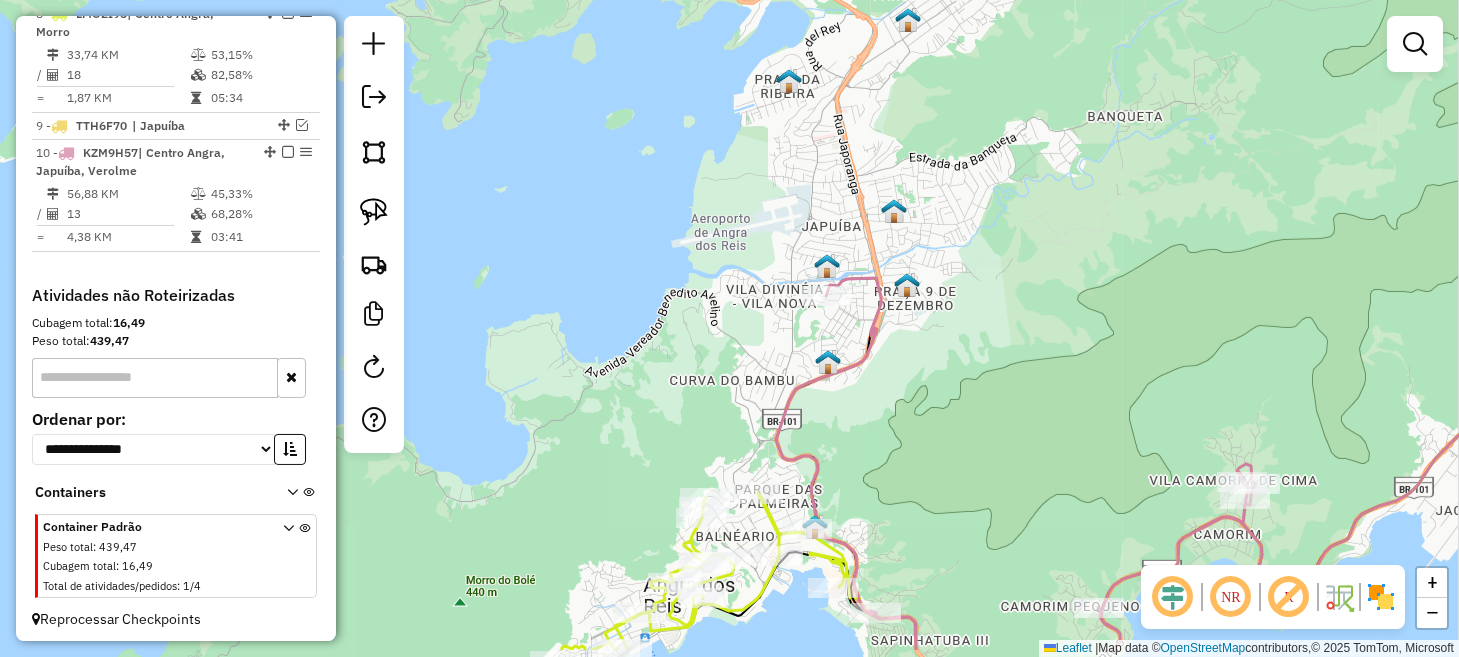 drag, startPoint x: 939, startPoint y: 538, endPoint x: 904, endPoint y: 318, distance: 222.7667 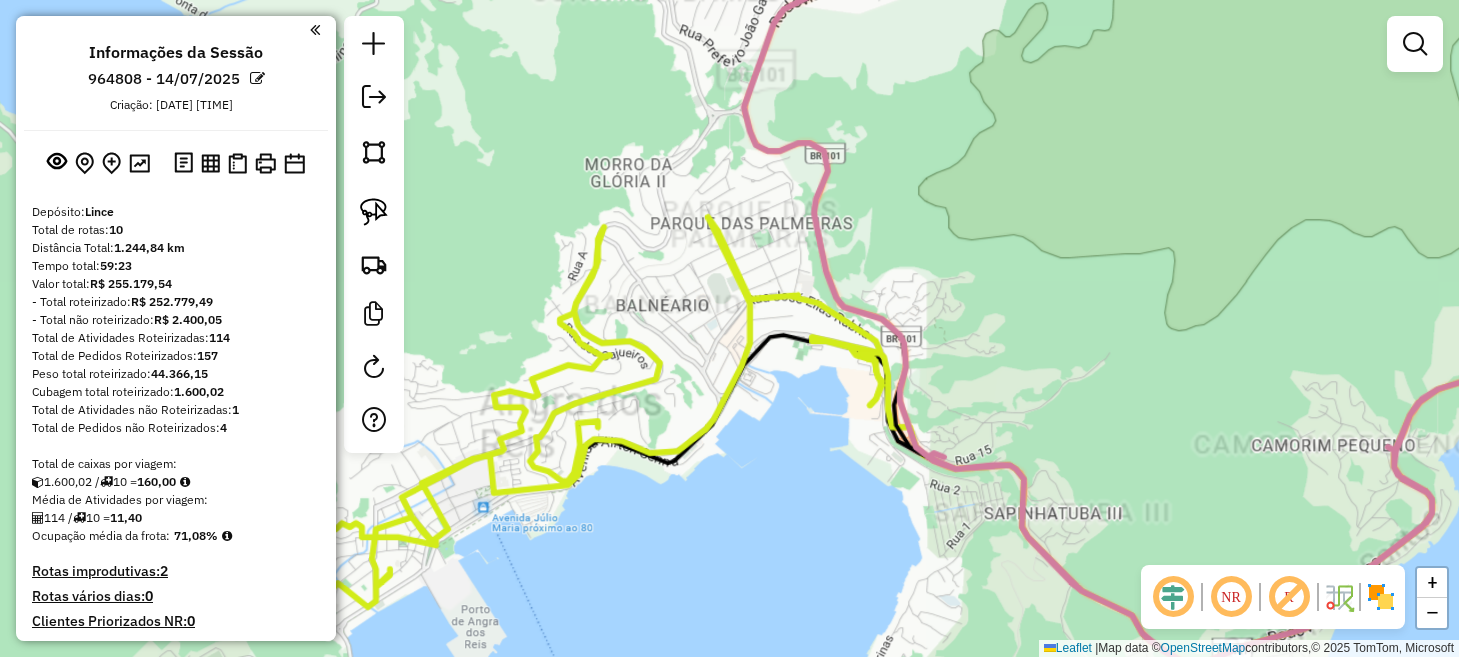 scroll, scrollTop: 0, scrollLeft: 0, axis: both 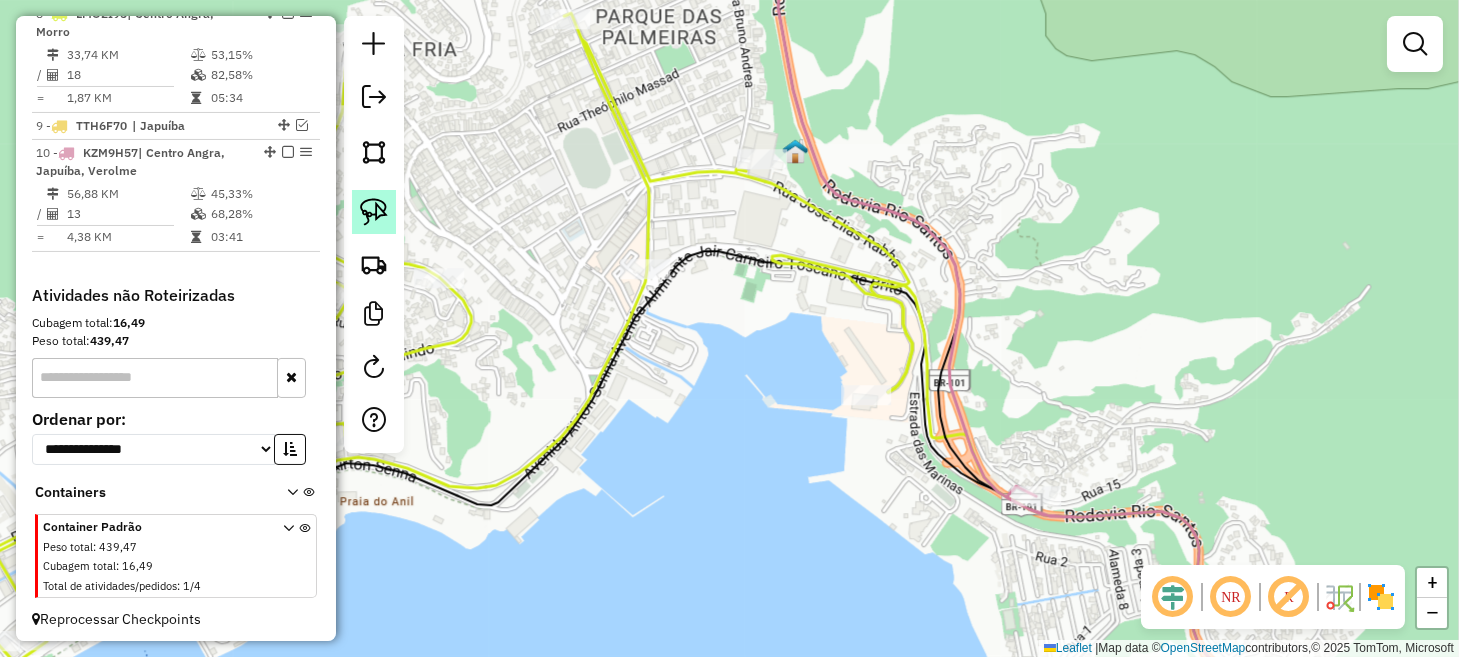 click 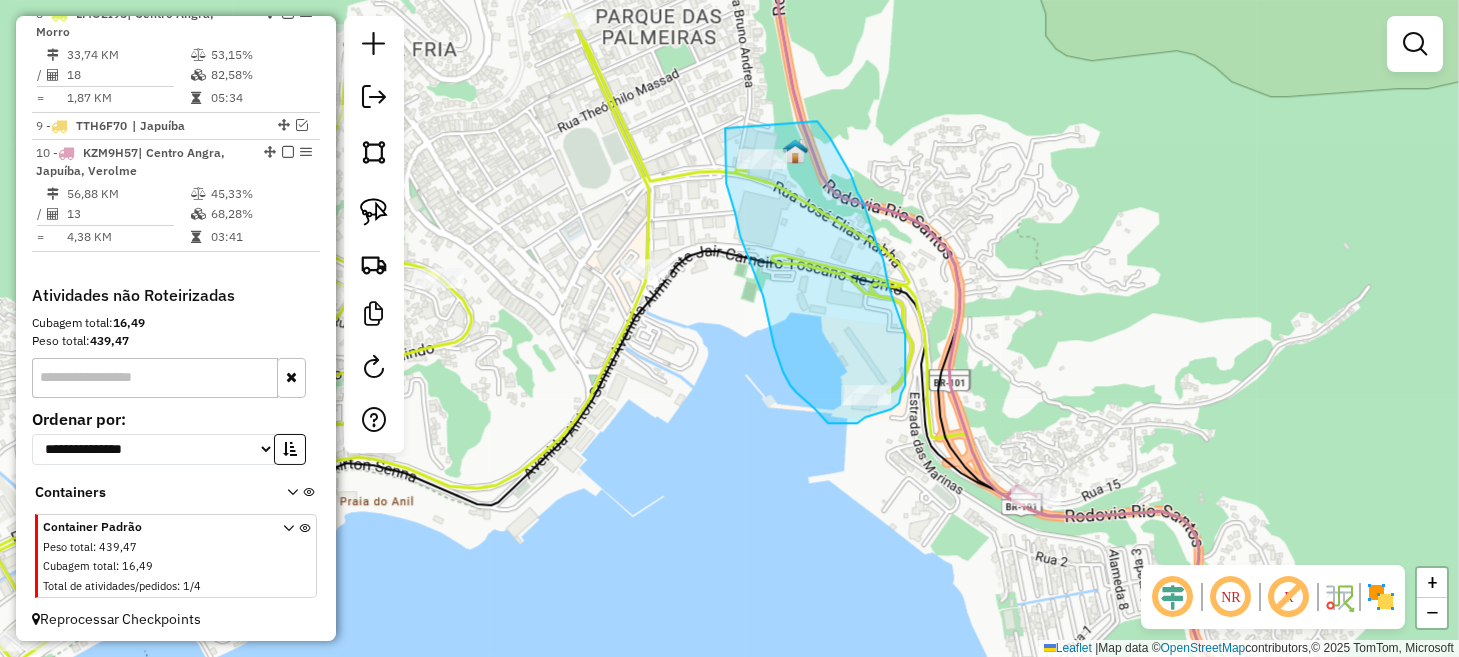 drag, startPoint x: 725, startPoint y: 128, endPoint x: 812, endPoint y: 115, distance: 87.965904 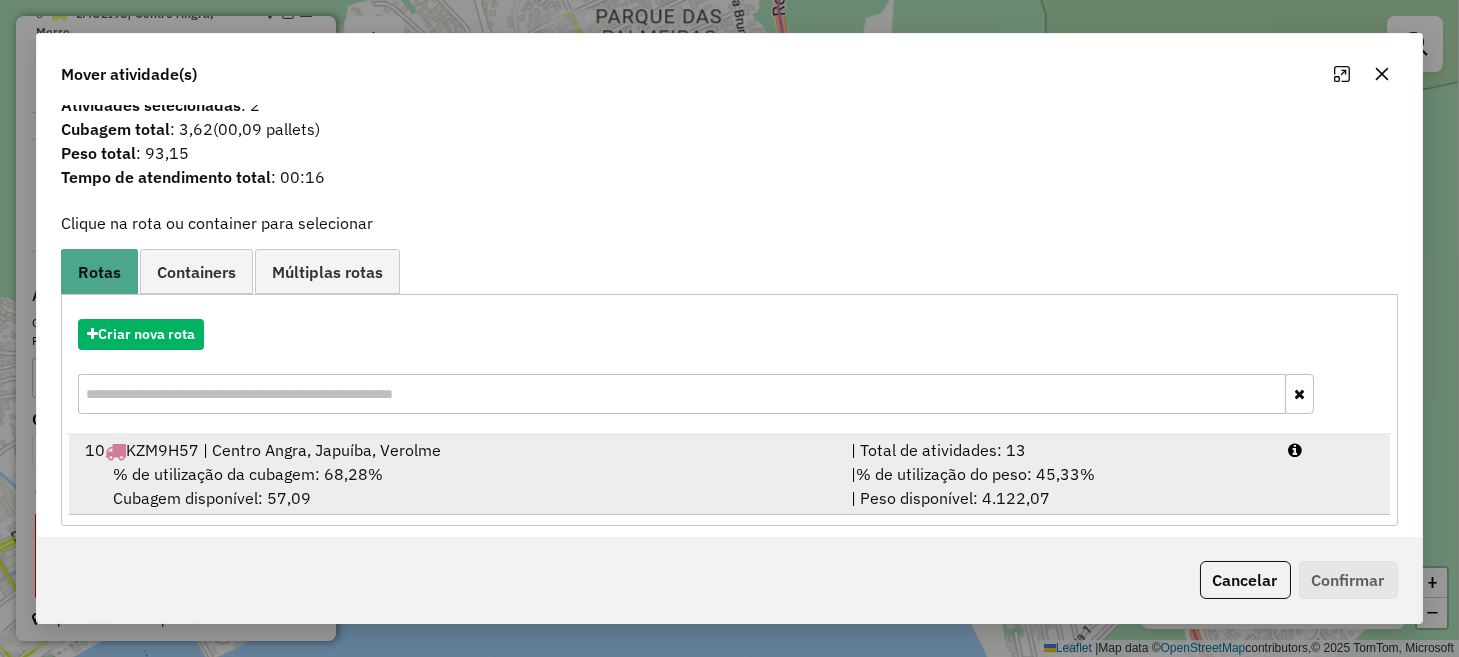 scroll, scrollTop: 31, scrollLeft: 0, axis: vertical 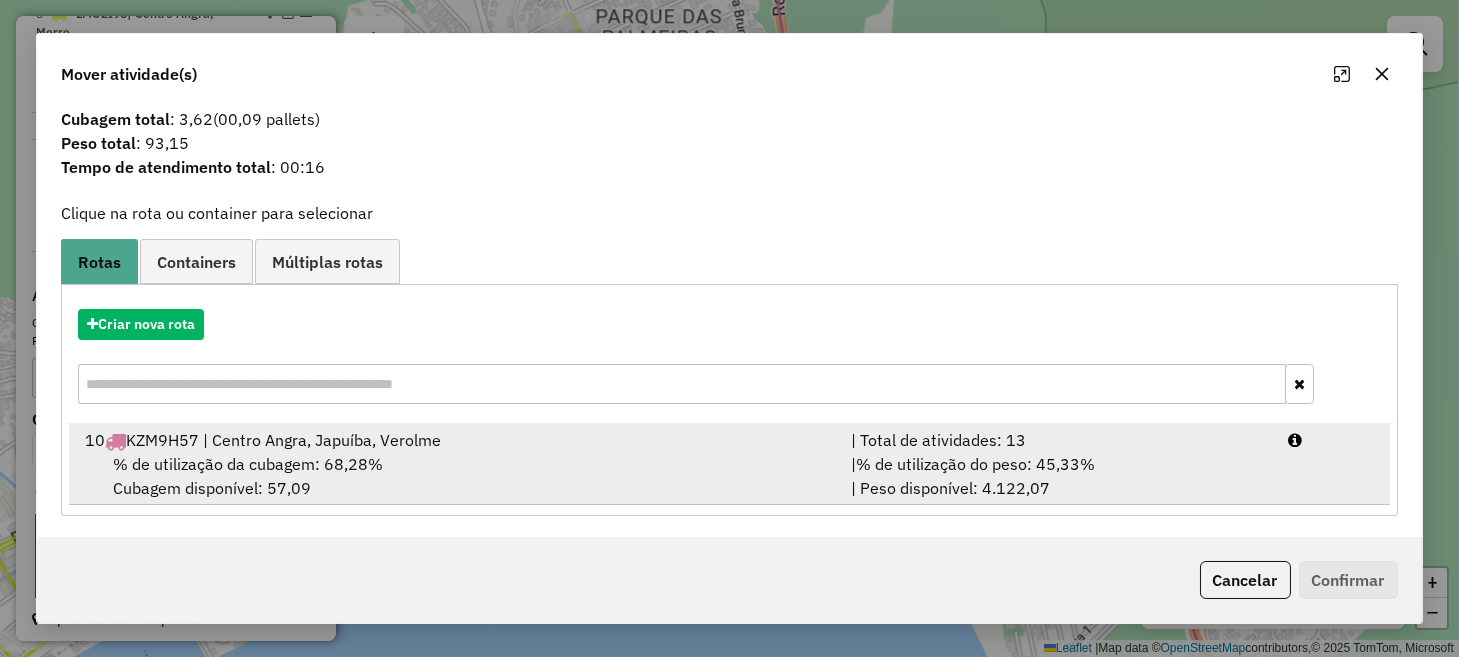 click on "% de utilização da cubagem: 68,28%  Cubagem disponível: 57,09" at bounding box center [455, 476] 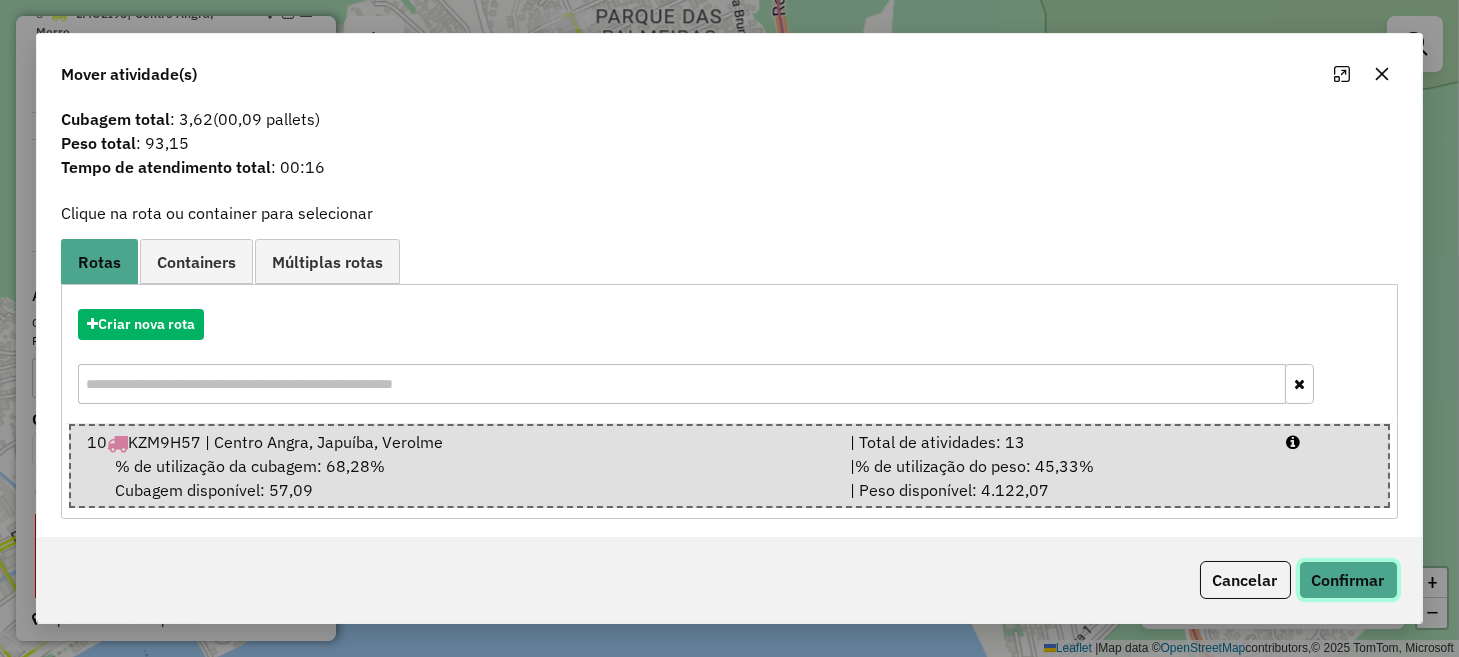 click on "Confirmar" 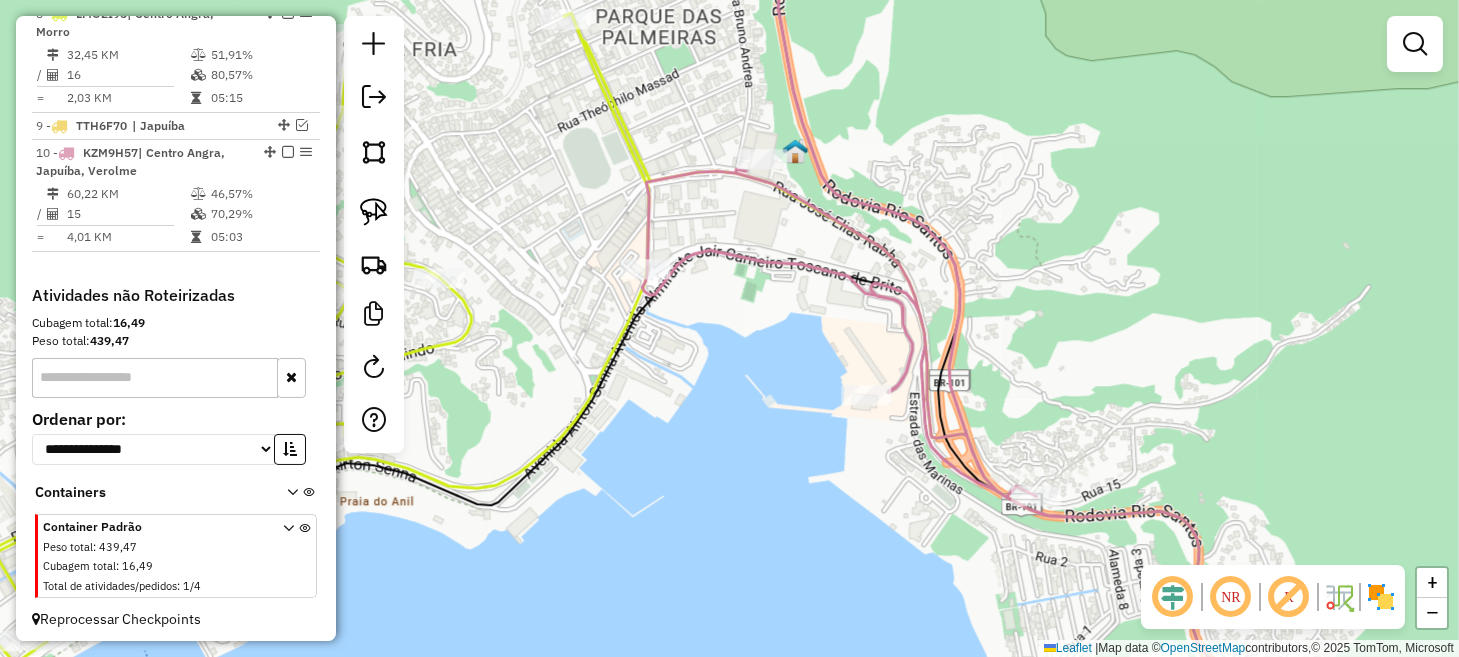 scroll, scrollTop: 0, scrollLeft: 0, axis: both 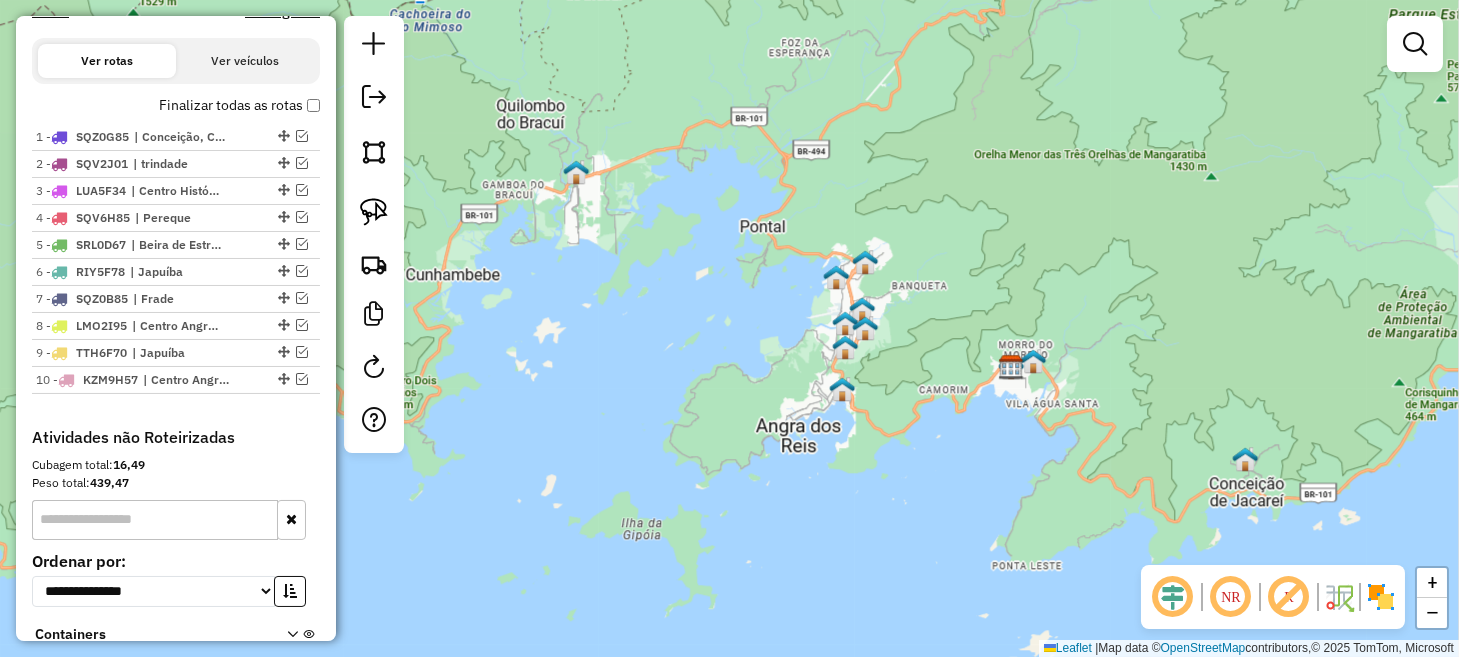 drag, startPoint x: 656, startPoint y: 421, endPoint x: 912, endPoint y: 380, distance: 259.26242 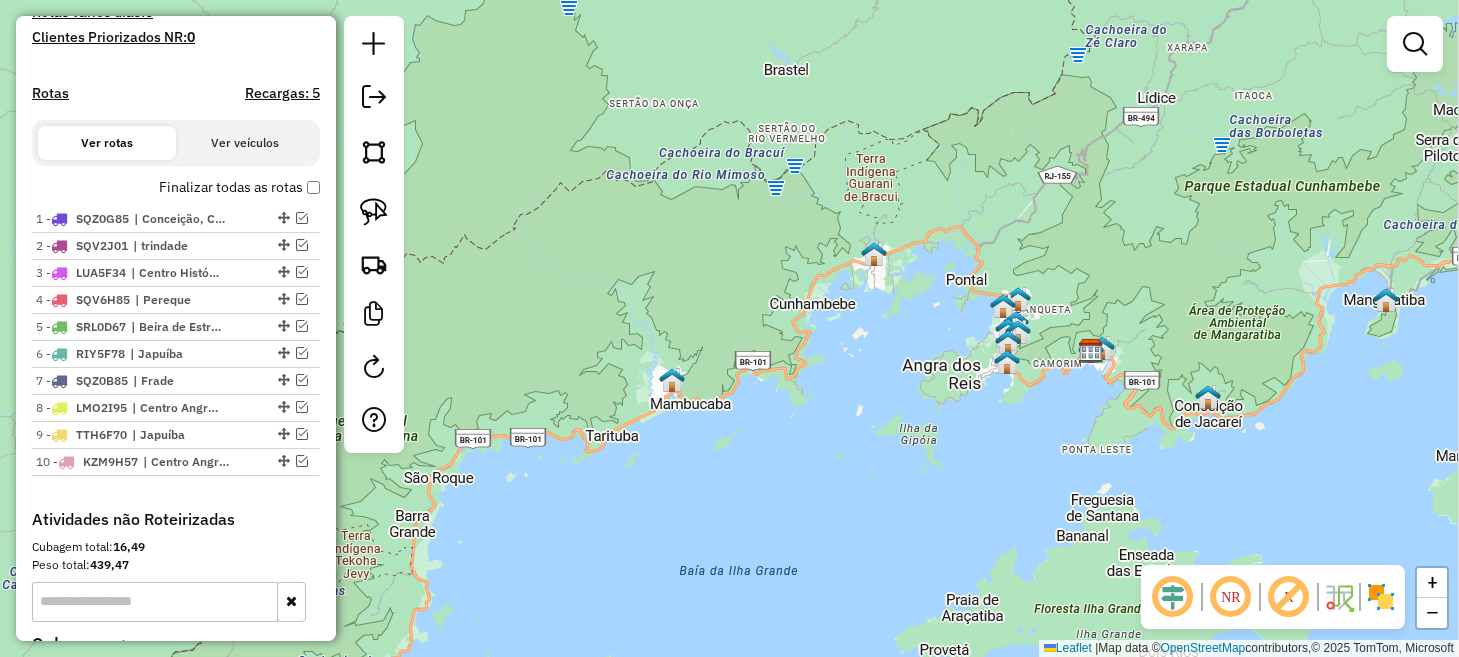 scroll, scrollTop: 466, scrollLeft: 0, axis: vertical 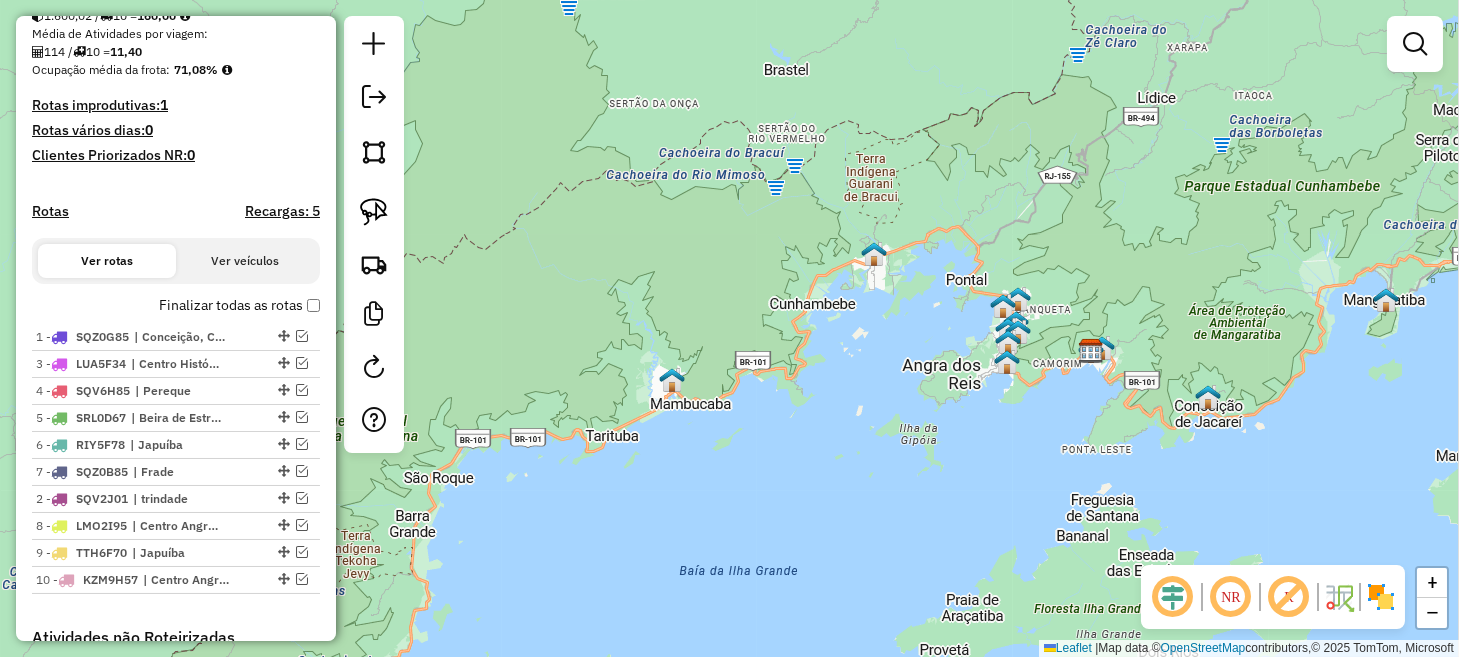 drag, startPoint x: 281, startPoint y: 362, endPoint x: 276, endPoint y: 509, distance: 147.085 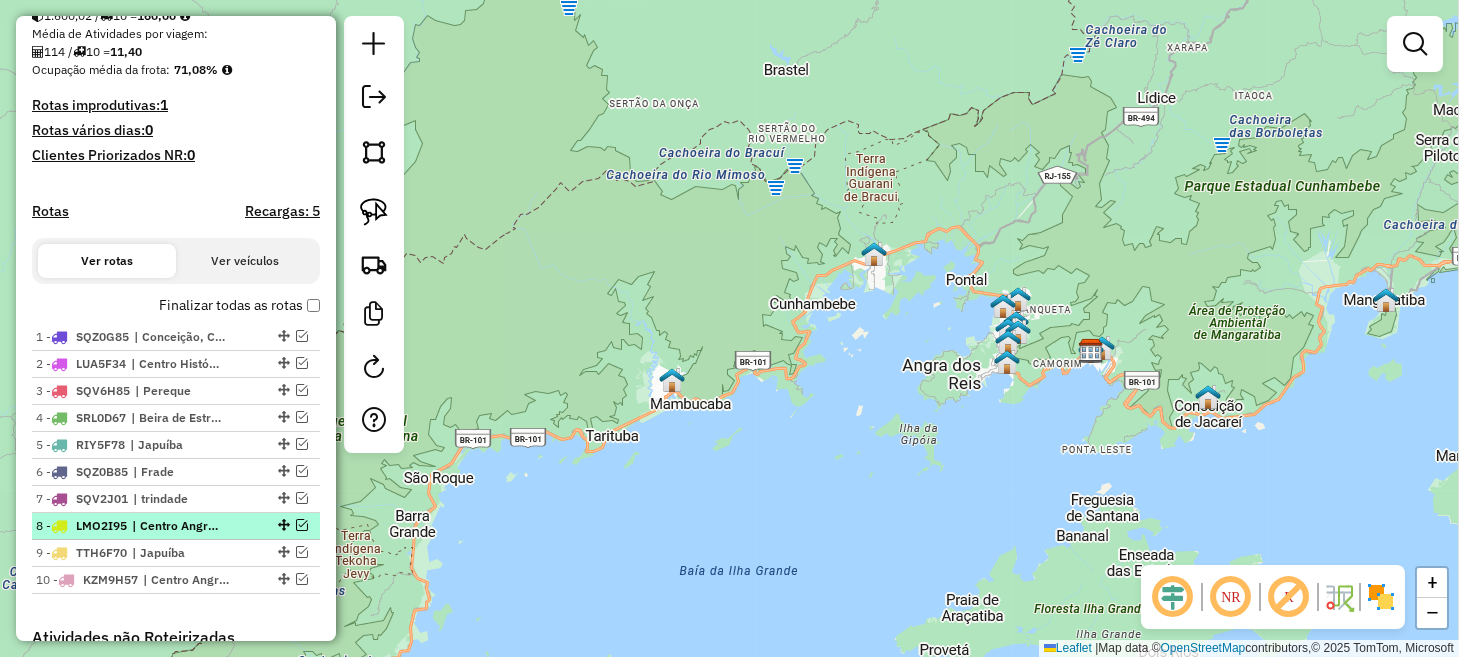 click at bounding box center [284, 525] 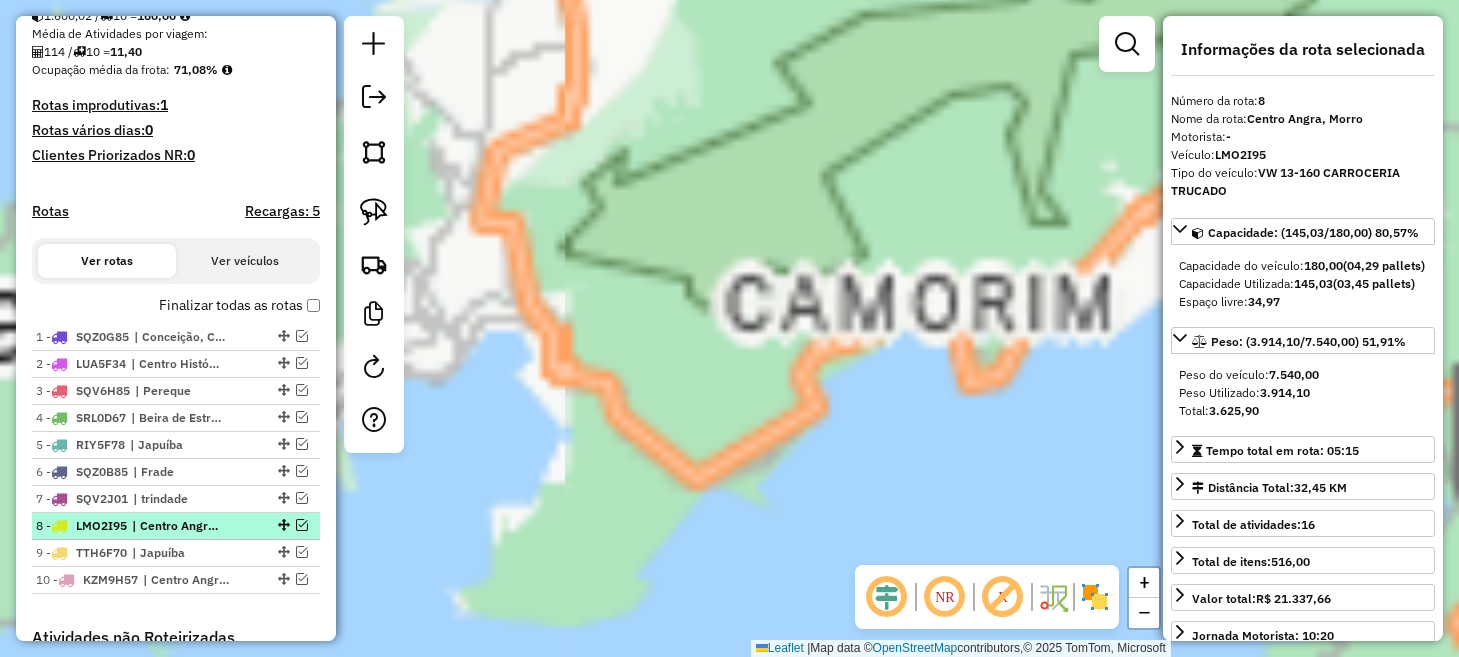 click at bounding box center (284, 525) 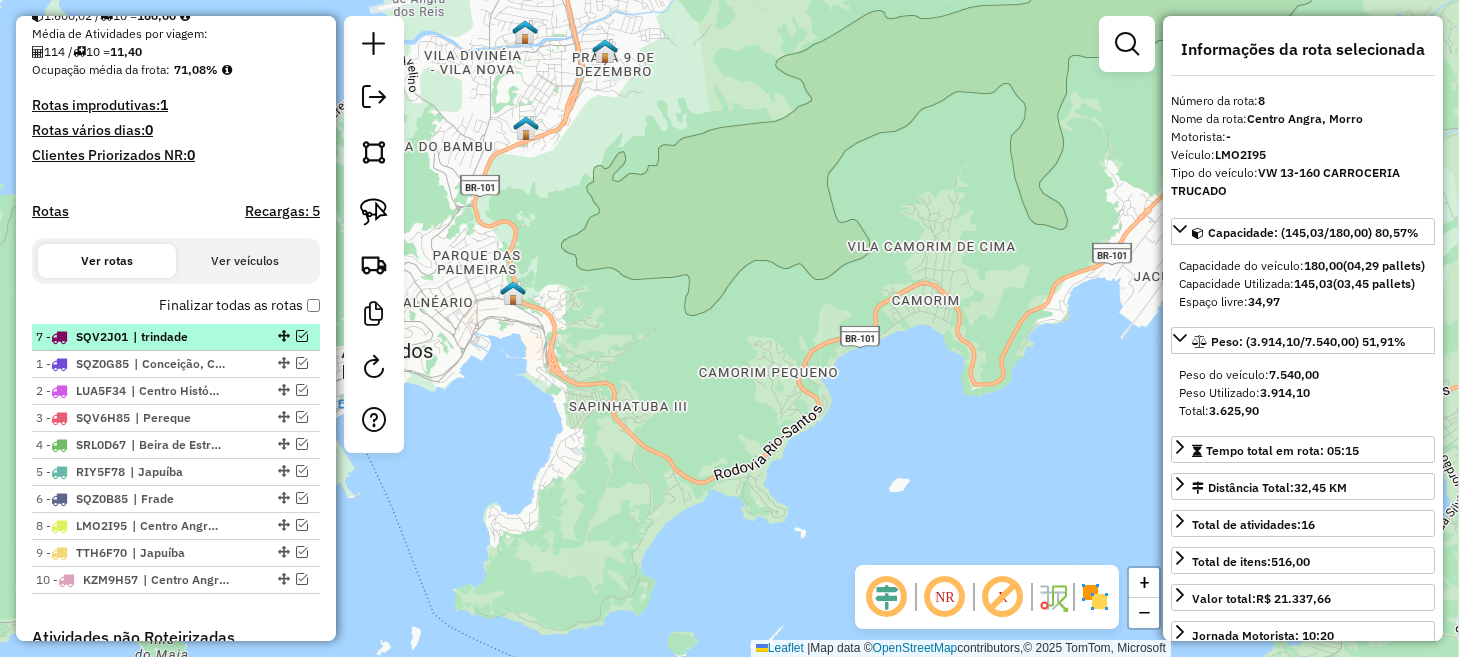 drag, startPoint x: 281, startPoint y: 496, endPoint x: 261, endPoint y: 330, distance: 167.20049 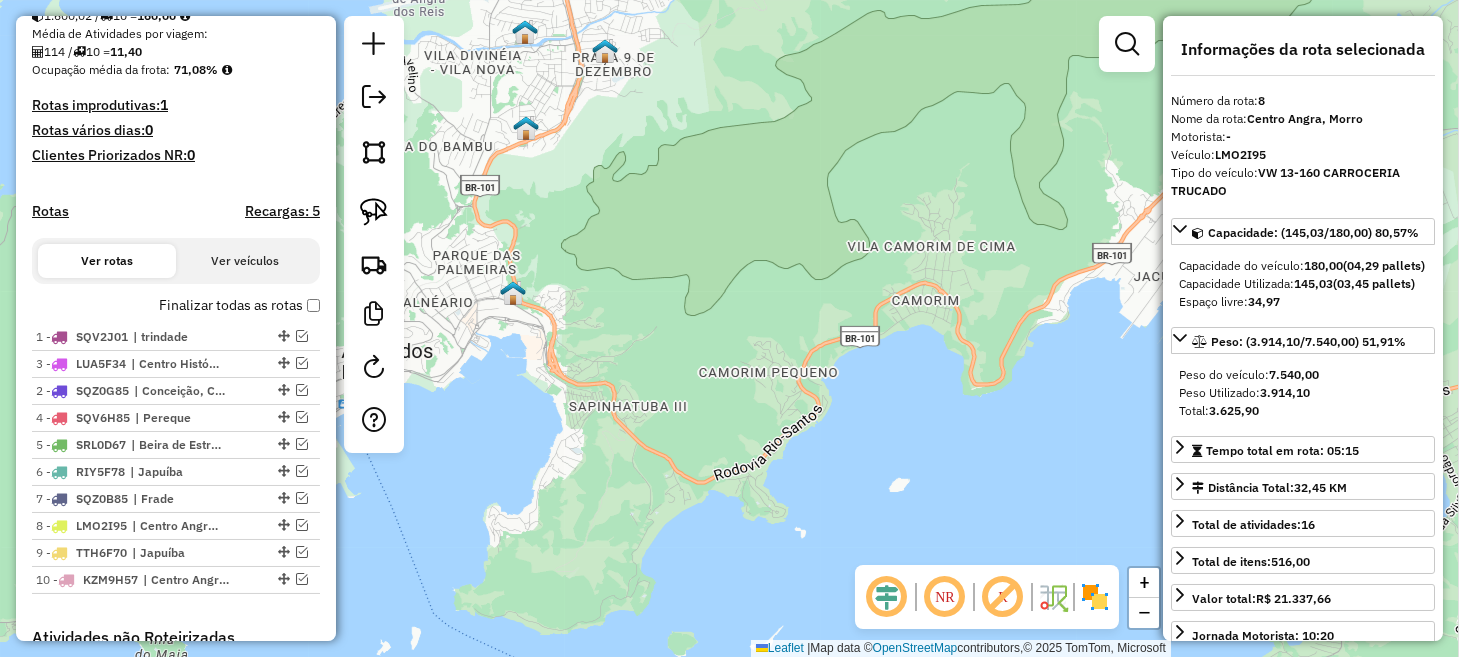 drag, startPoint x: 275, startPoint y: 388, endPoint x: 274, endPoint y: 362, distance: 26.019224 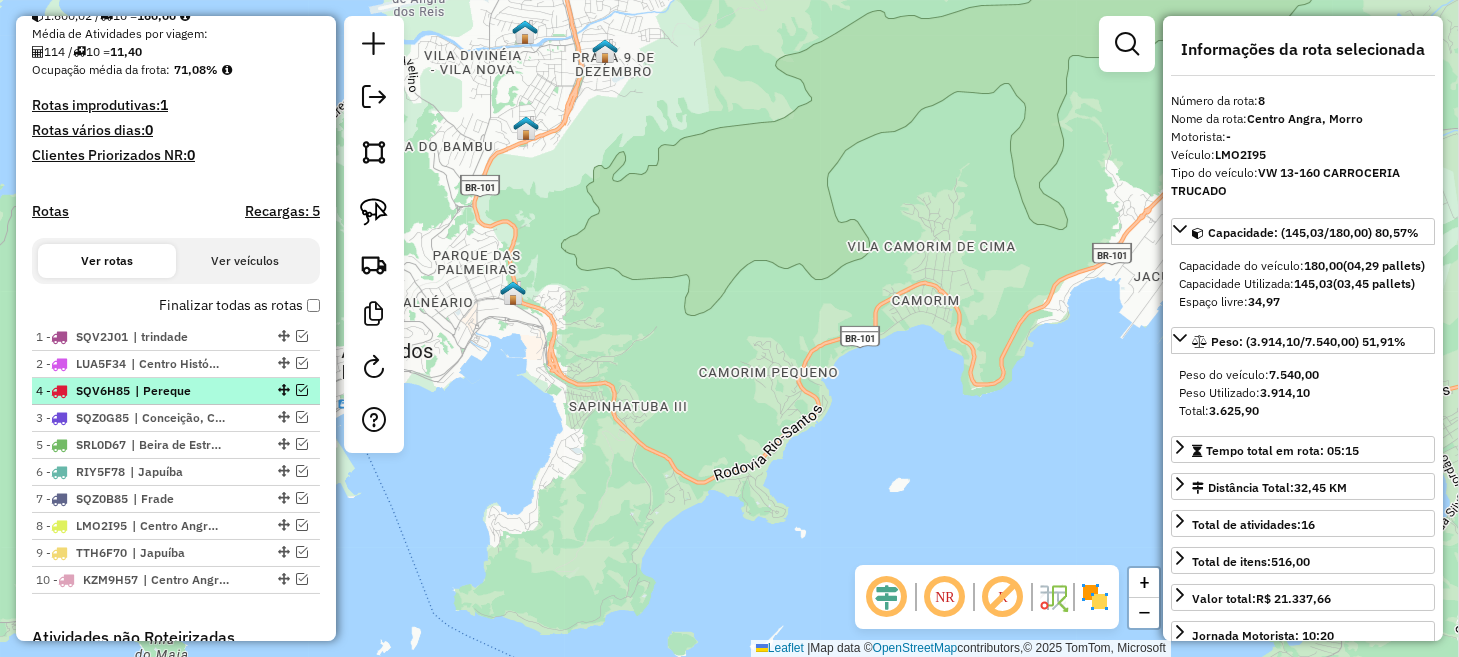 drag, startPoint x: 278, startPoint y: 413, endPoint x: 278, endPoint y: 384, distance: 29 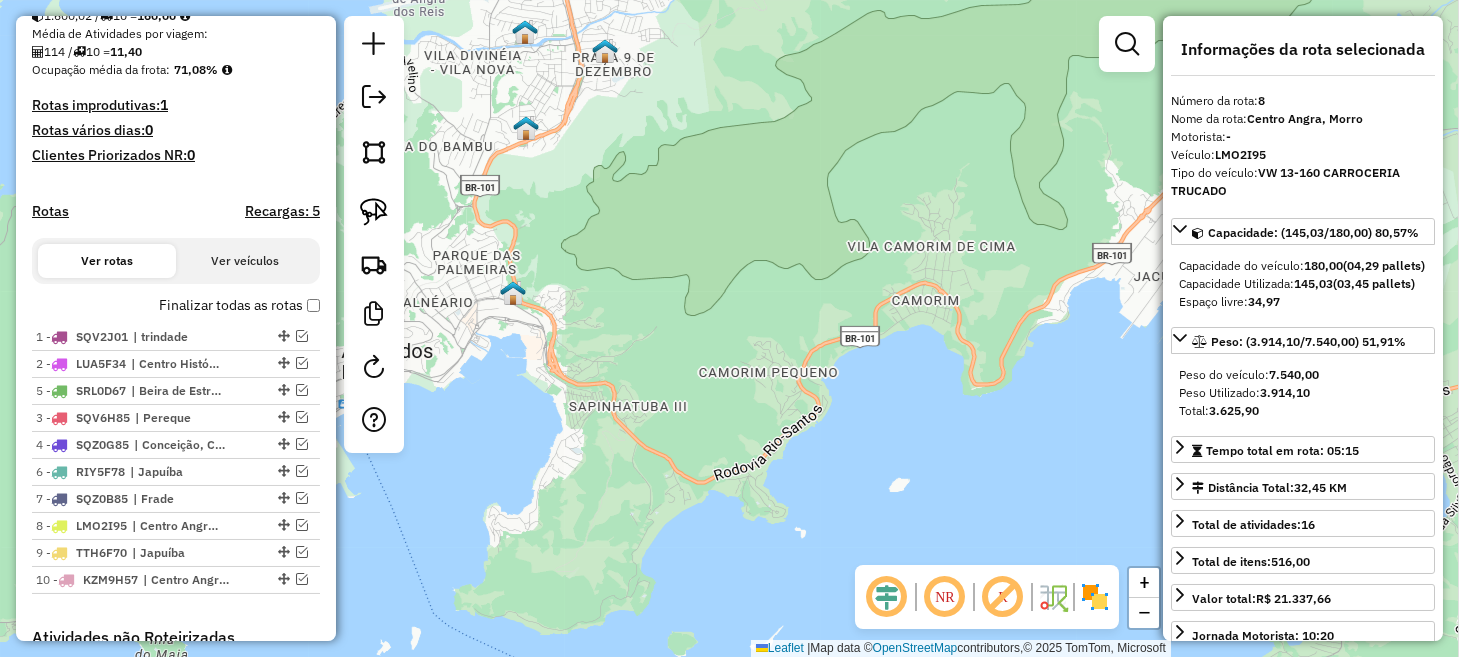 drag, startPoint x: 278, startPoint y: 445, endPoint x: 268, endPoint y: 386, distance: 59.841457 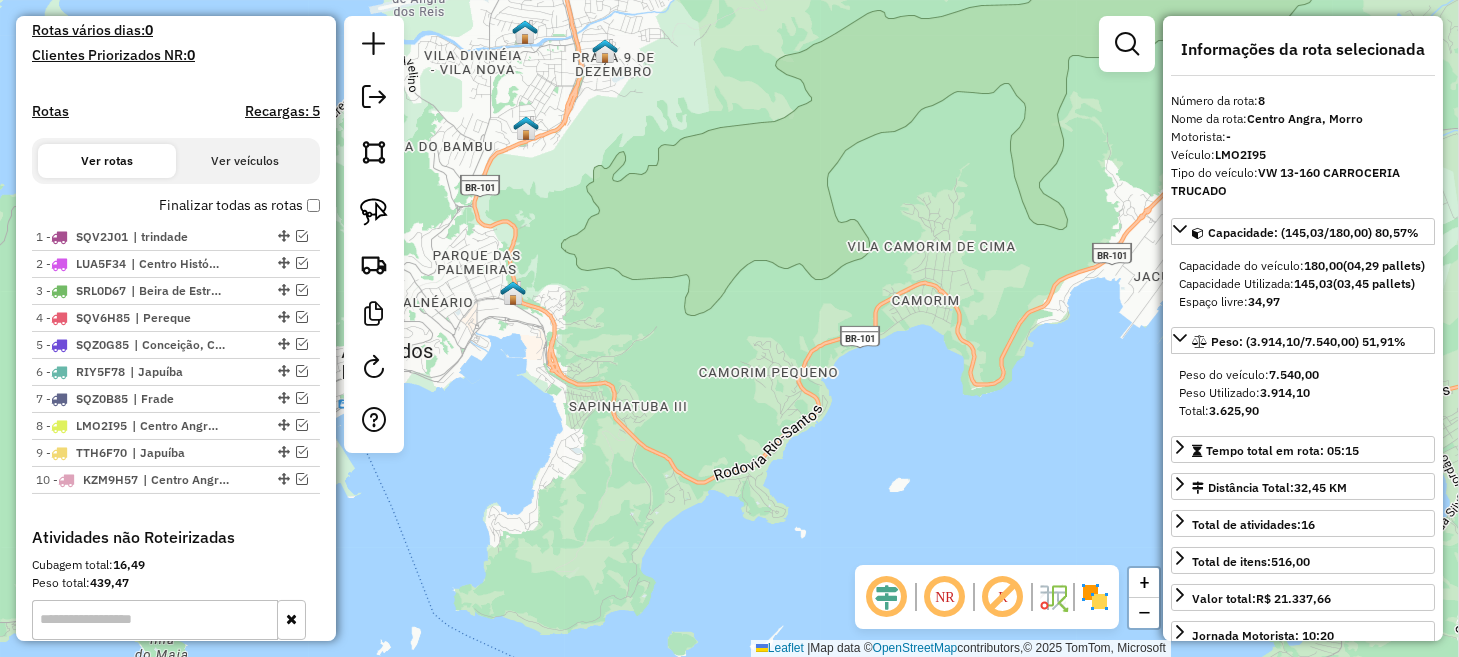scroll, scrollTop: 566, scrollLeft: 0, axis: vertical 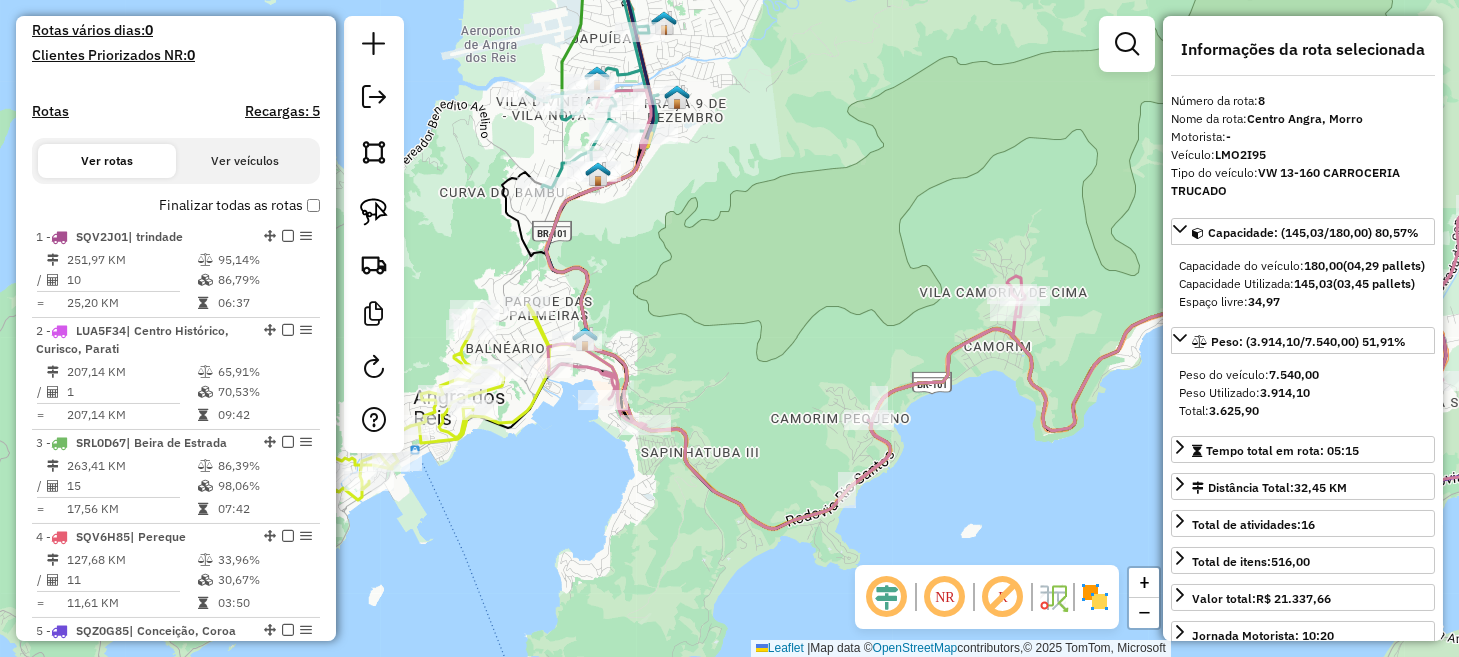 drag, startPoint x: 622, startPoint y: 163, endPoint x: 784, endPoint y: 266, distance: 191.97136 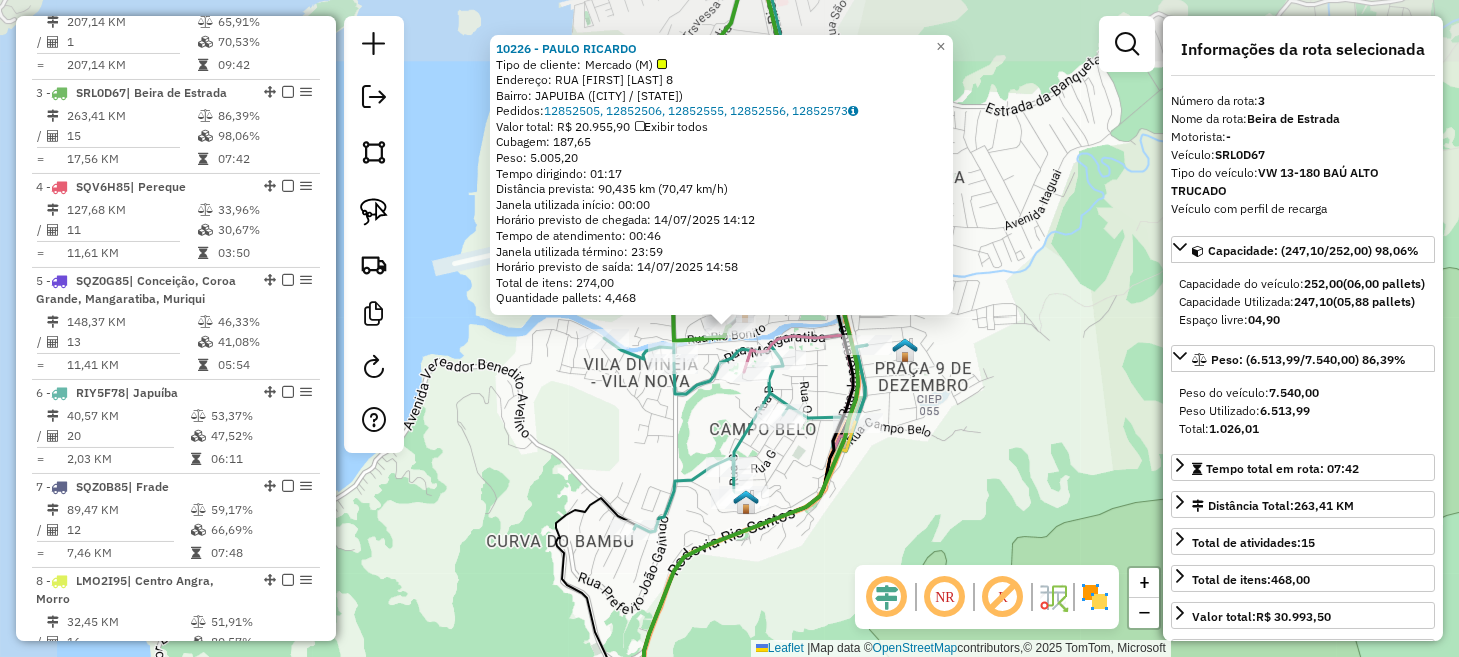 scroll, scrollTop: 979, scrollLeft: 0, axis: vertical 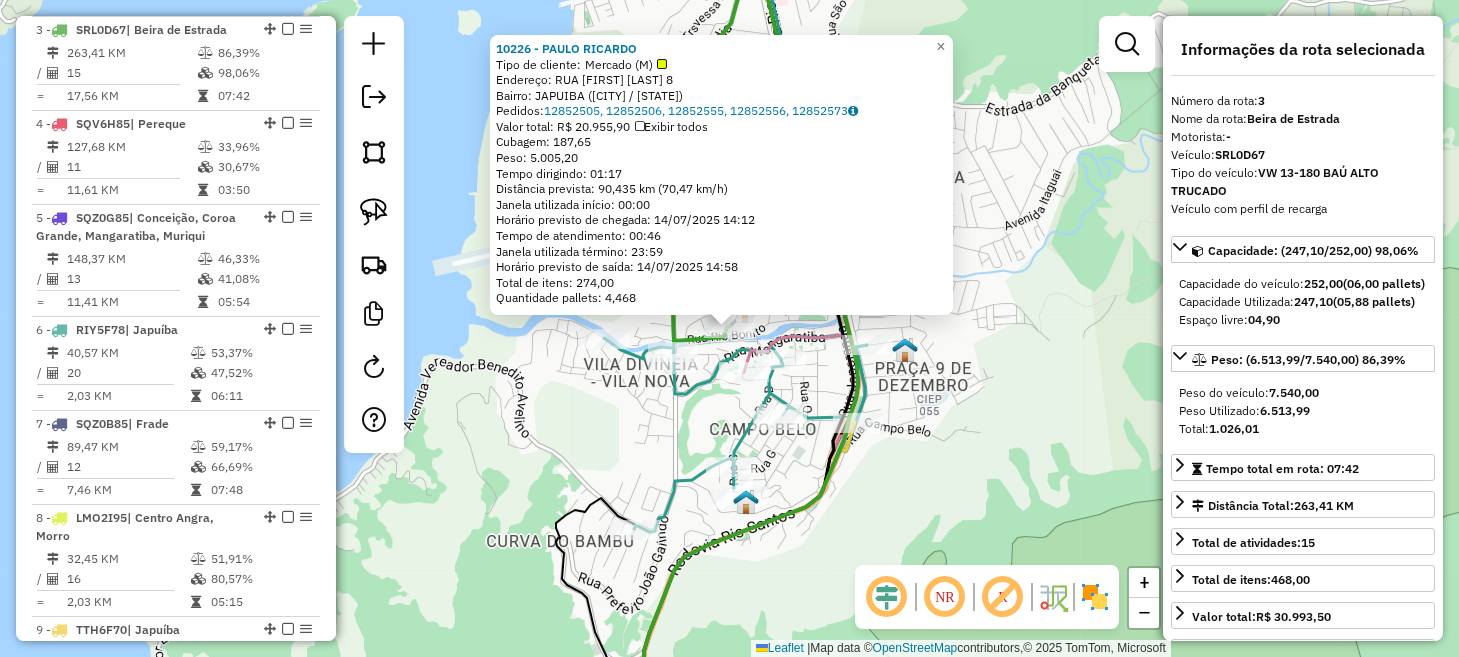 click on "[ORDER_ID] - [NAME]  Tipo de cliente:   Mercado (M)   Endereço:  [STREET] [NUMBER]   Bairro: [NEIGHBORHOOD] ([CITY] / [STATE])   Pedidos:  [ORDER_ID], [ORDER_ID], [ORDER_ID], [ORDER_ID], [ORDER_ID]   Valor total: R$ [PRICE]   Exibir todos   Cubagem: [NUMERIC]  Peso: [NUMERIC]  Tempo dirigindo: [TIME]   Distância prevista: [DISTANCE] km ([SPEED] km/h)   Janela utilizada início: [TIME]   Horário previsto de chegada: [DATE] [TIME]   Tempo de atendimento: [TIME]   Janela utilizada término: [TIME]   Horário previsto de saída: [DATE] [TIME]   Total de itens: [NUMERIC],00   Quantidade pallets: [NUMERIC]  × Janela de atendimento Grade de atendimento Capacidade Transportadoras Veículos Cliente Pedidos  Rotas Selecione os dias de semana para filtrar as janelas de atendimento  Seg   Ter   Qua   Qui   Sex   Sáb   Dom  Informe o período da janela de atendimento: De: Até:  Filtrar exatamente a janela do cliente  Considerar janela de atendimento padrão  Selecione os dias de semana para filtrar as grades de atendimento  Seg   Ter  De:" 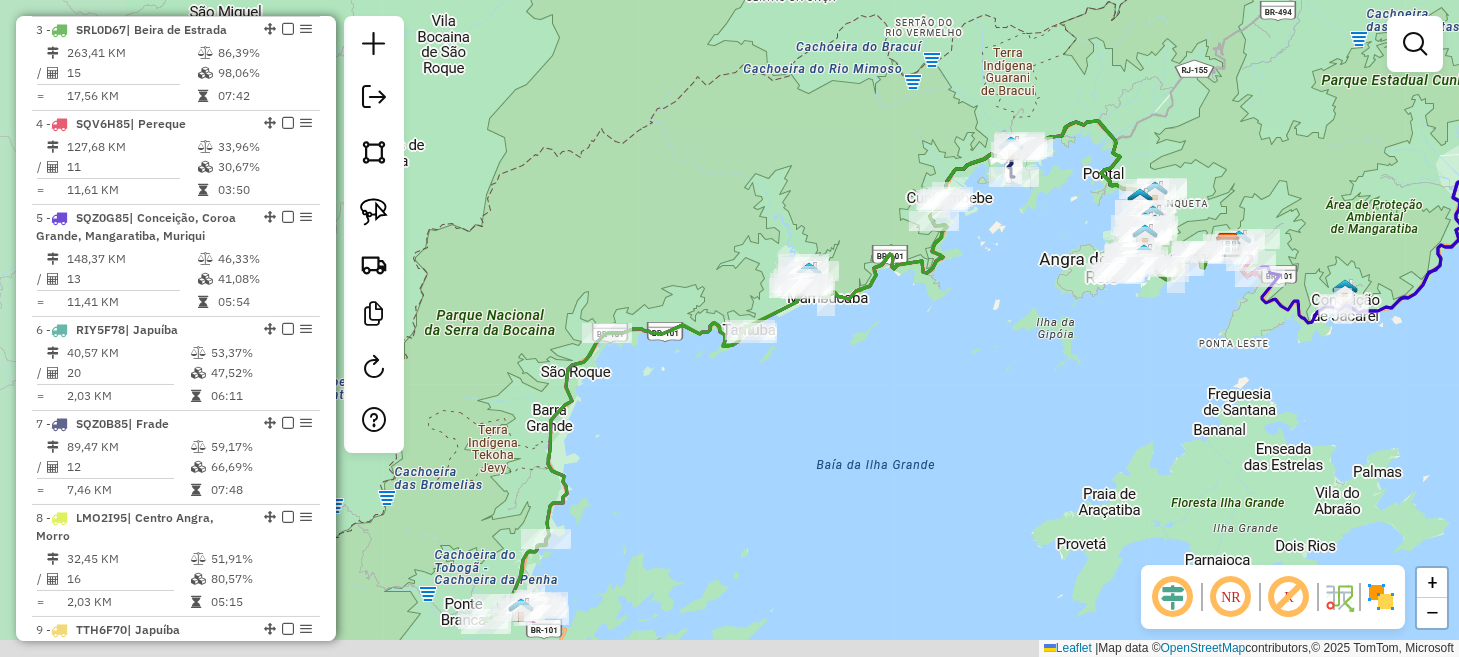 drag, startPoint x: 777, startPoint y: 482, endPoint x: 1215, endPoint y: 375, distance: 450.88025 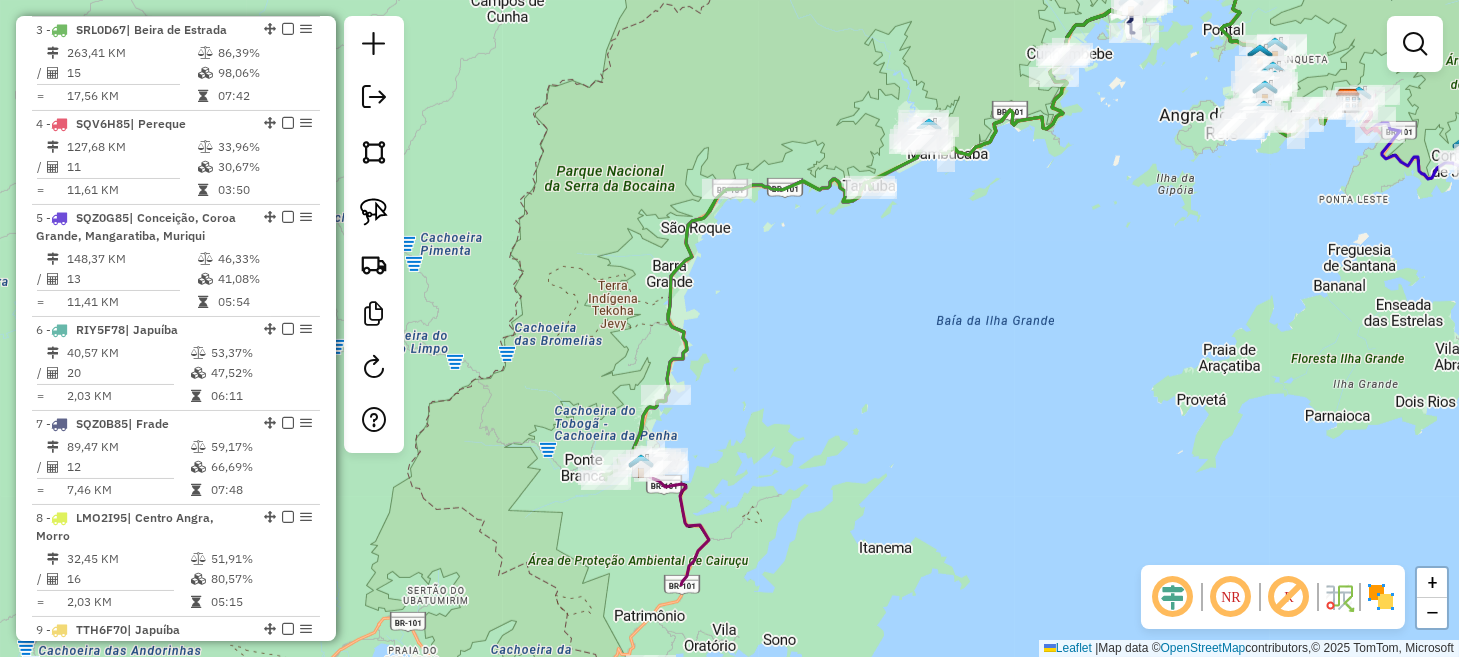 drag, startPoint x: 924, startPoint y: 409, endPoint x: 947, endPoint y: 288, distance: 123.16656 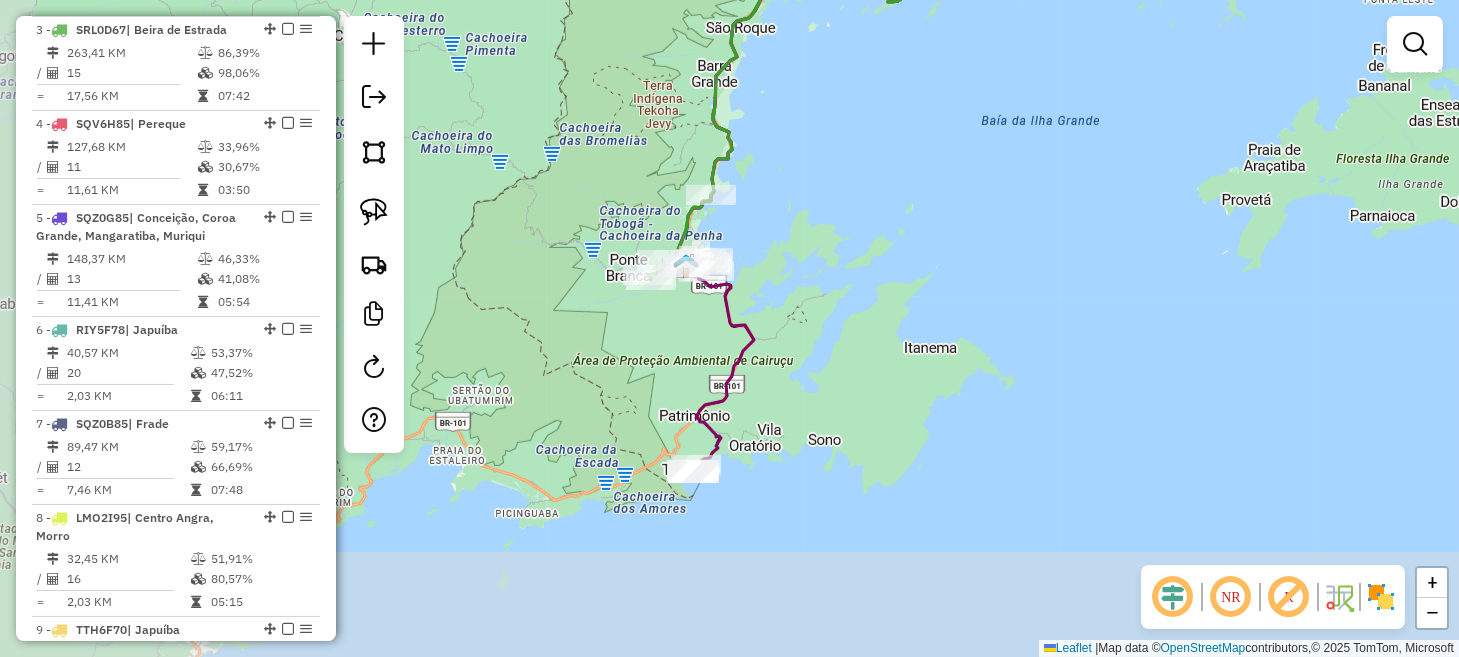 drag, startPoint x: 863, startPoint y: 454, endPoint x: 898, endPoint y: 307, distance: 151.10924 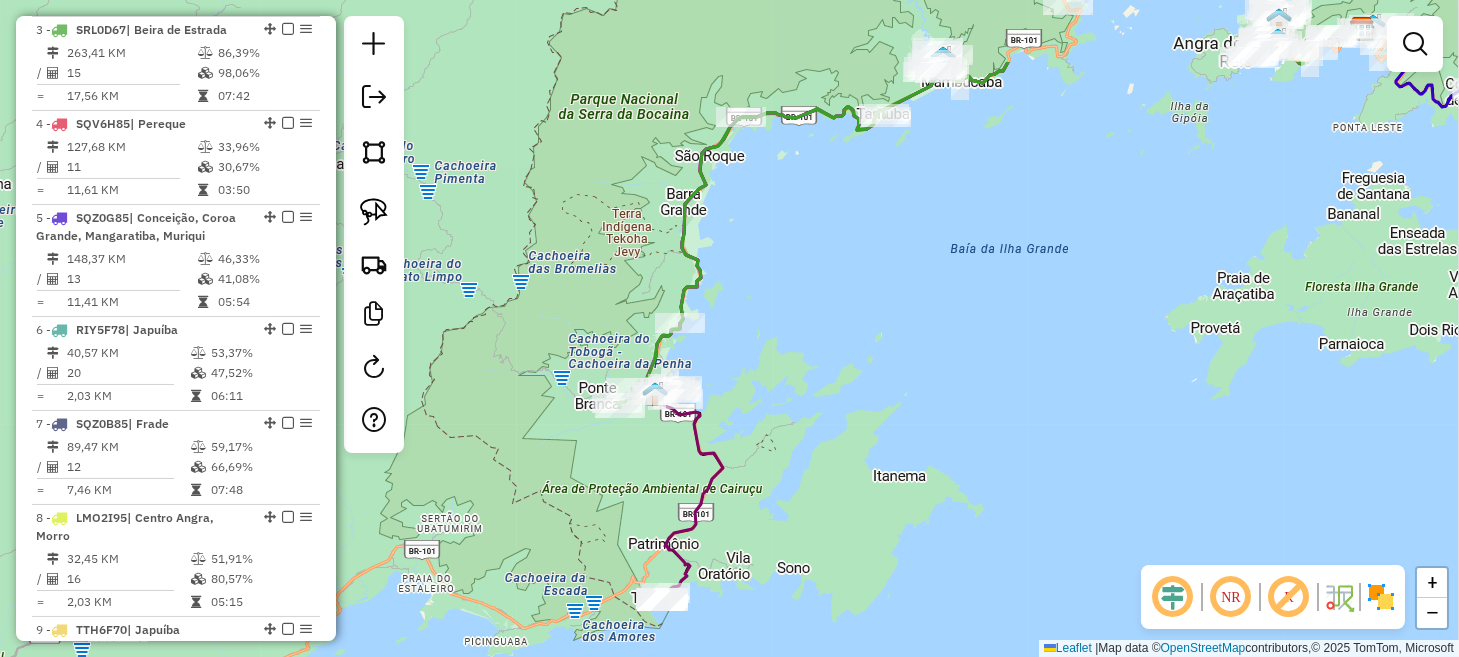 drag, startPoint x: 926, startPoint y: 274, endPoint x: 831, endPoint y: 547, distance: 289.0571 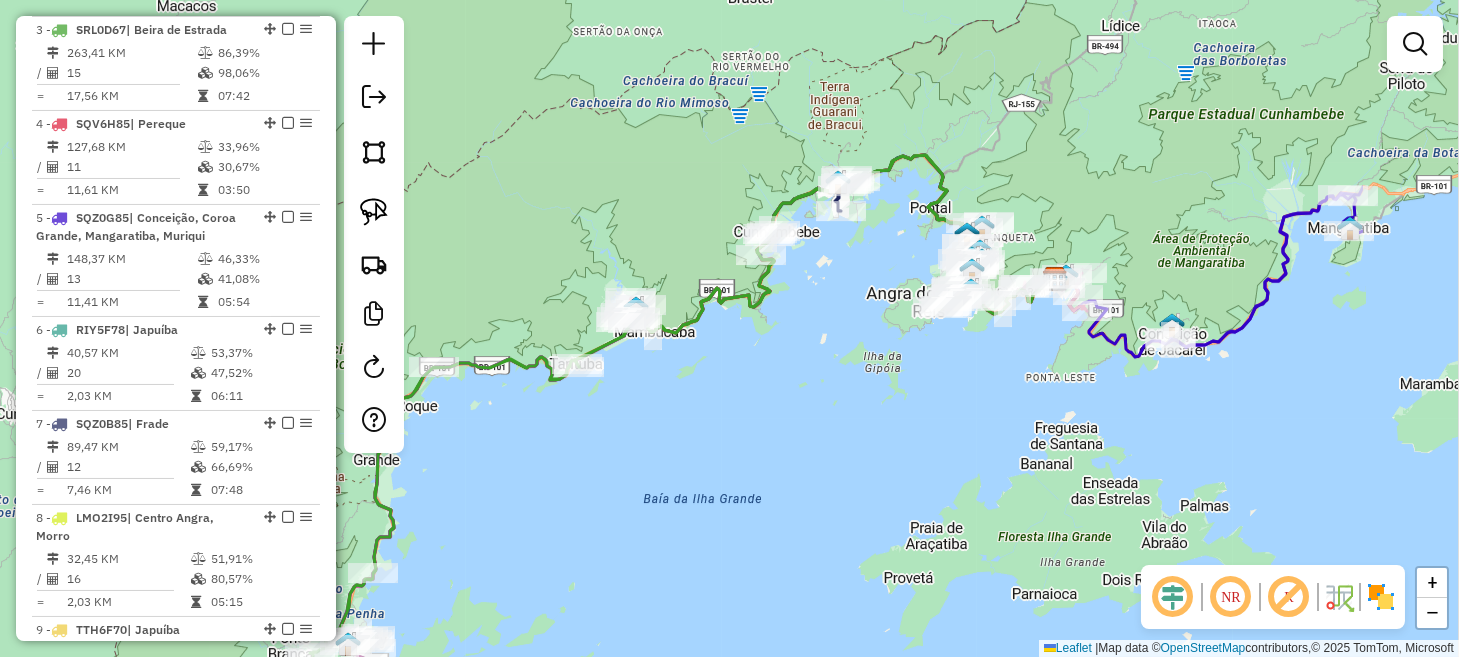 drag, startPoint x: 949, startPoint y: 394, endPoint x: 685, endPoint y: 511, distance: 288.76462 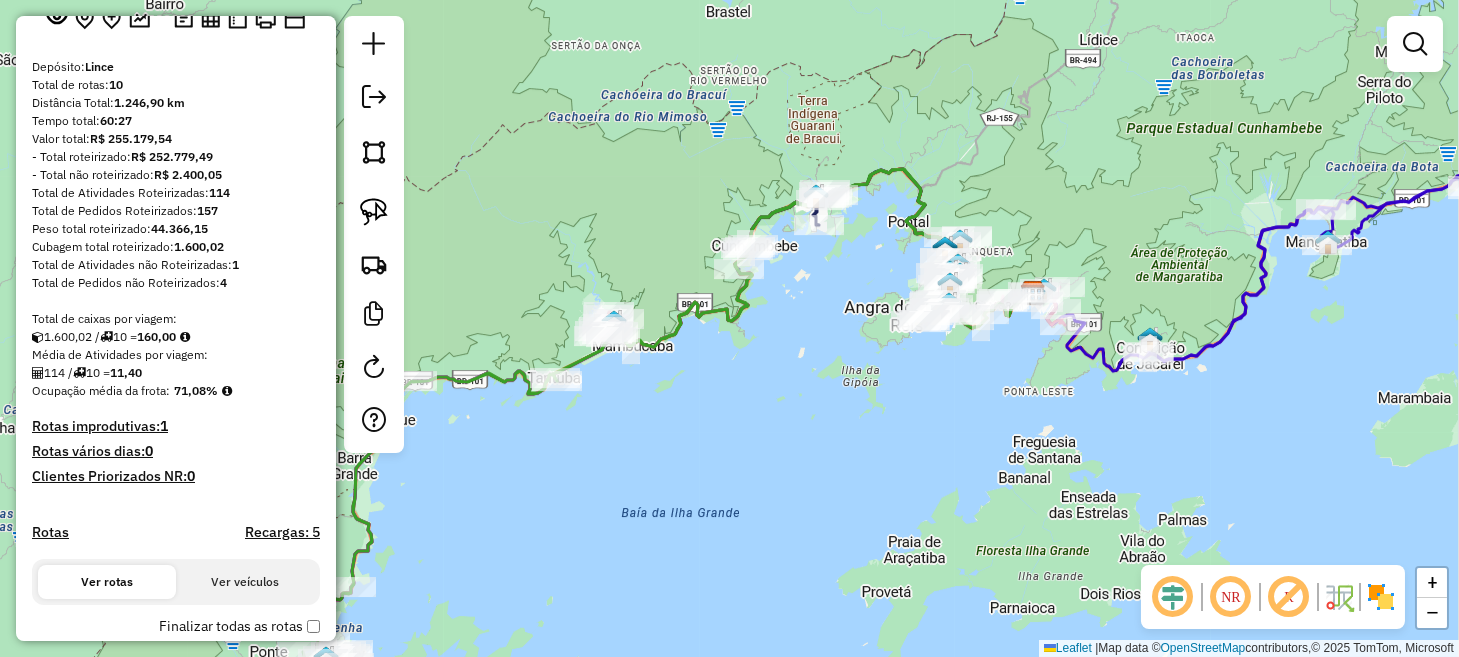 scroll, scrollTop: 0, scrollLeft: 0, axis: both 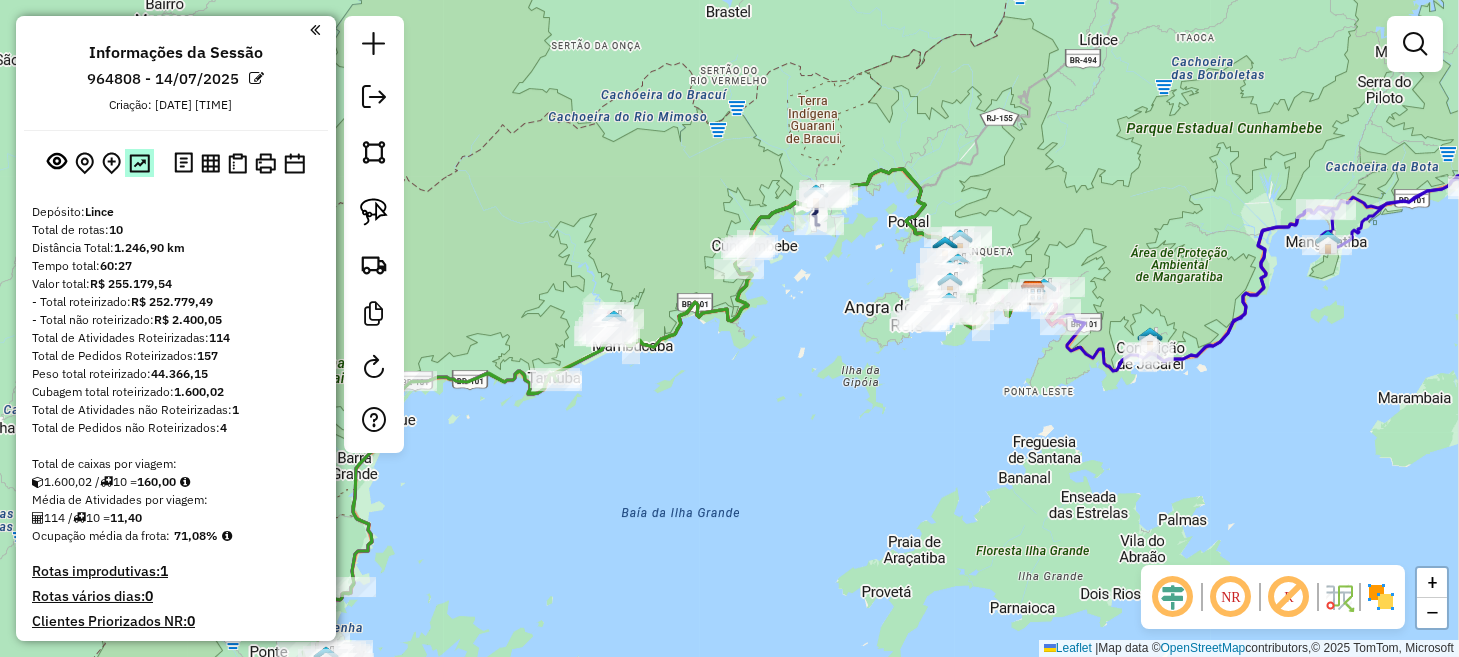 click at bounding box center [139, 163] 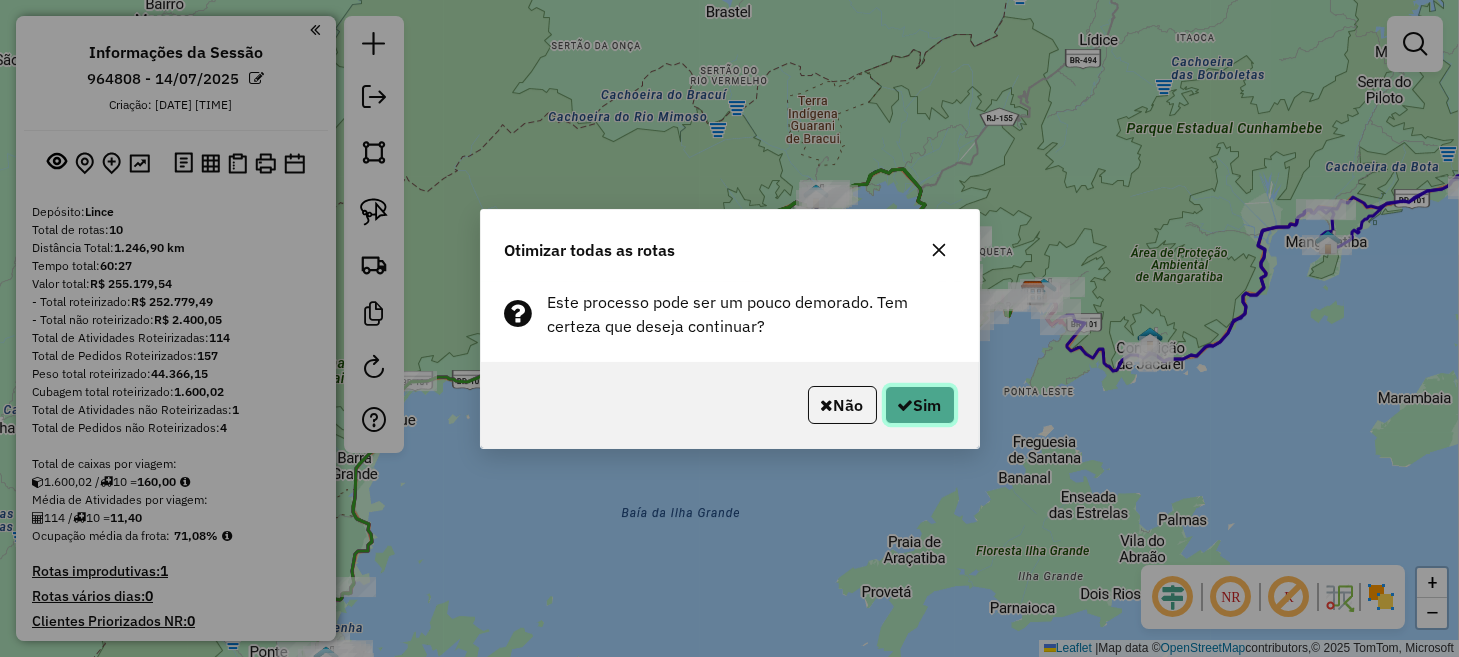 click on "Sim" 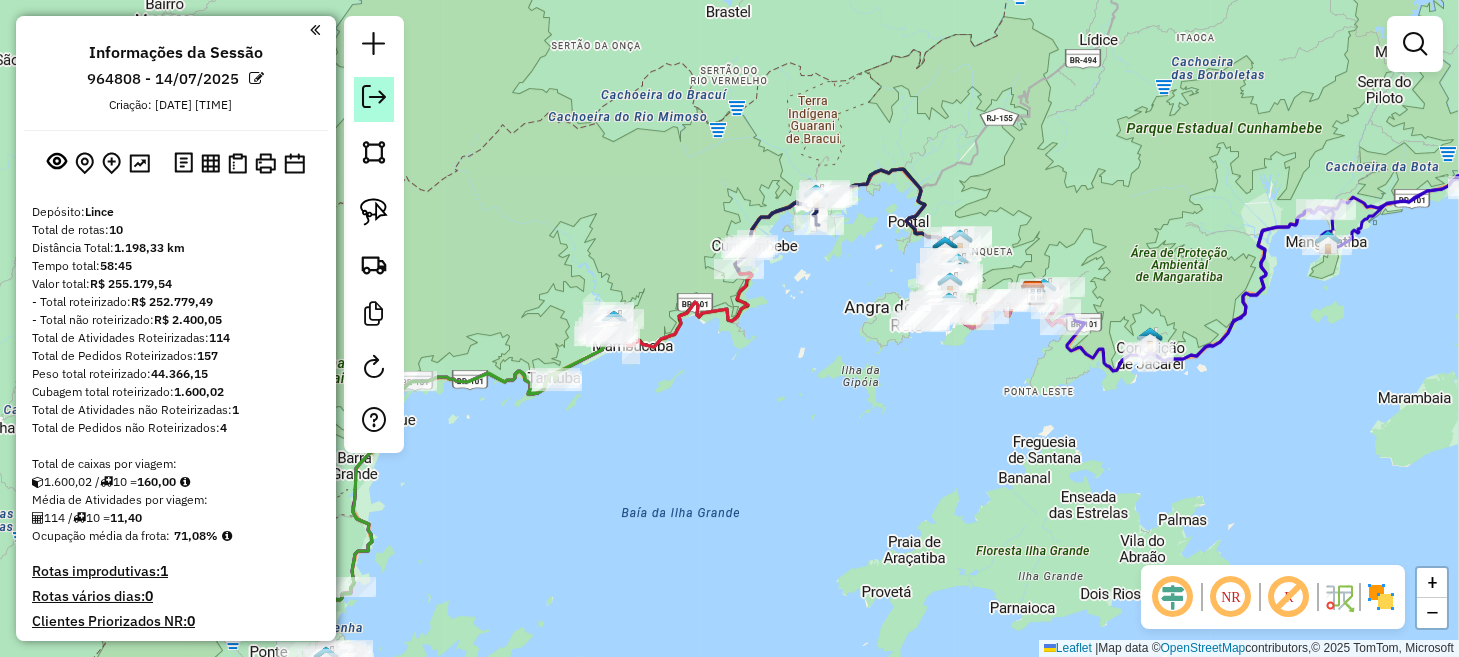 click 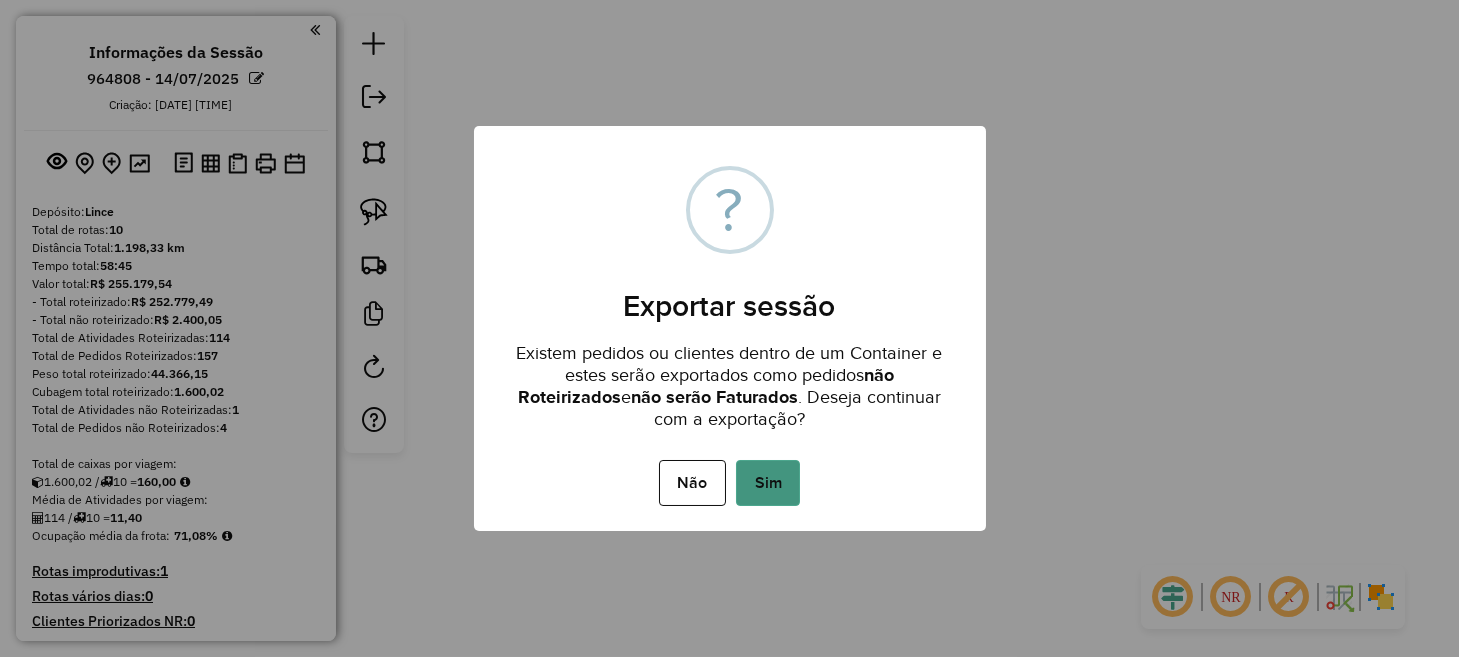 click on "Sim" at bounding box center [768, 483] 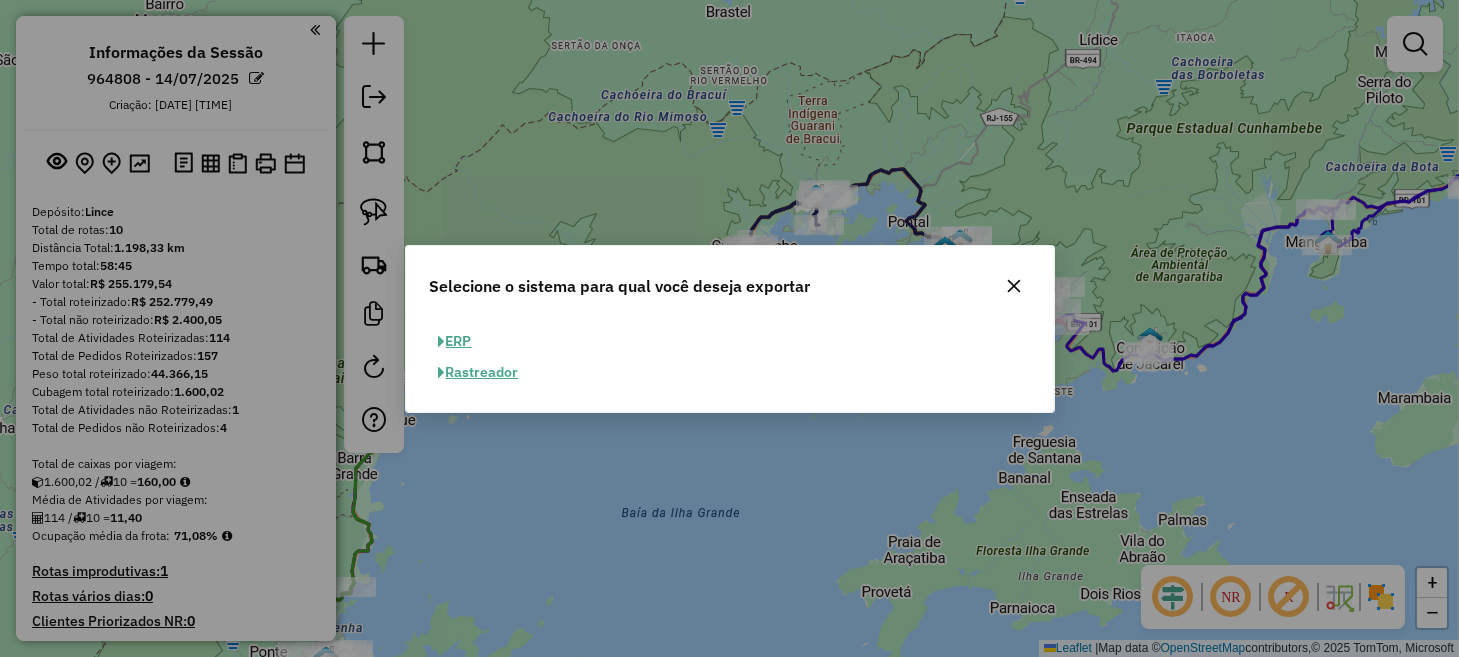 click on "ERP" 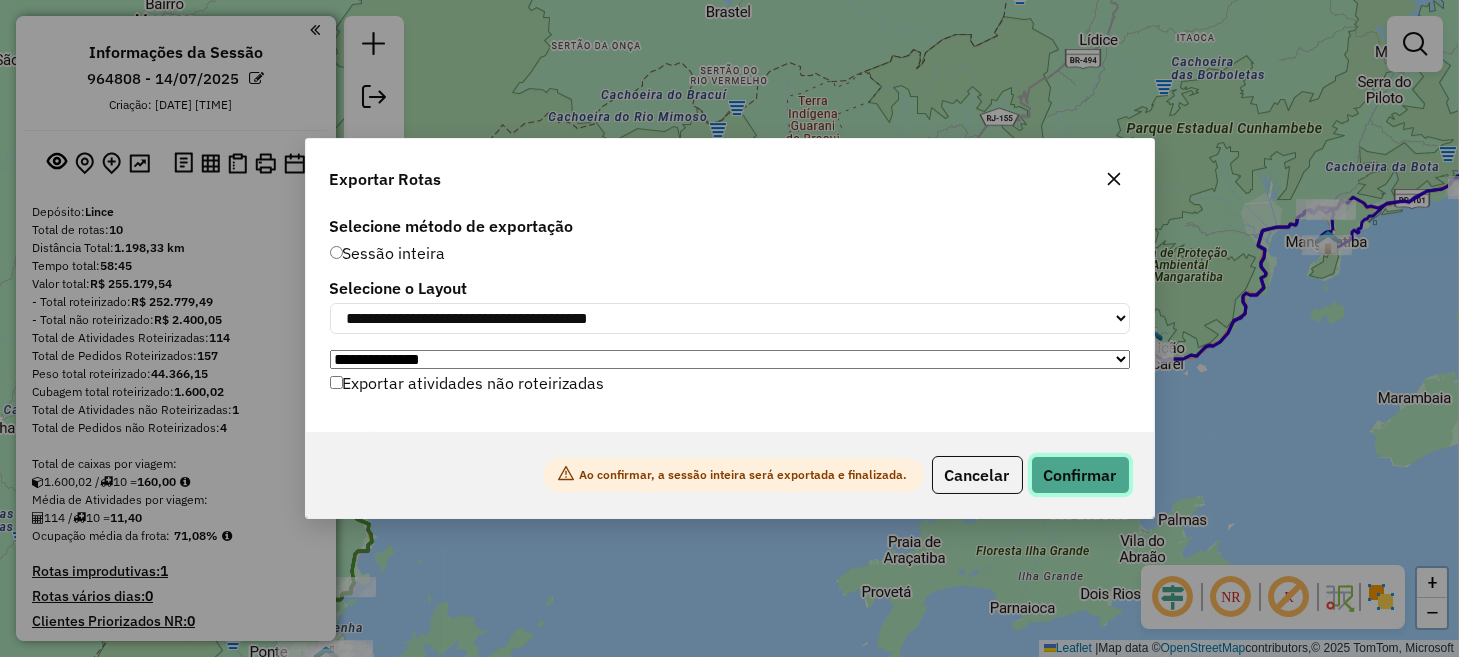 click on "Confirmar" 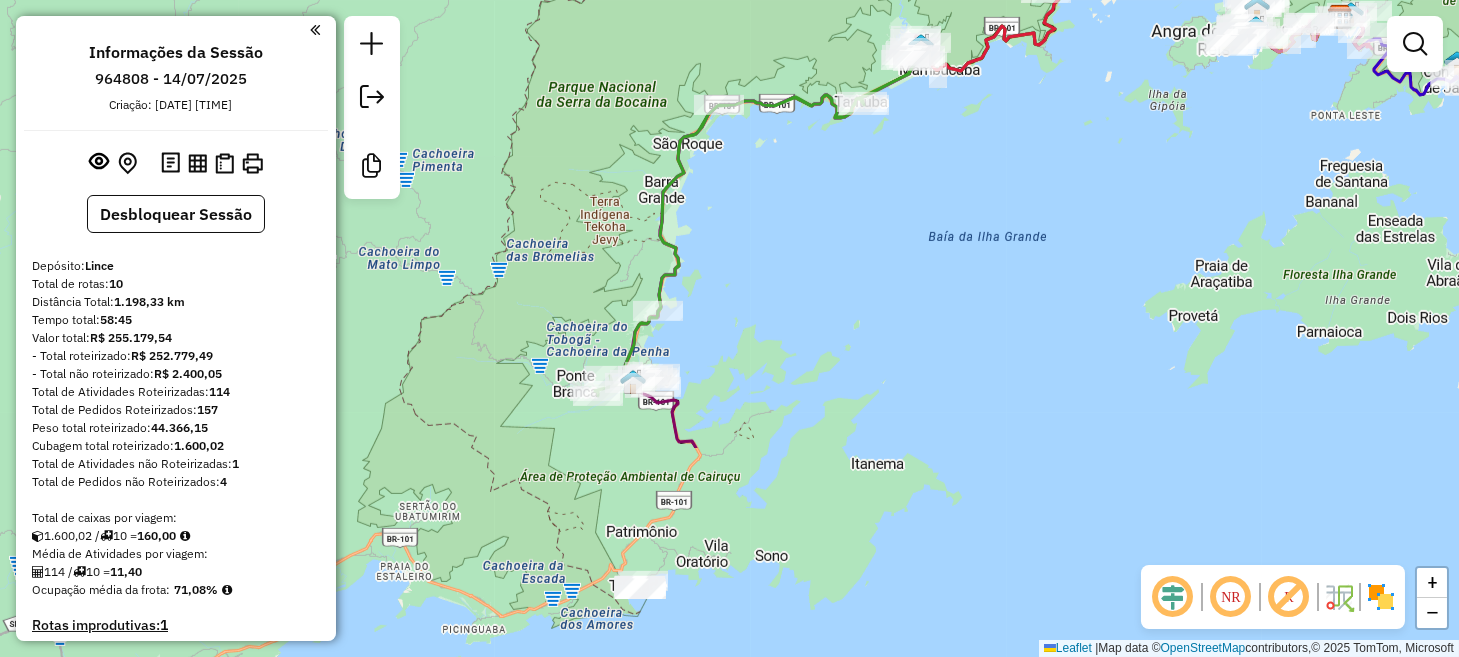 drag, startPoint x: 563, startPoint y: 530, endPoint x: 884, endPoint y: 234, distance: 436.64288 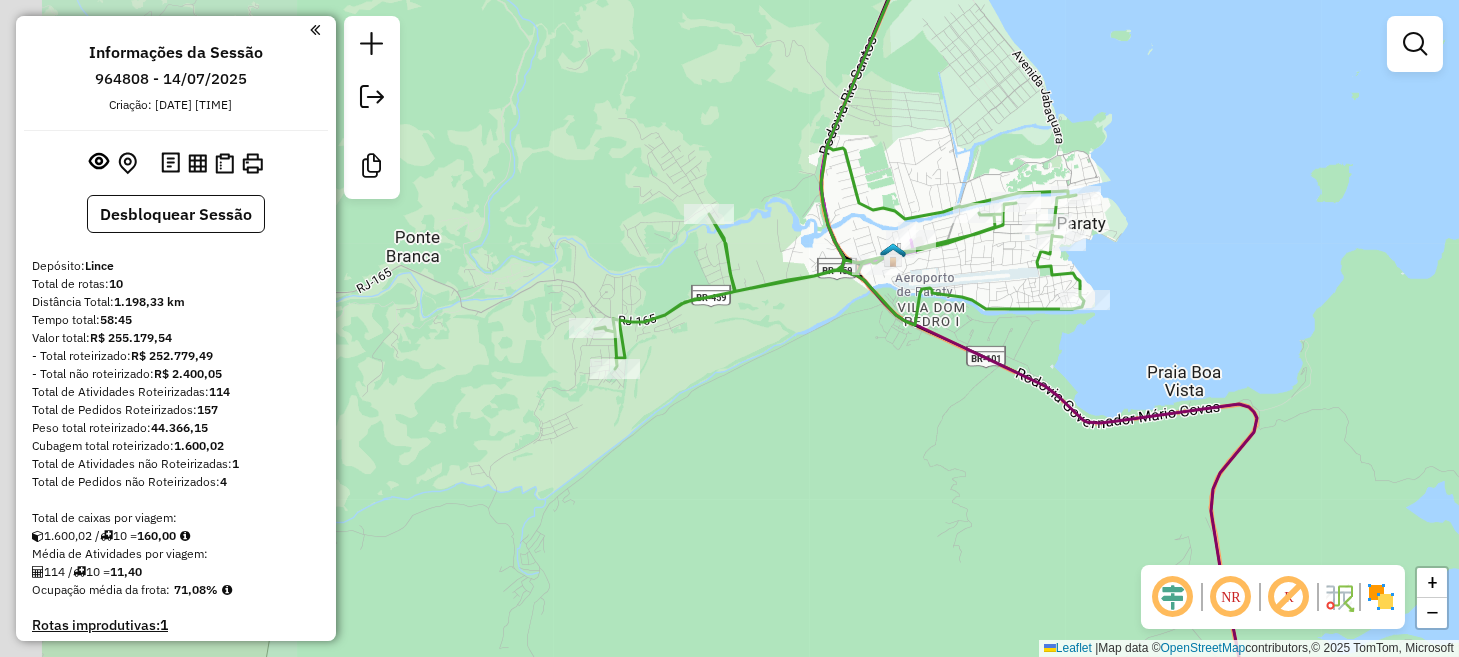 drag, startPoint x: 657, startPoint y: 306, endPoint x: 1088, endPoint y: 341, distance: 432.4188 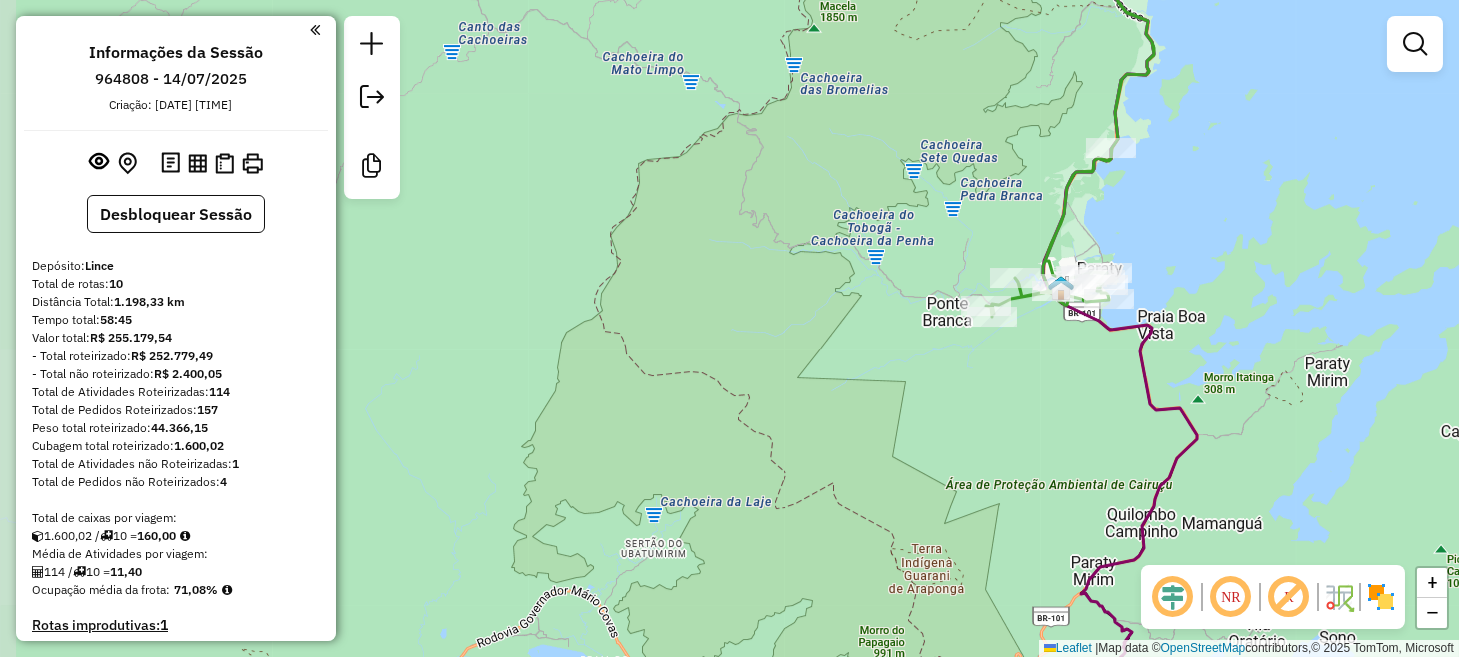 drag, startPoint x: 1178, startPoint y: 157, endPoint x: 1029, endPoint y: 364, distance: 255.04901 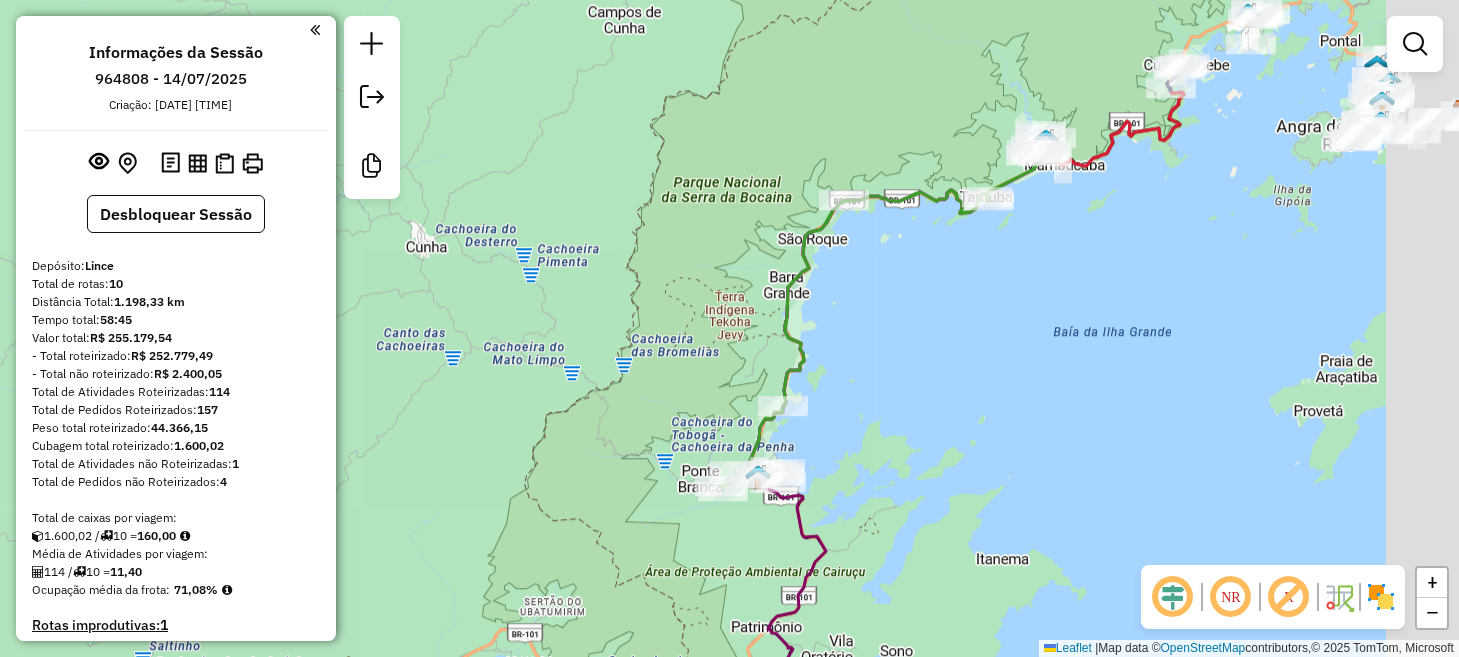 drag, startPoint x: 1164, startPoint y: 223, endPoint x: 870, endPoint y: 339, distance: 316.05695 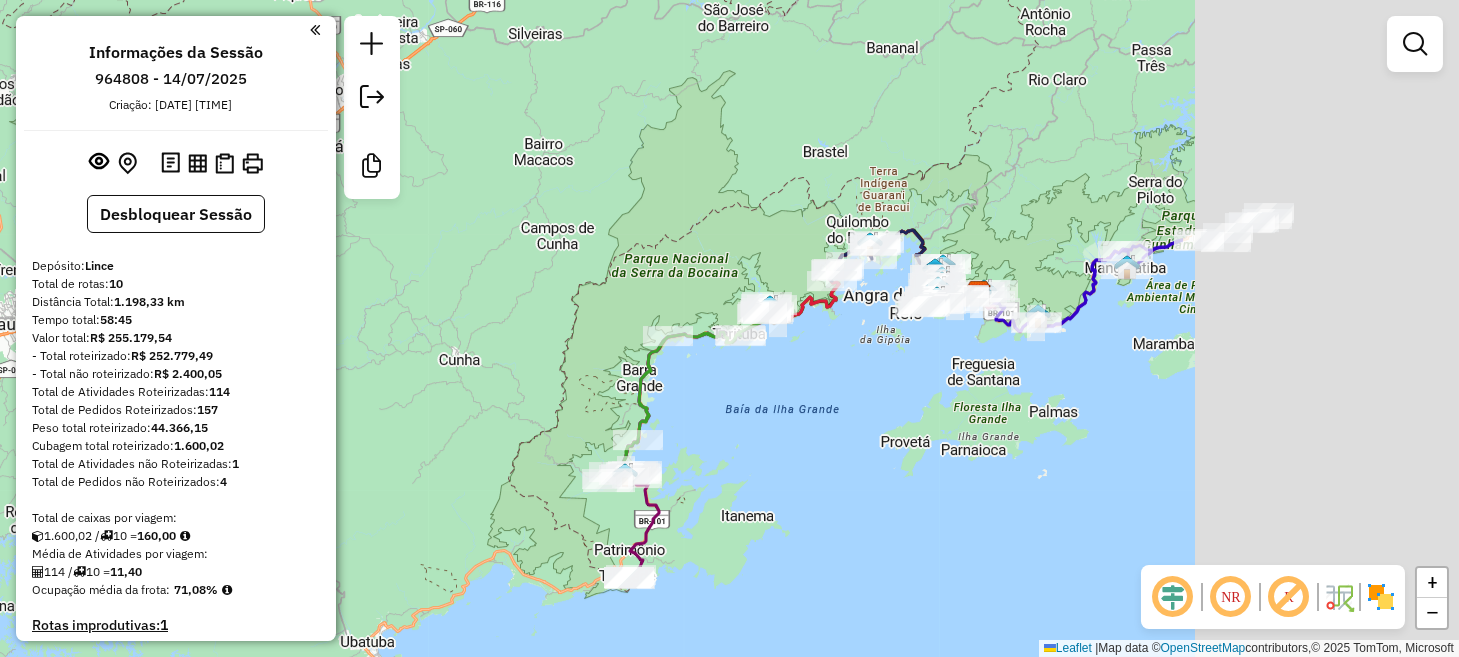 drag, startPoint x: 1203, startPoint y: 292, endPoint x: 733, endPoint y: 454, distance: 497.1358 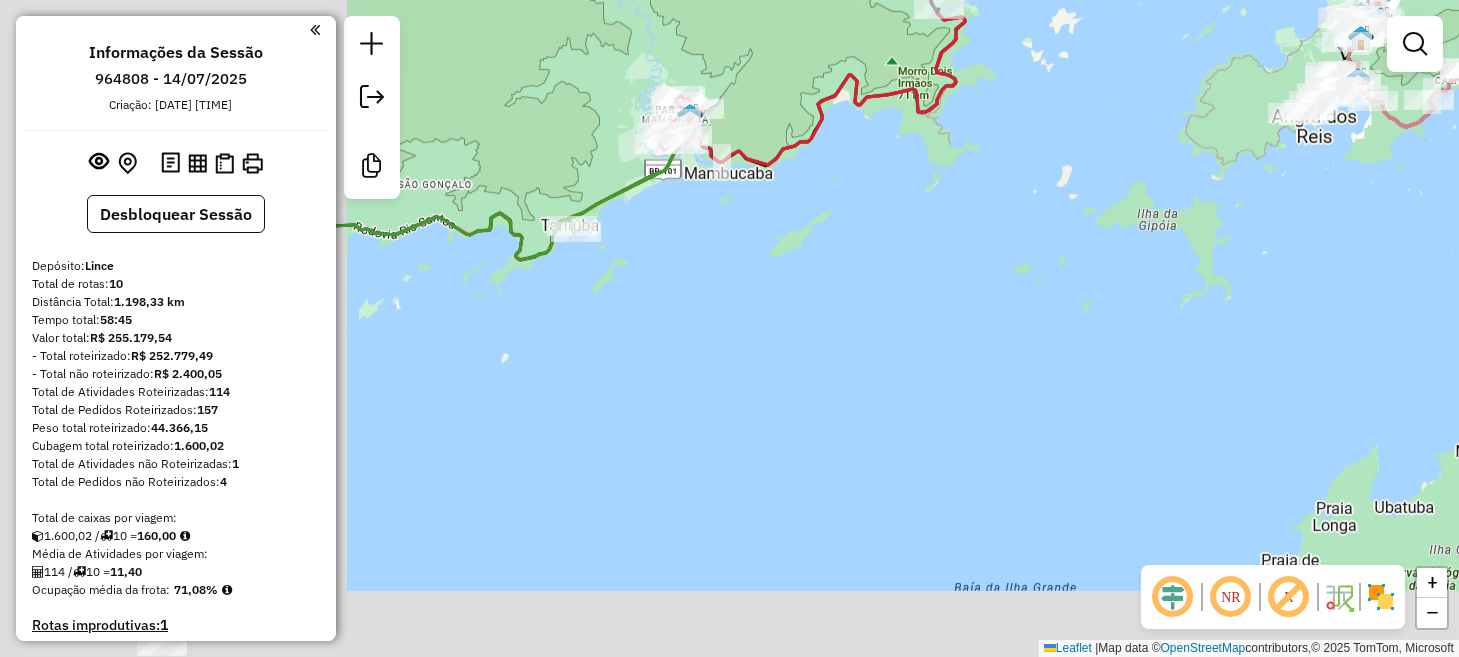 drag, startPoint x: 676, startPoint y: 467, endPoint x: 1036, endPoint y: 382, distance: 369.89862 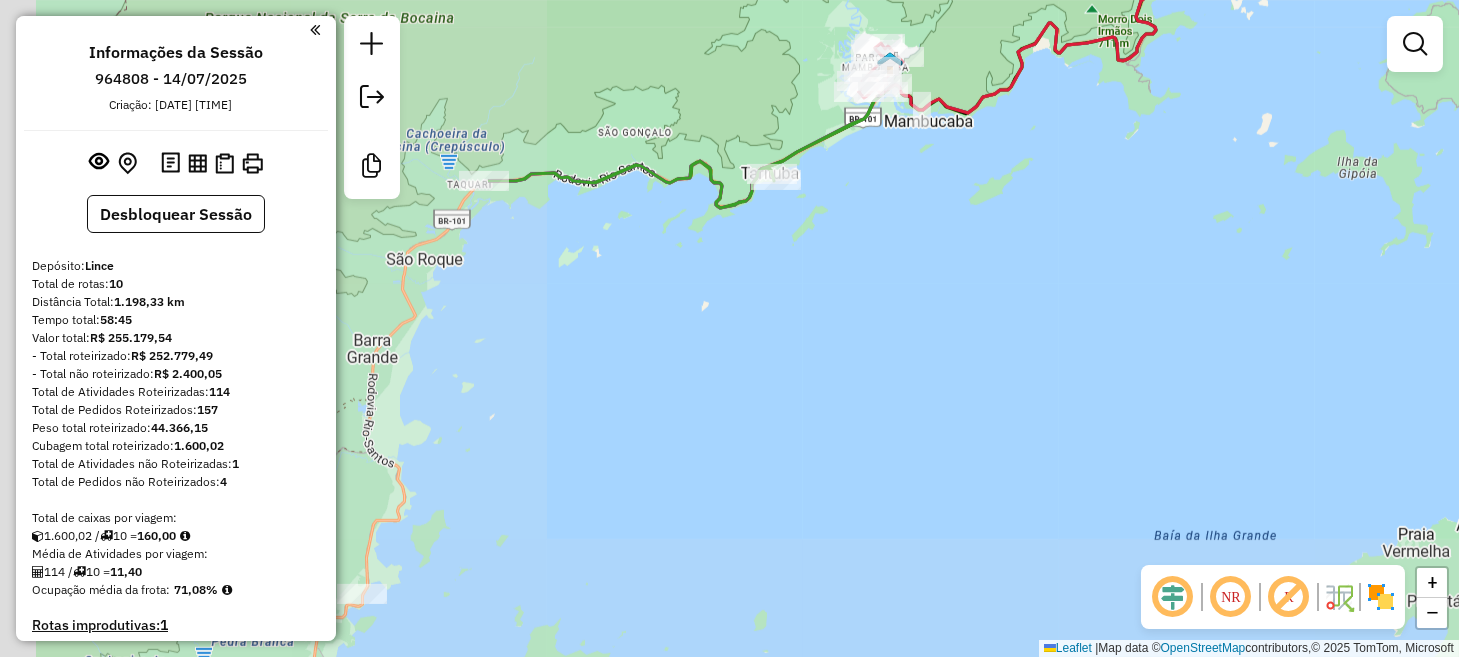 drag, startPoint x: 1036, startPoint y: 382, endPoint x: 1051, endPoint y: 375, distance: 16.552946 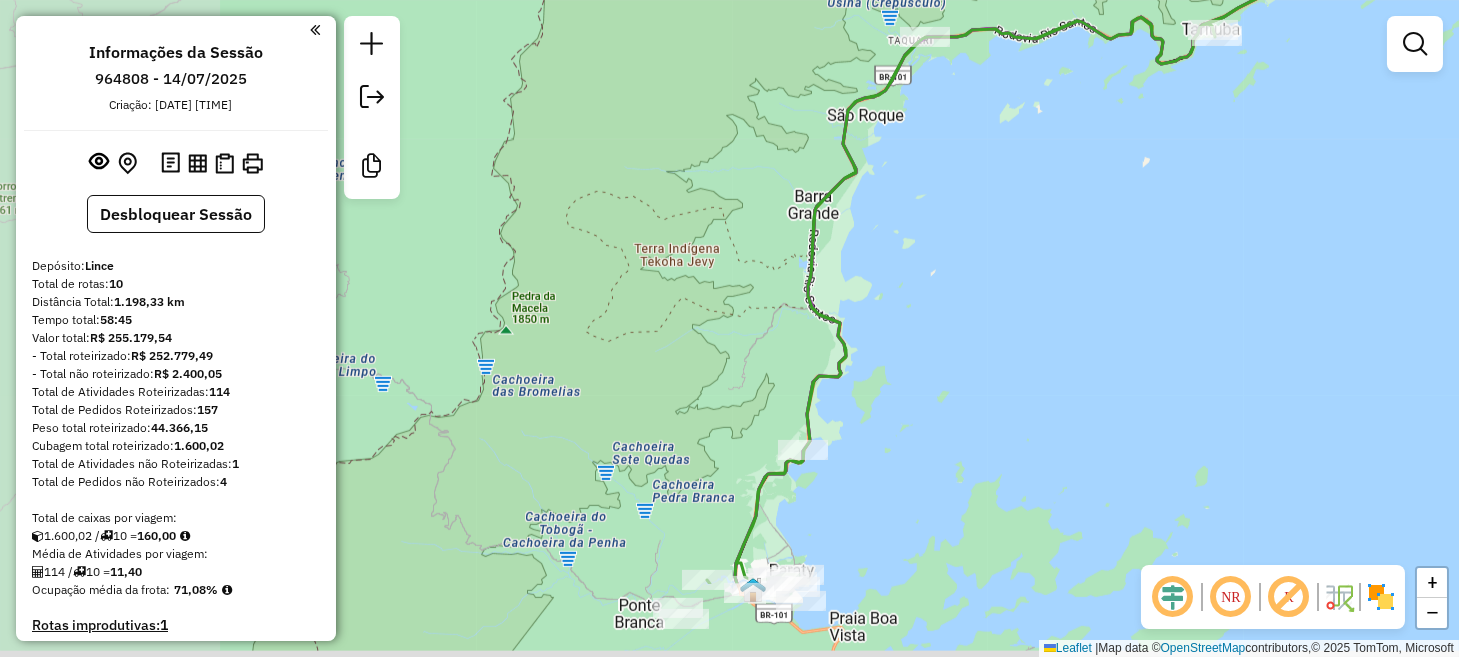 drag, startPoint x: 800, startPoint y: 351, endPoint x: 1241, endPoint y: 191, distance: 469.1279 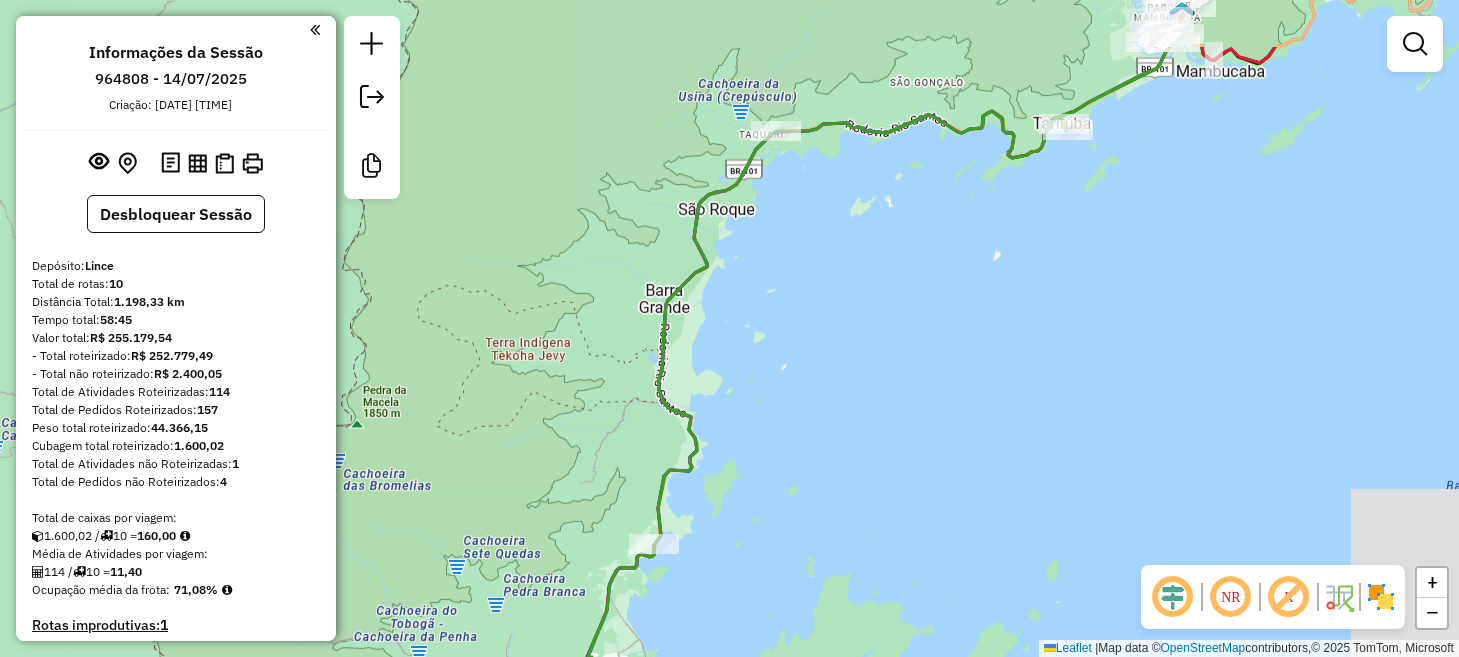 drag, startPoint x: 1319, startPoint y: 154, endPoint x: 666, endPoint y: 562, distance: 769.9825 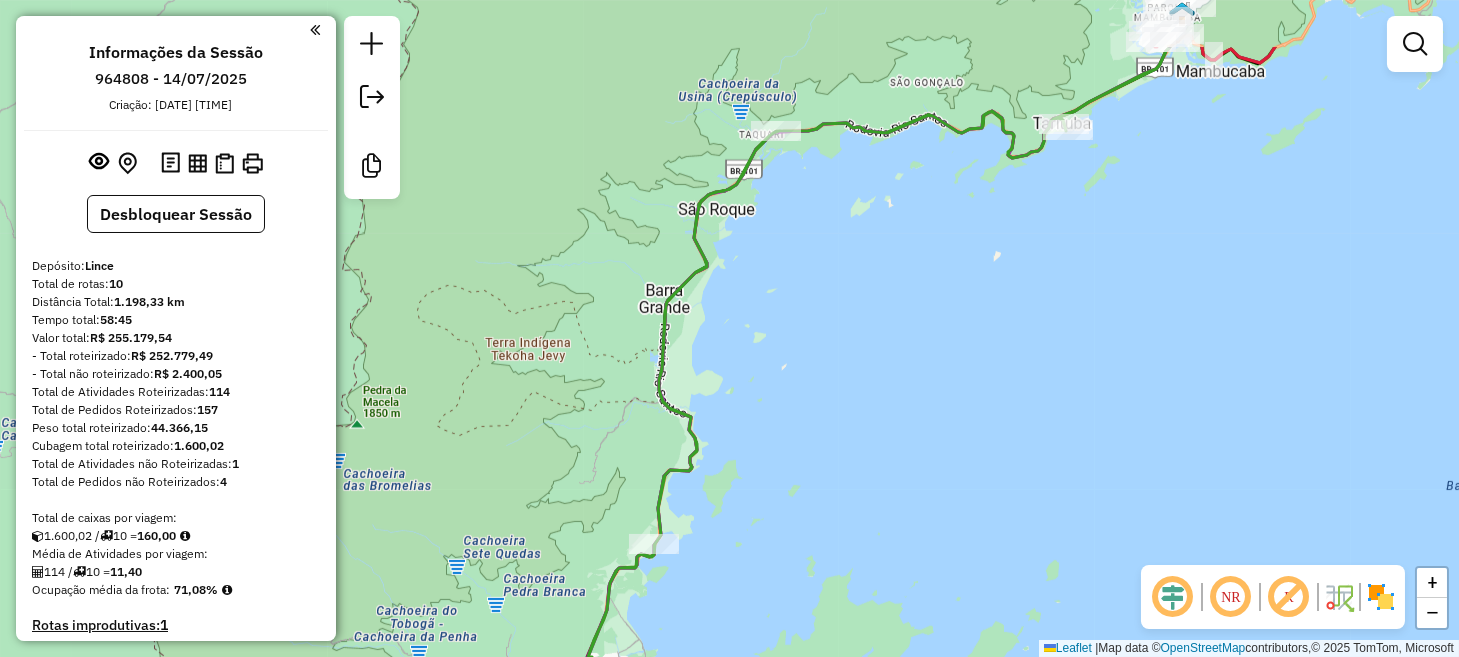 click on "Janela de atendimento Grade de atendimento Capacidade Transportadoras Veículos Cliente Pedidos  Rotas Selecione os dias de semana para filtrar as janelas de atendimento  Seg   Ter   Qua   Qui   Sex   Sáb   Dom  Informe o período da janela de atendimento: De: Até:  Filtrar exatamente a janela do cliente  Considerar janela de atendimento padrão  Selecione os dias de semana para filtrar as grades de atendimento  Seg   Ter   Qua   Qui   Sex   Sáb   Dom   Considerar clientes sem dia de atendimento cadastrado  Clientes fora do dia de atendimento selecionado Filtrar as atividades entre os valores definidos abaixo:  Peso mínimo:   Peso máximo:   Cubagem mínima:   Cubagem máxima:   De:   Até:  Filtrar as atividades entre o tempo de atendimento definido abaixo:  De:   Até:   Considerar capacidade total dos clientes não roteirizados Transportadora: Selecione um ou mais itens Tipo de veículo: Selecione um ou mais itens Veículo: Selecione um ou mais itens Motorista: Selecione um ou mais itens Nome: Rótulo:" 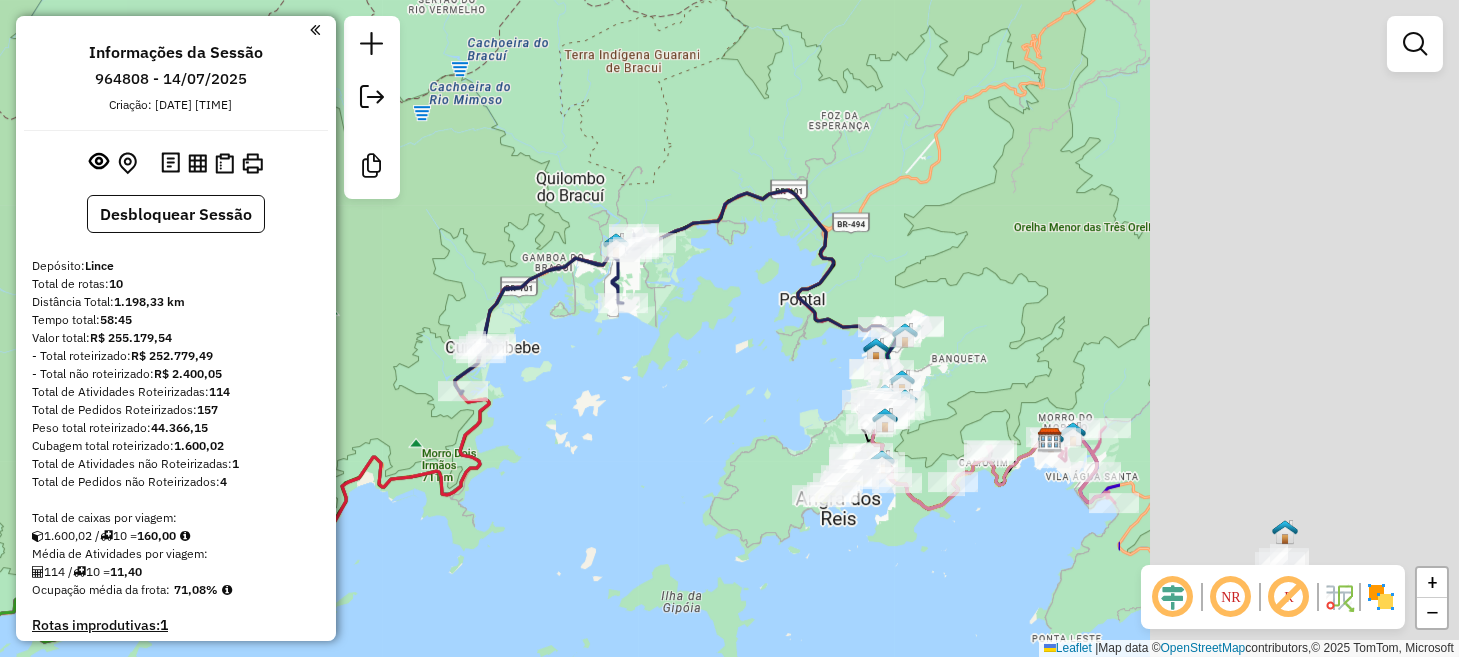 drag, startPoint x: 970, startPoint y: 448, endPoint x: 485, endPoint y: 635, distance: 519.8019 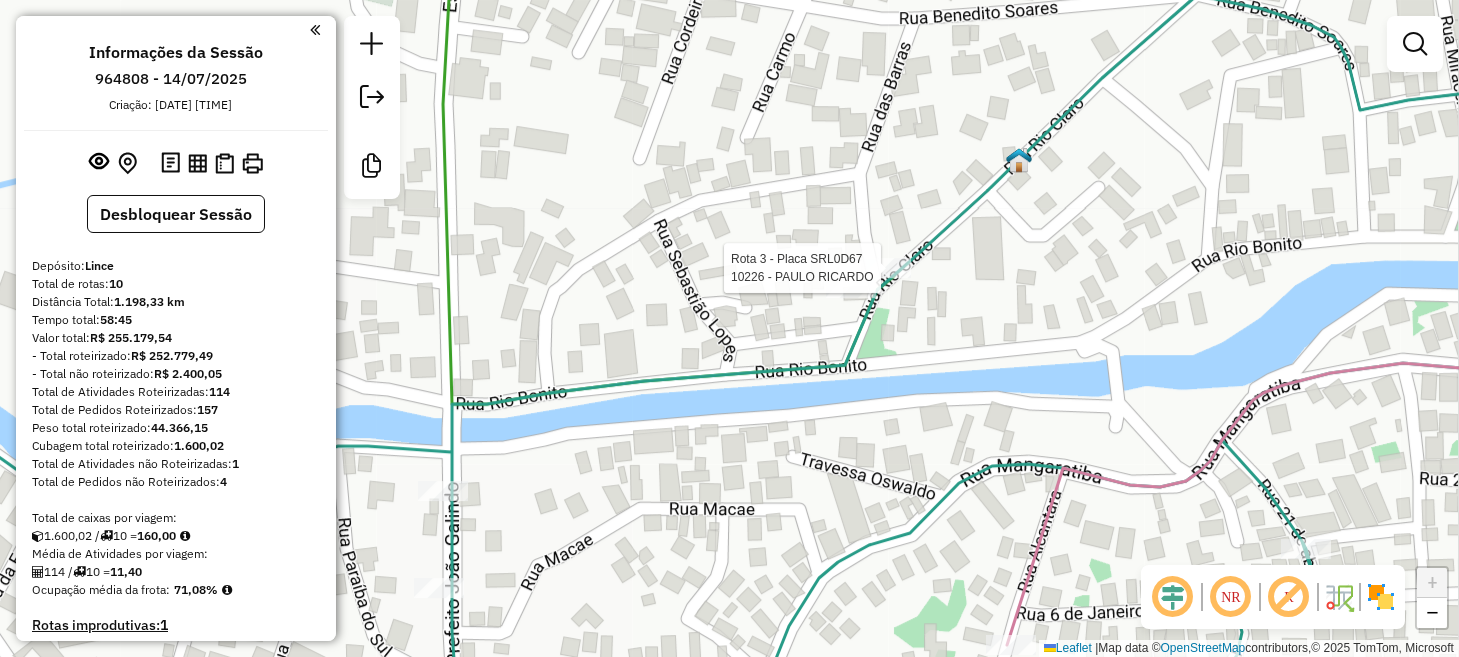 select on "*********" 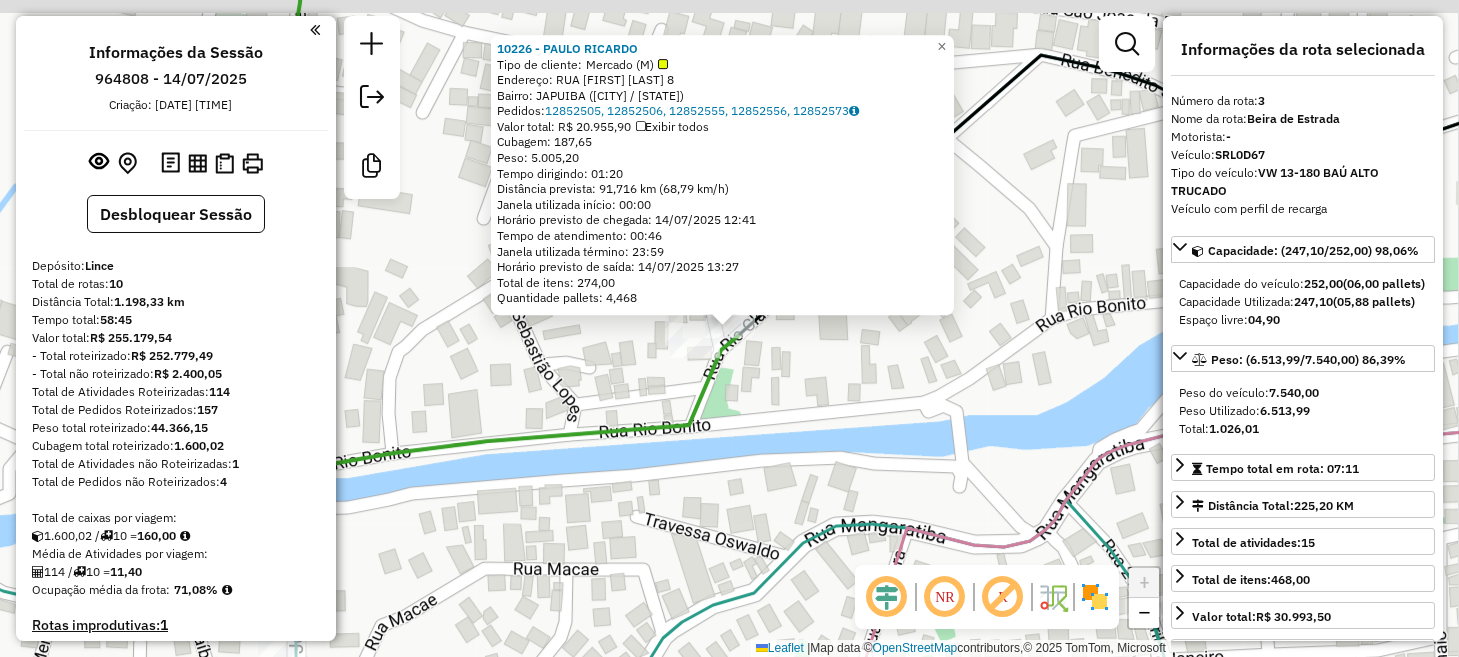 scroll, scrollTop: 992, scrollLeft: 0, axis: vertical 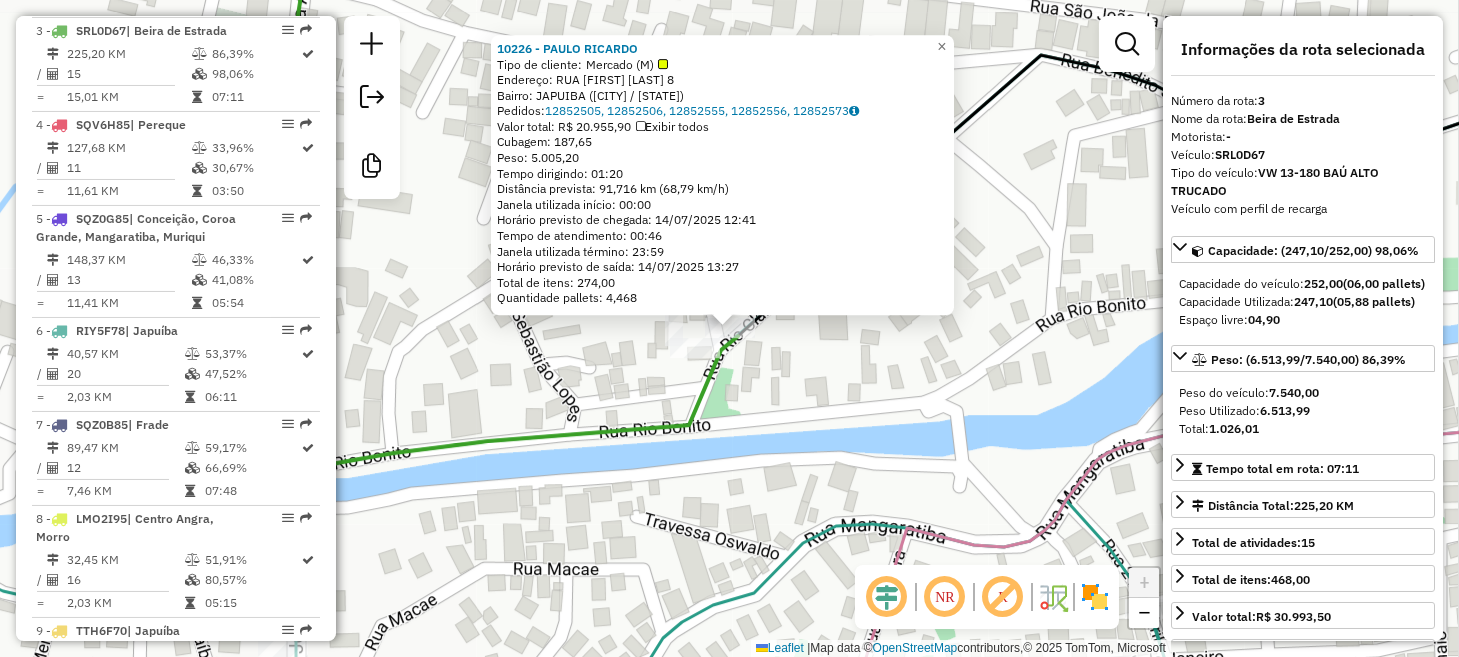 click on "10226 - PAULO RICARDO  Tipo de cliente:   Mercado (M)   Endereço:  RUA BENEDITO SOARES 8   Bairro: JAPUIBA (ANGRA DOS REIS / RJ)   Pedidos:  12852505, 12852506, 12852555, 12852556, 12852573   Valor total: R$ 20.955,90   Exibir todos   Cubagem: 187,65  Peso: 5.005,20  Tempo dirigindo: 01:20   Distância prevista: 91,716 km (68,79 km/h)   Janela utilizada início: 00:00   Horário previsto de chegada: 14/07/2025 12:41   Tempo de atendimento: 00:46   Janela utilizada término: 23:59   Horário previsto de saída: 14/07/2025 13:27   Total de itens: 274,00   Quantidade pallets: 4,468  × Janela de atendimento Grade de atendimento Capacidade Transportadoras Veículos Cliente Pedidos  Rotas Selecione os dias de semana para filtrar as janelas de atendimento  Seg   Ter   Qua   Qui   Sex   Sáb   Dom  Informe o período da janela de atendimento: De: Até:  Filtrar exatamente a janela do cliente  Considerar janela de atendimento padrão  Selecione os dias de semana para filtrar as grades de atendimento  Seg   Ter  De:" 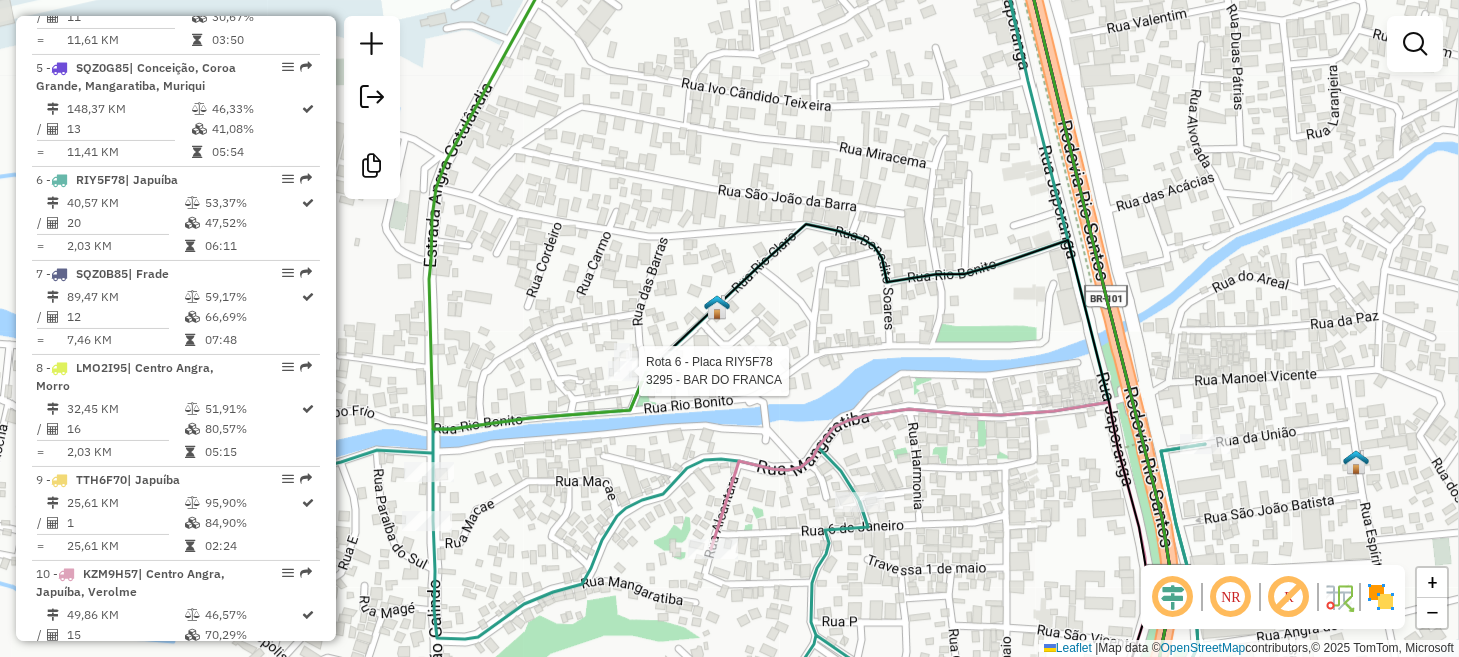 select on "*********" 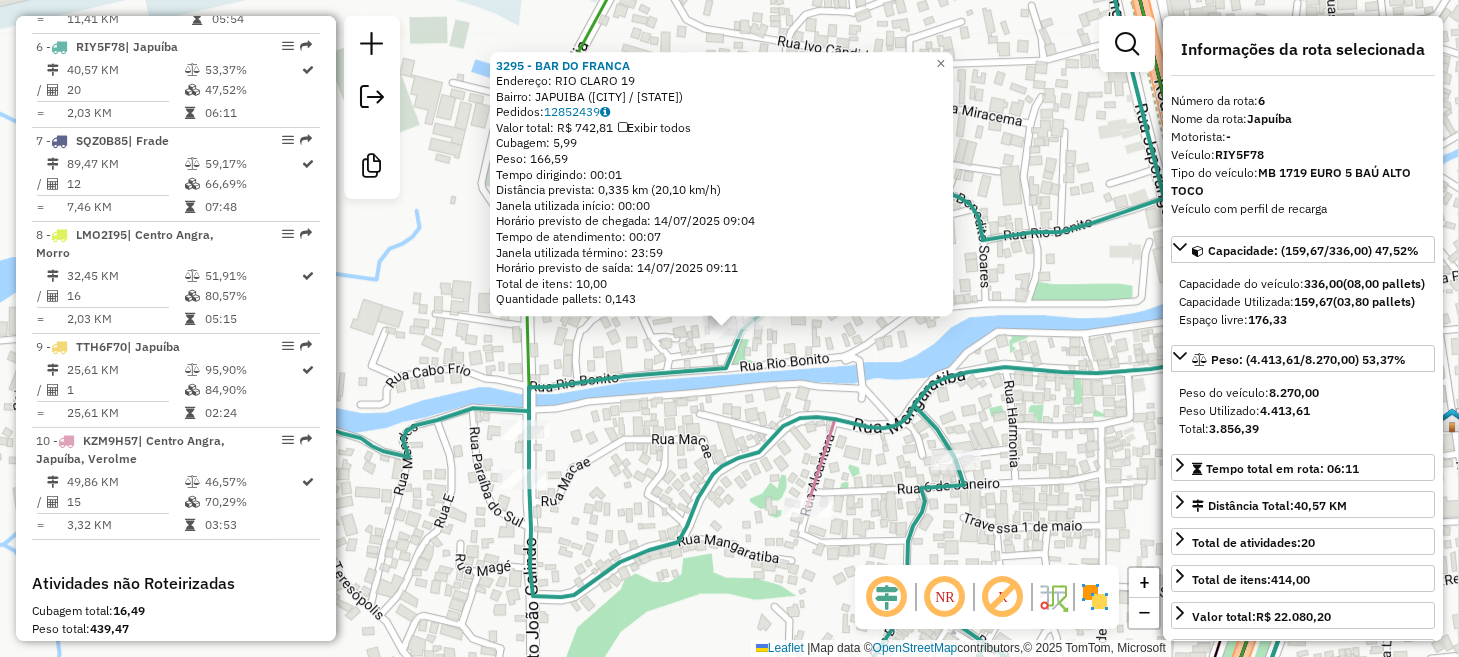 scroll, scrollTop: 1292, scrollLeft: 0, axis: vertical 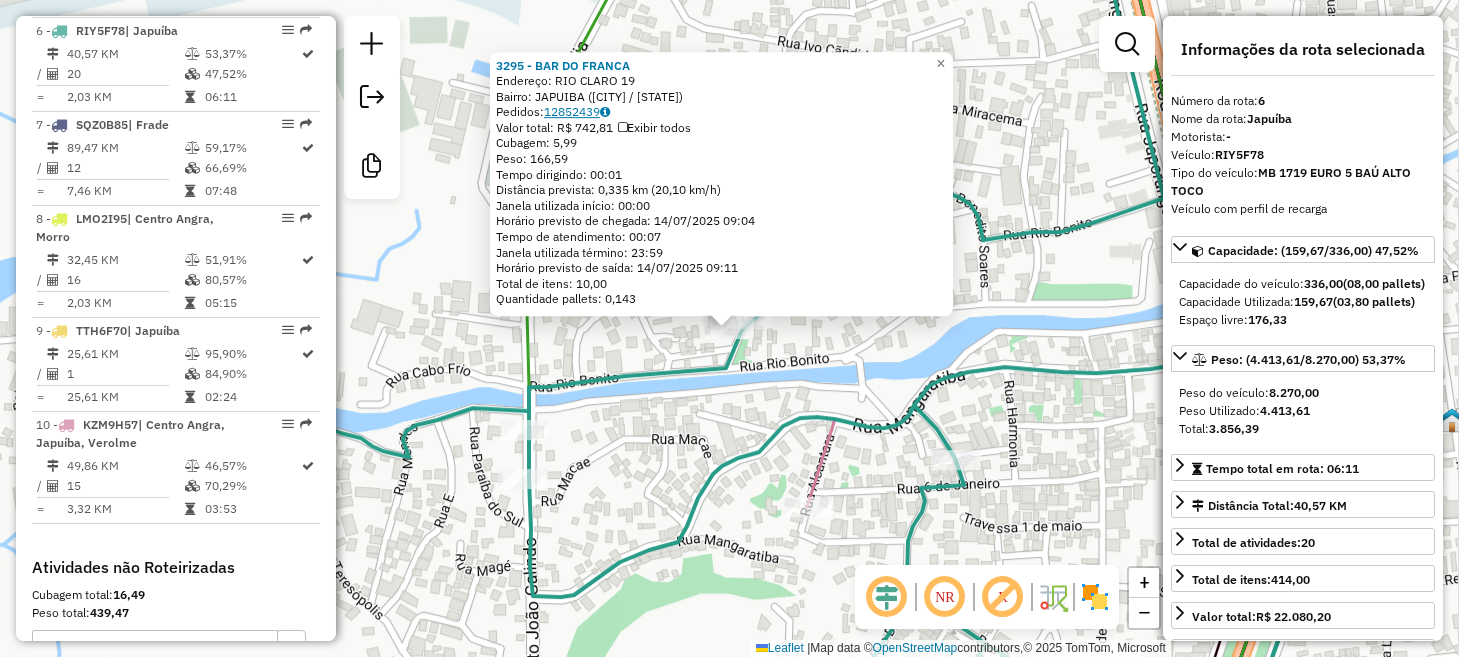 click on "12852439" 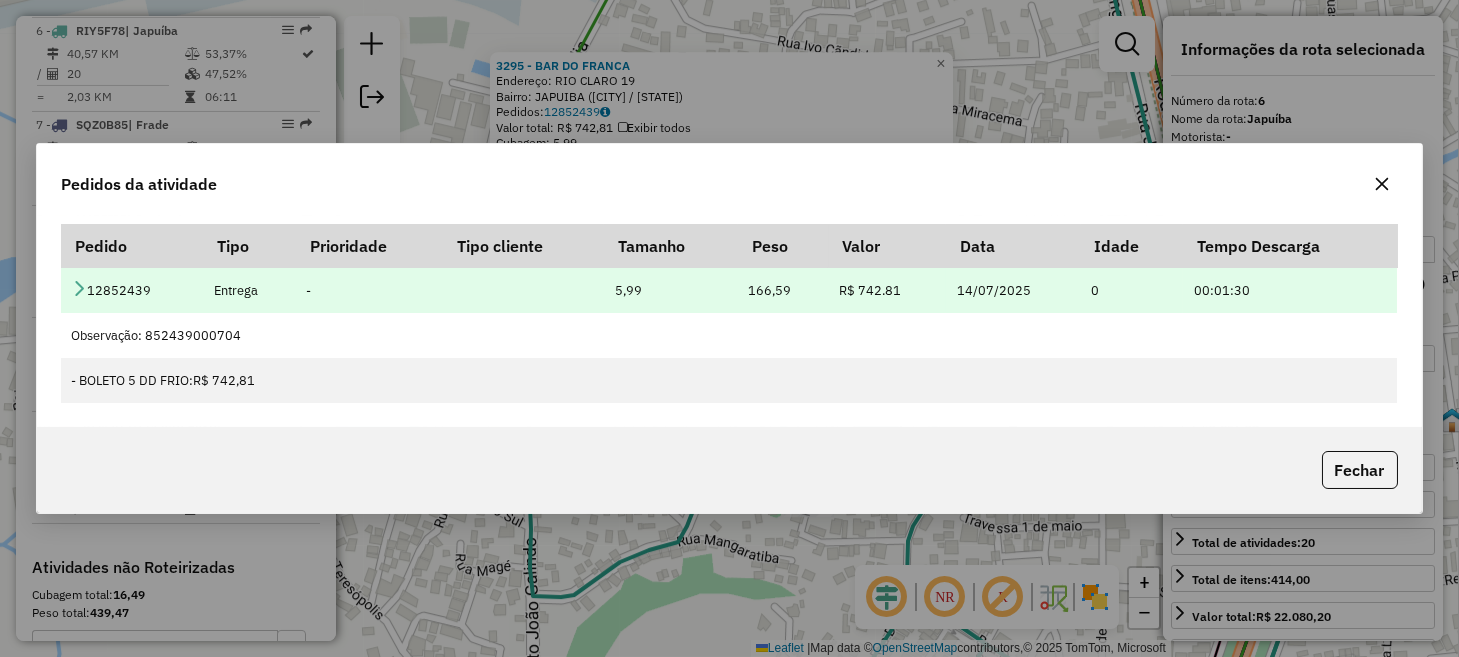 click at bounding box center [79, 288] 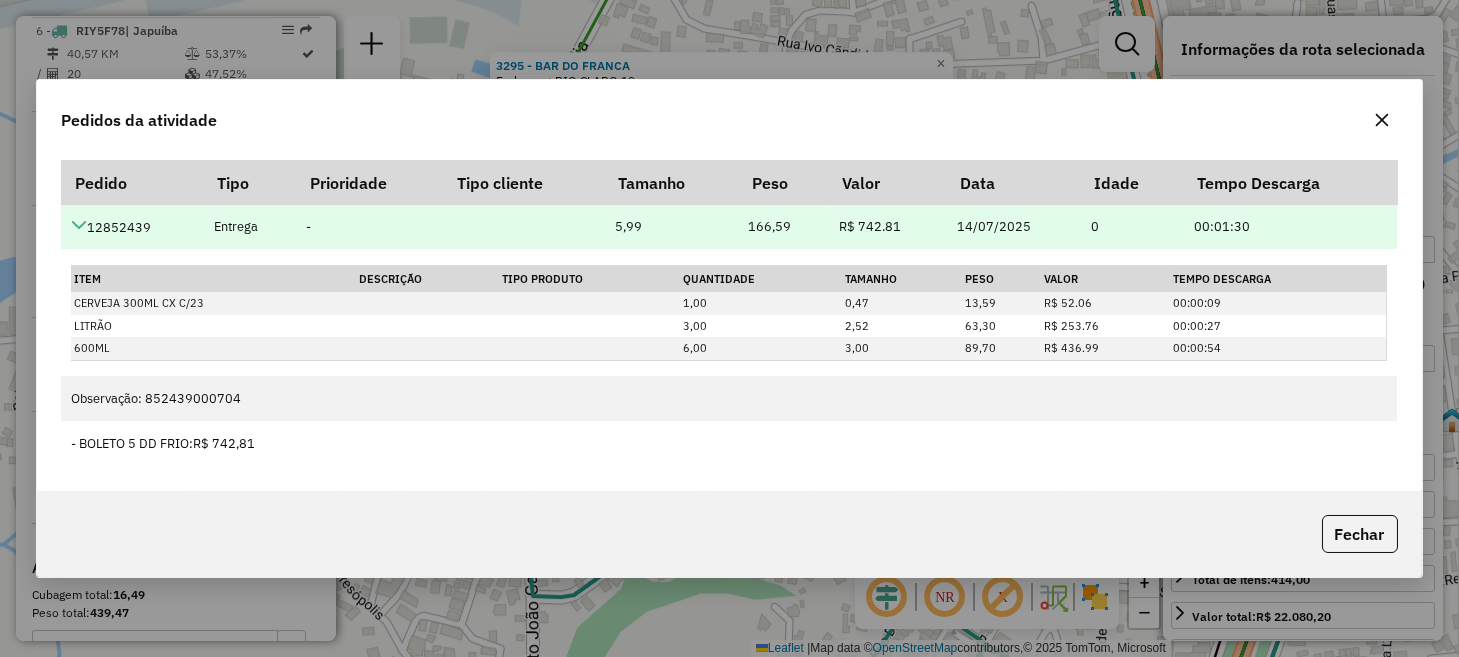 click at bounding box center [79, 225] 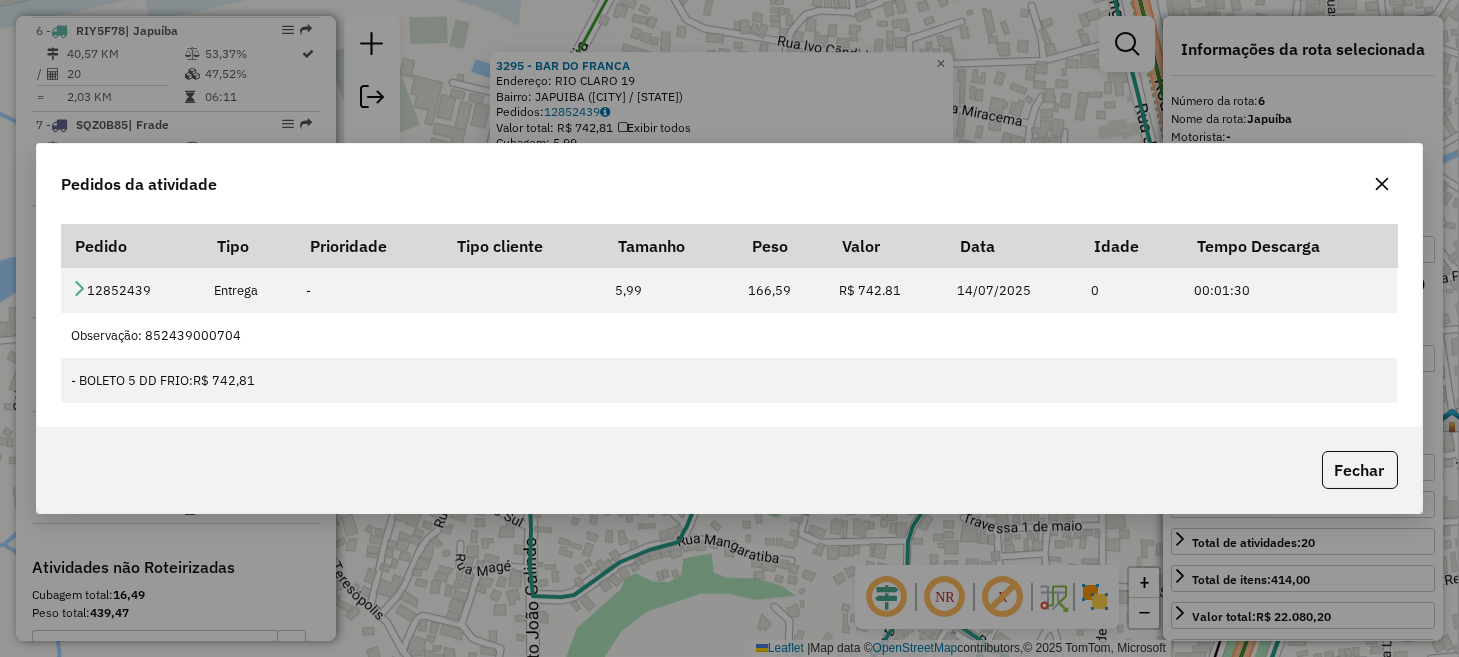 click 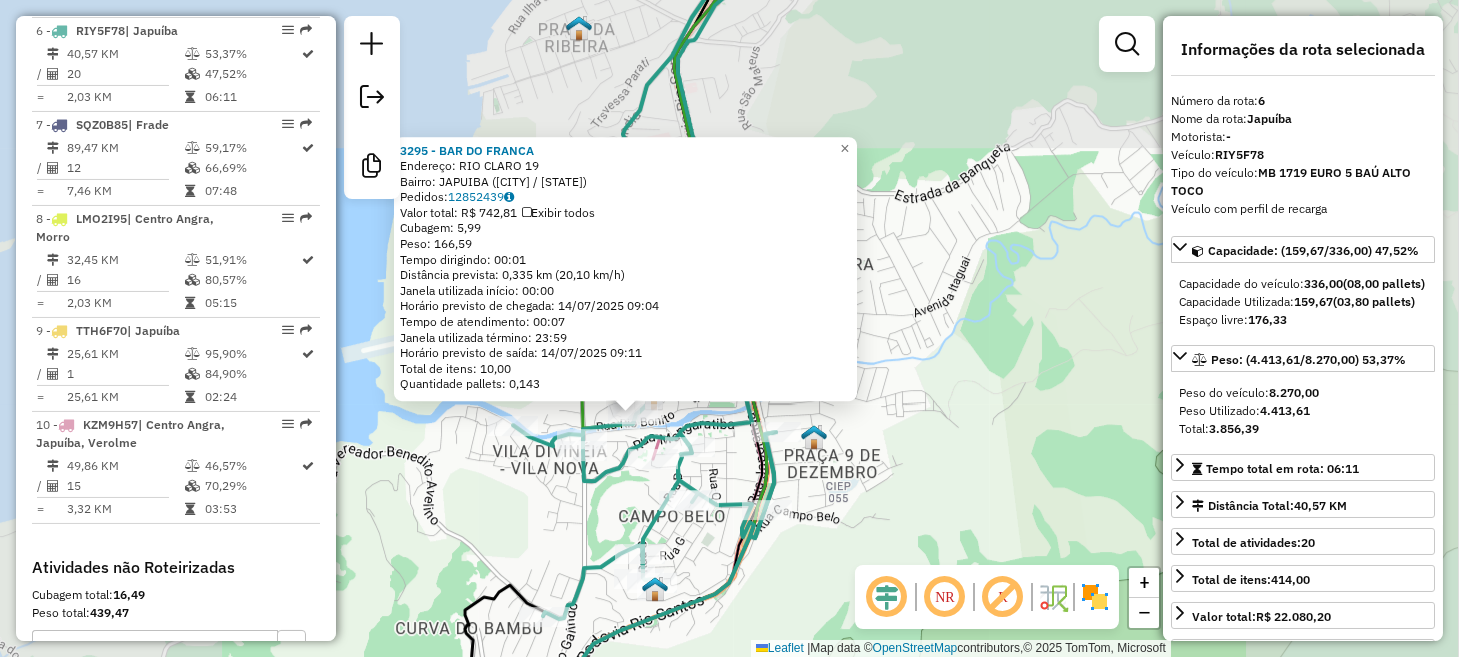 click on "3295 - BAR DO FRANCA  Endereço:  RIO CLARO 19   Bairro: JAPUIBA (ANGRA DOS REIS / RJ)   Pedidos:  12852439   Valor total: R$ 742,81   Exibir todos   Cubagem: 5,99  Peso: 166,59  Tempo dirigindo: 00:01   Distância prevista: 0,335 km (20,10 km/h)   Janela utilizada início: 00:00   Horário previsto de chegada: 14/07/2025 09:04   Tempo de atendimento: 00:07   Janela utilizada término: 23:59   Horário previsto de saída: 14/07/2025 09:11   Total de itens: 10,00   Quantidade pallets: 0,143  × Janela de atendimento Grade de atendimento Capacidade Transportadoras Veículos Cliente Pedidos  Rotas Selecione os dias de semana para filtrar as janelas de atendimento  Seg   Ter   Qua   Qui   Sex   Sáb   Dom  Informe o período da janela de atendimento: De: Até:  Filtrar exatamente a janela do cliente  Considerar janela de atendimento padrão  Selecione os dias de semana para filtrar as grades de atendimento  Seg   Ter   Qua   Qui   Sex   Sáb   Dom   Considerar clientes sem dia de atendimento cadastrado  De:  De:" 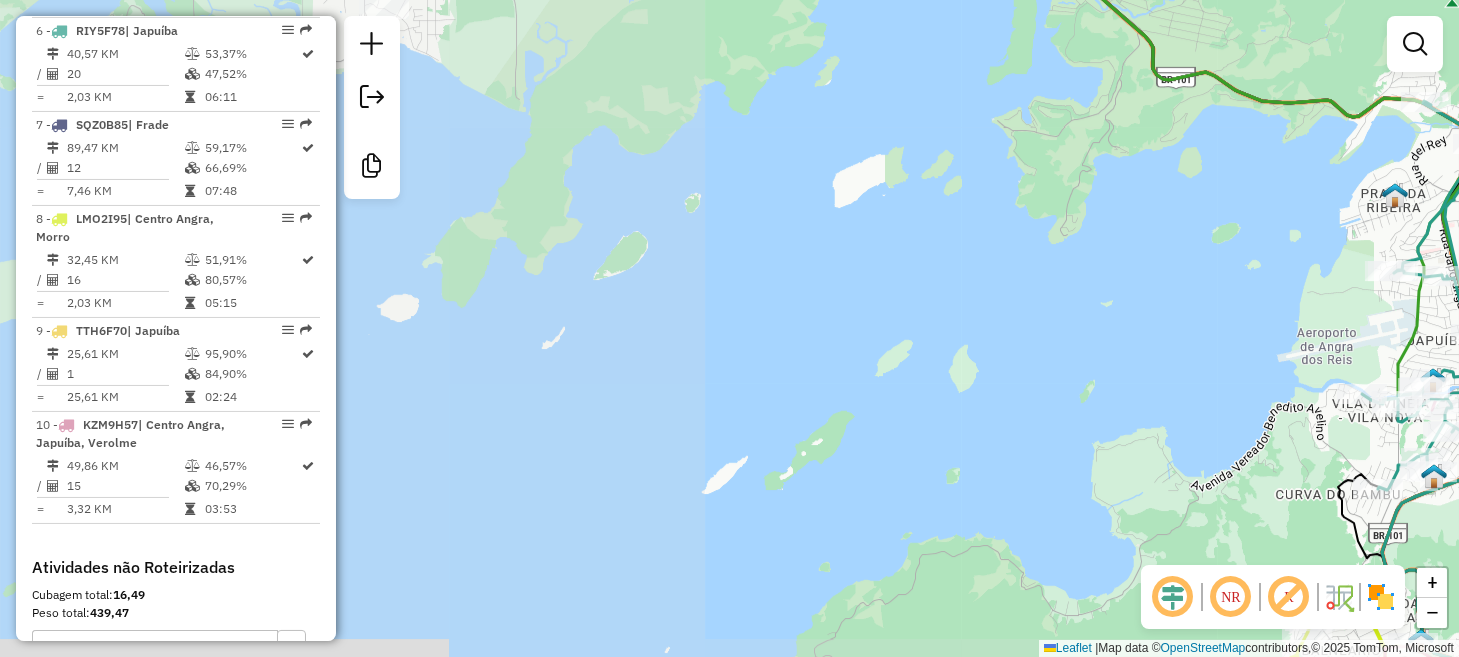 drag, startPoint x: 435, startPoint y: 473, endPoint x: 1300, endPoint y: 415, distance: 866.9423 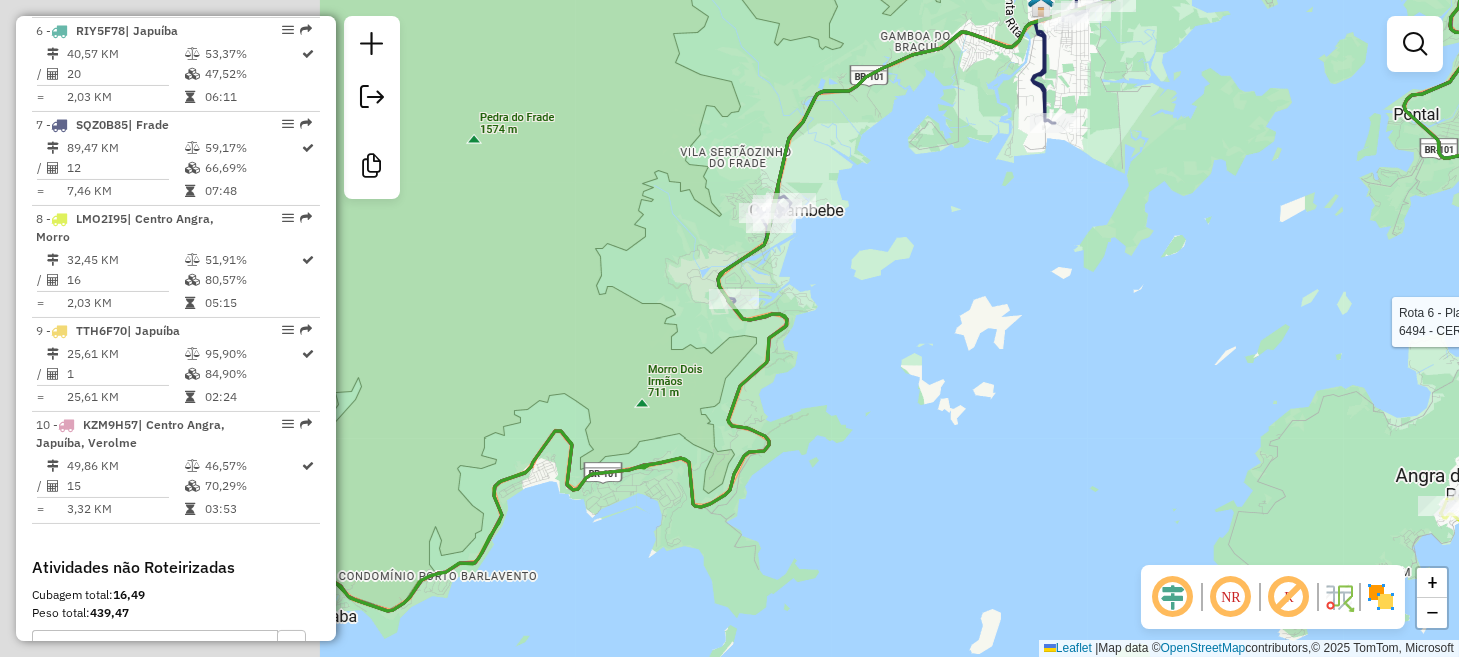drag, startPoint x: 650, startPoint y: 449, endPoint x: 1296, endPoint y: 349, distance: 653.6941 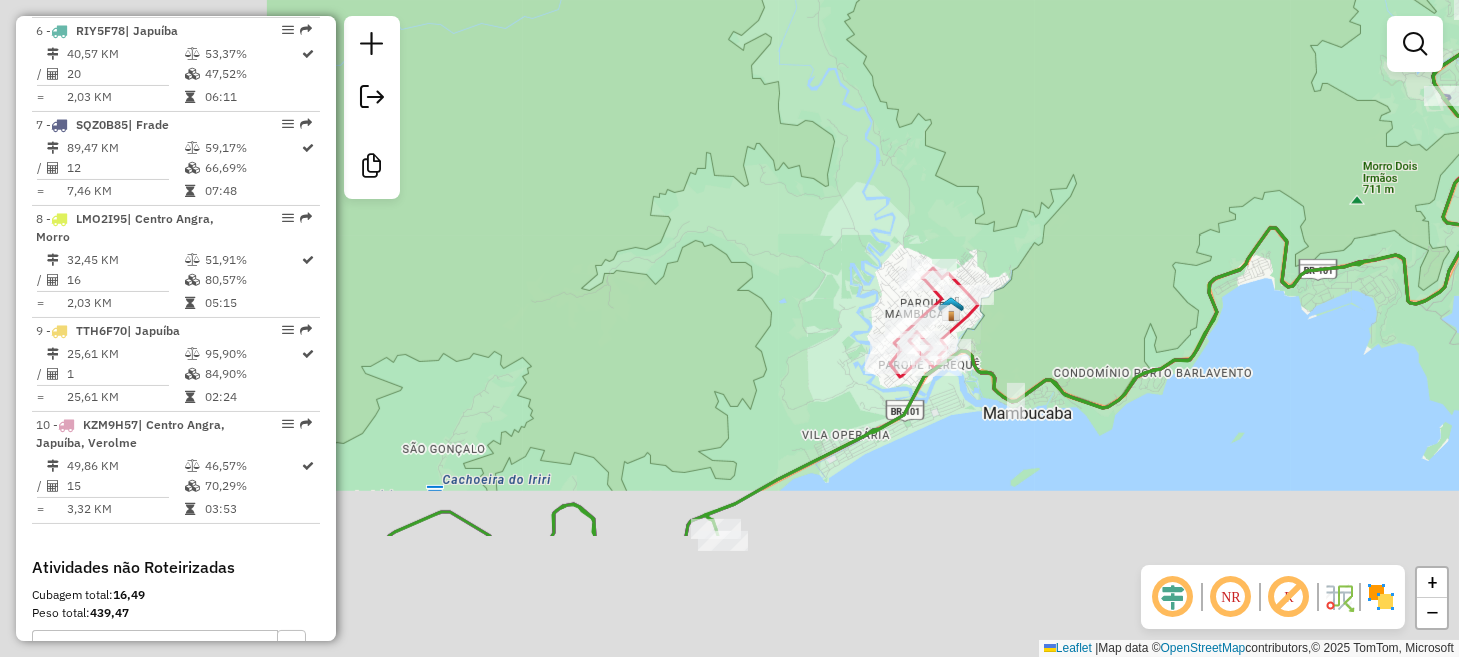 drag, startPoint x: 674, startPoint y: 443, endPoint x: 1293, endPoint y: 198, distance: 665.72217 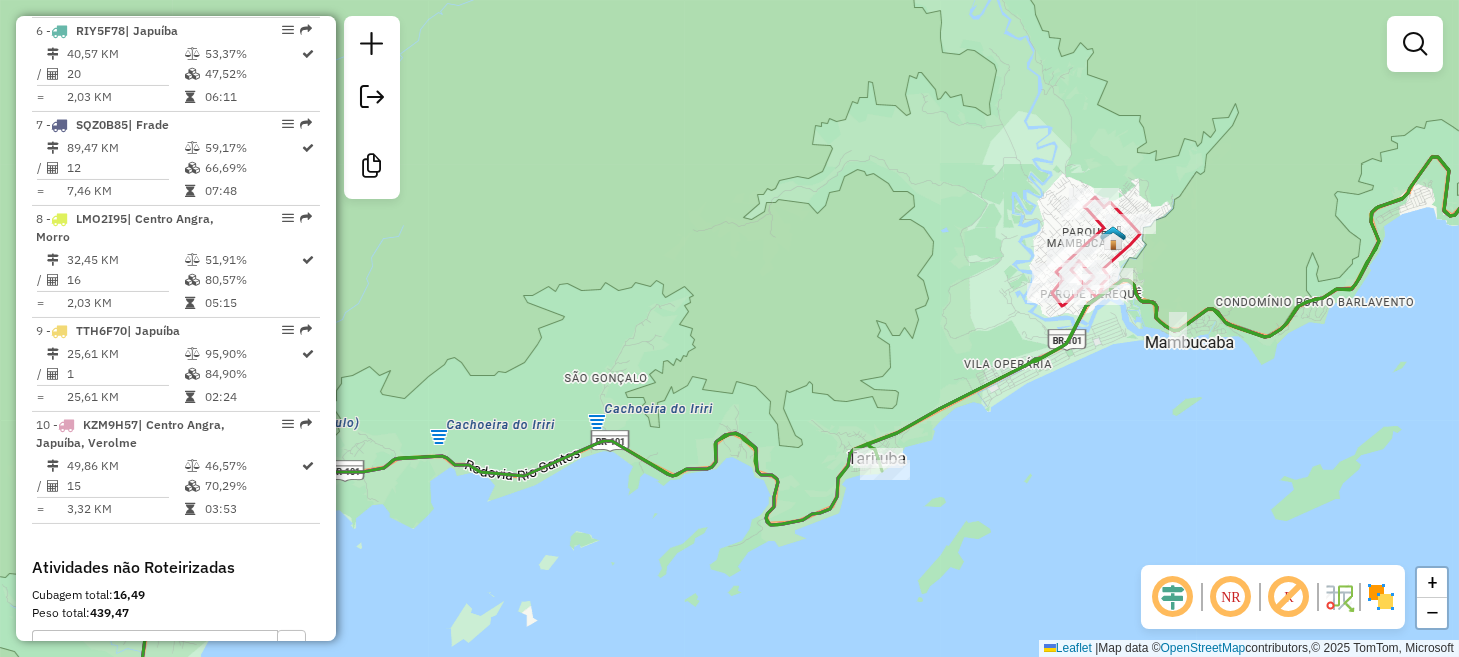 drag, startPoint x: 824, startPoint y: 547, endPoint x: 1153, endPoint y: 322, distance: 398.58 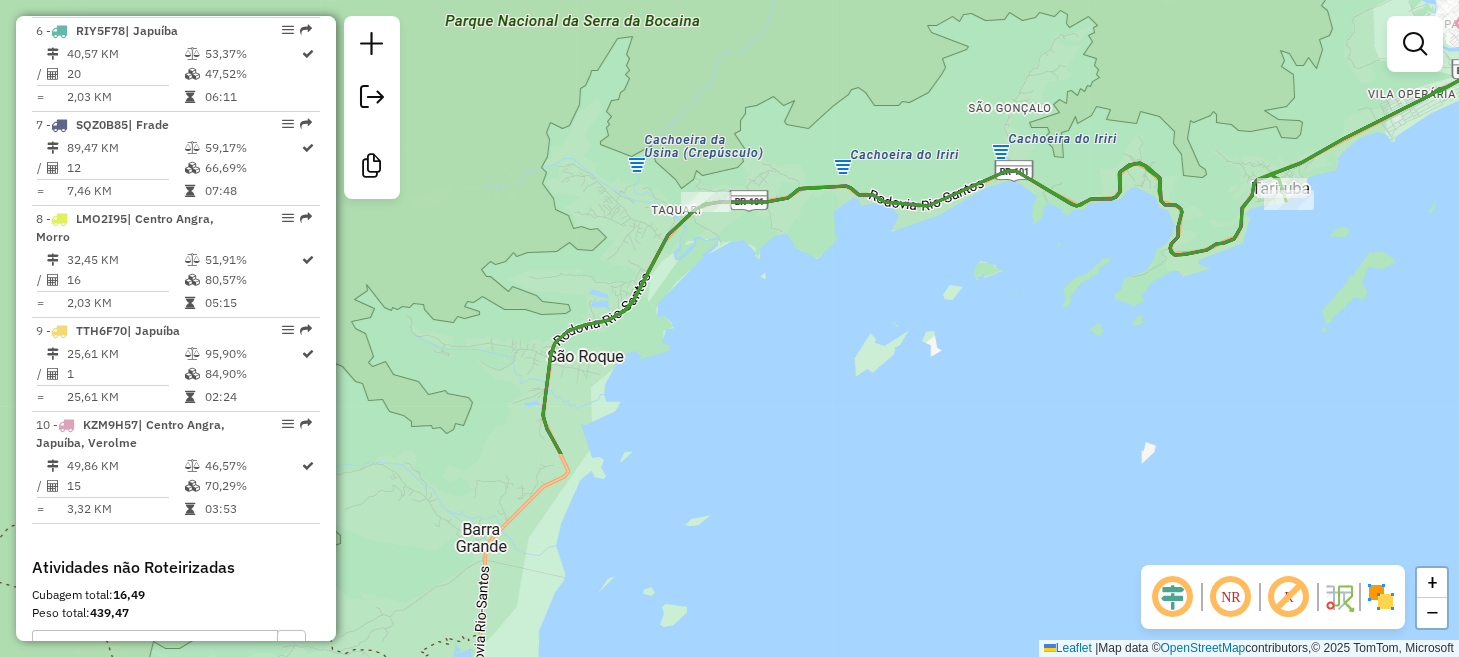 drag, startPoint x: 750, startPoint y: 495, endPoint x: 1054, endPoint y: 179, distance: 438.4883 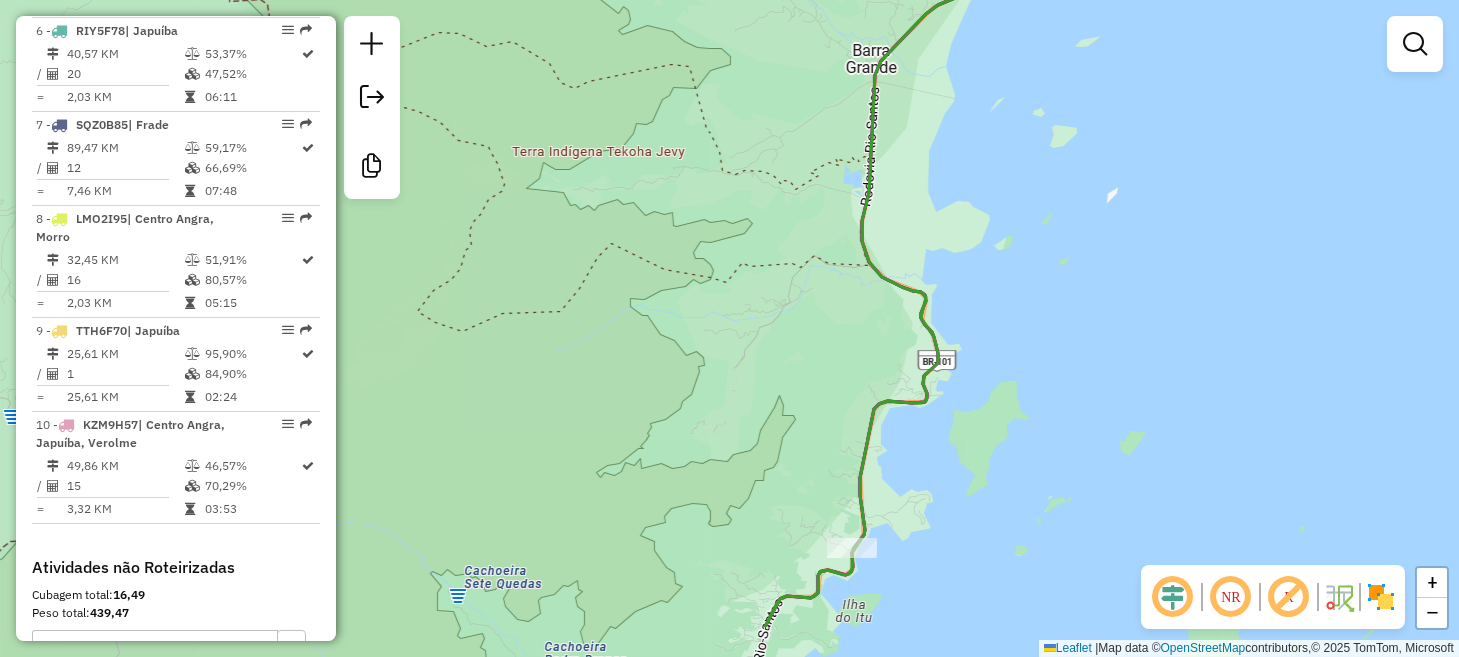 drag, startPoint x: 985, startPoint y: 252, endPoint x: 991, endPoint y: 150, distance: 102.176315 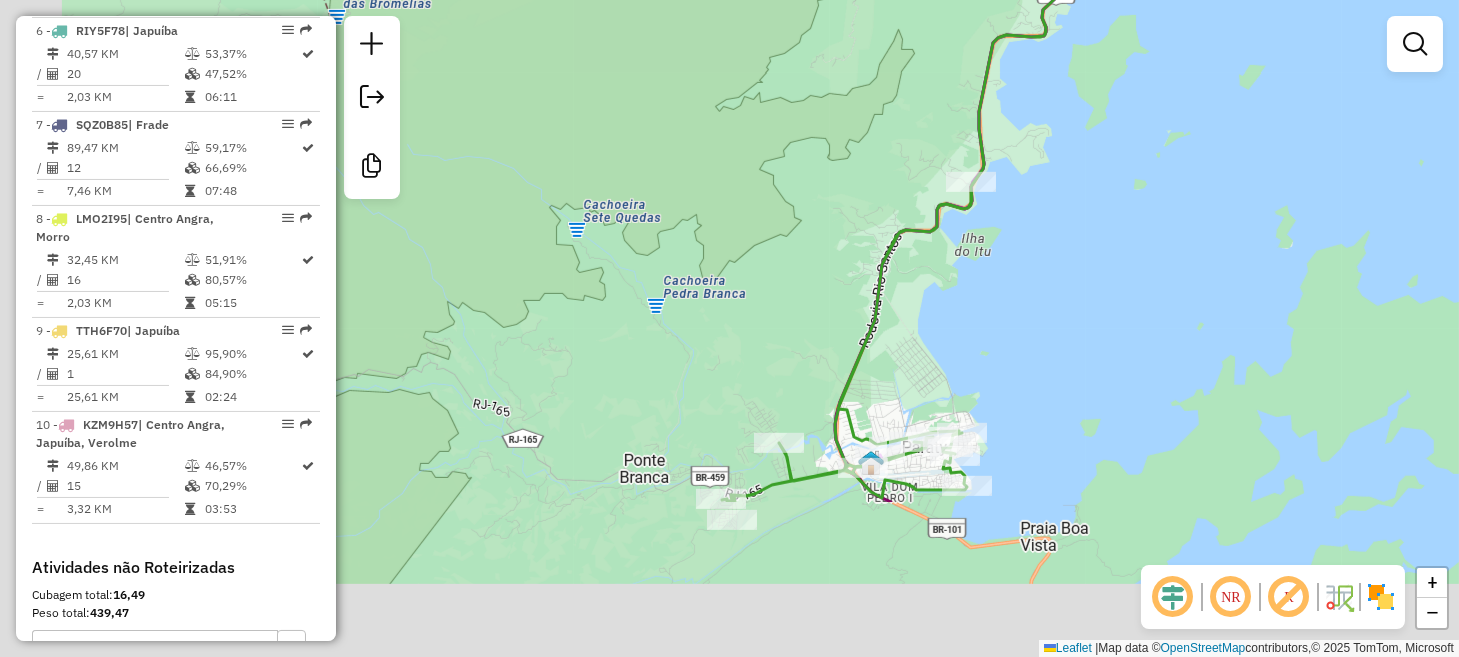 drag, startPoint x: 941, startPoint y: 369, endPoint x: 972, endPoint y: 247, distance: 125.87692 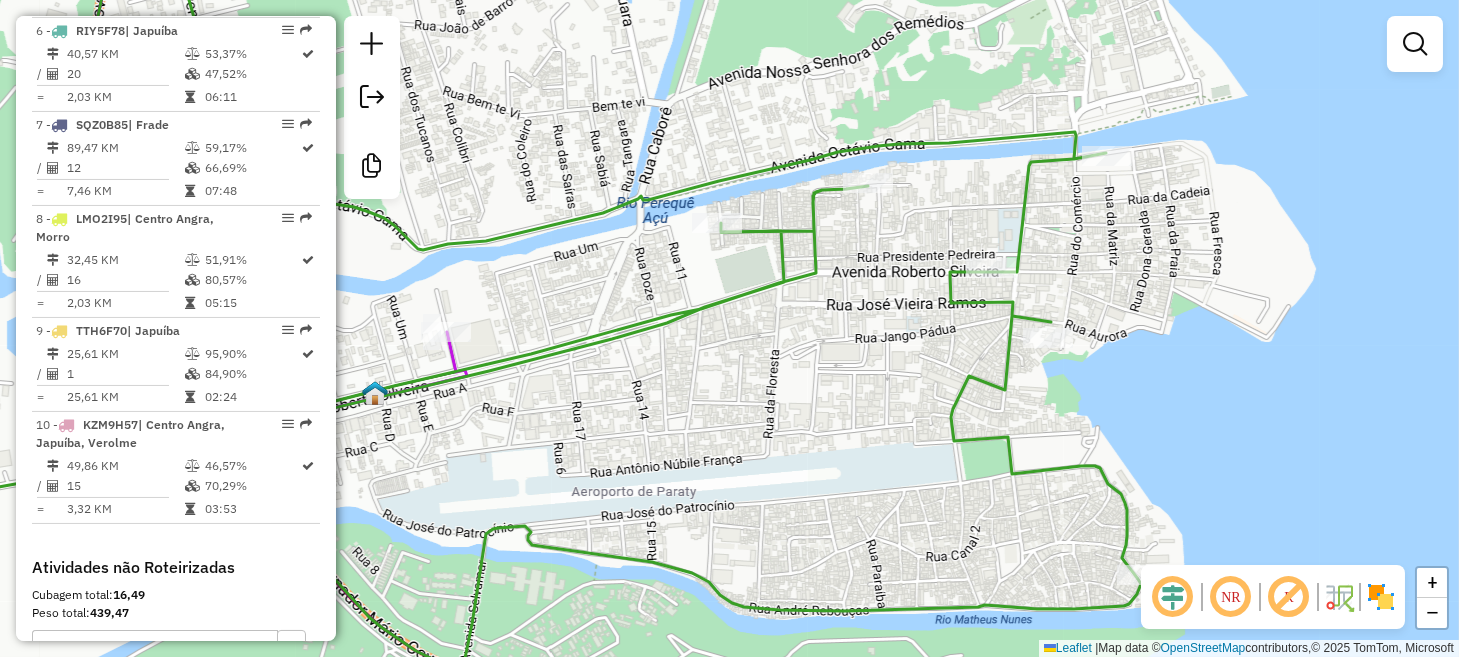 drag, startPoint x: 868, startPoint y: 360, endPoint x: 855, endPoint y: 341, distance: 23.021729 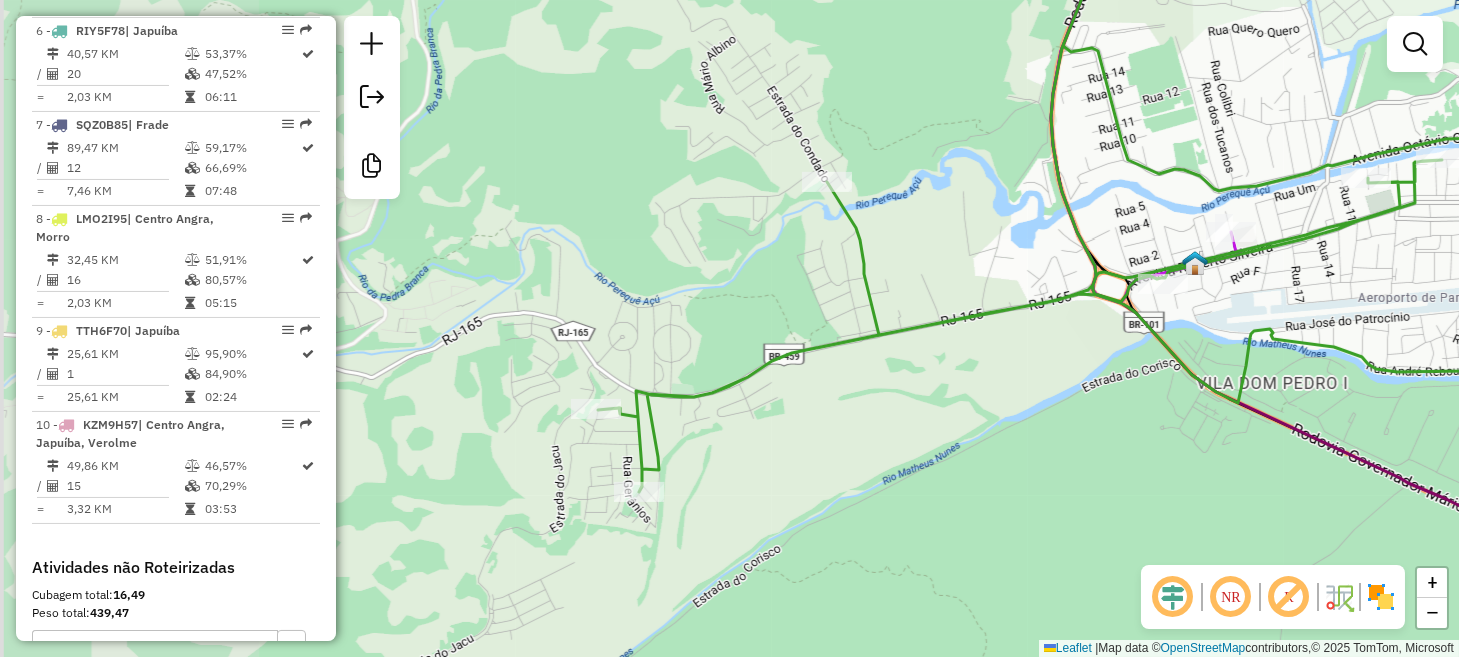 drag, startPoint x: 754, startPoint y: 464, endPoint x: 1334, endPoint y: 346, distance: 591.8818 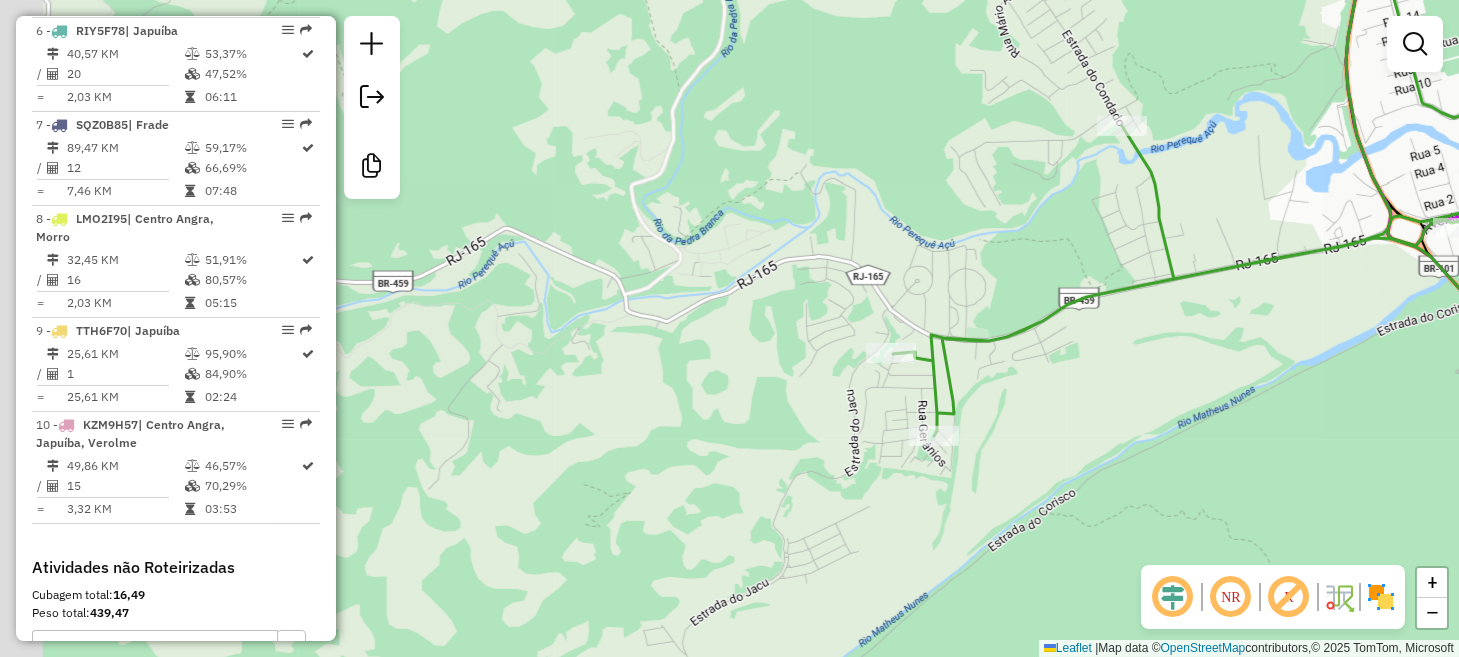 drag, startPoint x: 766, startPoint y: 455, endPoint x: 1059, endPoint y: 402, distance: 297.75494 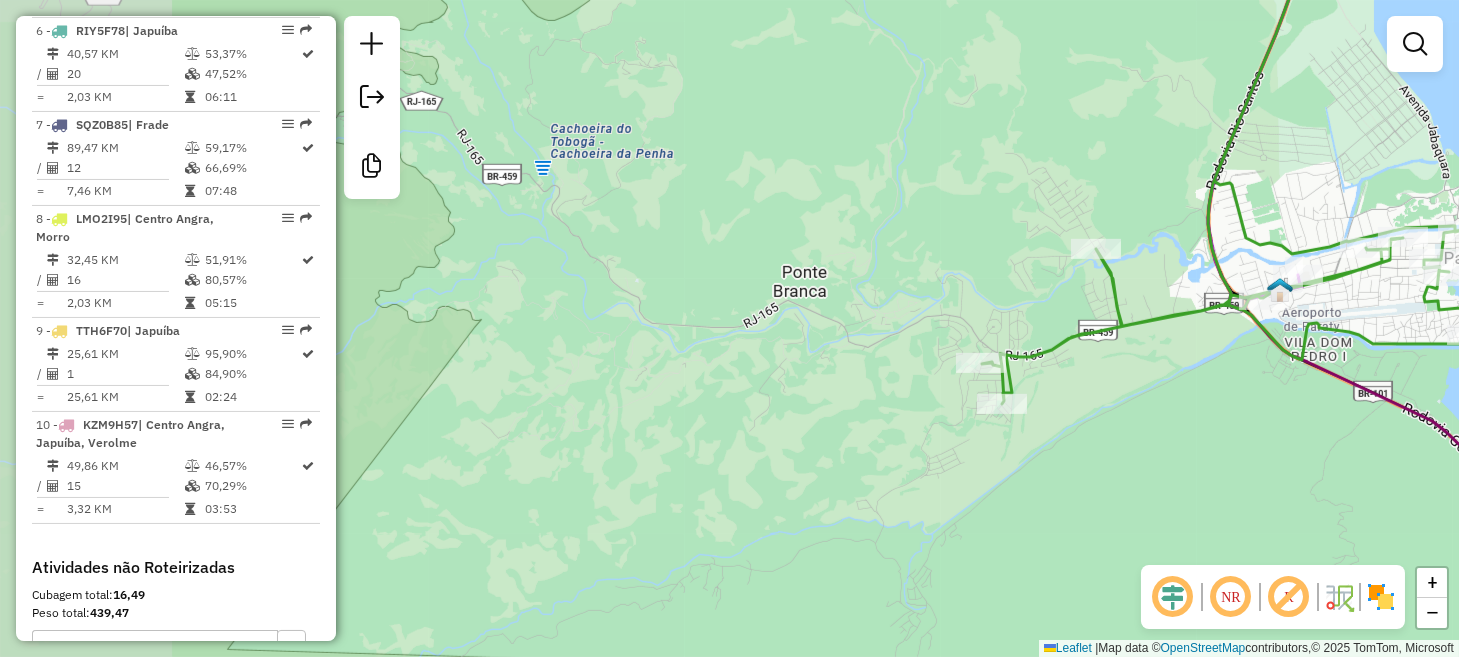 click on "Rota 6 - Placa RIY5F78  6494 - CERVEJEIROS BAR Janela de atendimento Grade de atendimento Capacidade Transportadoras Veículos Cliente Pedidos  Rotas Selecione os dias de semana para filtrar as janelas de atendimento  Seg   Ter   Qua   Qui   Sex   Sáb   Dom  Informe o período da janela de atendimento: De: Até:  Filtrar exatamente a janela do cliente  Considerar janela de atendimento padrão  Selecione os dias de semana para filtrar as grades de atendimento  Seg   Ter   Qua   Qui   Sex   Sáb   Dom   Considerar clientes sem dia de atendimento cadastrado  Clientes fora do dia de atendimento selecionado Filtrar as atividades entre os valores definidos abaixo:  Peso mínimo:   Peso máximo:   Cubagem mínima:   Cubagem máxima:   De:   Até:  Filtrar as atividades entre o tempo de atendimento definido abaixo:  De:   Até:   Considerar capacidade total dos clientes não roteirizados Transportadora: Selecione um ou mais itens Tipo de veículo: Selecione um ou mais itens Veículo: Selecione um ou mais itens Nome:" 